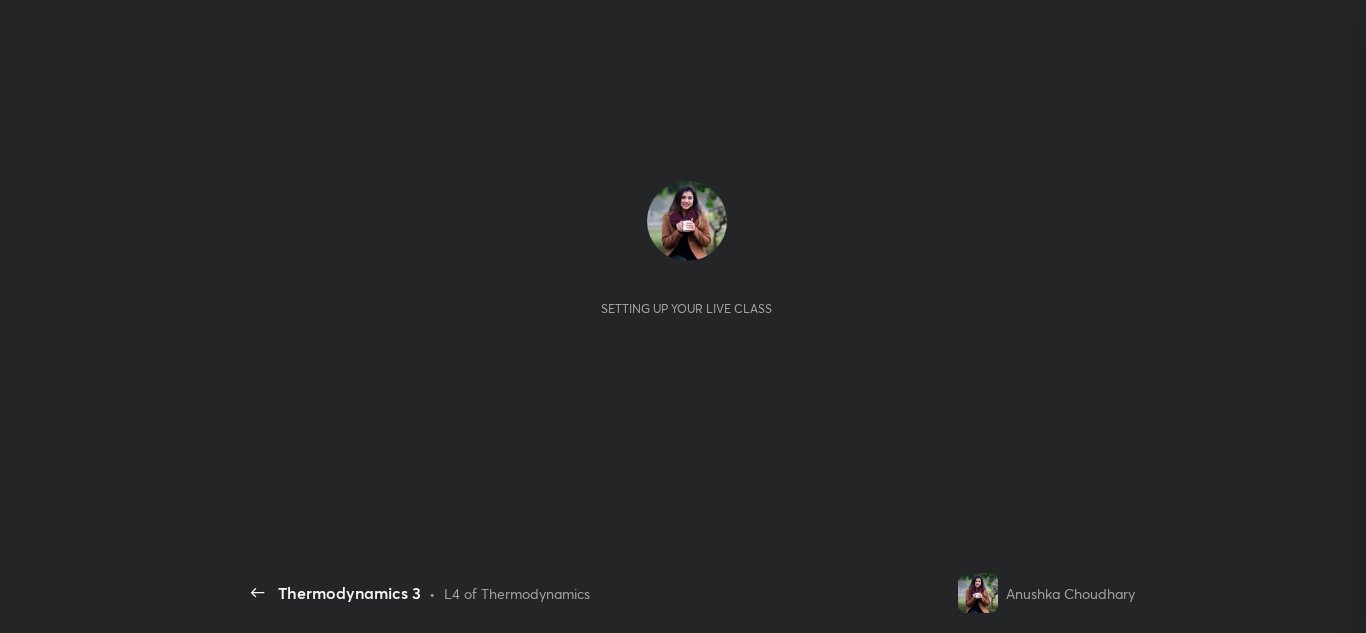 scroll, scrollTop: 0, scrollLeft: 0, axis: both 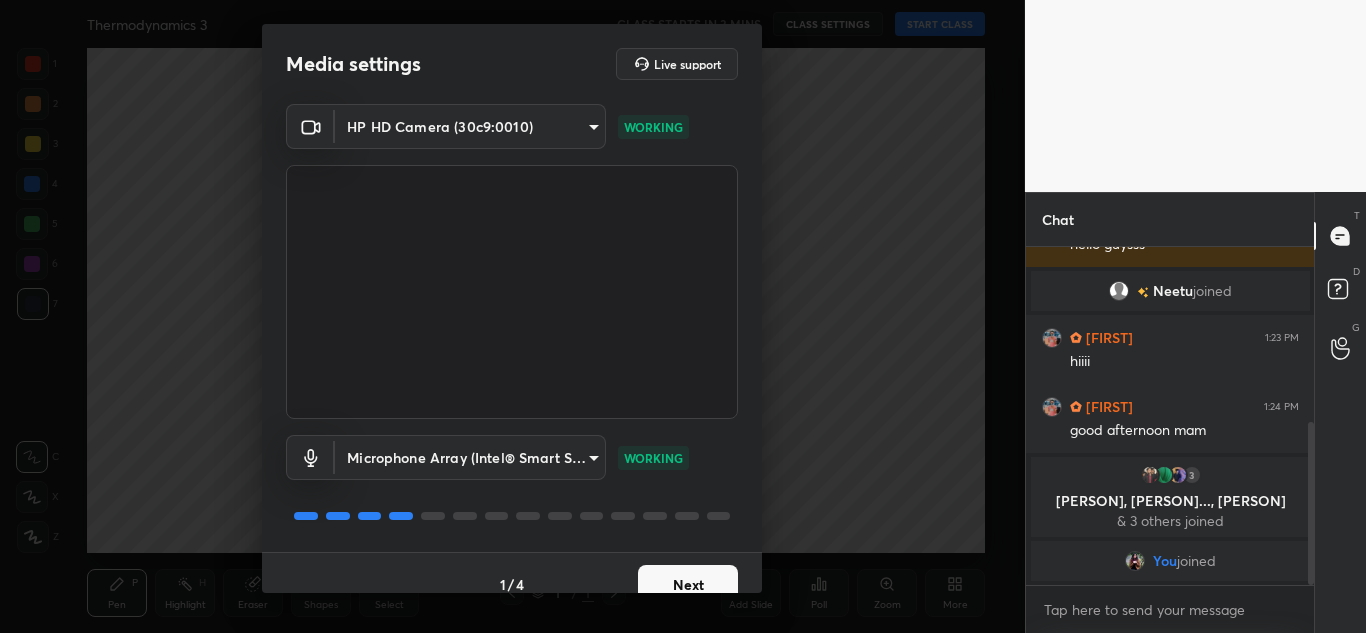 click on "Next" at bounding box center [688, 585] 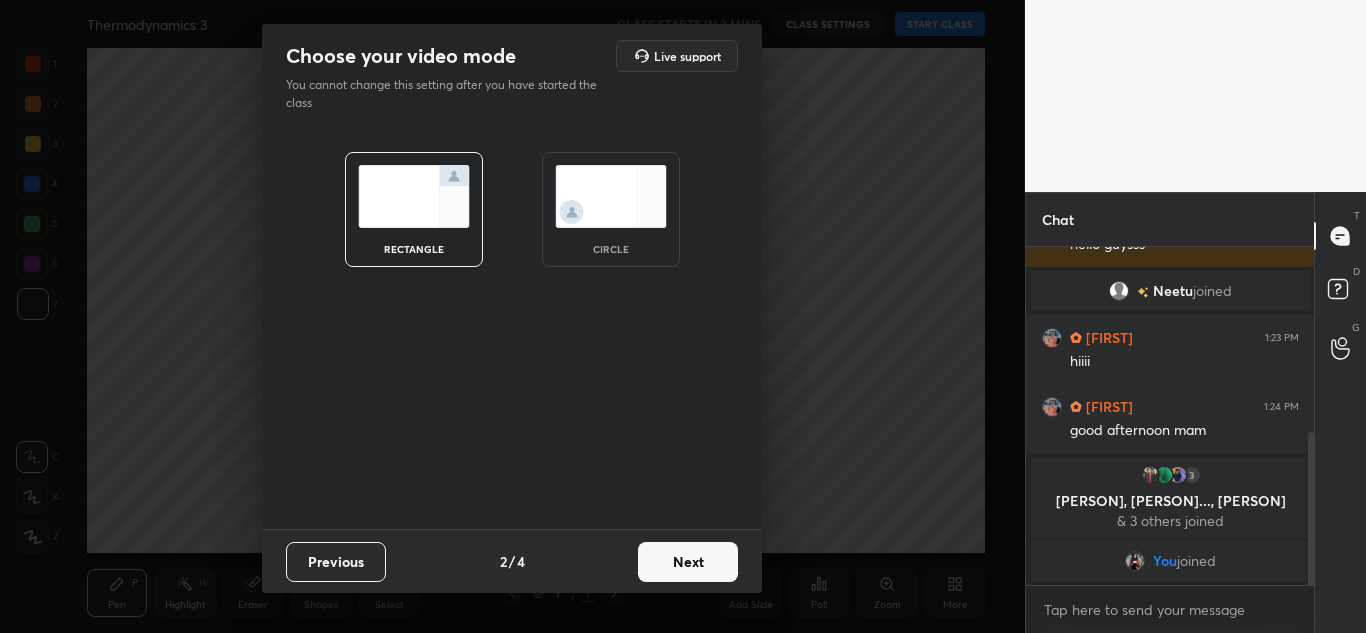 scroll, scrollTop: 407, scrollLeft: 0, axis: vertical 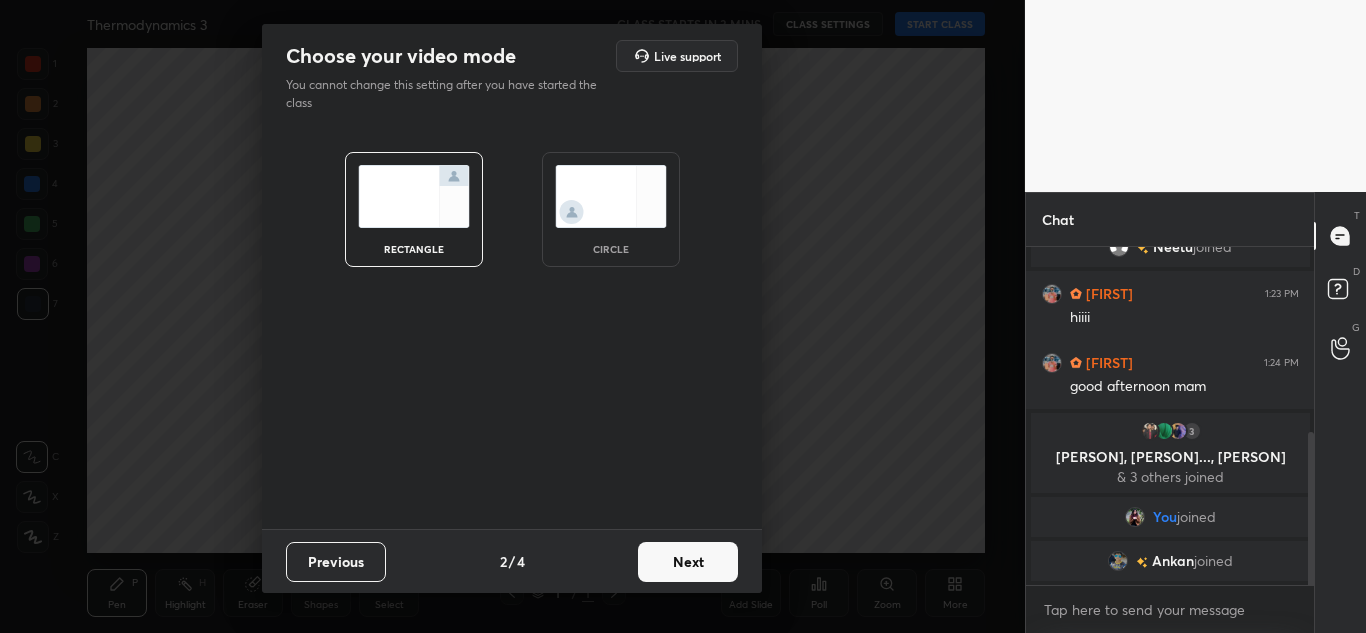 click on "Next" at bounding box center [688, 562] 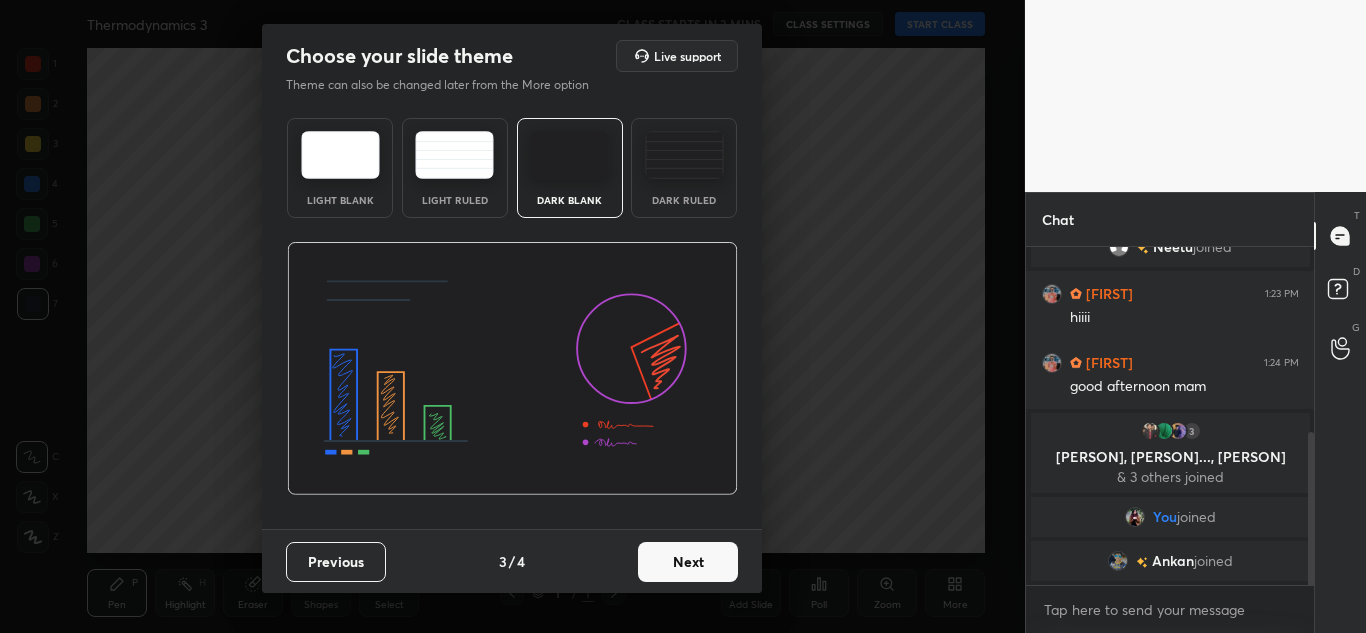 click on "Next" at bounding box center (688, 562) 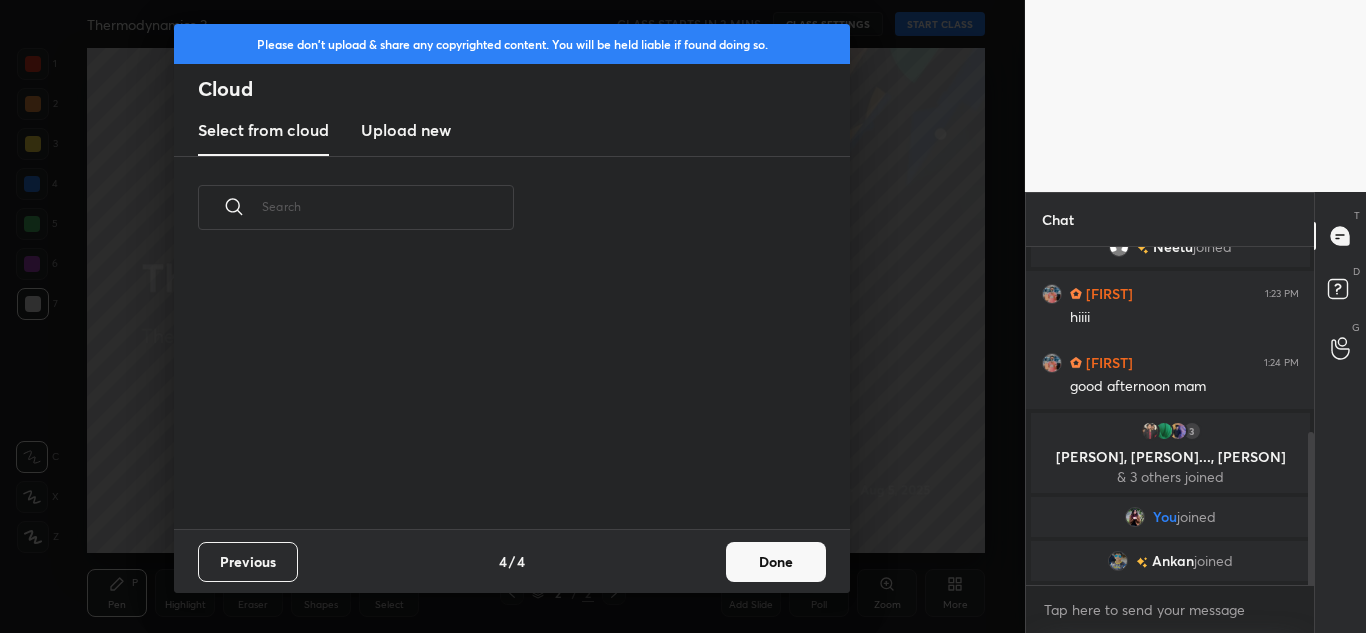 scroll, scrollTop: 7, scrollLeft: 11, axis: both 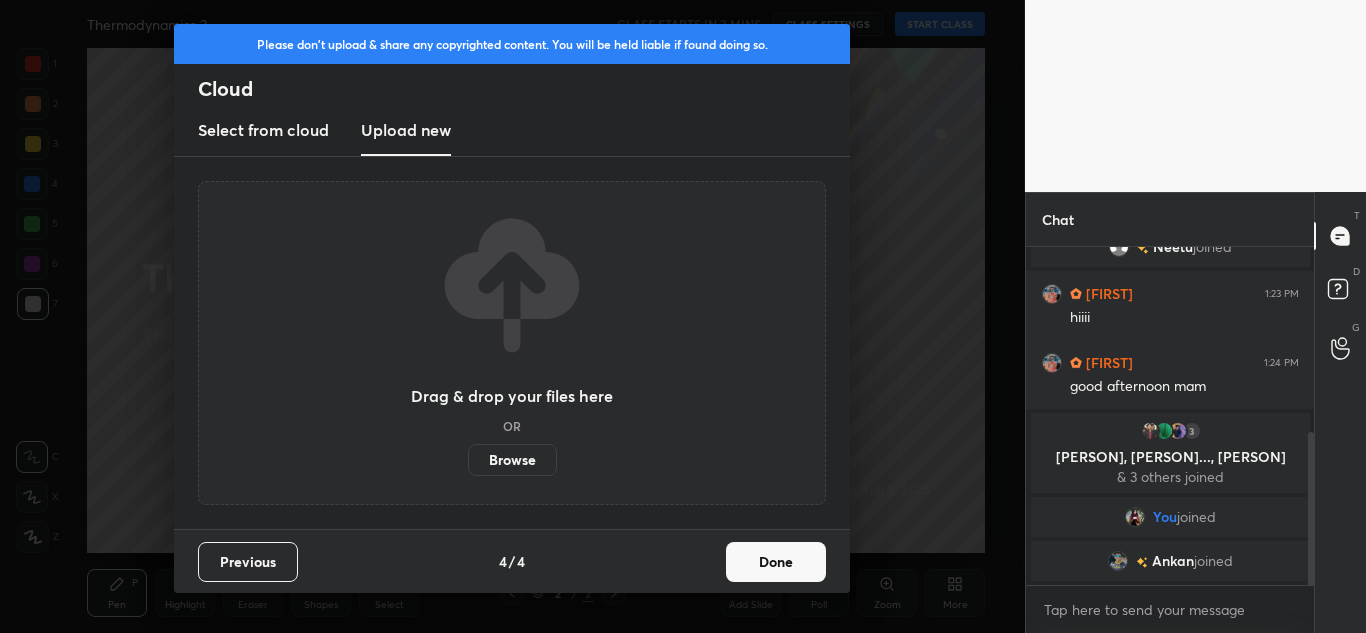 click on "Browse" at bounding box center (512, 460) 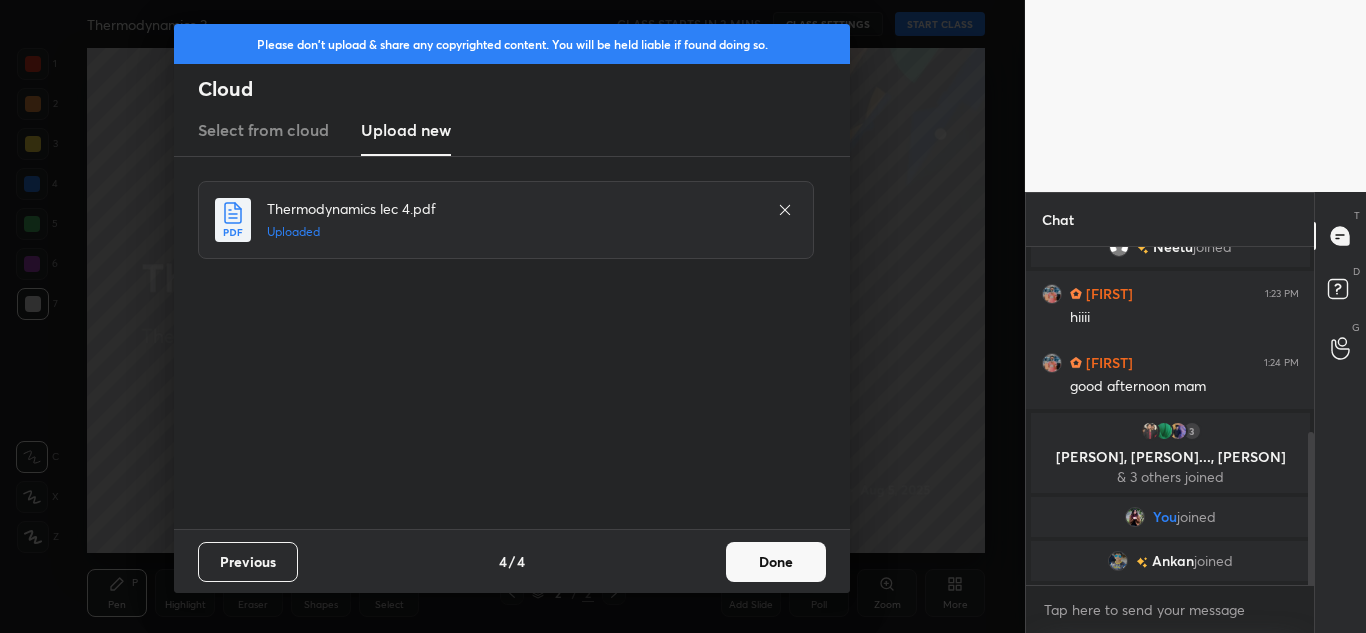 click on "Previous 4 / 4 Done" at bounding box center (512, 561) 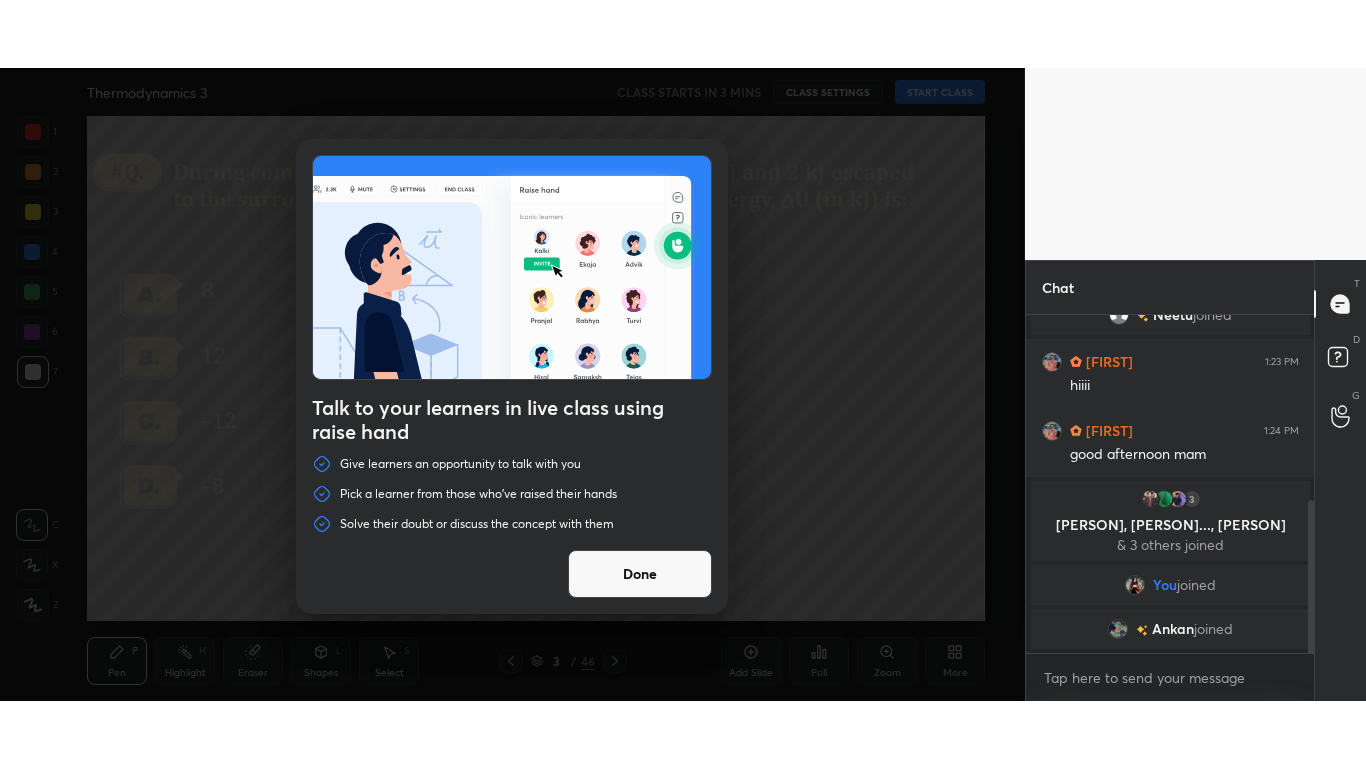 scroll, scrollTop: 431, scrollLeft: 0, axis: vertical 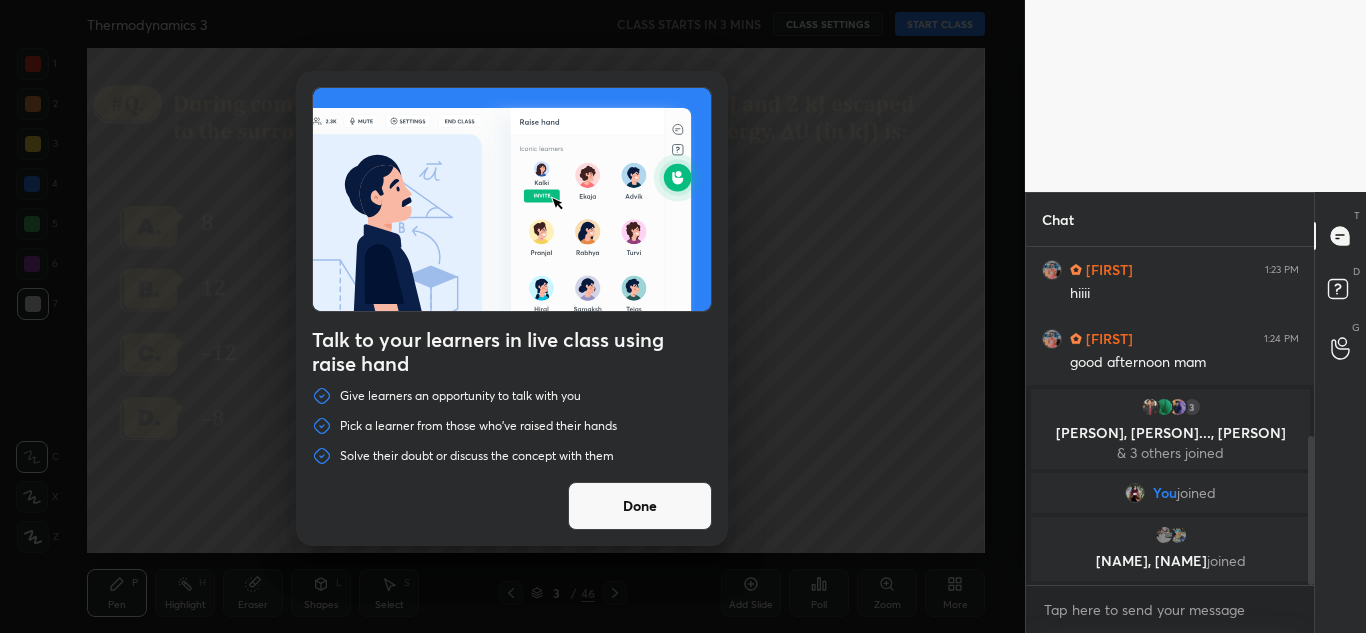 click on "Done" at bounding box center (640, 506) 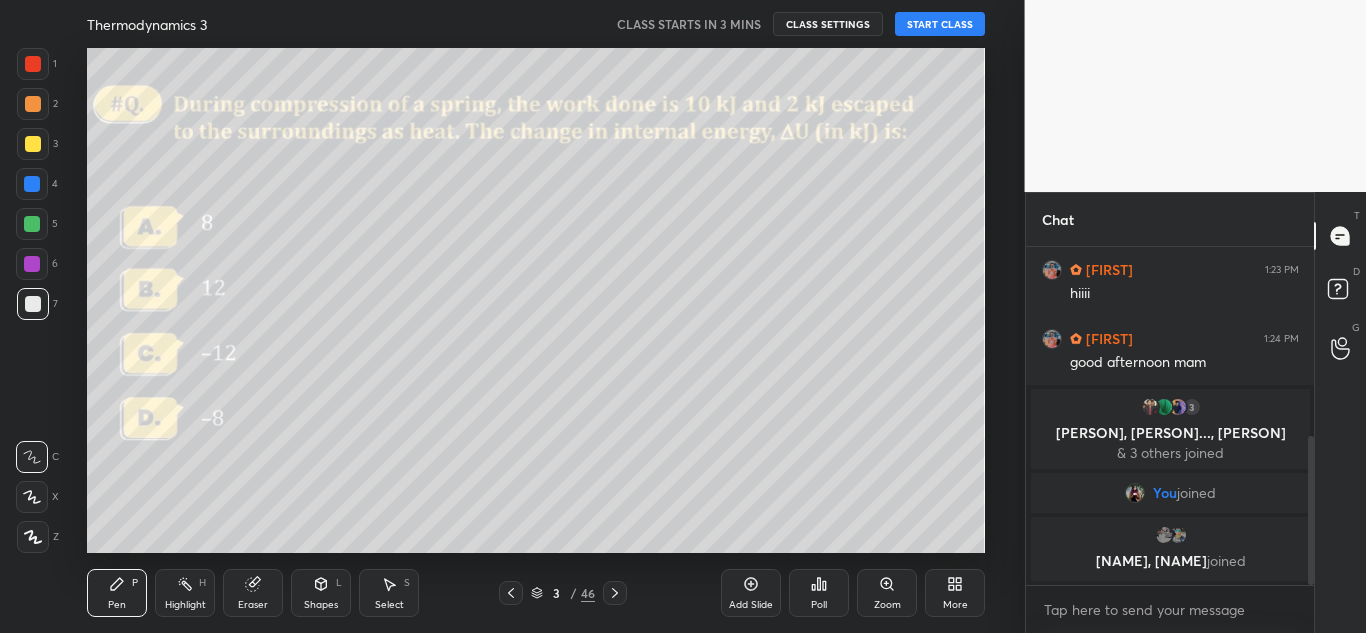 click 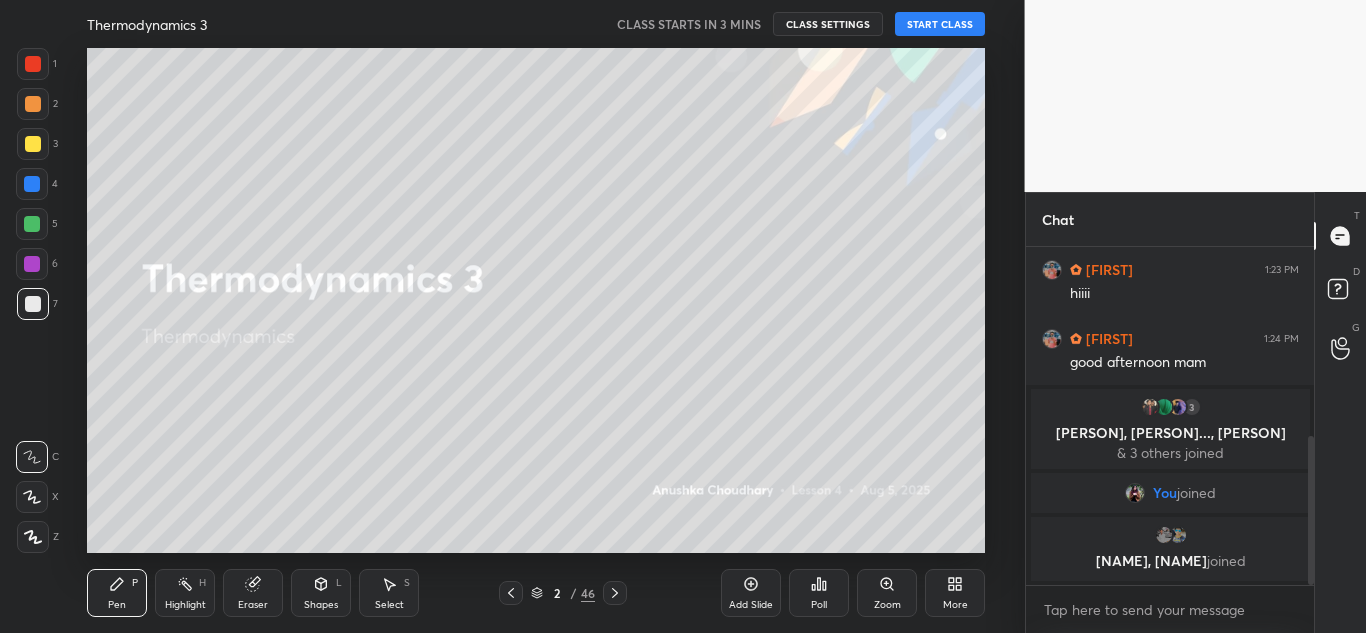 click on "More" at bounding box center [955, 593] 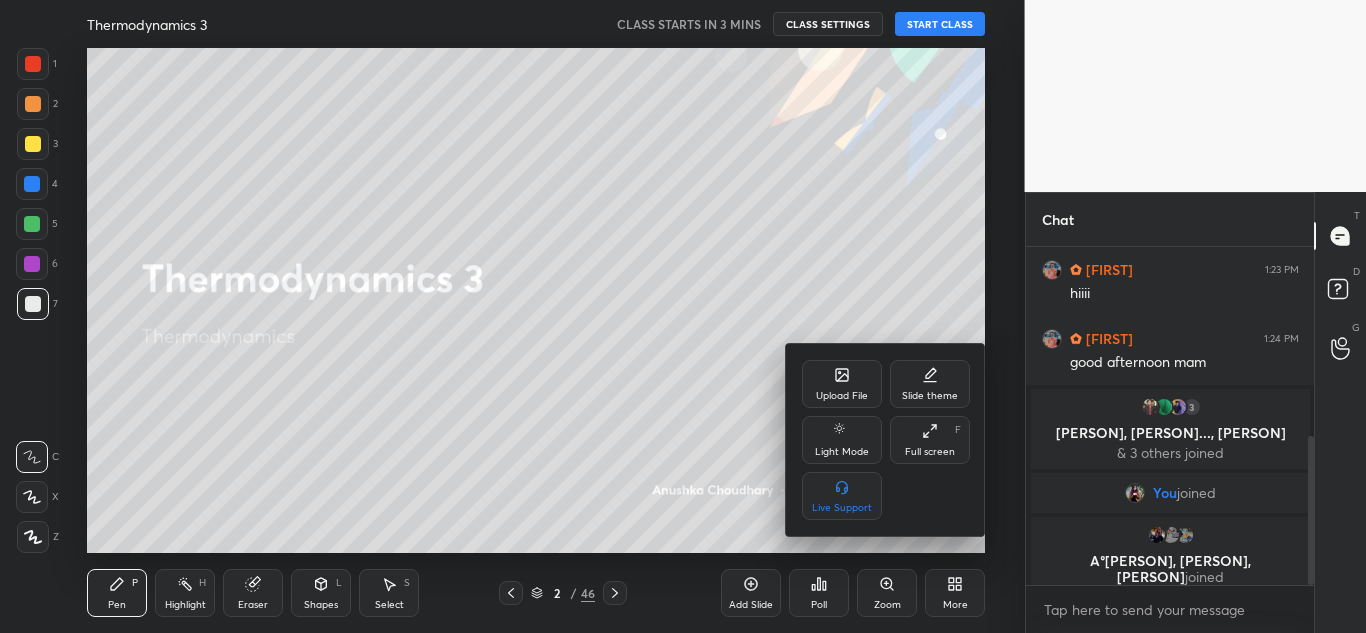 click 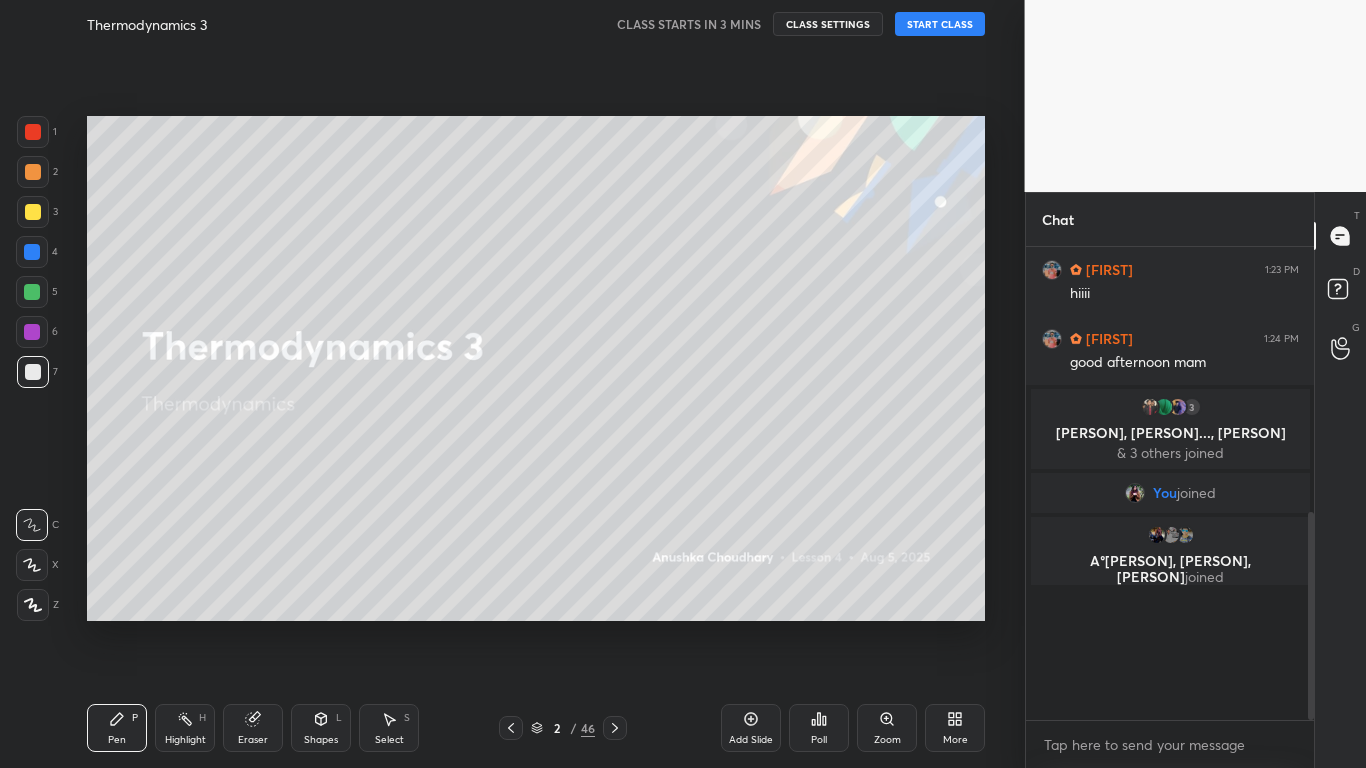 scroll, scrollTop: 99360, scrollLeft: 99055, axis: both 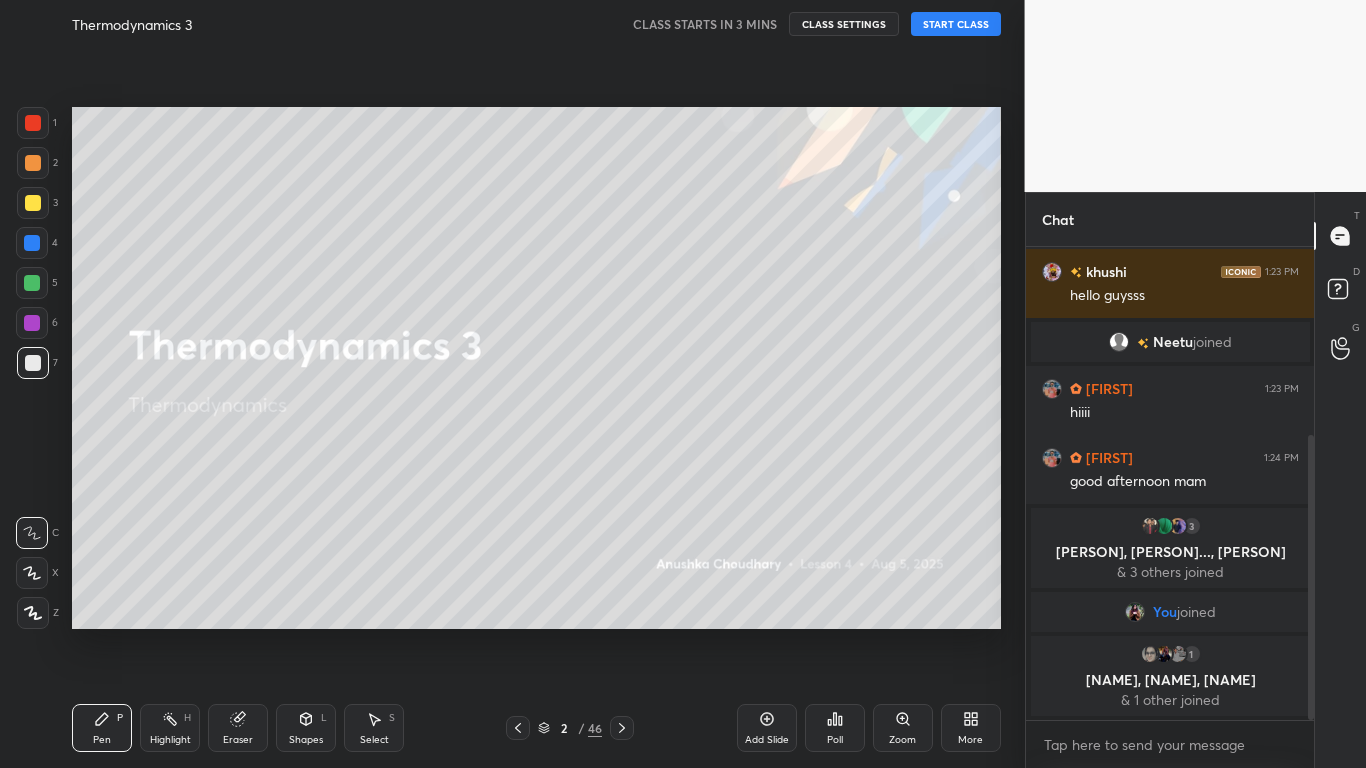click 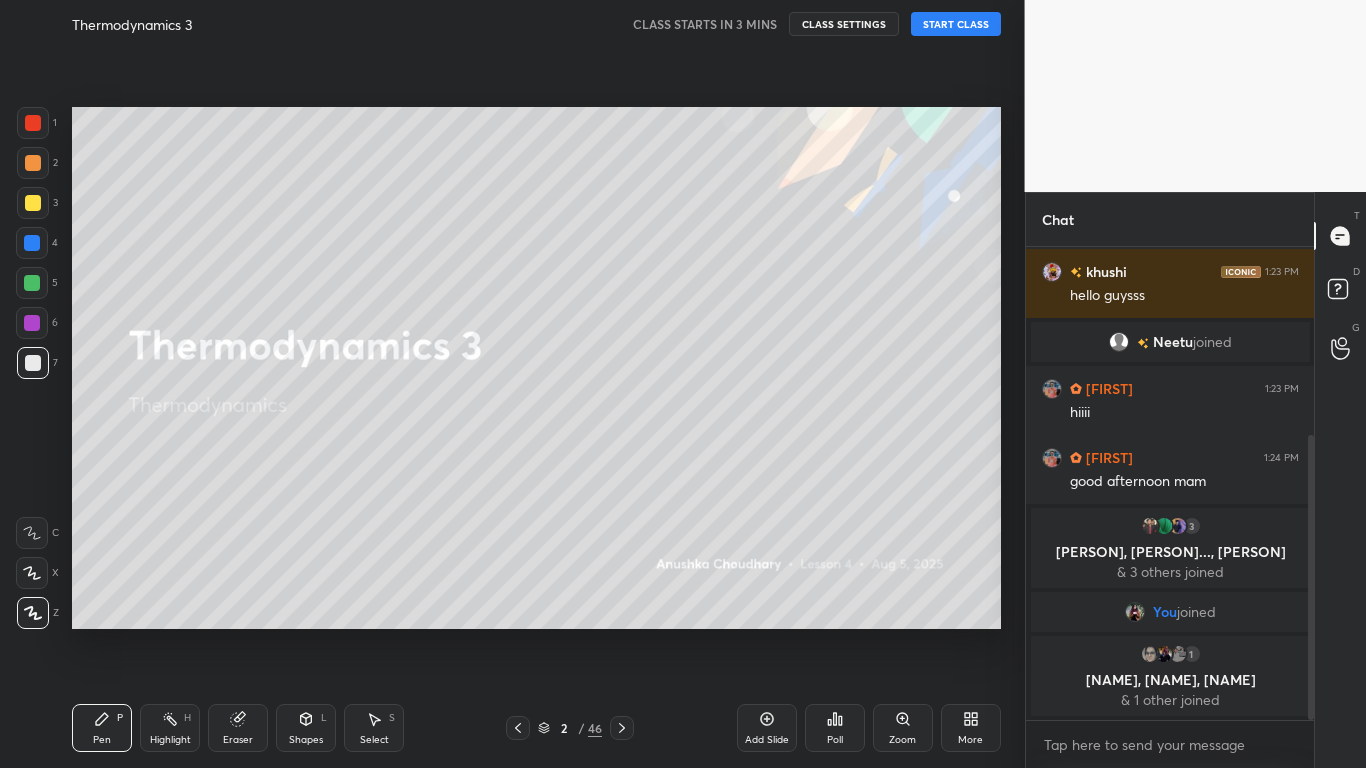 click at bounding box center [33, 203] 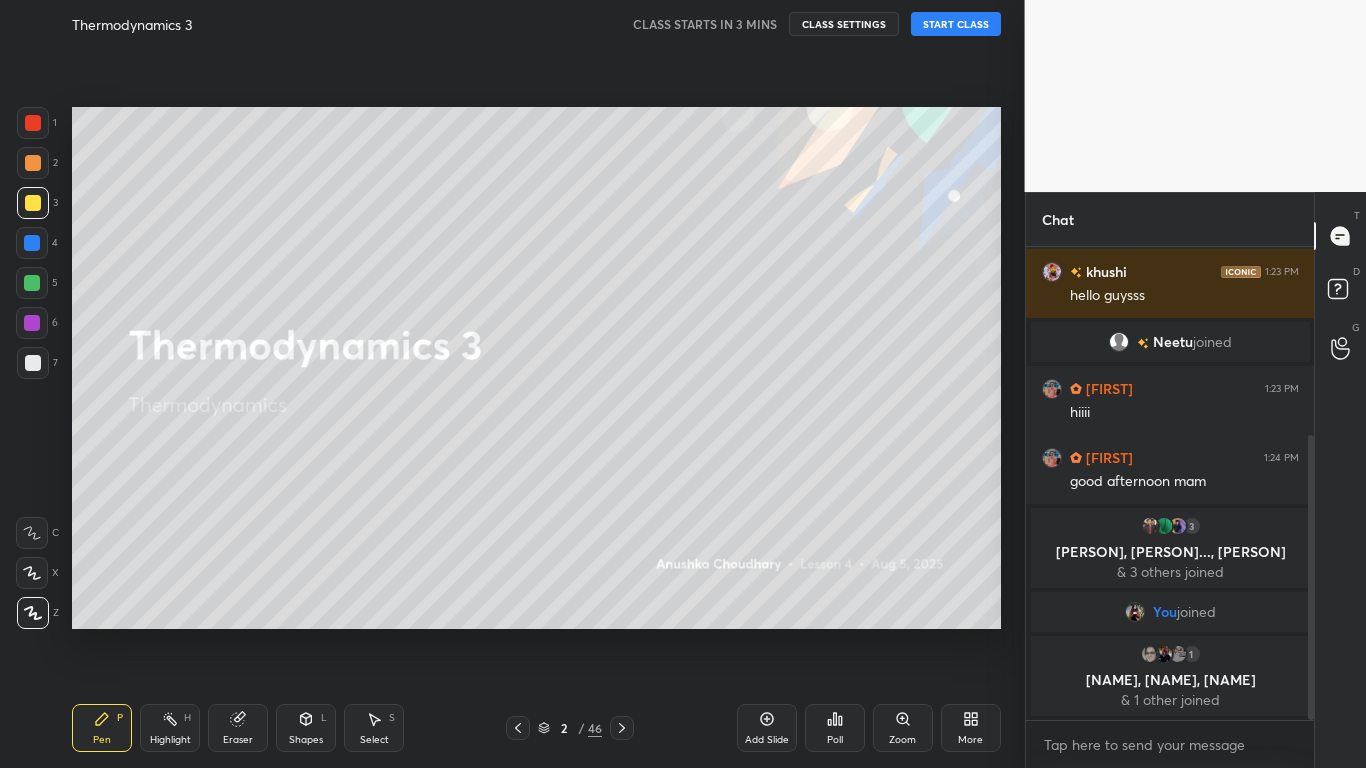 click on "Eraser" at bounding box center (238, 728) 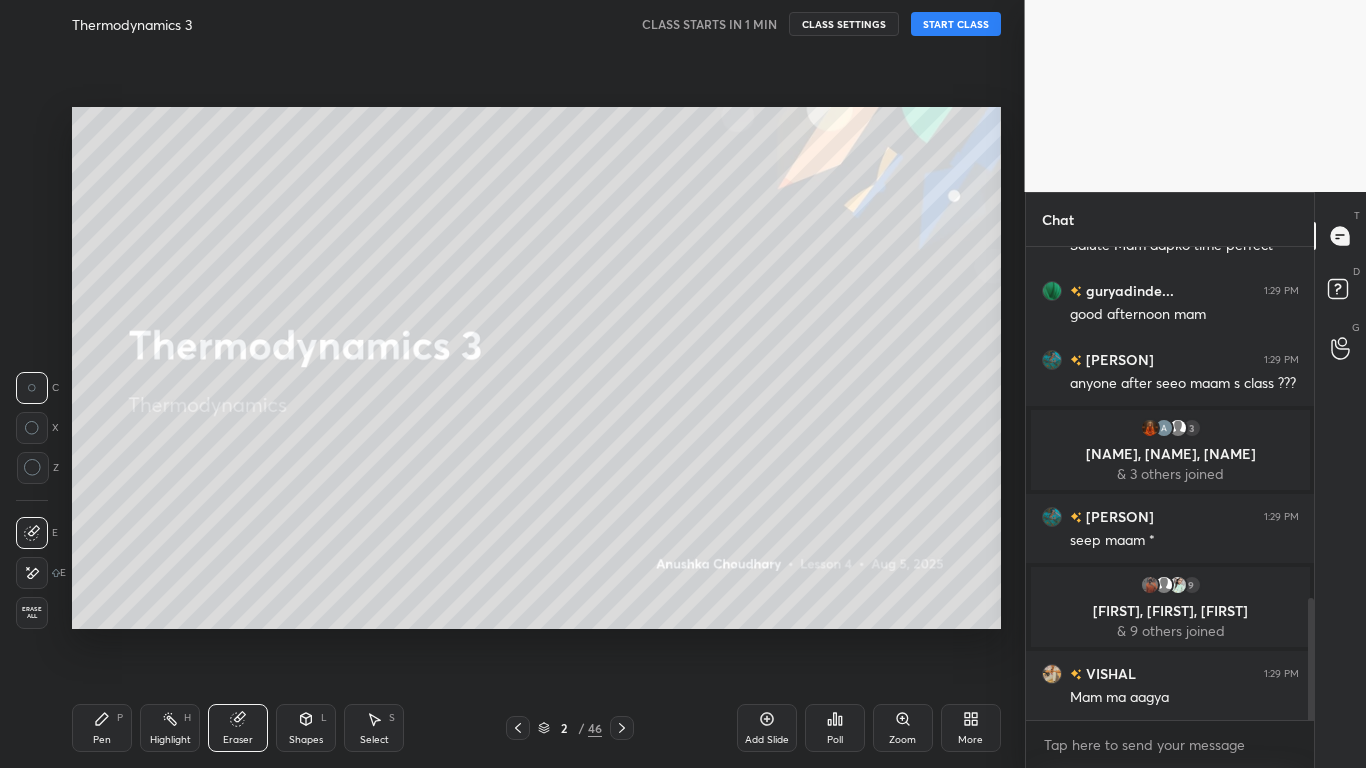 scroll, scrollTop: 1405, scrollLeft: 0, axis: vertical 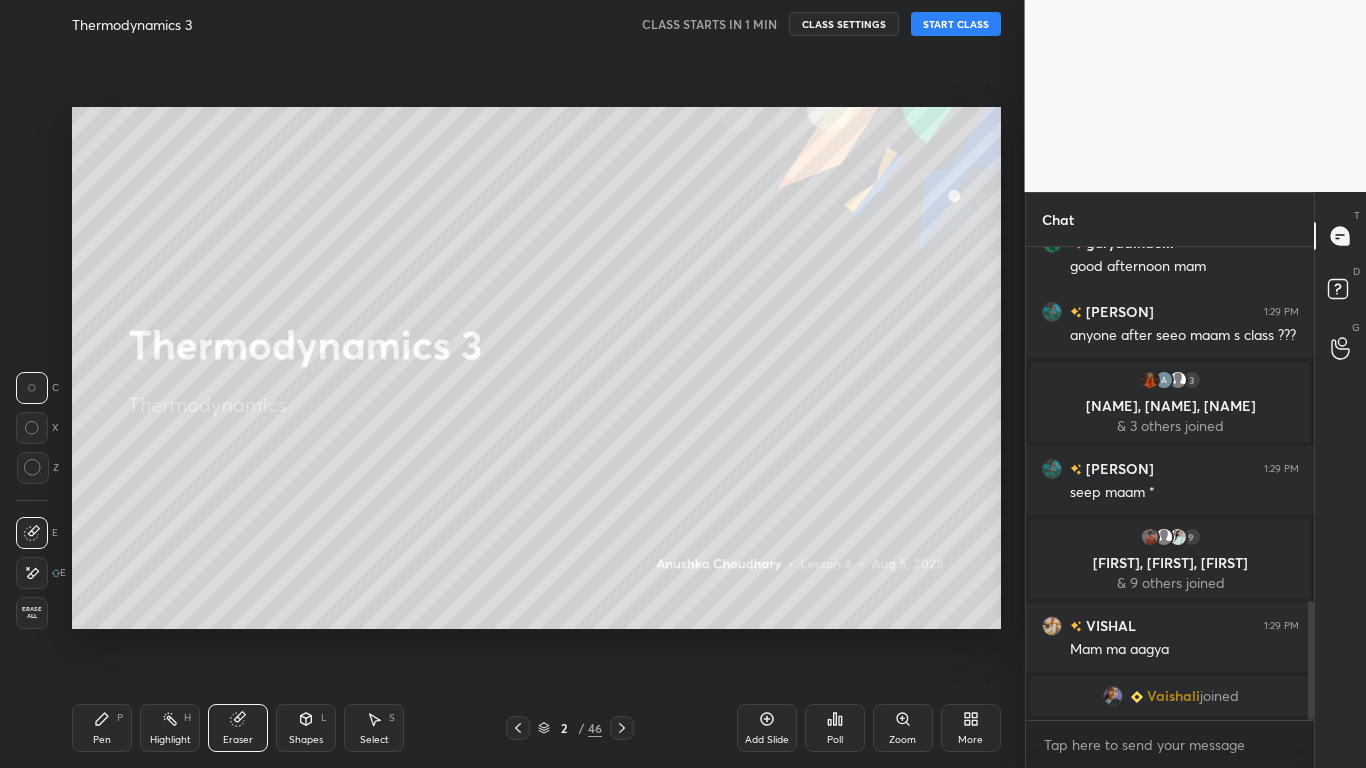 click on "Pen P" at bounding box center [102, 728] 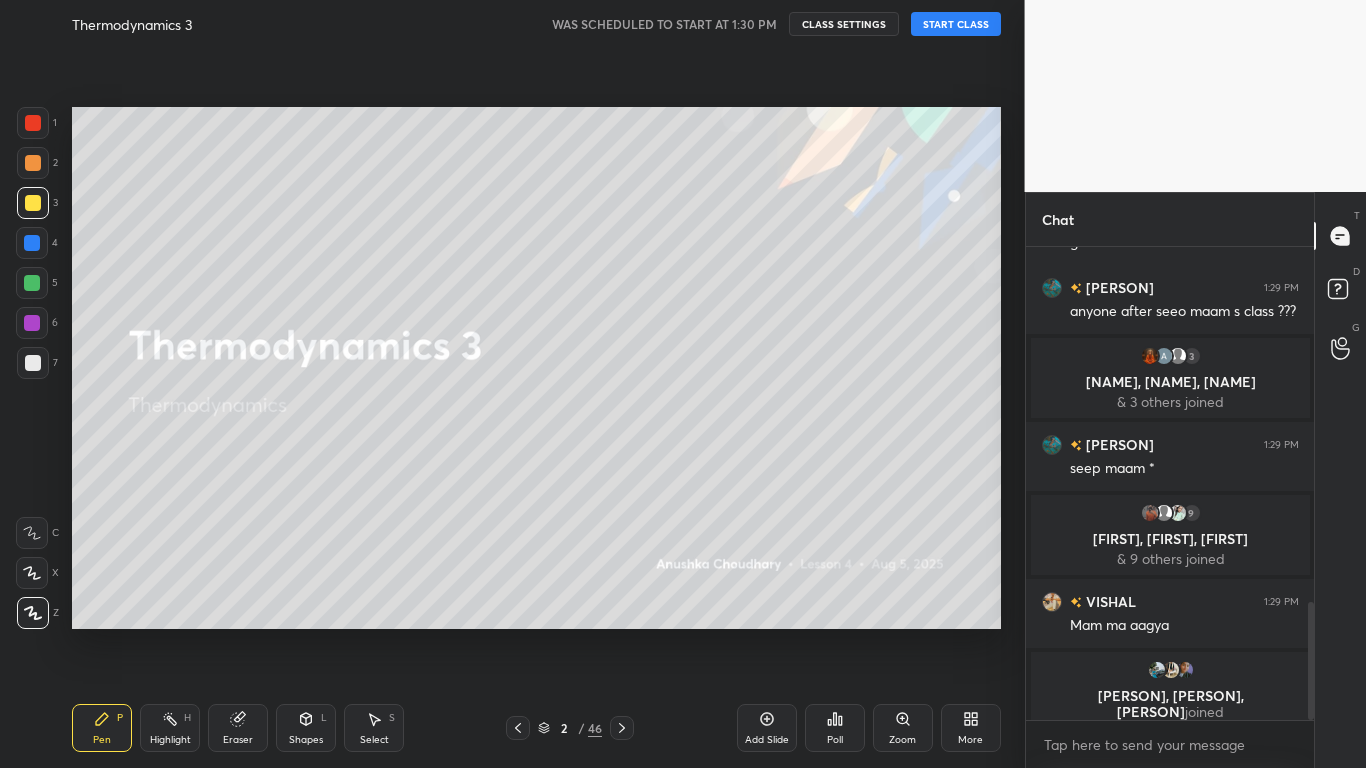 scroll, scrollTop: 1460, scrollLeft: 0, axis: vertical 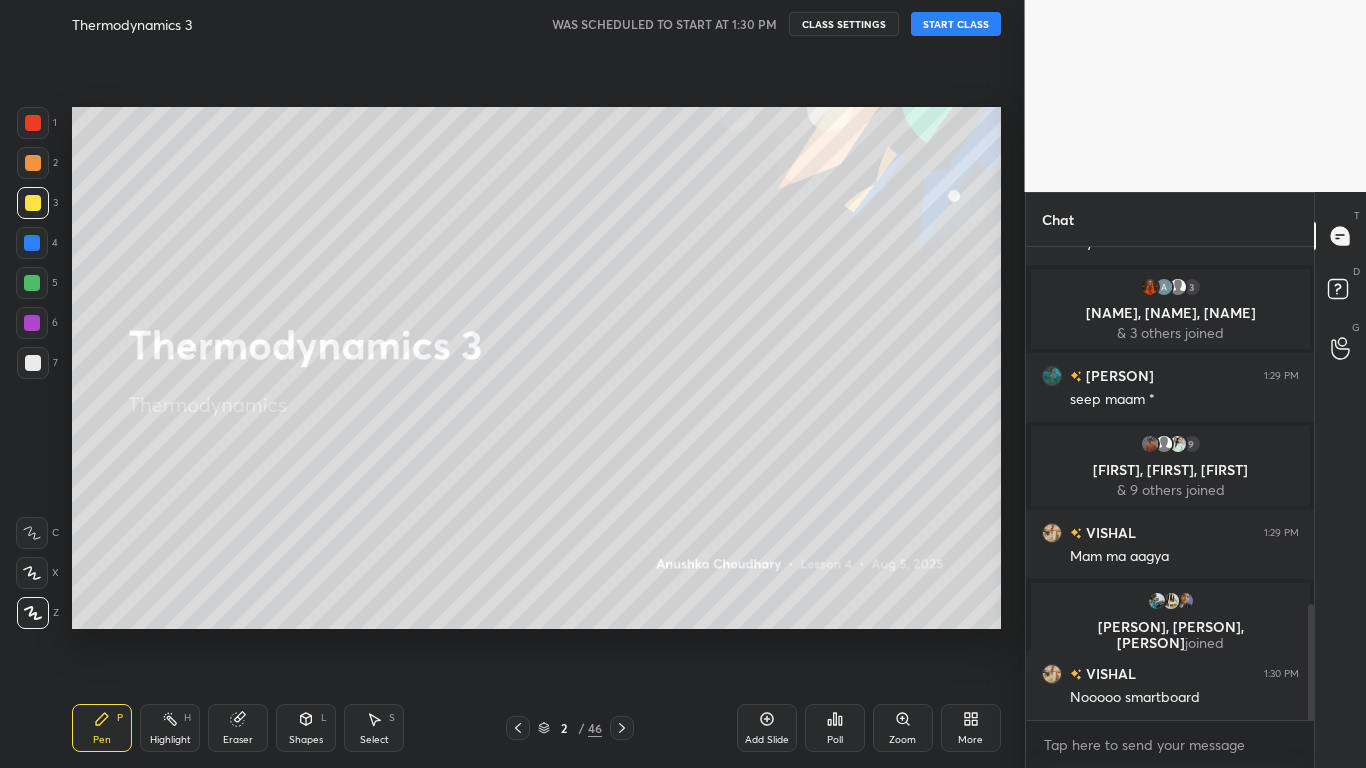 click on "START CLASS" at bounding box center [956, 24] 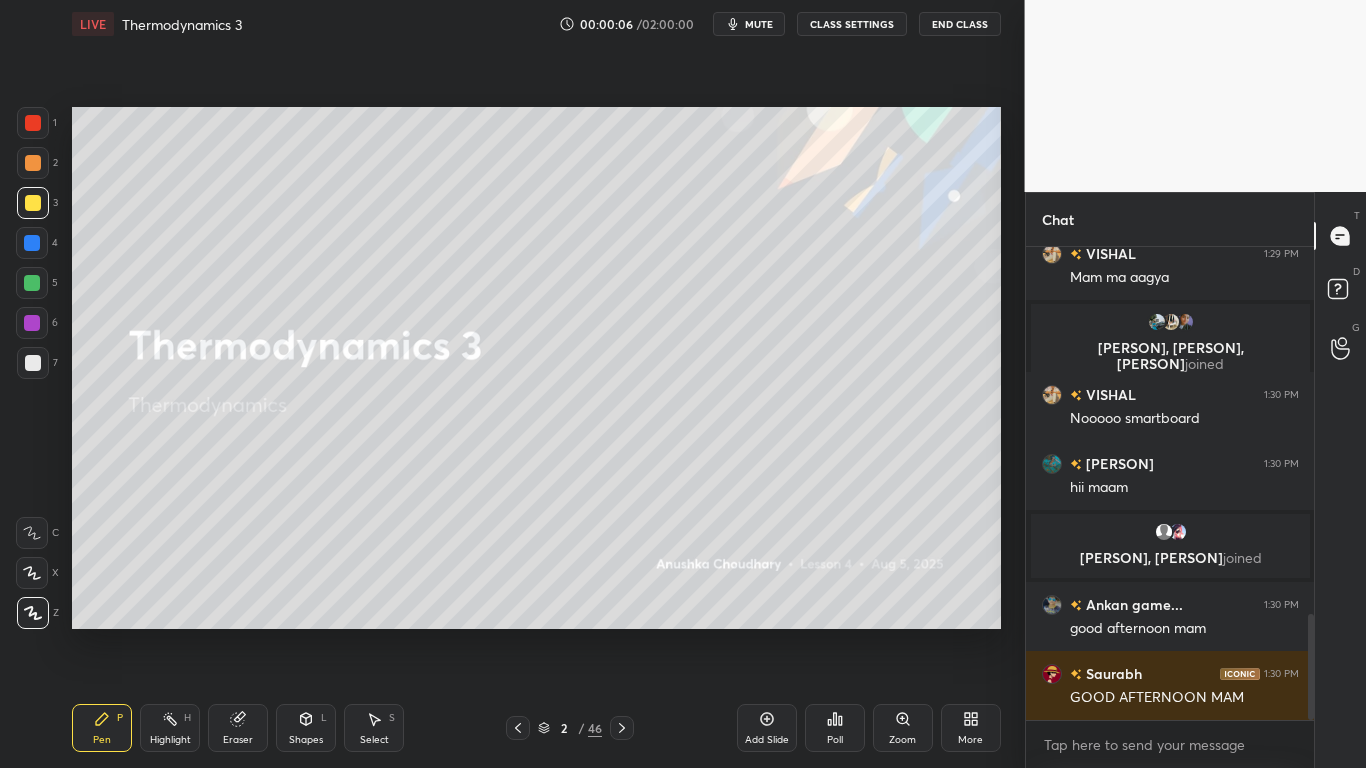 scroll, scrollTop: 1708, scrollLeft: 0, axis: vertical 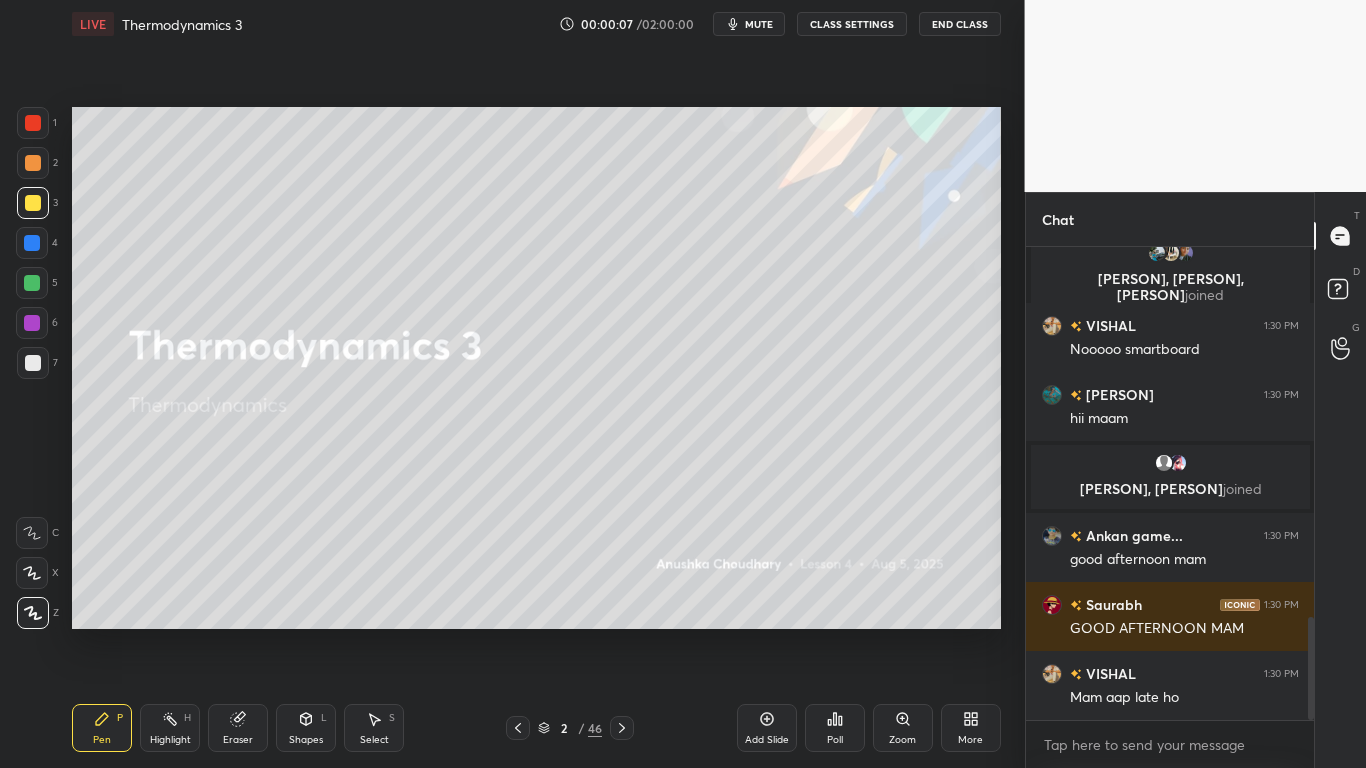 click at bounding box center (33, 203) 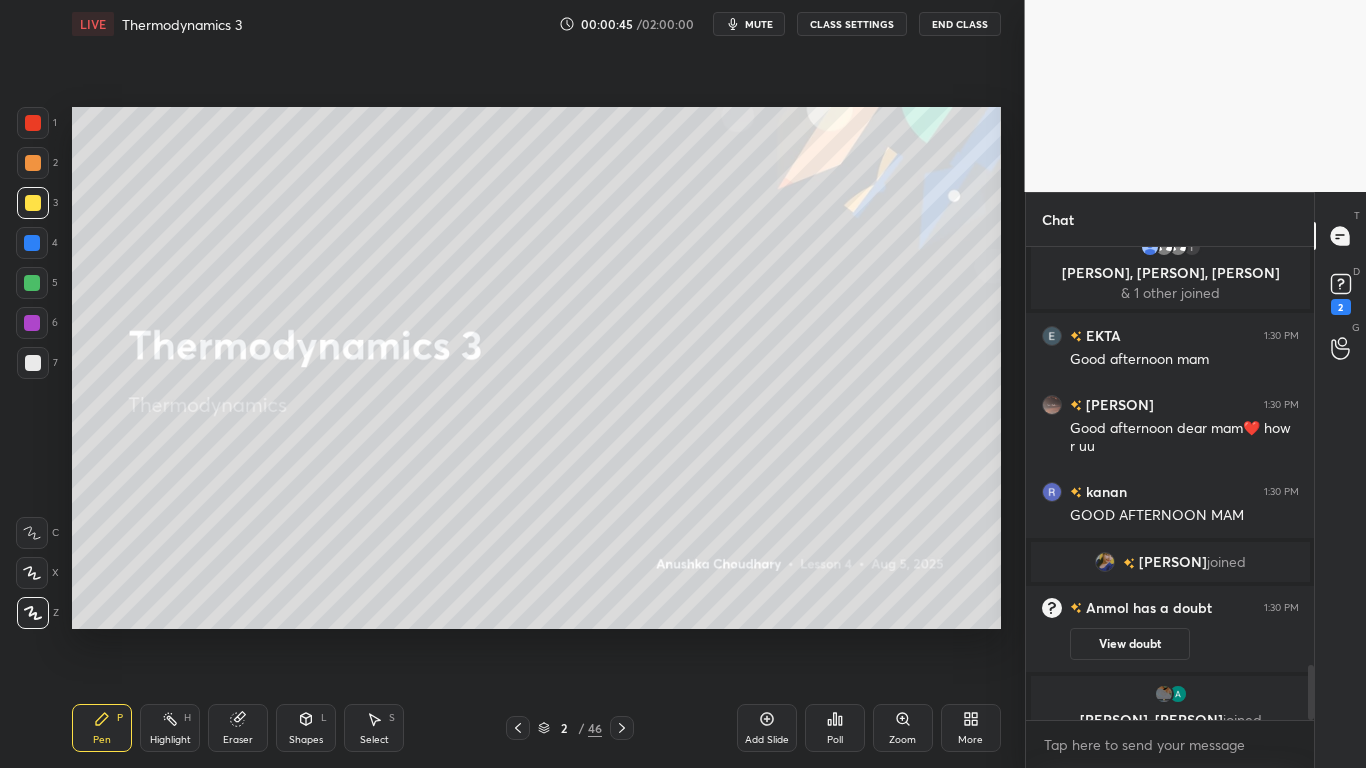 scroll, scrollTop: 3566, scrollLeft: 0, axis: vertical 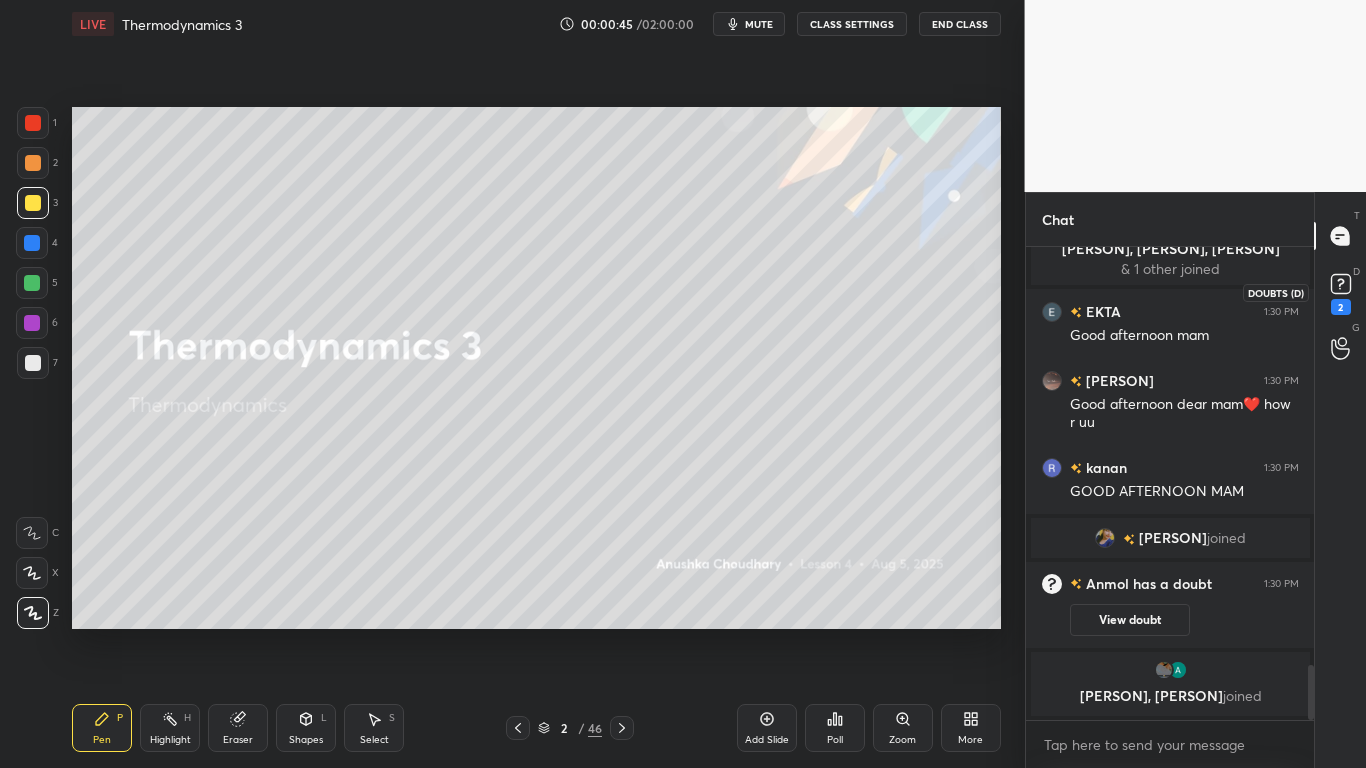 click 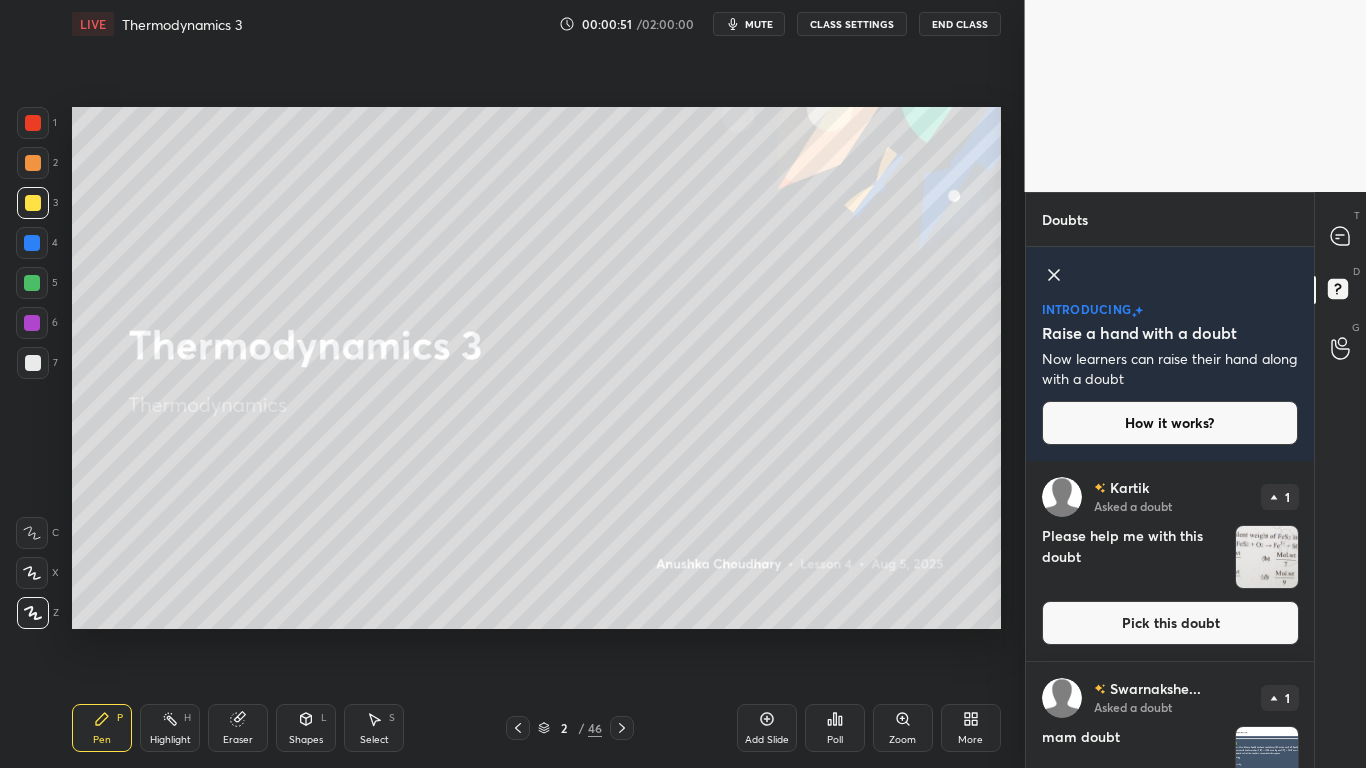 click on "Pick this doubt" at bounding box center (1170, 623) 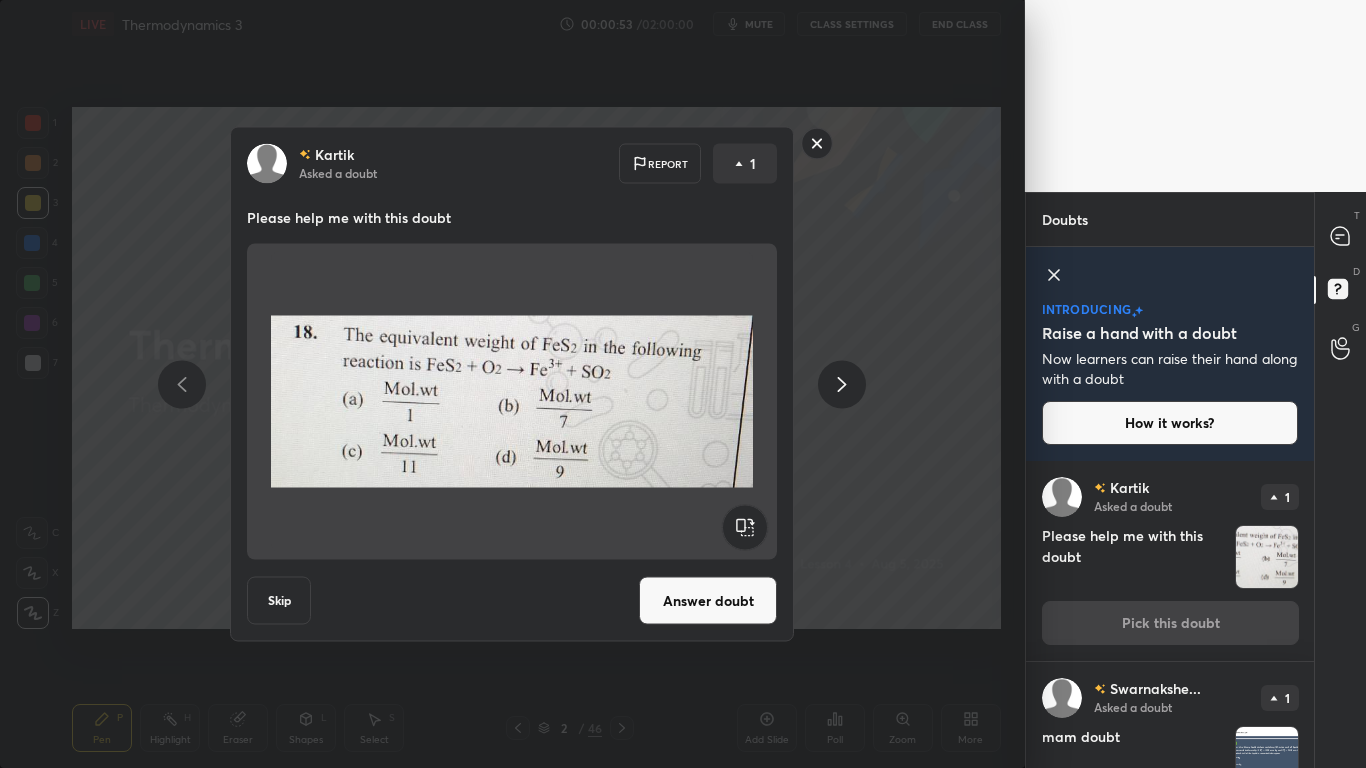 click 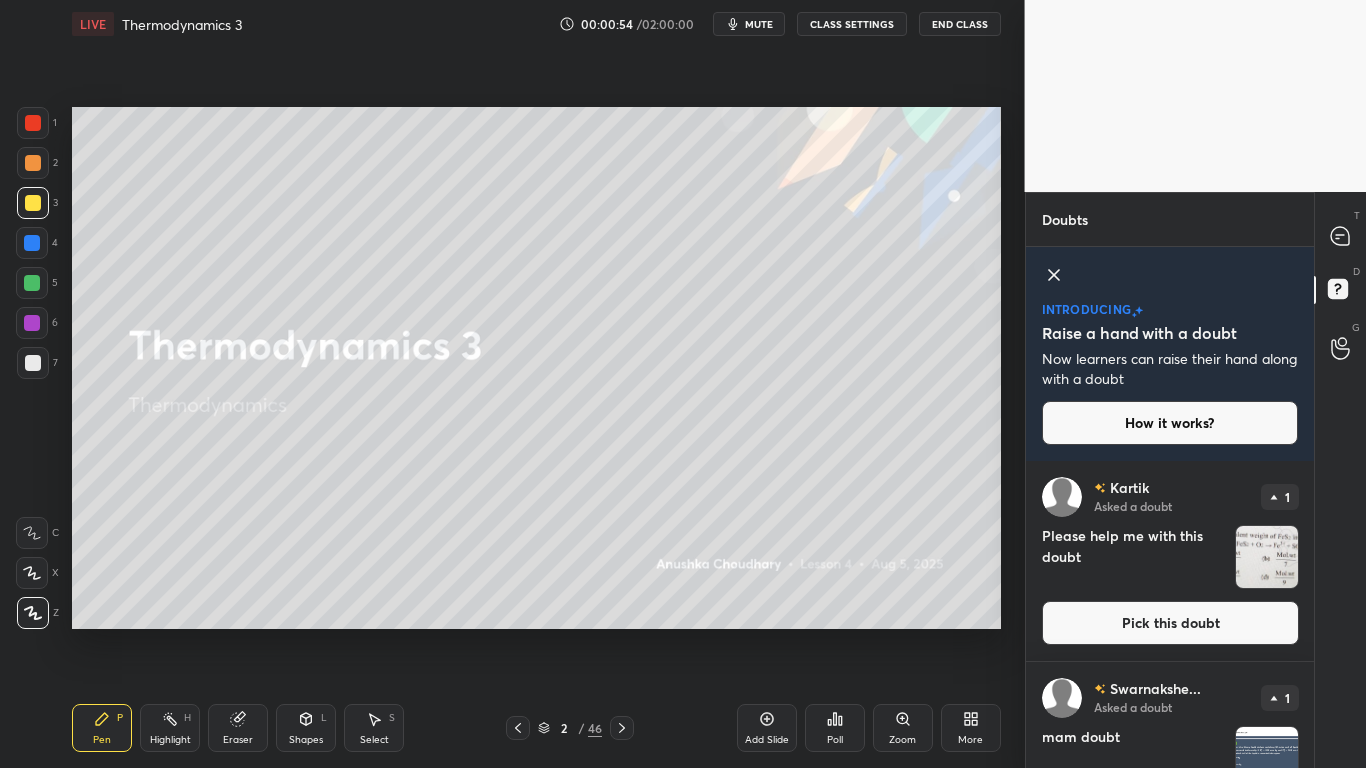 click on "CLASS SETTINGS" at bounding box center (852, 24) 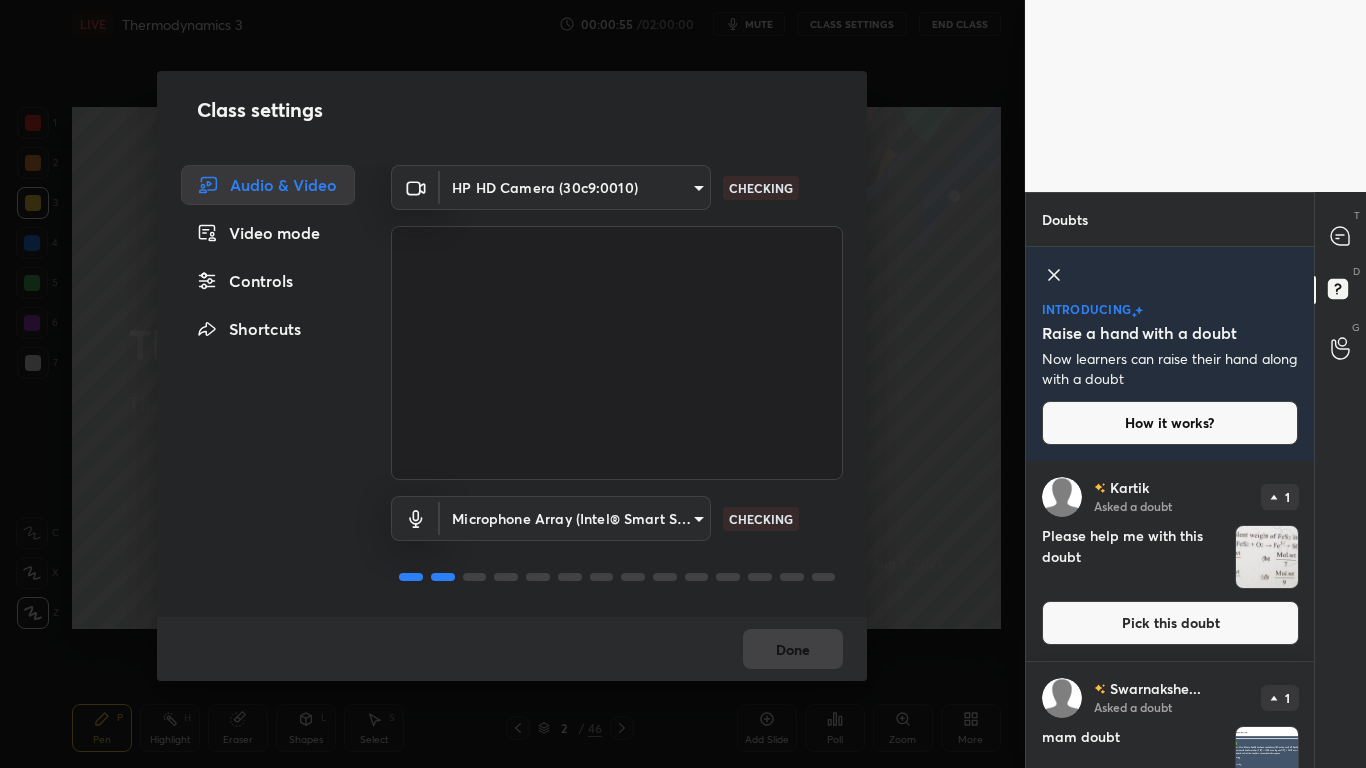 click on "Audio & Video Video mode Controls Shortcuts" at bounding box center (262, 391) 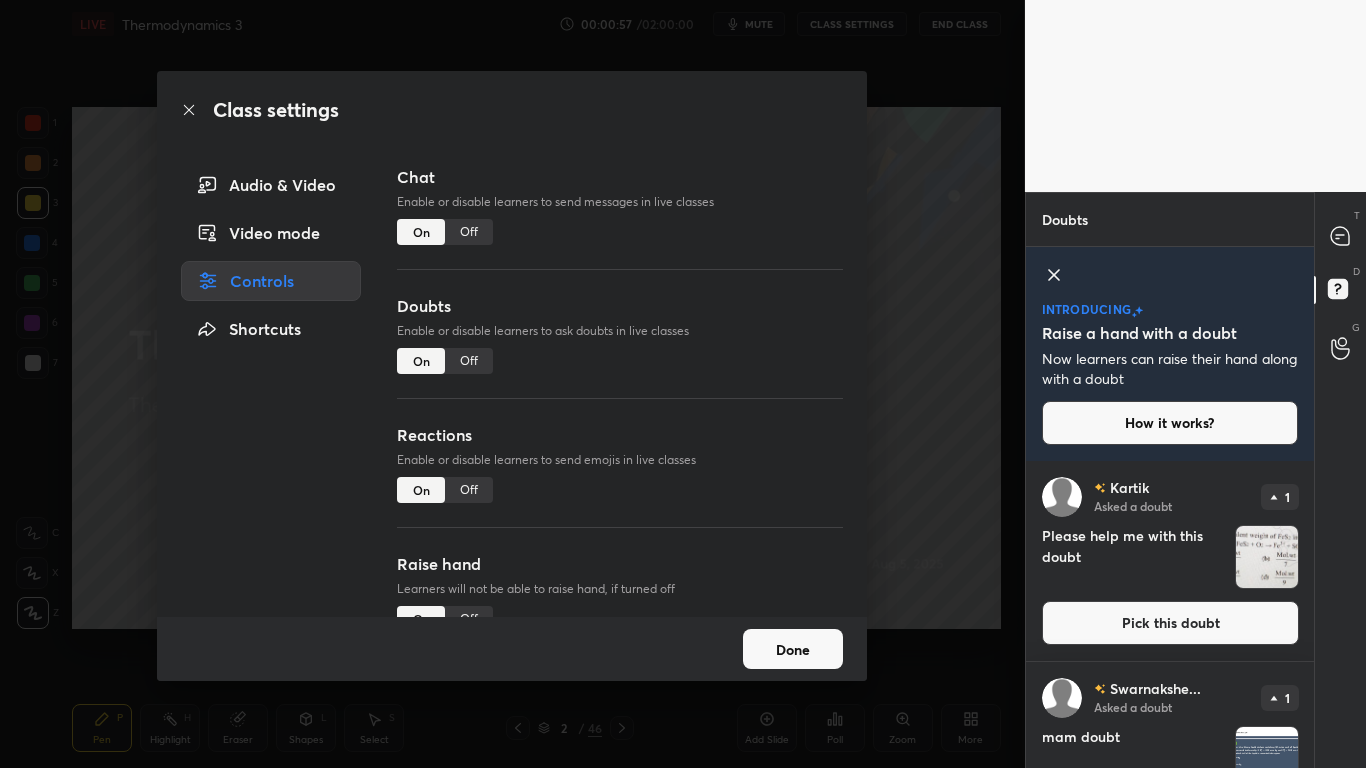 click on "Off" at bounding box center [469, 361] 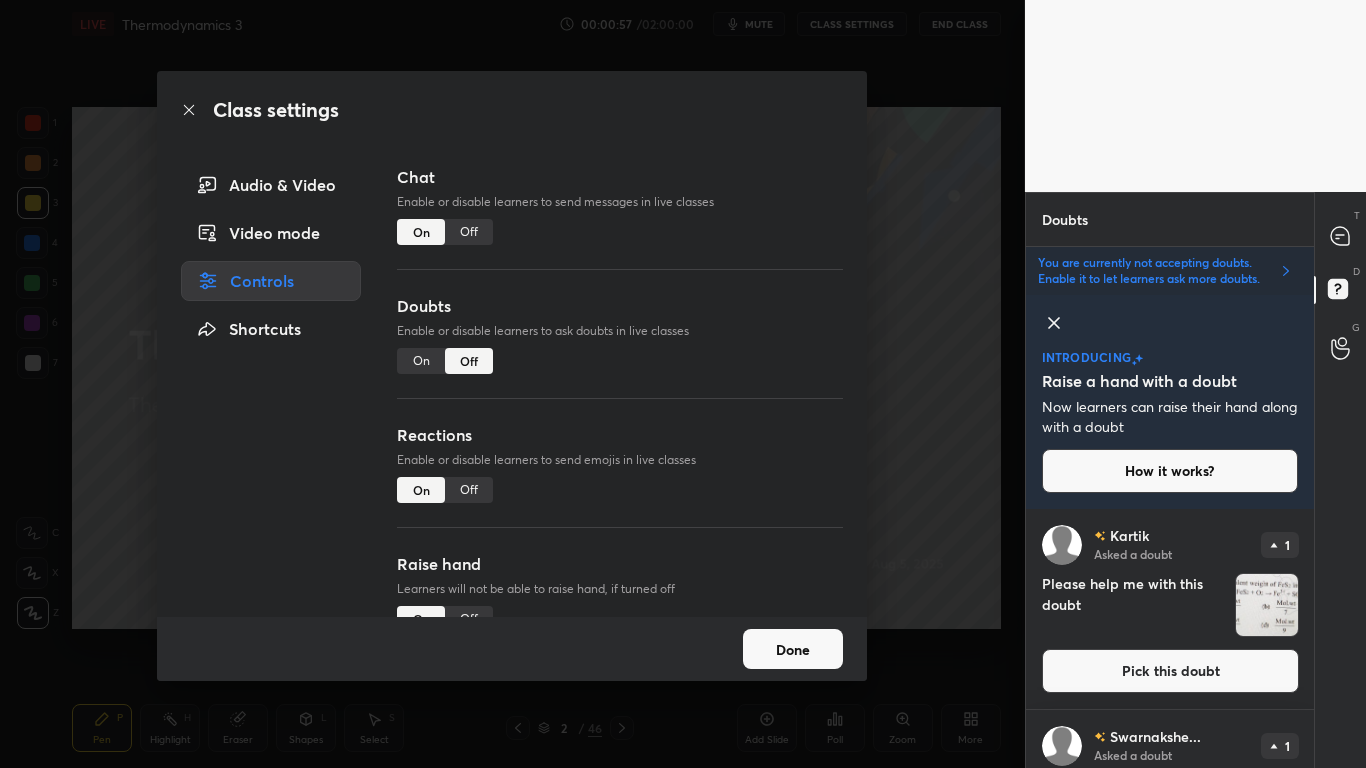 scroll, scrollTop: 252, scrollLeft: 282, axis: both 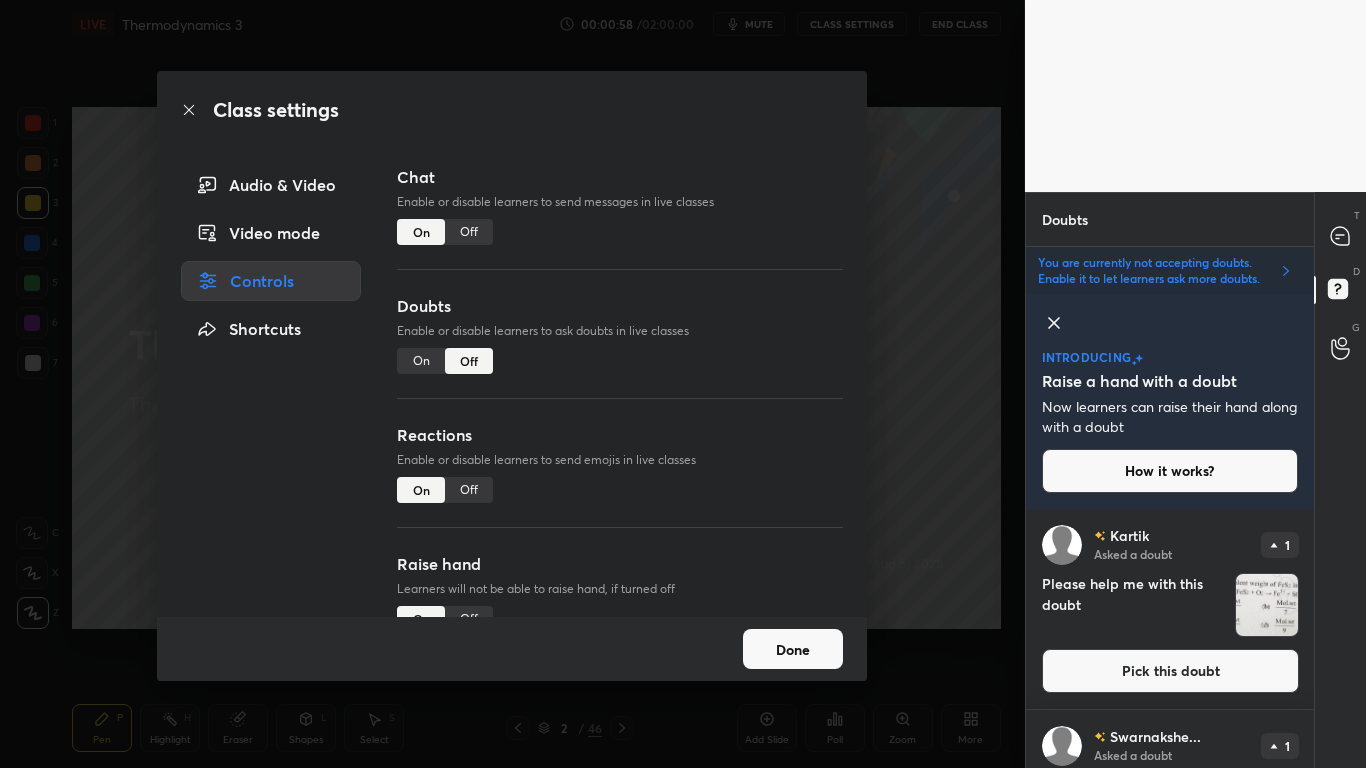 click on "Done" at bounding box center [793, 649] 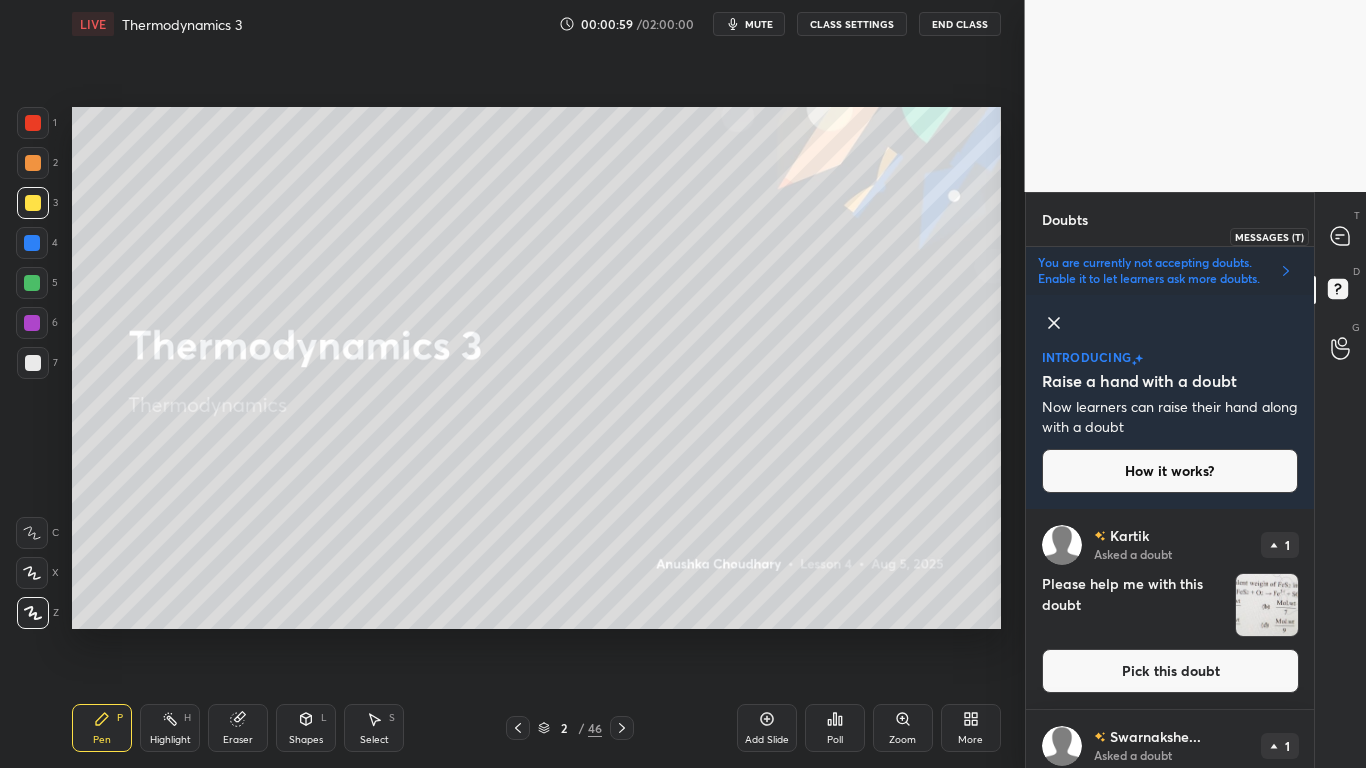 click 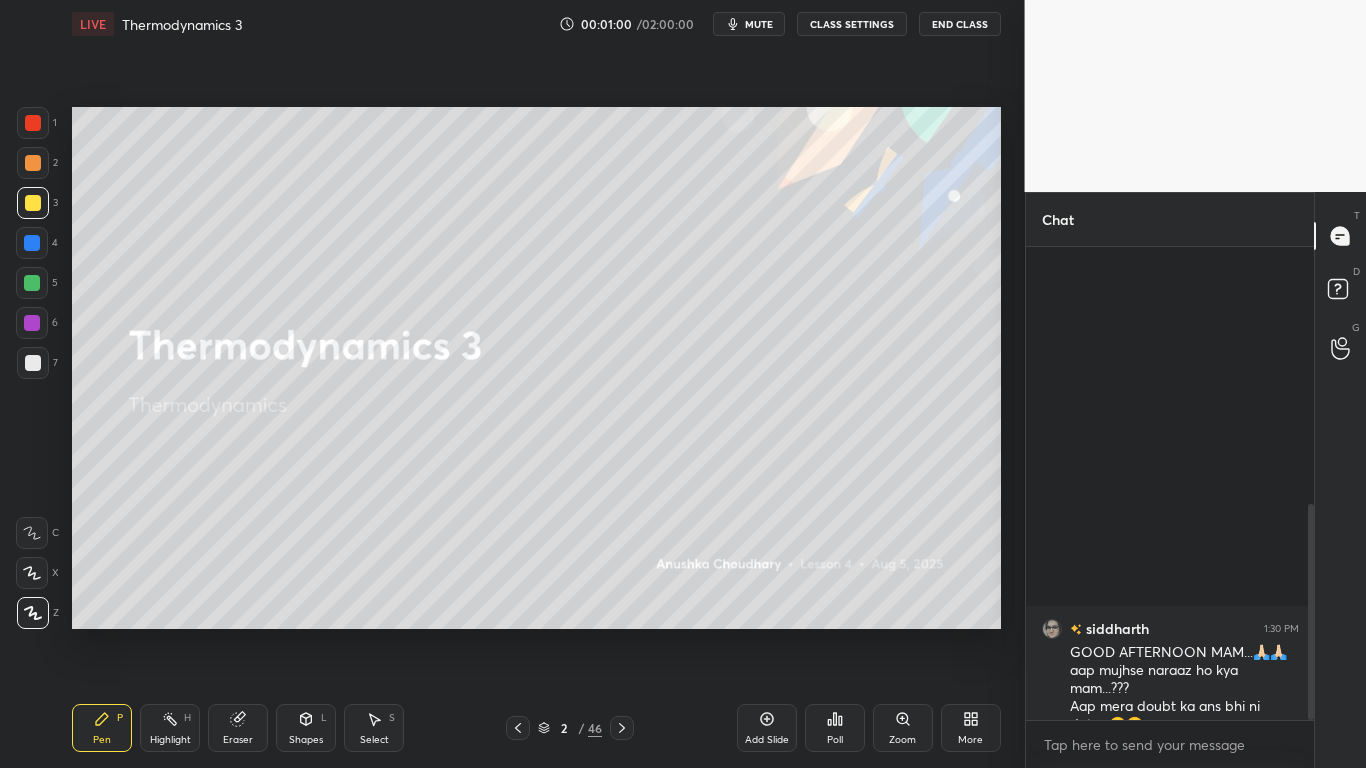 scroll, scrollTop: 7, scrollLeft: 7, axis: both 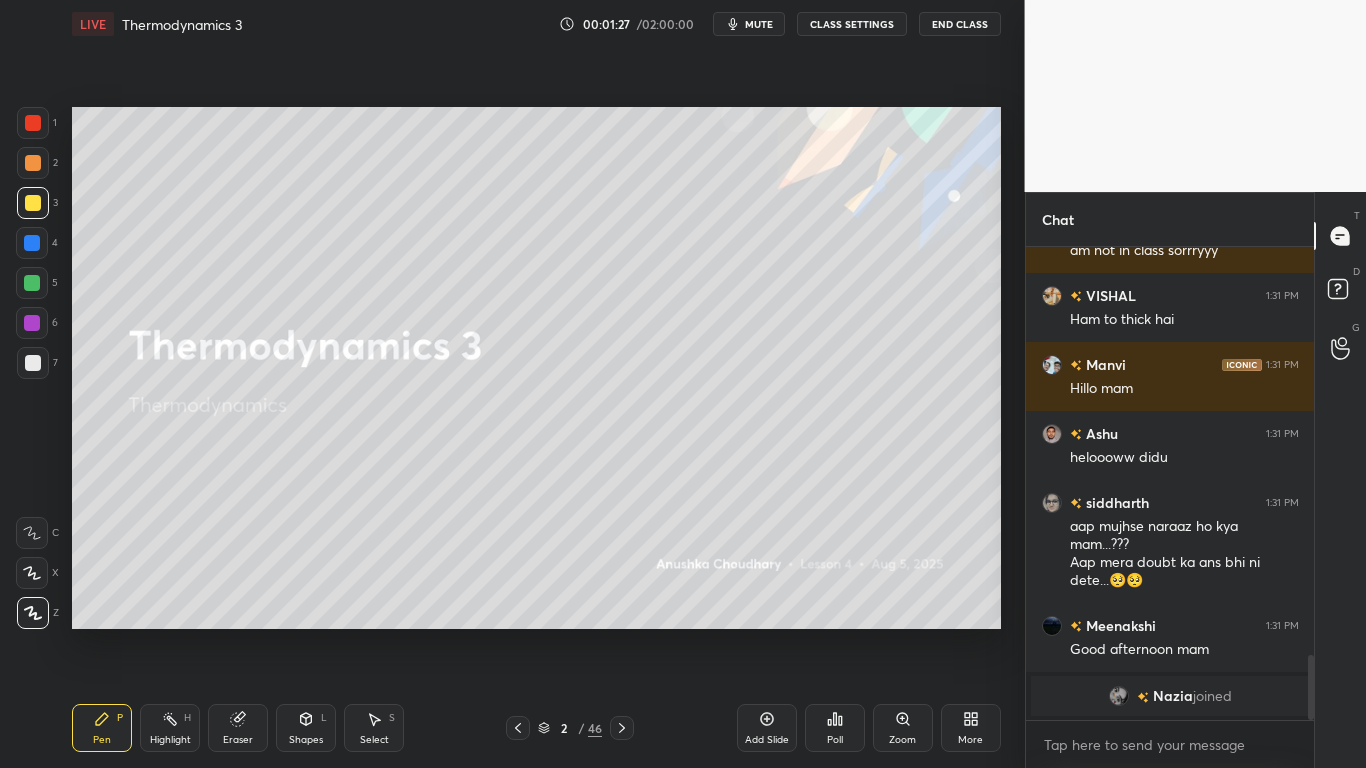 click on "CLASS SETTINGS" at bounding box center (852, 24) 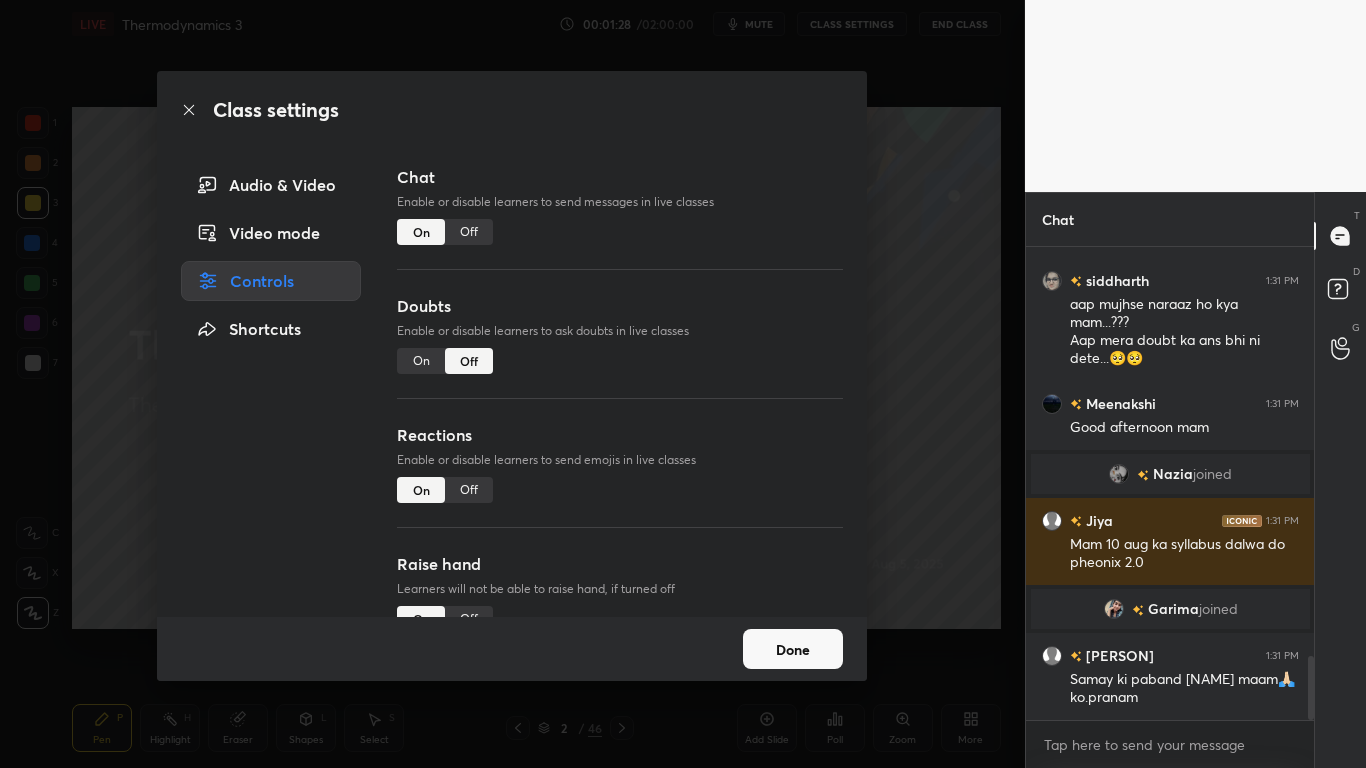 click on "Off" at bounding box center (469, 232) 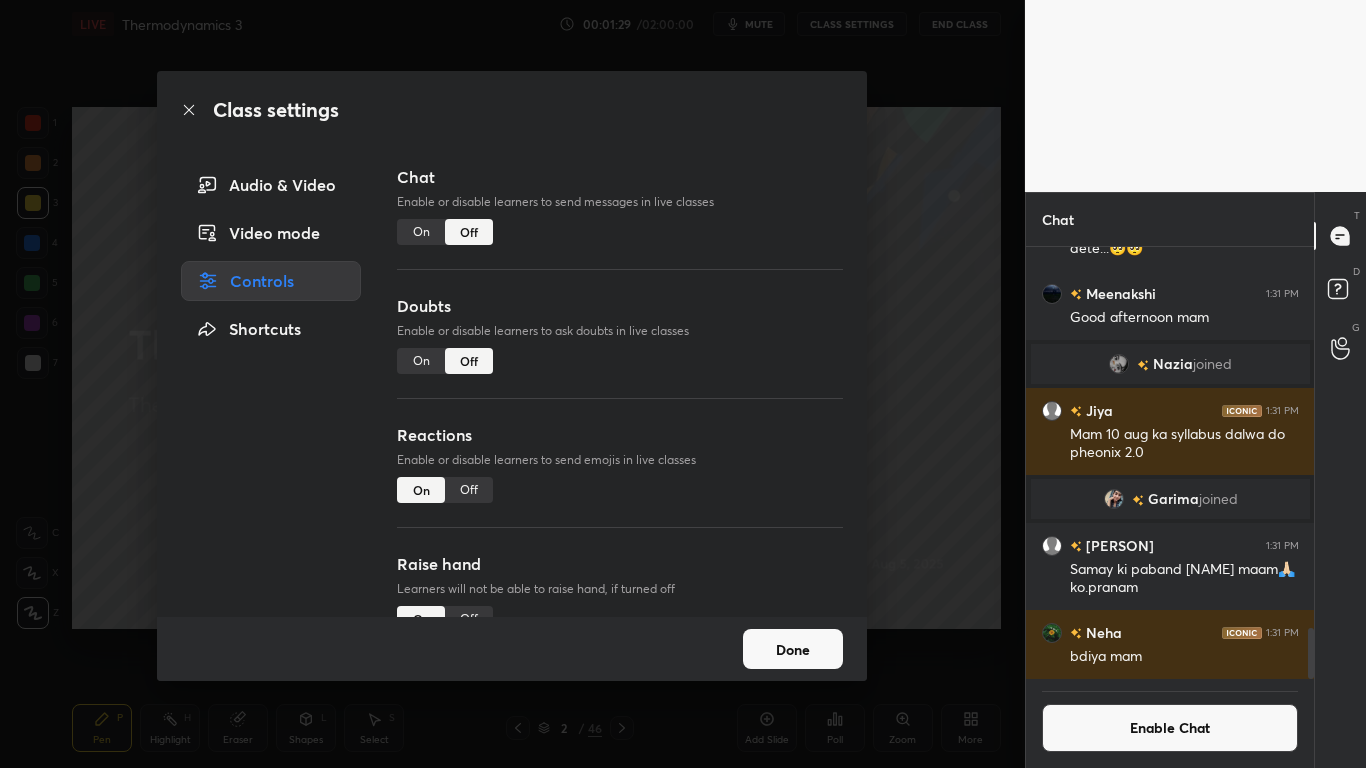 click on "Done" at bounding box center [793, 649] 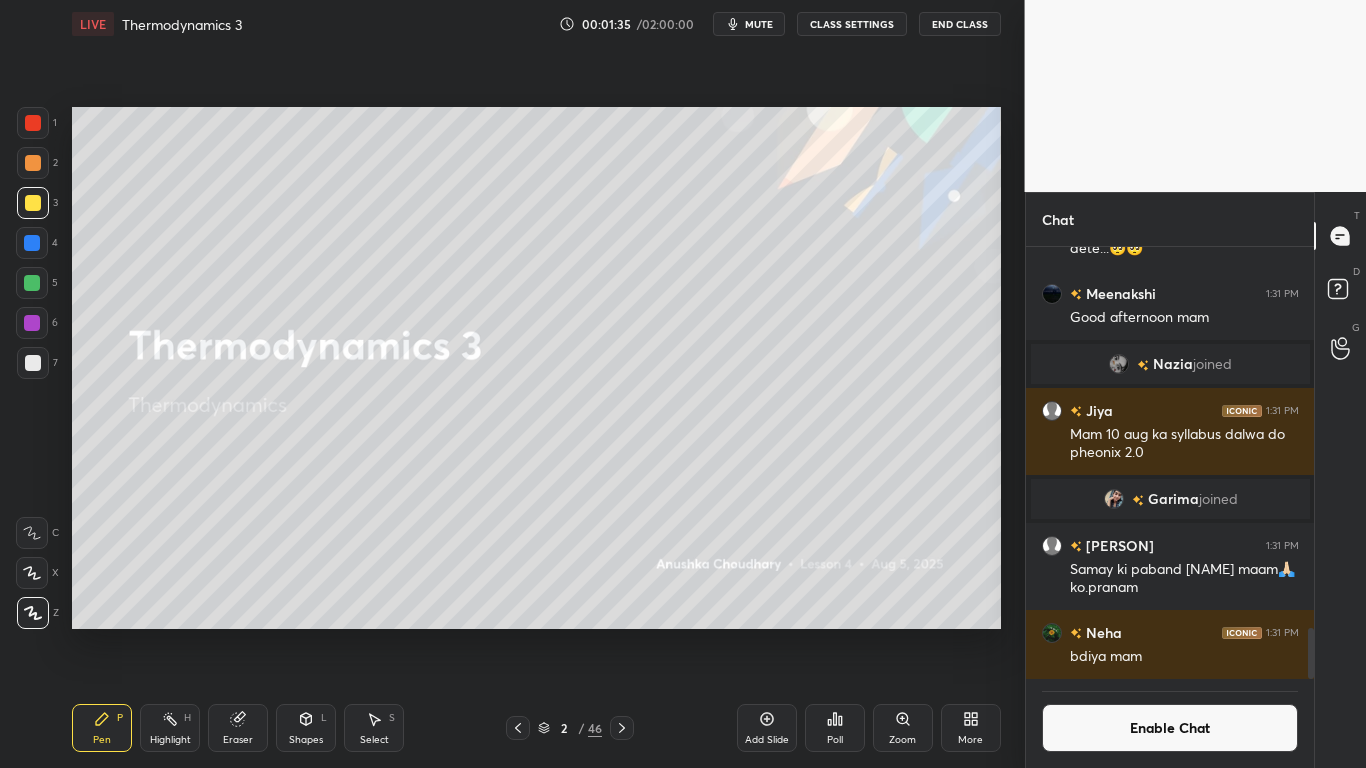 click on "CLASS SETTINGS" at bounding box center [852, 24] 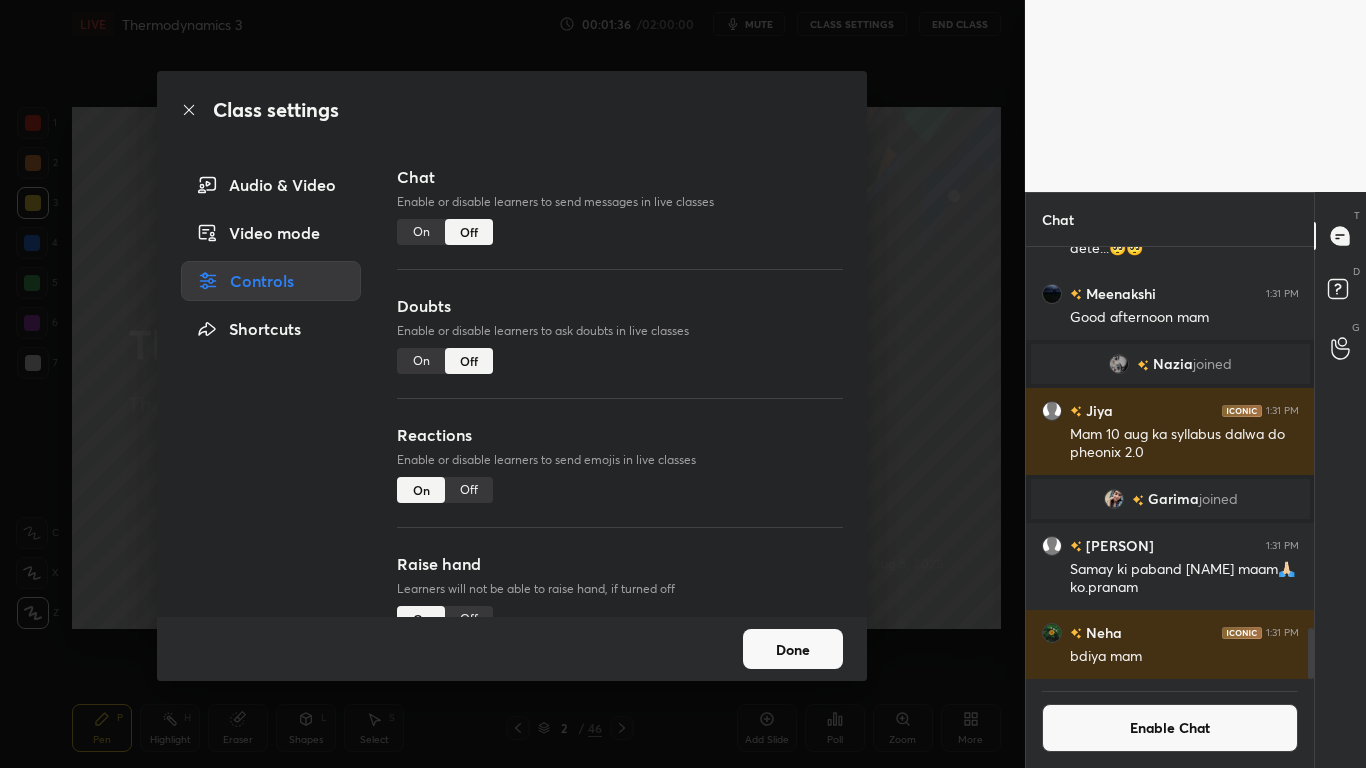 click on "On" at bounding box center [421, 232] 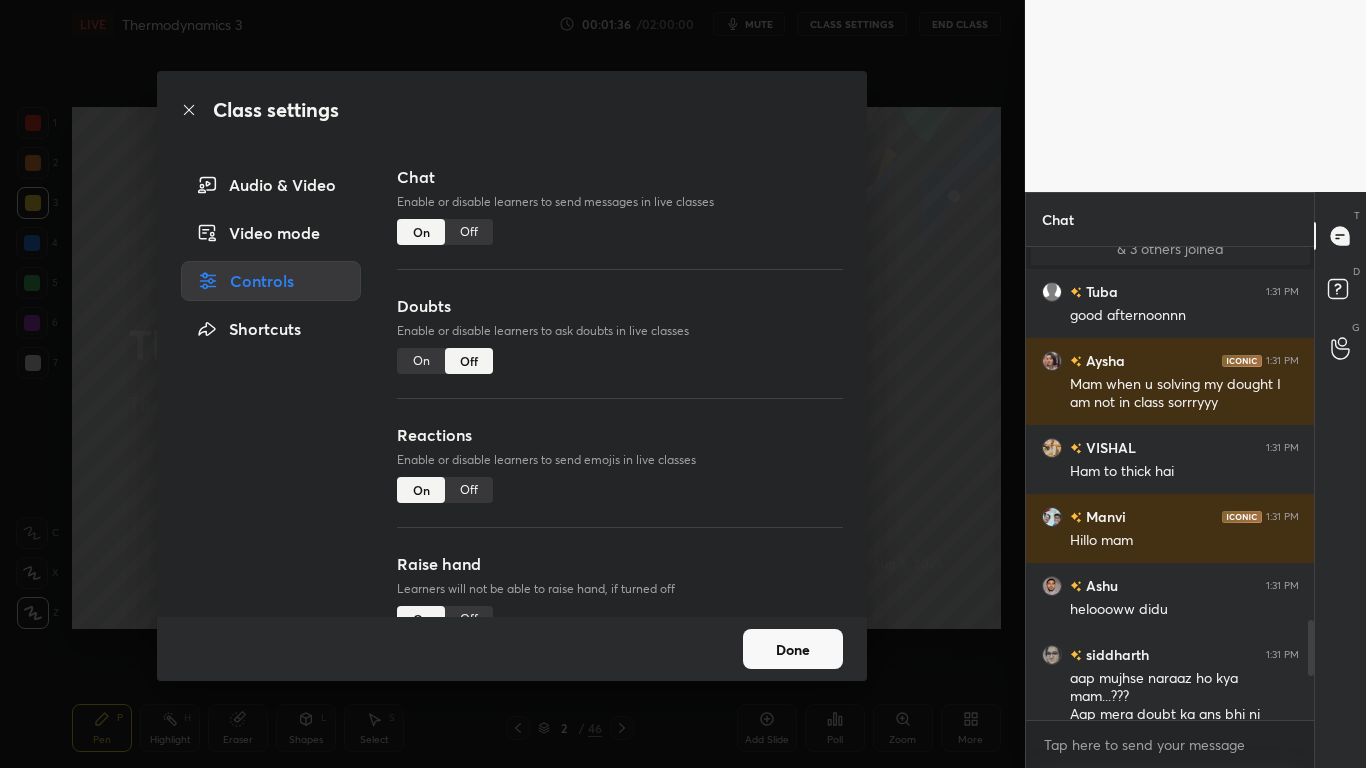 click on "On" at bounding box center (421, 361) 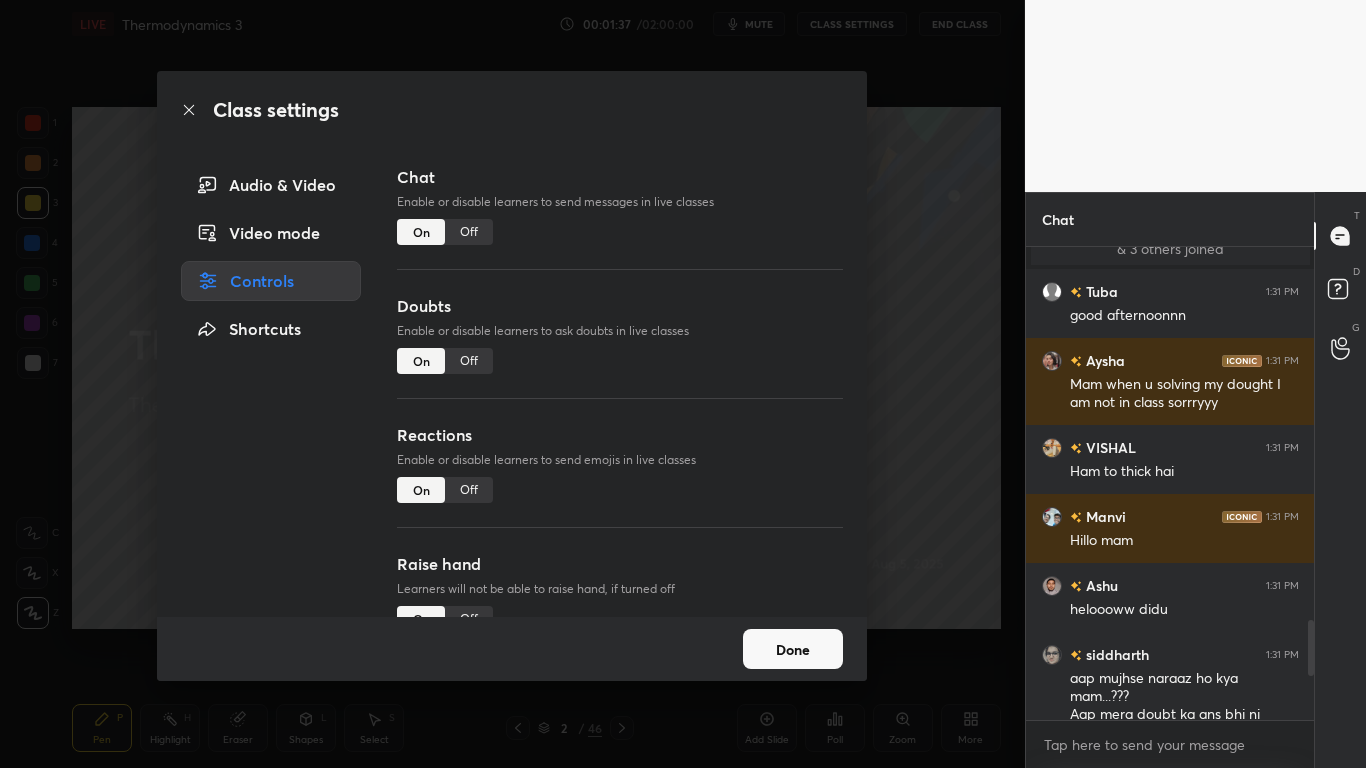 click on "Done" at bounding box center [793, 649] 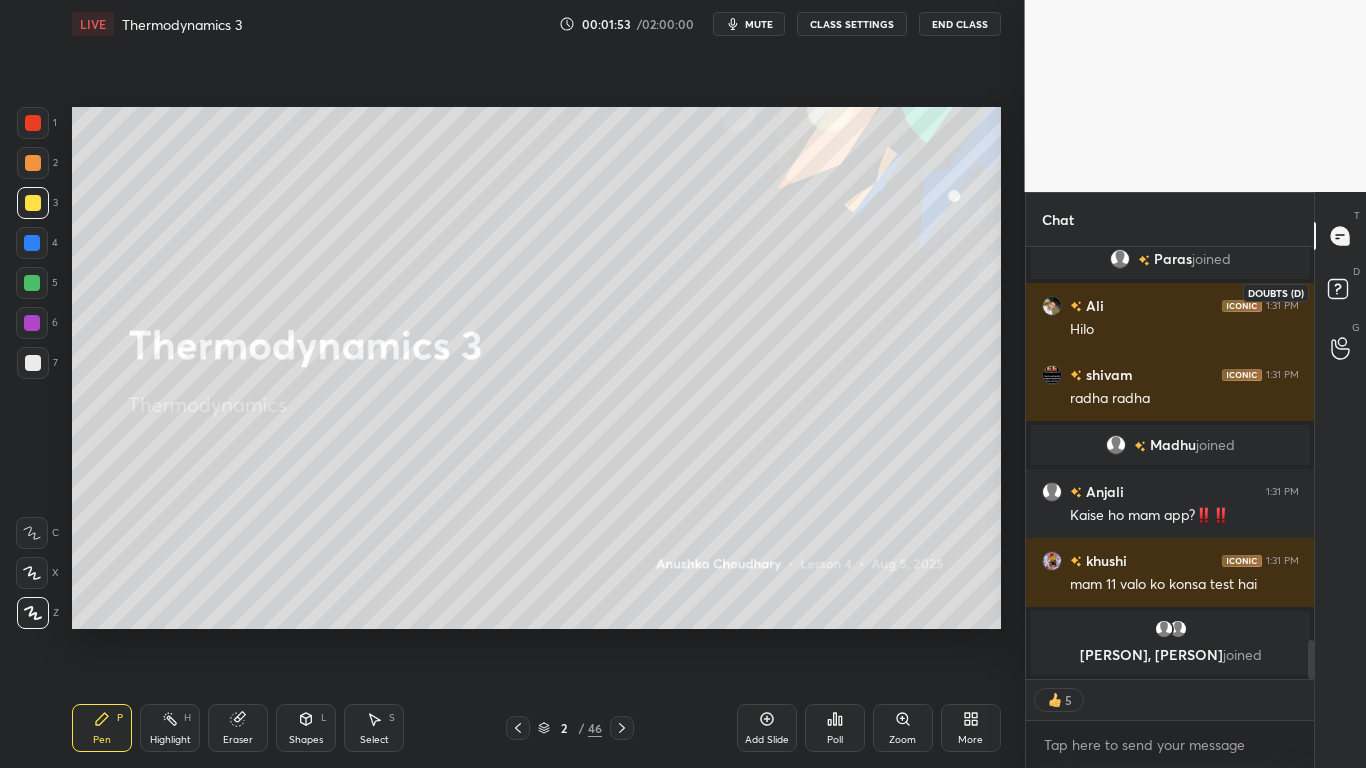click 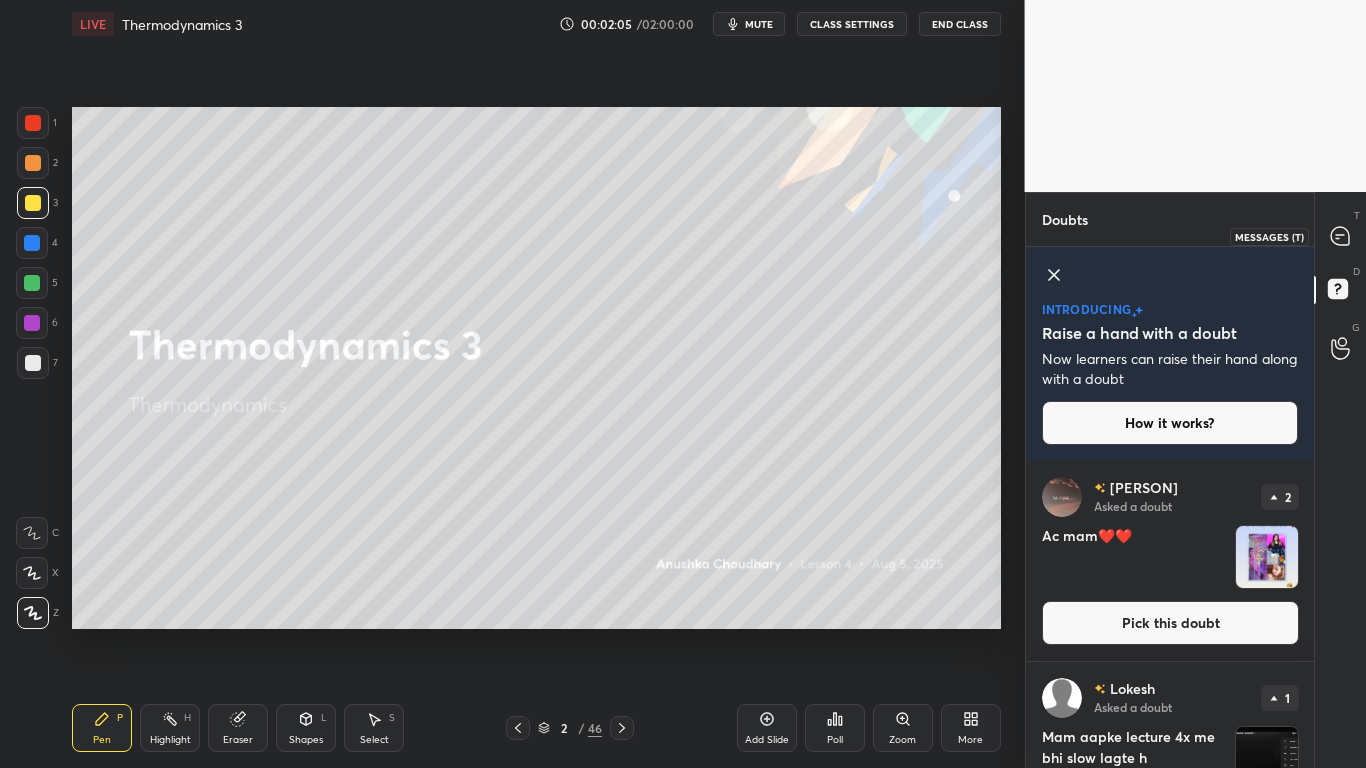 click 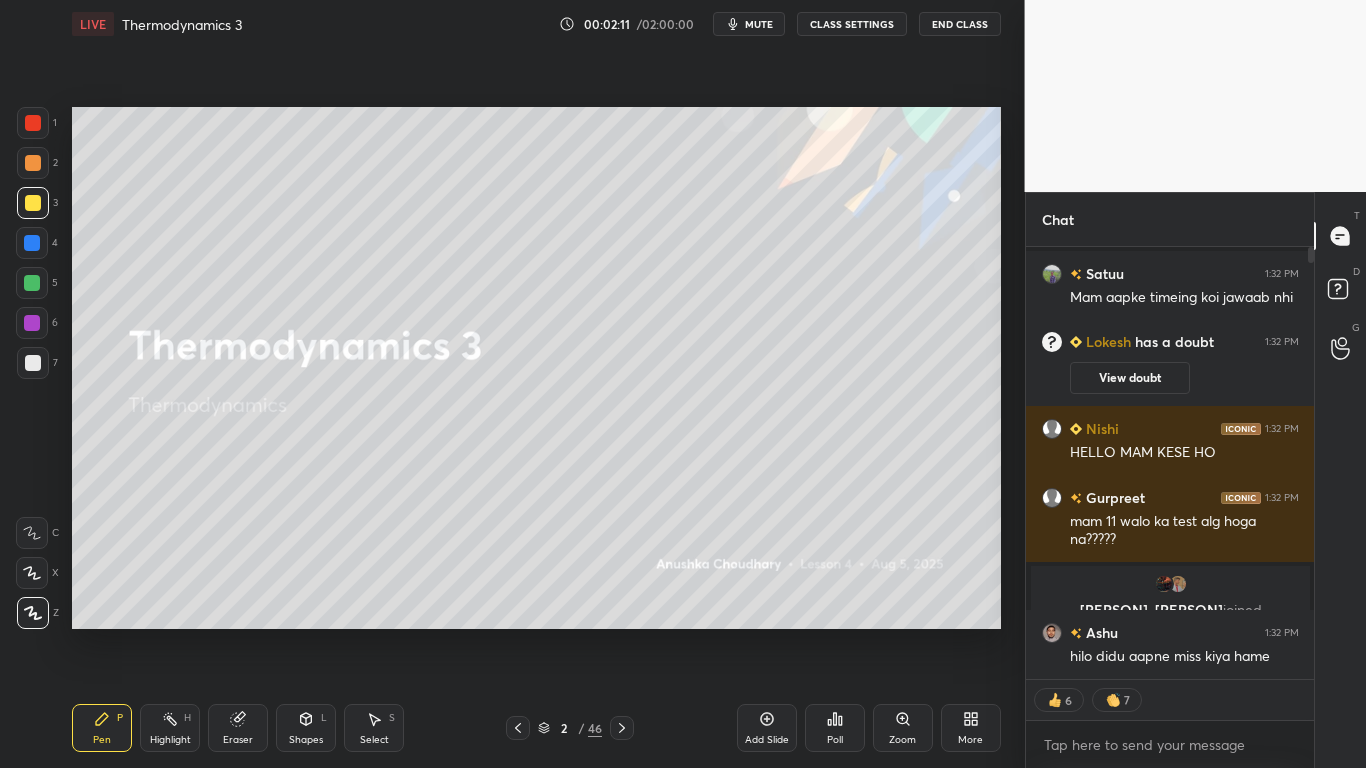 click on "CLASS SETTINGS" at bounding box center [852, 24] 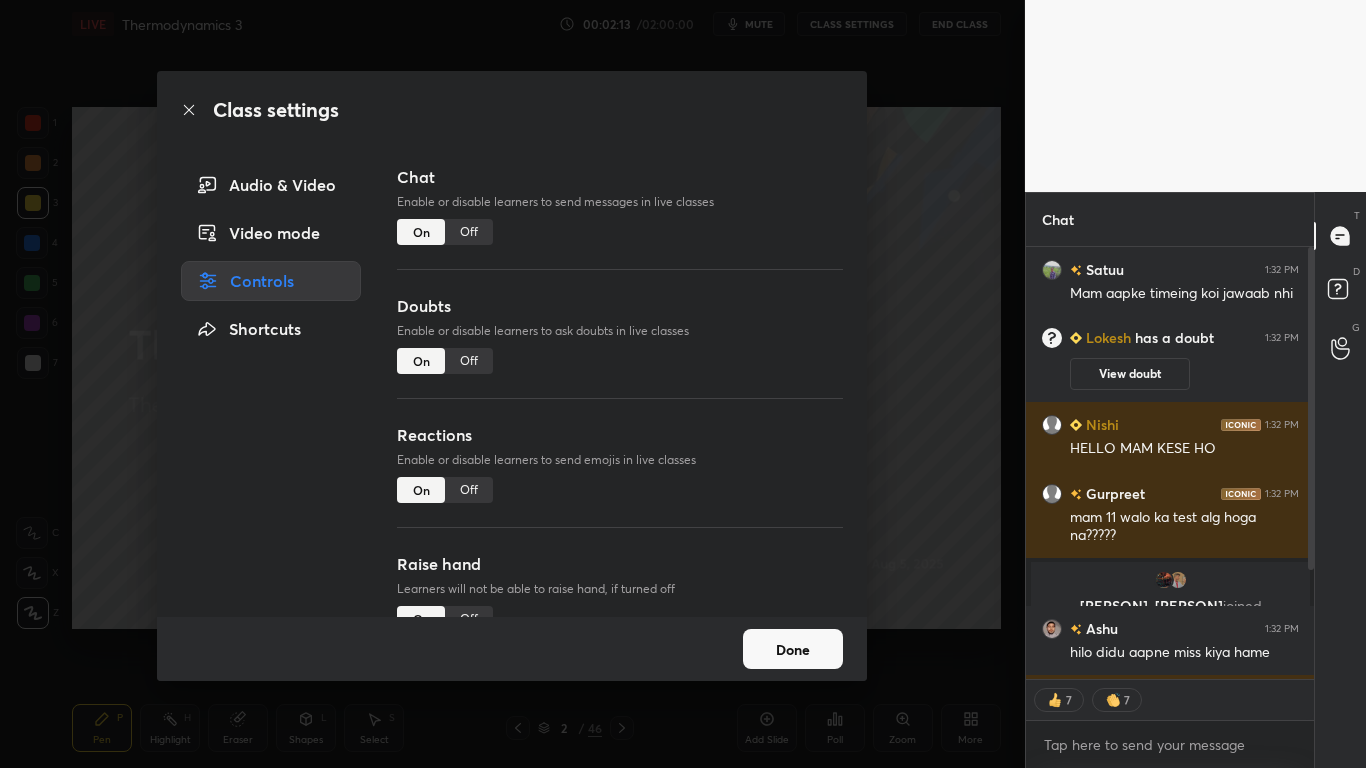 click on "Off" at bounding box center [469, 361] 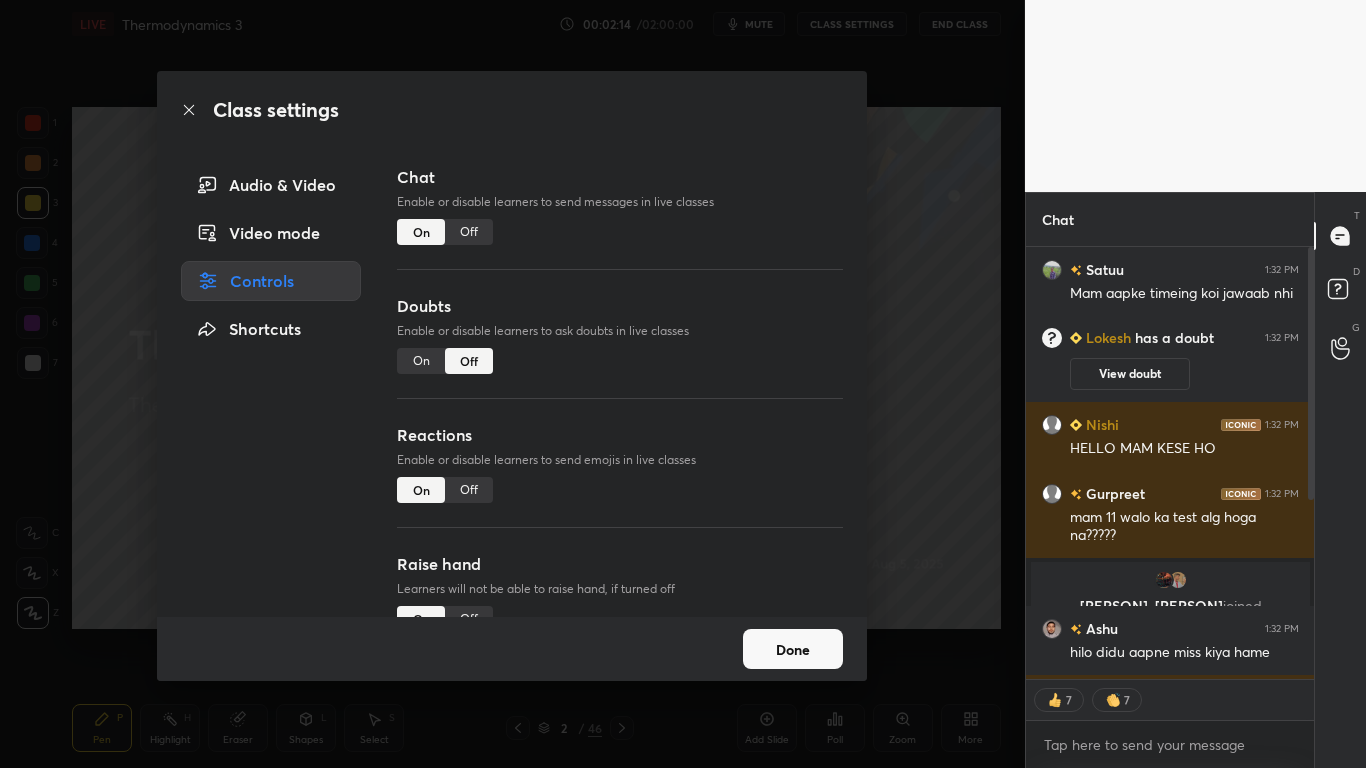 click on "Done" at bounding box center (793, 649) 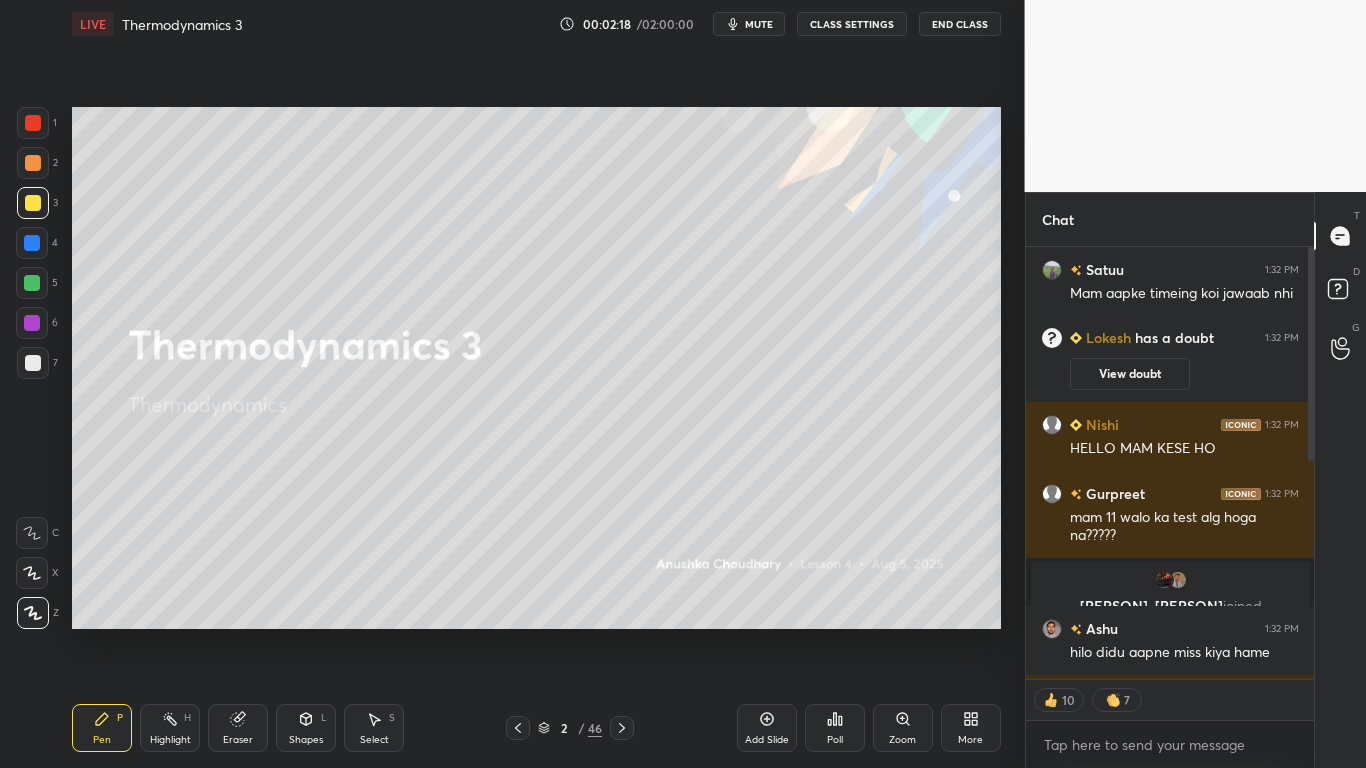 click at bounding box center (1308, 463) 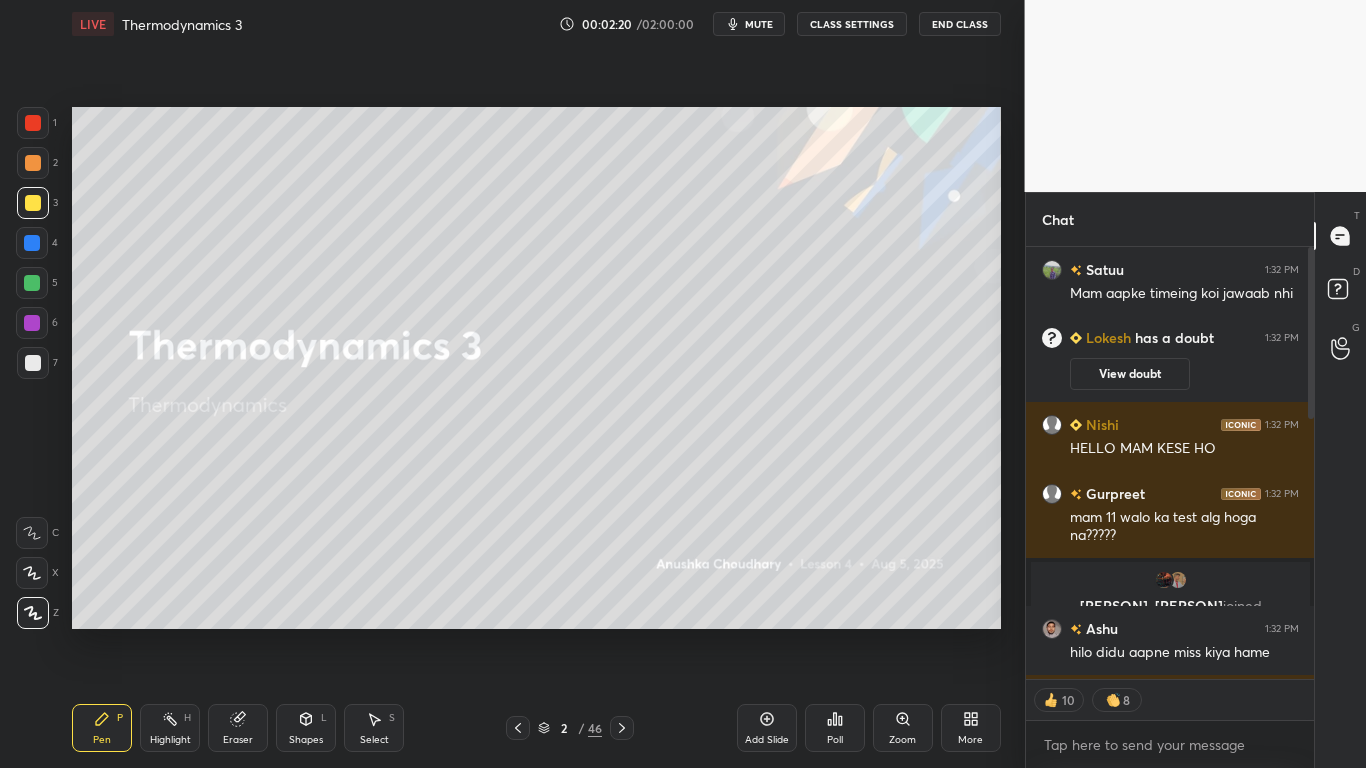 click at bounding box center (1308, 463) 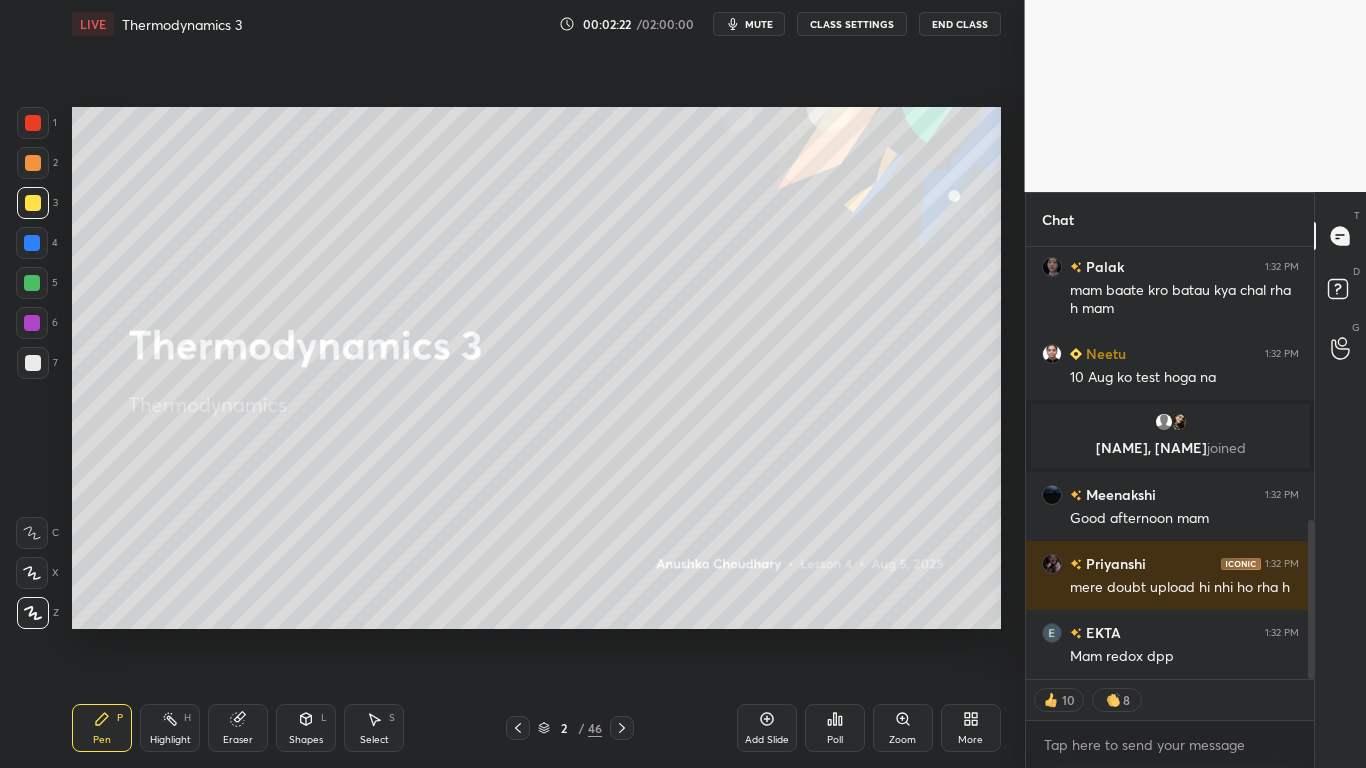 drag, startPoint x: 1310, startPoint y: 342, endPoint x: 1302, endPoint y: 507, distance: 165.19383 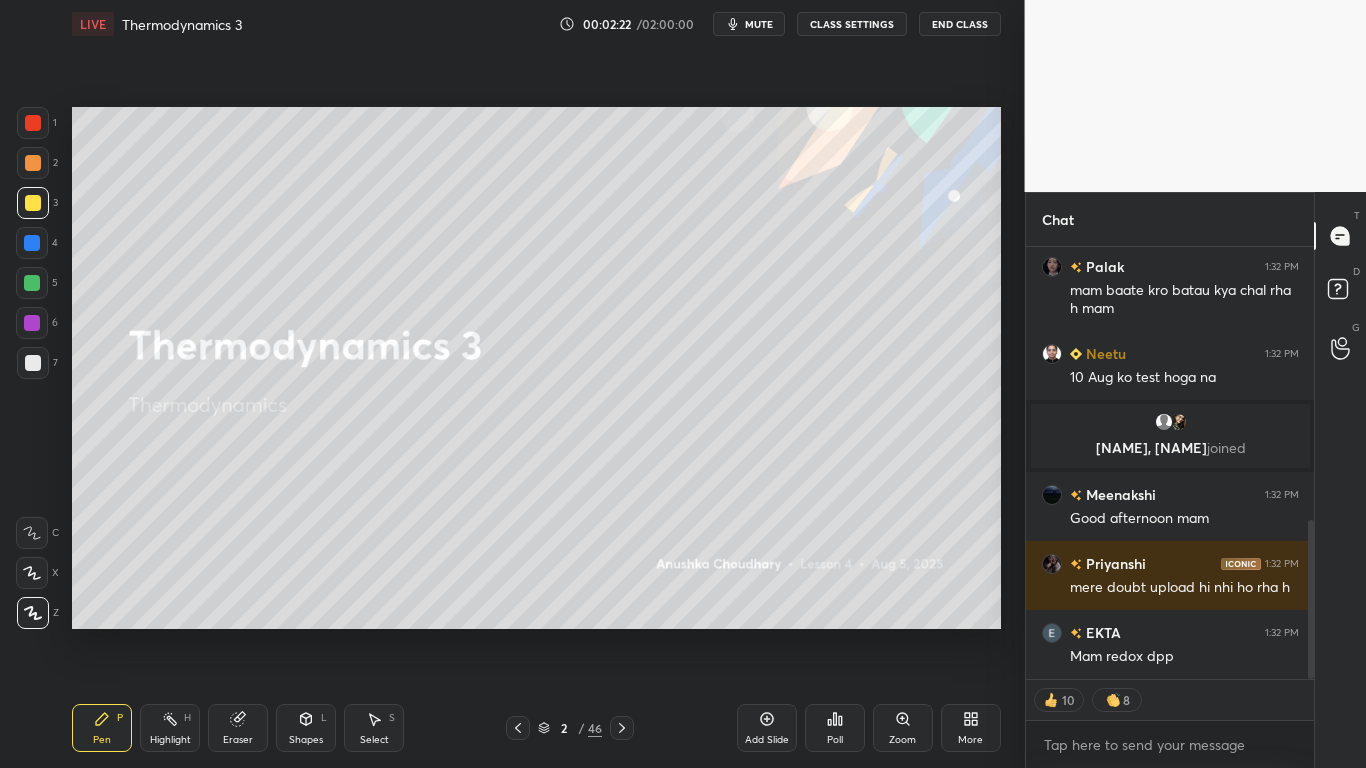 click at bounding box center (1308, 463) 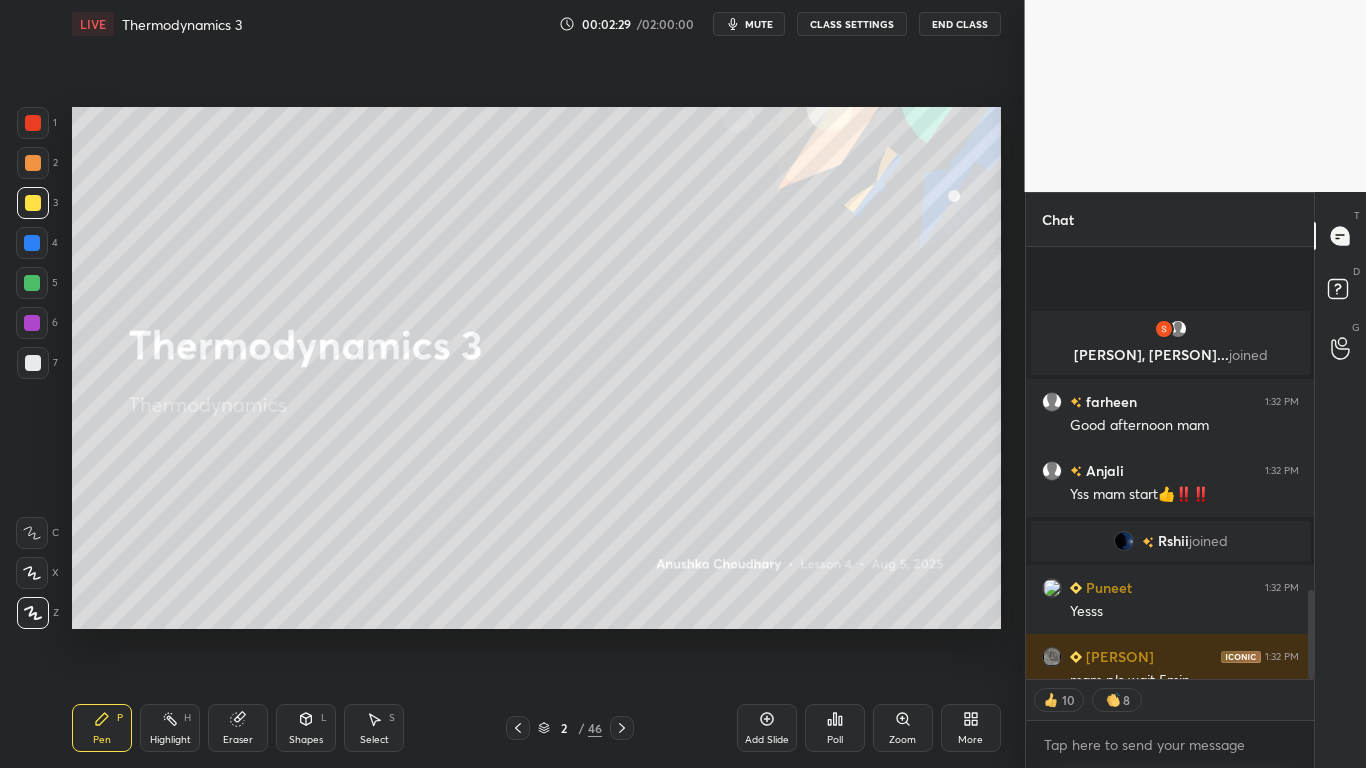 scroll, scrollTop: 1654, scrollLeft: 0, axis: vertical 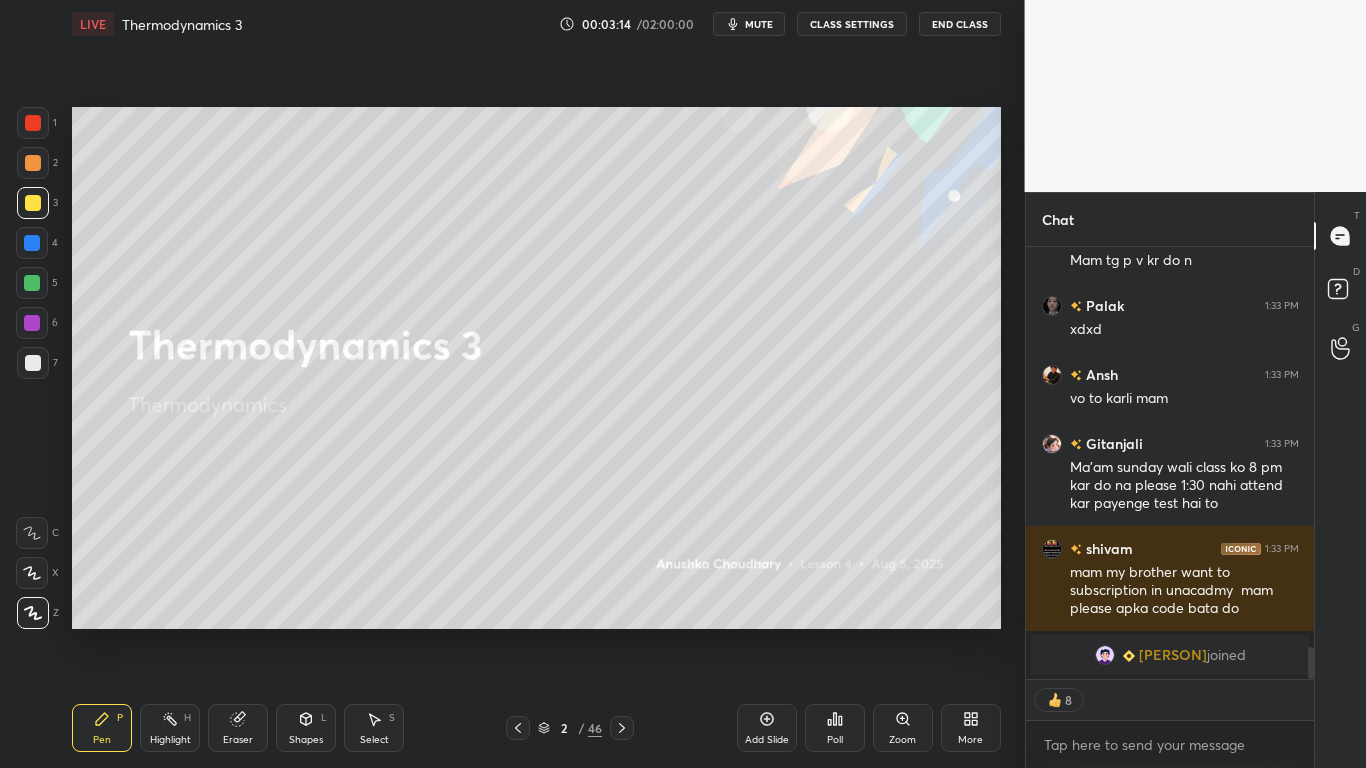 type on "x" 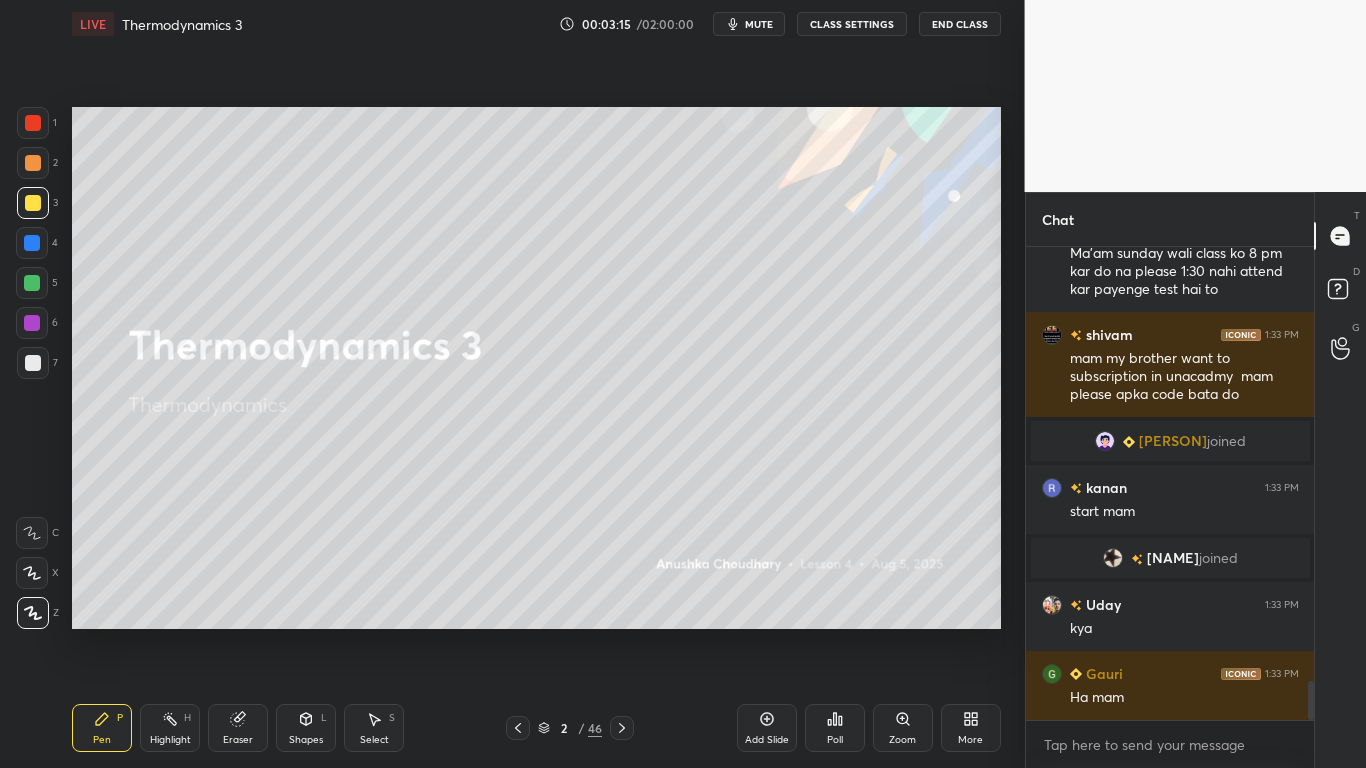 click on "CLASS SETTINGS" at bounding box center (852, 24) 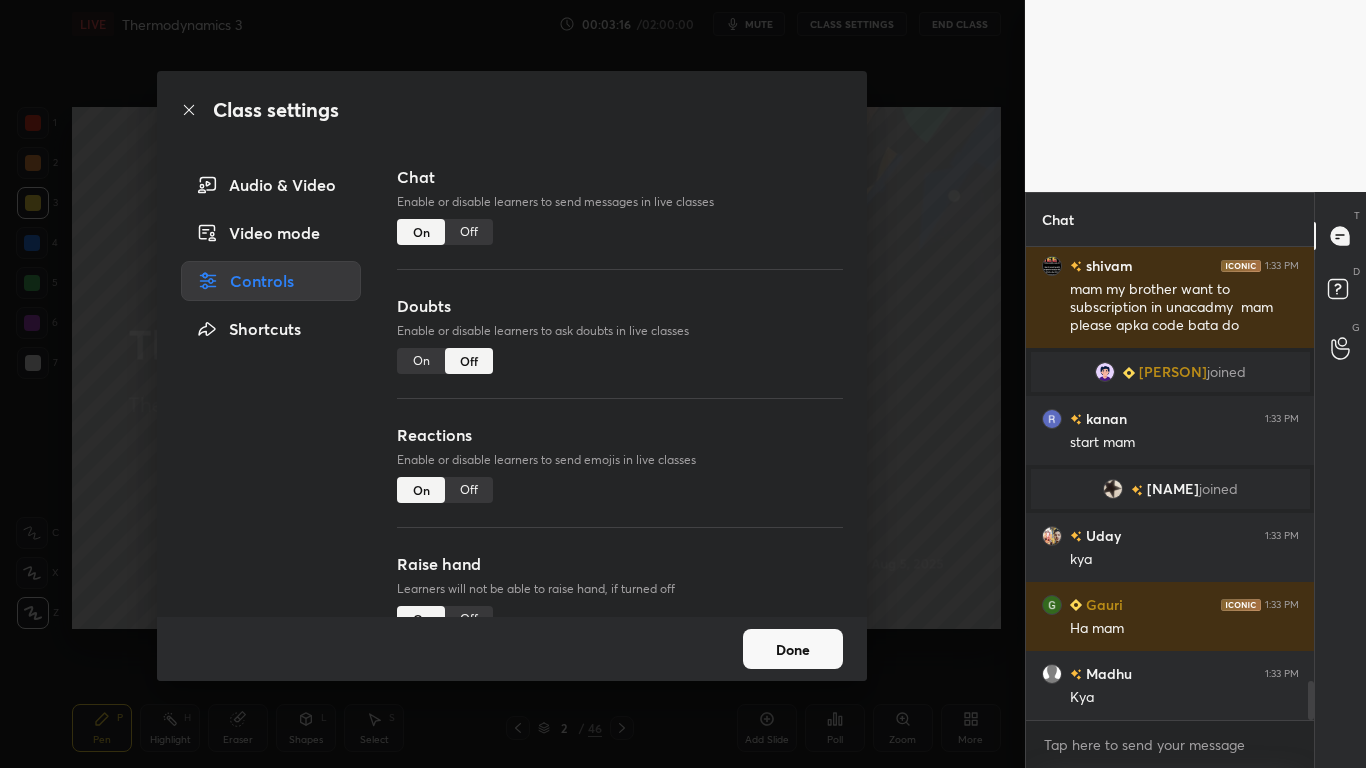 click on "Off" at bounding box center [469, 232] 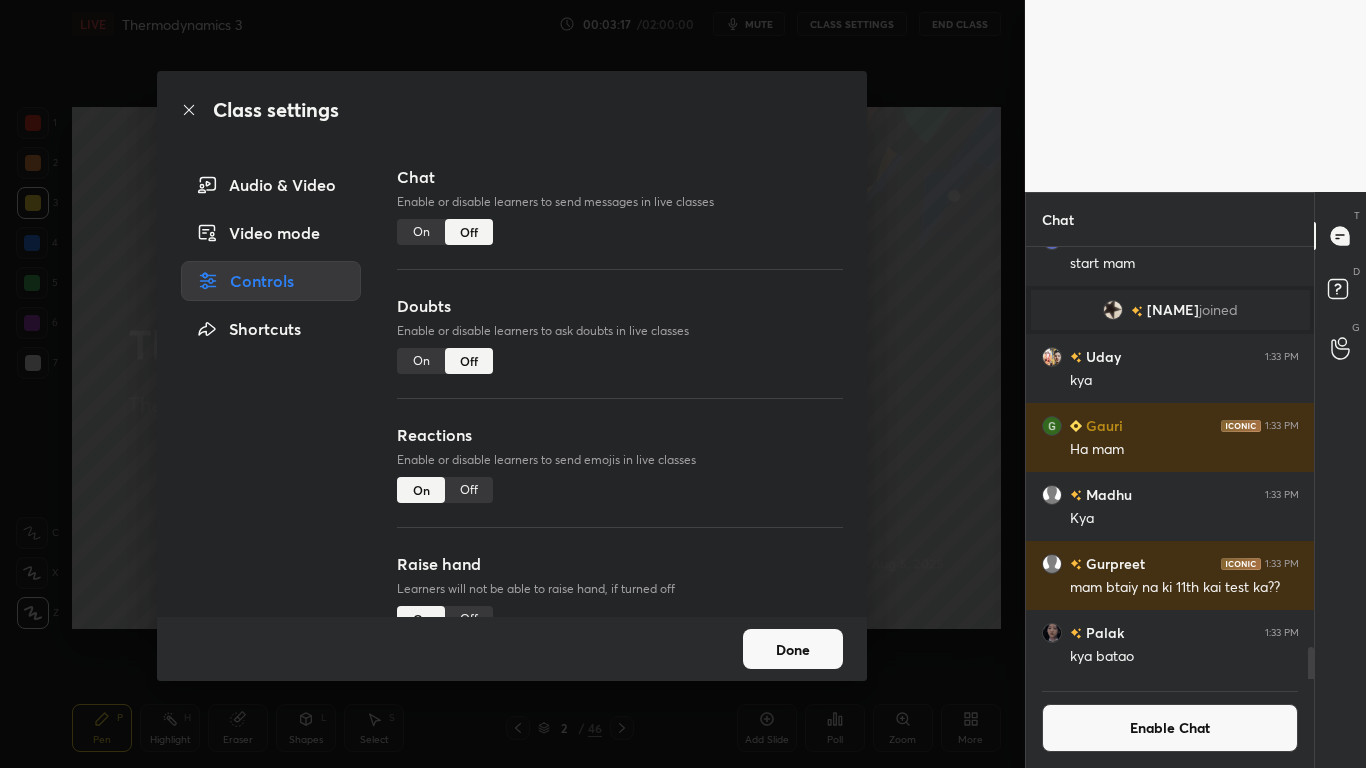 click on "Done" at bounding box center (793, 649) 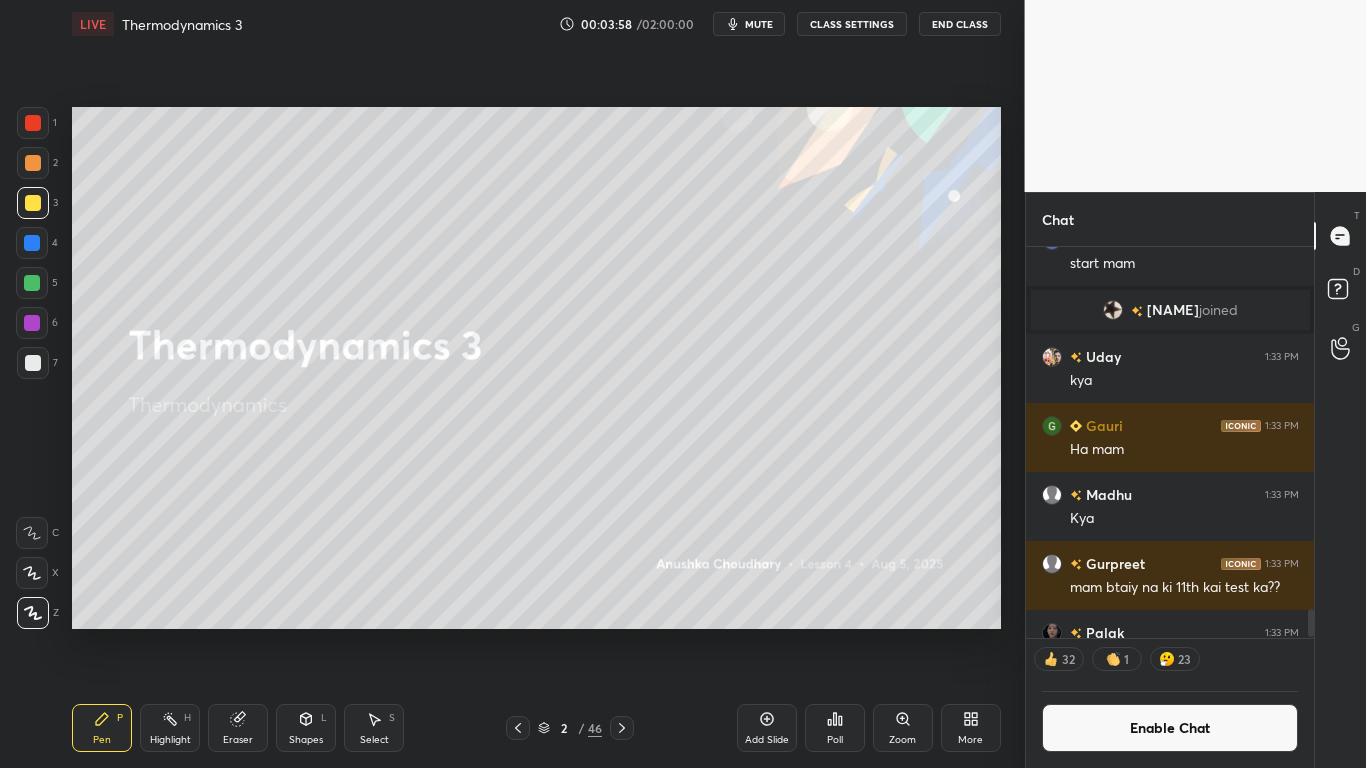 click on "Enable Chat" at bounding box center [1170, 728] 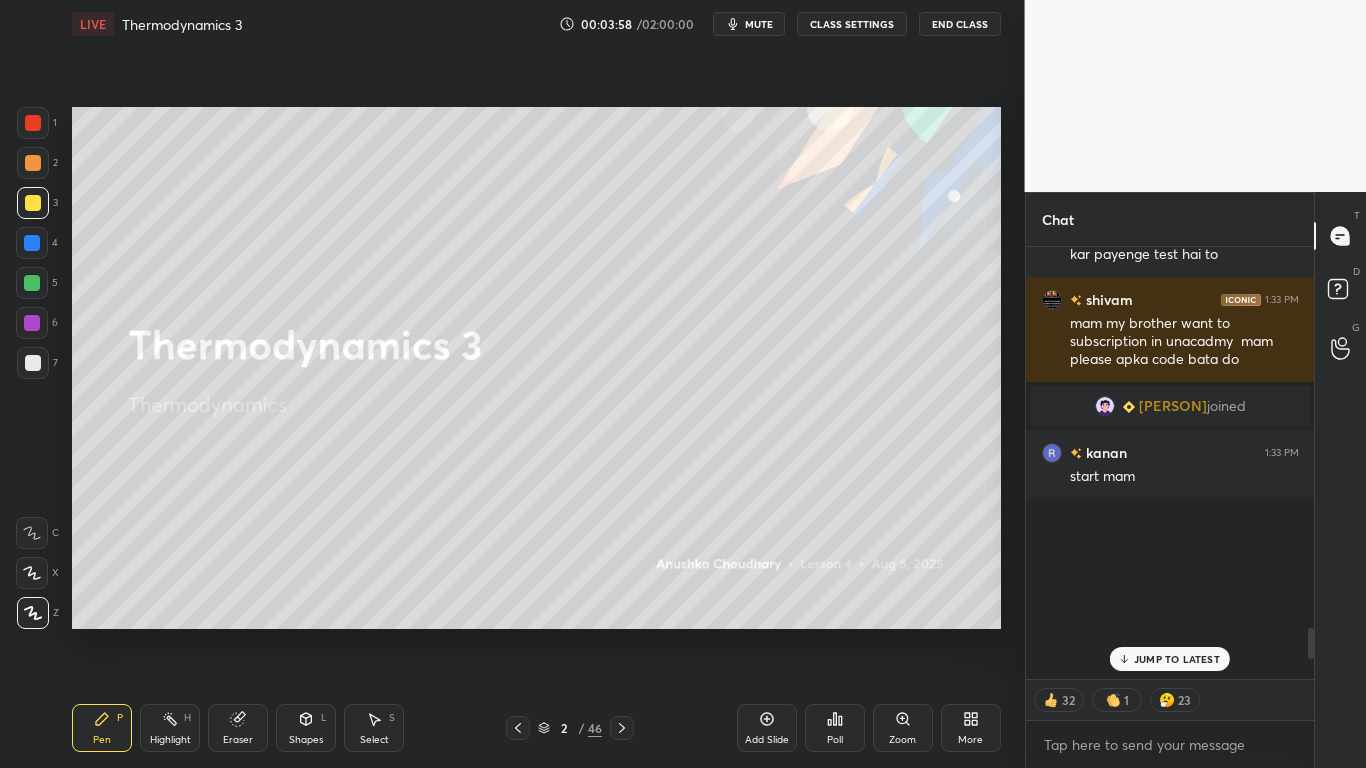 scroll, scrollTop: 7, scrollLeft: 7, axis: both 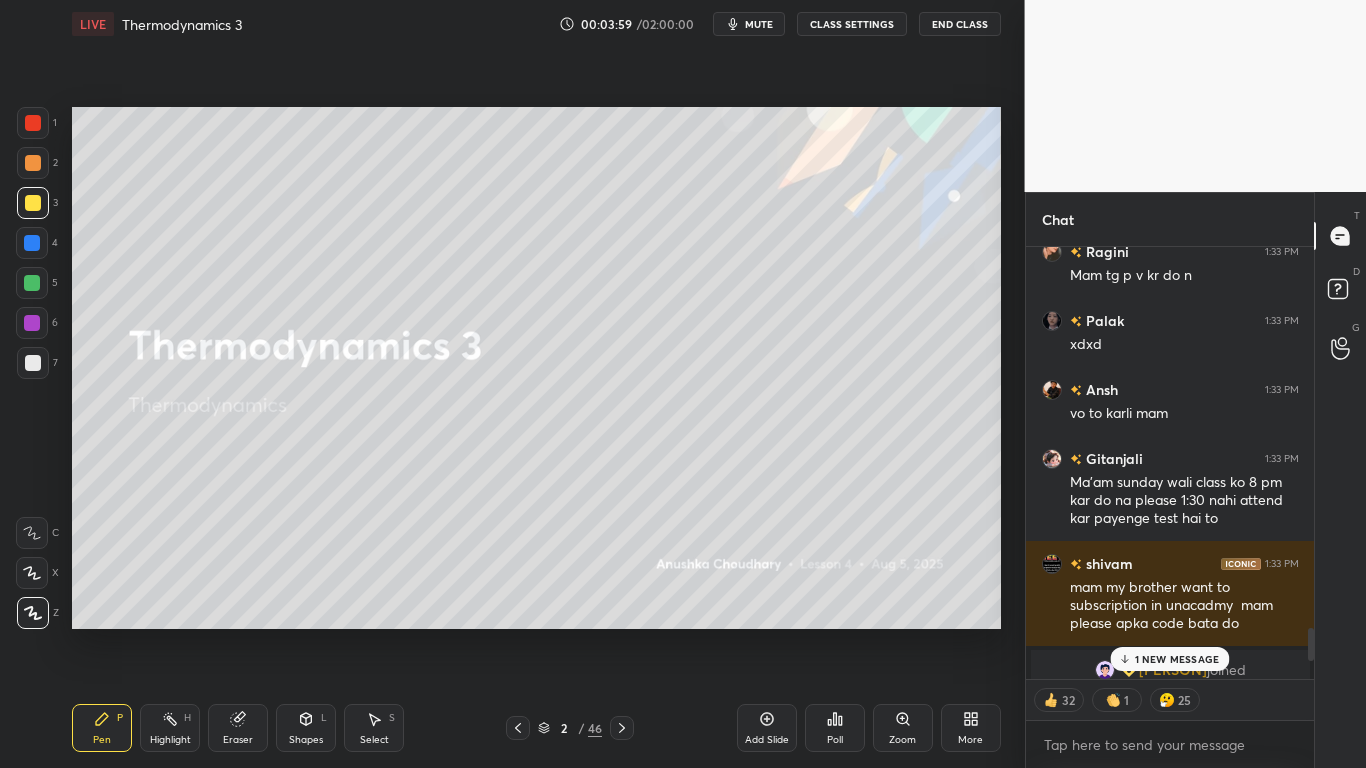 click on "1 NEW MESSAGE" at bounding box center (1177, 659) 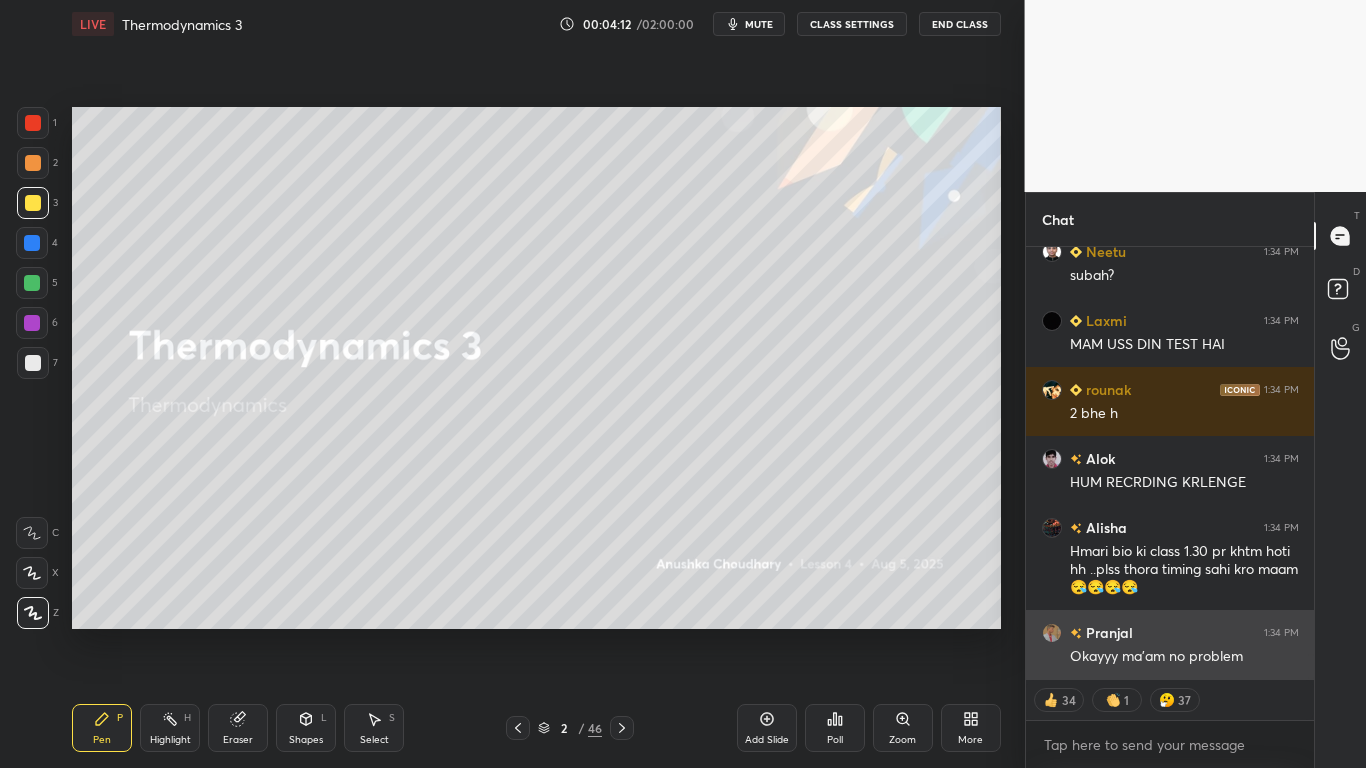 scroll, scrollTop: 7462, scrollLeft: 0, axis: vertical 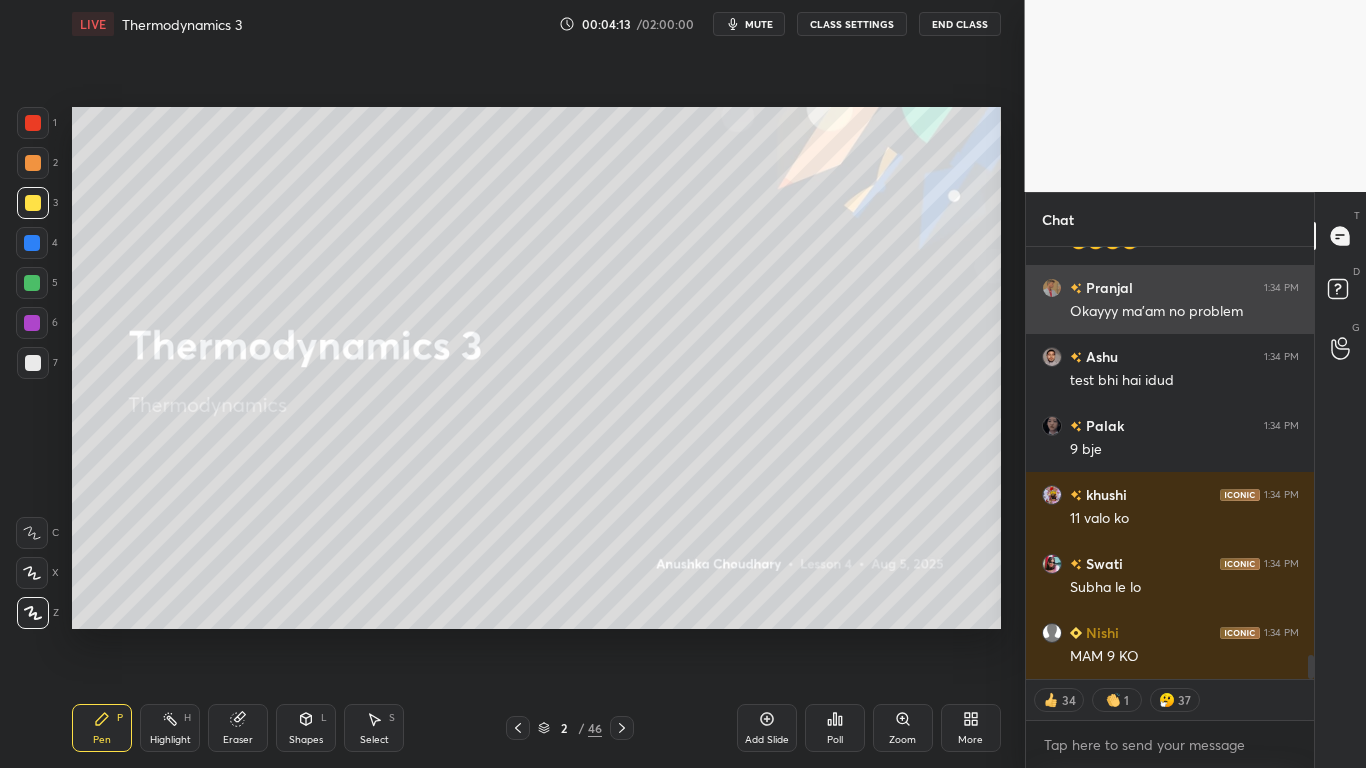 type on "x" 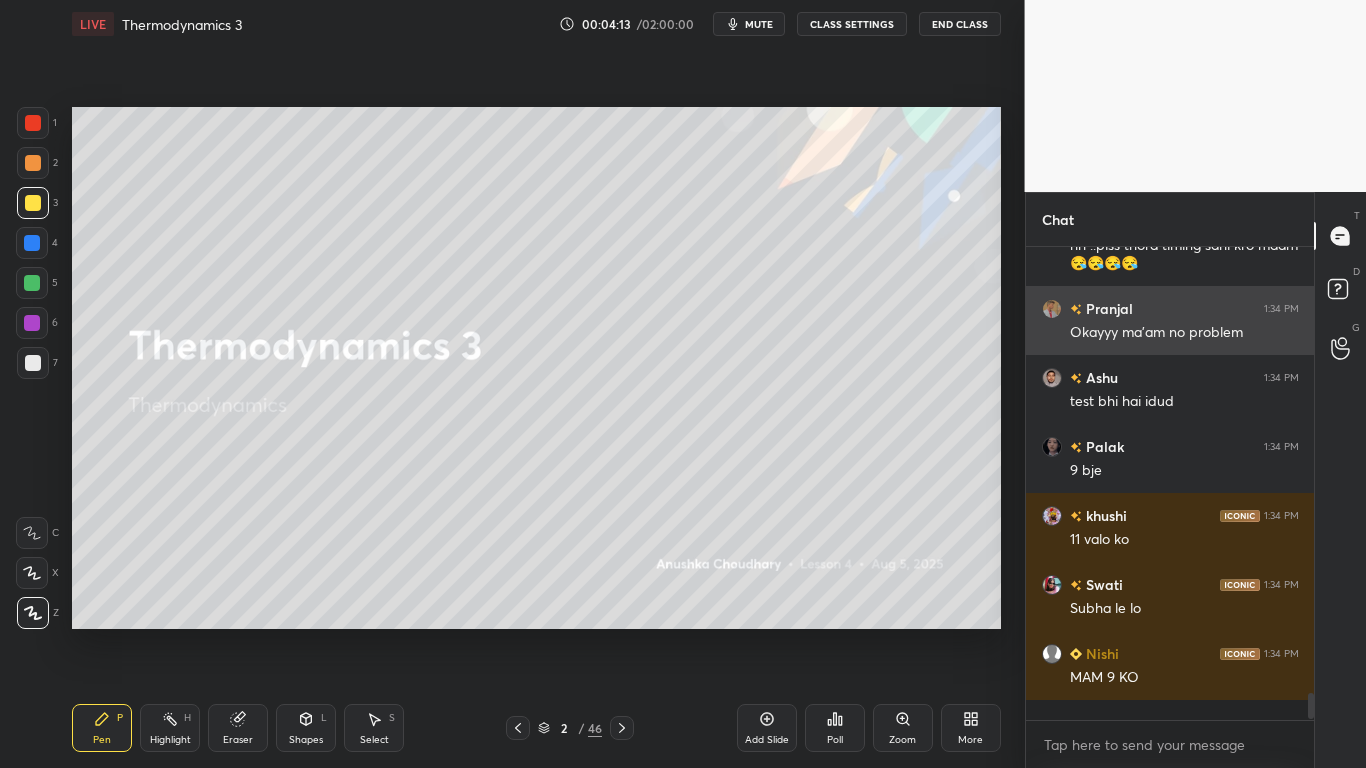 scroll, scrollTop: 7, scrollLeft: 7, axis: both 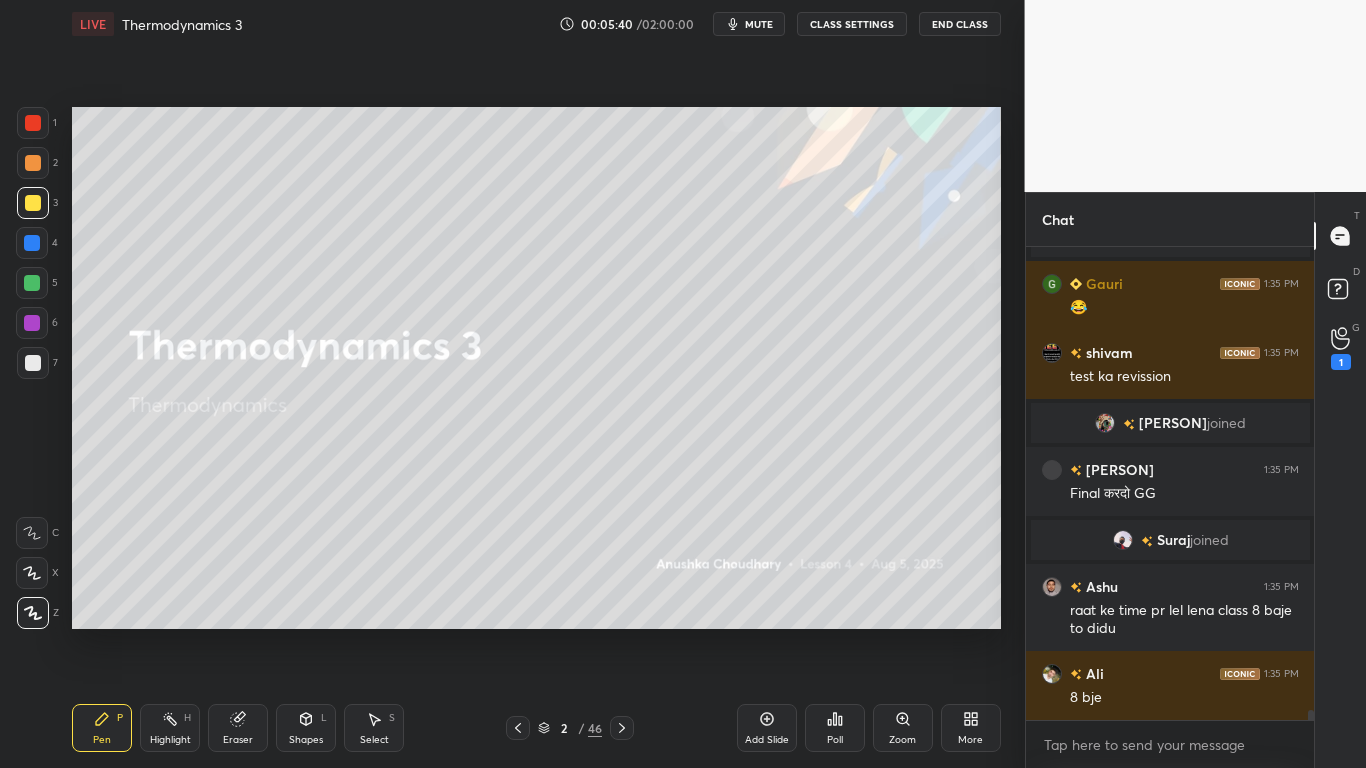 click 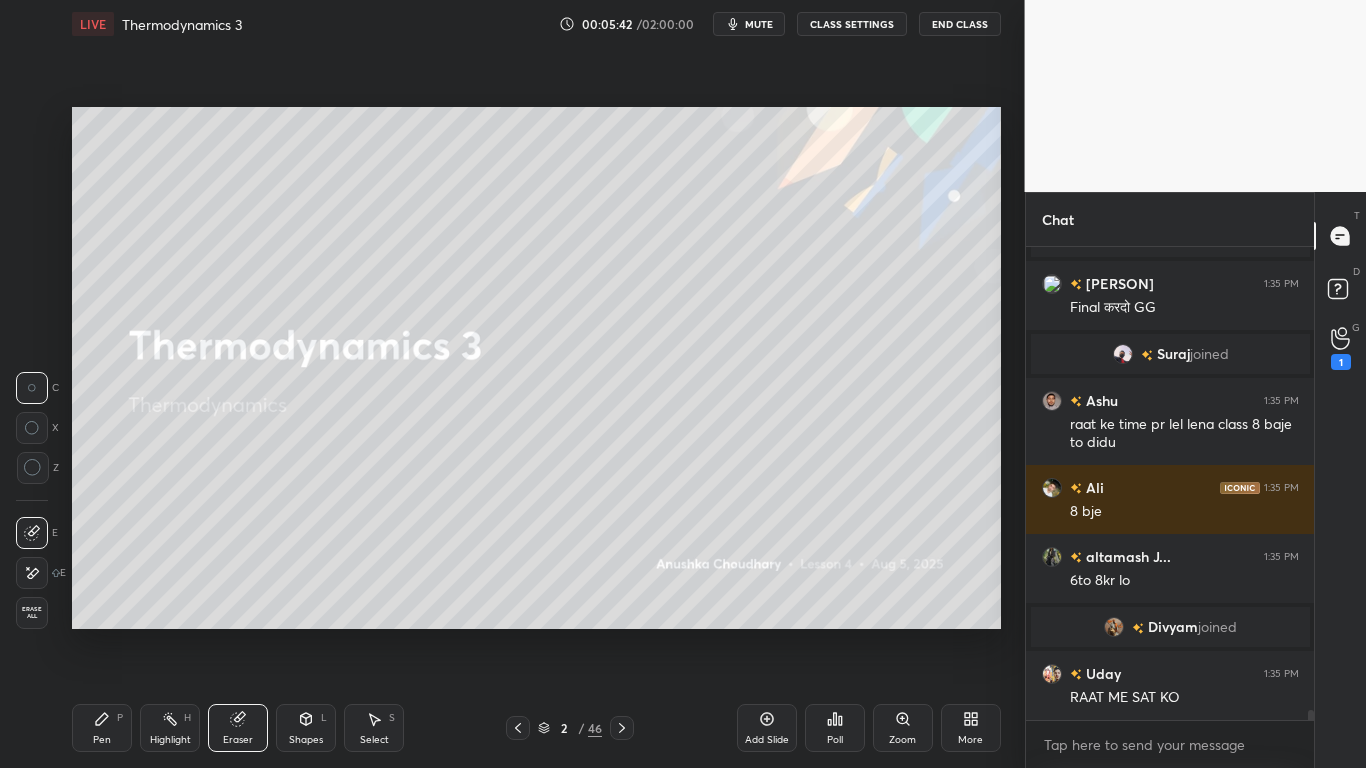 click 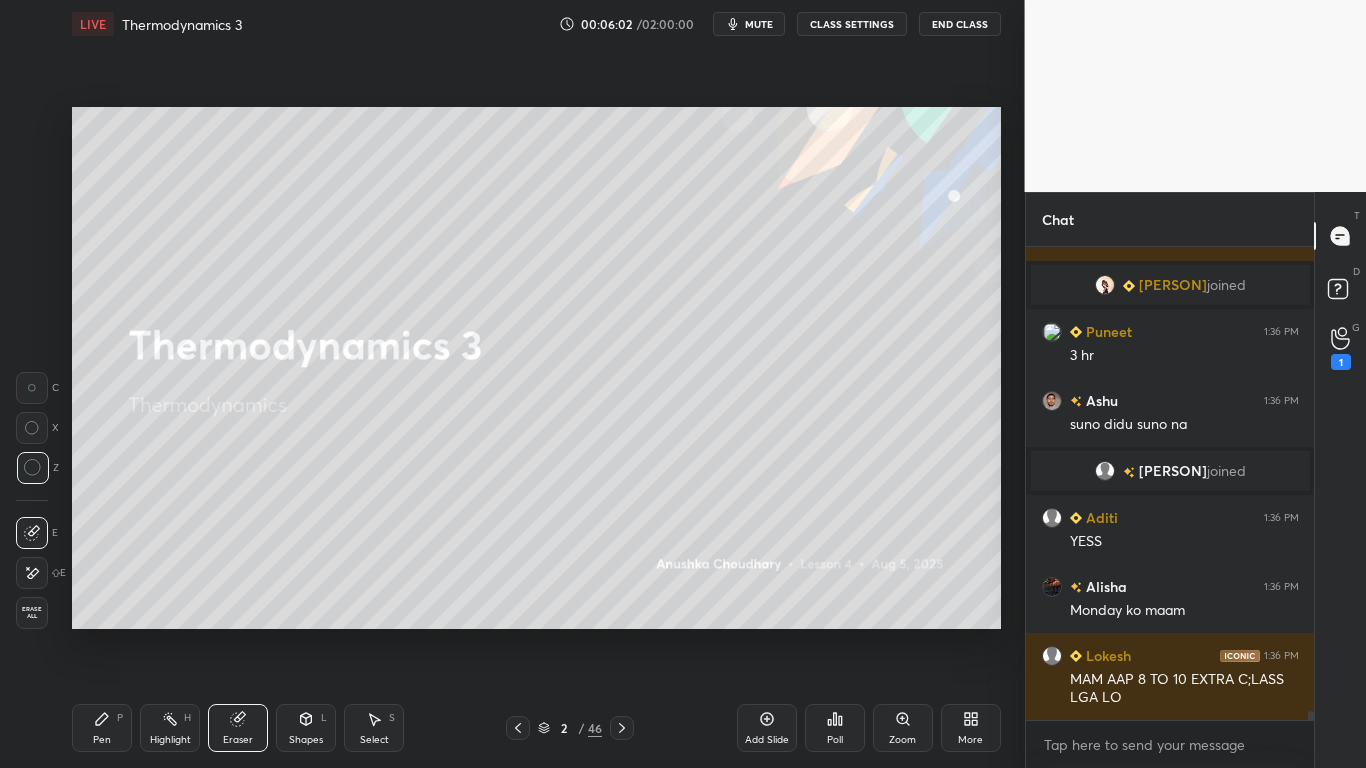 click on "Pen P" at bounding box center [102, 728] 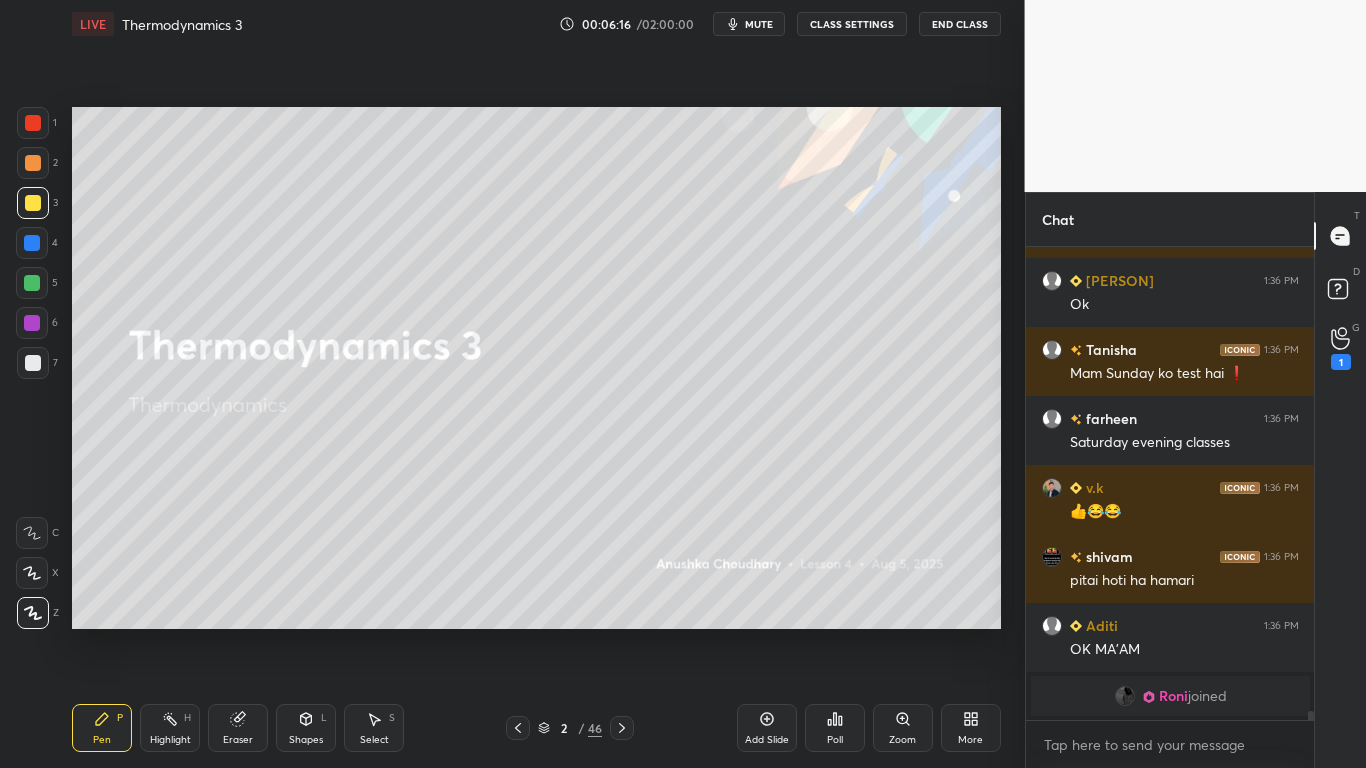 click on "Pen P" at bounding box center [102, 728] 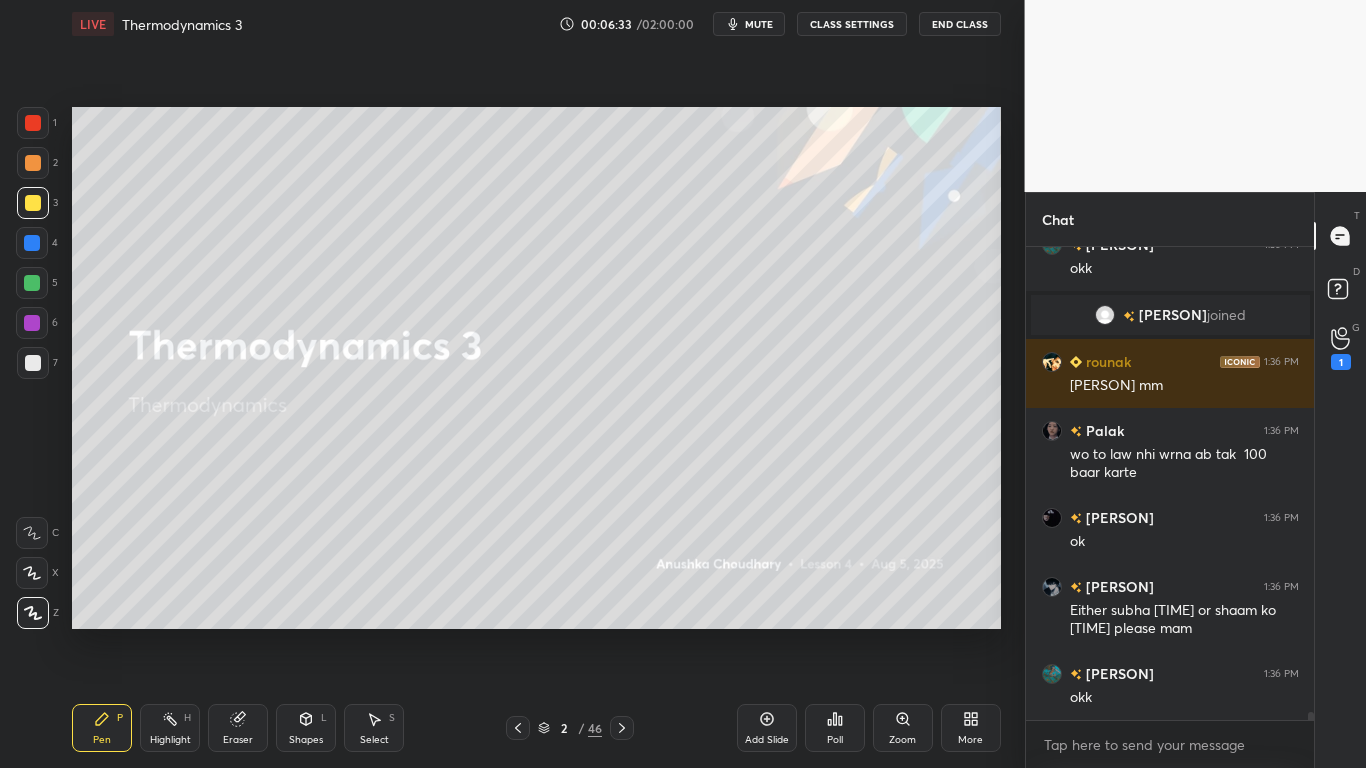 click on "CLASS SETTINGS" at bounding box center [852, 24] 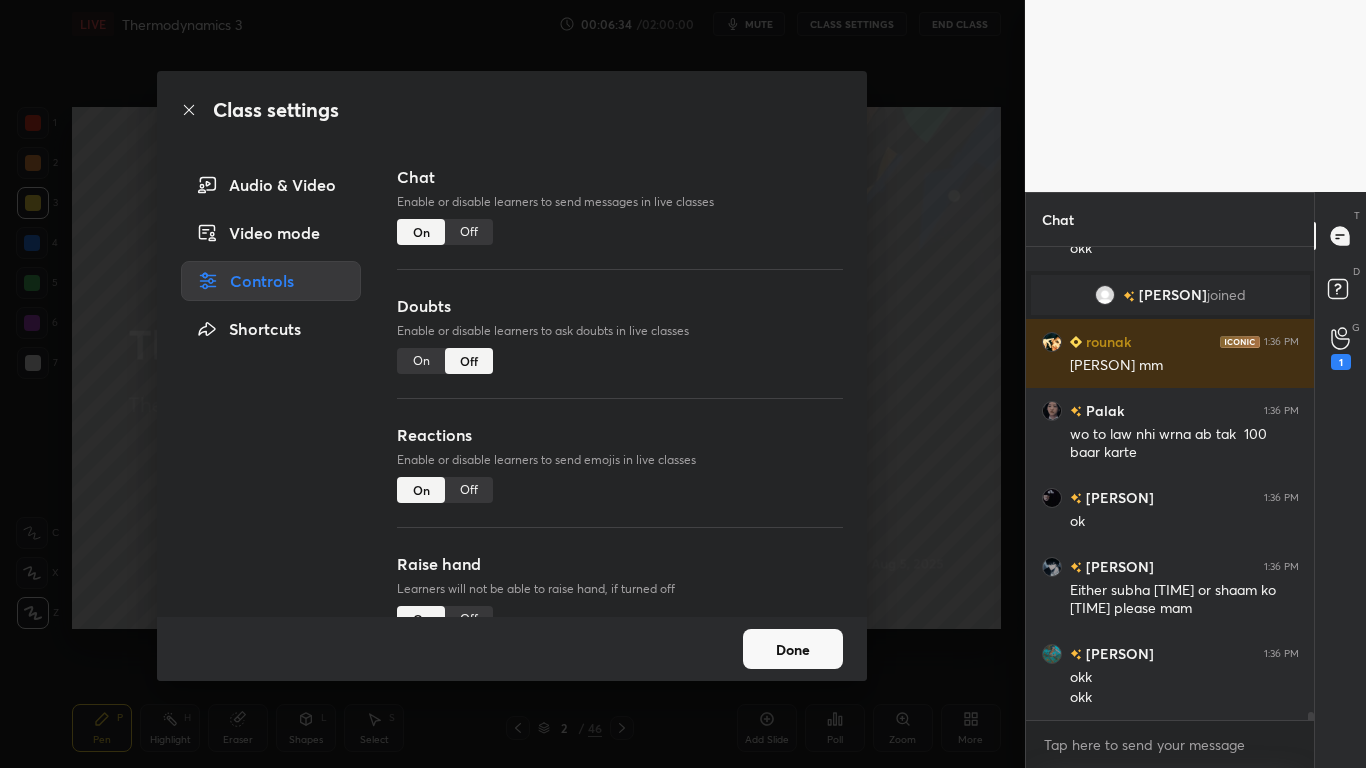 click on "Off" at bounding box center (469, 232) 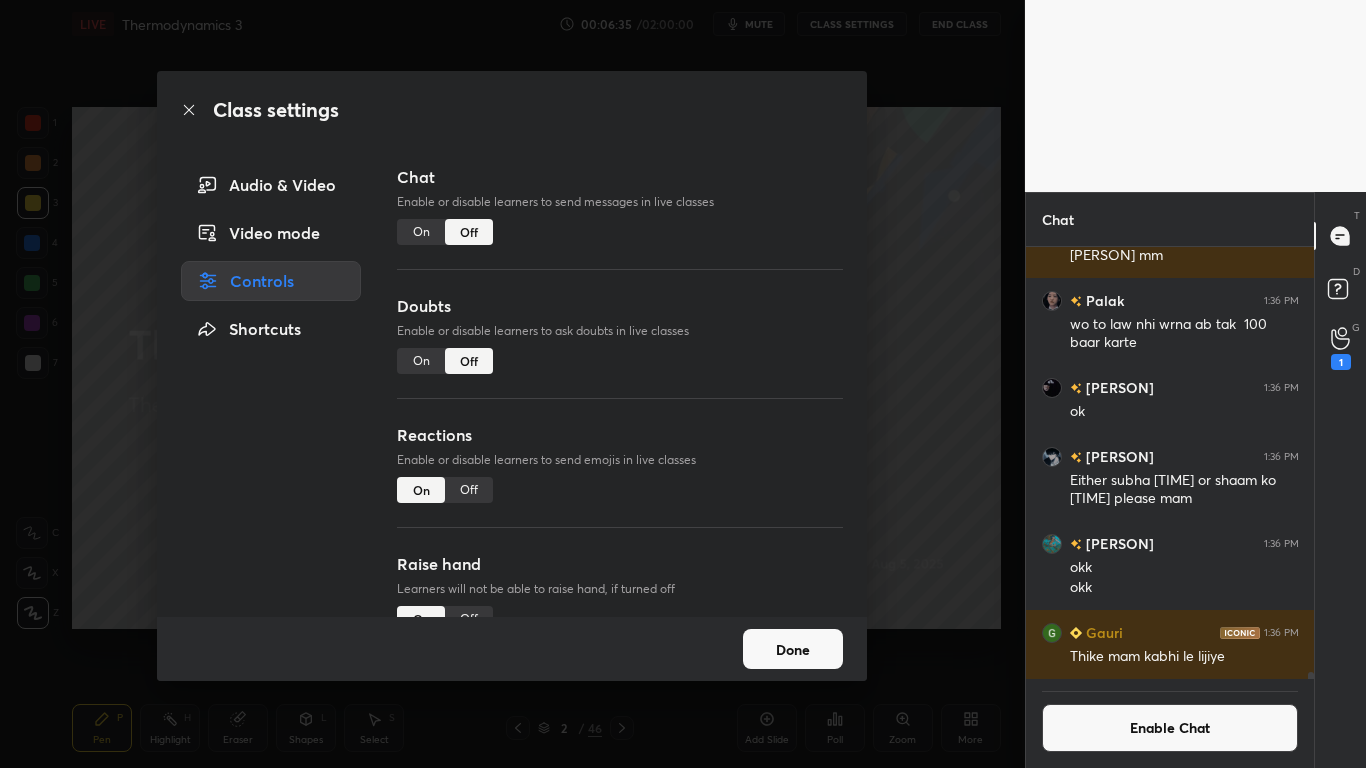 click on "Done" at bounding box center [793, 649] 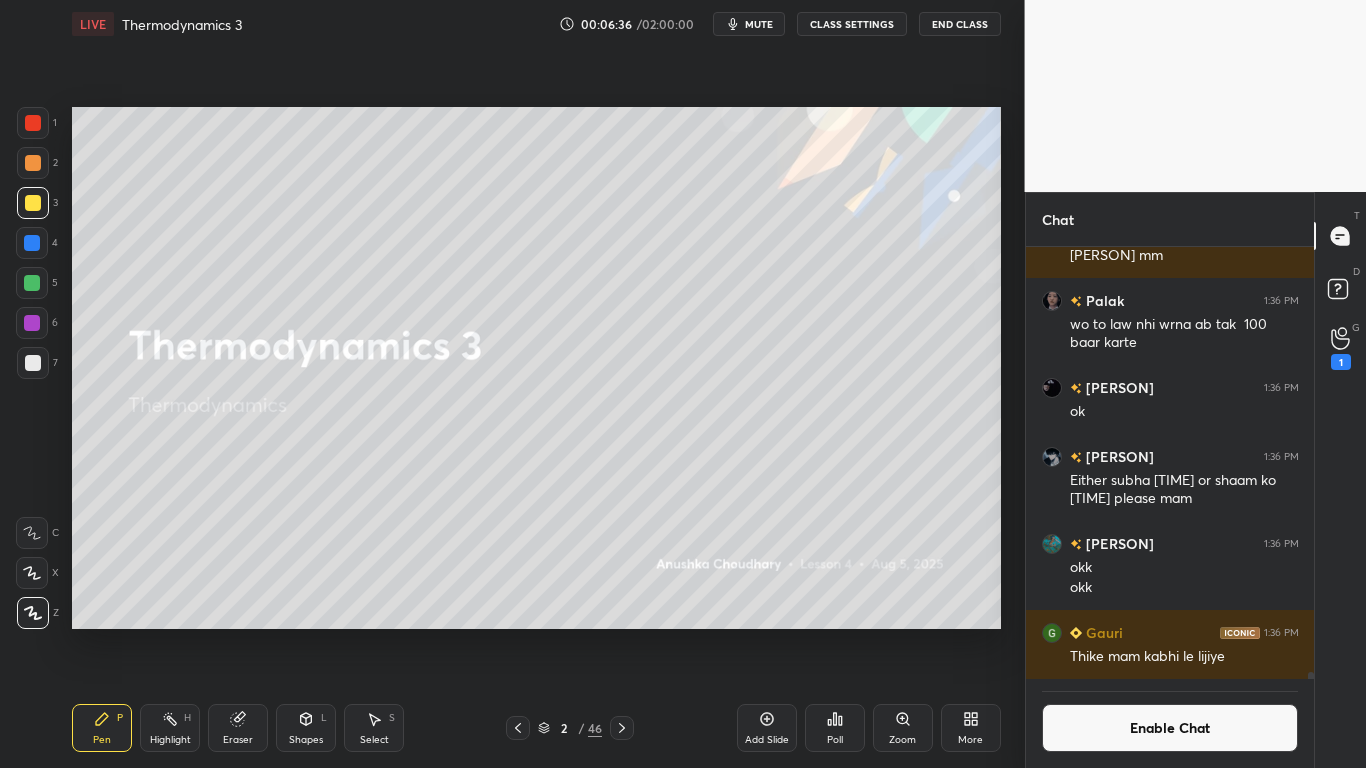 click on "Add Slide" at bounding box center (767, 728) 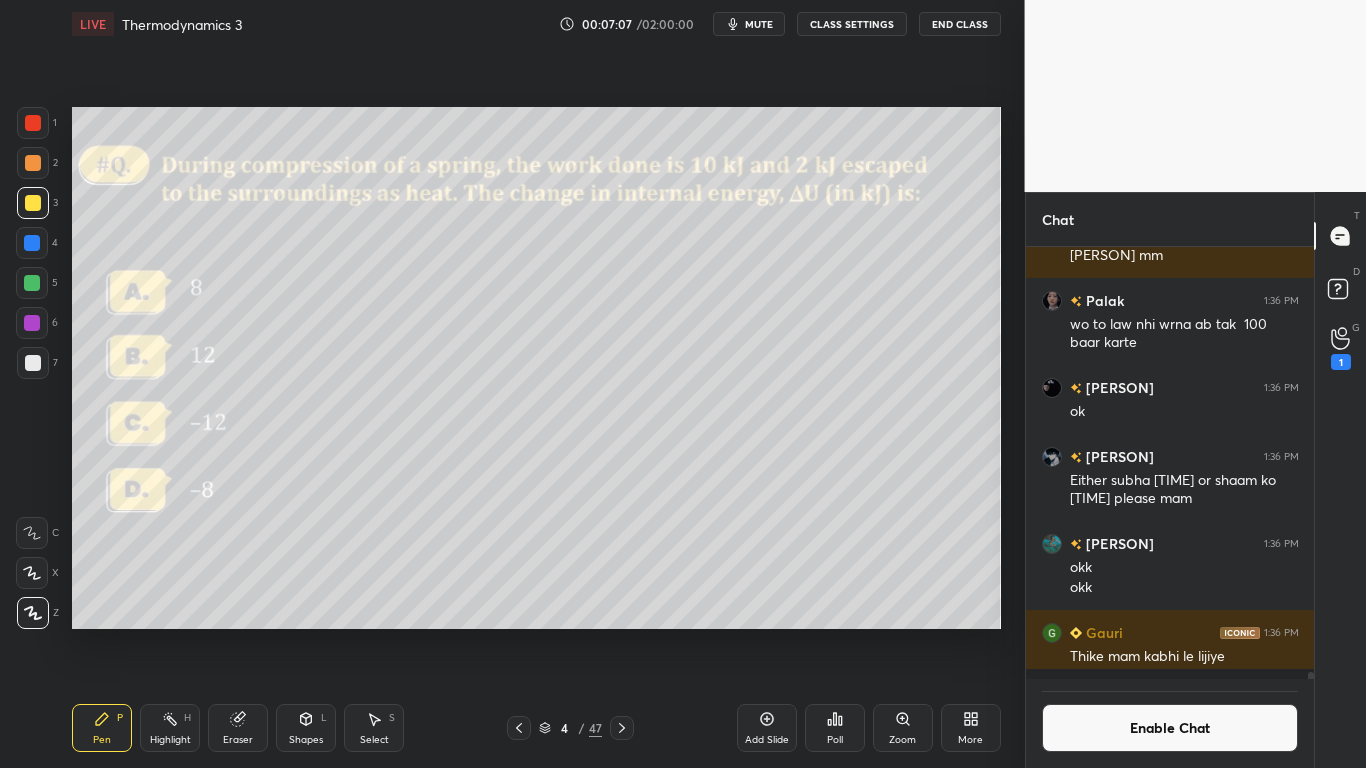 scroll, scrollTop: 7, scrollLeft: 7, axis: both 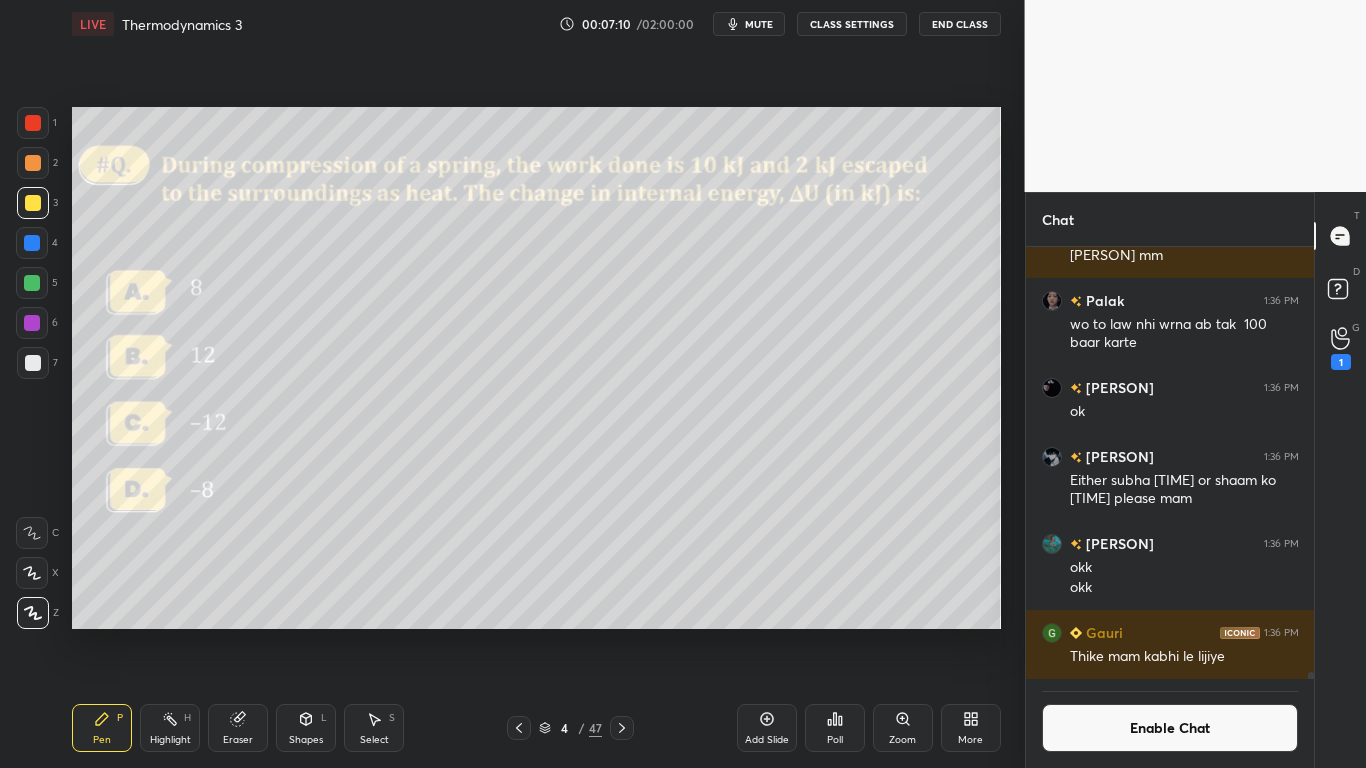 click 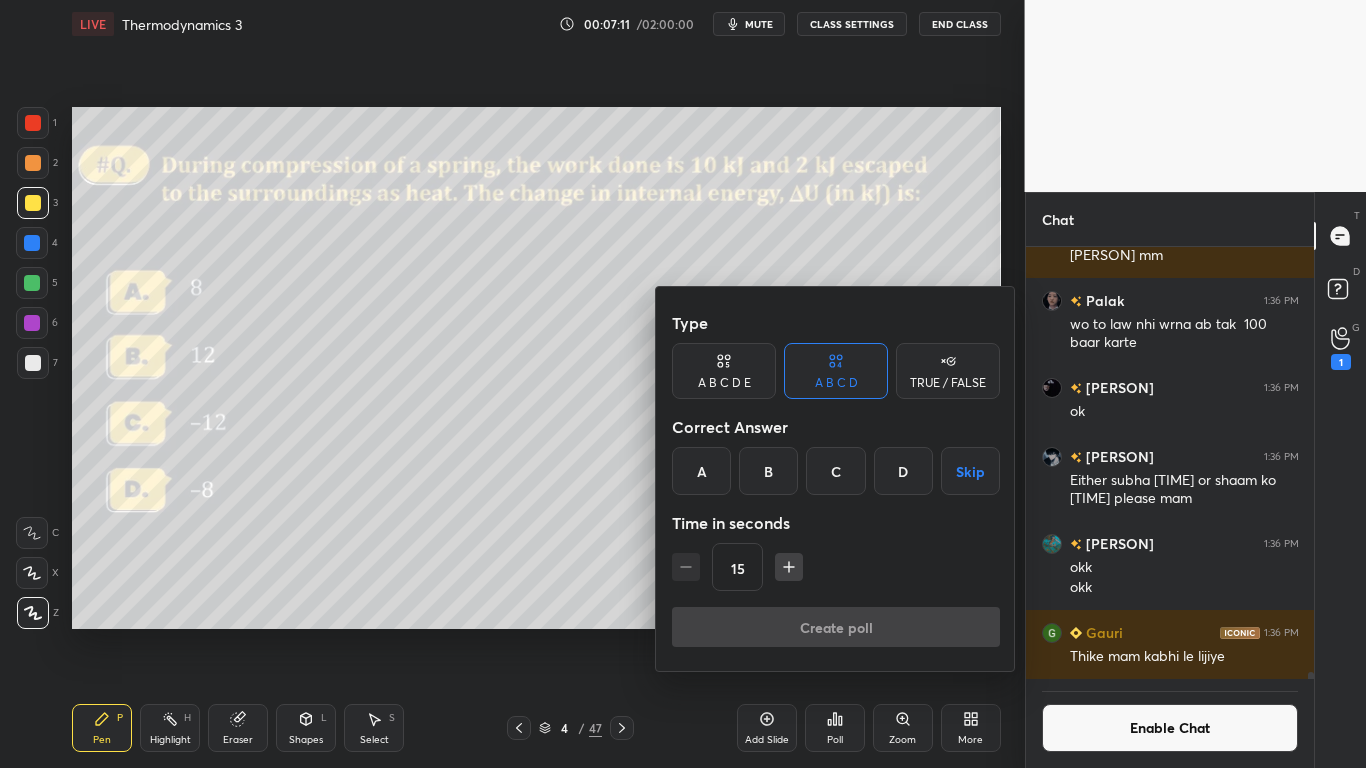 click on "A" at bounding box center [701, 471] 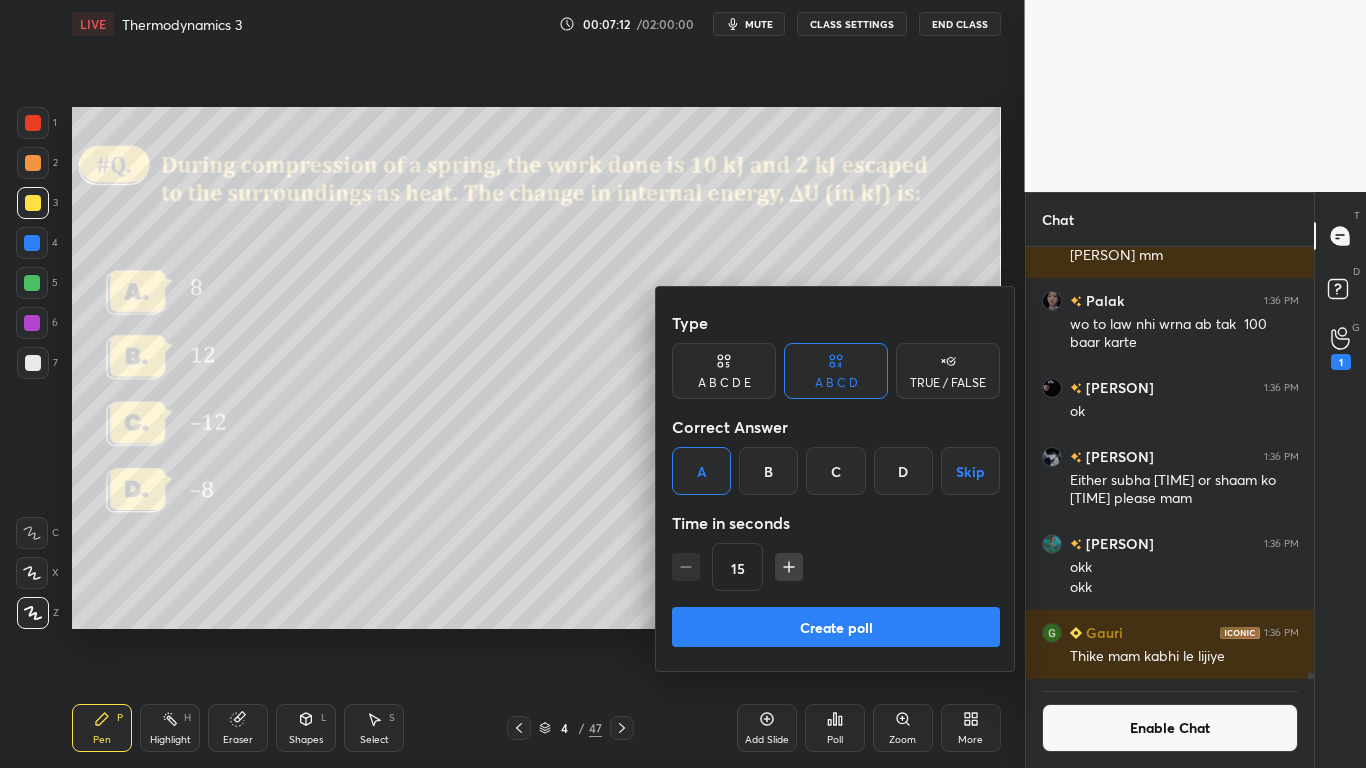 click 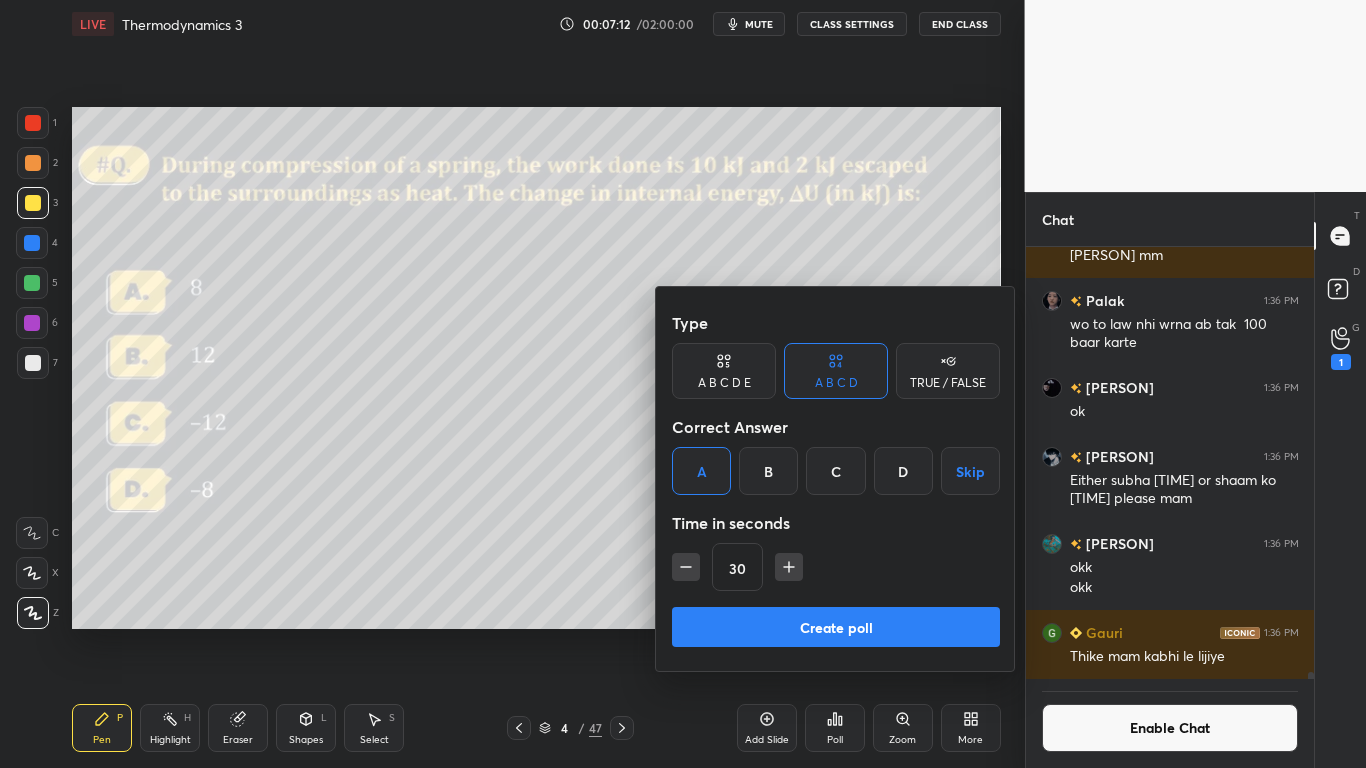 click at bounding box center (789, 567) 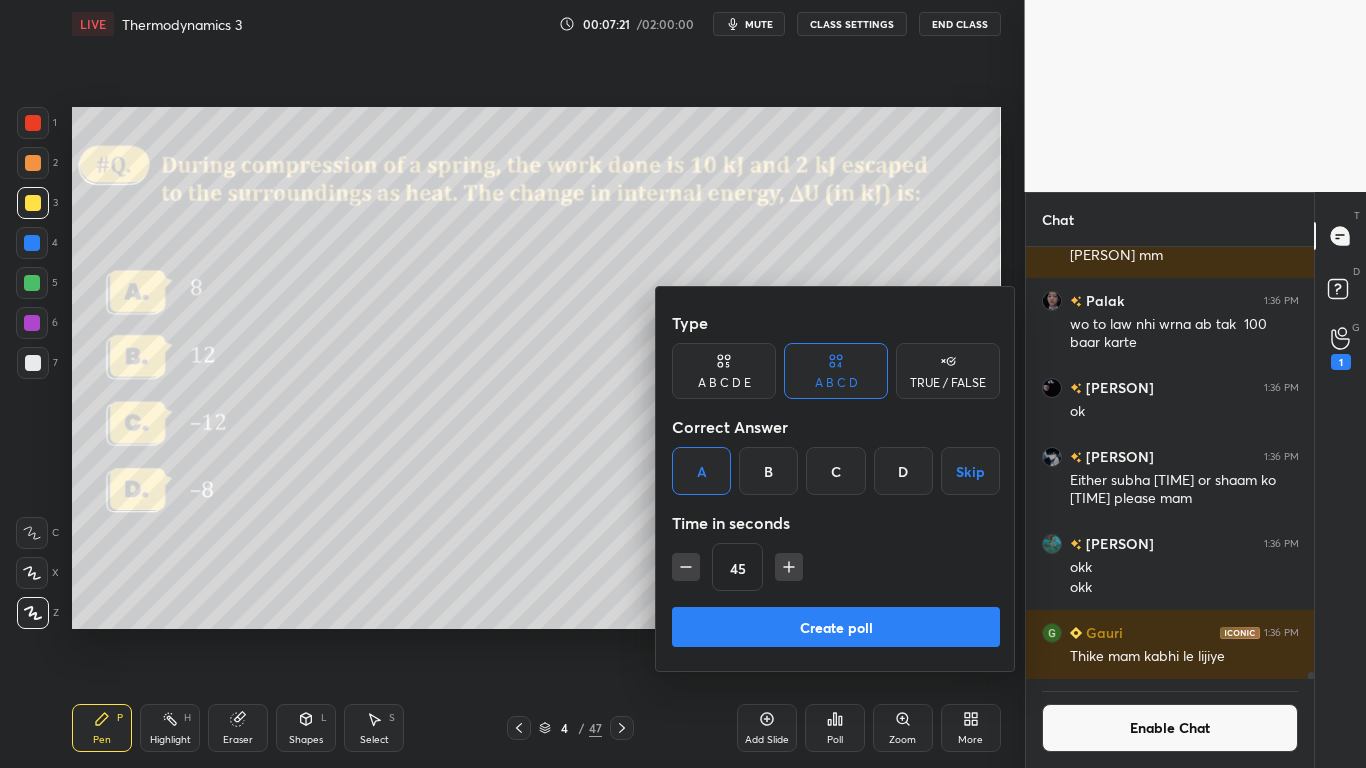 click on "Create poll" at bounding box center [836, 627] 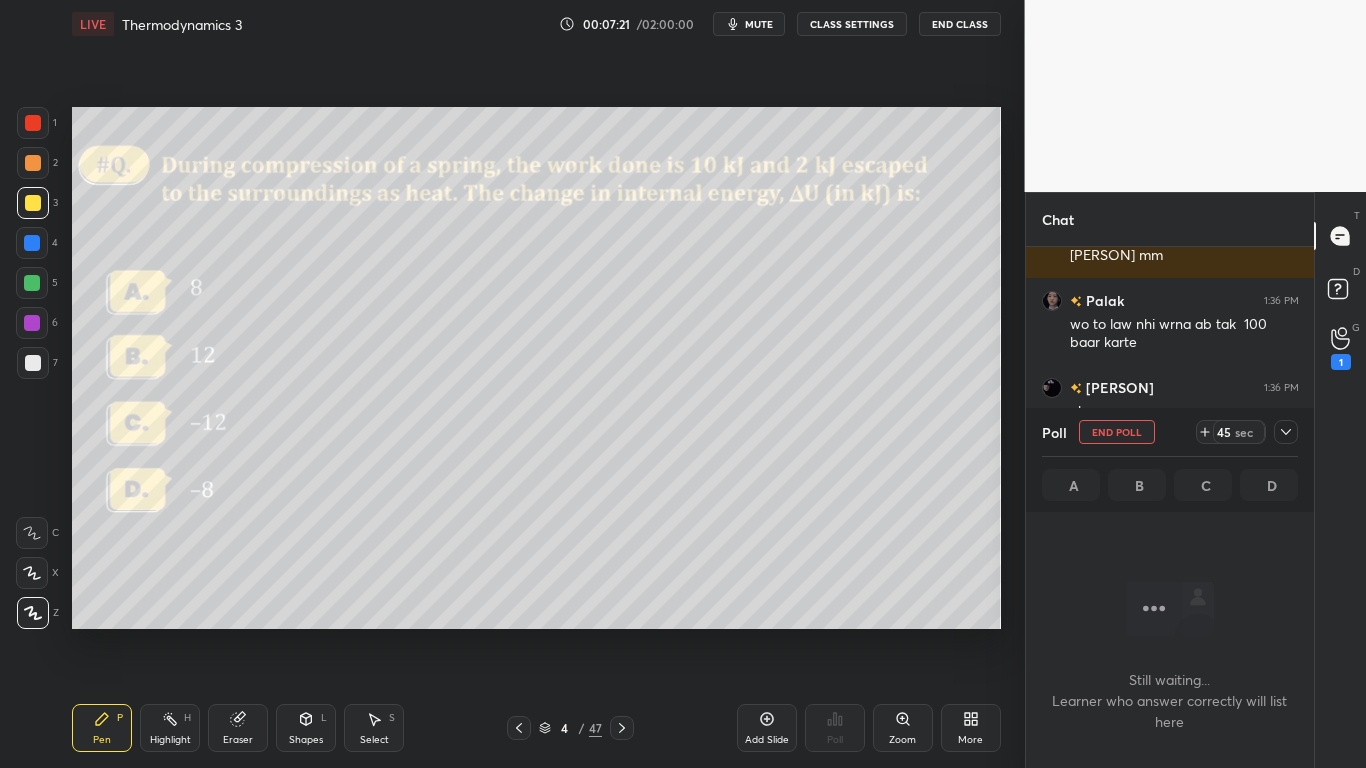 scroll, scrollTop: 325, scrollLeft: 282, axis: both 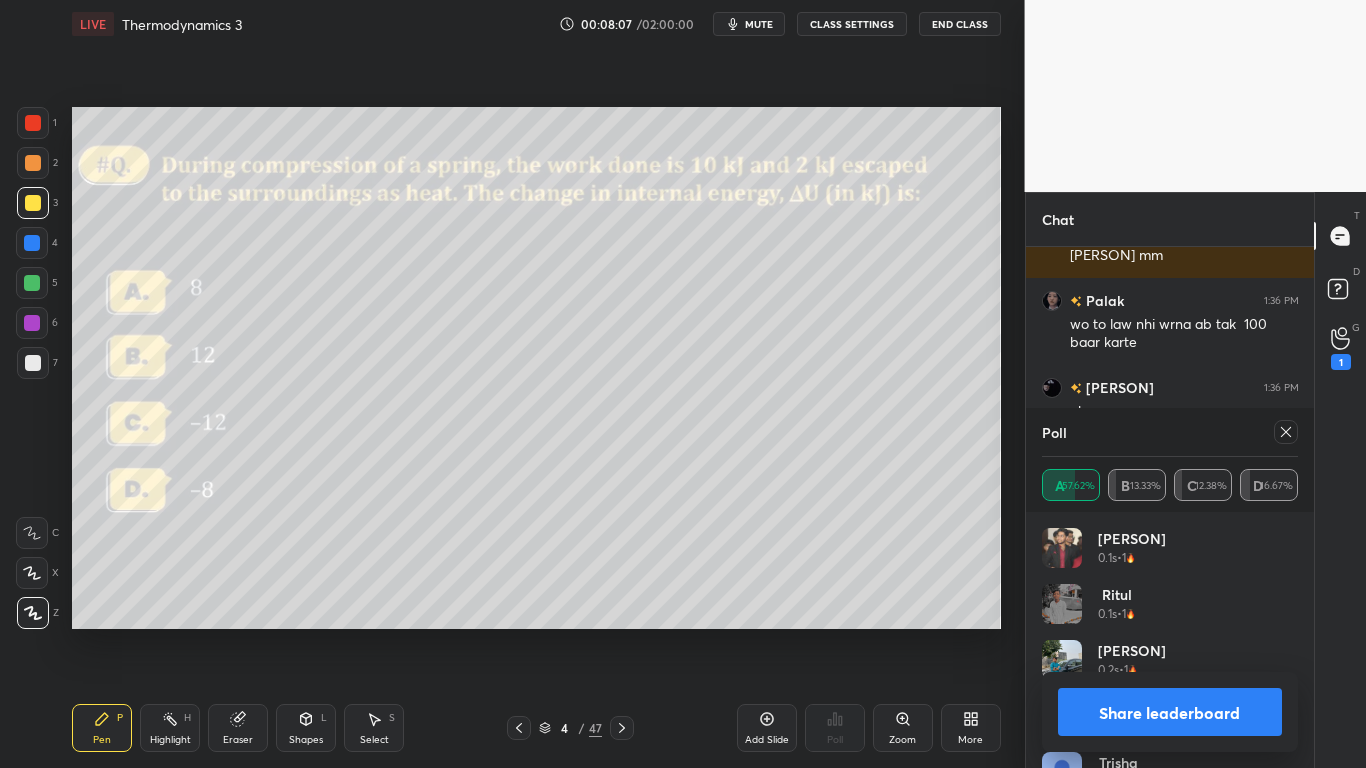 click on "Share leaderboard" at bounding box center [1170, 712] 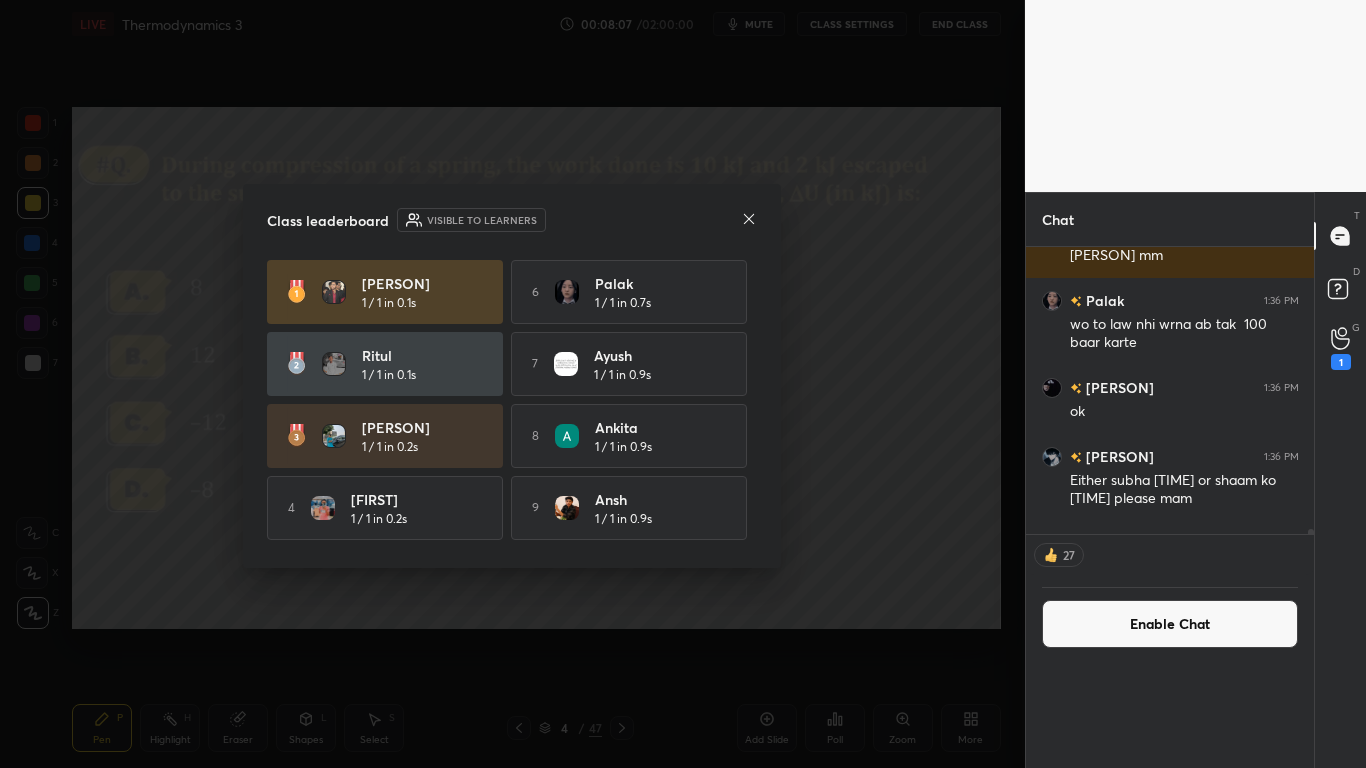 scroll, scrollTop: 0, scrollLeft: 0, axis: both 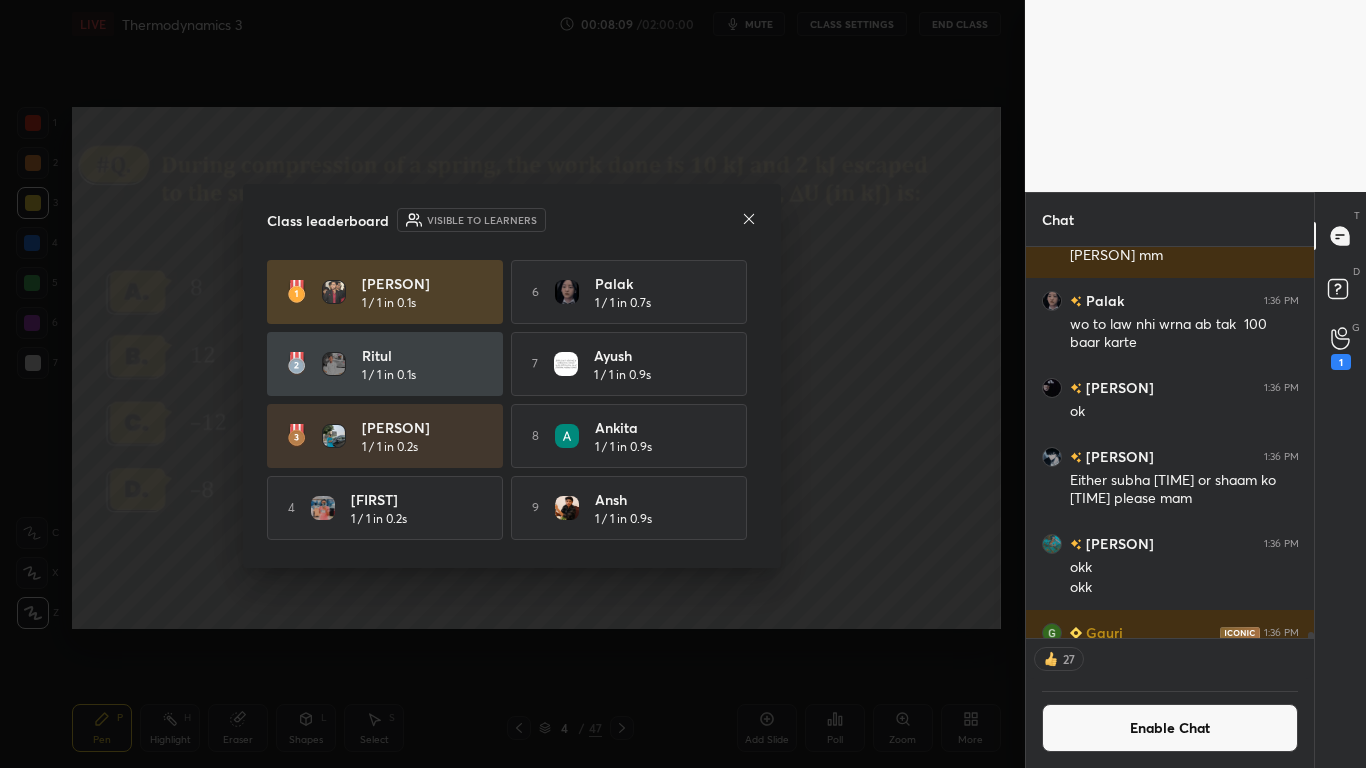click on "[PERSON] 1 / 1 in 0.1s [PERSON] 1 / 1 in 0.7s [PERSON] 1 / 1 in 0.1s 7 [PERSON] 1 / 1 in 0.9s [PERSON] 1 / 1 in 0.2s 8 [PERSON] 1 / 1 in 0.9s 4 [PERSON] 1 / 1 in 0.2s 9 [PERSON] 1 / 1 in 0.9s 5 [PERSON] 1 / 1 in 0.4s 10 [PERSON] 1 / 1 in 1s" at bounding box center (512, 402) 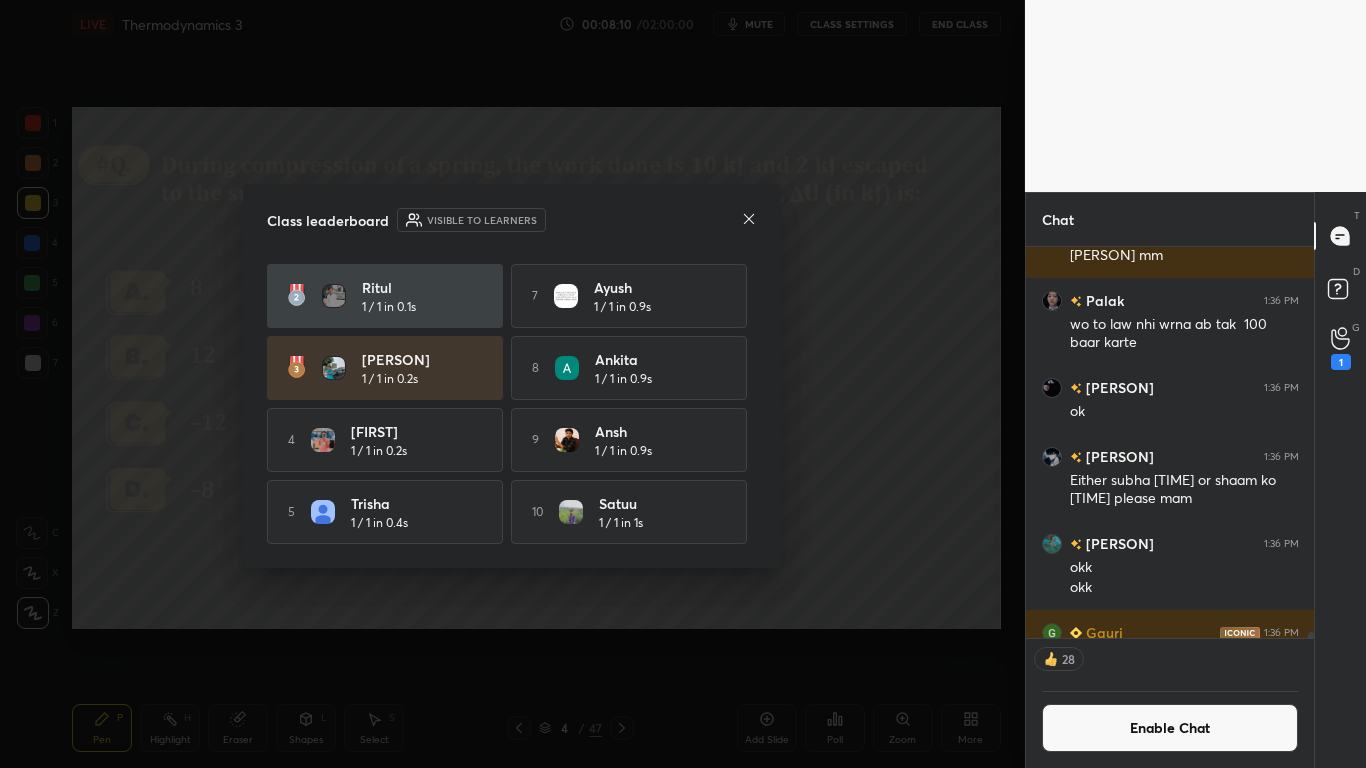 scroll, scrollTop: 74, scrollLeft: 0, axis: vertical 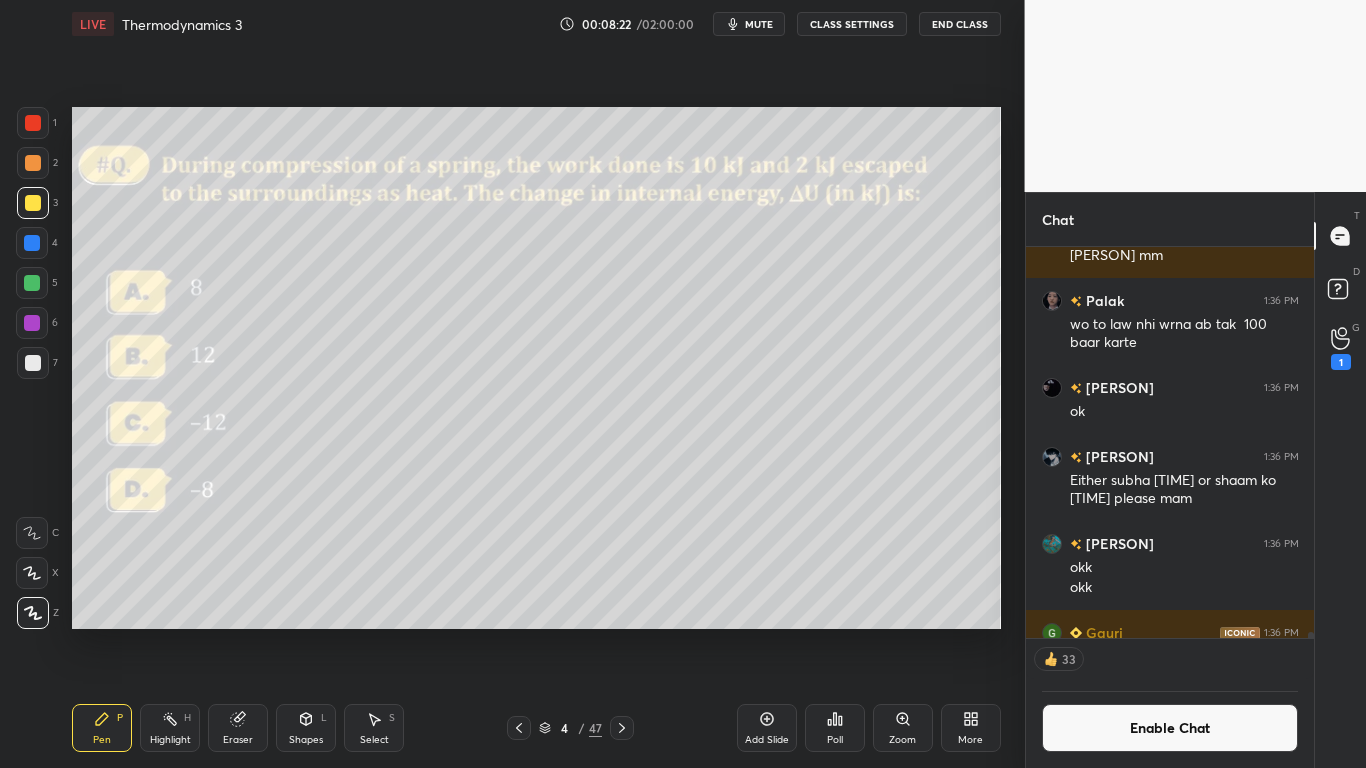 click at bounding box center (33, 363) 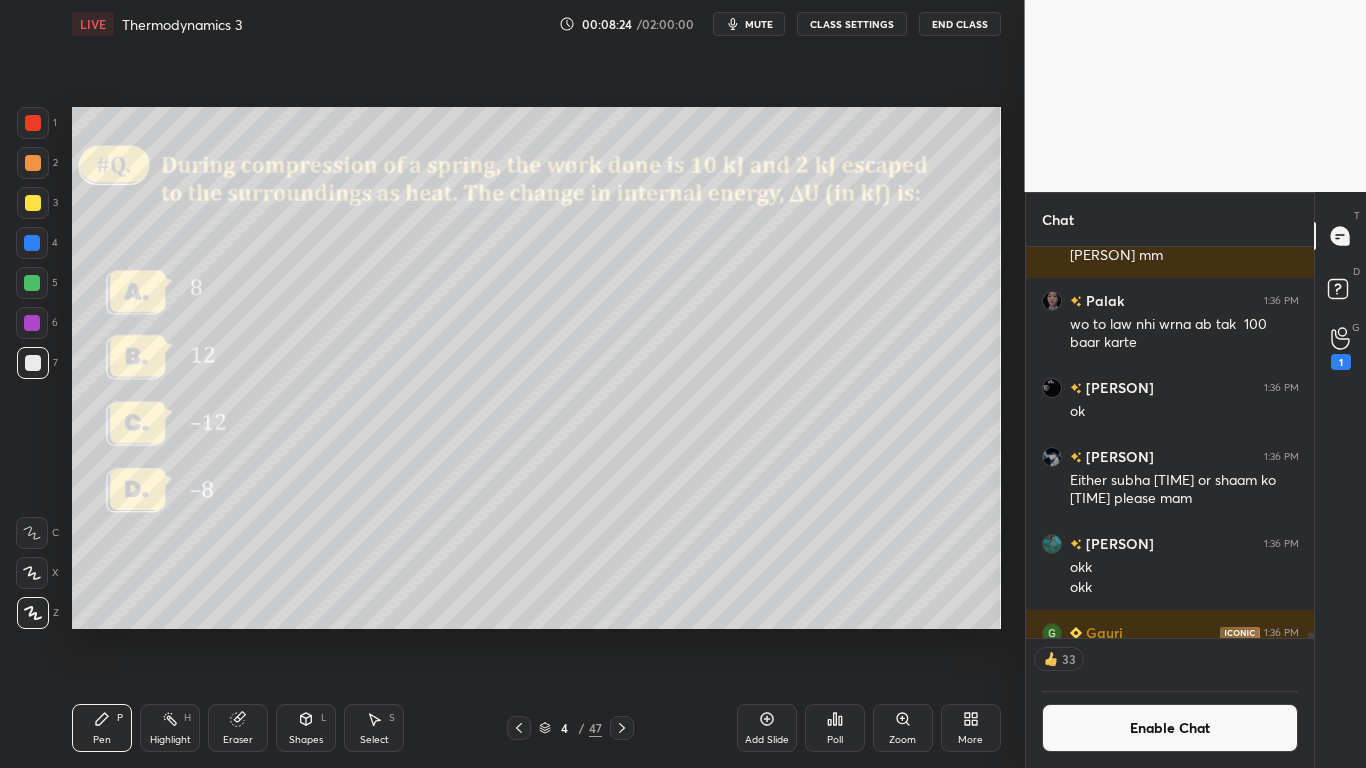 scroll, scrollTop: 7, scrollLeft: 7, axis: both 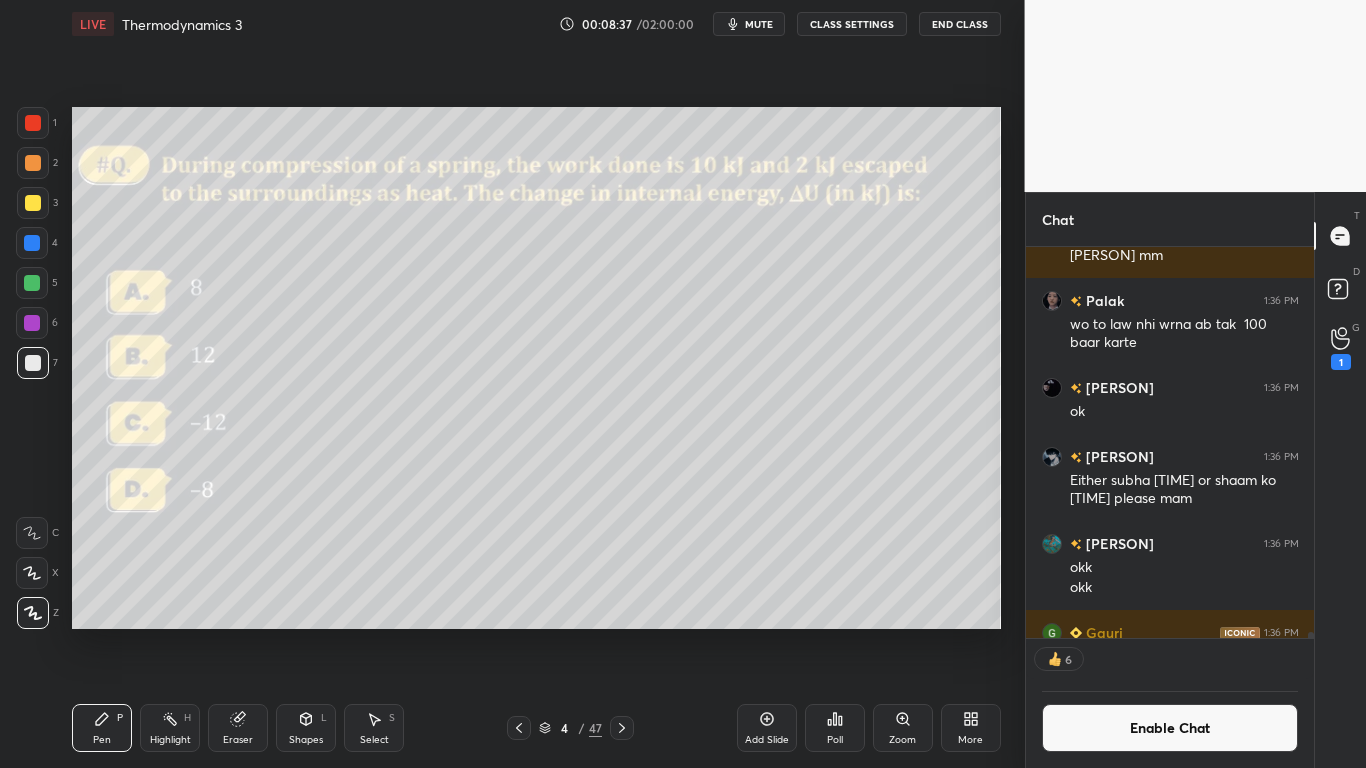 click on "Eraser" at bounding box center (238, 728) 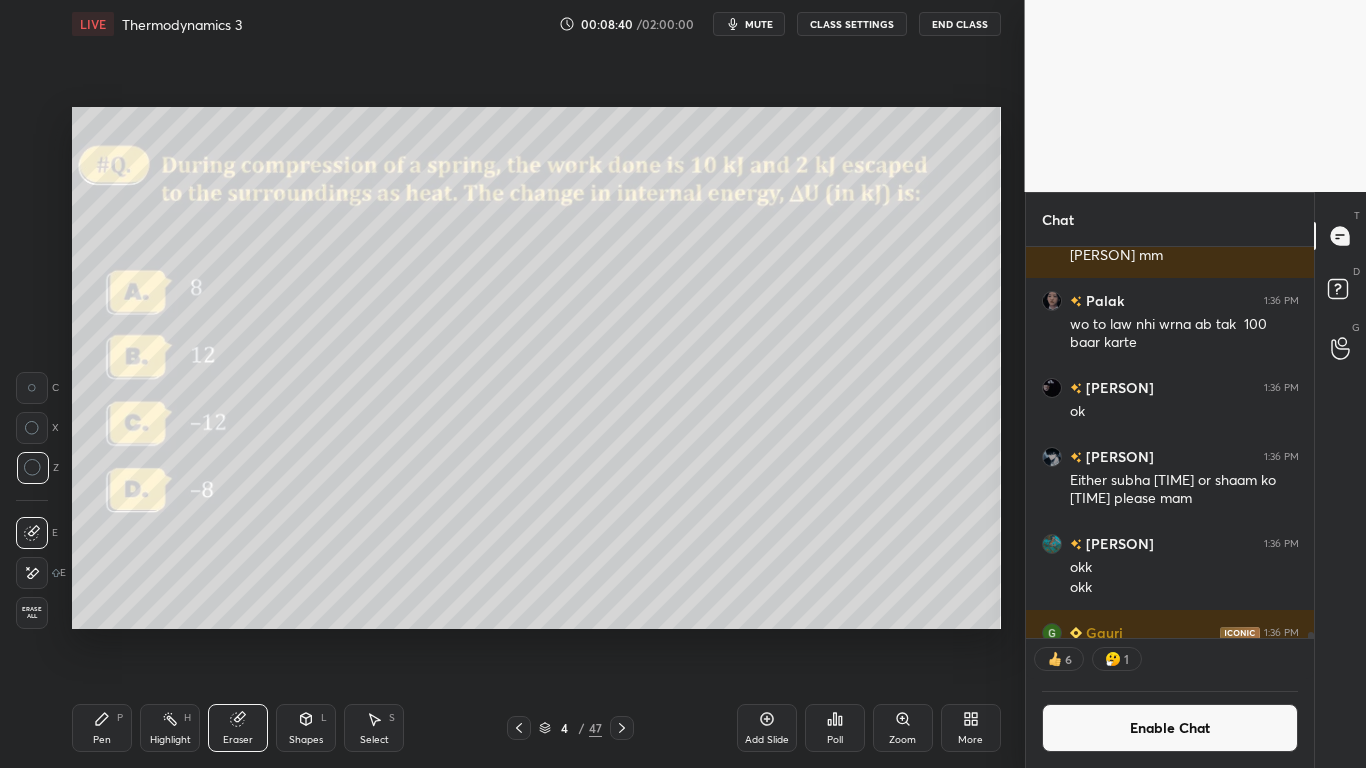click on "Pen" at bounding box center (102, 740) 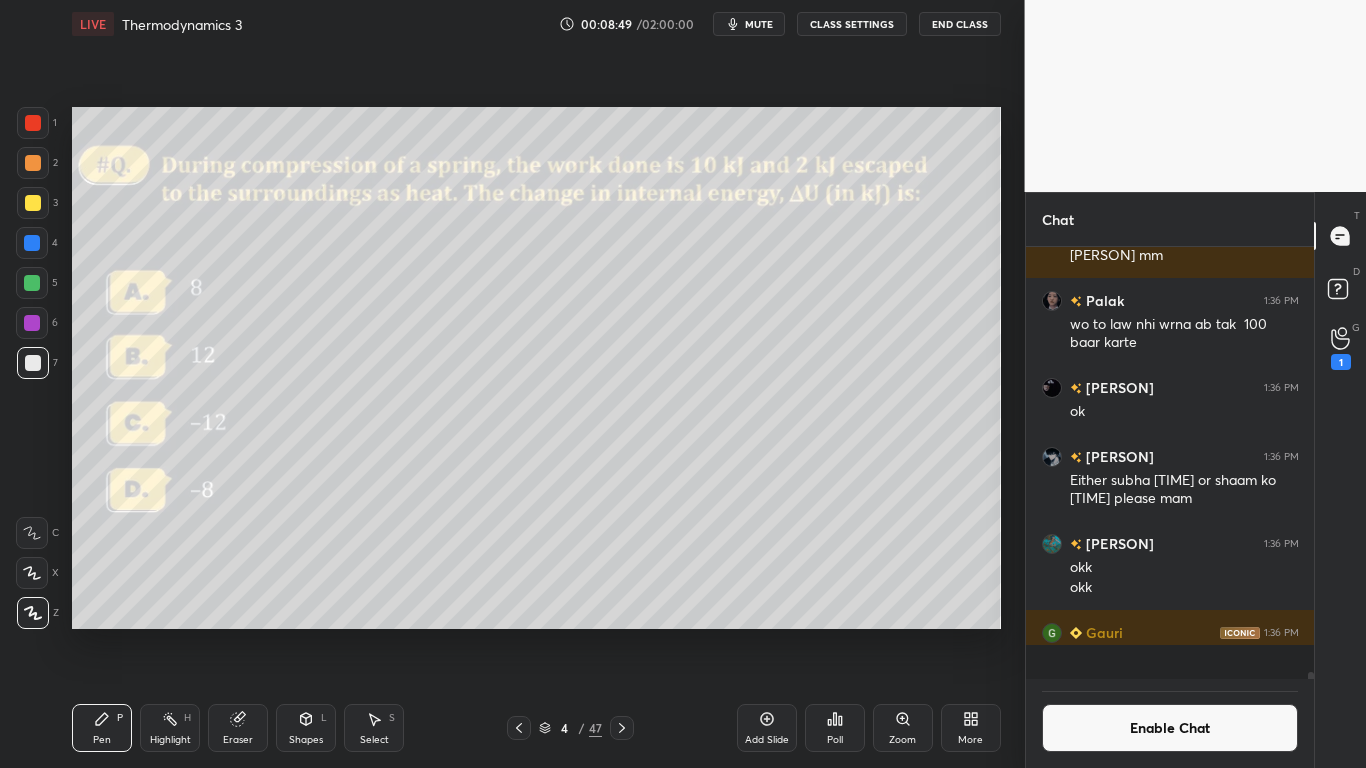 scroll, scrollTop: 7, scrollLeft: 7, axis: both 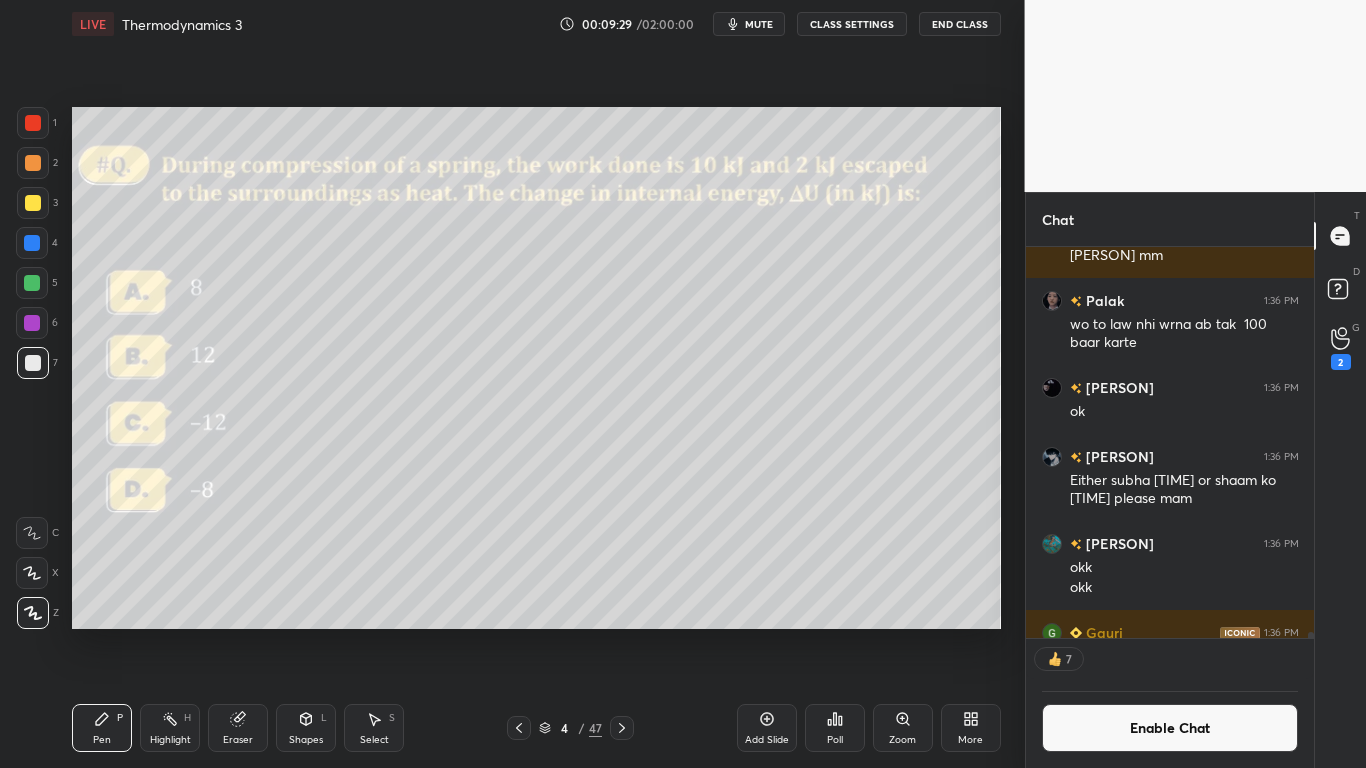 click on "Enable Chat" at bounding box center (1170, 728) 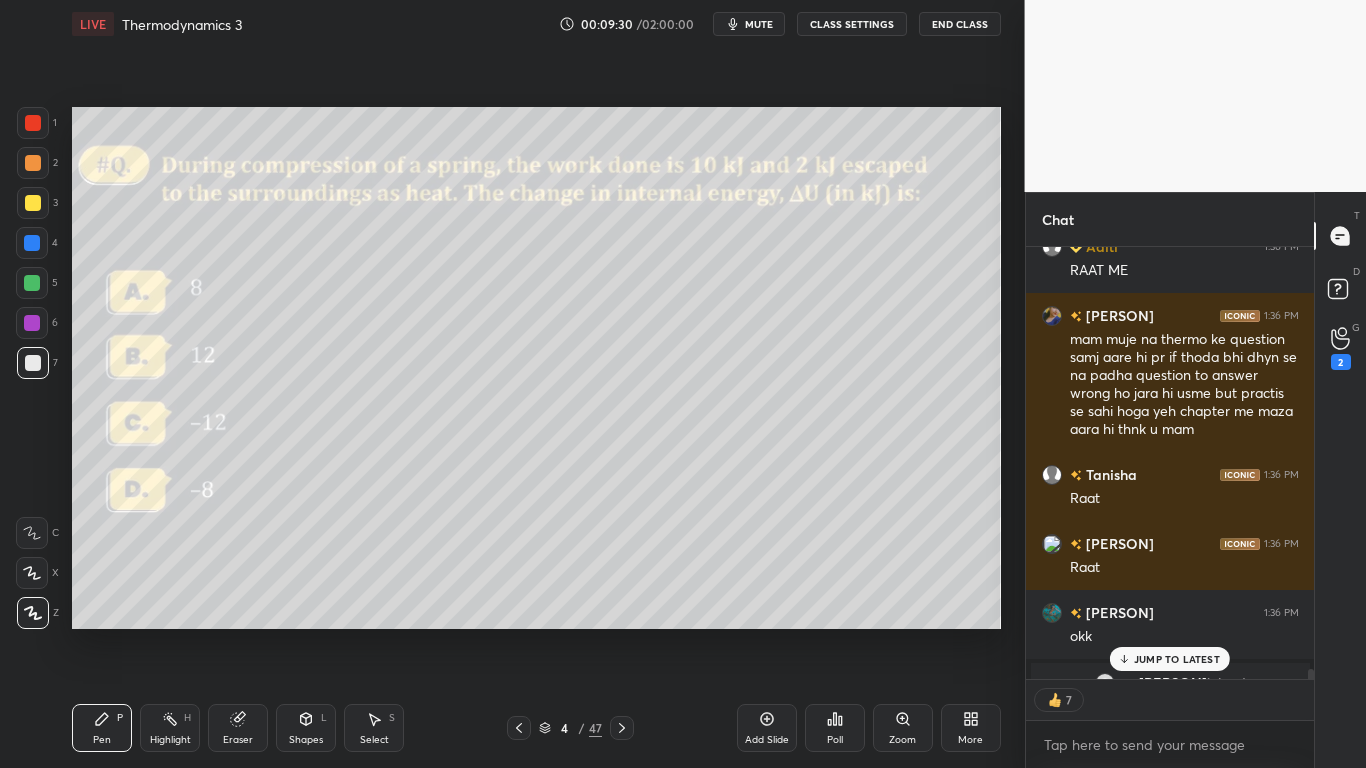 click on "JUMP TO LATEST" at bounding box center [1177, 659] 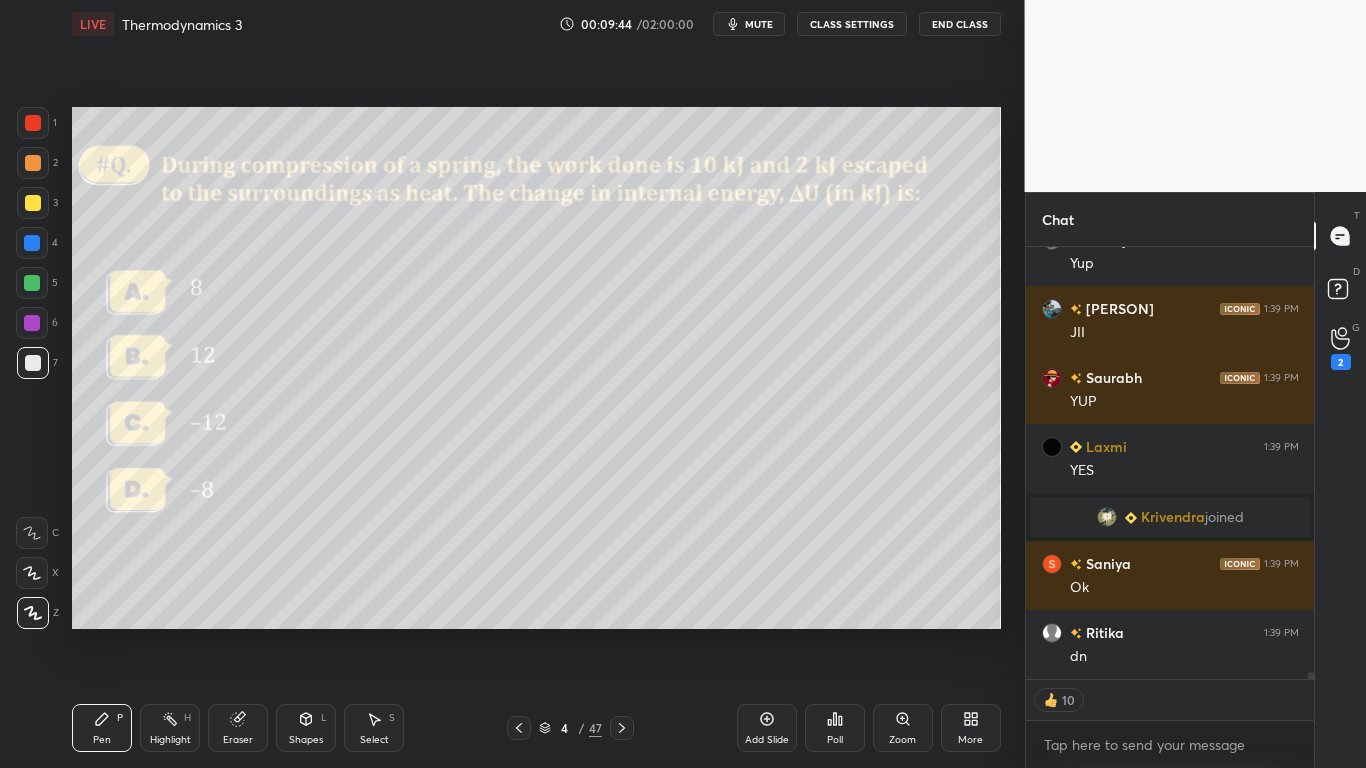 scroll, scrollTop: 27158, scrollLeft: 0, axis: vertical 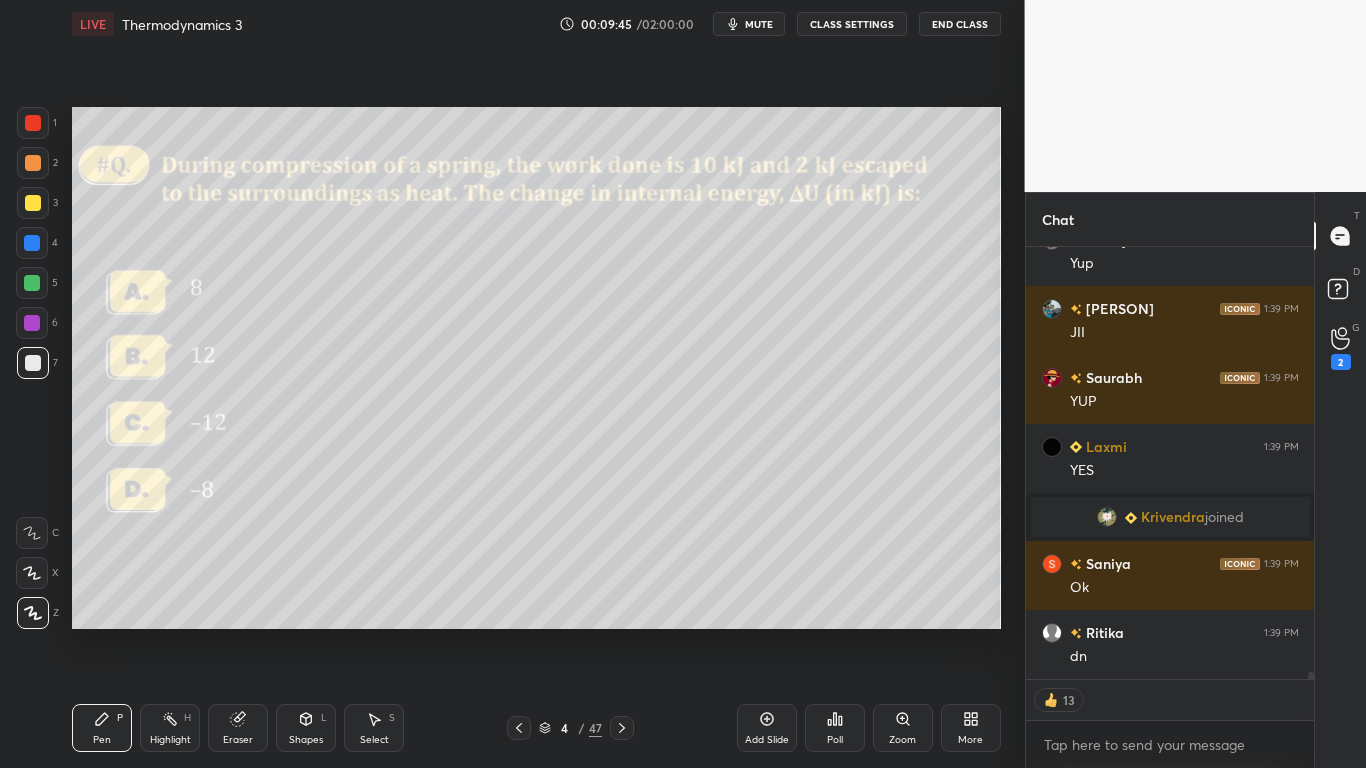 click at bounding box center (33, 203) 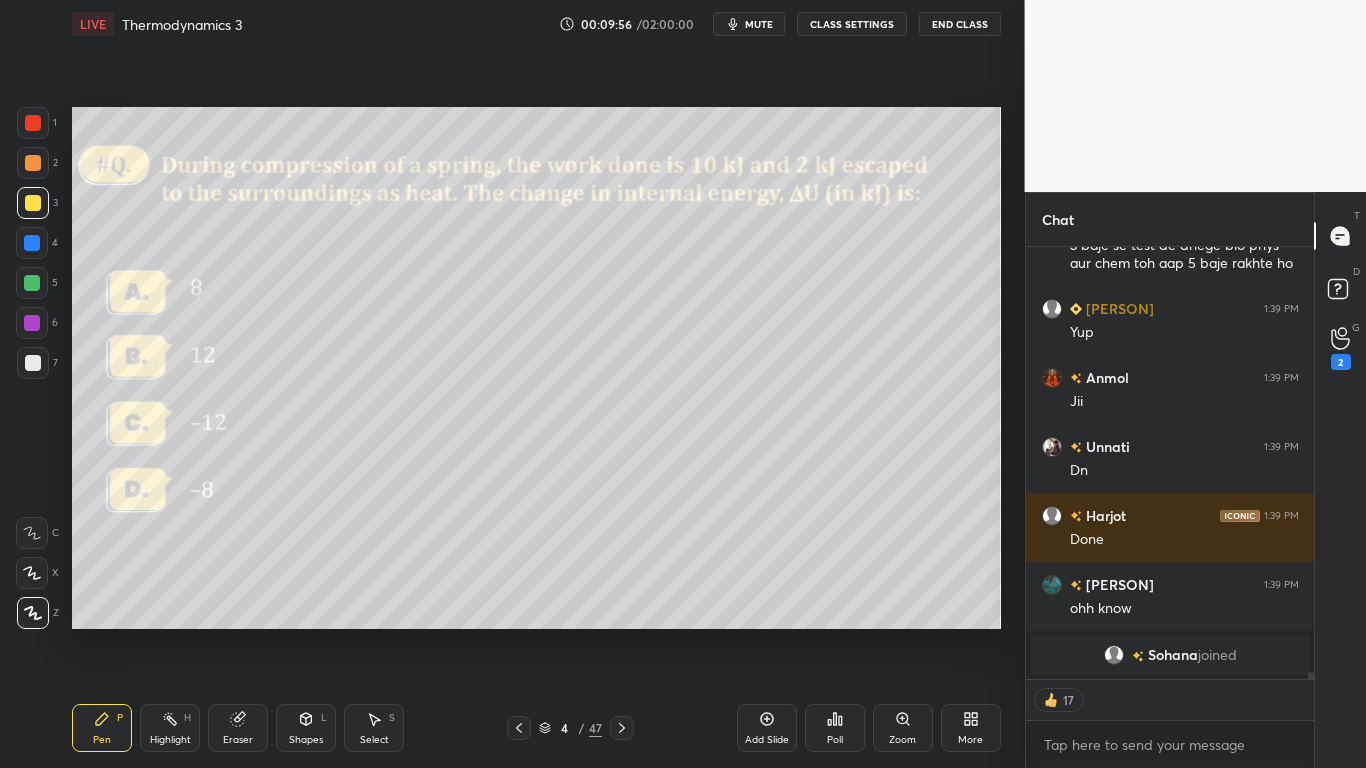scroll, scrollTop: 27722, scrollLeft: 0, axis: vertical 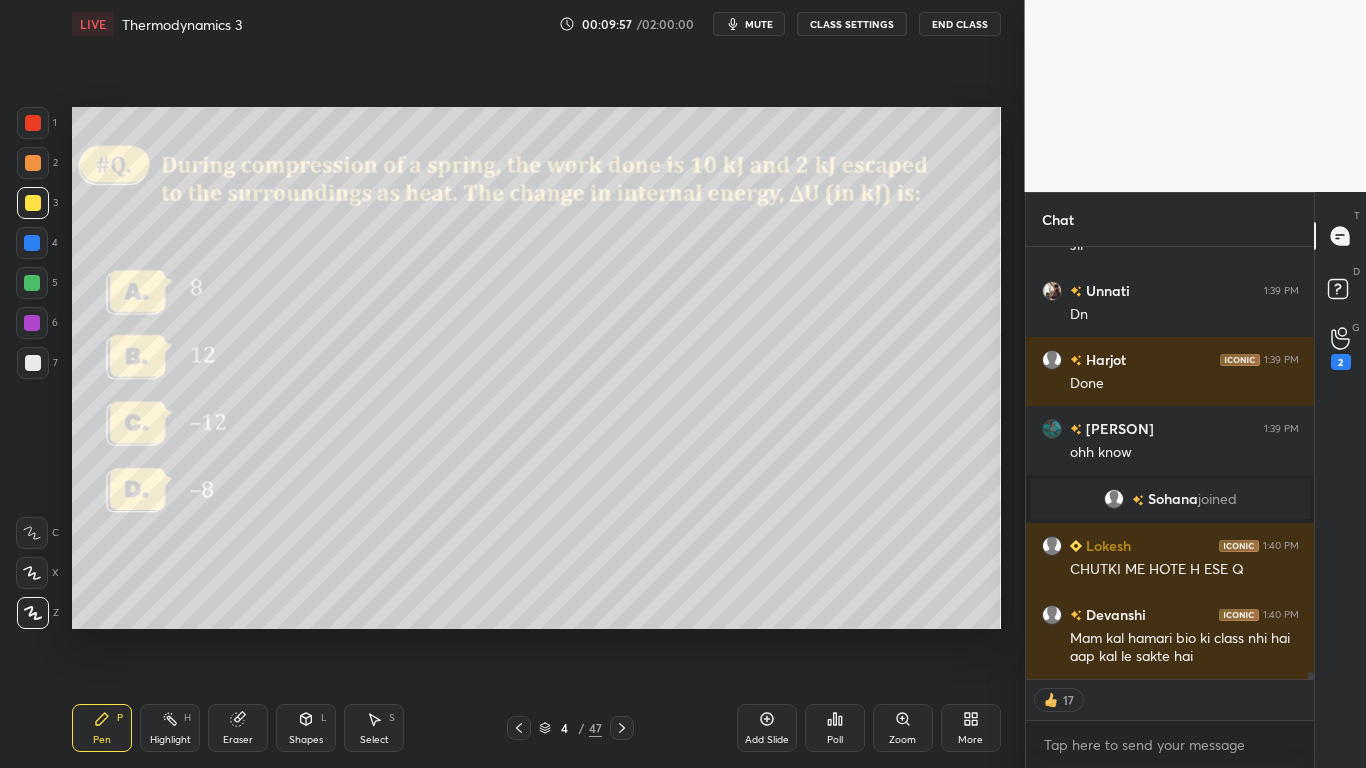 type on "x" 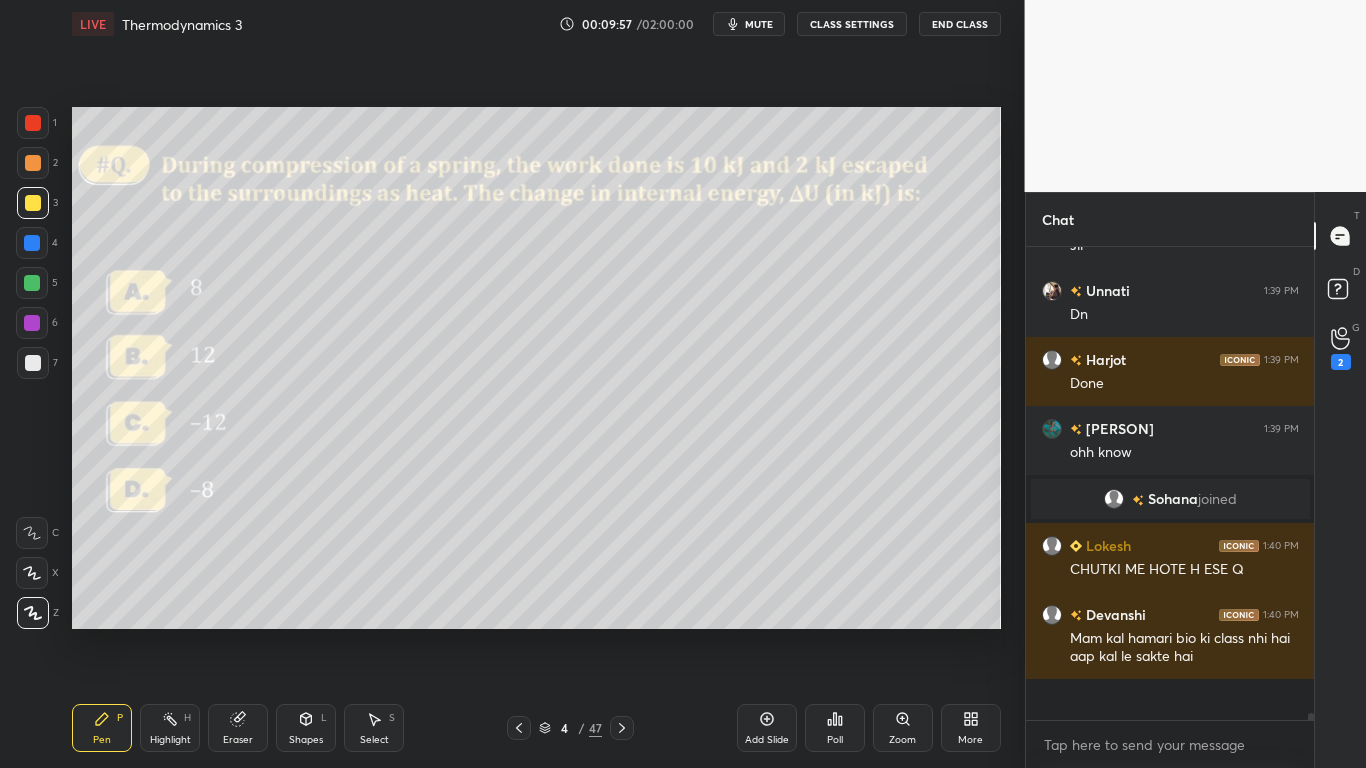 scroll, scrollTop: 7, scrollLeft: 7, axis: both 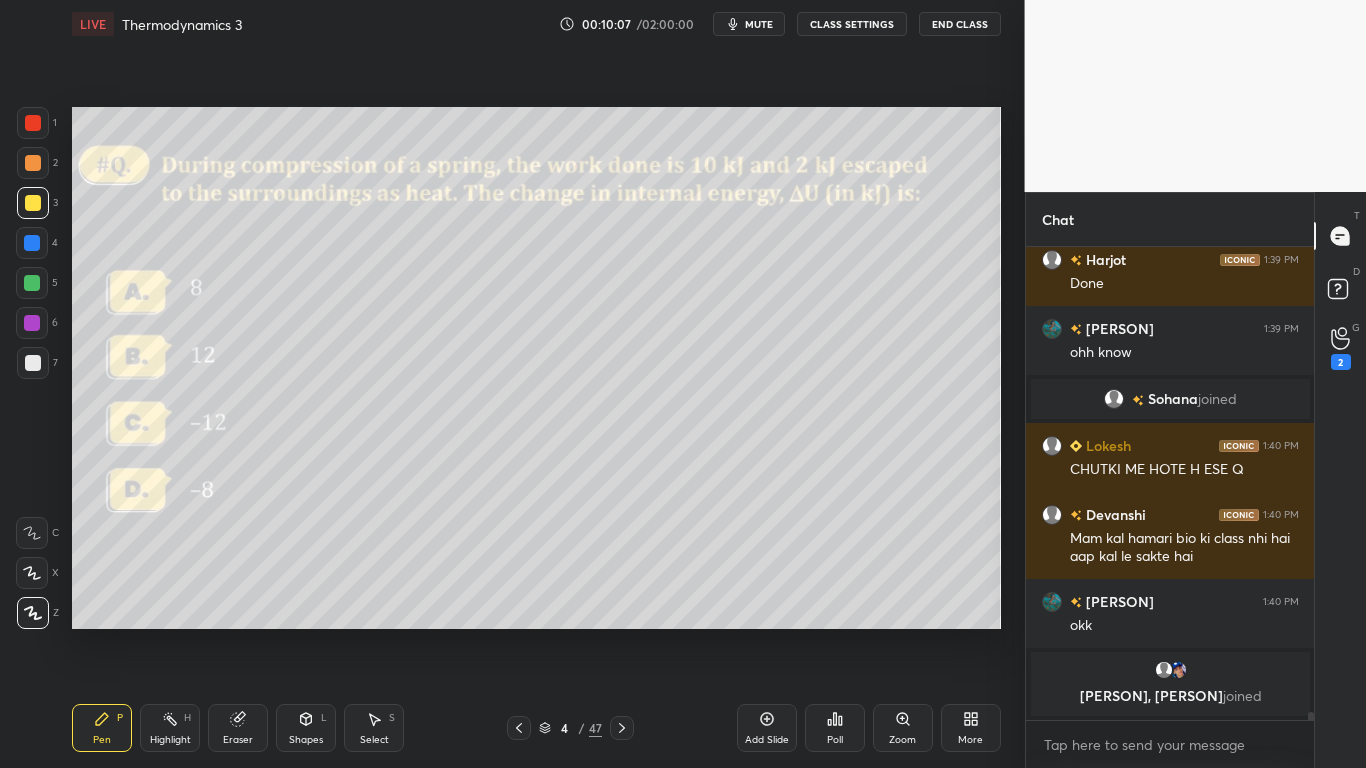 click on "CLASS SETTINGS" at bounding box center [852, 24] 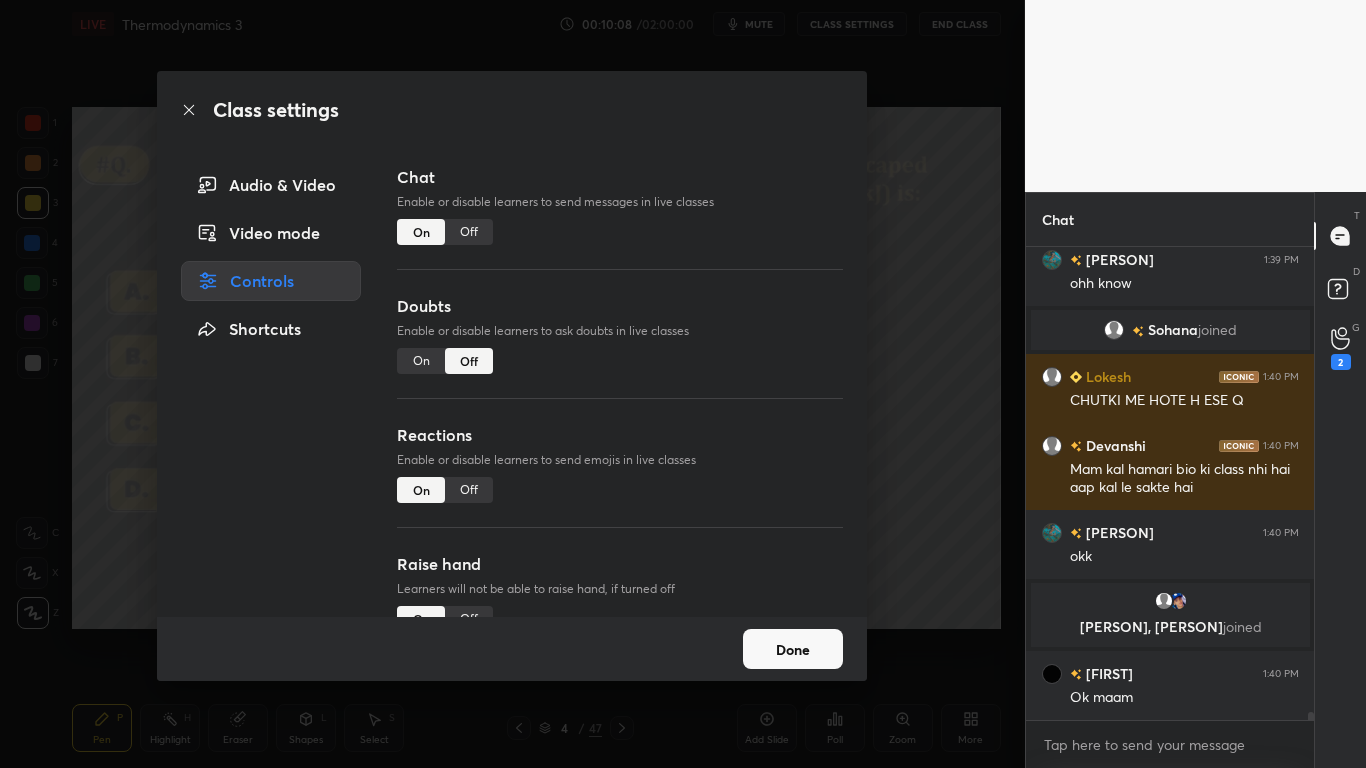 click on "Off" at bounding box center [469, 232] 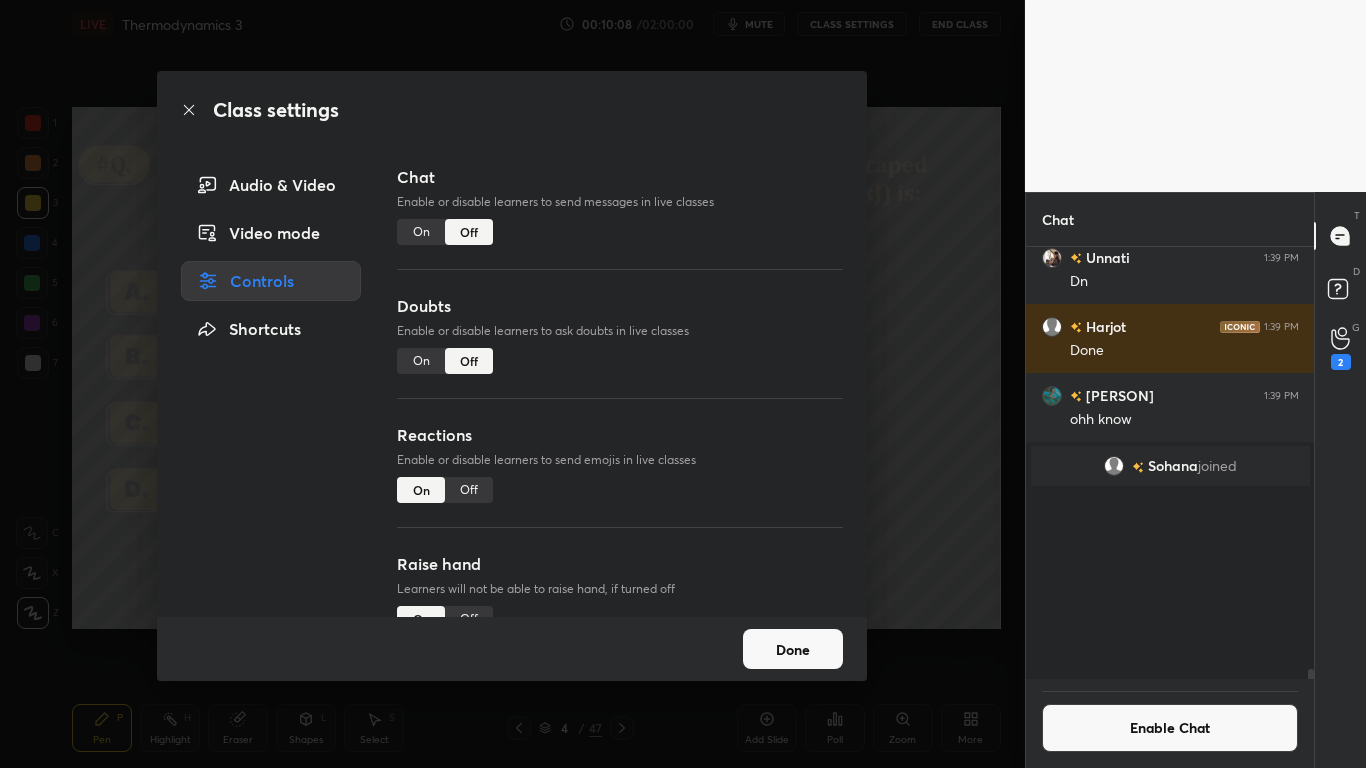scroll, scrollTop: 27537, scrollLeft: 0, axis: vertical 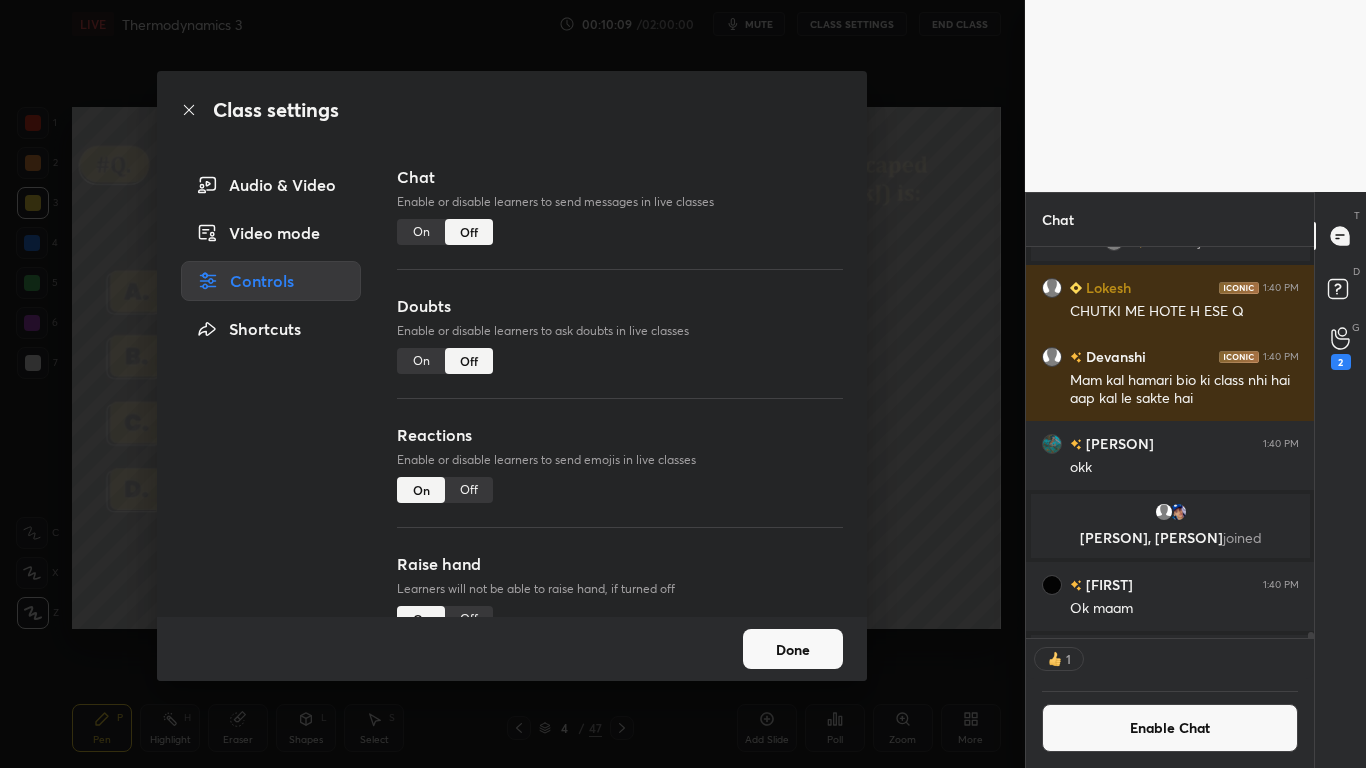 click on "Done" at bounding box center (793, 649) 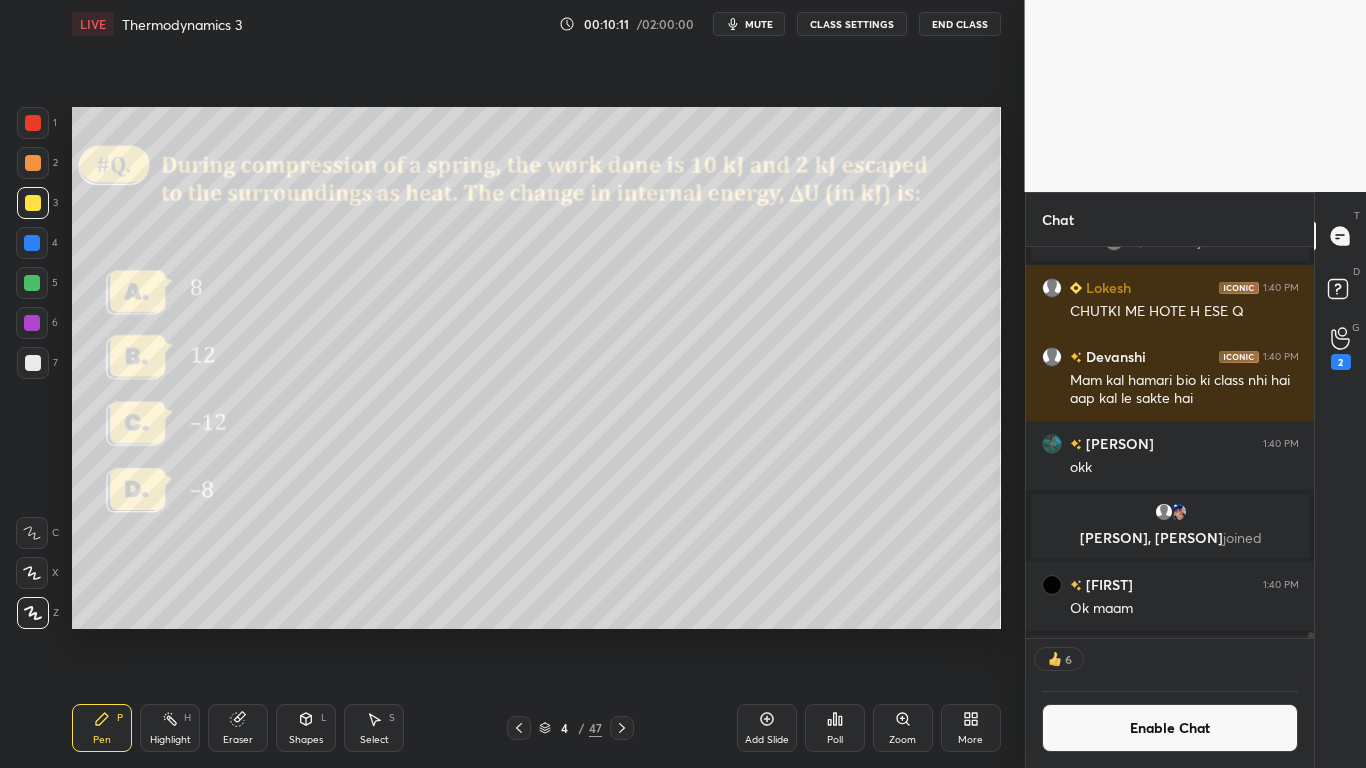 click 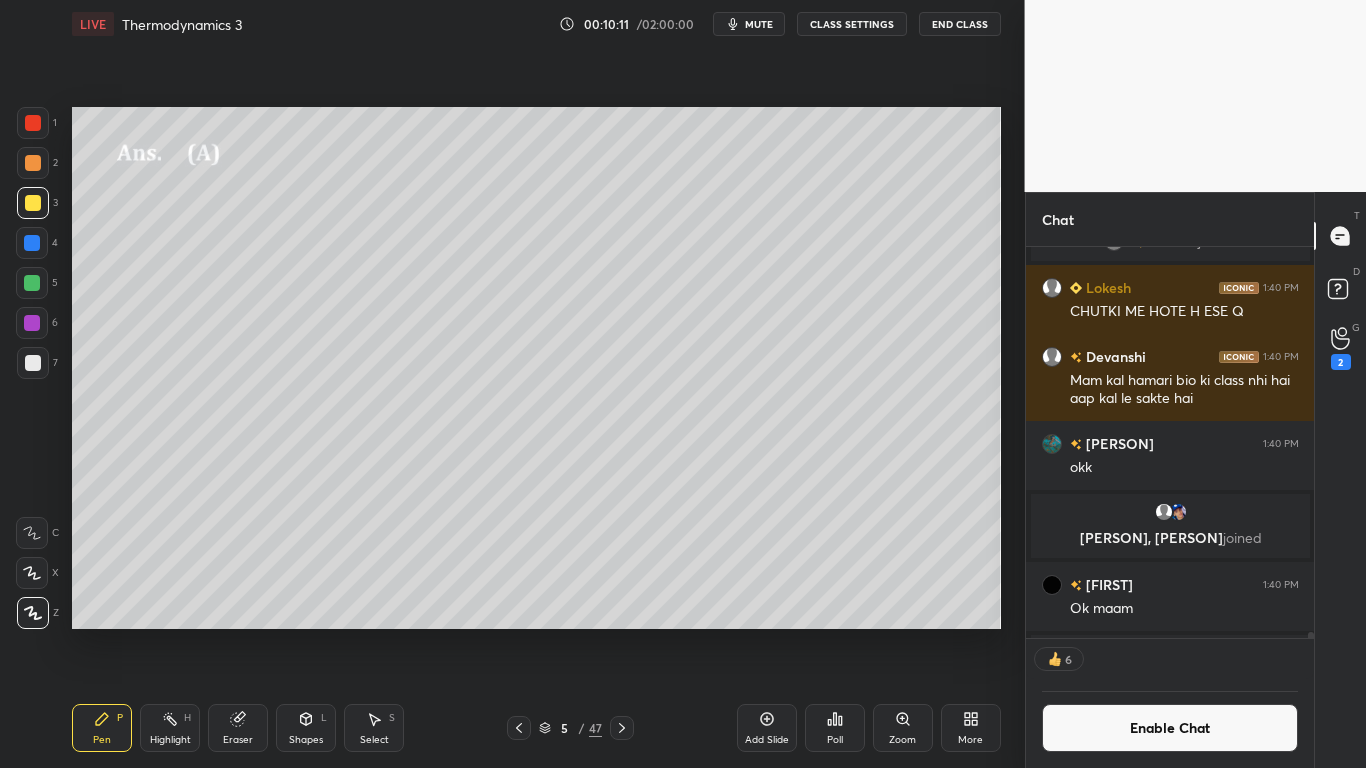 click 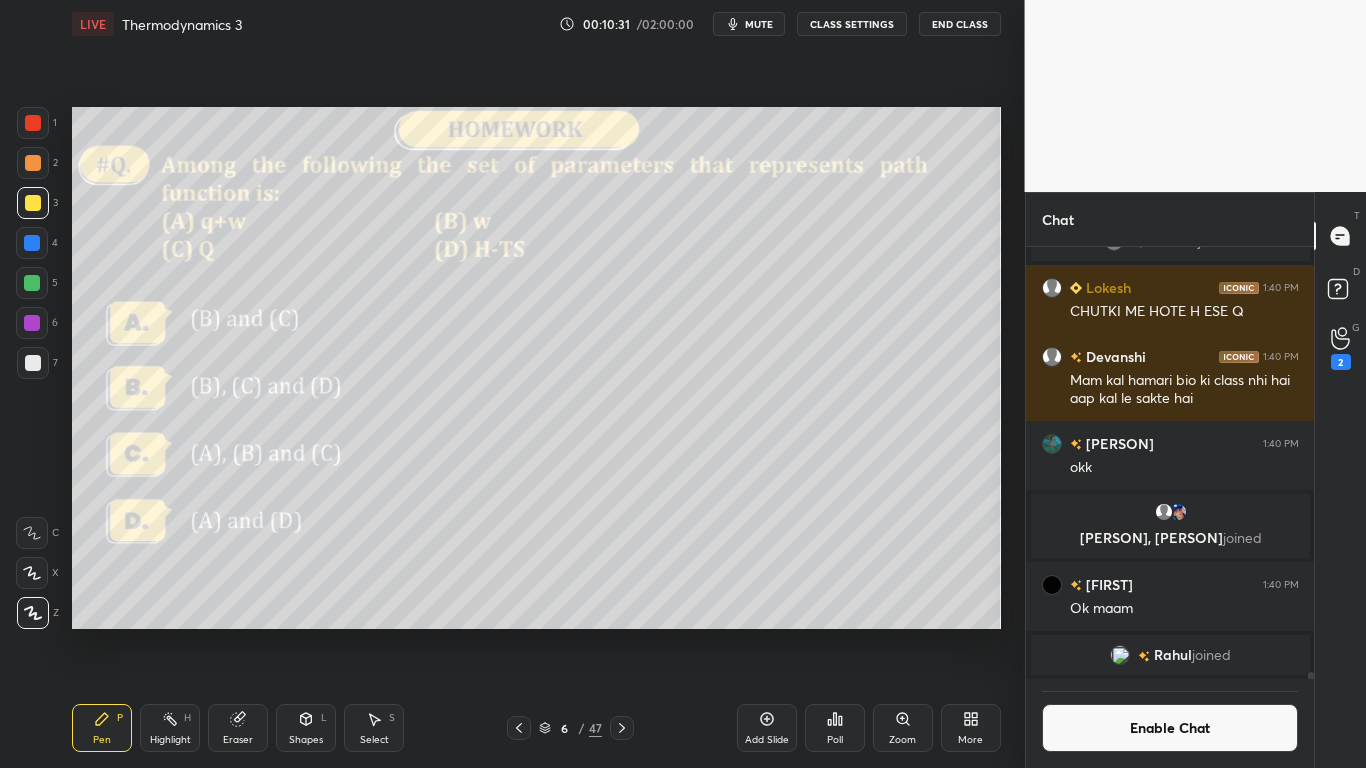 click 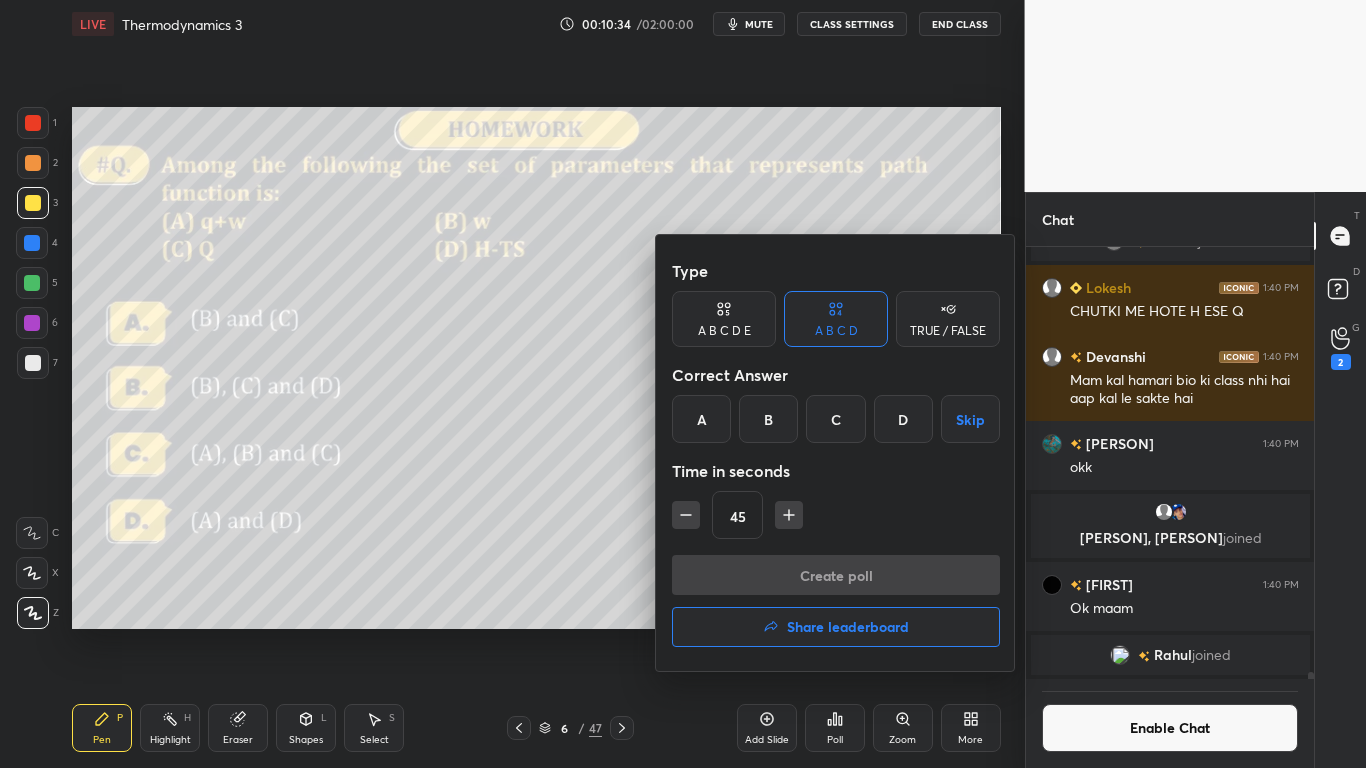 click on "A" at bounding box center [701, 419] 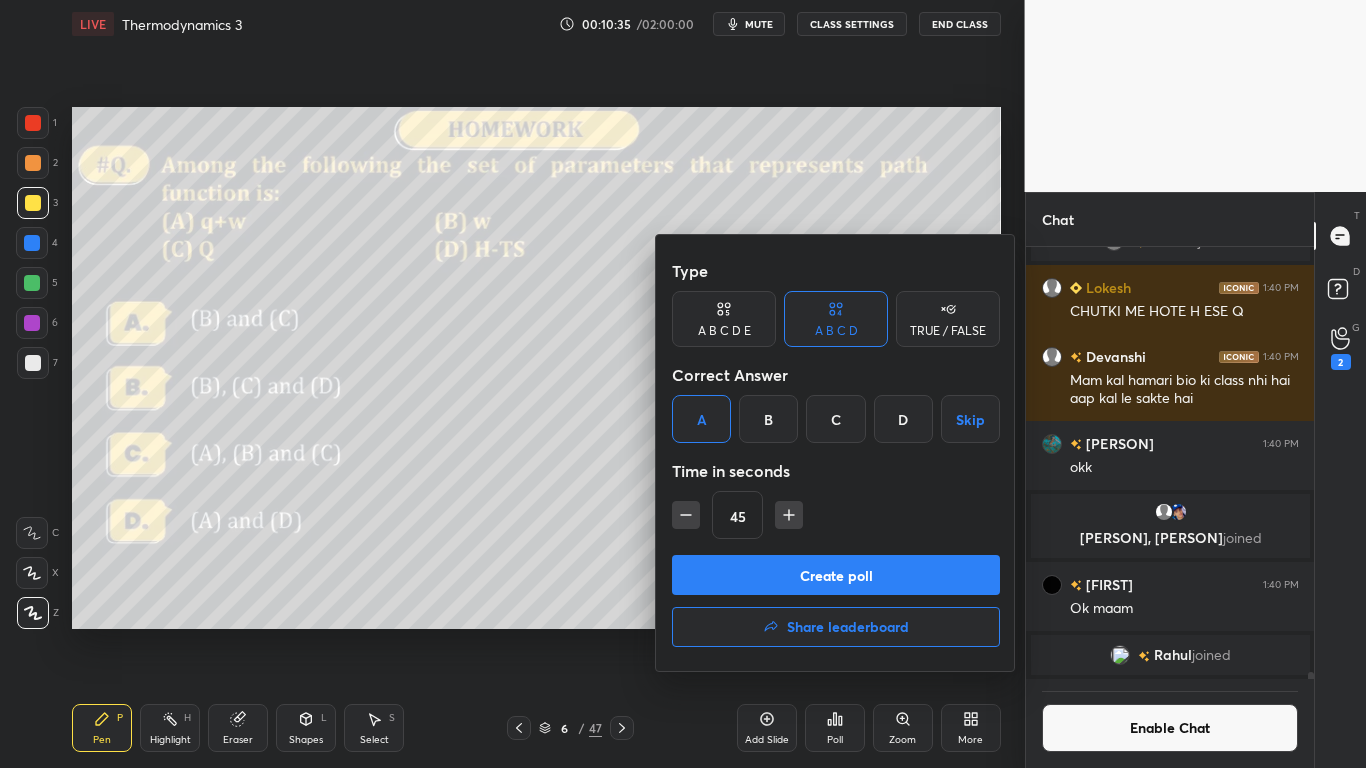 click at bounding box center [686, 515] 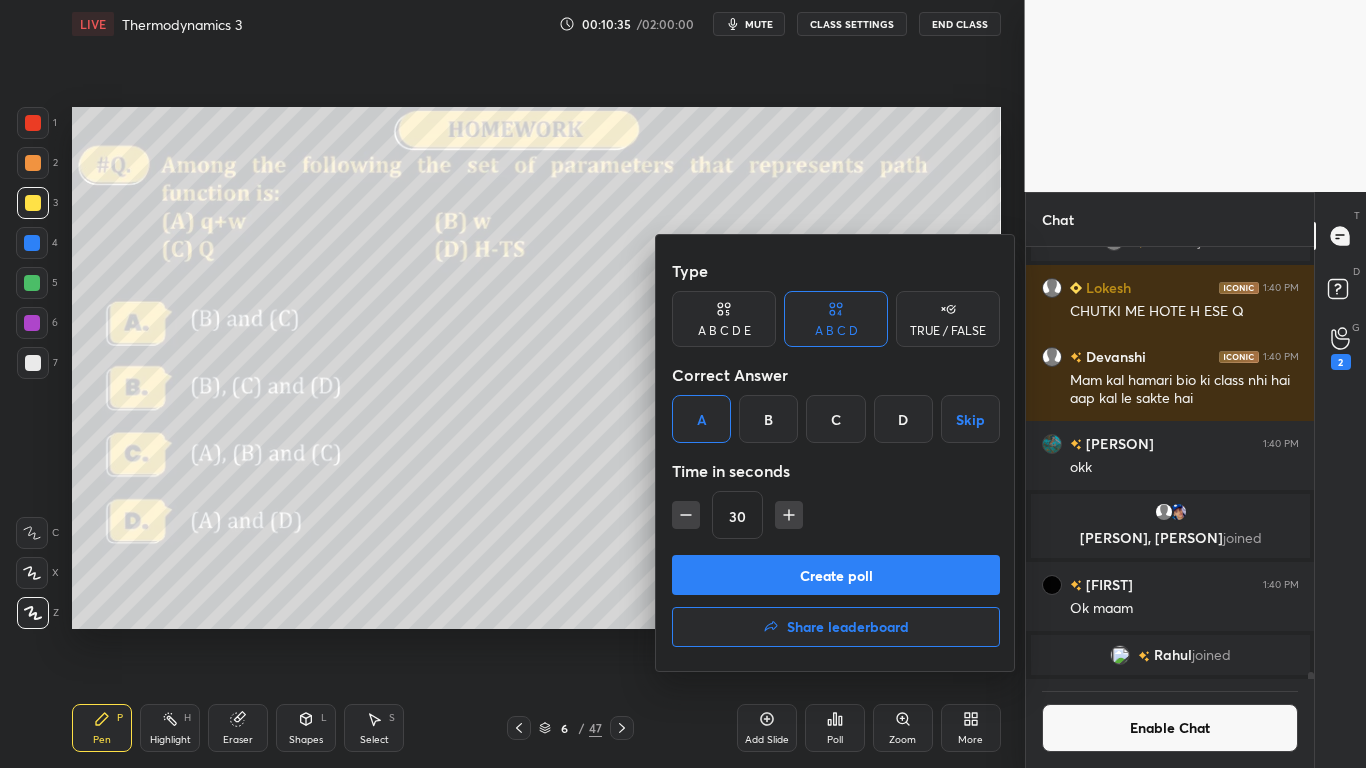 click 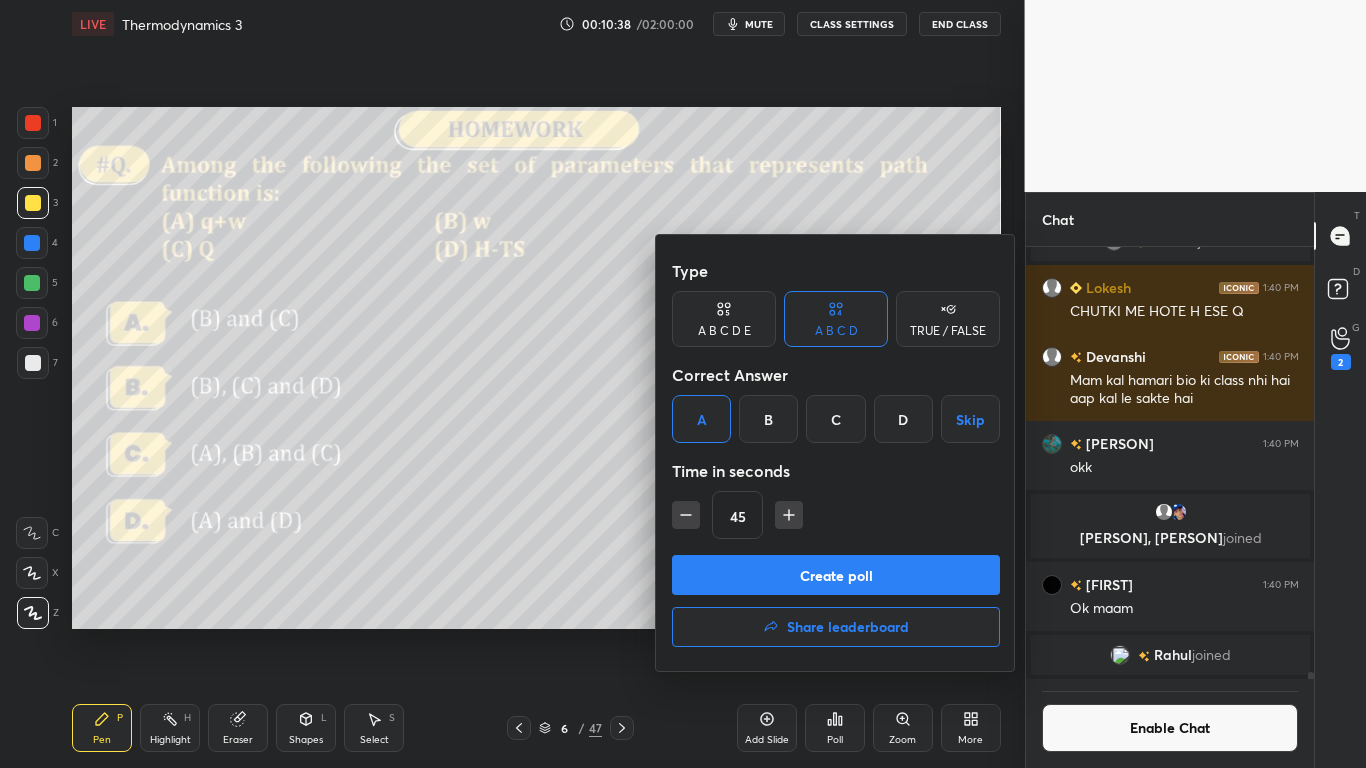 click on "Create poll" at bounding box center [836, 575] 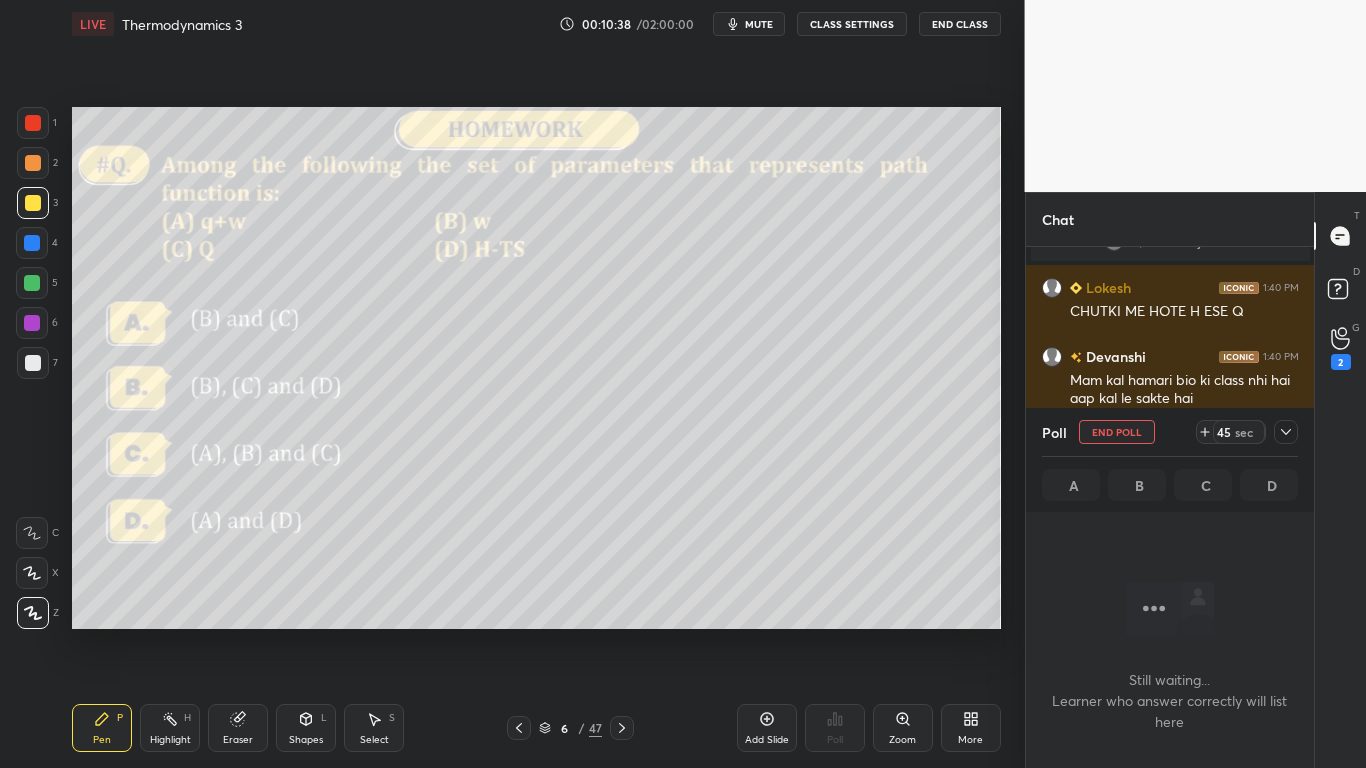 scroll, scrollTop: 325, scrollLeft: 282, axis: both 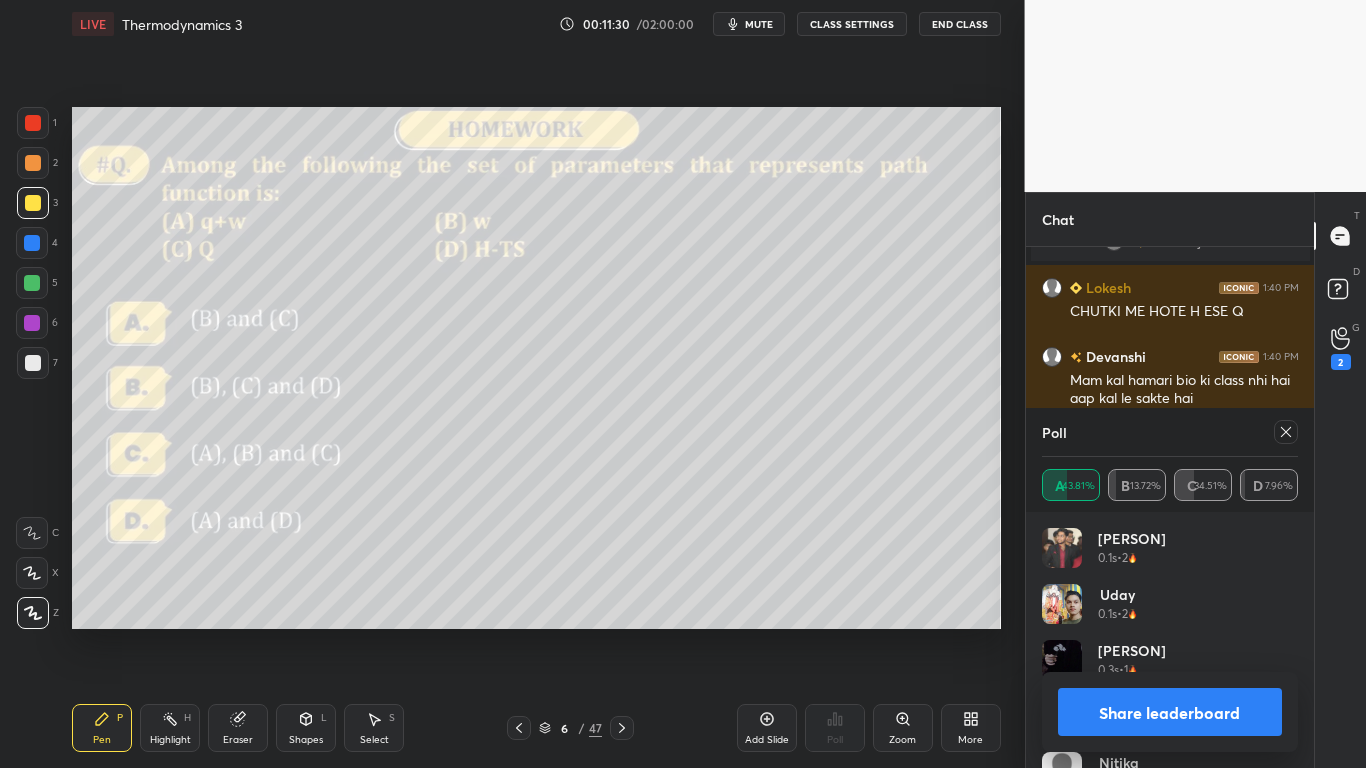 click on "Share leaderboard" at bounding box center (1170, 712) 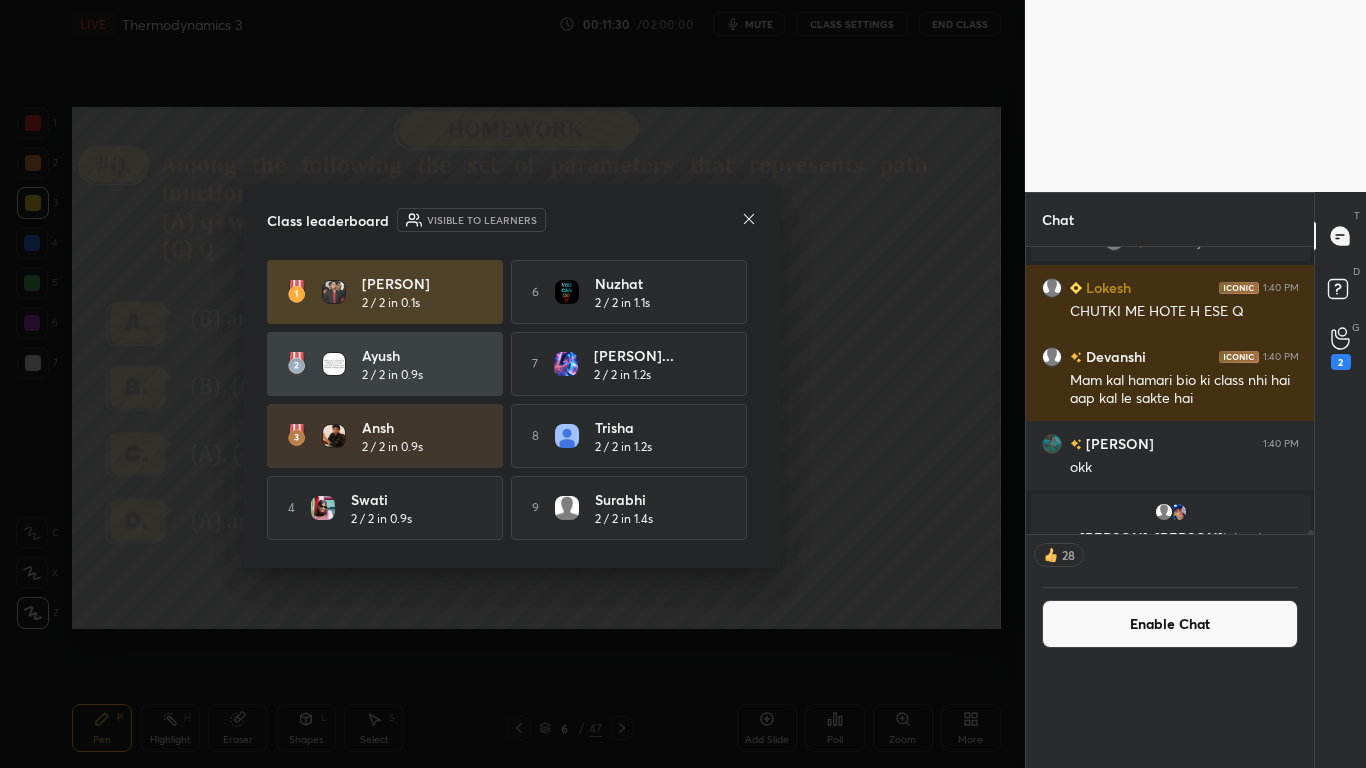 scroll, scrollTop: 0, scrollLeft: 0, axis: both 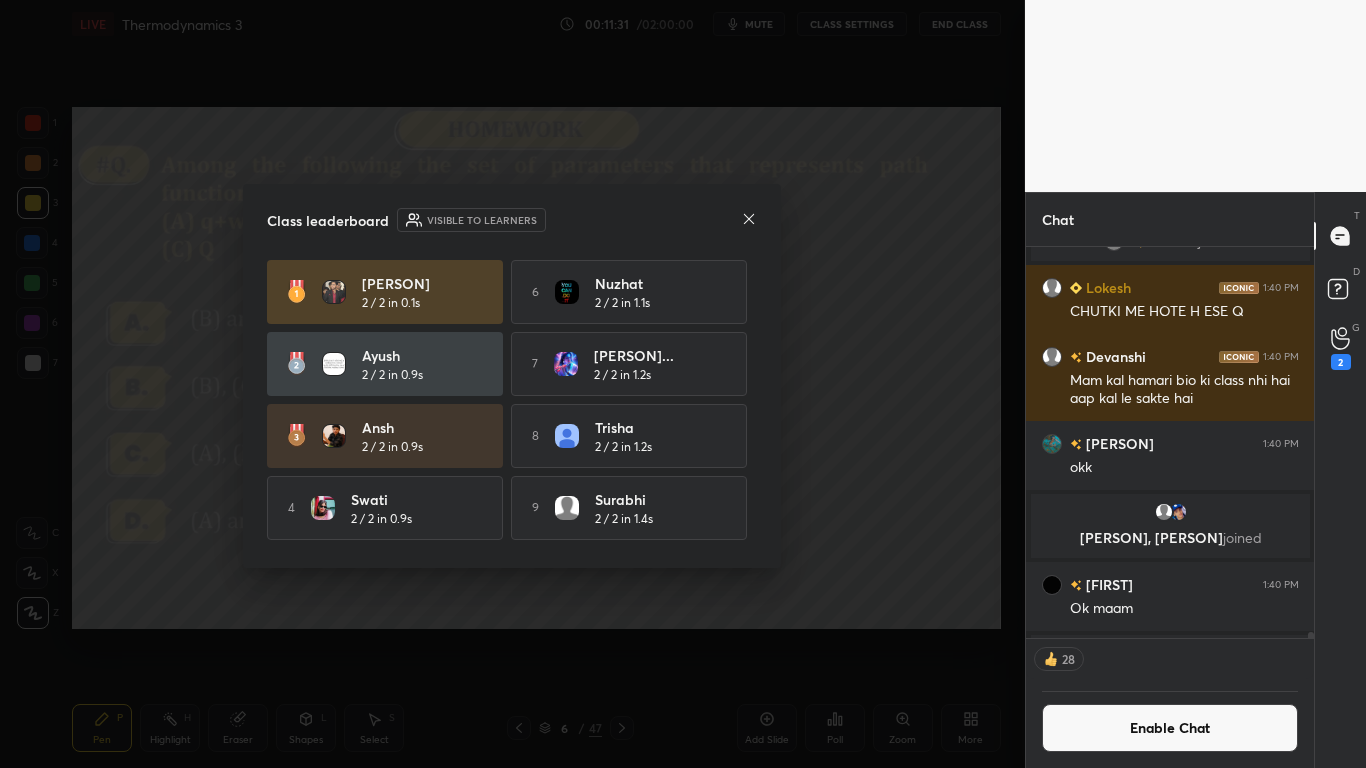 click on "[PERSON] 2 / 2 in 0.1s [PERSON] 2 / 2 in 1.1s [PERSON] 2 / 2 in 0.9s [PERSON]... 2 / 2 in 1.2s [PERSON] 2 / 2 in 0.9s [PERSON] 2 / 2 in 1.2s [PERSON] 2 / 2 in 0.9s [PERSON] 2 / 2 in 1.4s [PERSON] 2 / 2 in 1.1s [PERSON] 2 / 2 in 1.4s" at bounding box center (512, 436) 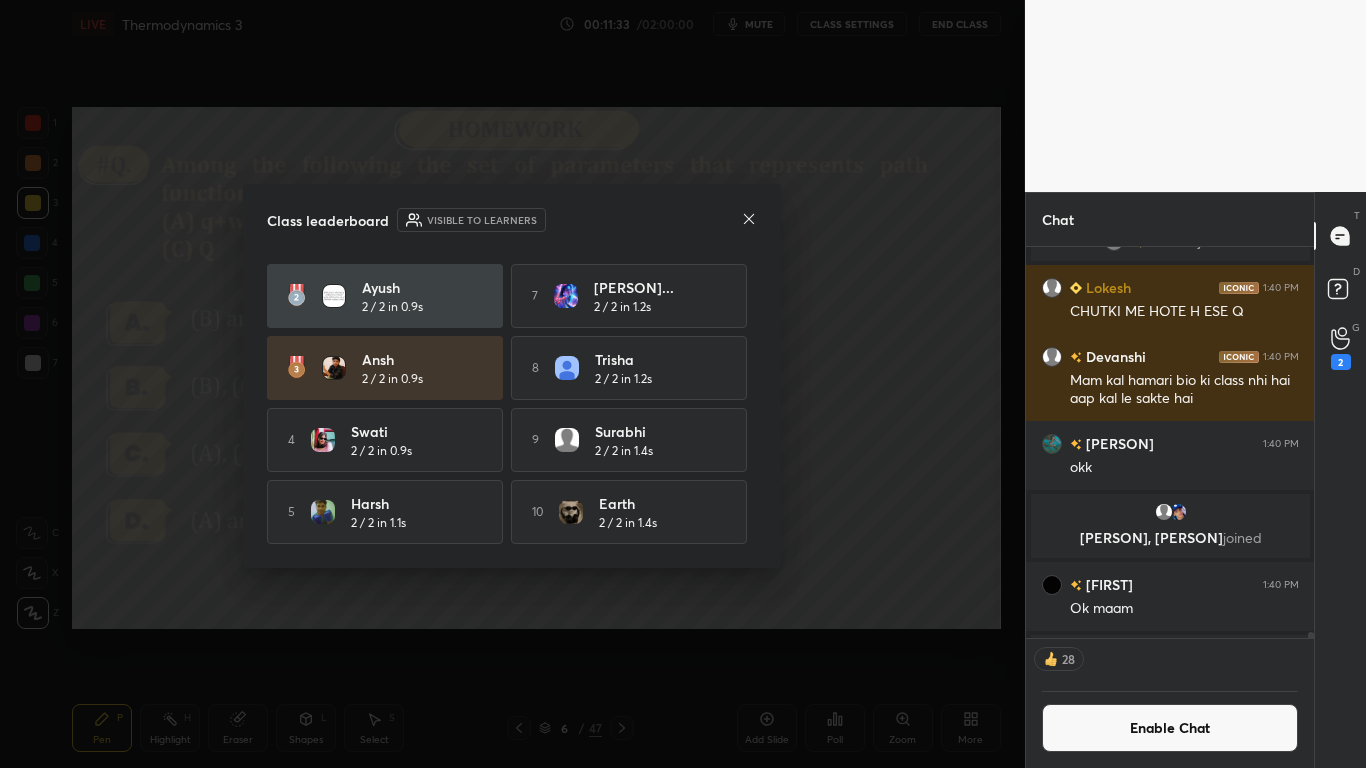 click on "[PERSON] 2 / 2 in 0.1s [PERSON] 2 / 2 in 1.1s [PERSON] 2 / 2 in 0.9s [PERSON]... 2 / 2 in 1.2s [PERSON] 2 / 2 in 0.9s [PERSON] 2 / 2 in 1.2s [PERSON] 2 / 2 in 0.9s [PERSON] 2 / 2 in 1.4s [PERSON] 2 / 2 in 1.1s [PERSON] 2 / 2 in 1.4s" at bounding box center (512, 402) 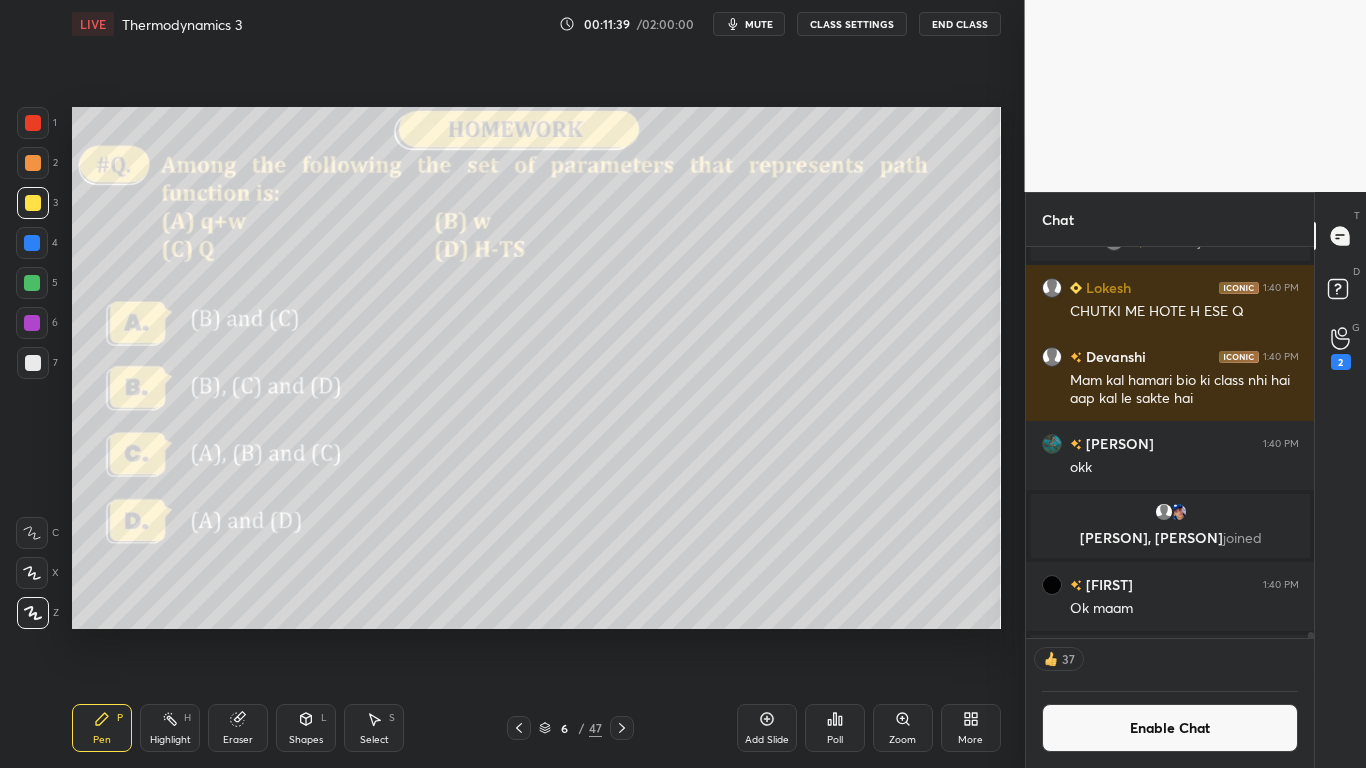 click at bounding box center (33, 363) 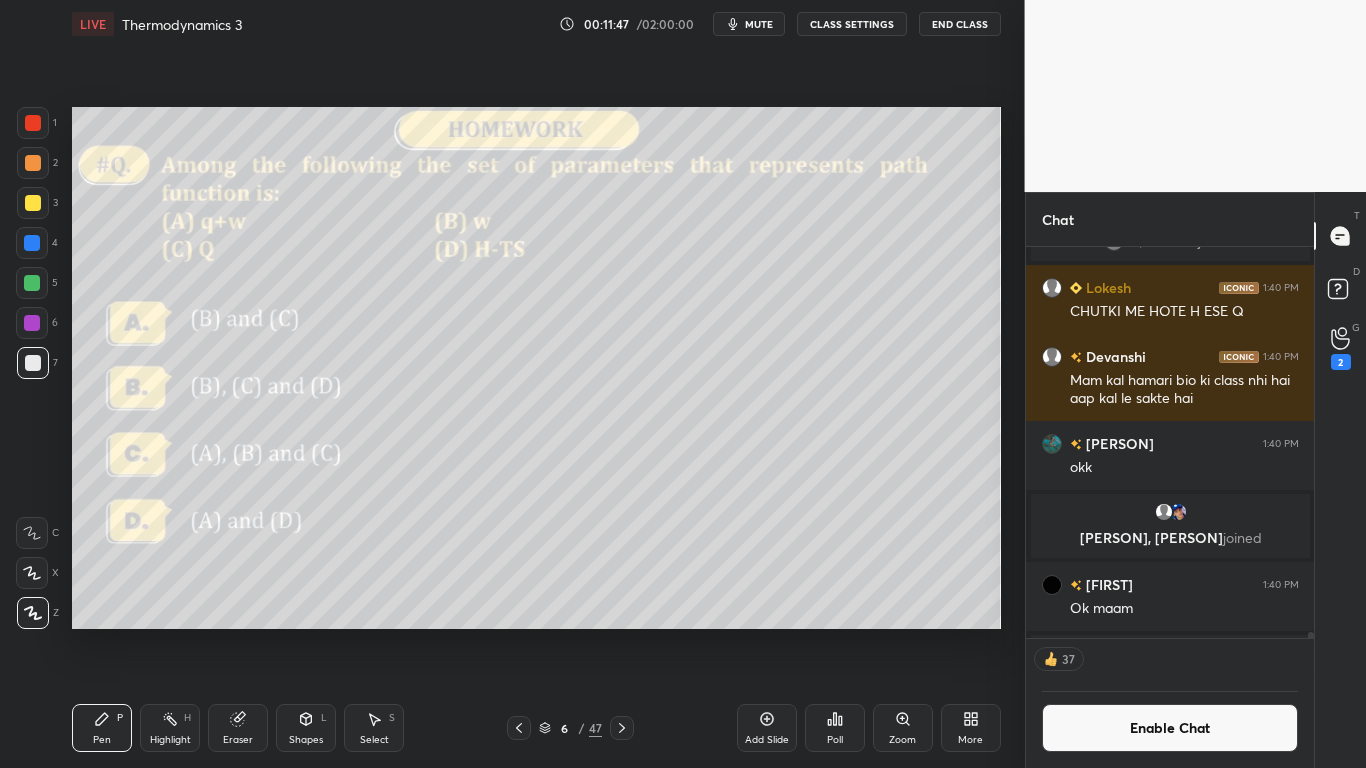 scroll, scrollTop: 7, scrollLeft: 7, axis: both 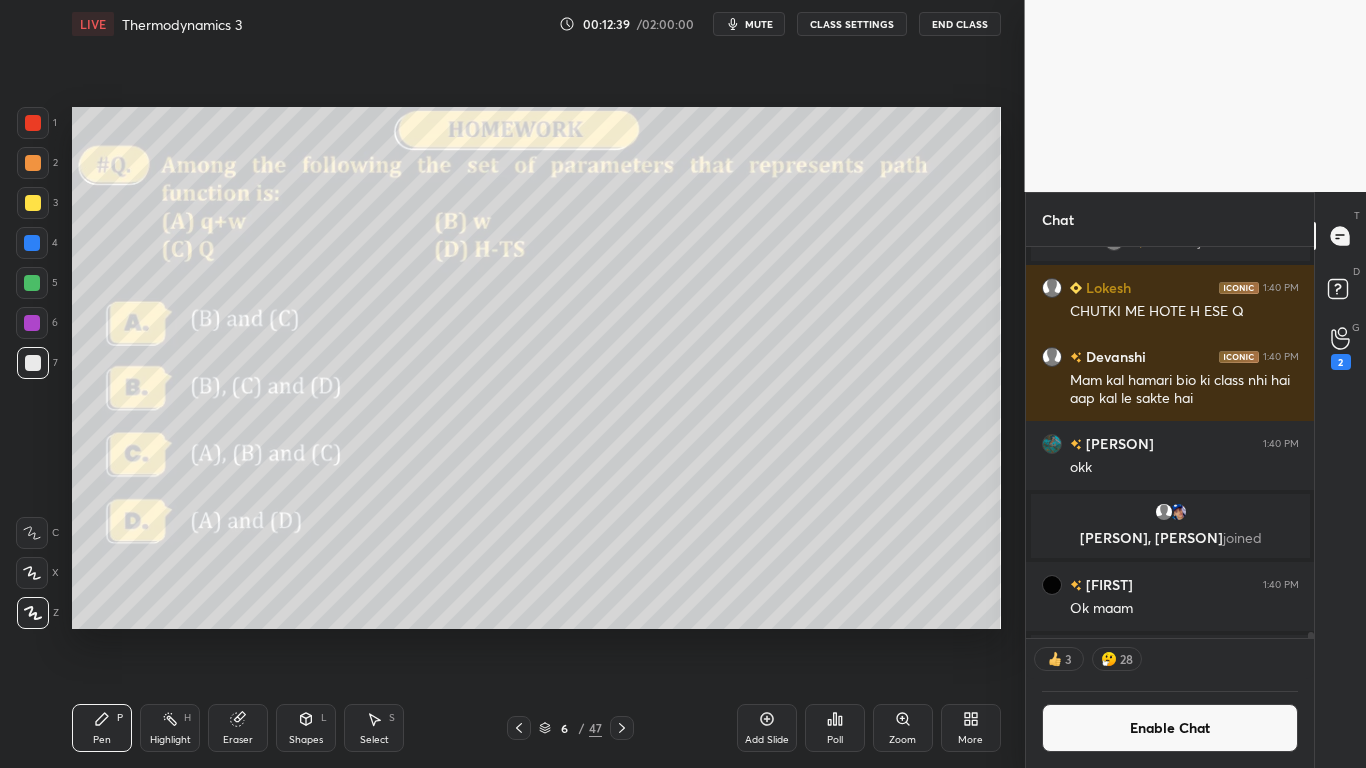click on "Enable Chat" at bounding box center [1170, 728] 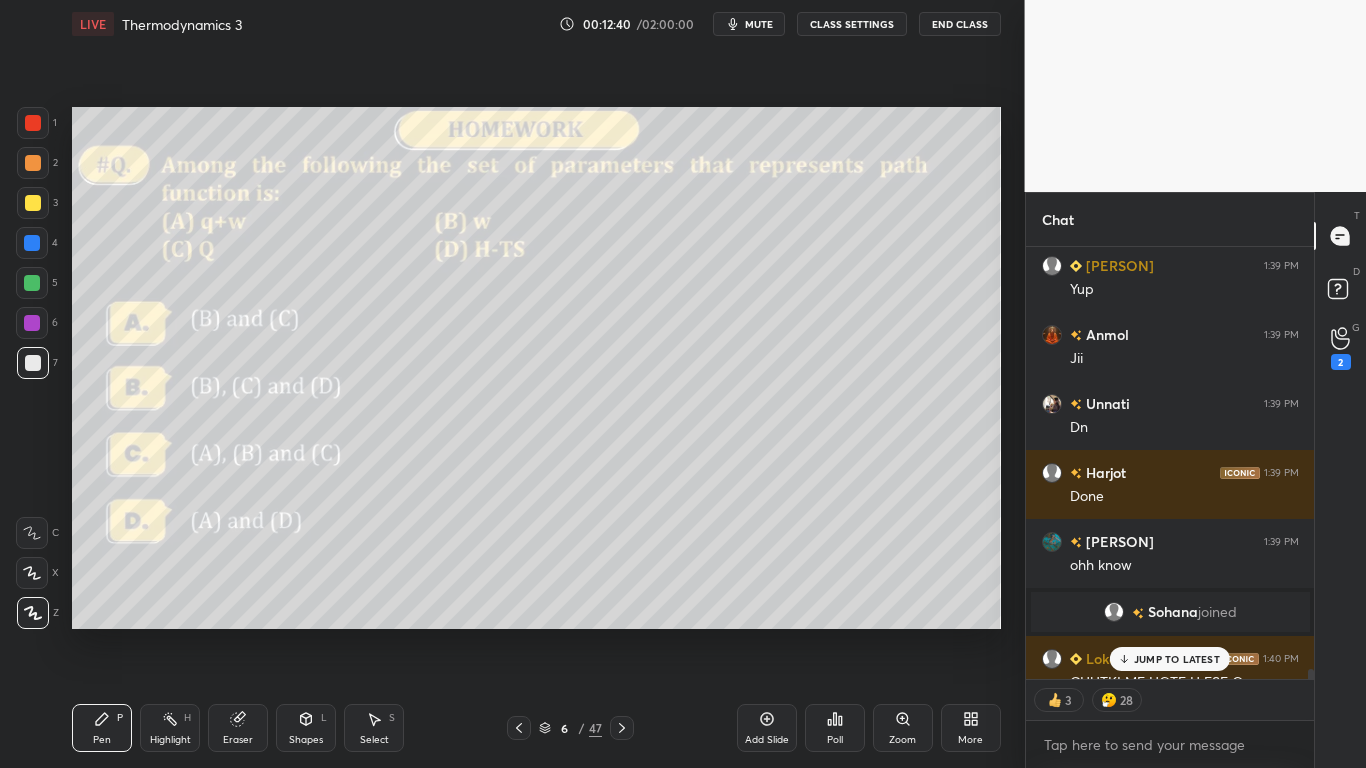 click on "JUMP TO LATEST" at bounding box center [1177, 659] 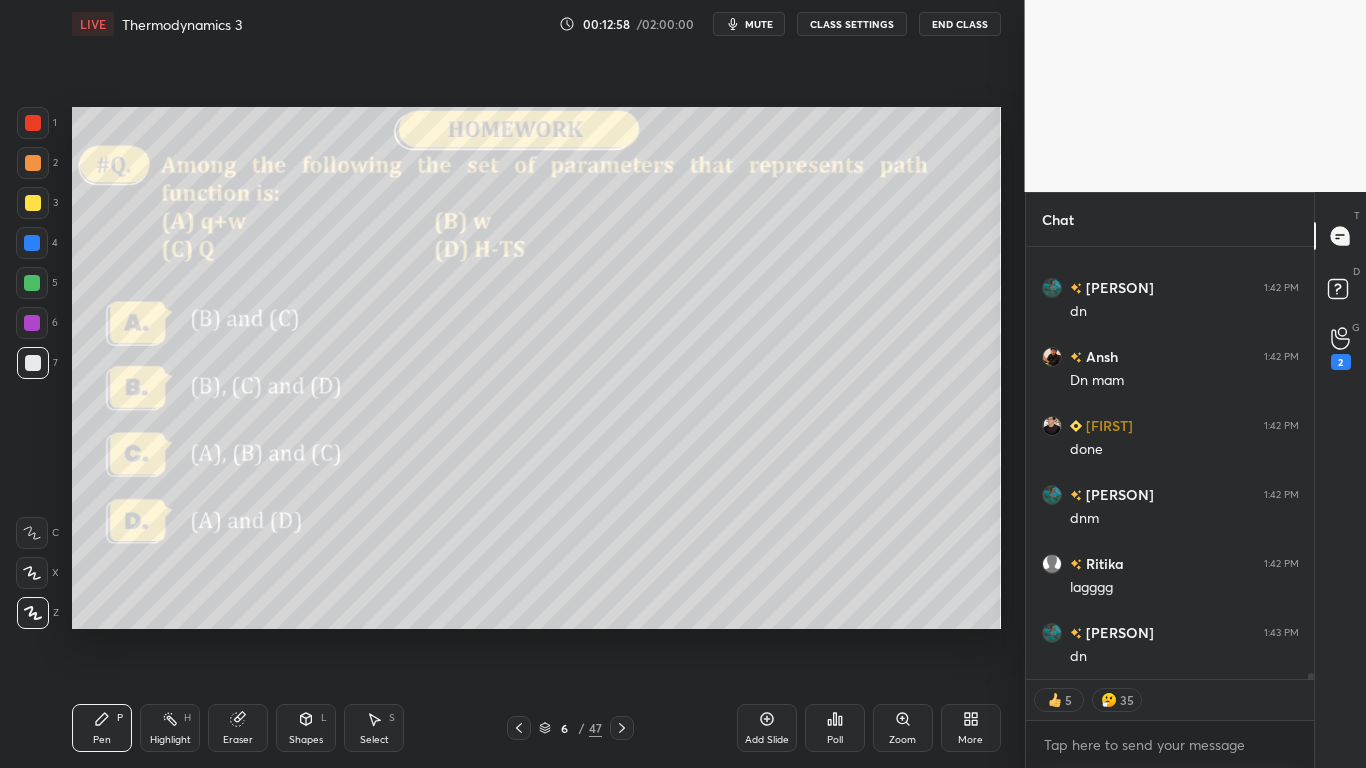 scroll, scrollTop: 29567, scrollLeft: 0, axis: vertical 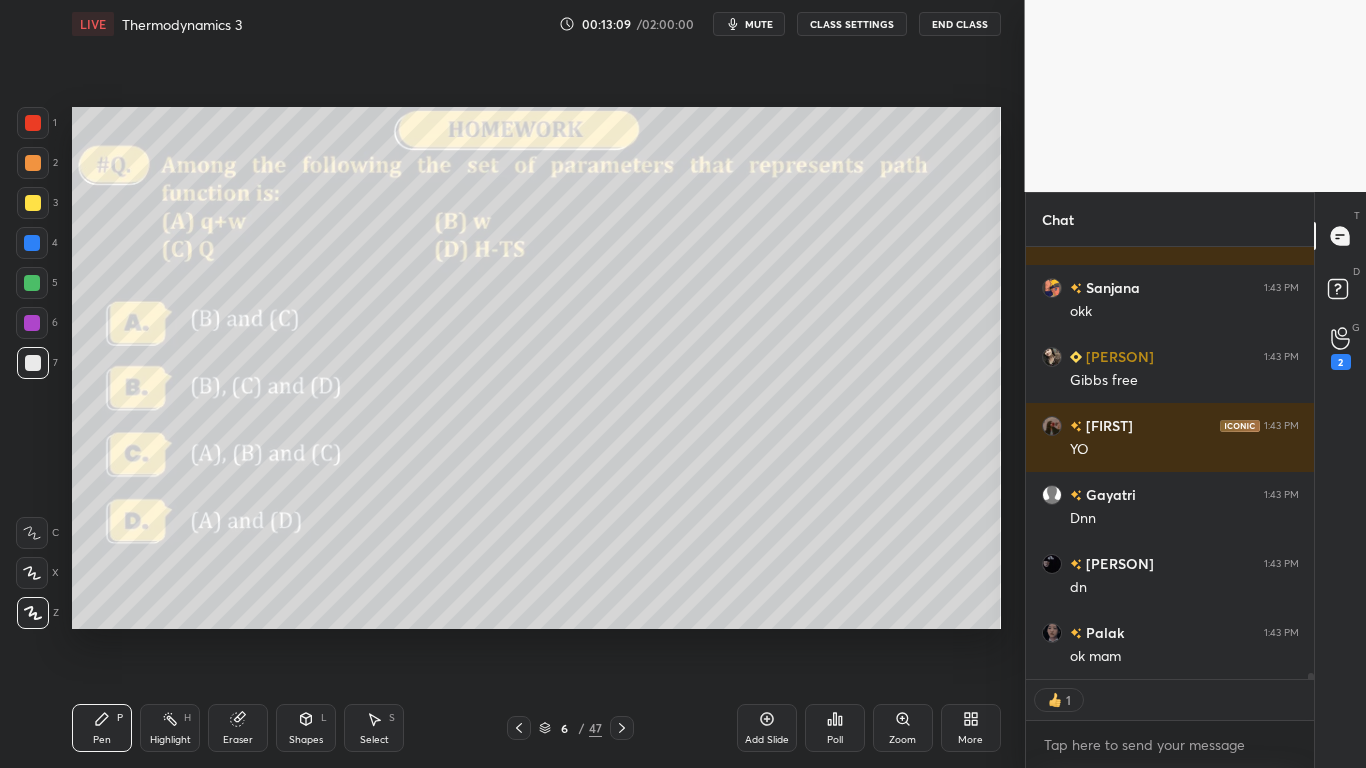 click at bounding box center (33, 203) 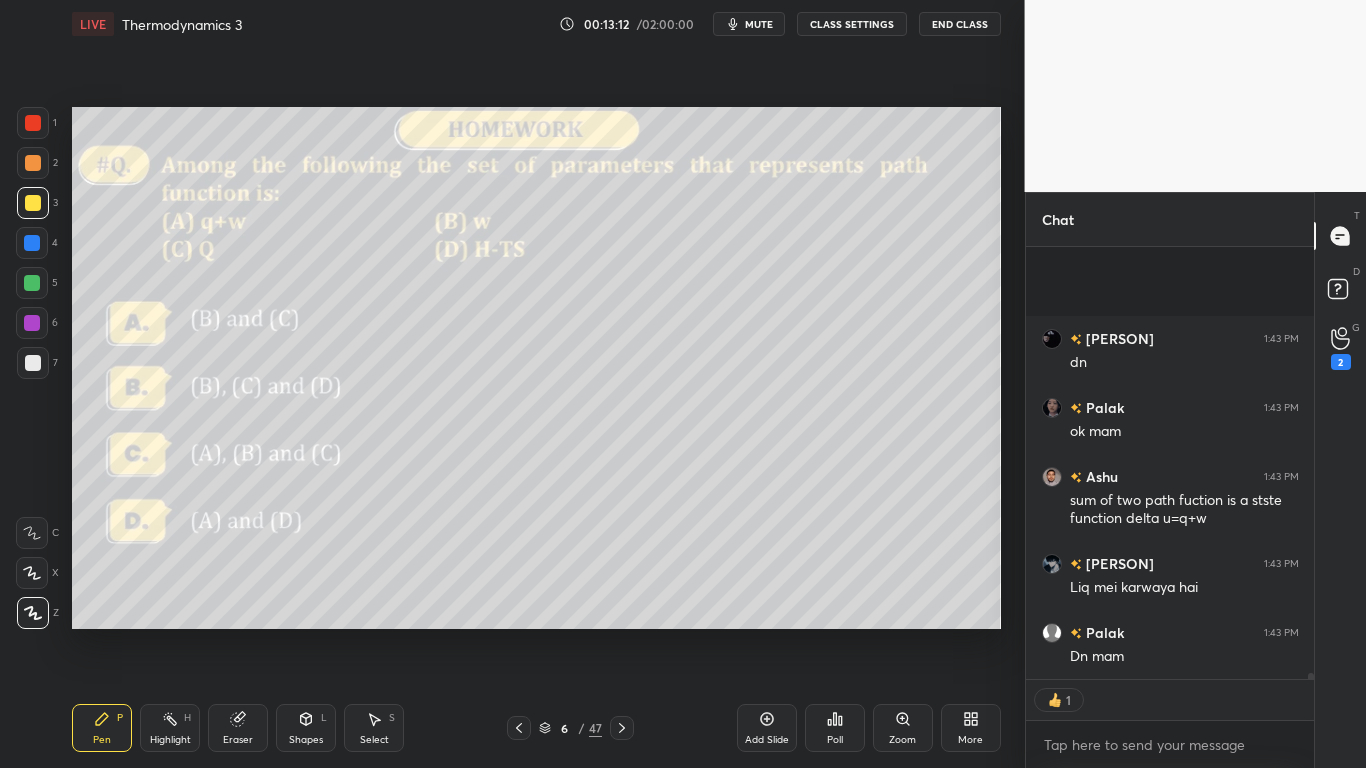 scroll, scrollTop: 30689, scrollLeft: 0, axis: vertical 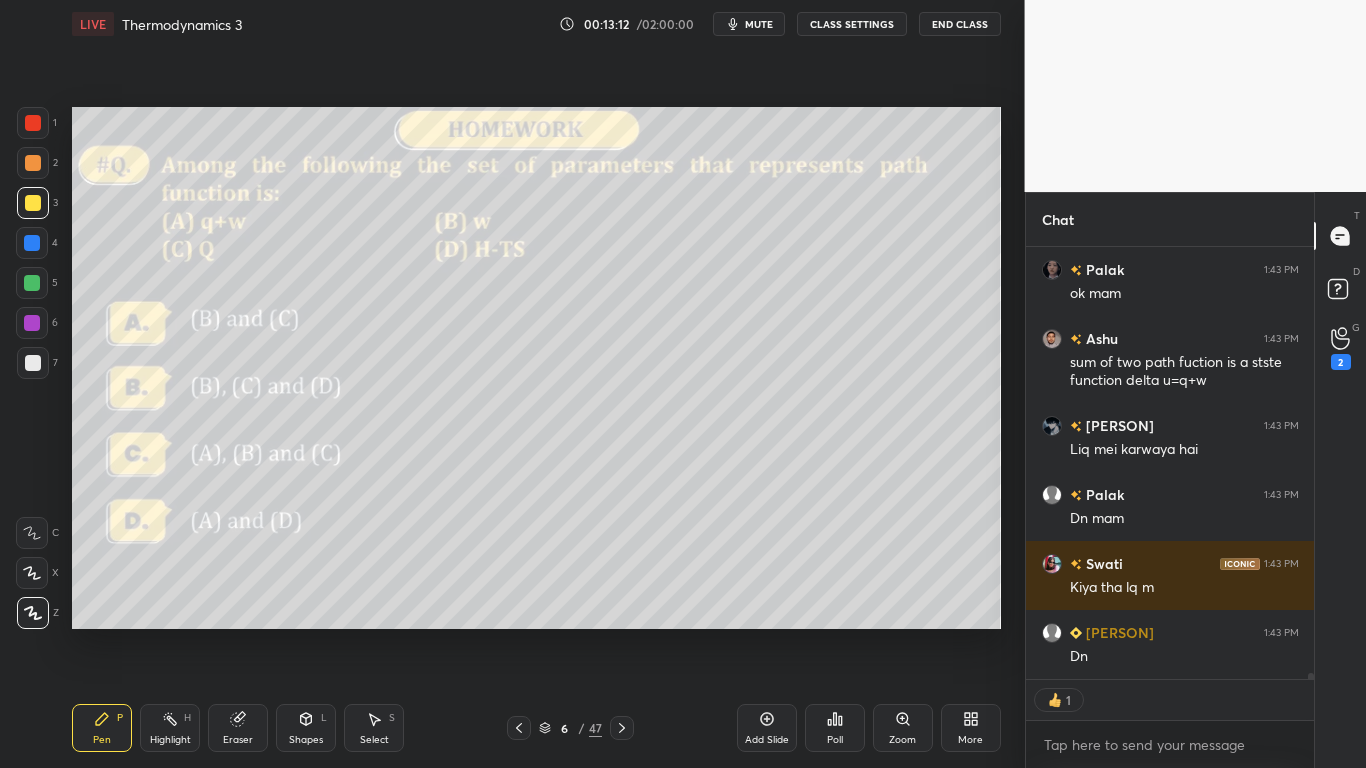 click 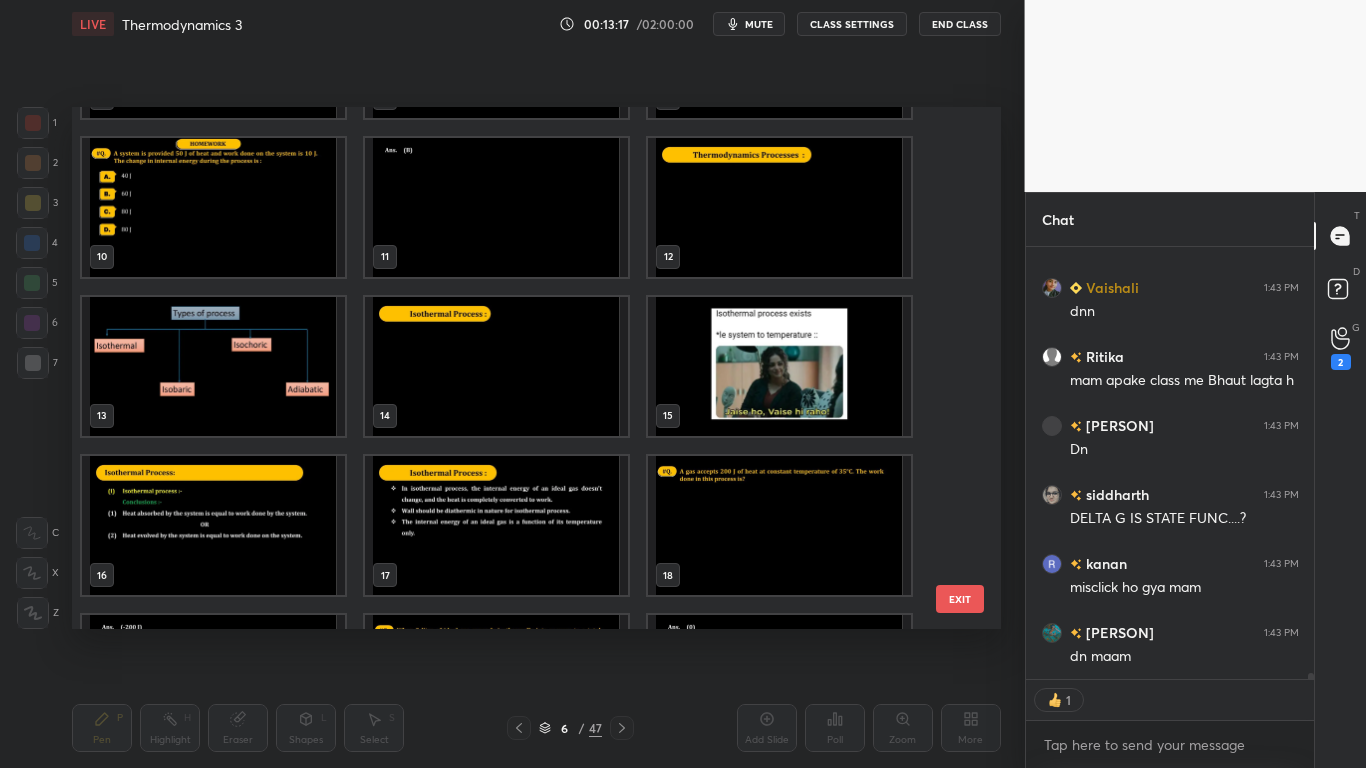 type on "x" 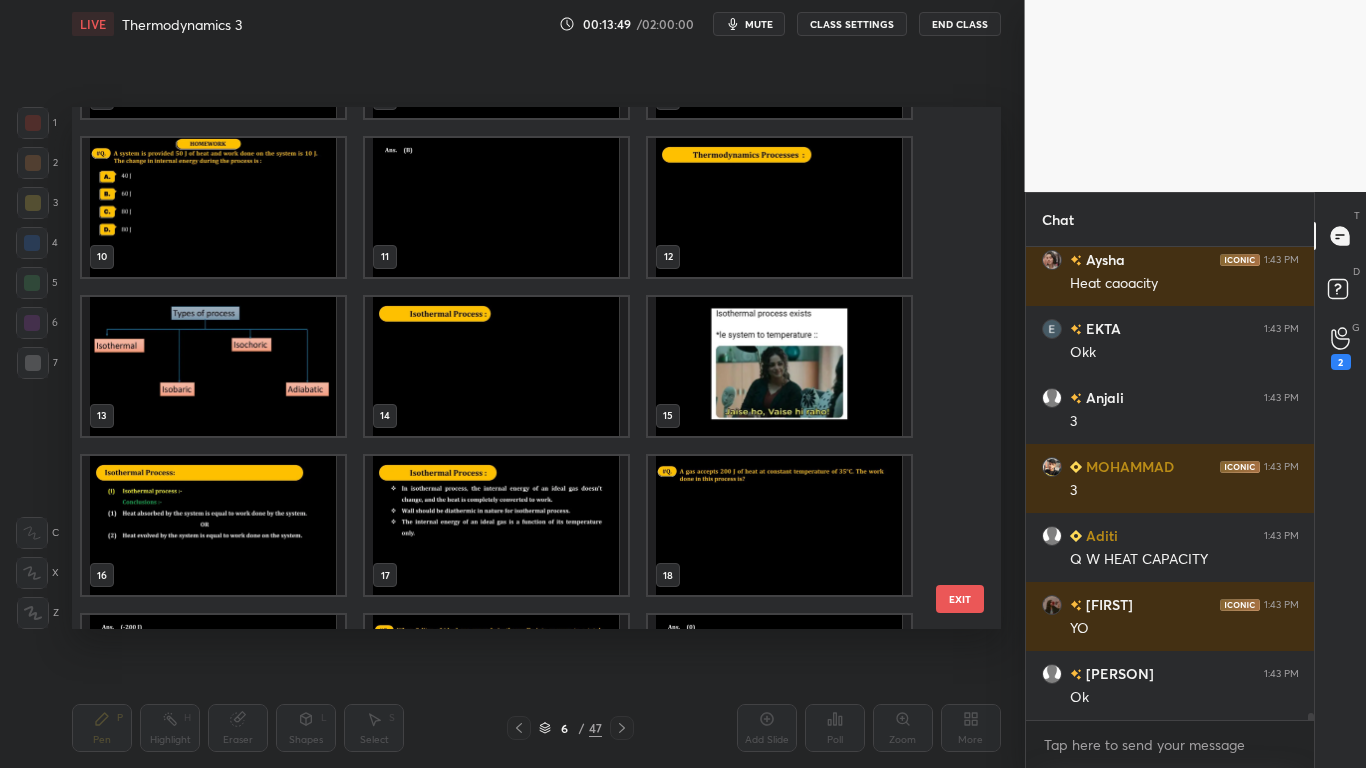 click at bounding box center [779, 206] 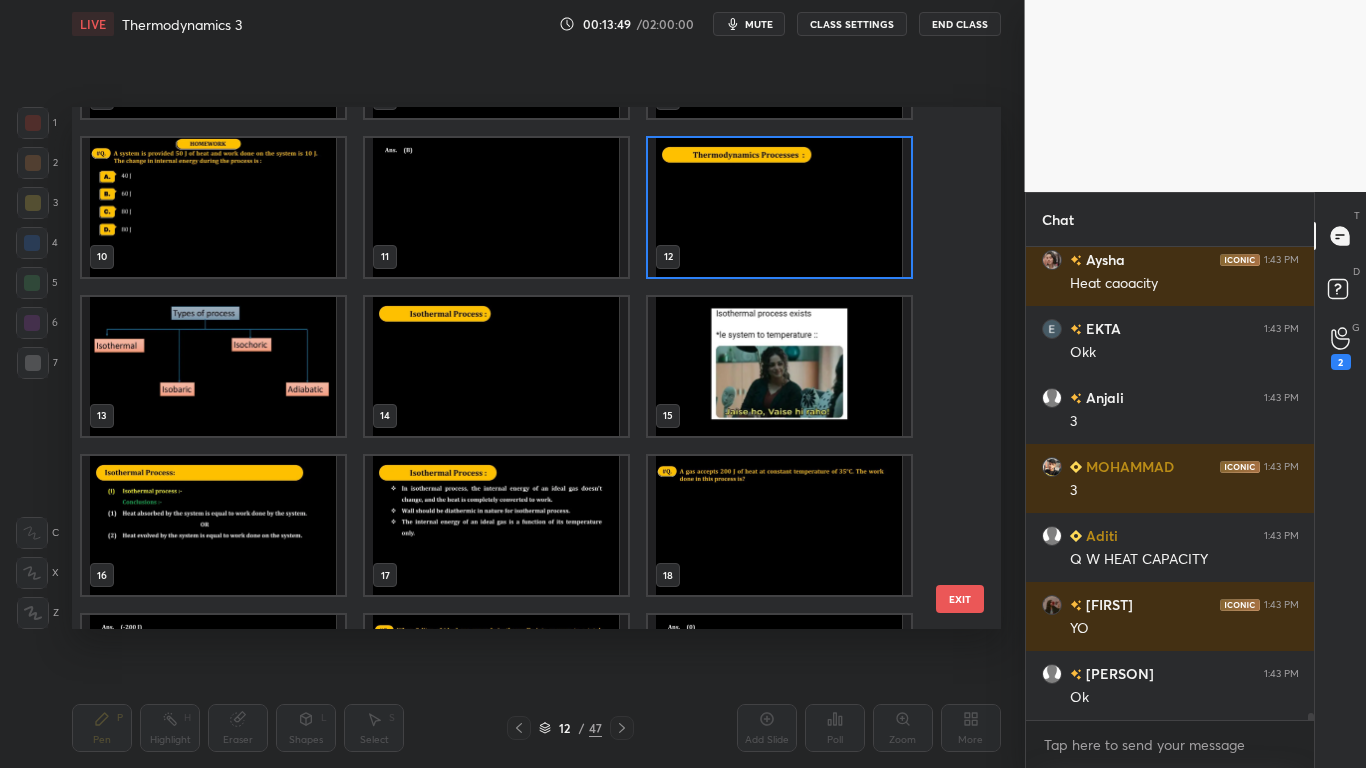click at bounding box center [779, 206] 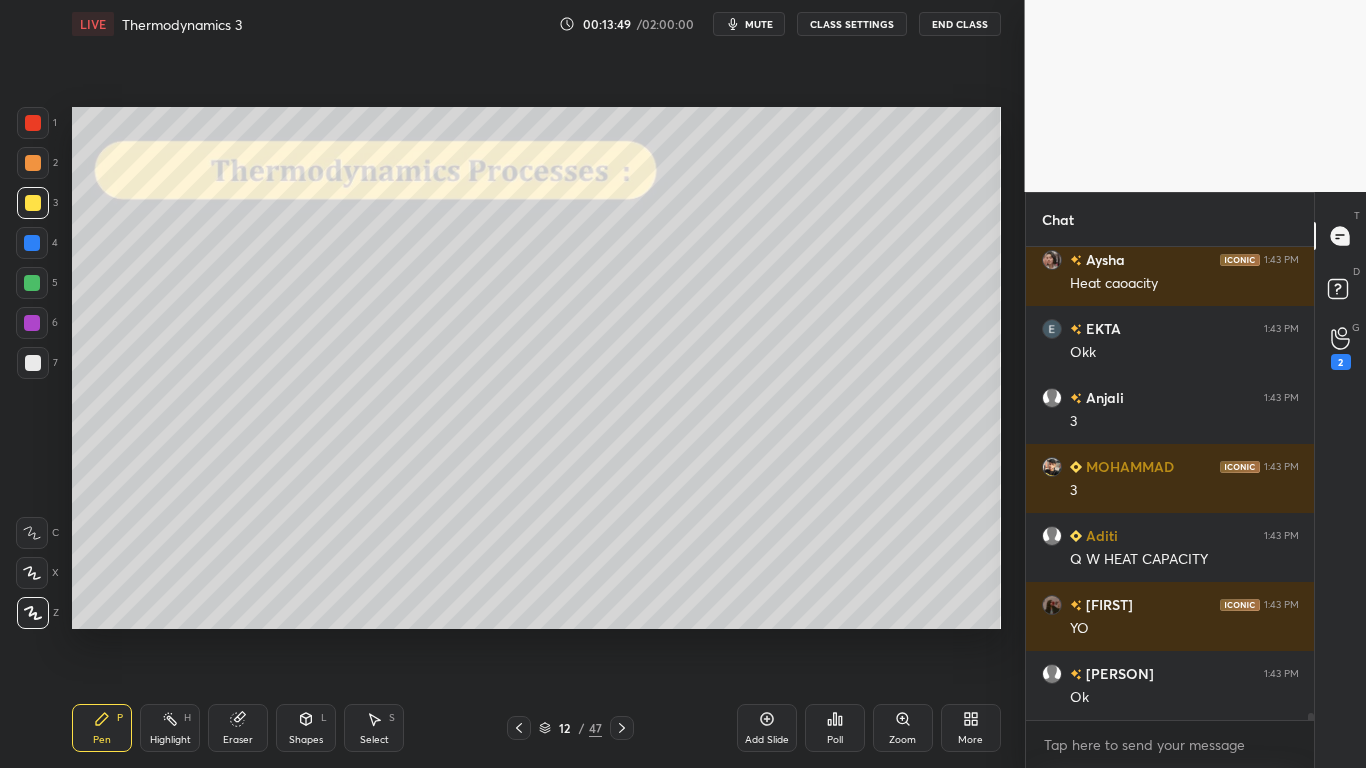 click at bounding box center (779, 206) 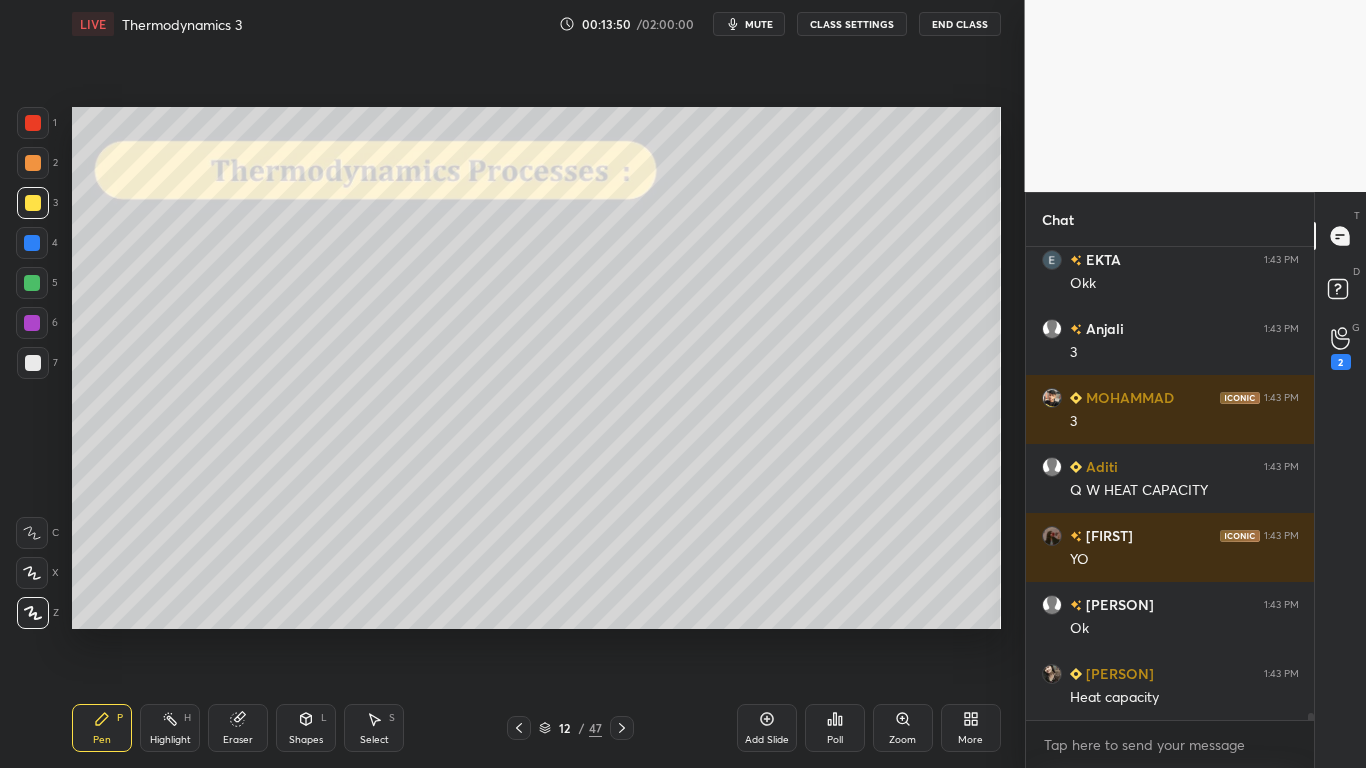 click on "CLASS SETTINGS" at bounding box center [852, 24] 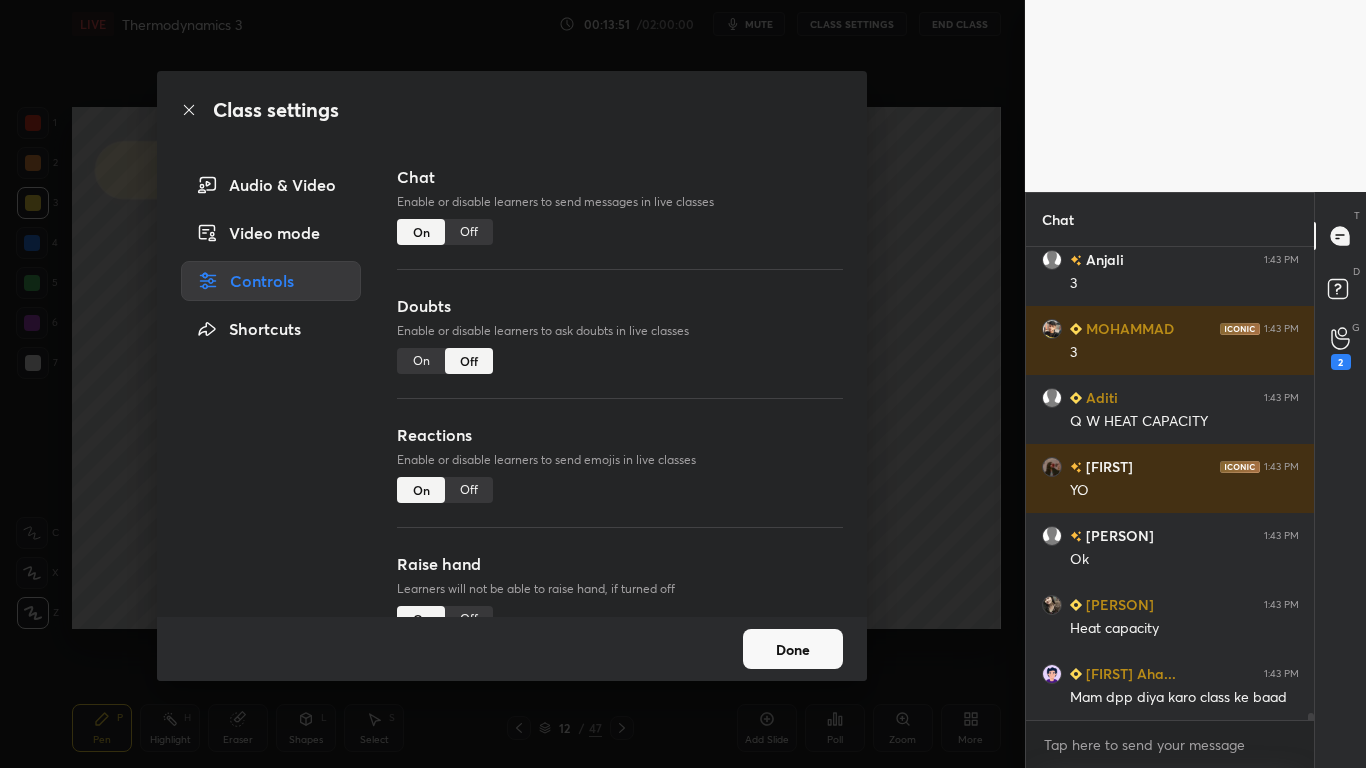 click on "Off" at bounding box center [469, 232] 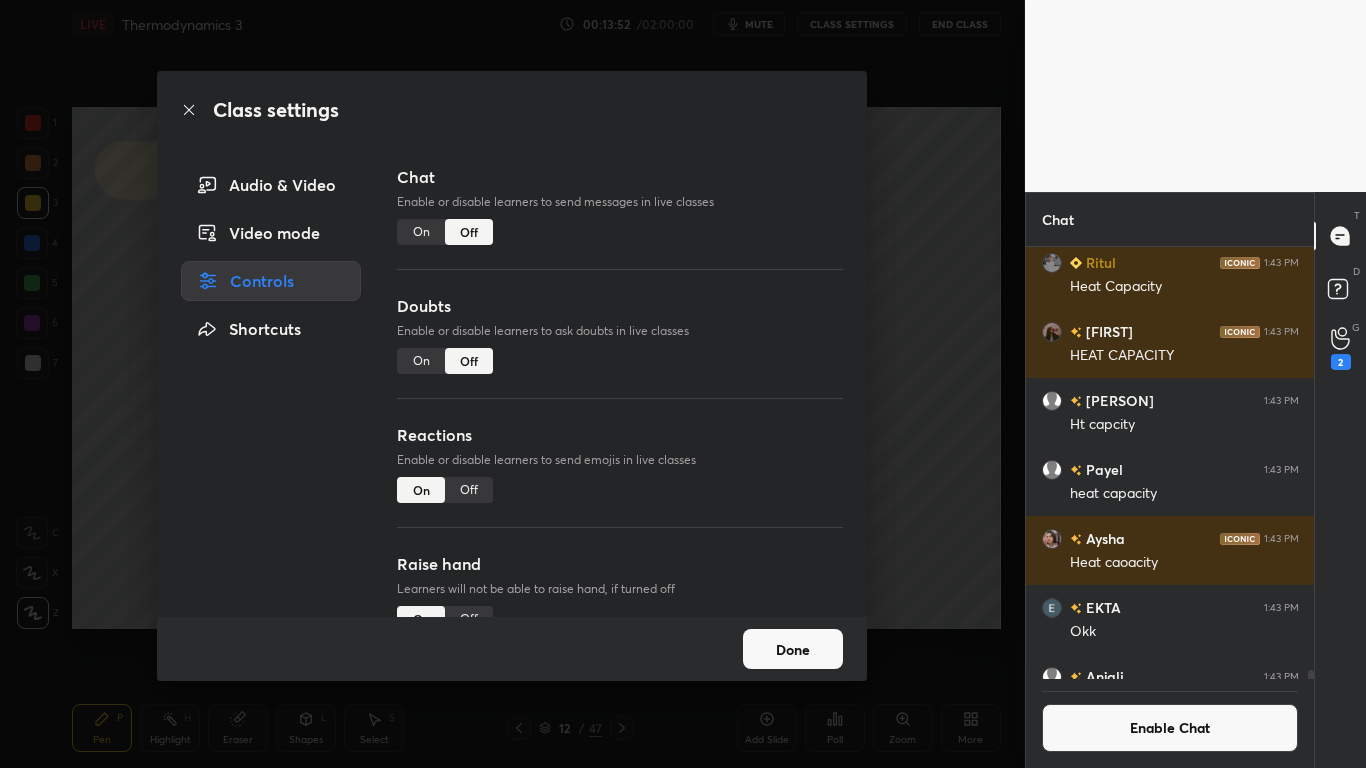 click on "Done" at bounding box center [793, 649] 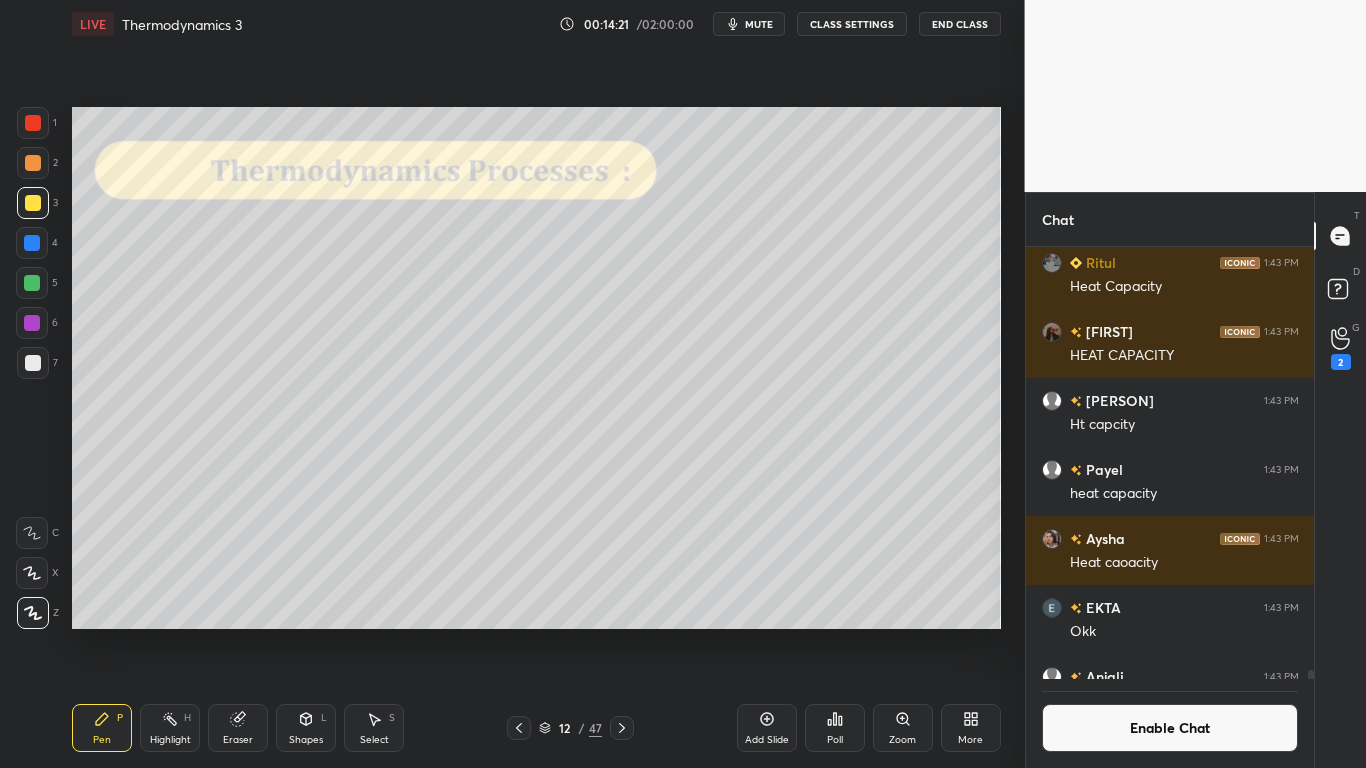 click on "7" at bounding box center (37, 363) 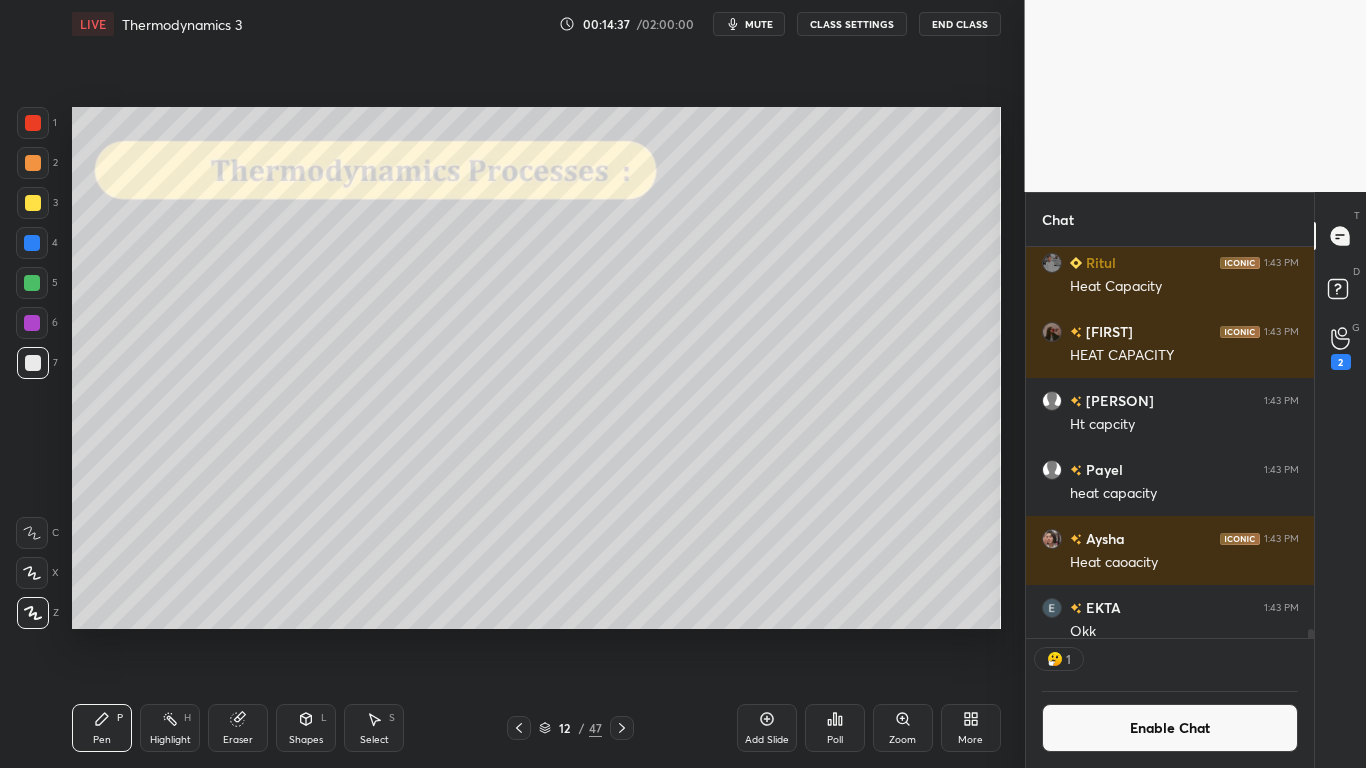 scroll, scrollTop: 385, scrollLeft: 282, axis: both 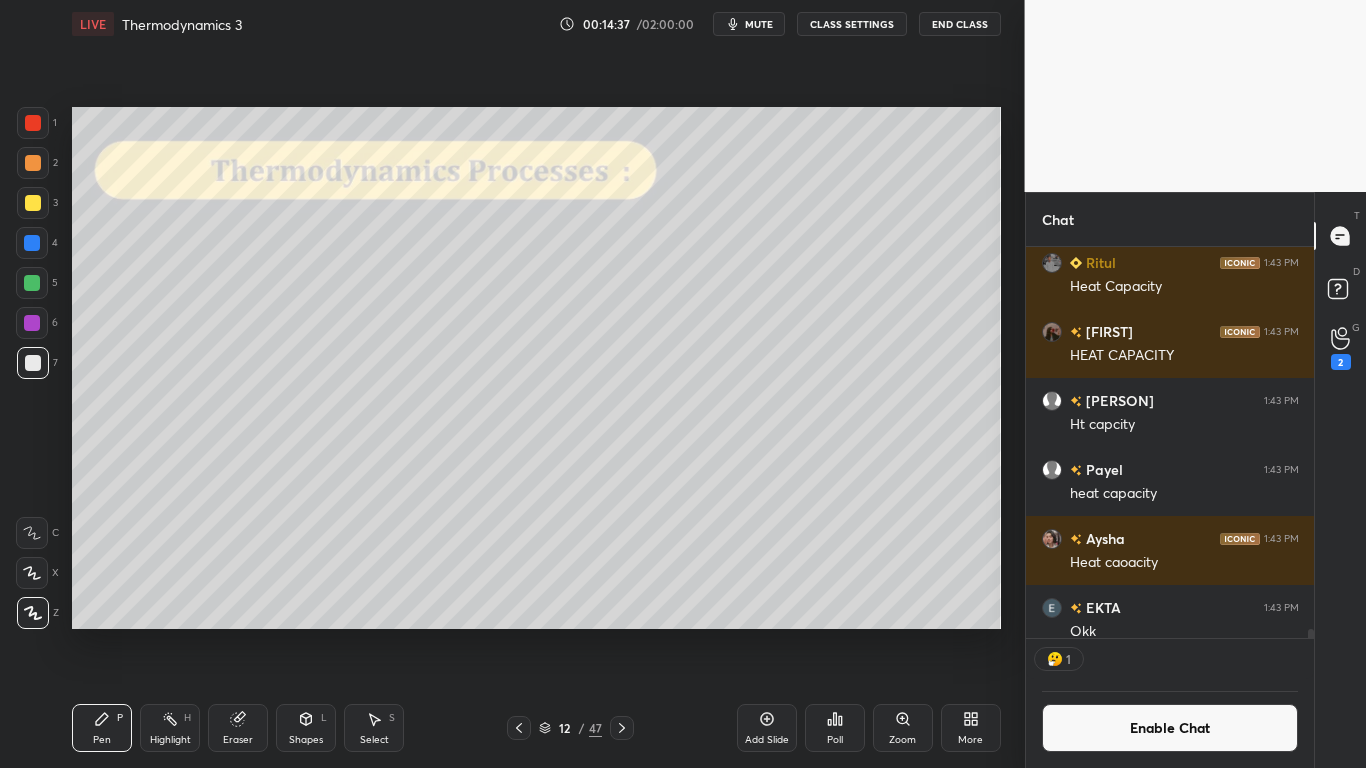 click at bounding box center [33, 203] 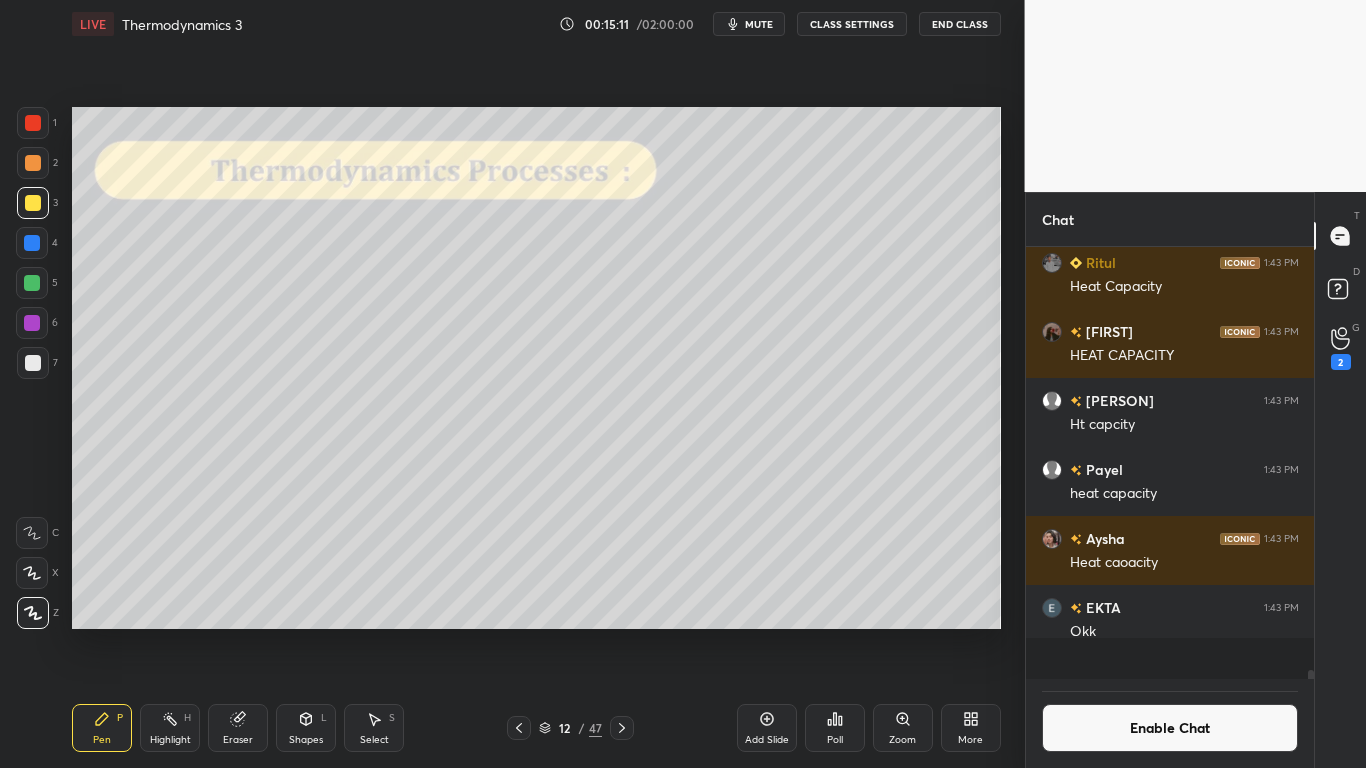 scroll, scrollTop: 7, scrollLeft: 7, axis: both 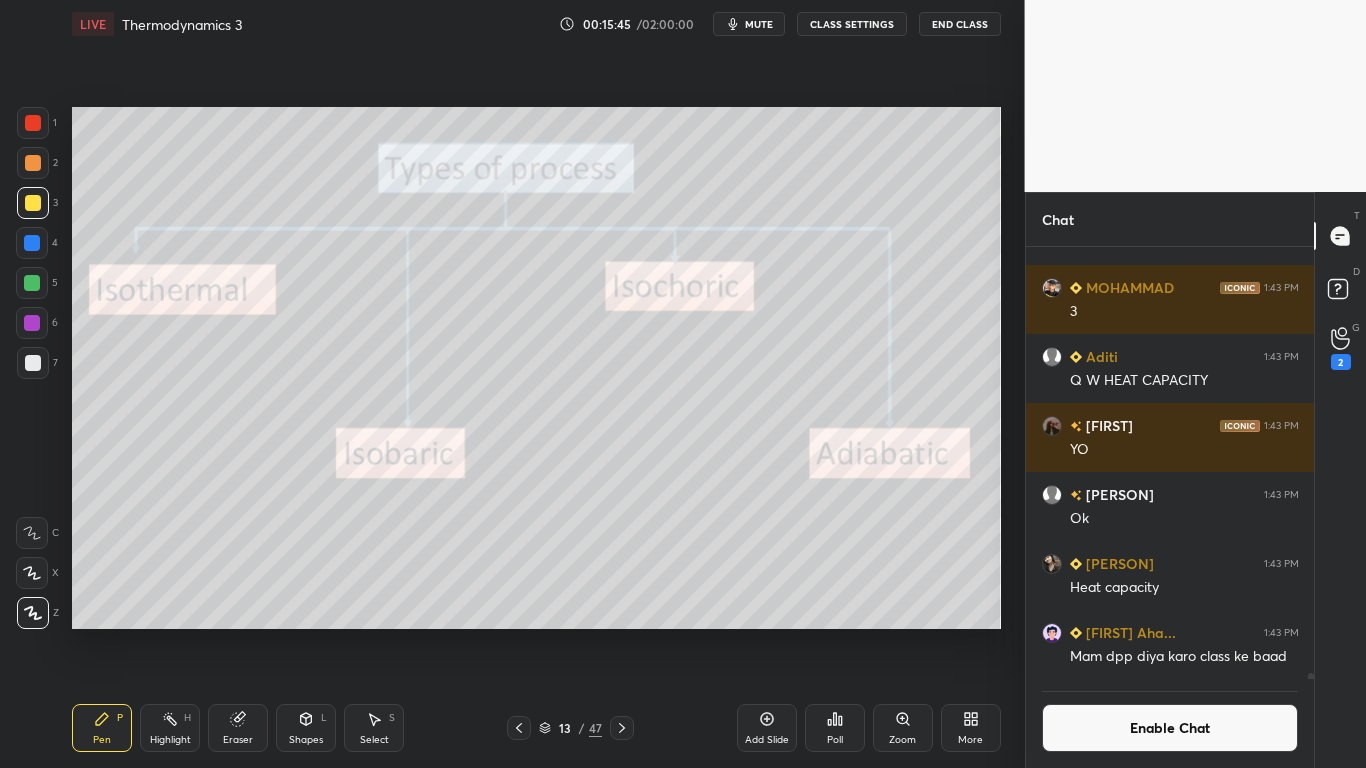 click on "Eraser" at bounding box center [238, 728] 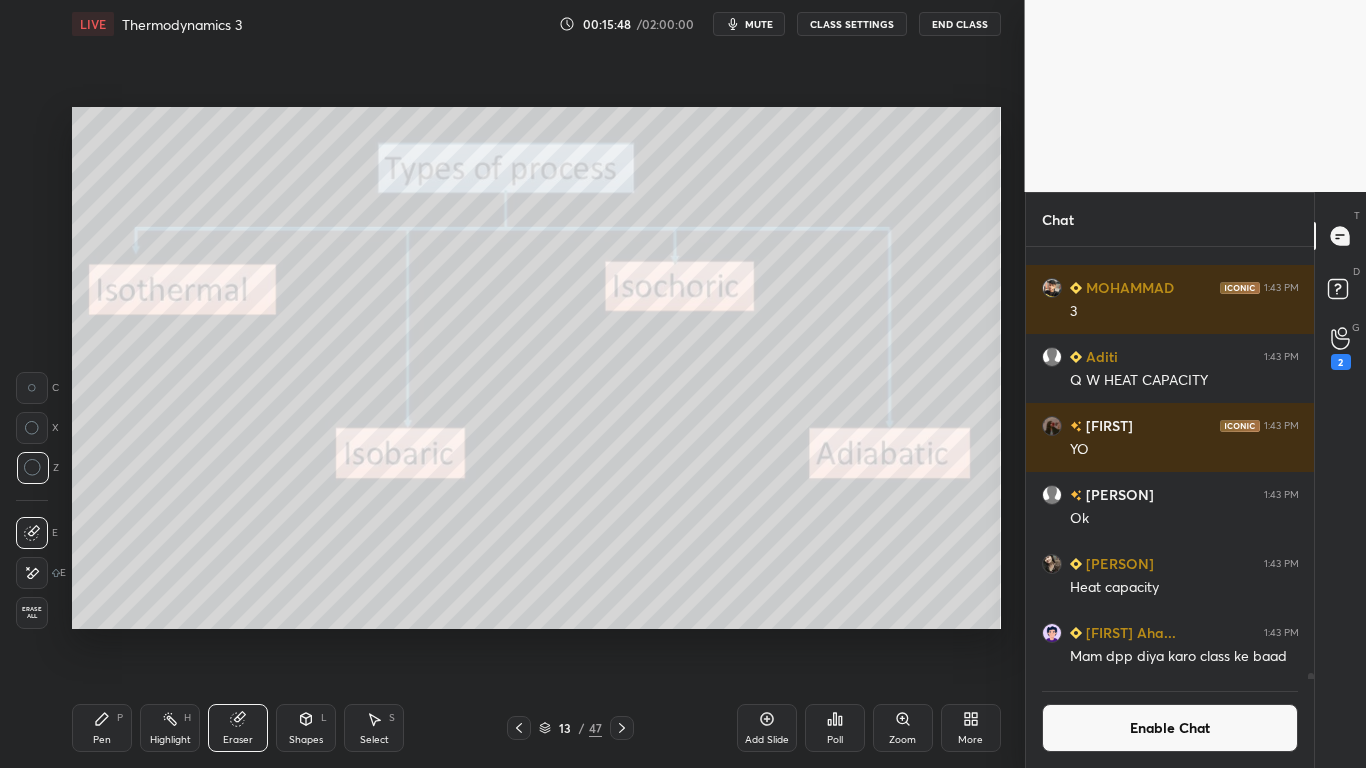 click on "Pen P" at bounding box center [102, 728] 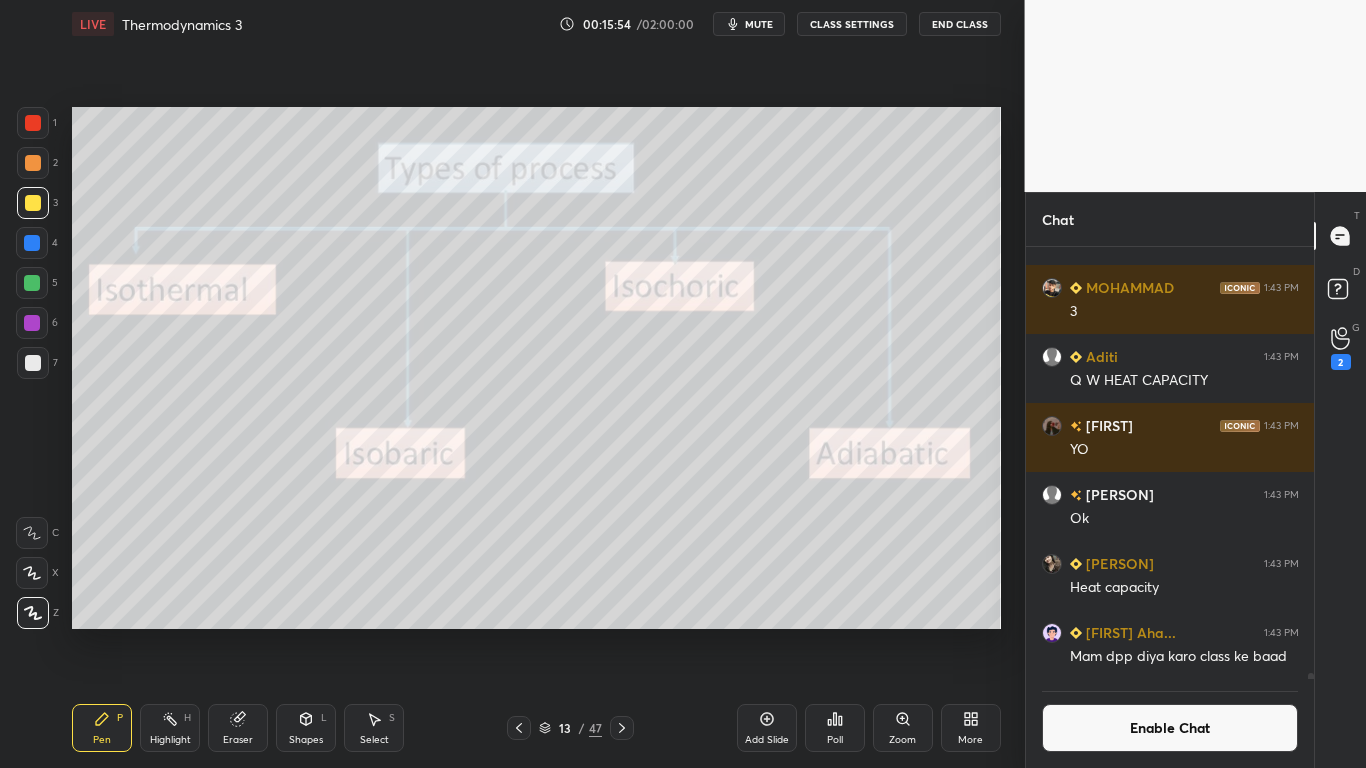 scroll, scrollTop: 385, scrollLeft: 282, axis: both 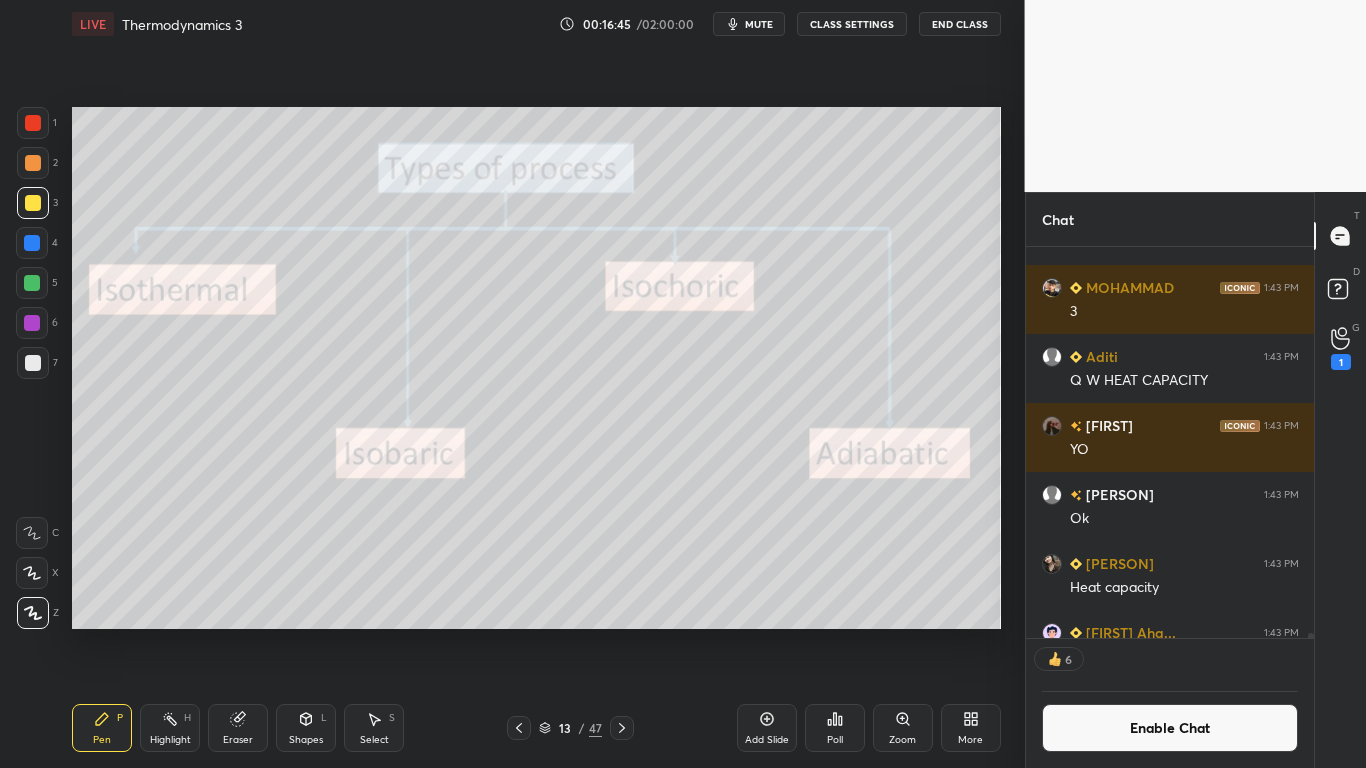 click 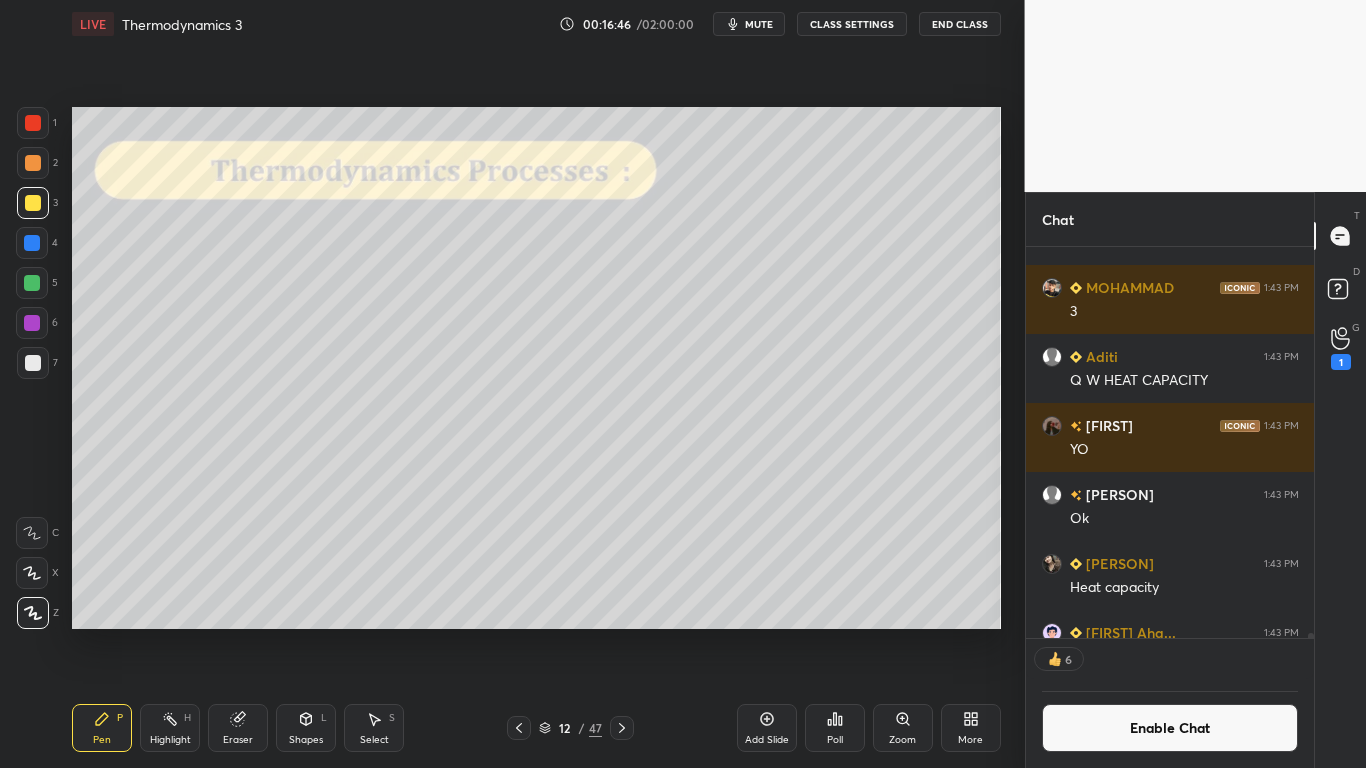 click on "Enable Chat" at bounding box center [1170, 728] 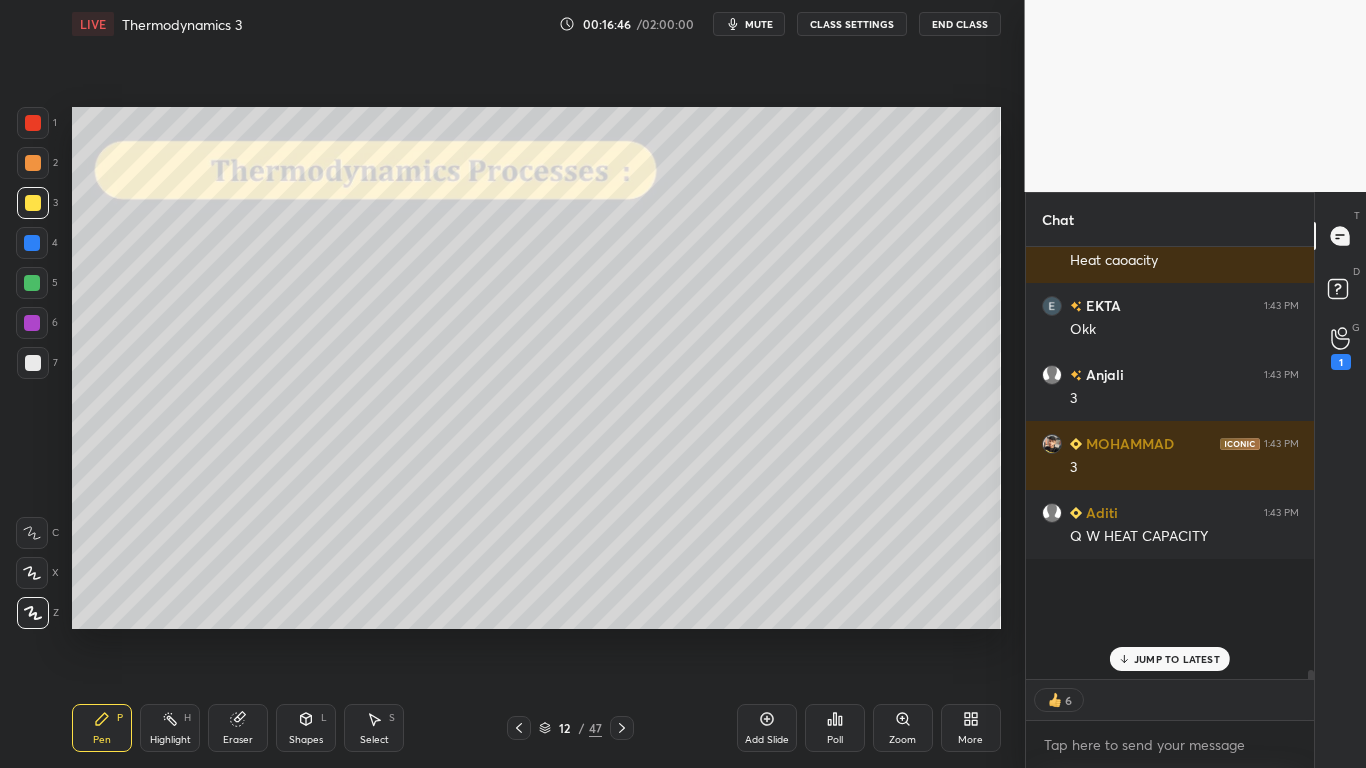 scroll, scrollTop: 7, scrollLeft: 7, axis: both 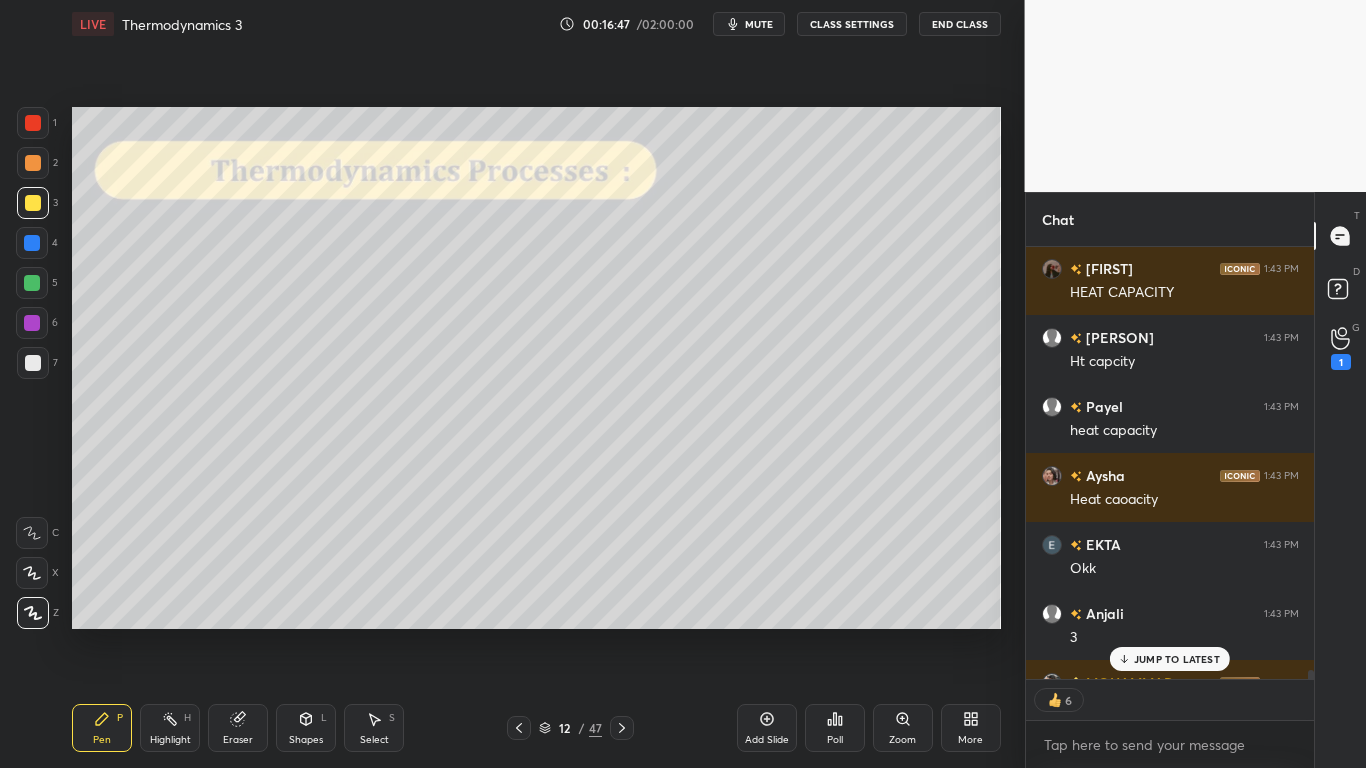 click on "JUMP TO LATEST" at bounding box center [1177, 659] 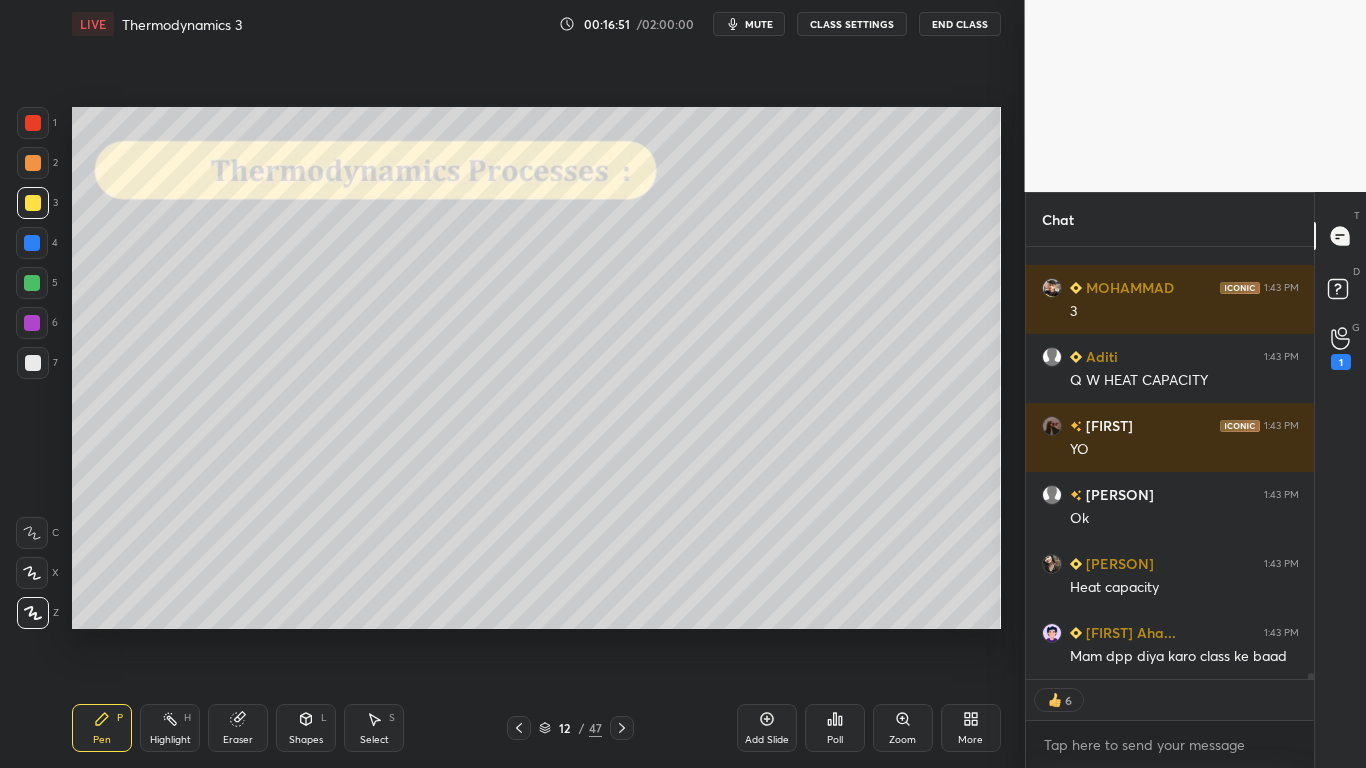 scroll, scrollTop: 31702, scrollLeft: 0, axis: vertical 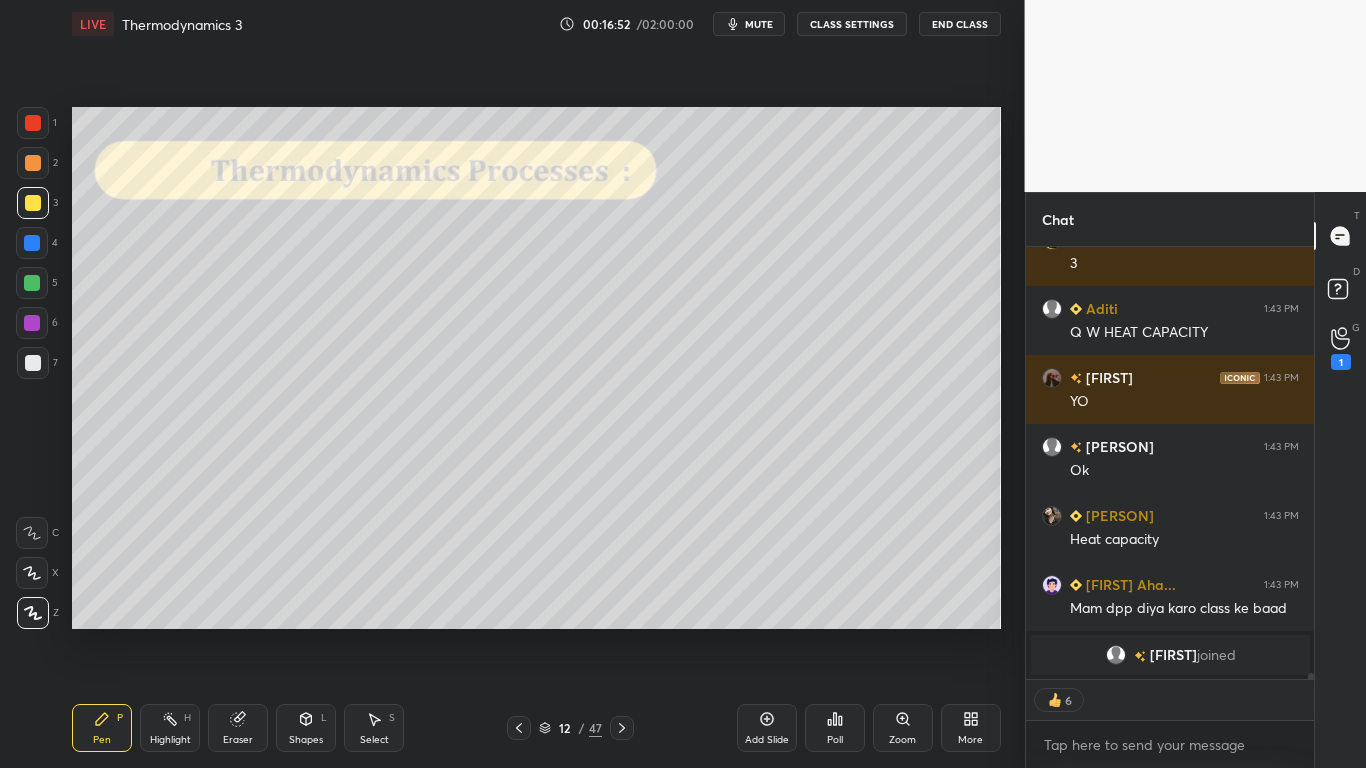 type on "x" 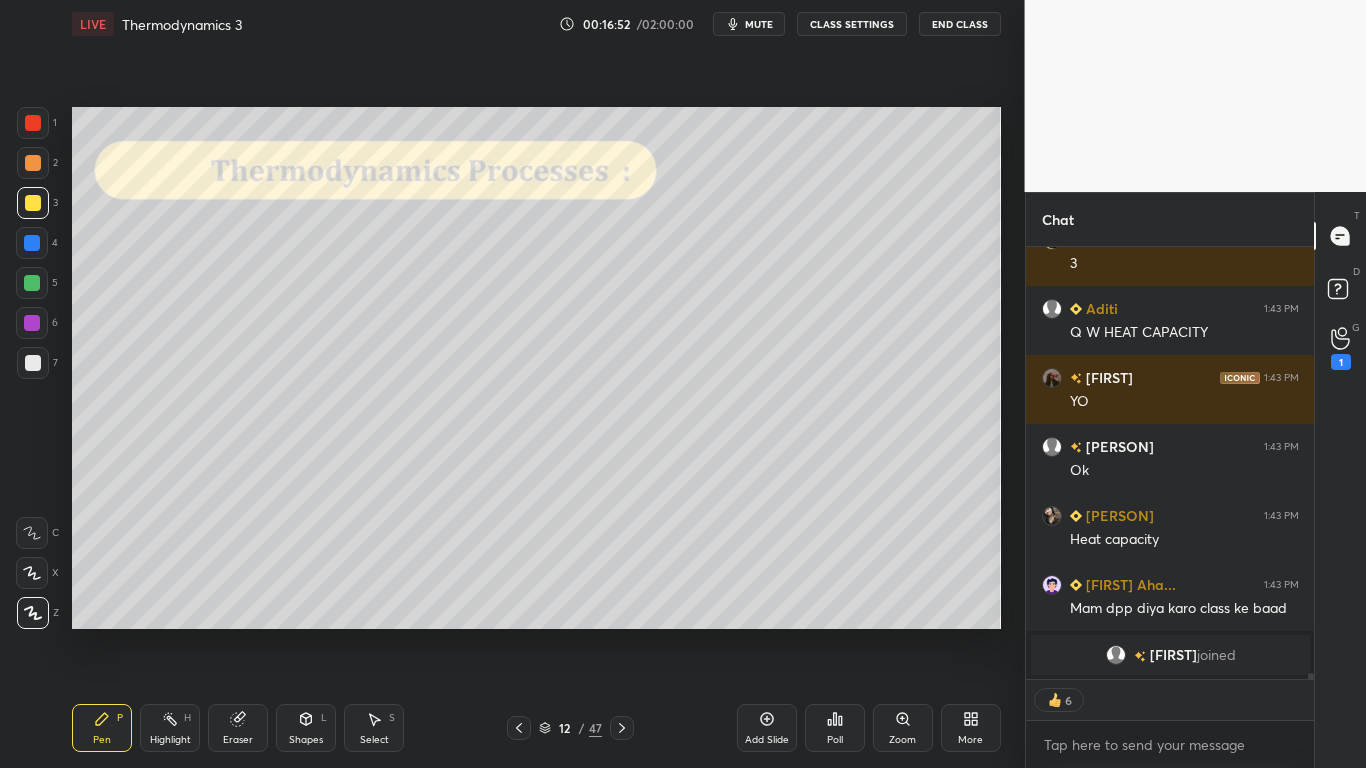 scroll, scrollTop: 7, scrollLeft: 7, axis: both 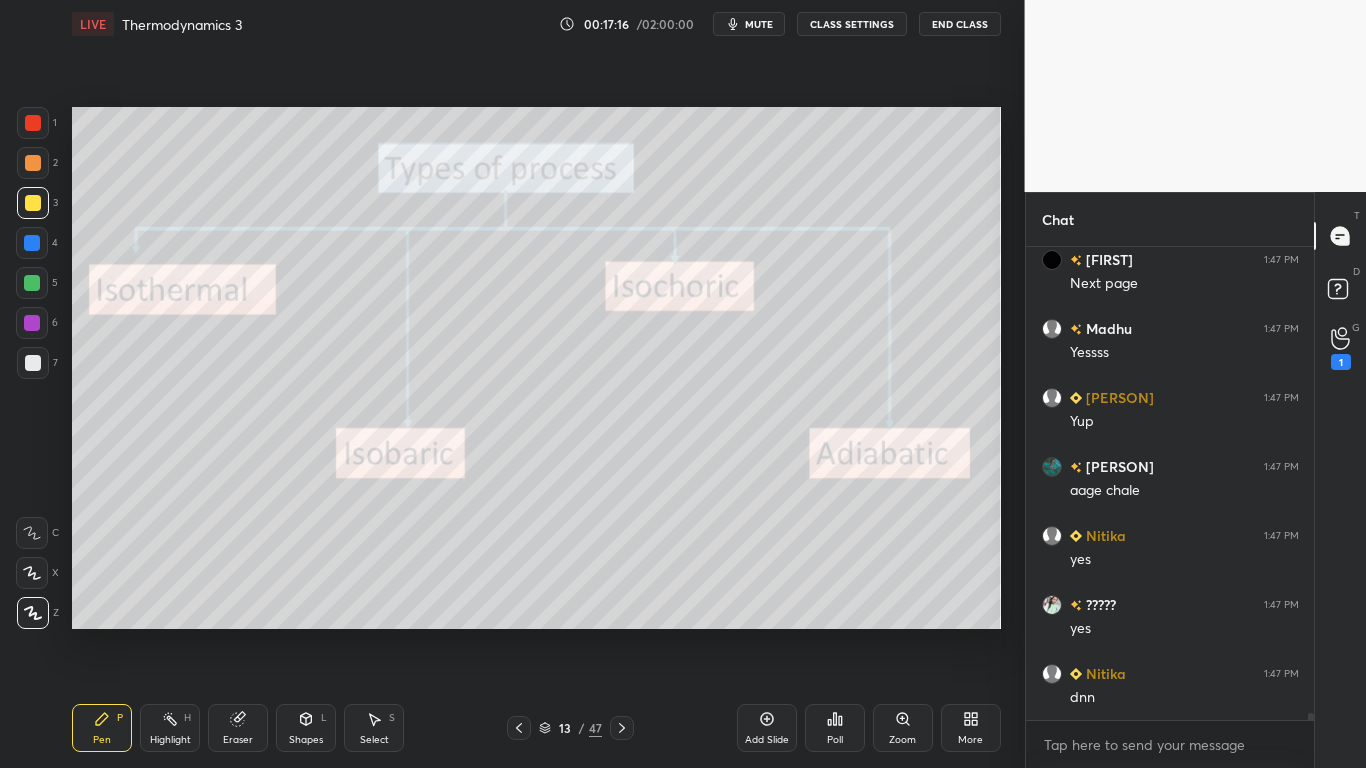 click on "CLASS SETTINGS" at bounding box center [852, 24] 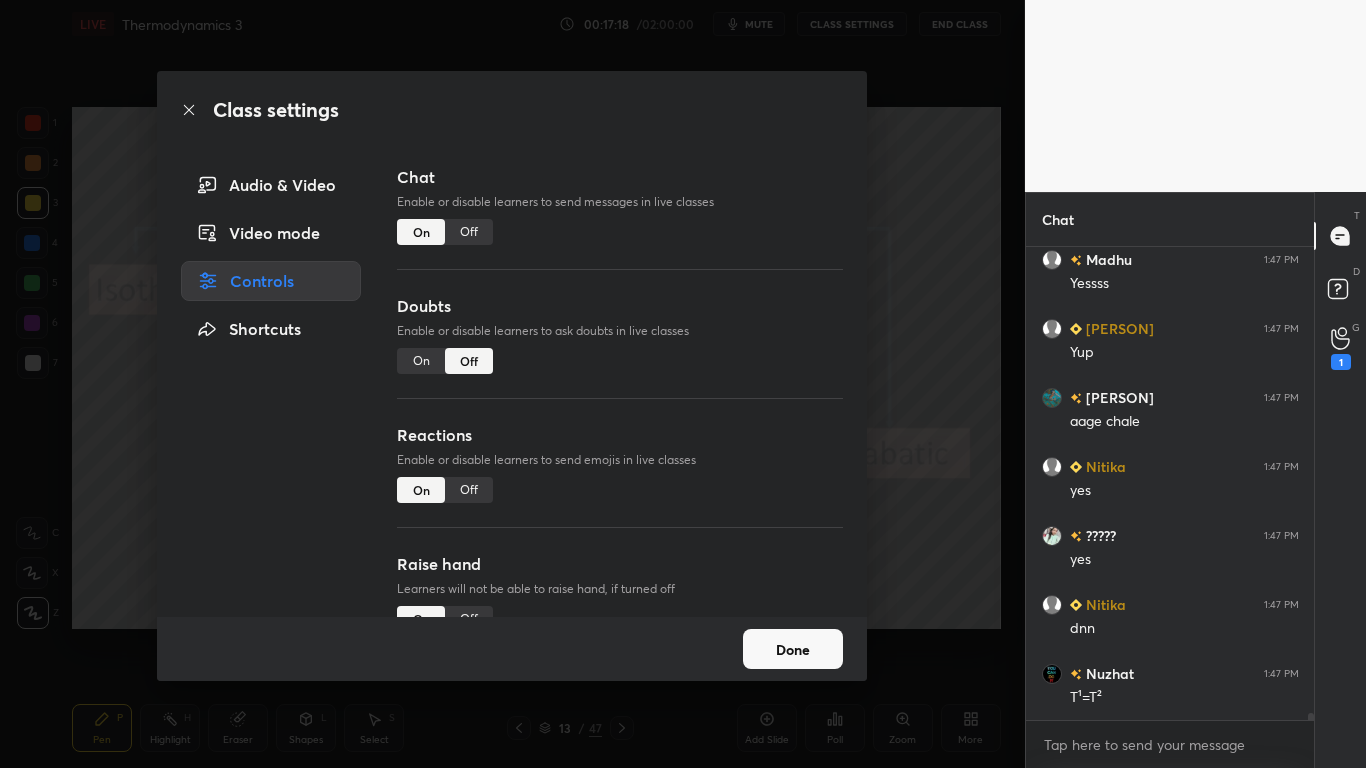 click on "Off" at bounding box center (469, 232) 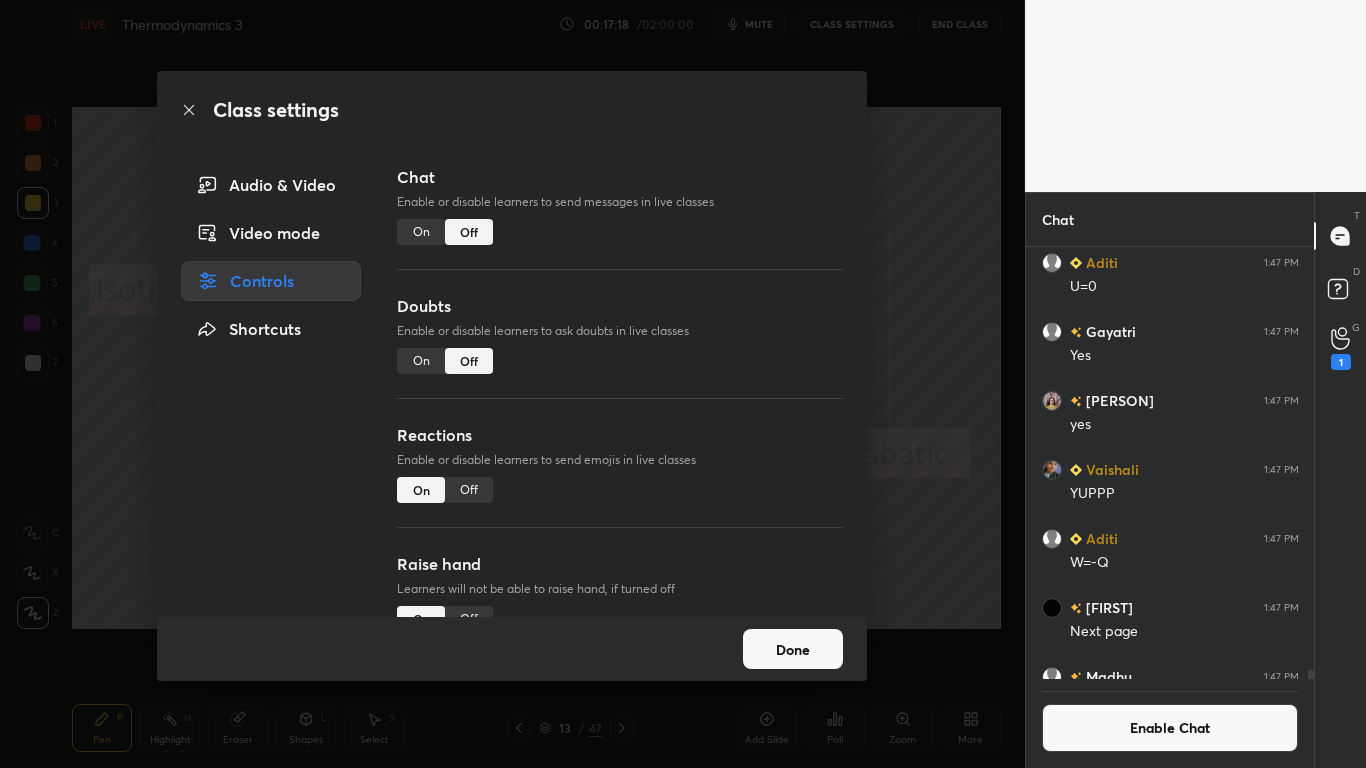 click on "Done" at bounding box center (793, 649) 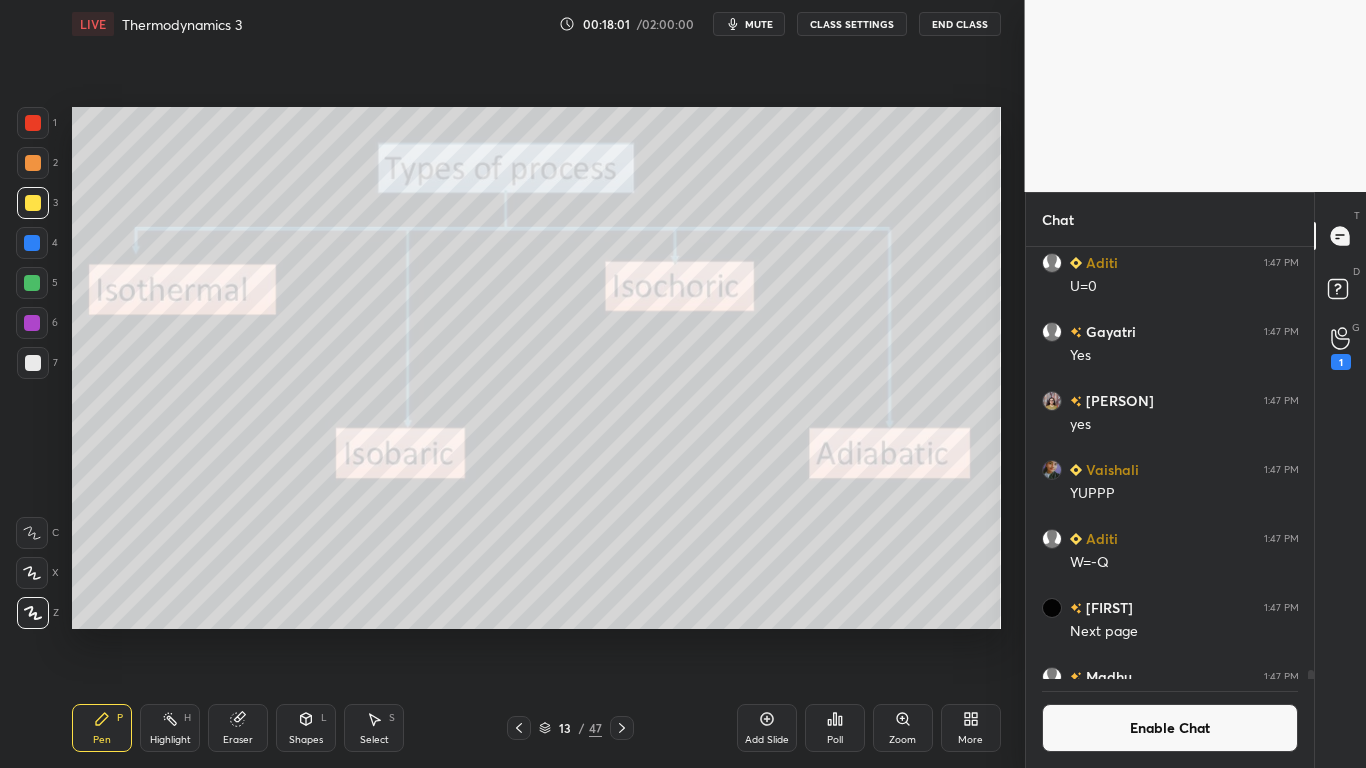 scroll, scrollTop: 385, scrollLeft: 282, axis: both 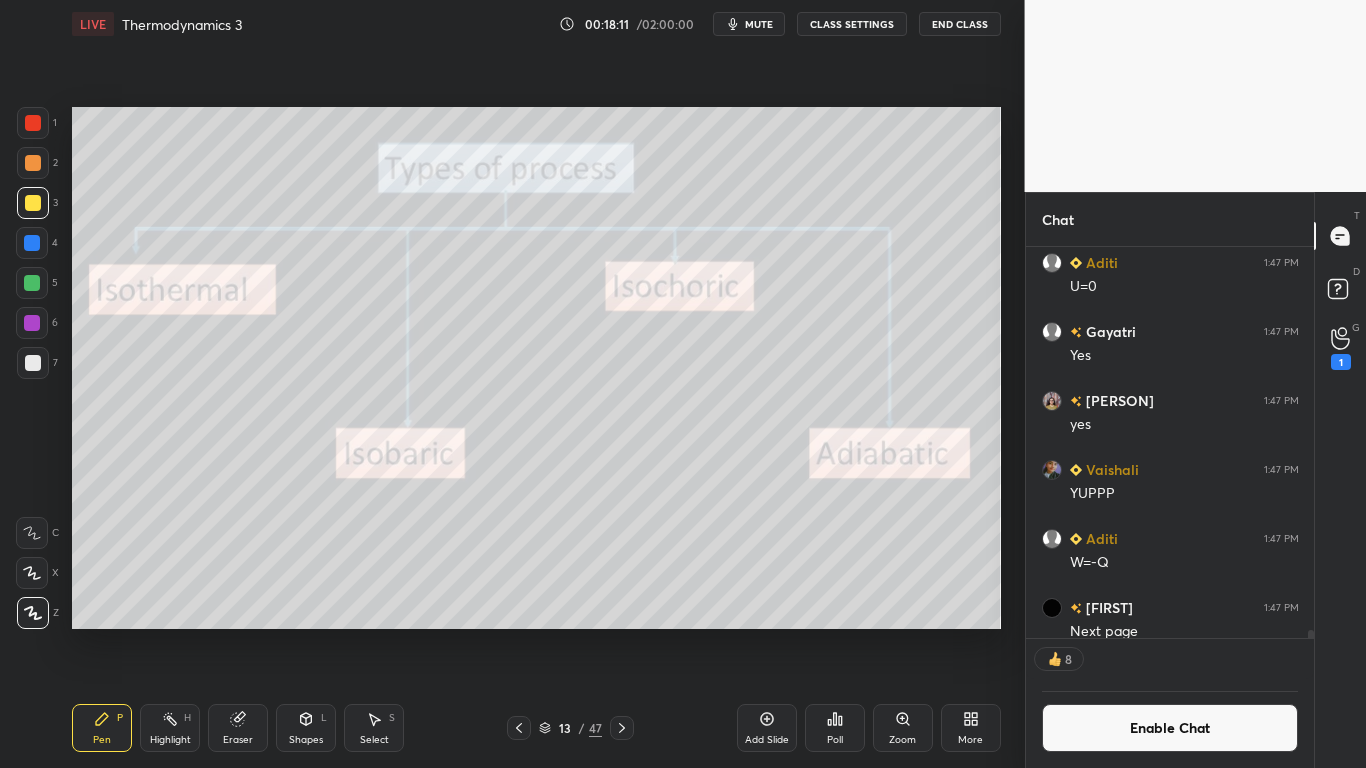 click on "Enable Chat" at bounding box center [1170, 728] 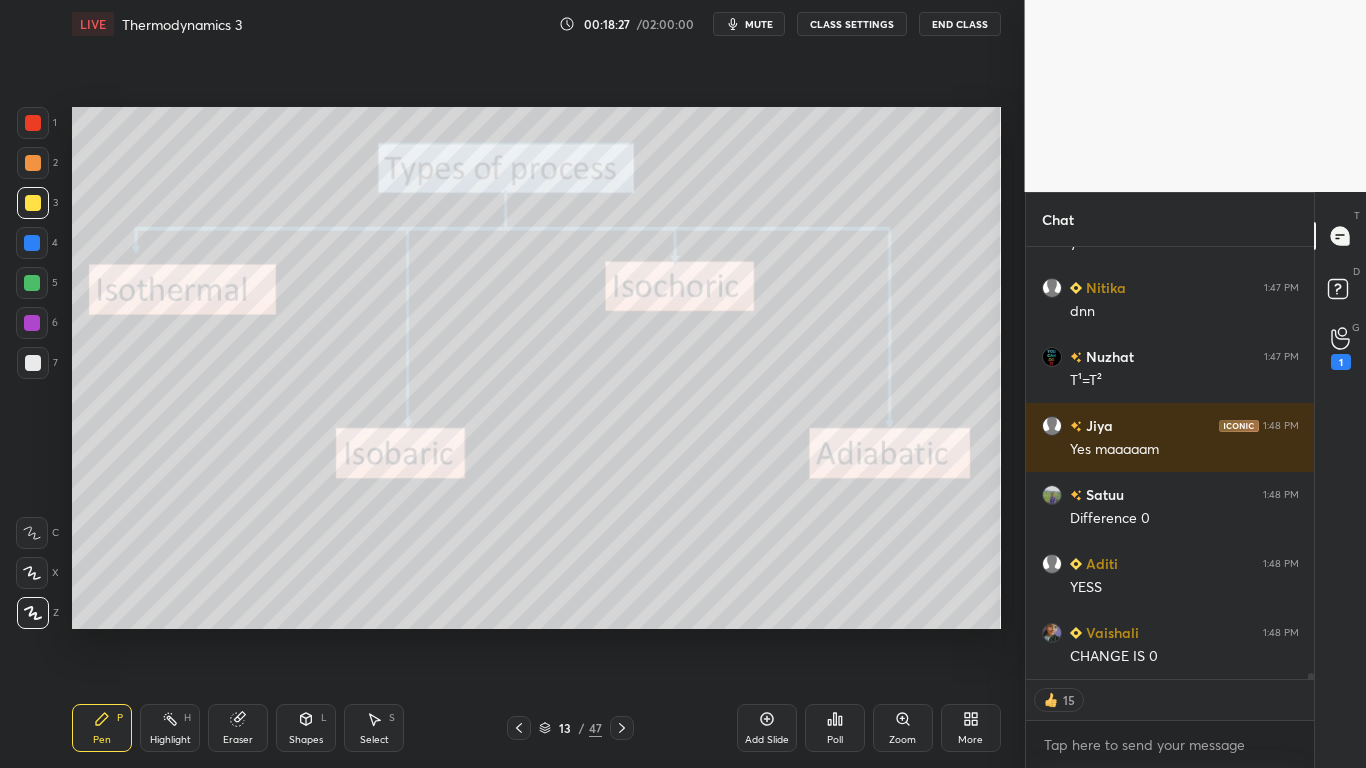 scroll, scrollTop: 33318, scrollLeft: 0, axis: vertical 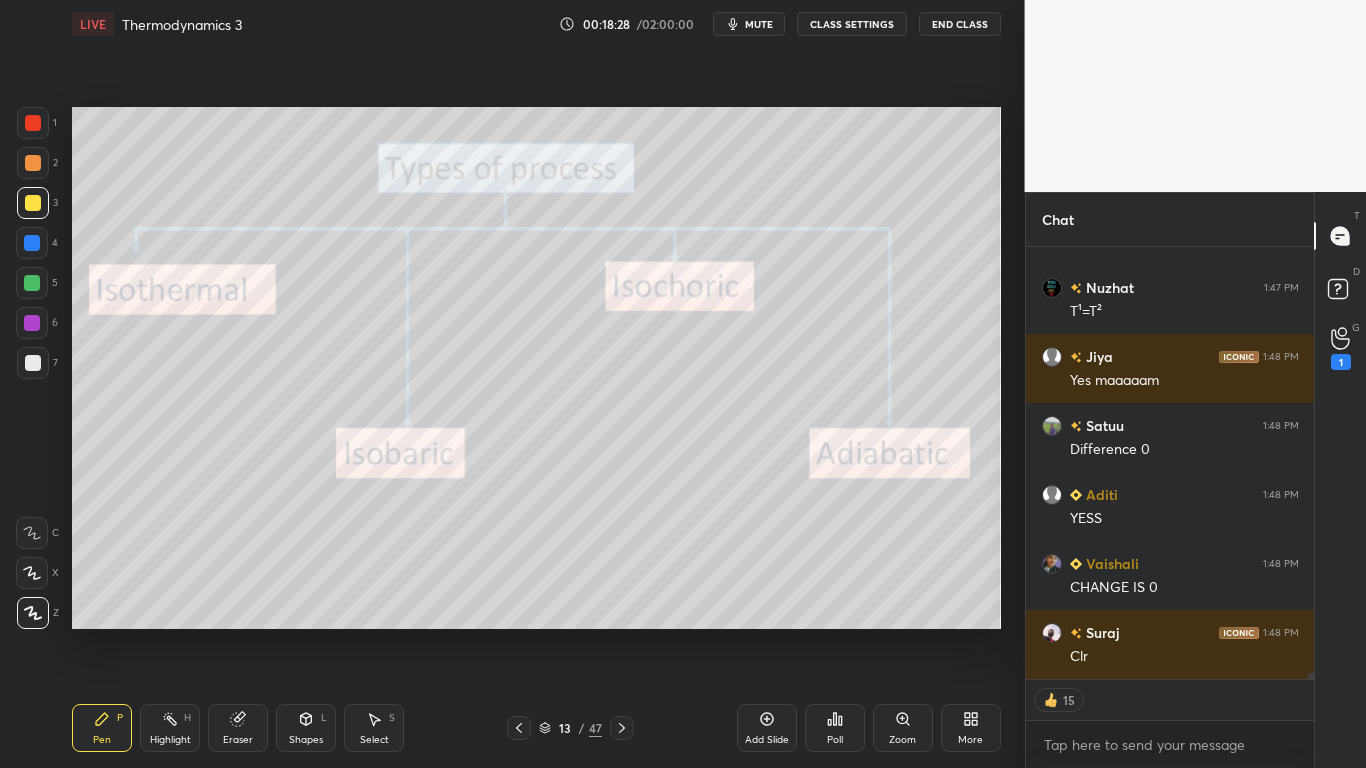 type on "x" 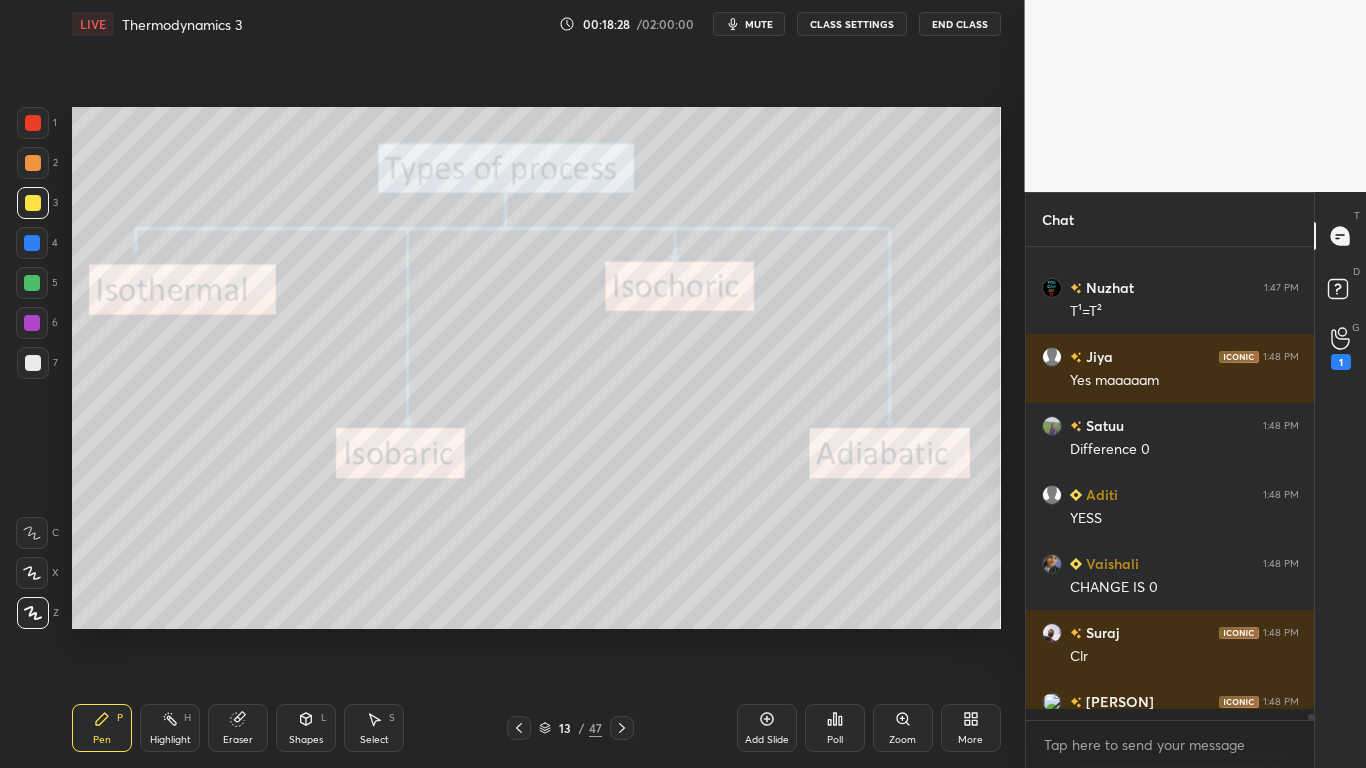 scroll, scrollTop: 7, scrollLeft: 7, axis: both 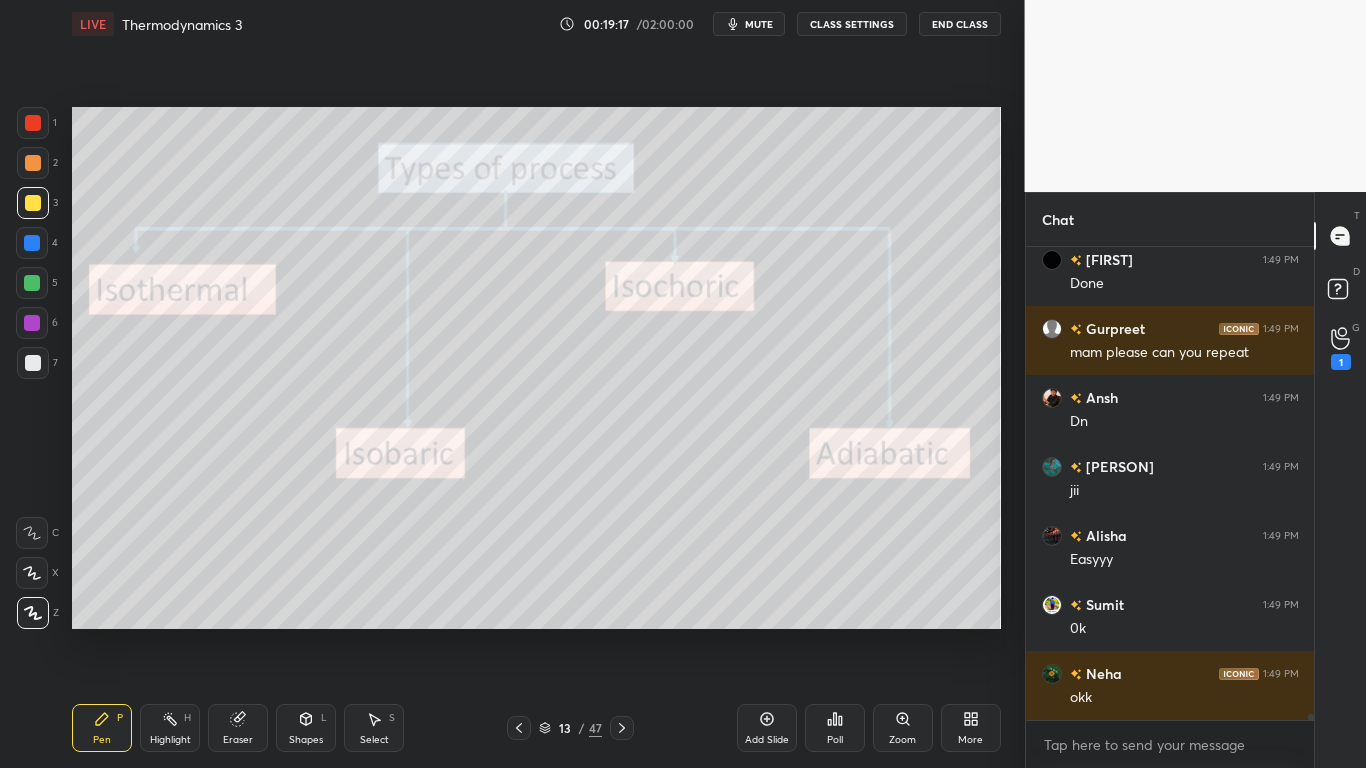 click on "CLASS SETTINGS" at bounding box center (852, 24) 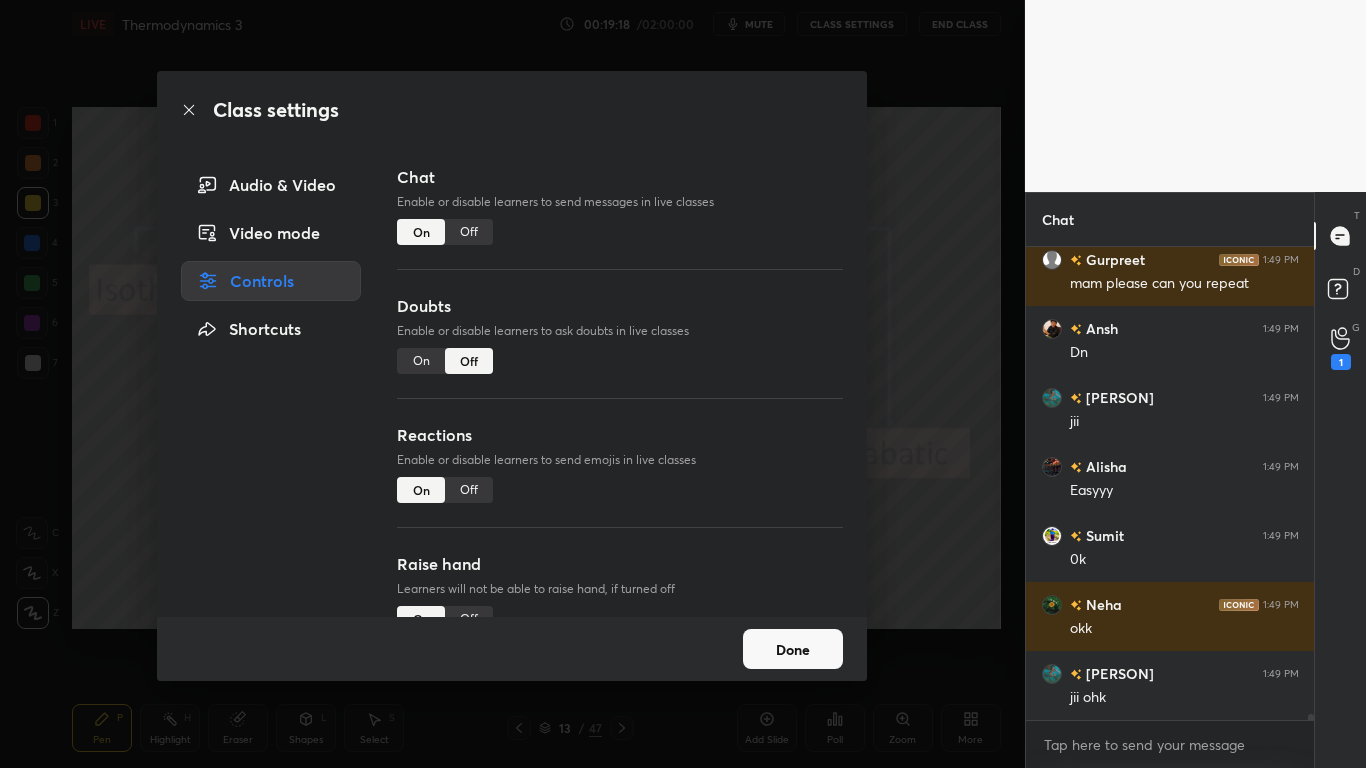 click on "Off" at bounding box center (469, 232) 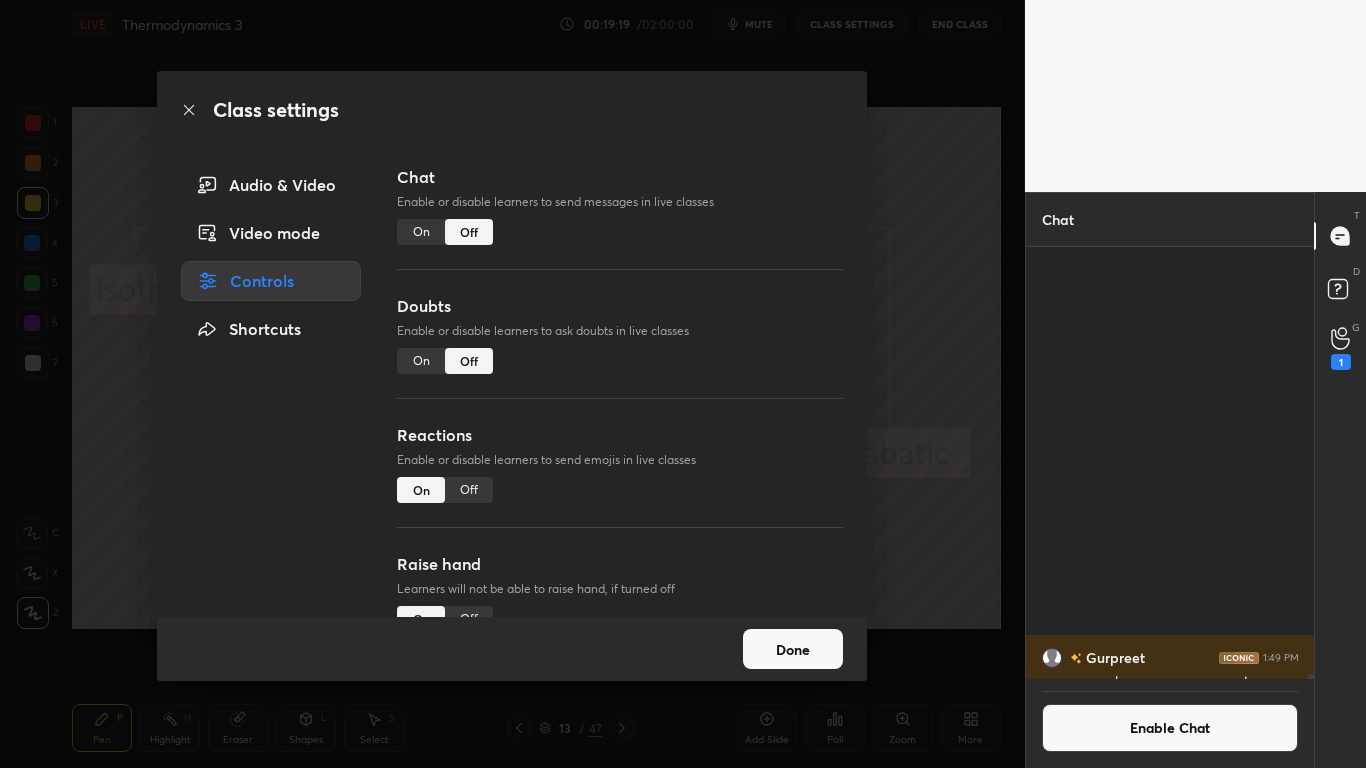 click on "Done" at bounding box center [793, 649] 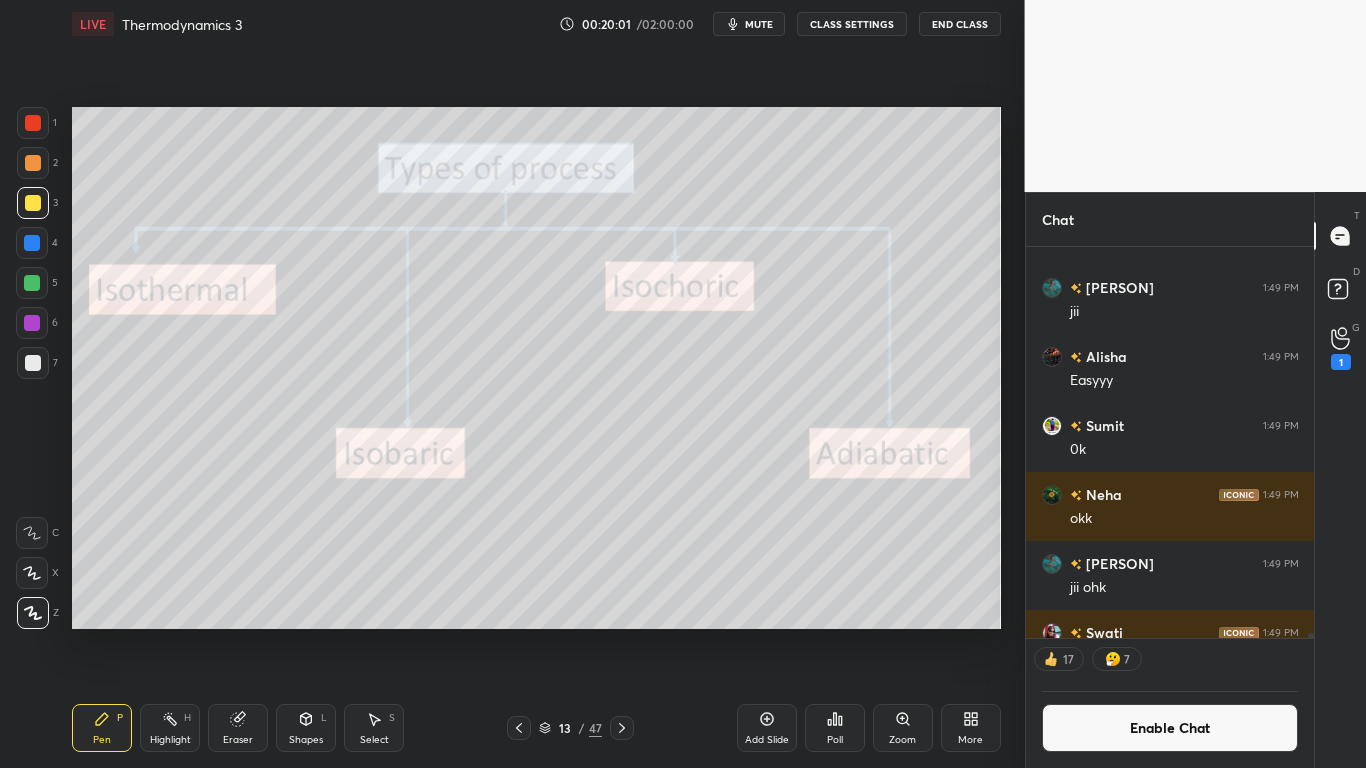 scroll, scrollTop: 7, scrollLeft: 7, axis: both 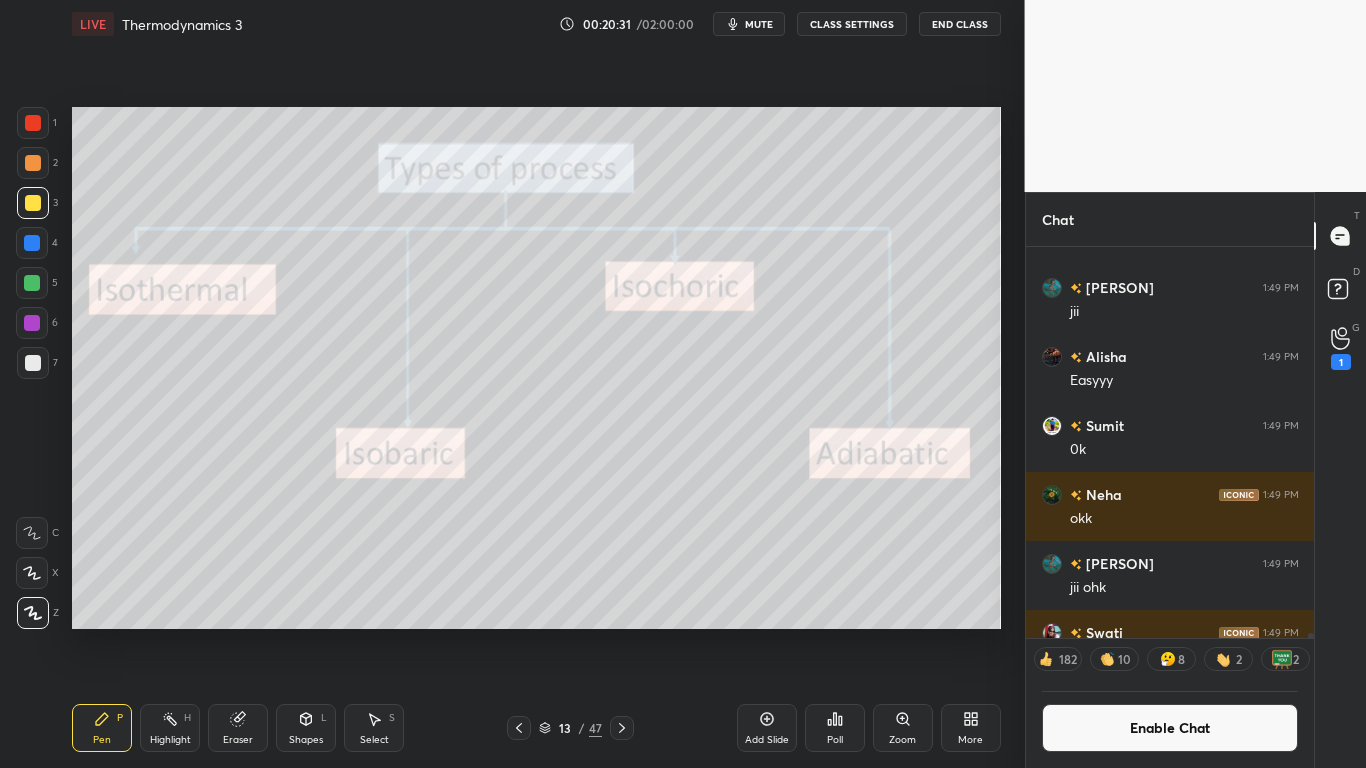 click on "Enable Chat" at bounding box center (1170, 728) 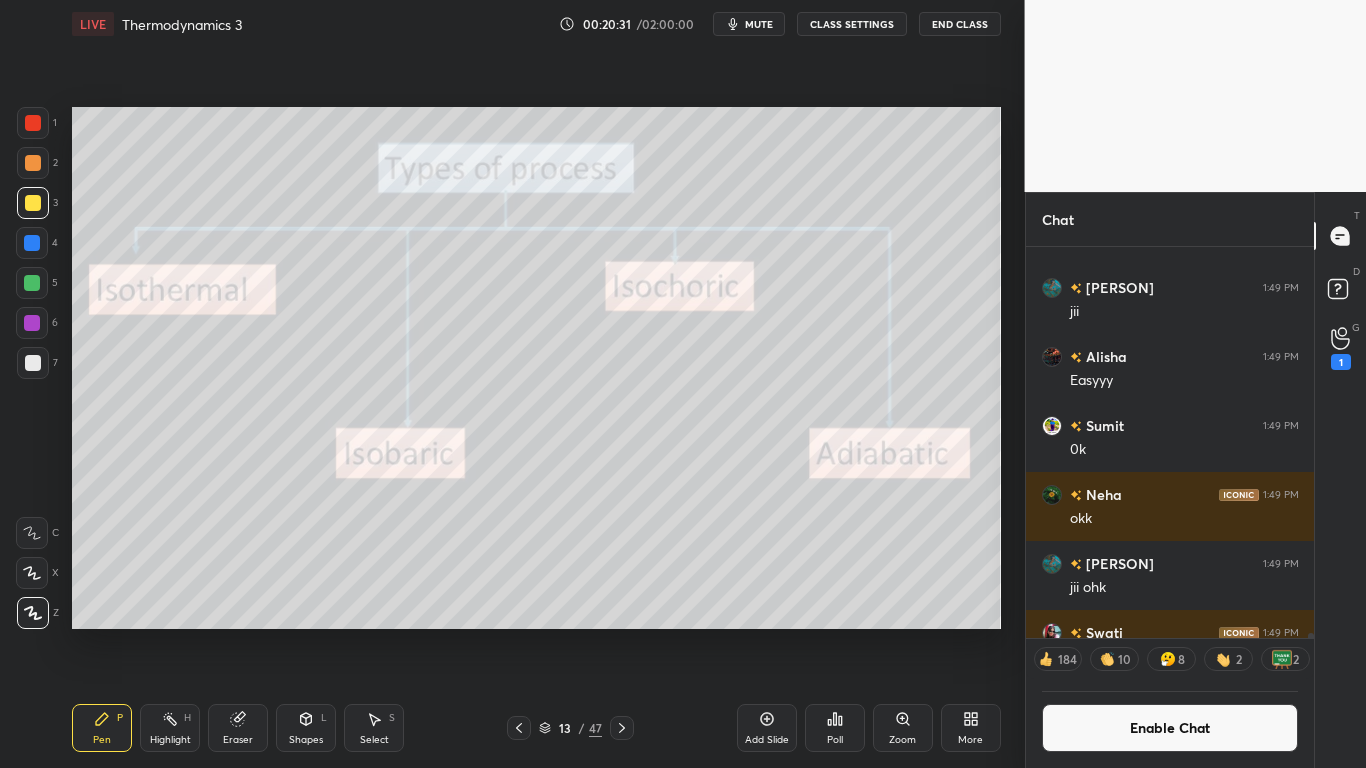 scroll, scrollTop: 34895, scrollLeft: 0, axis: vertical 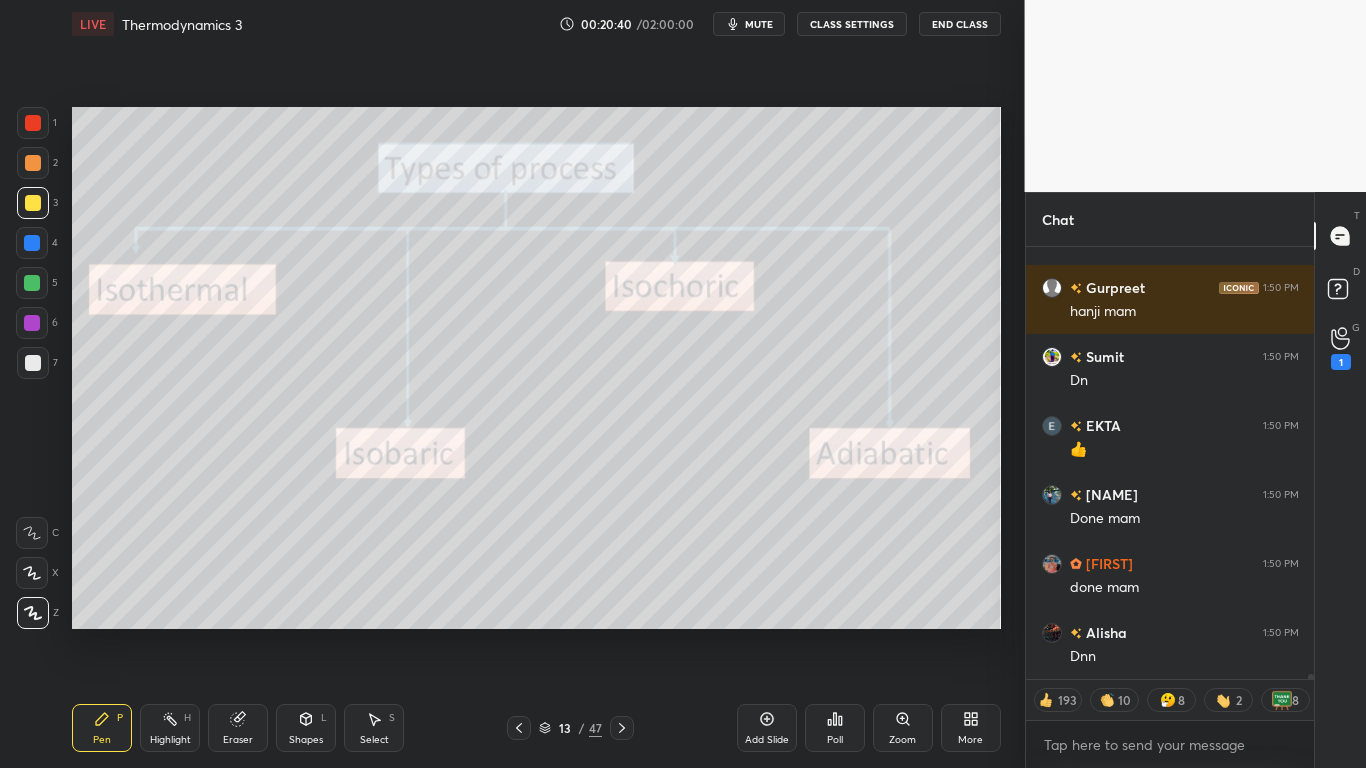 click on "CLASS SETTINGS" at bounding box center [852, 24] 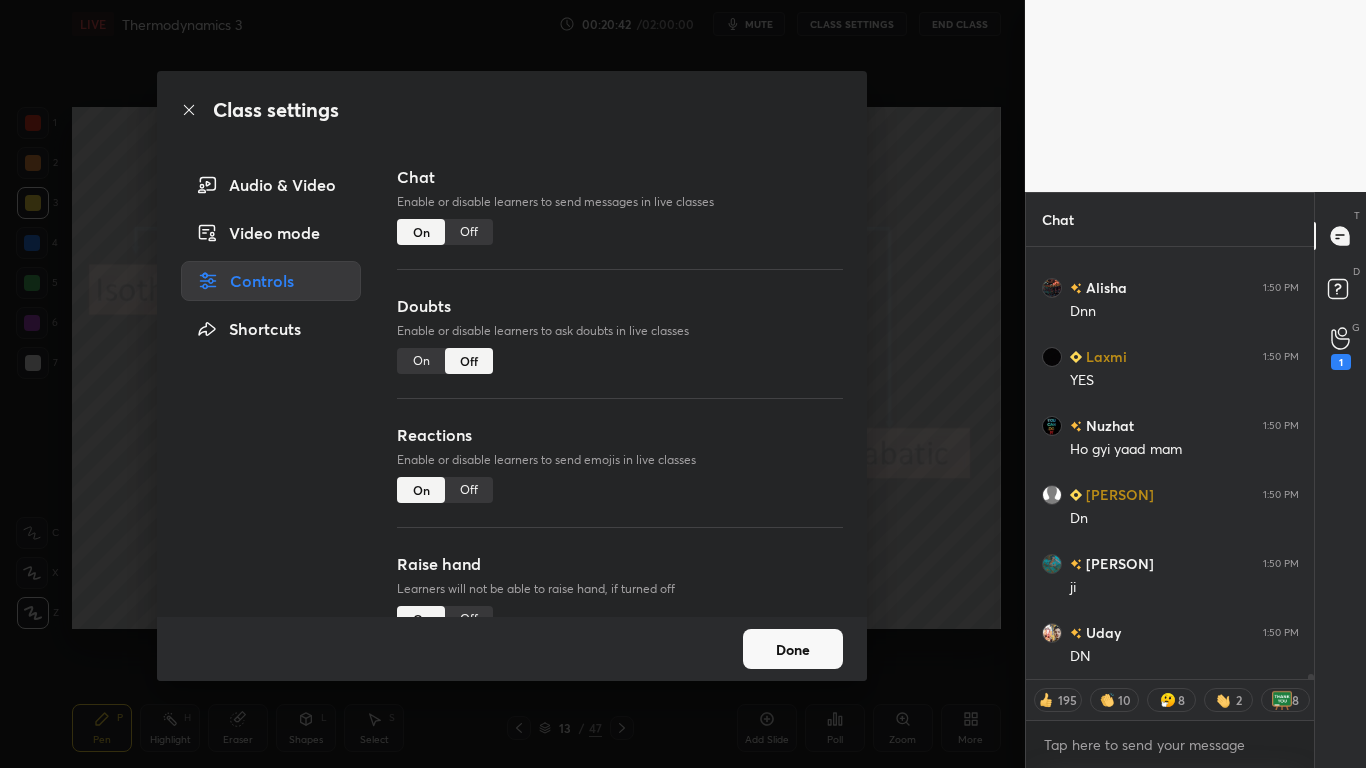 click on "Off" at bounding box center [469, 232] 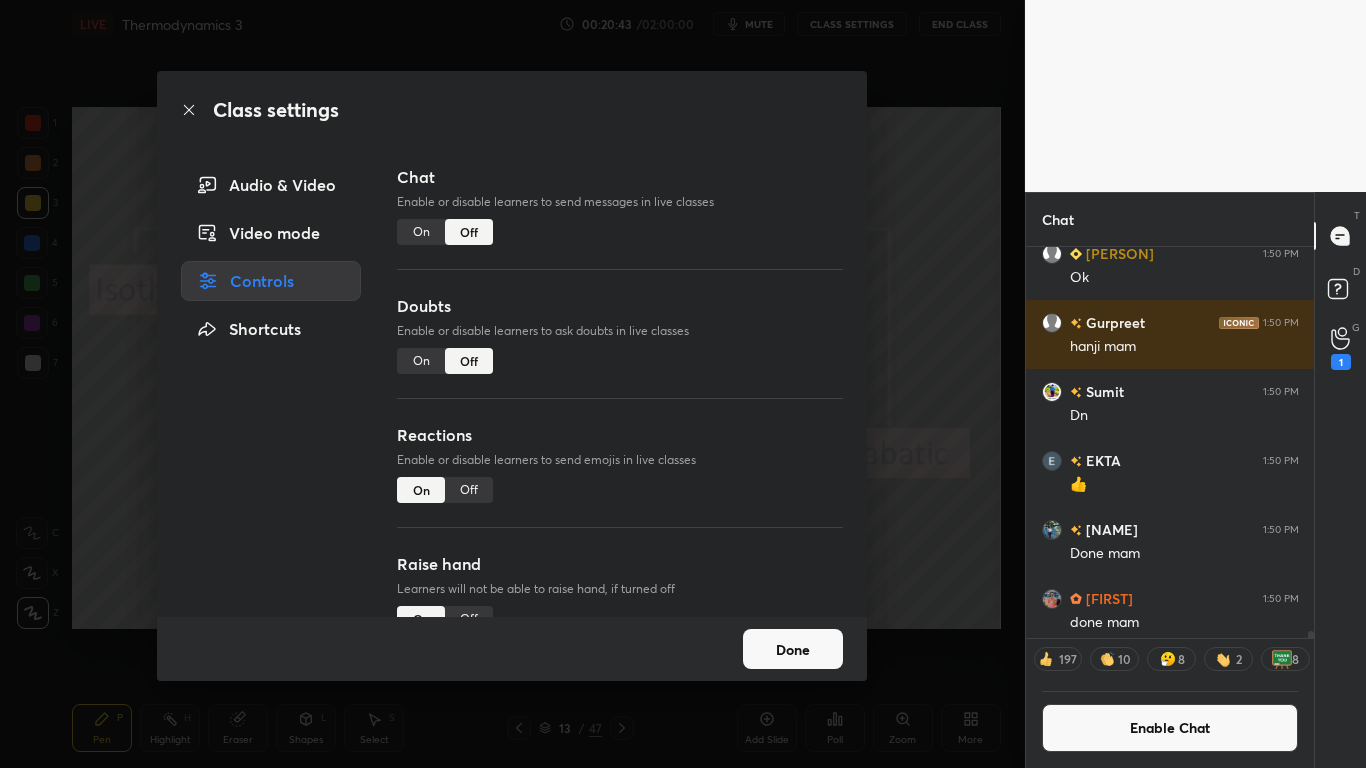 click on "Done" at bounding box center [512, 649] 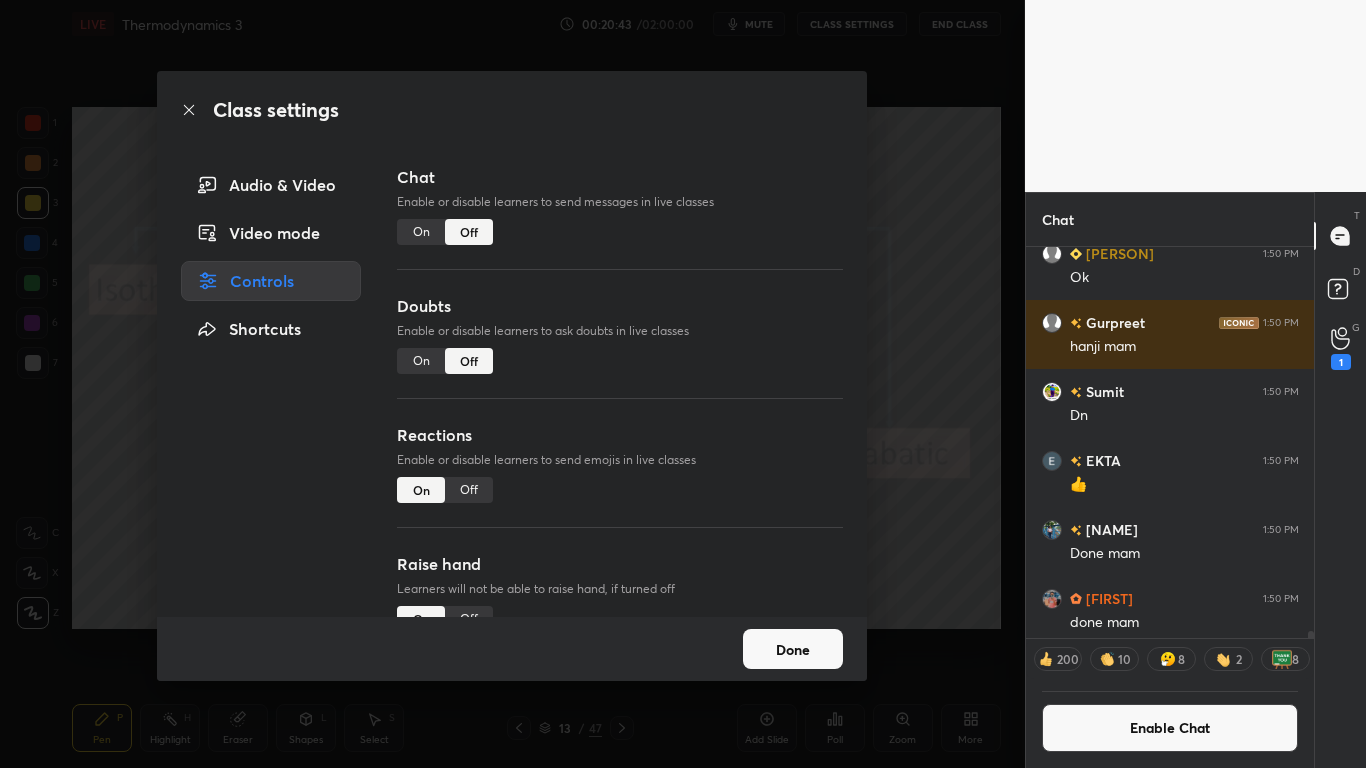 click on "Done" at bounding box center [793, 649] 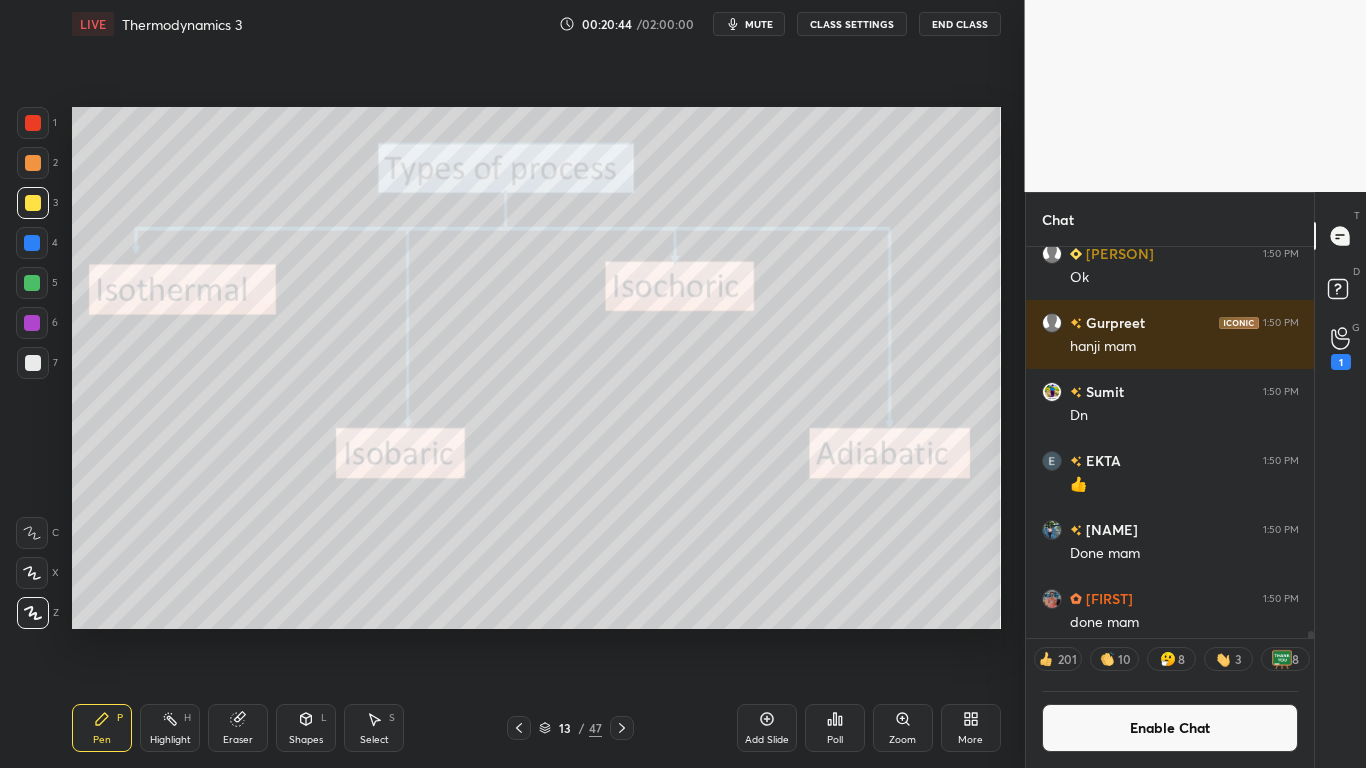 click 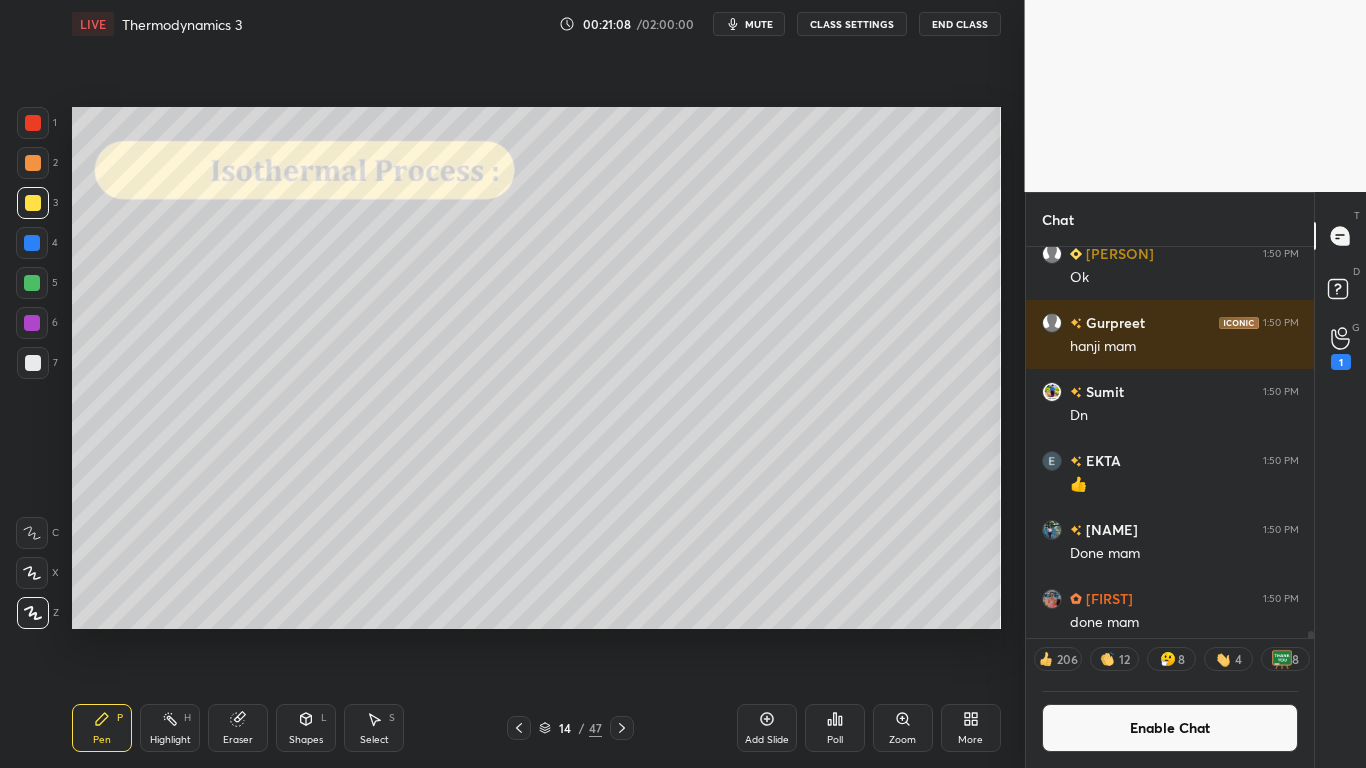 click on "Enable Chat" at bounding box center [1170, 728] 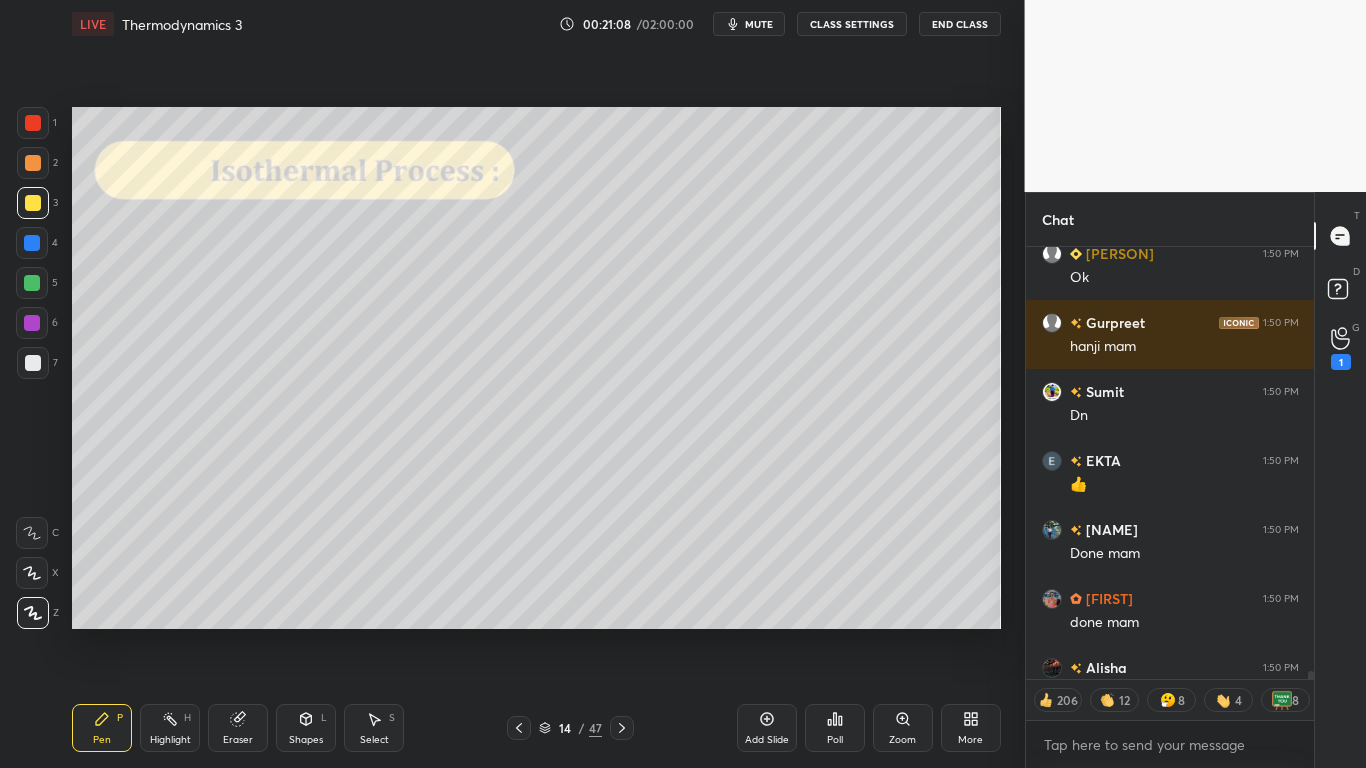 scroll, scrollTop: 7, scrollLeft: 7, axis: both 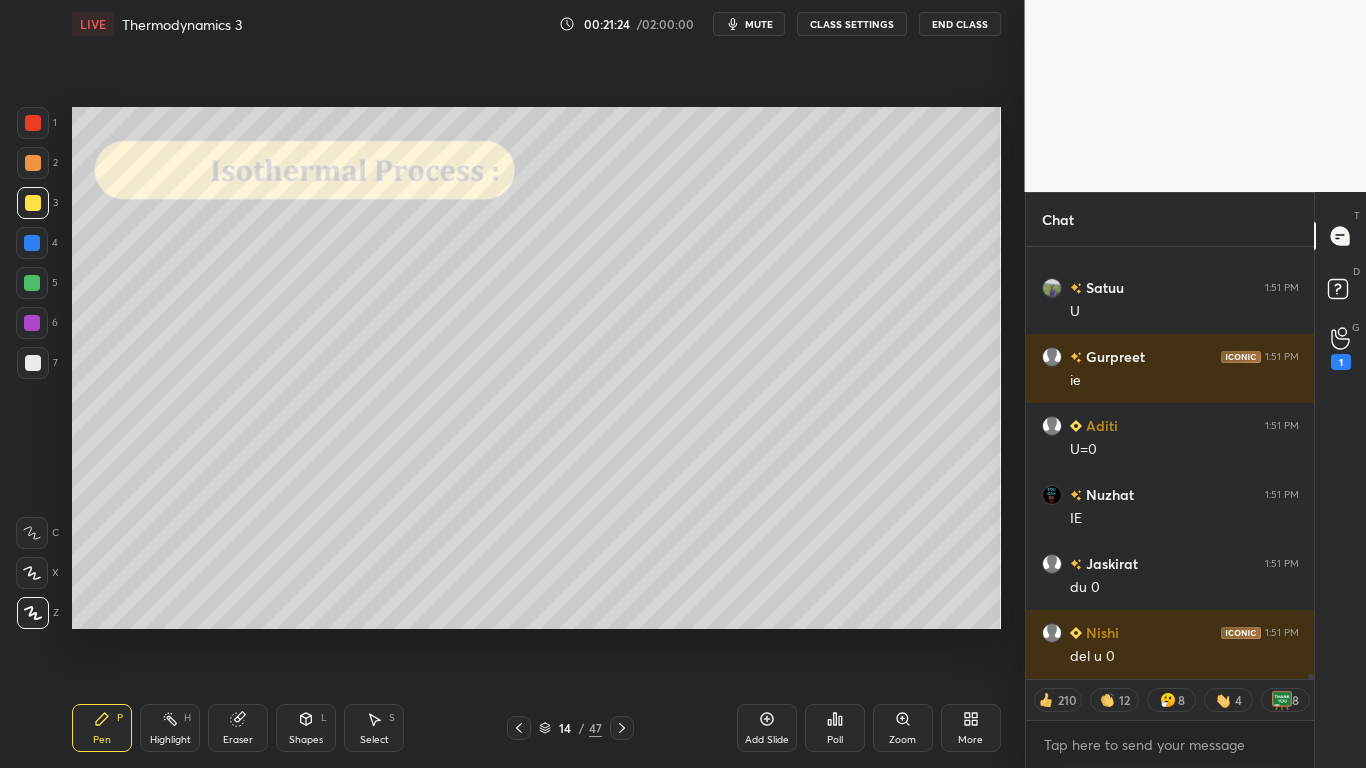 type on "x" 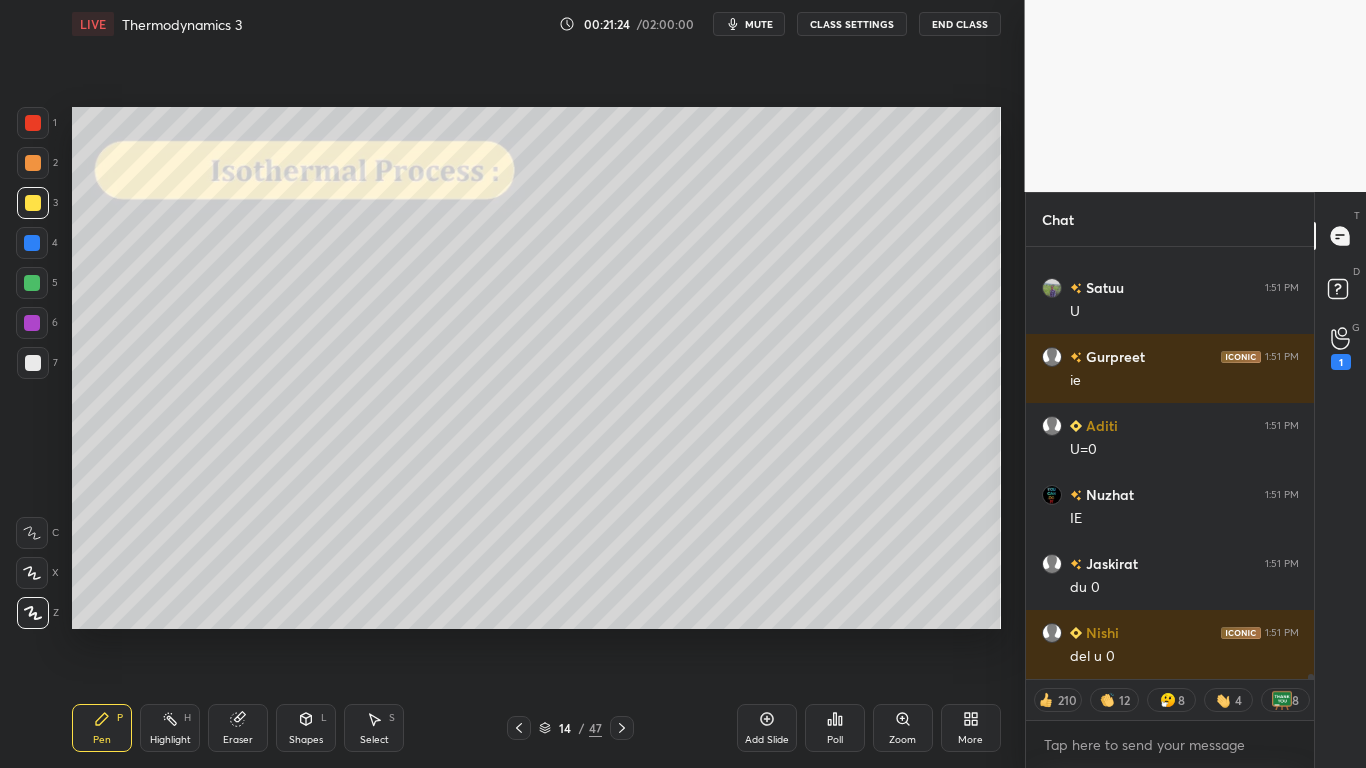scroll, scrollTop: 7, scrollLeft: 7, axis: both 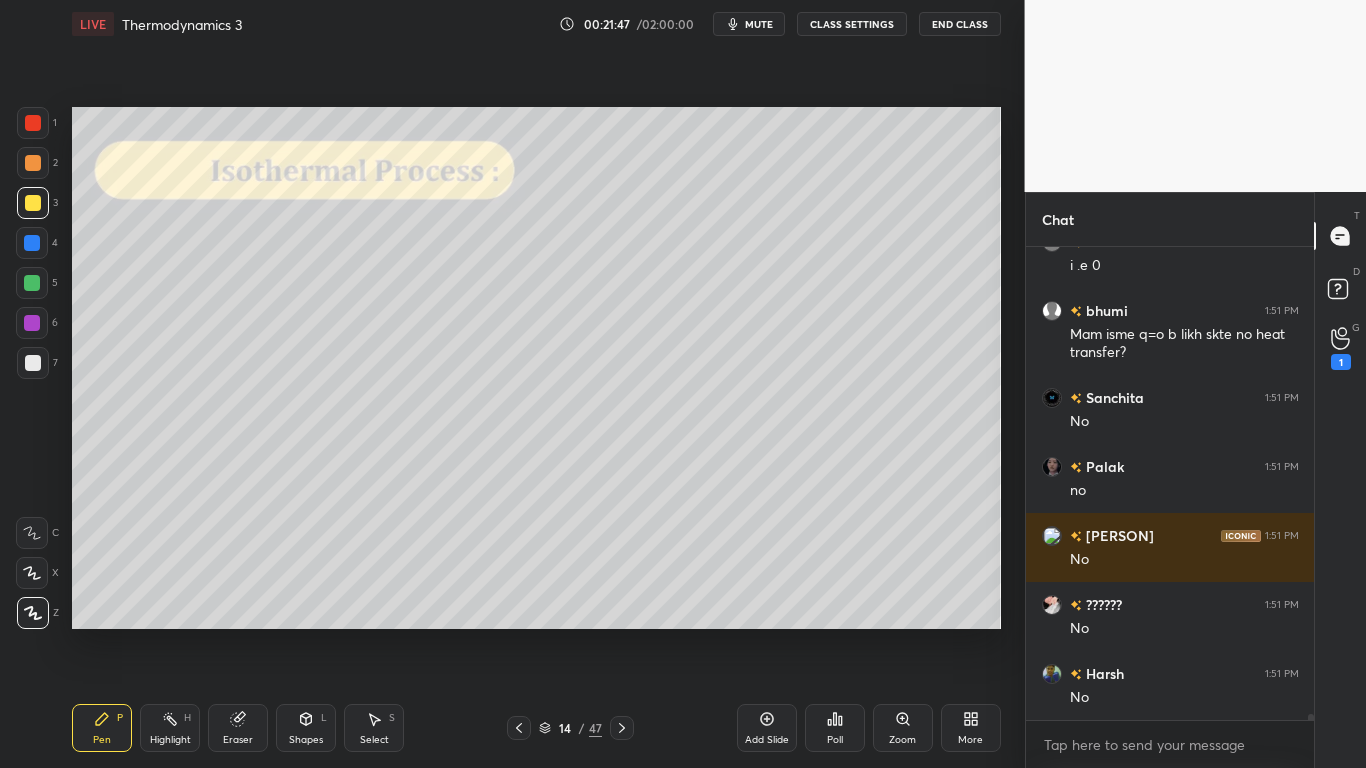 click 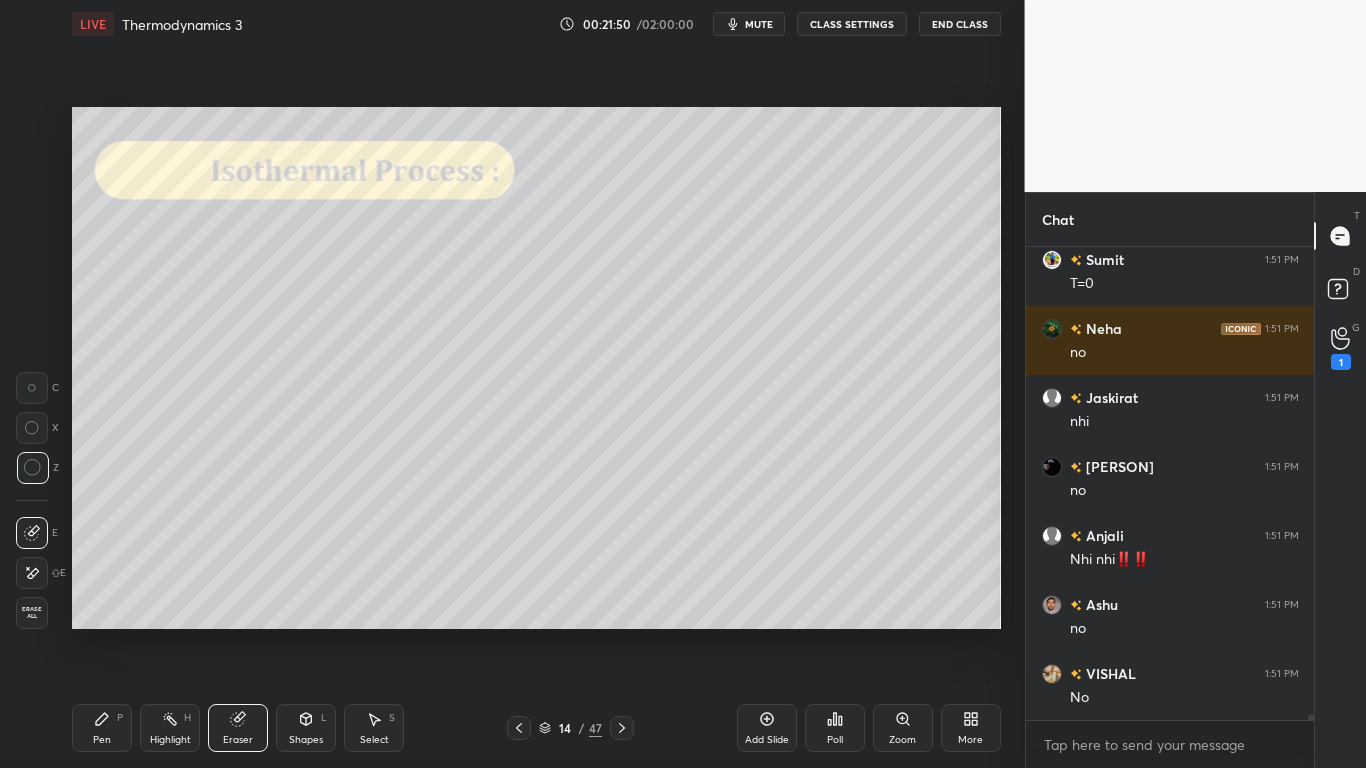 scroll, scrollTop: 38370, scrollLeft: 0, axis: vertical 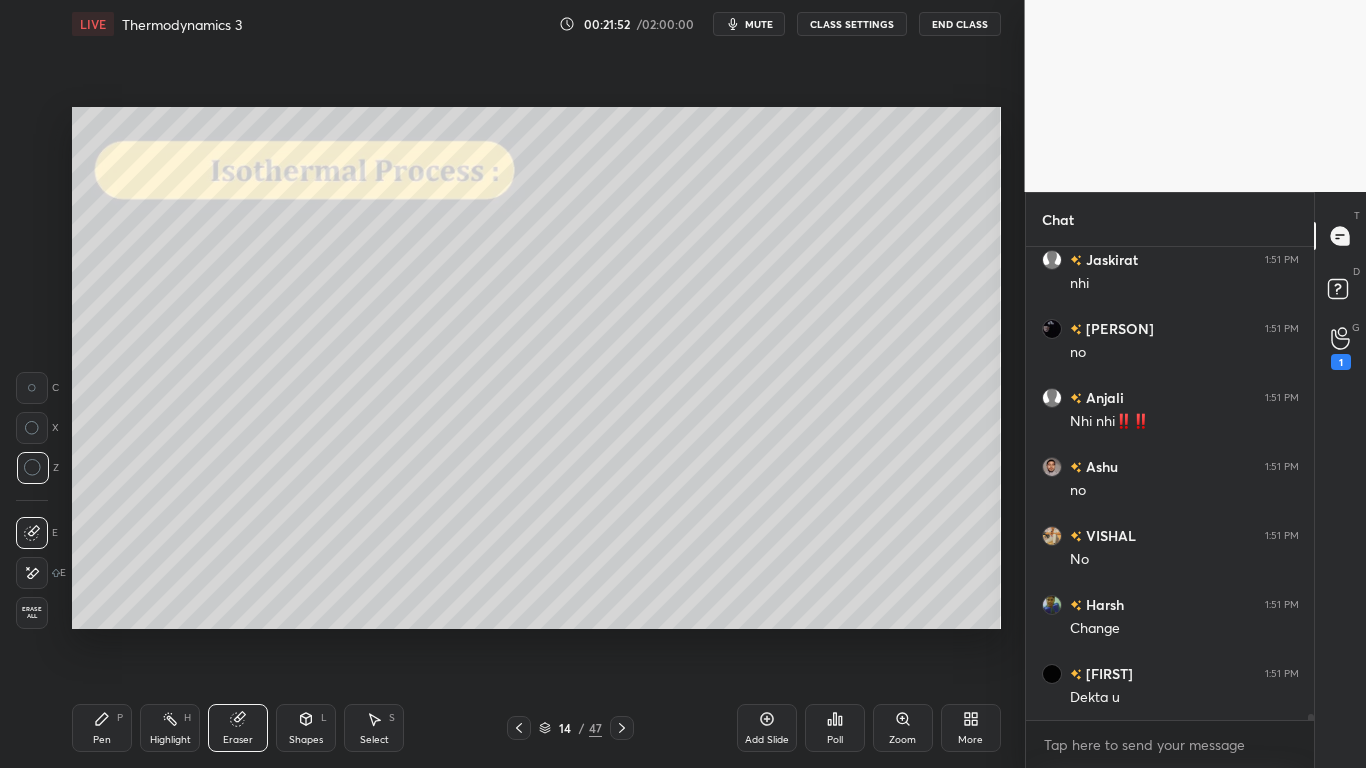 click on "Pen P" at bounding box center (102, 728) 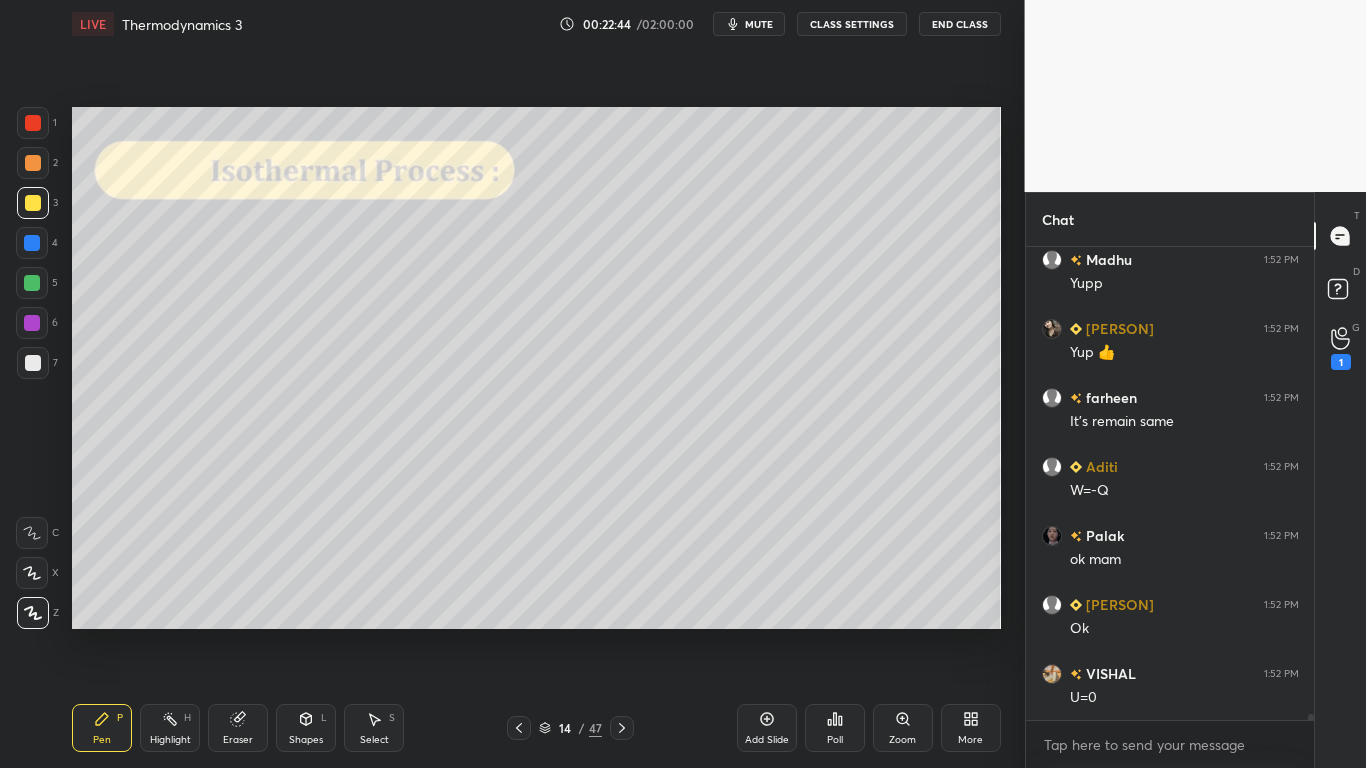 scroll, scrollTop: 40251, scrollLeft: 0, axis: vertical 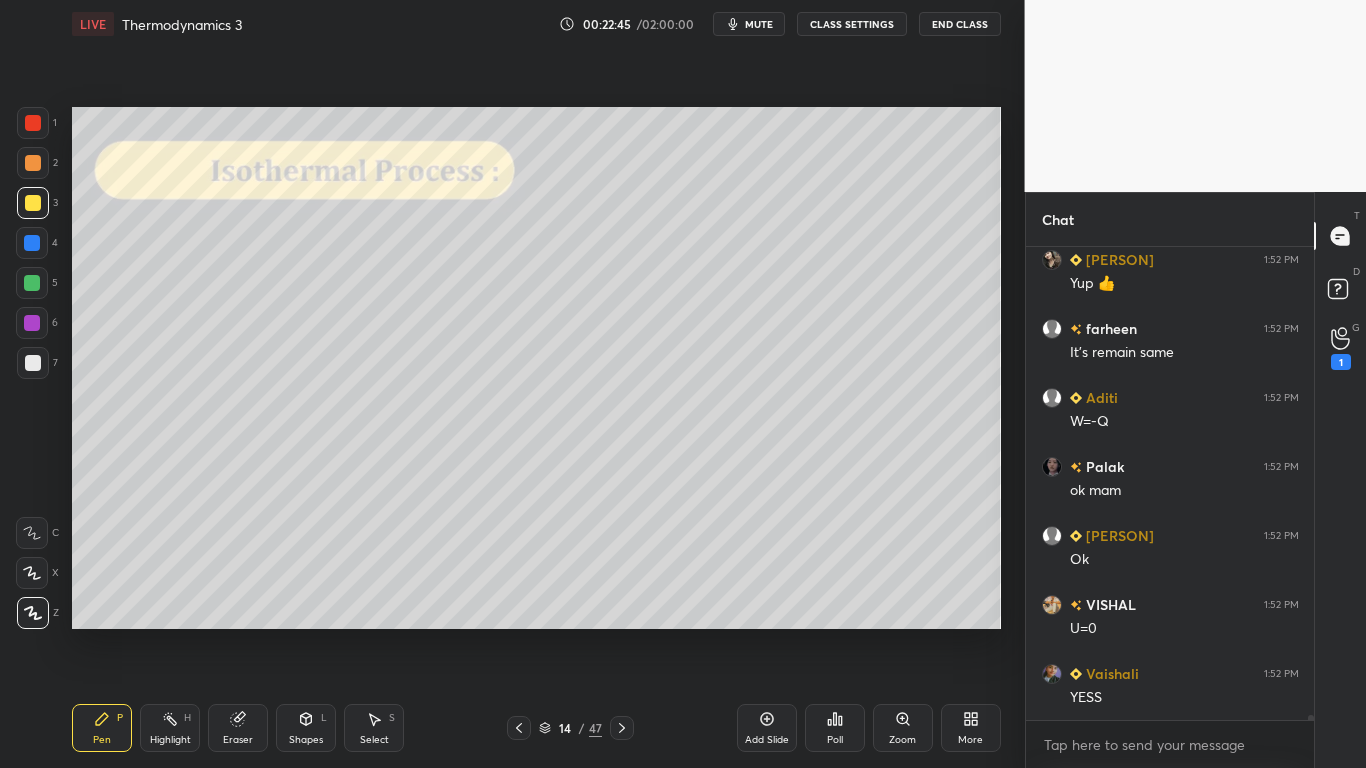 click 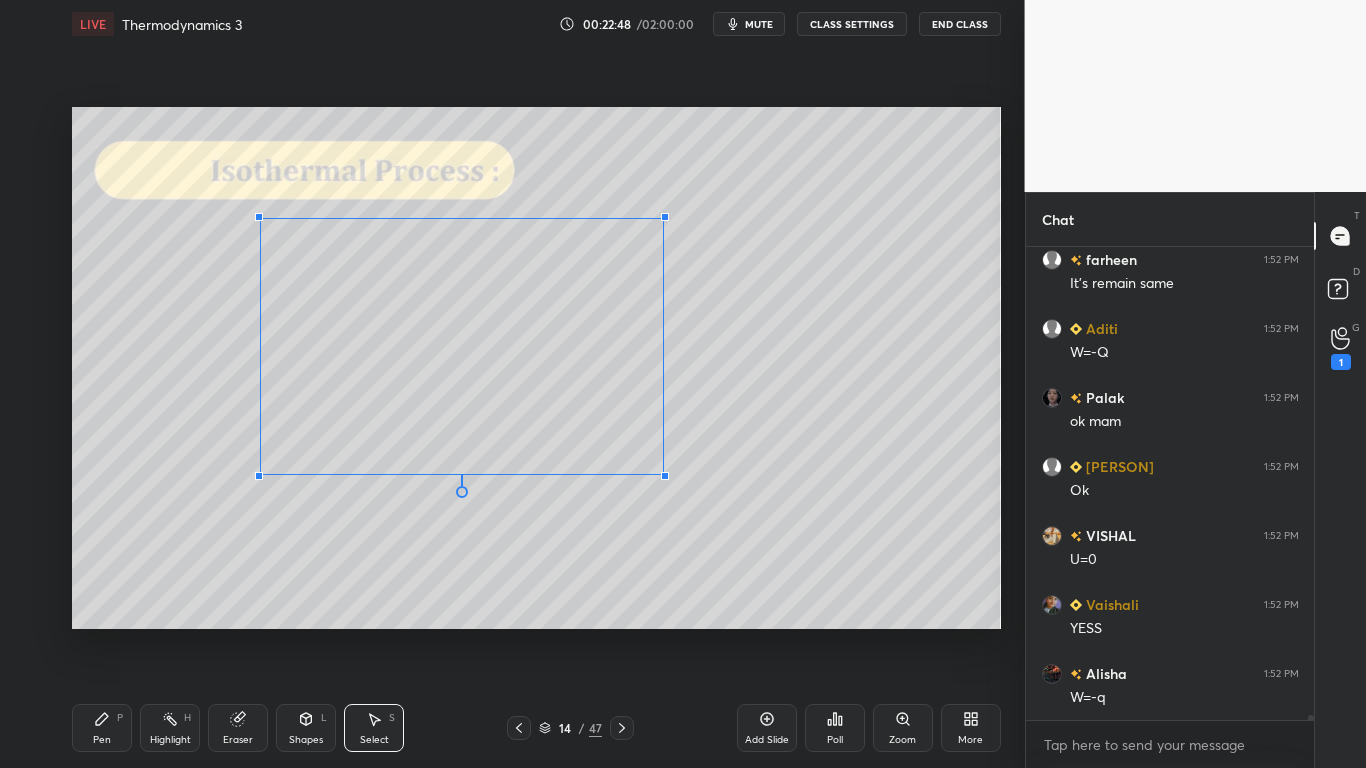 scroll, scrollTop: 40389, scrollLeft: 0, axis: vertical 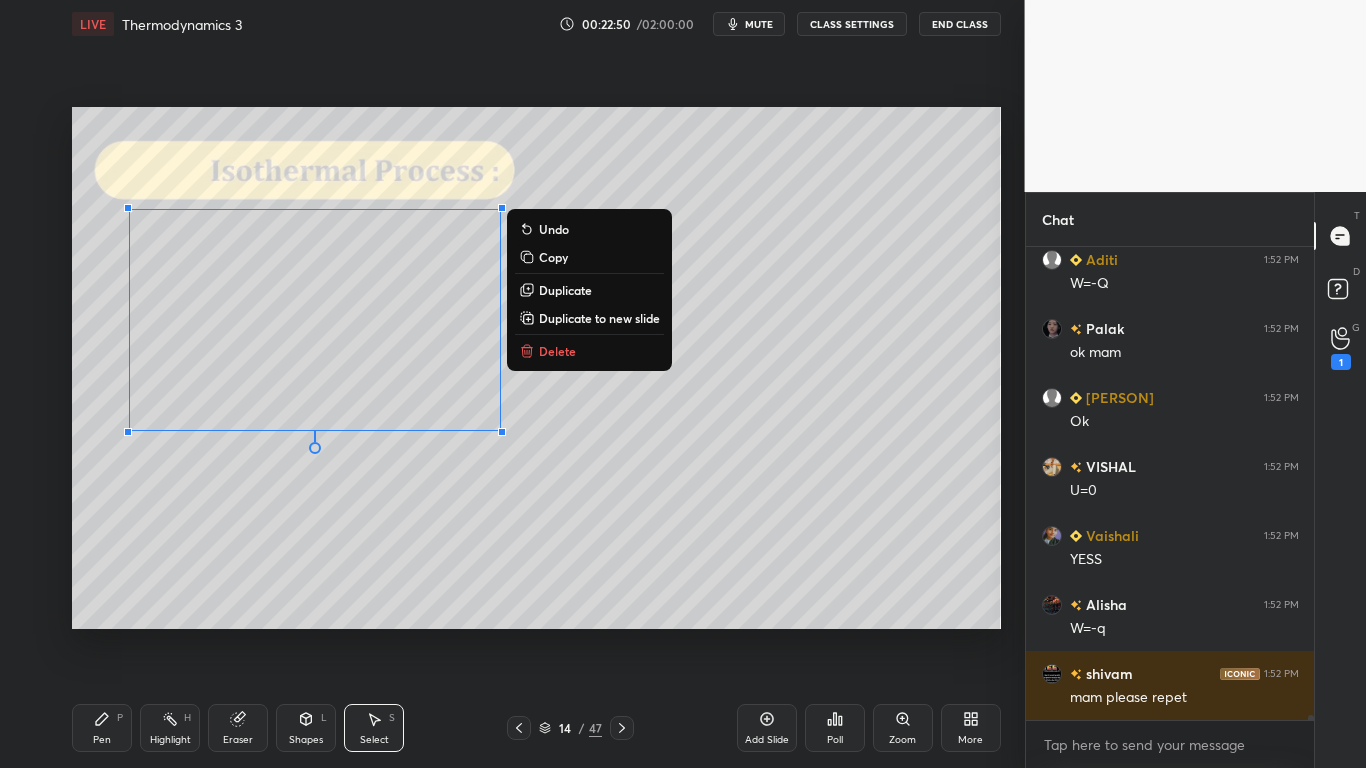 click on "CLASS SETTINGS" at bounding box center (852, 24) 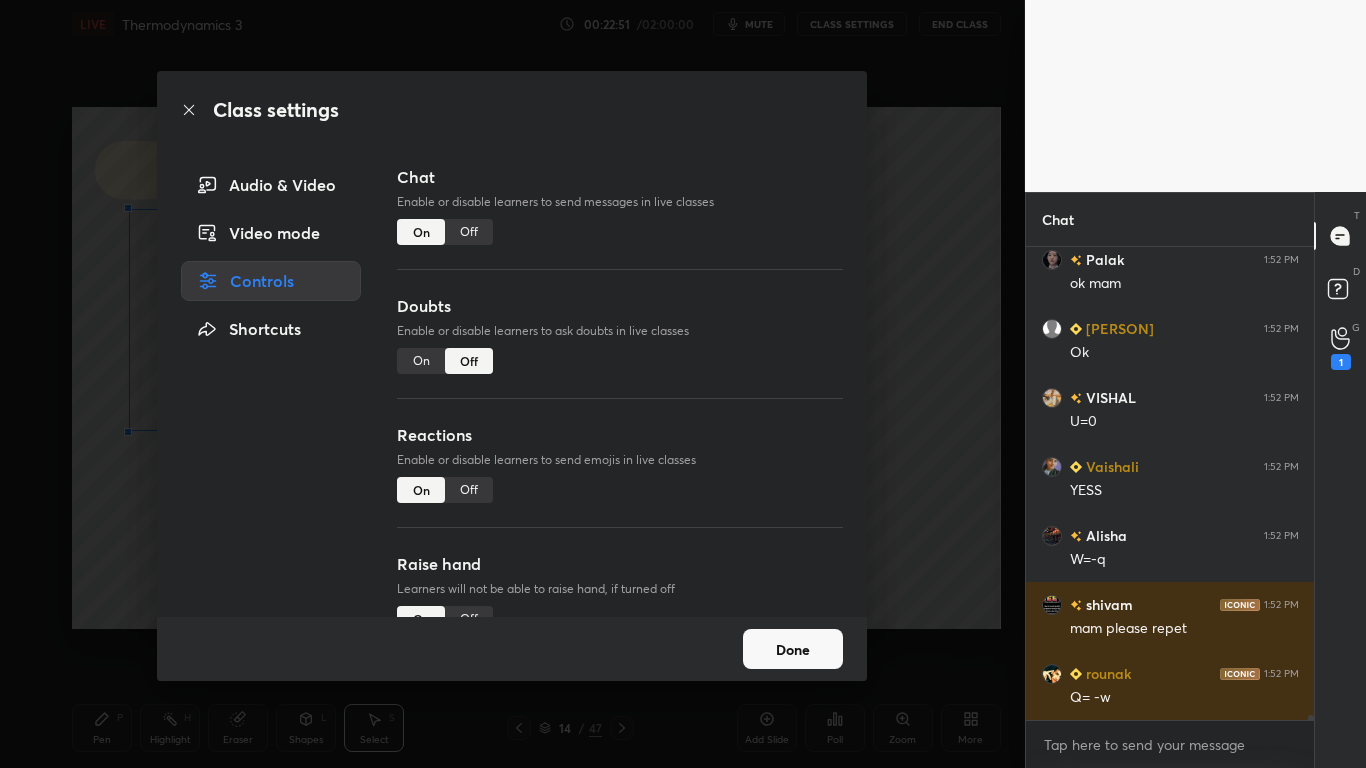 click on "Off" at bounding box center [469, 232] 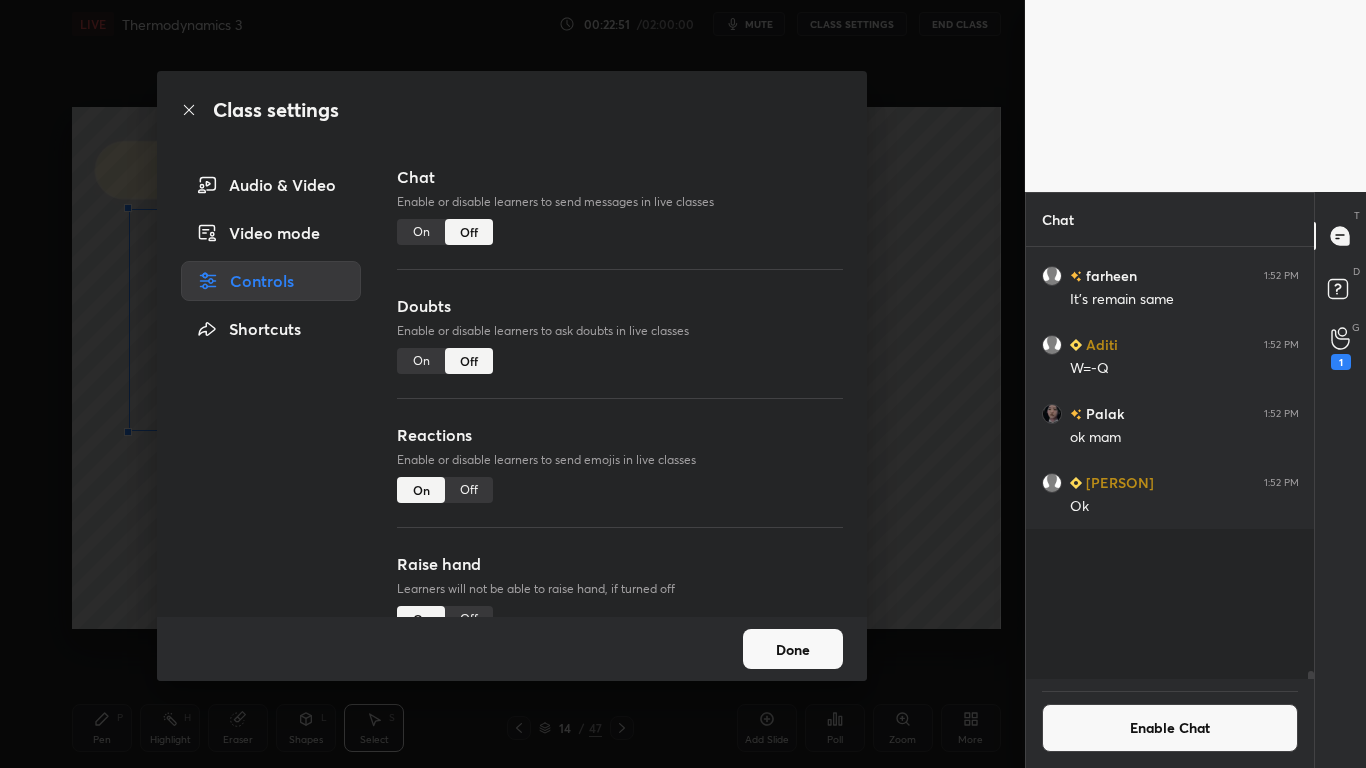 scroll, scrollTop: 38765, scrollLeft: 0, axis: vertical 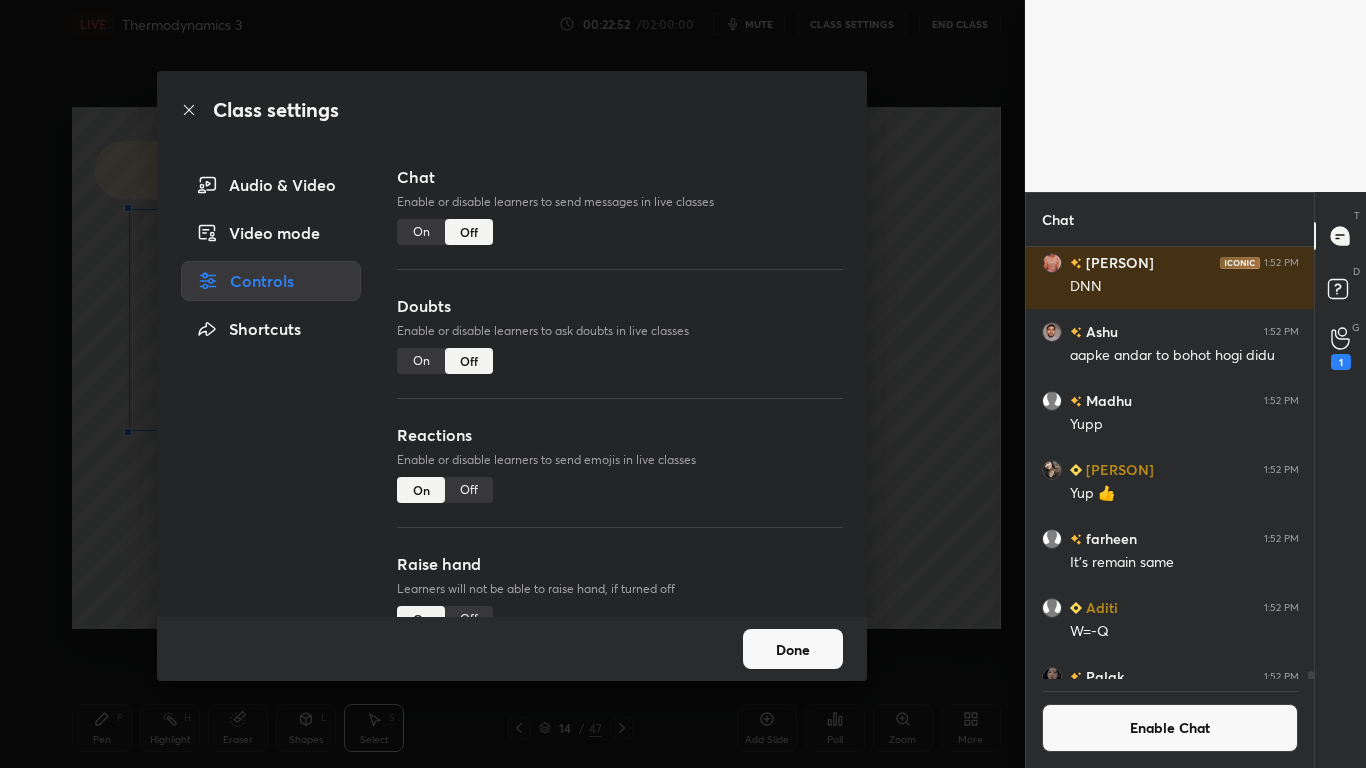 click on "Done" at bounding box center (793, 649) 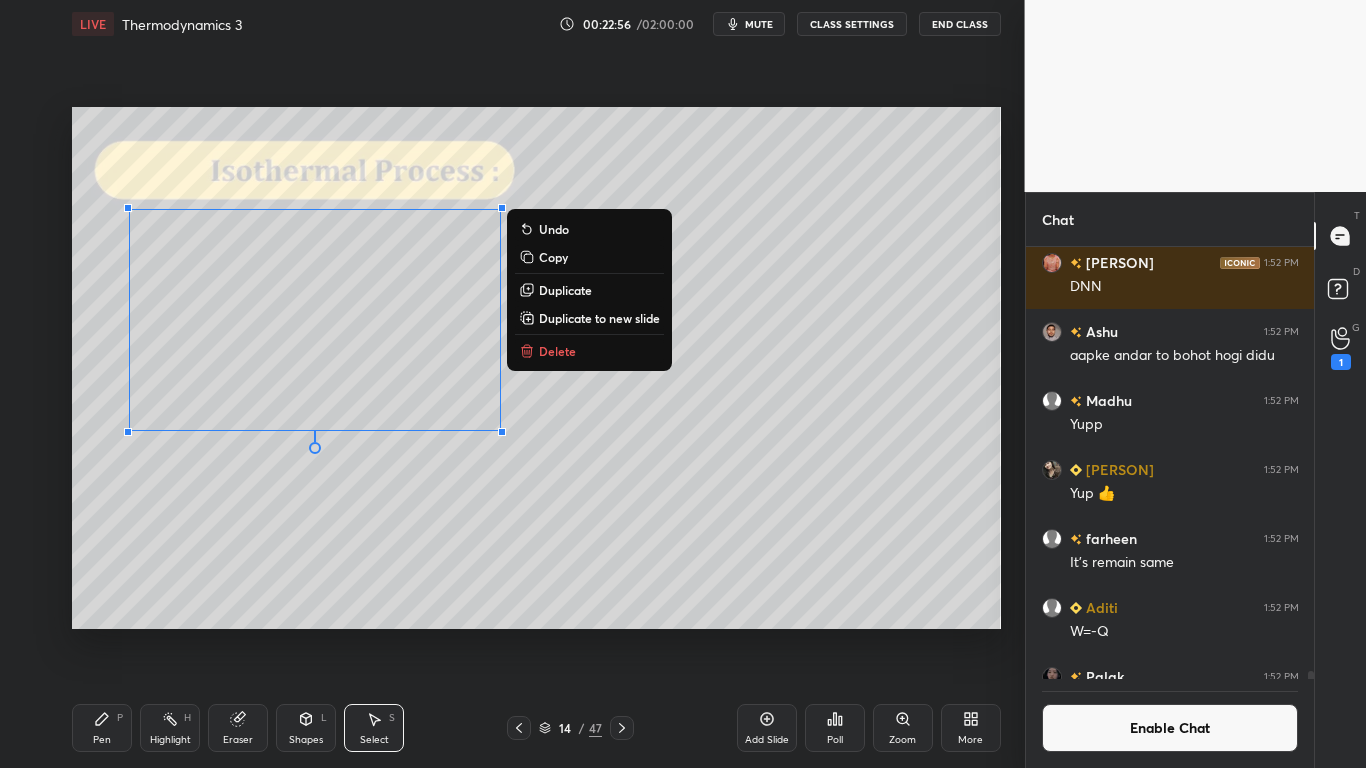 click on "Pen" at bounding box center [102, 740] 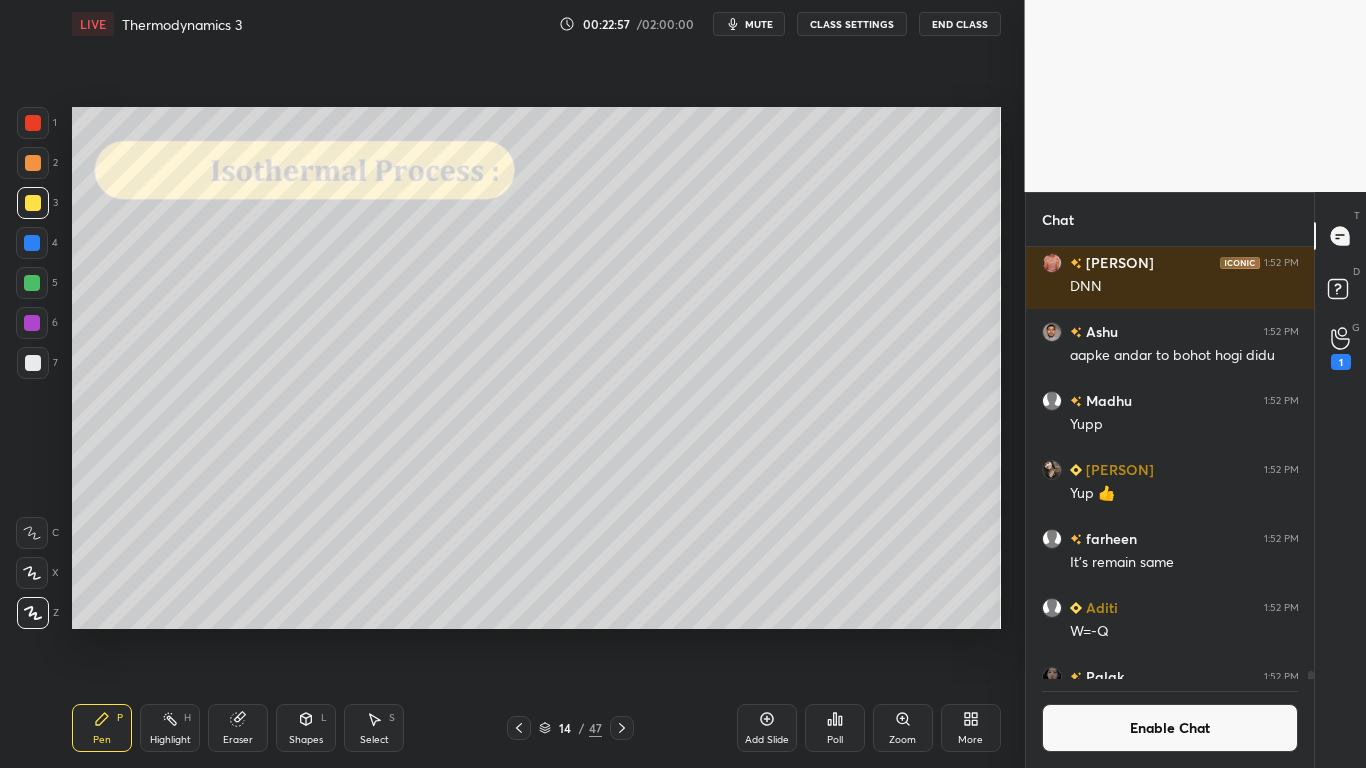 click at bounding box center [33, 363] 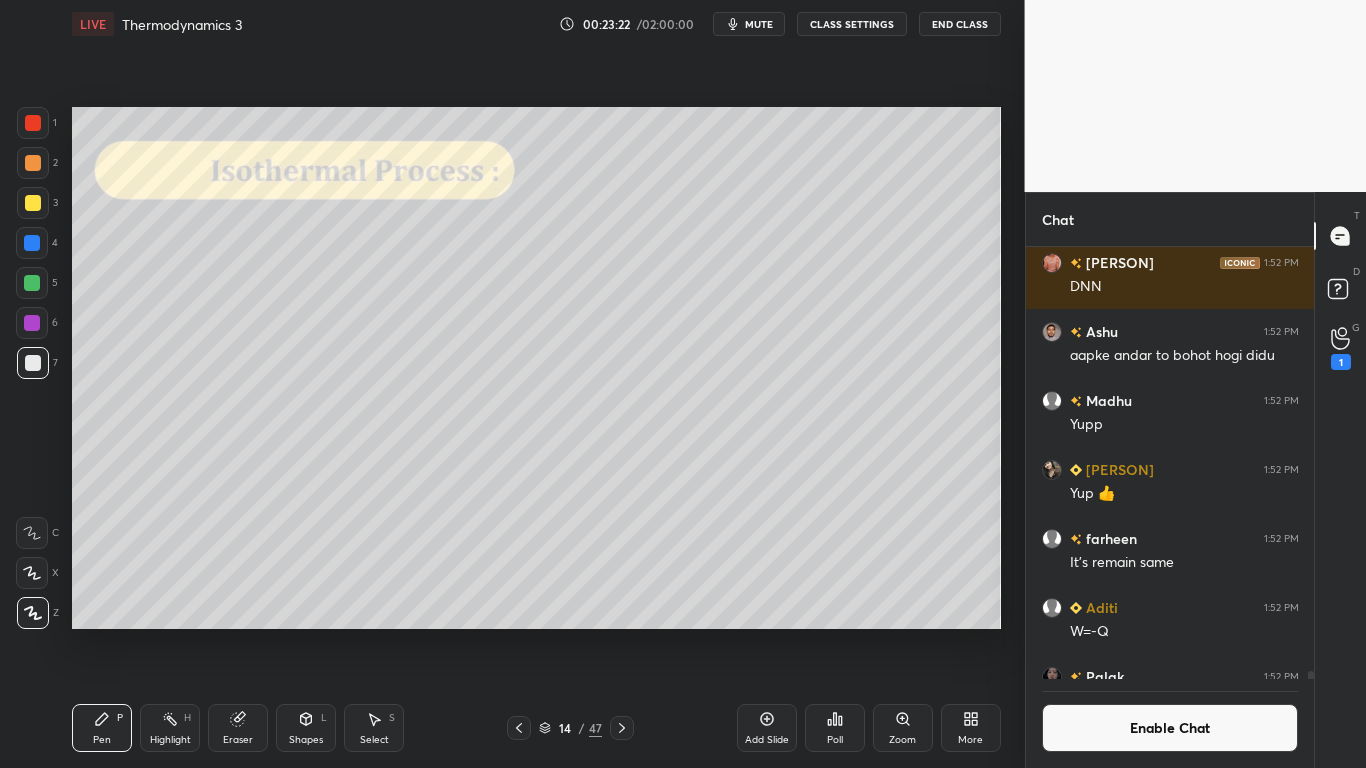 click on "Enable Chat" at bounding box center (1170, 728) 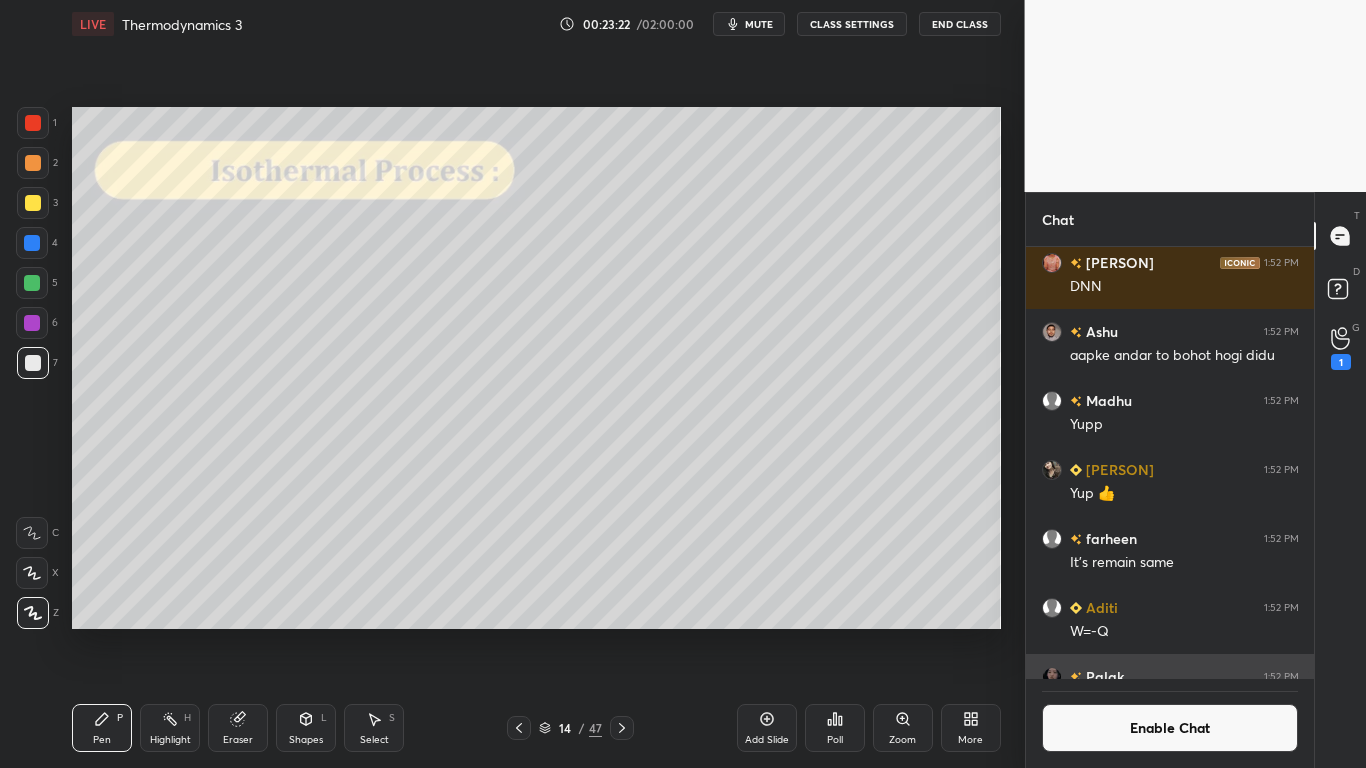 scroll, scrollTop: 7, scrollLeft: 7, axis: both 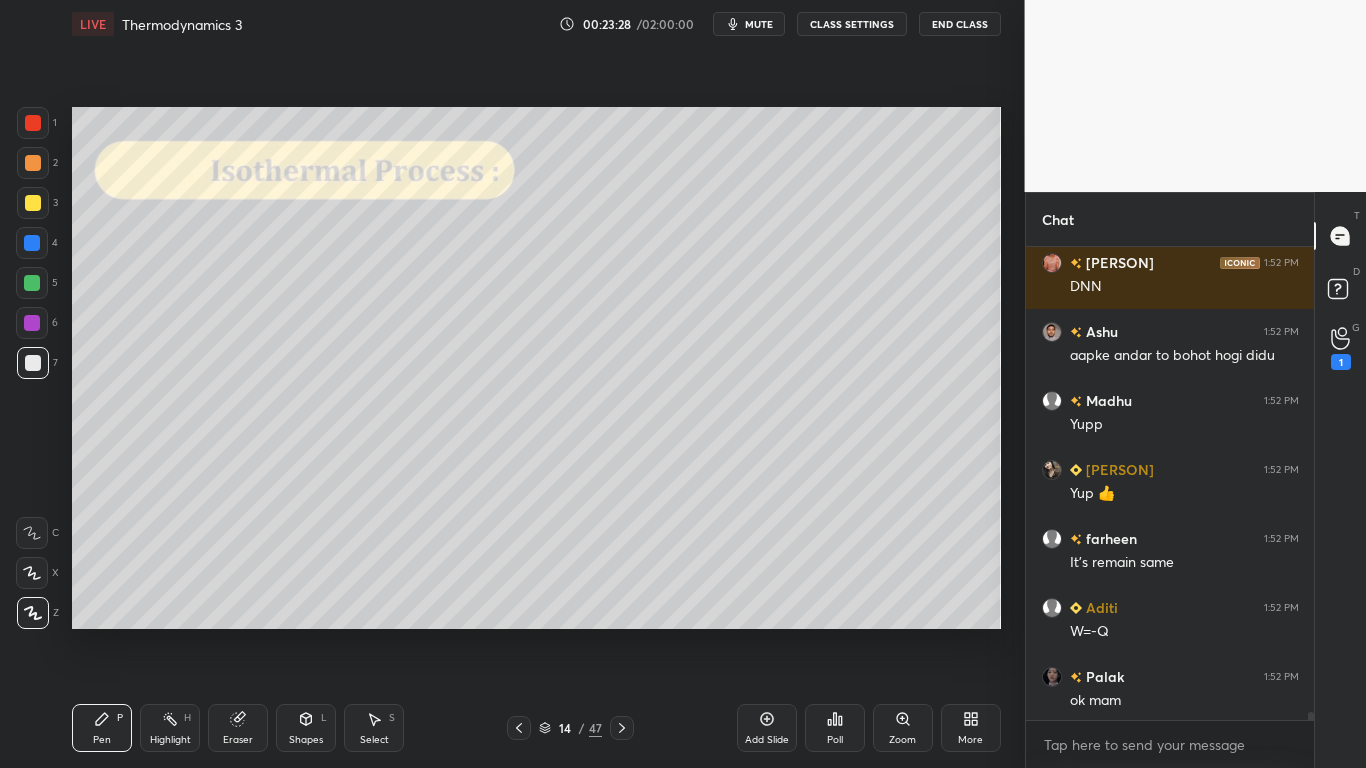 click on "CLASS SETTINGS" at bounding box center (852, 24) 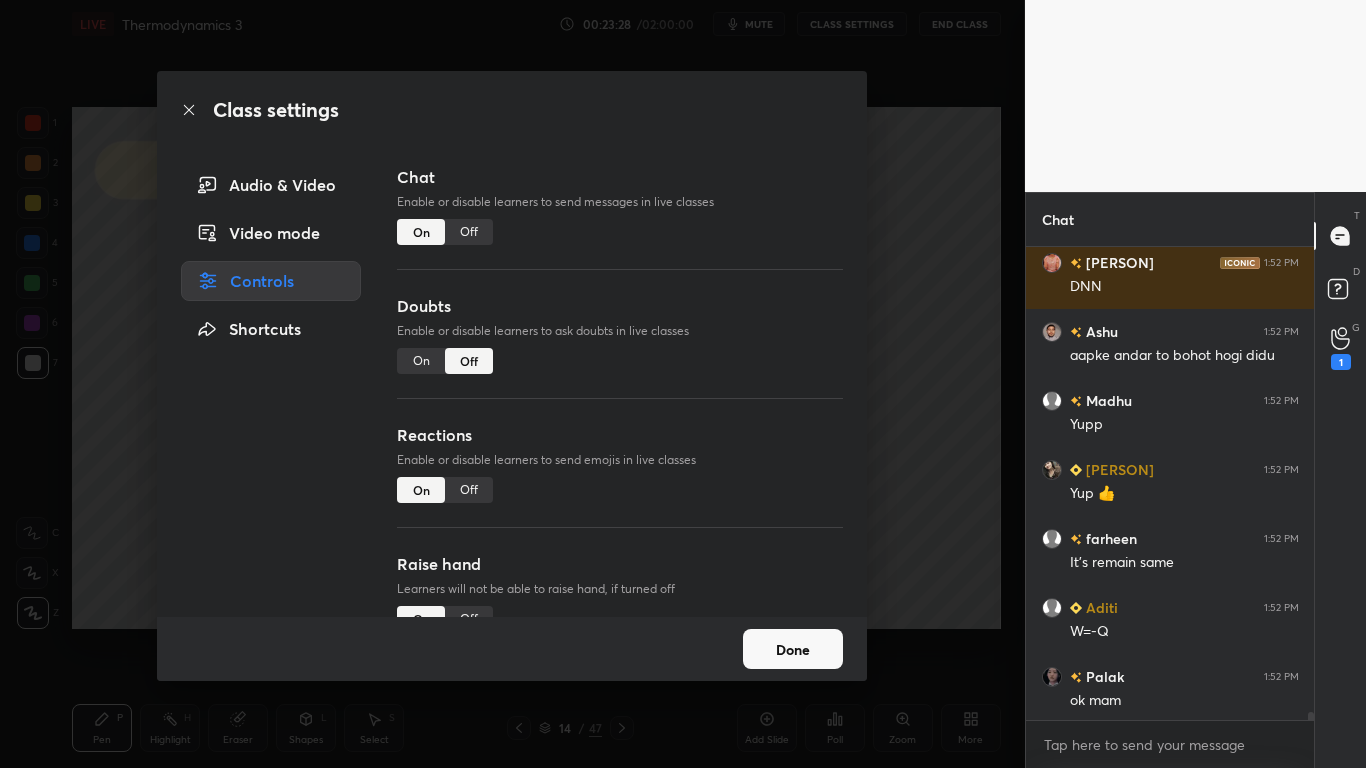 click on "Off" at bounding box center (469, 232) 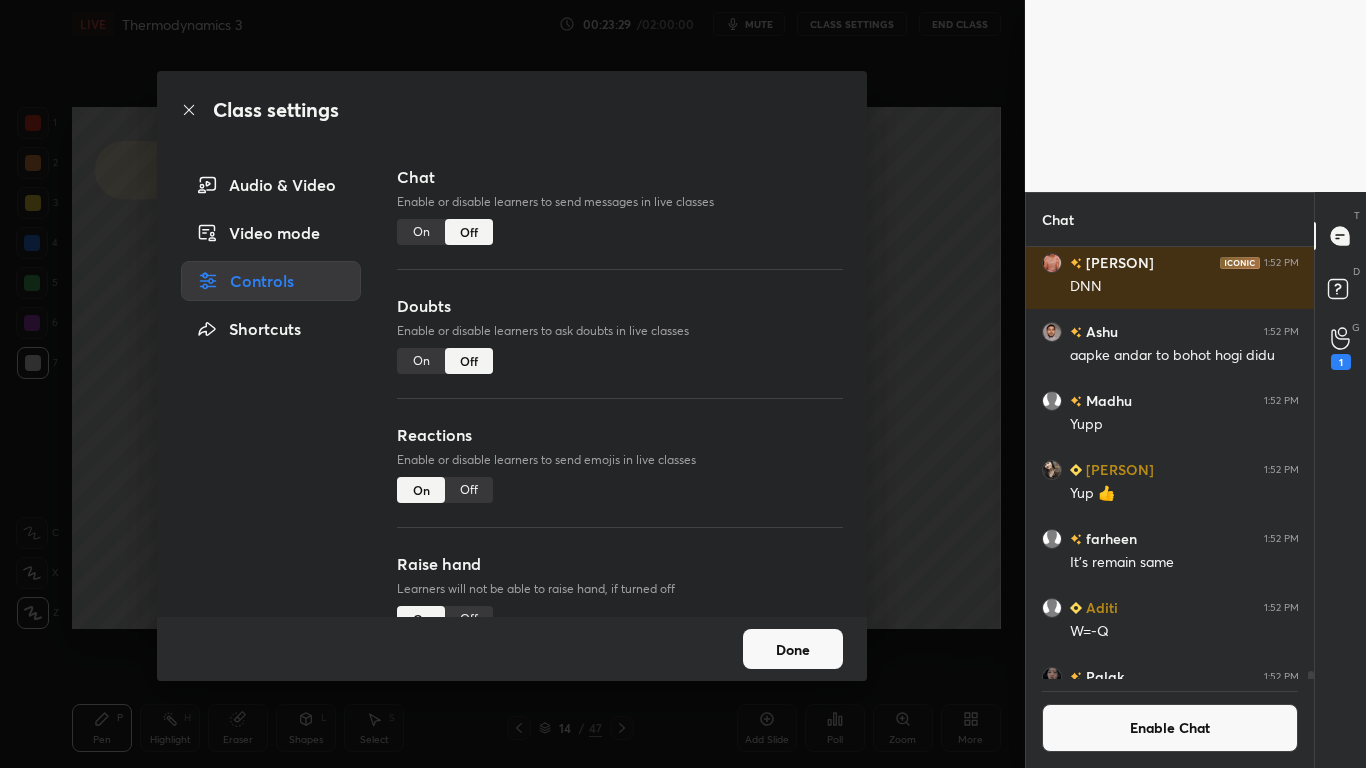 scroll, scrollTop: 38727, scrollLeft: 0, axis: vertical 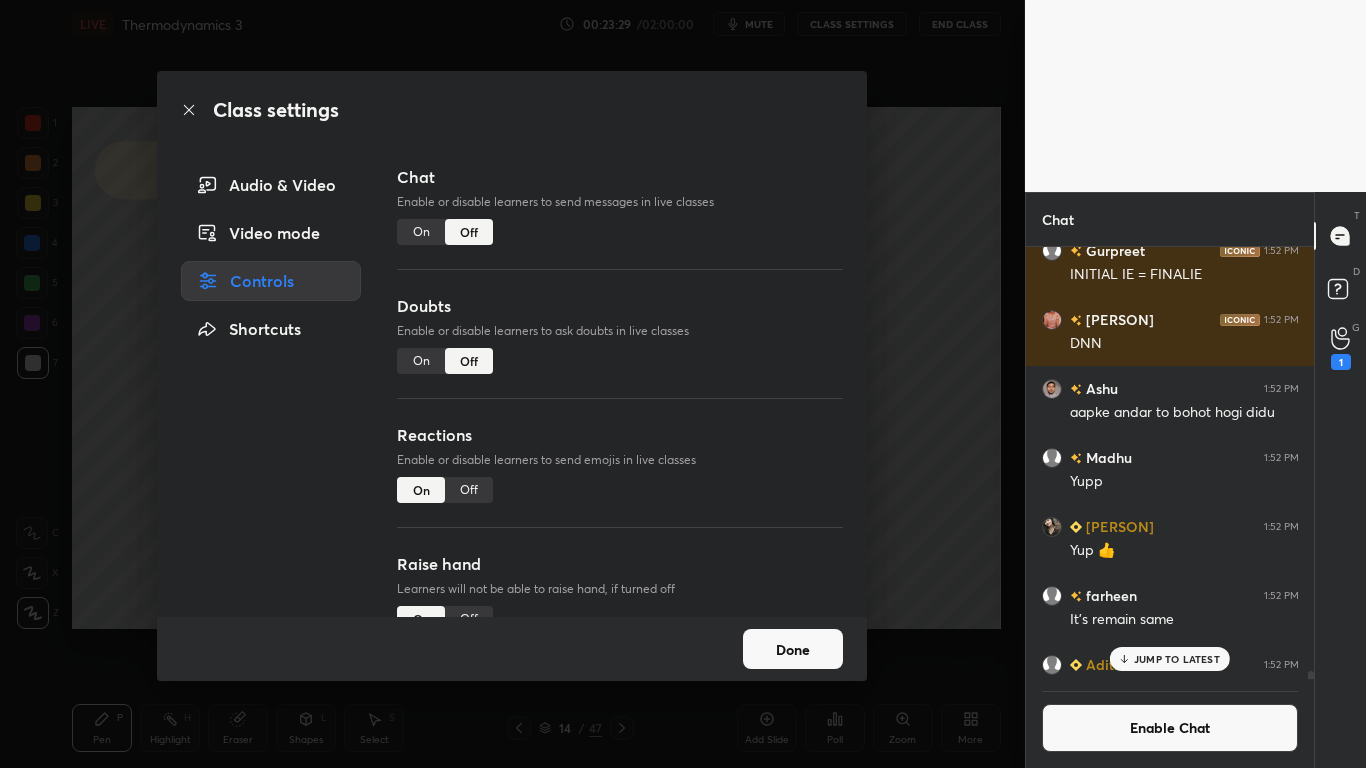 click on "Done" at bounding box center (793, 649) 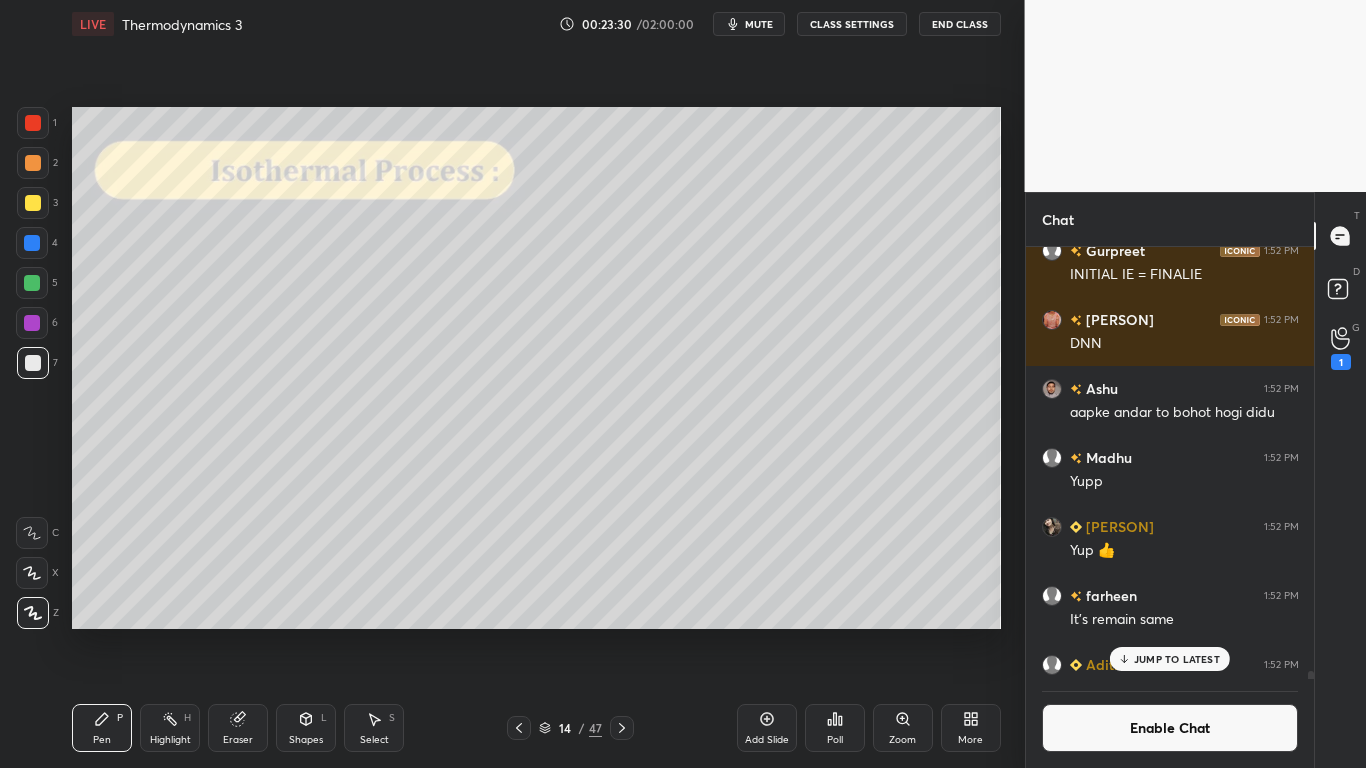 click on "JUMP TO LATEST" at bounding box center [1177, 659] 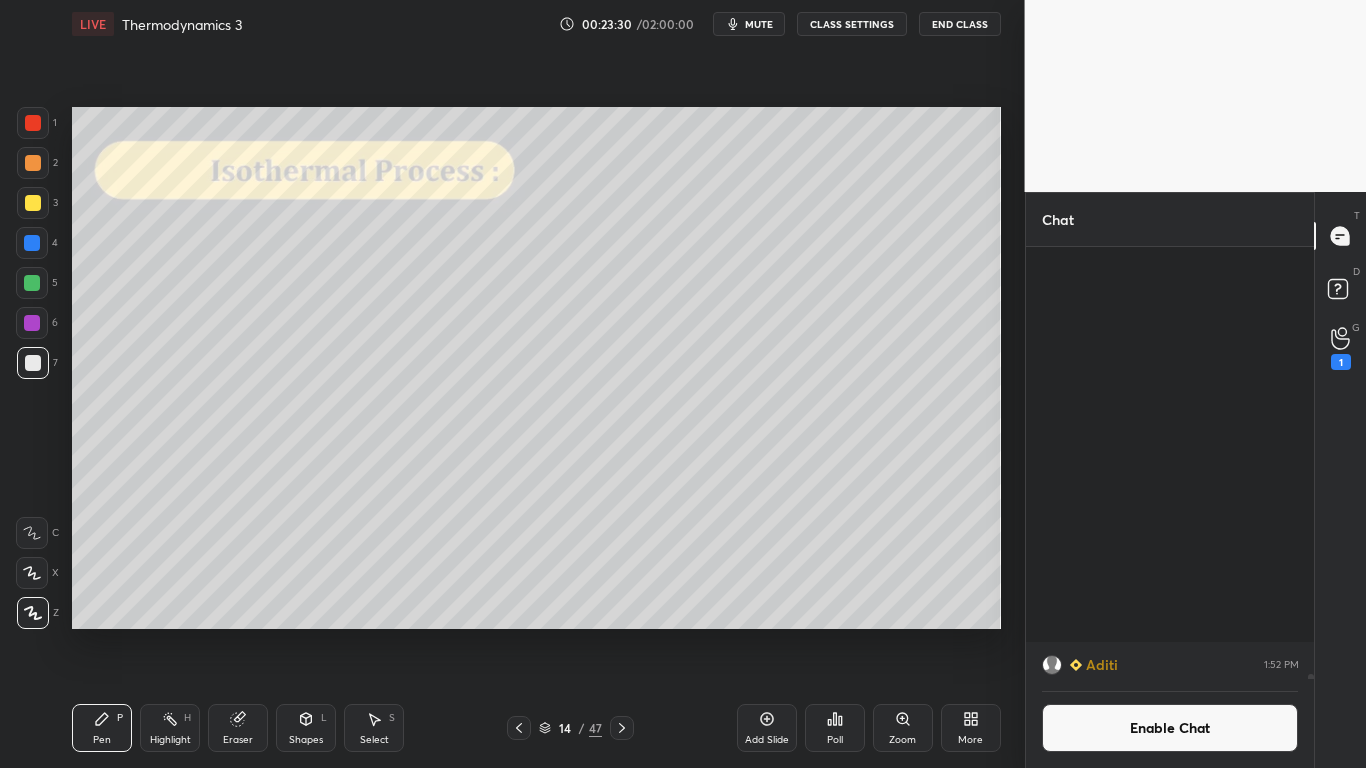 scroll, scrollTop: 39242, scrollLeft: 0, axis: vertical 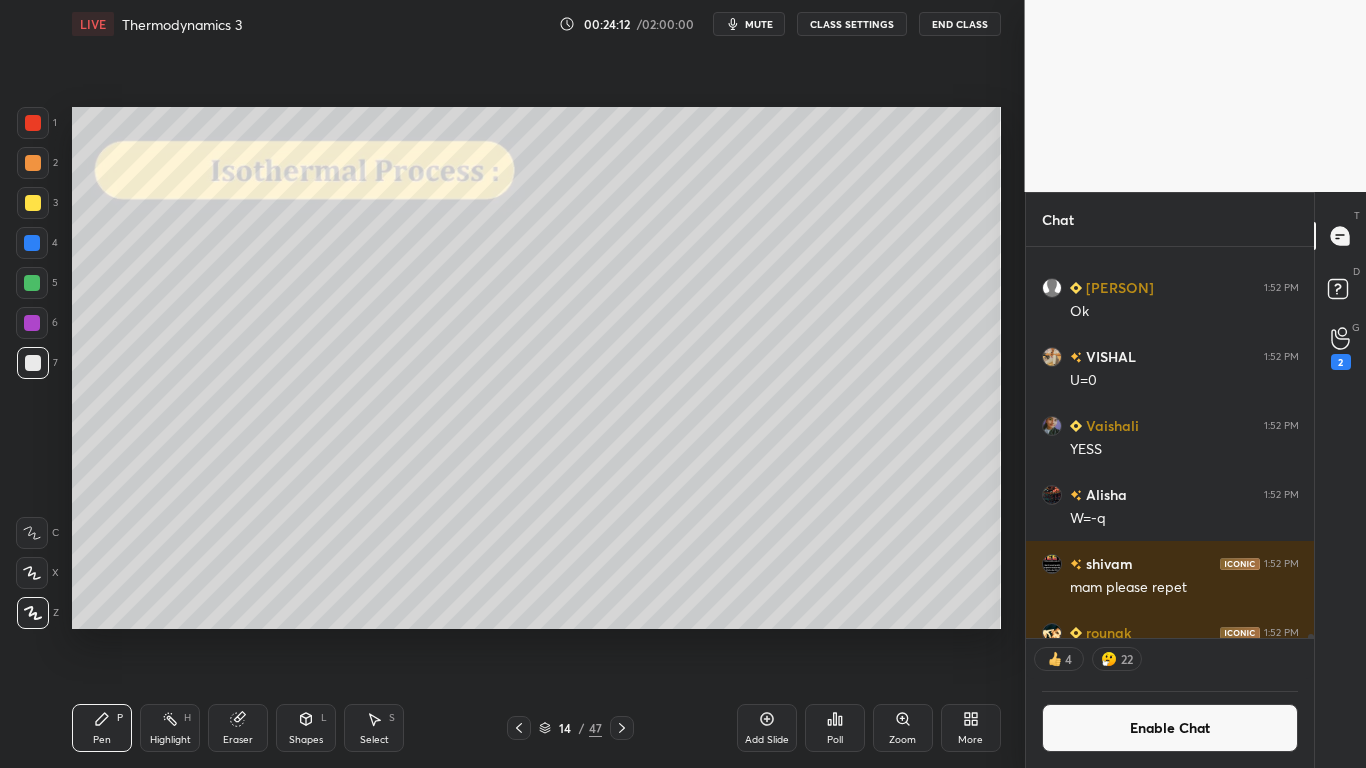 click on "Enable Chat" at bounding box center (1170, 728) 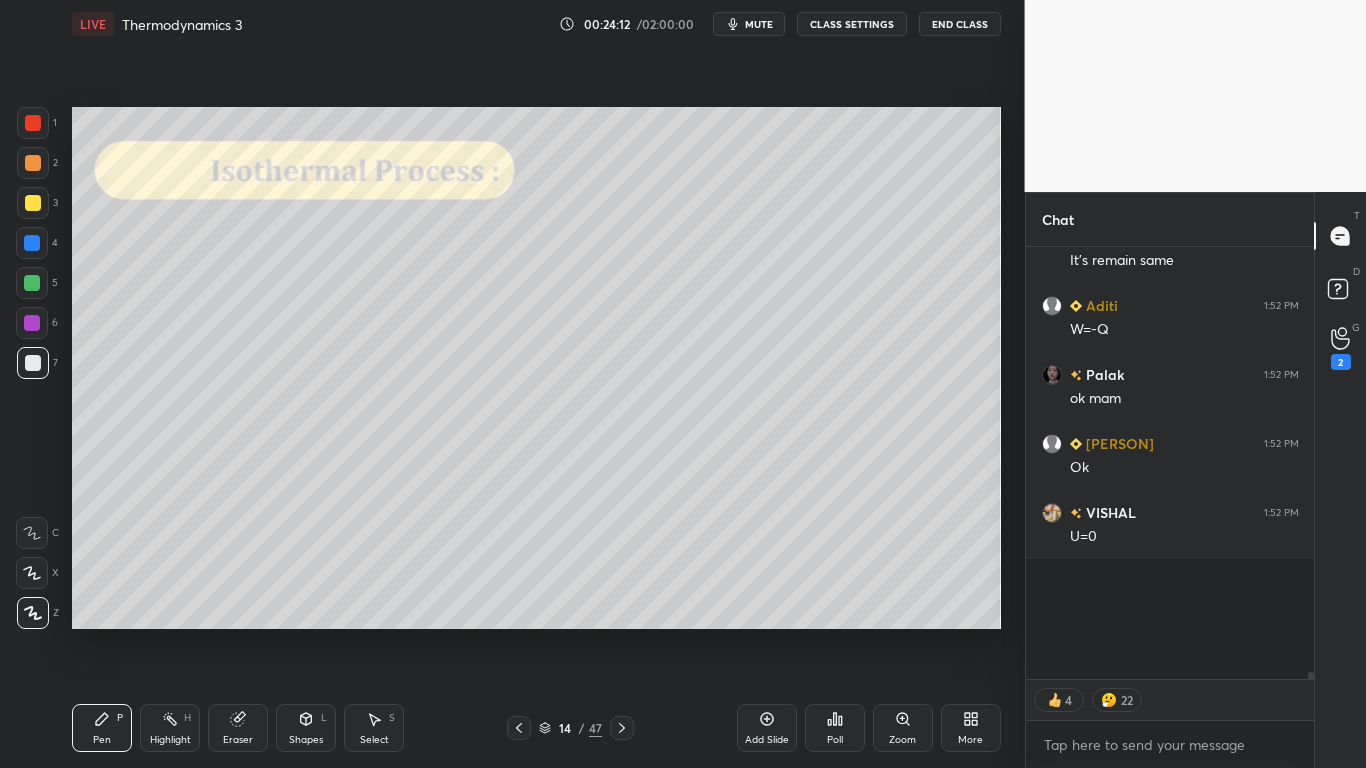 scroll, scrollTop: 38847, scrollLeft: 0, axis: vertical 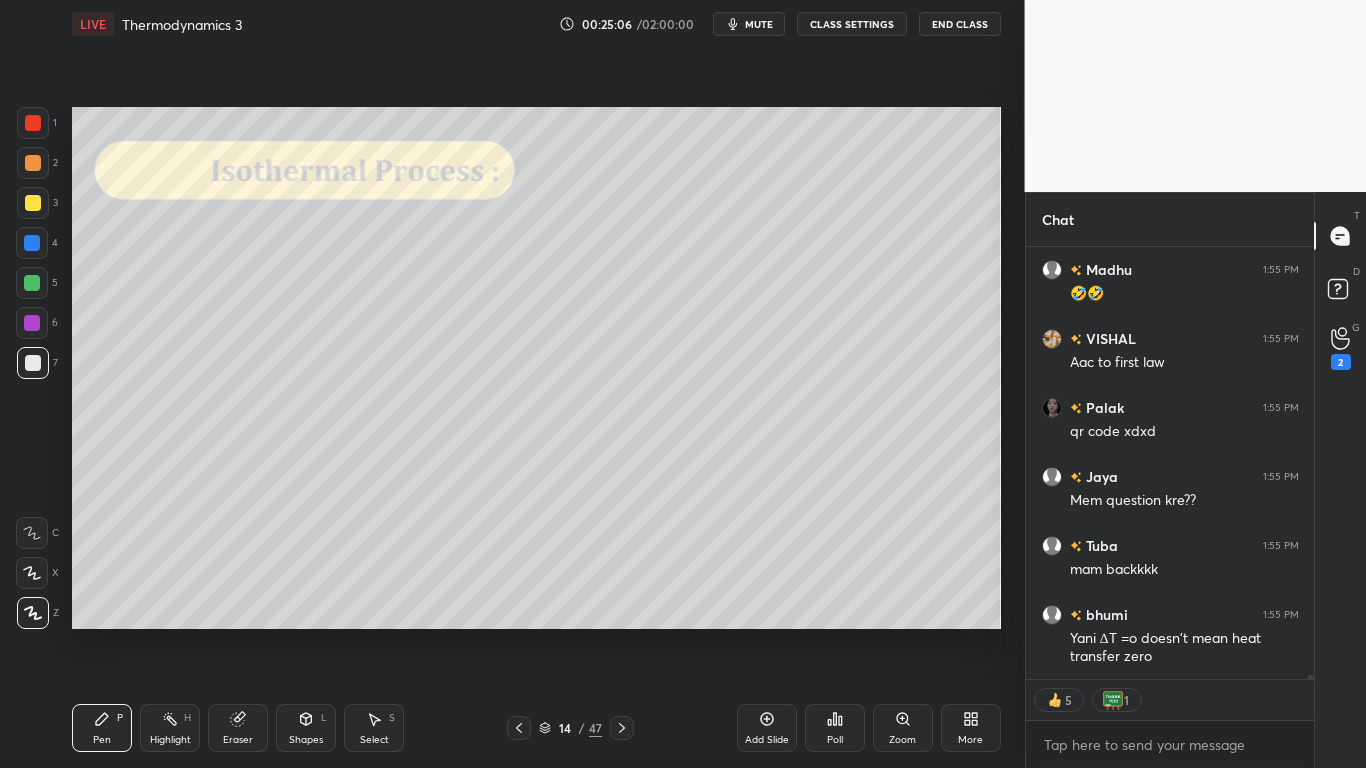 click 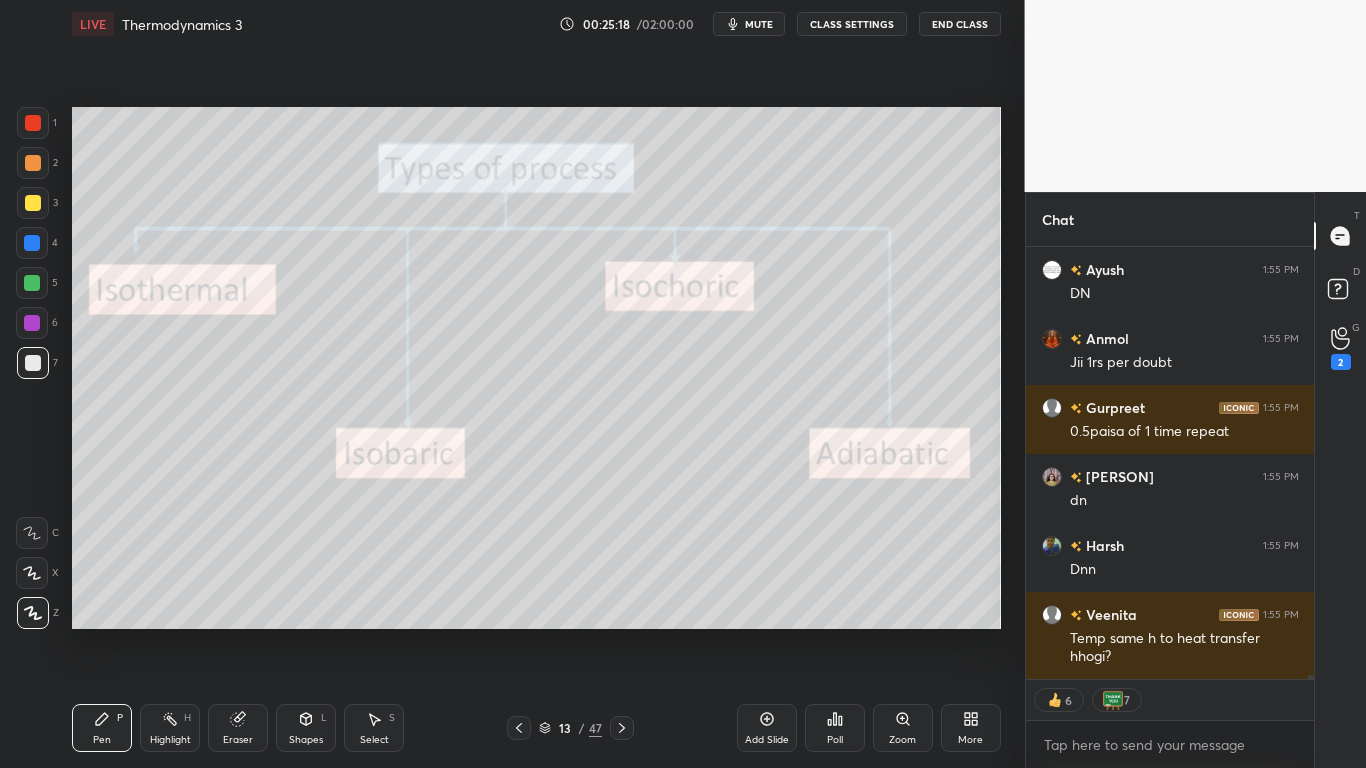 click 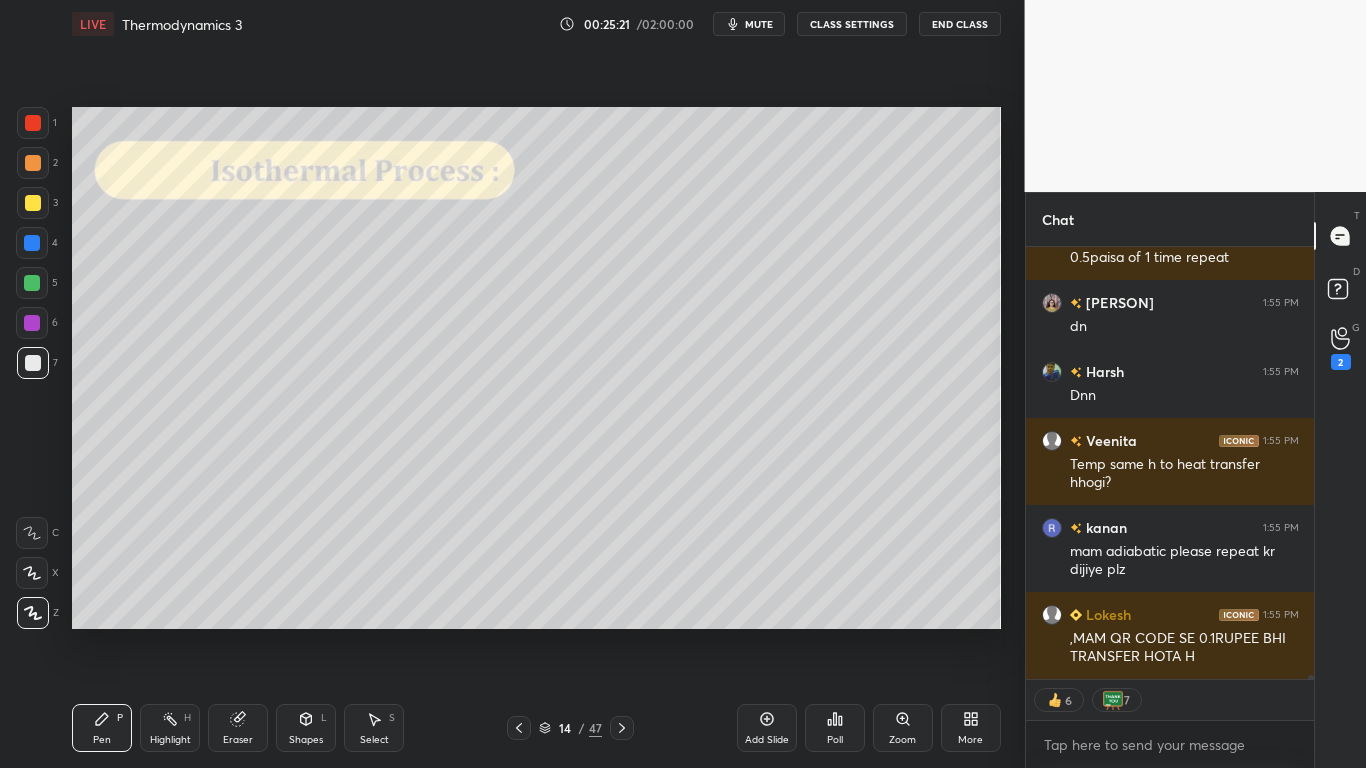 type on "x" 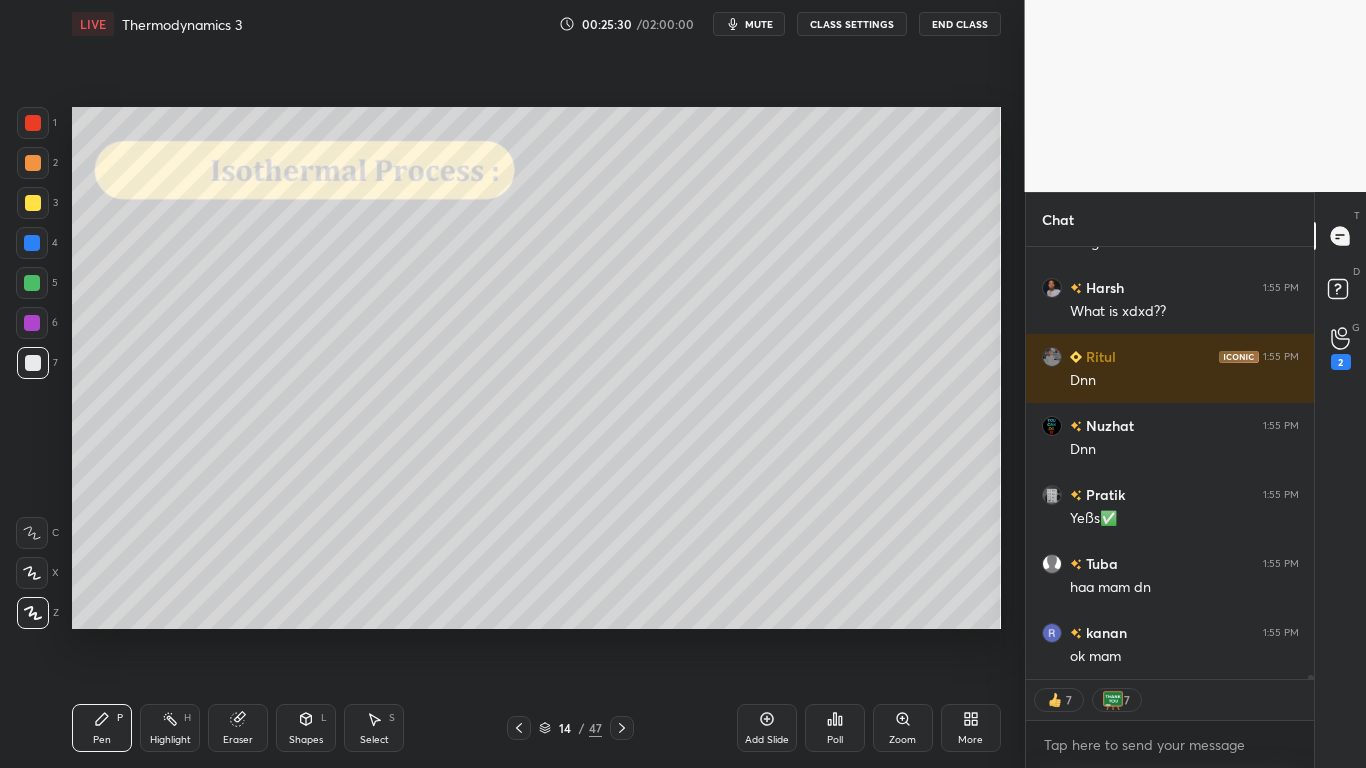 click on "CLASS SETTINGS" at bounding box center (852, 24) 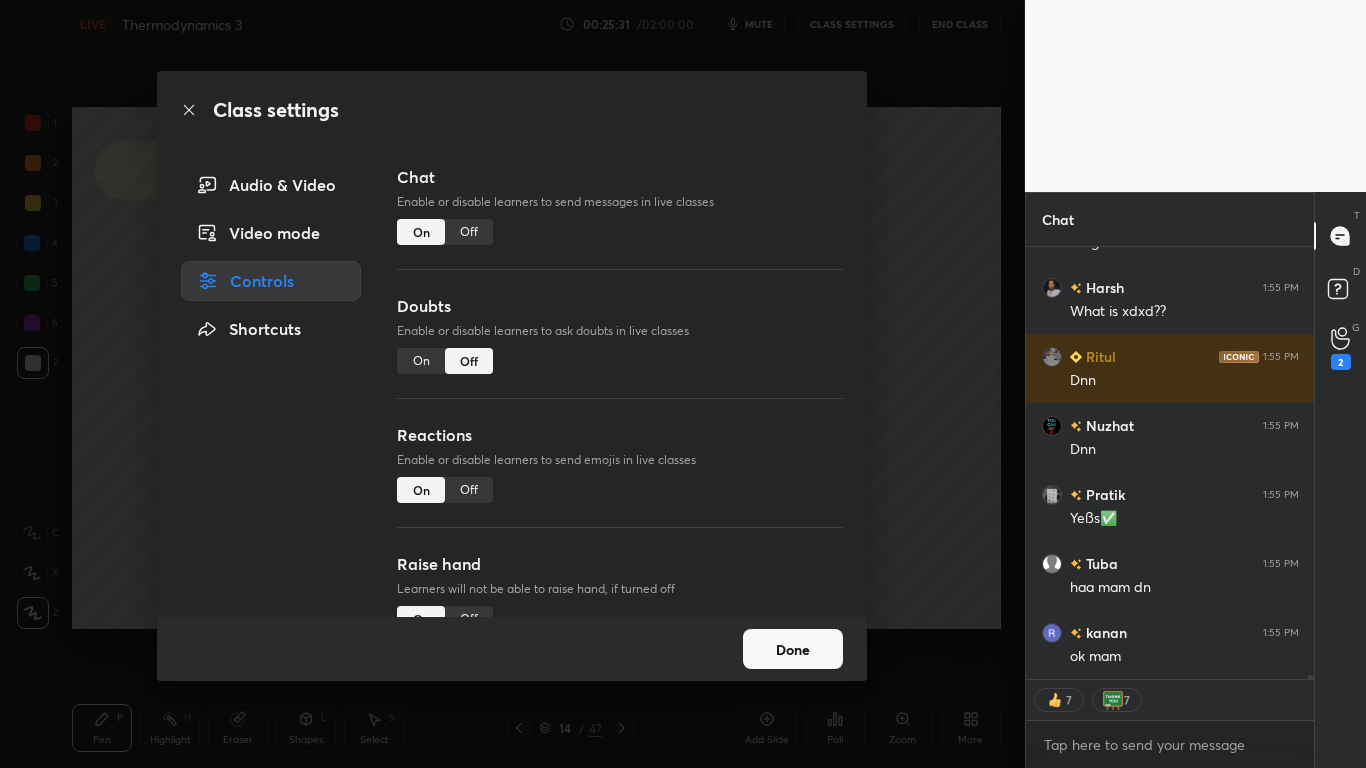 click on "Off" at bounding box center [469, 232] 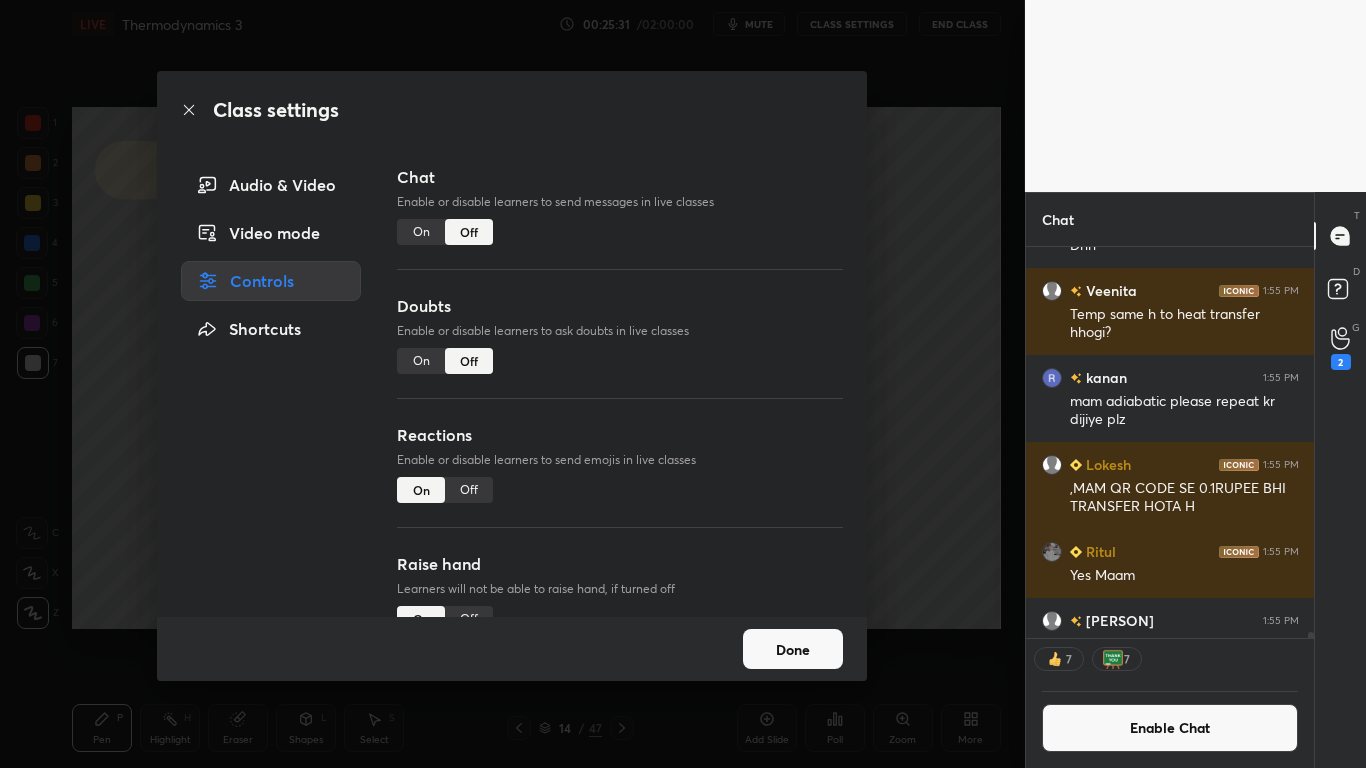click on "Done" at bounding box center (793, 649) 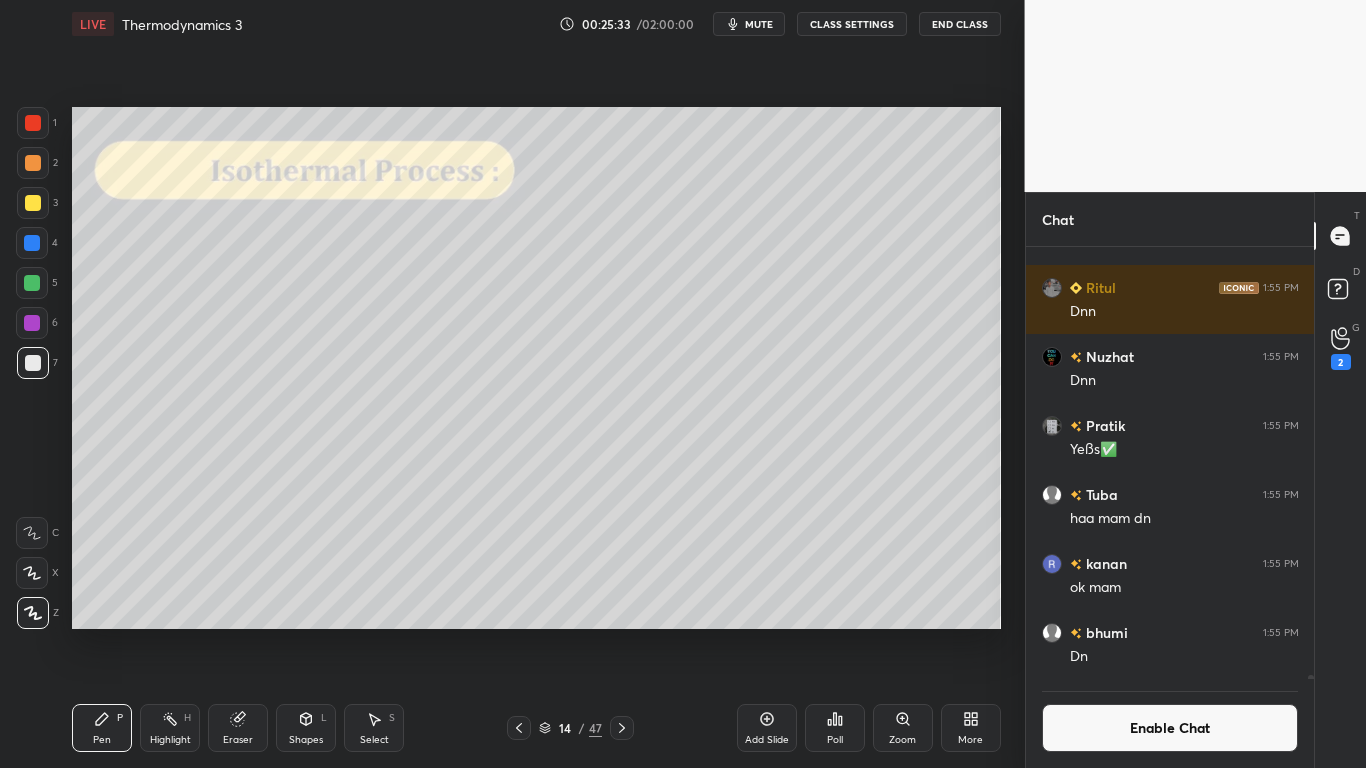 click 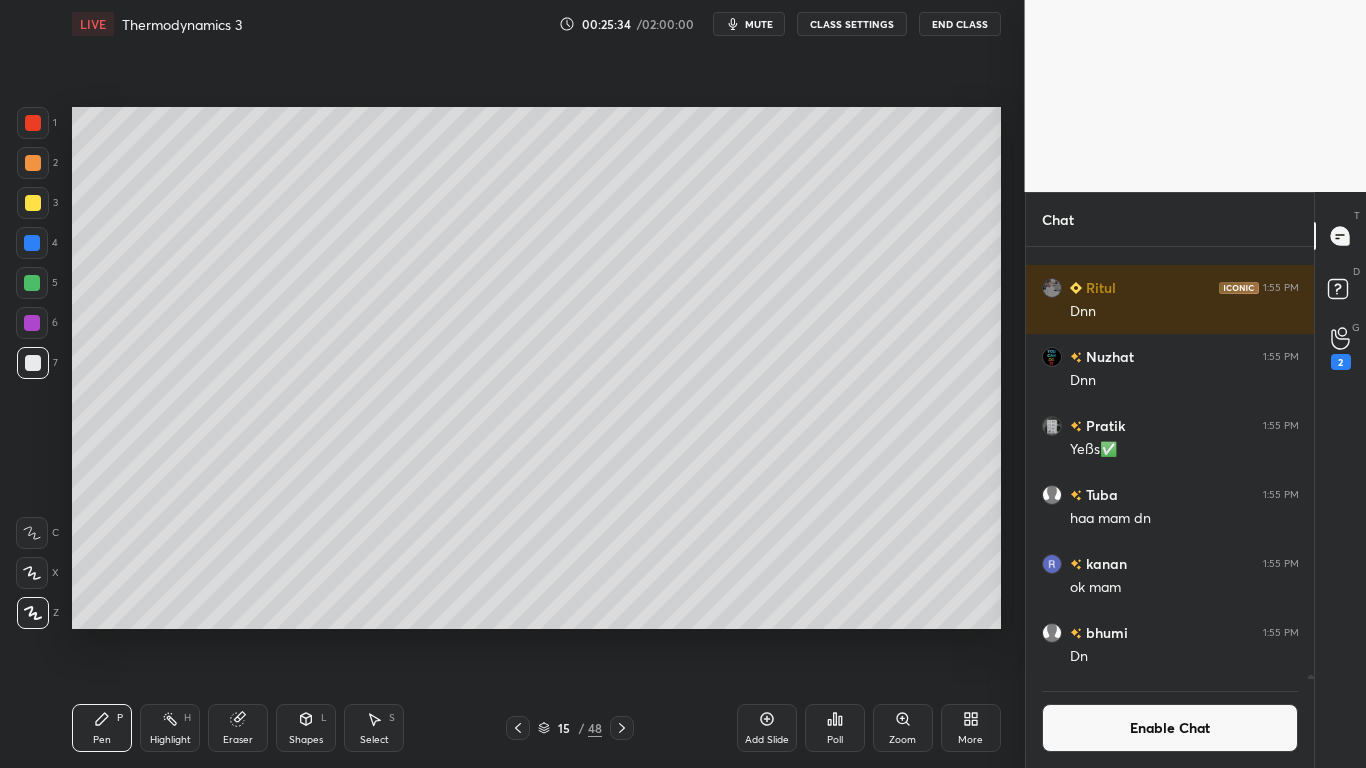 click at bounding box center [33, 203] 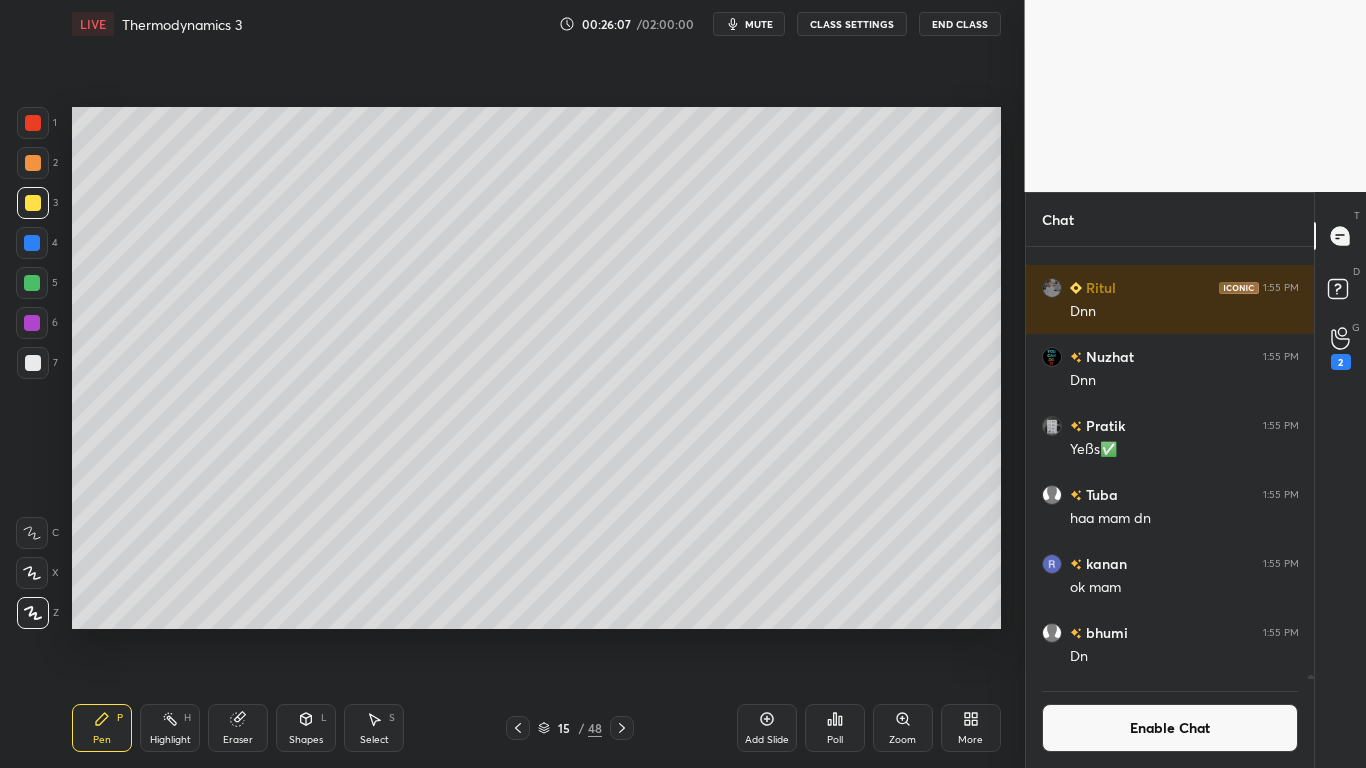 click at bounding box center (33, 363) 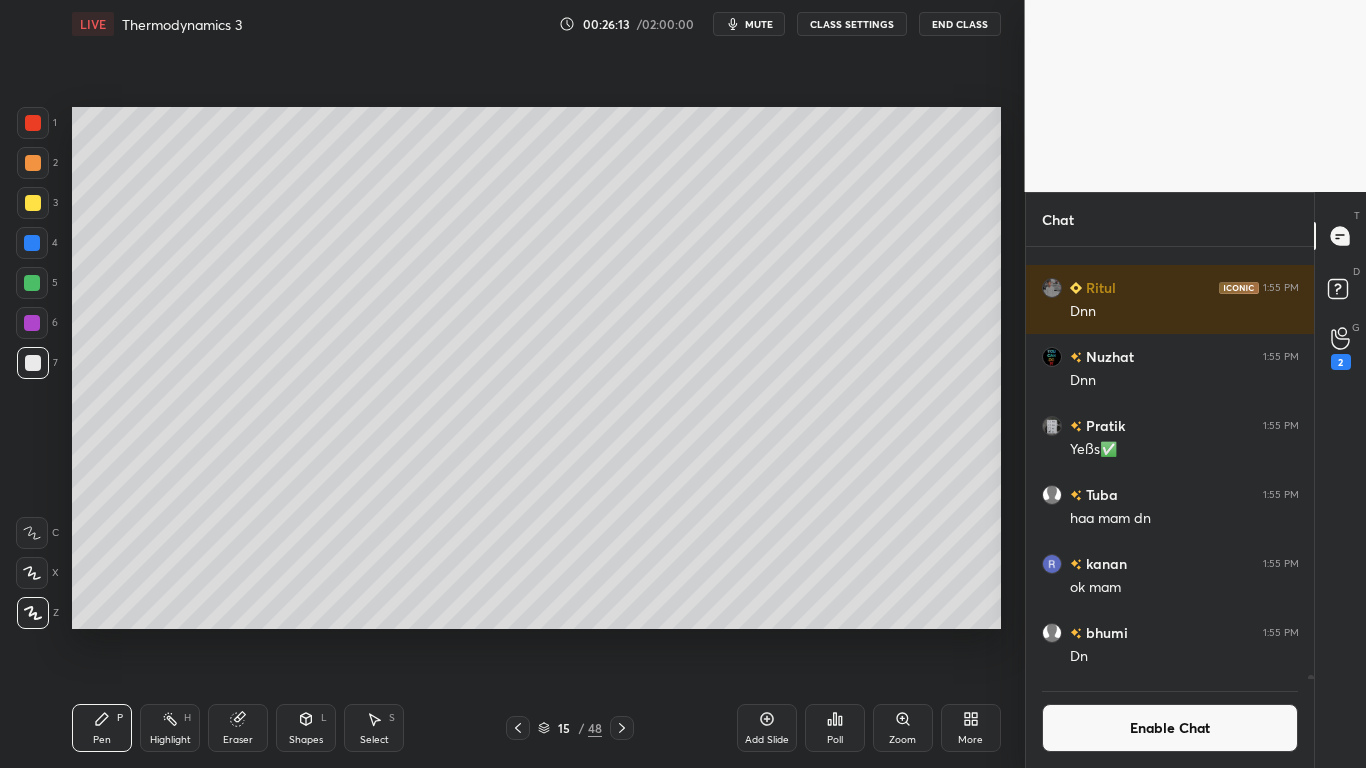 scroll, scrollTop: 385, scrollLeft: 282, axis: both 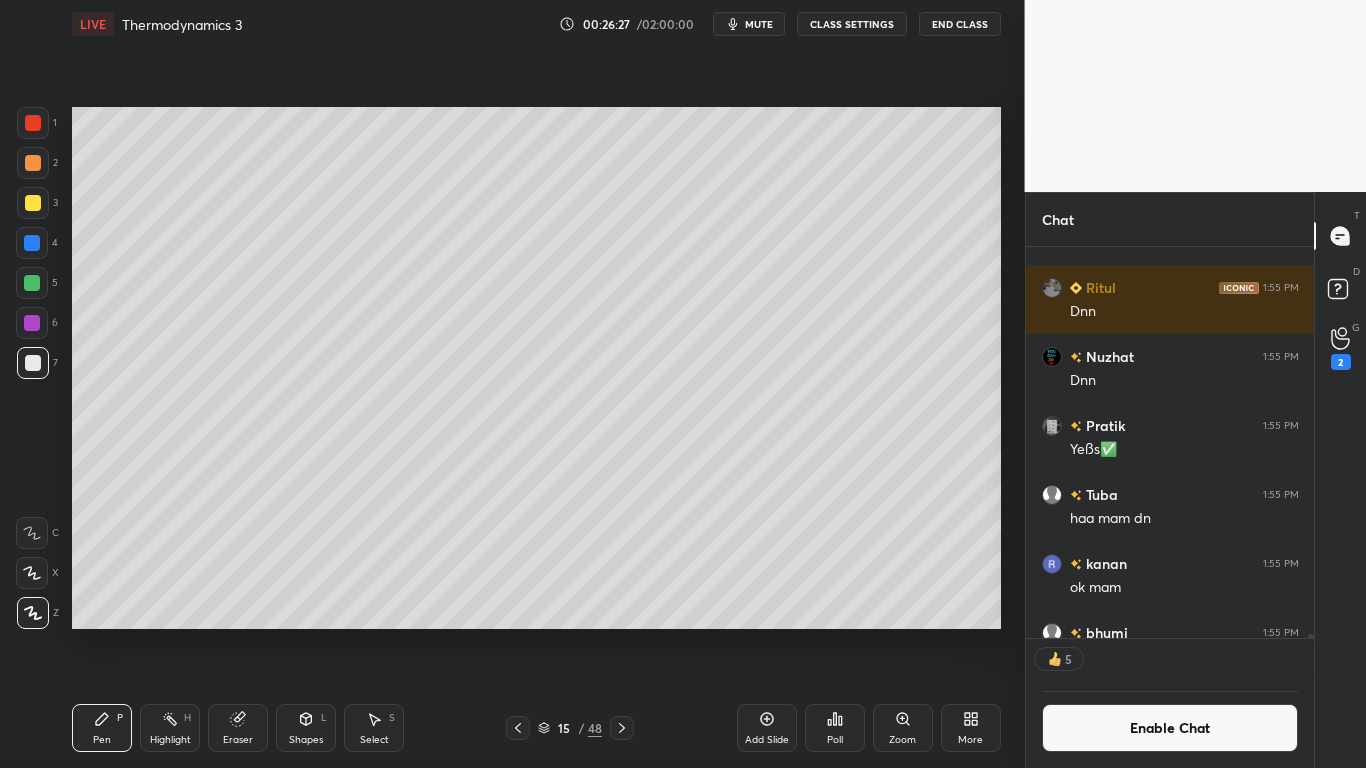 click at bounding box center (32, 283) 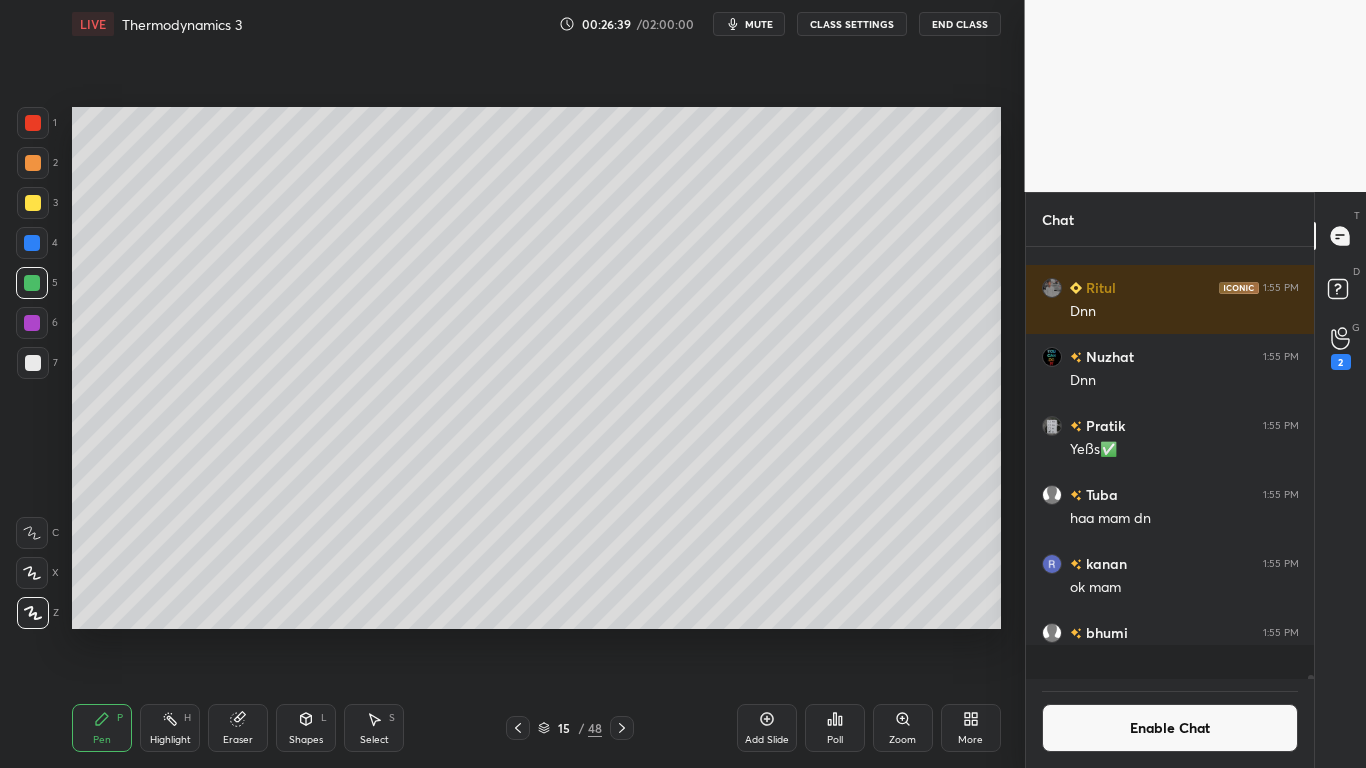 scroll, scrollTop: 7, scrollLeft: 7, axis: both 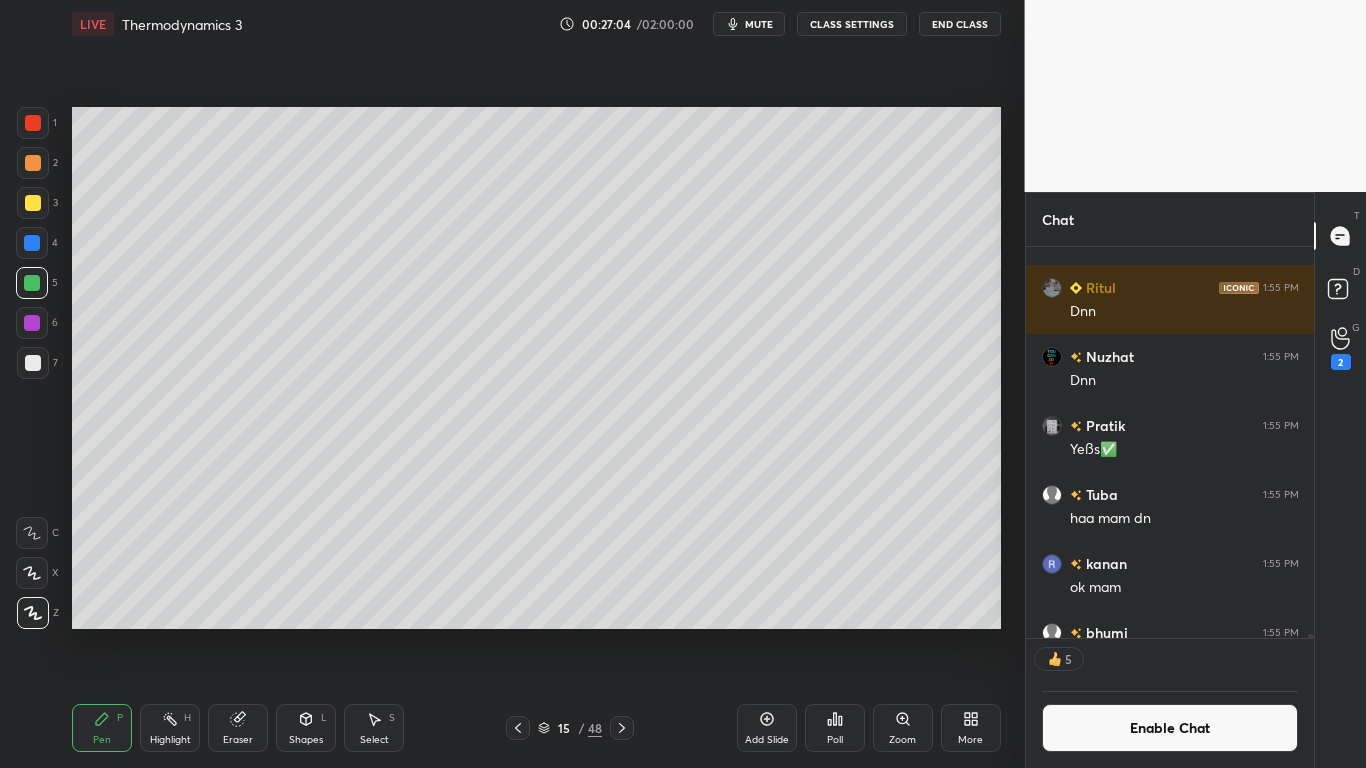 click 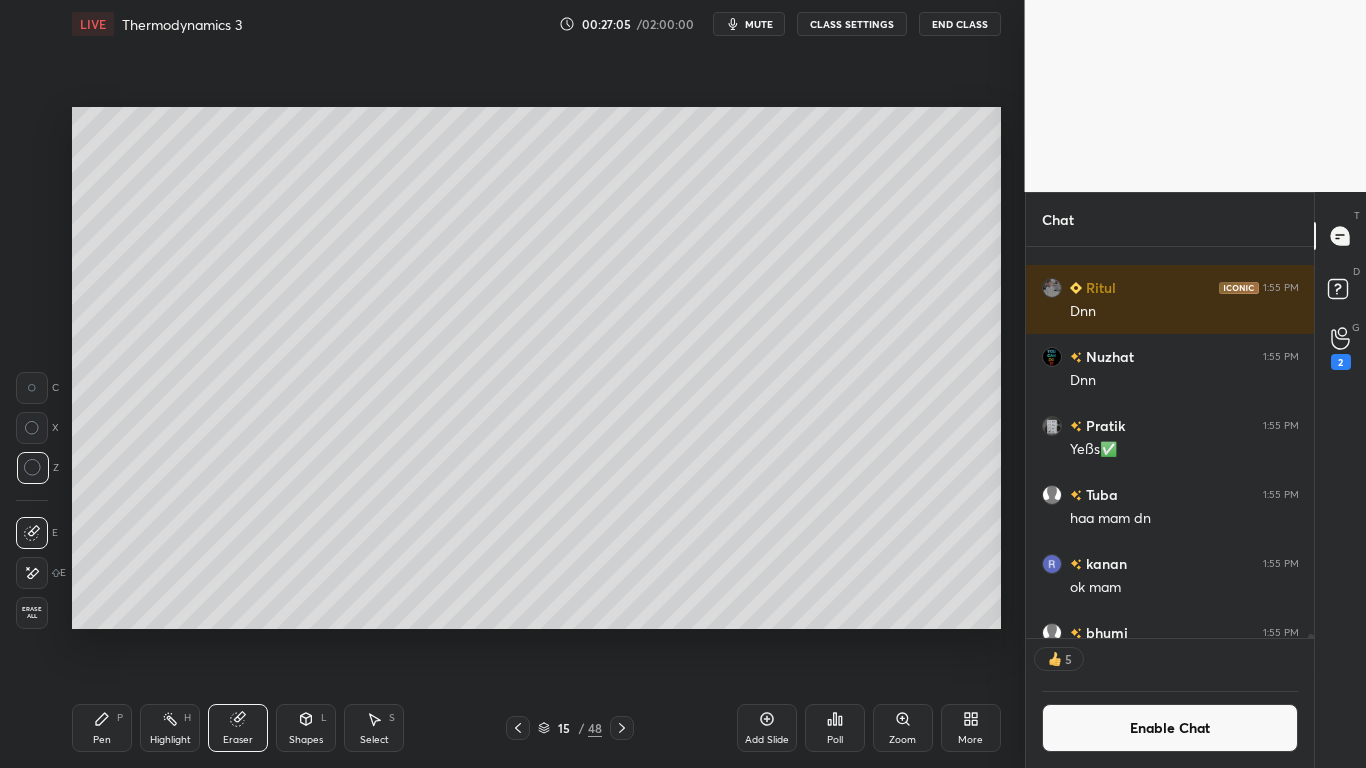 scroll, scrollTop: 7, scrollLeft: 7, axis: both 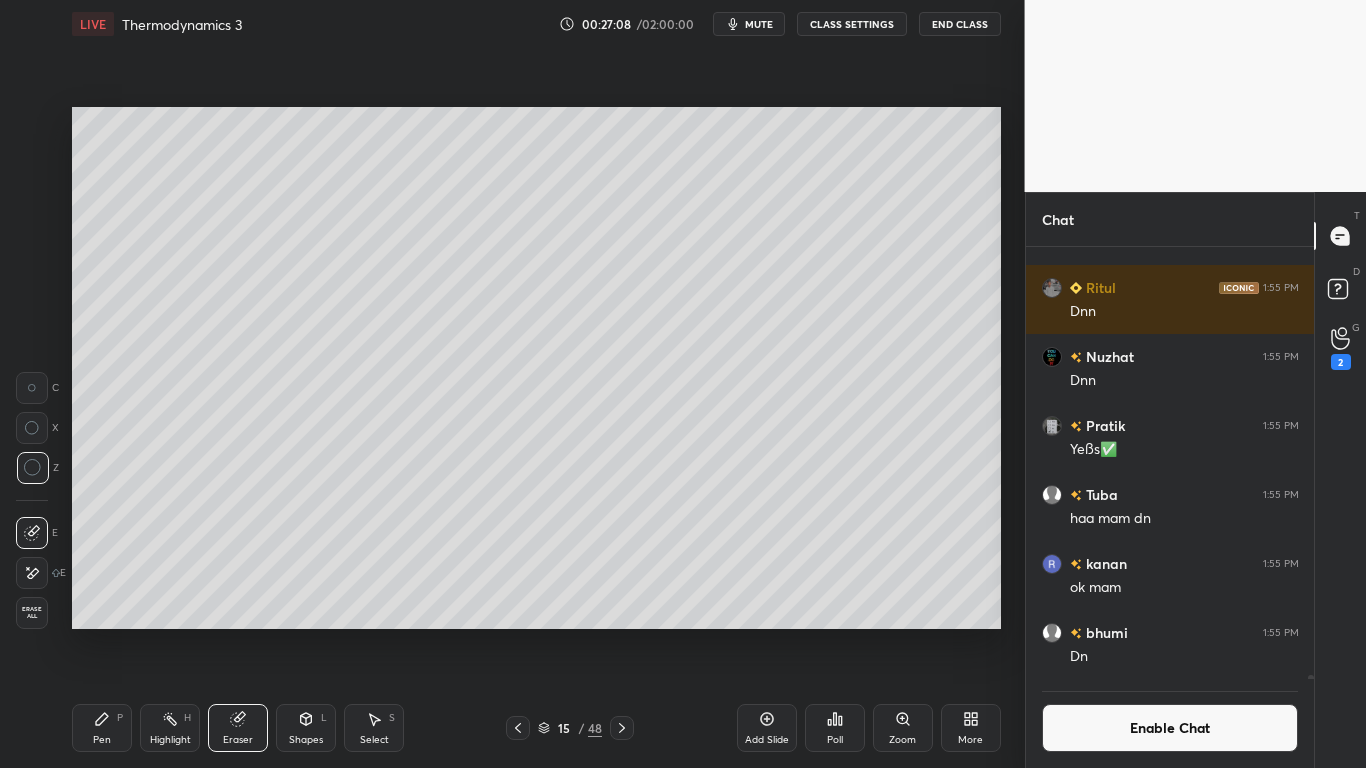 click on "Pen P" at bounding box center (102, 728) 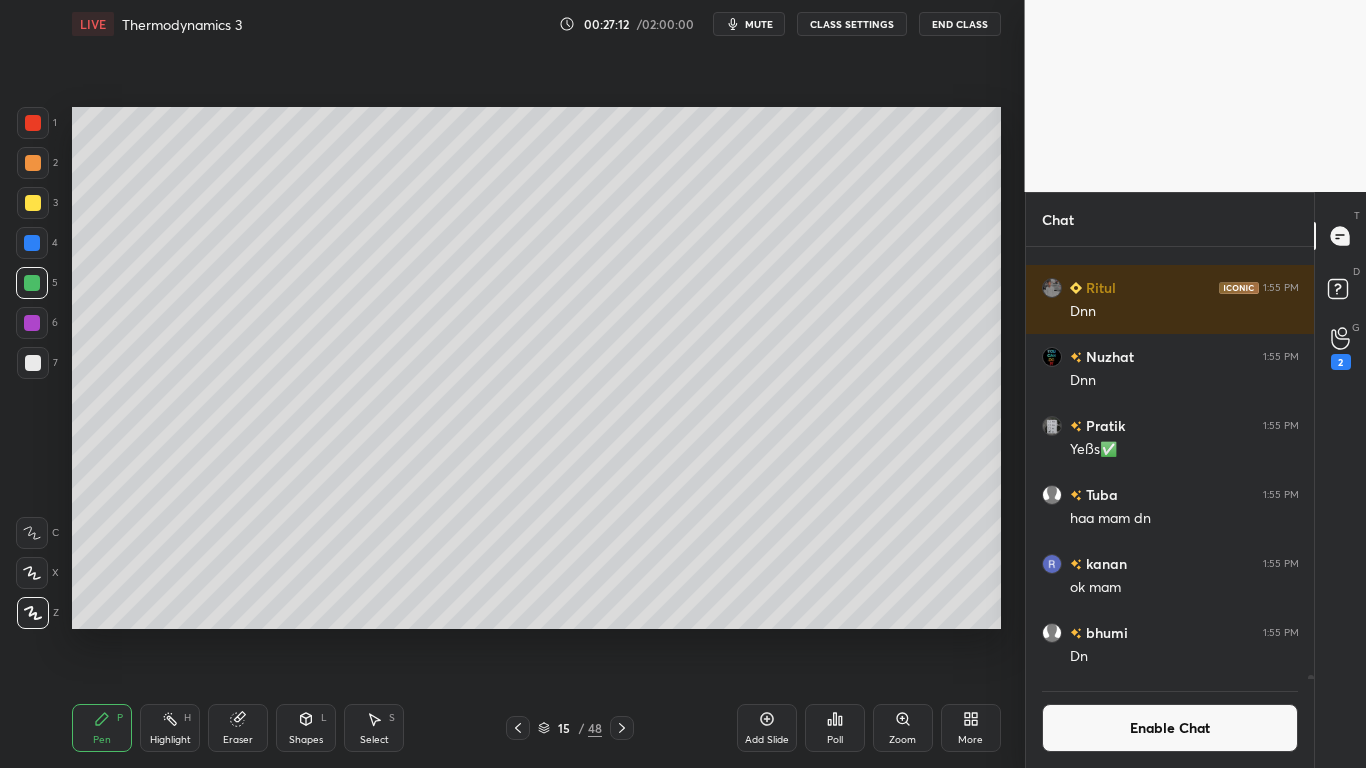 scroll, scrollTop: 385, scrollLeft: 282, axis: both 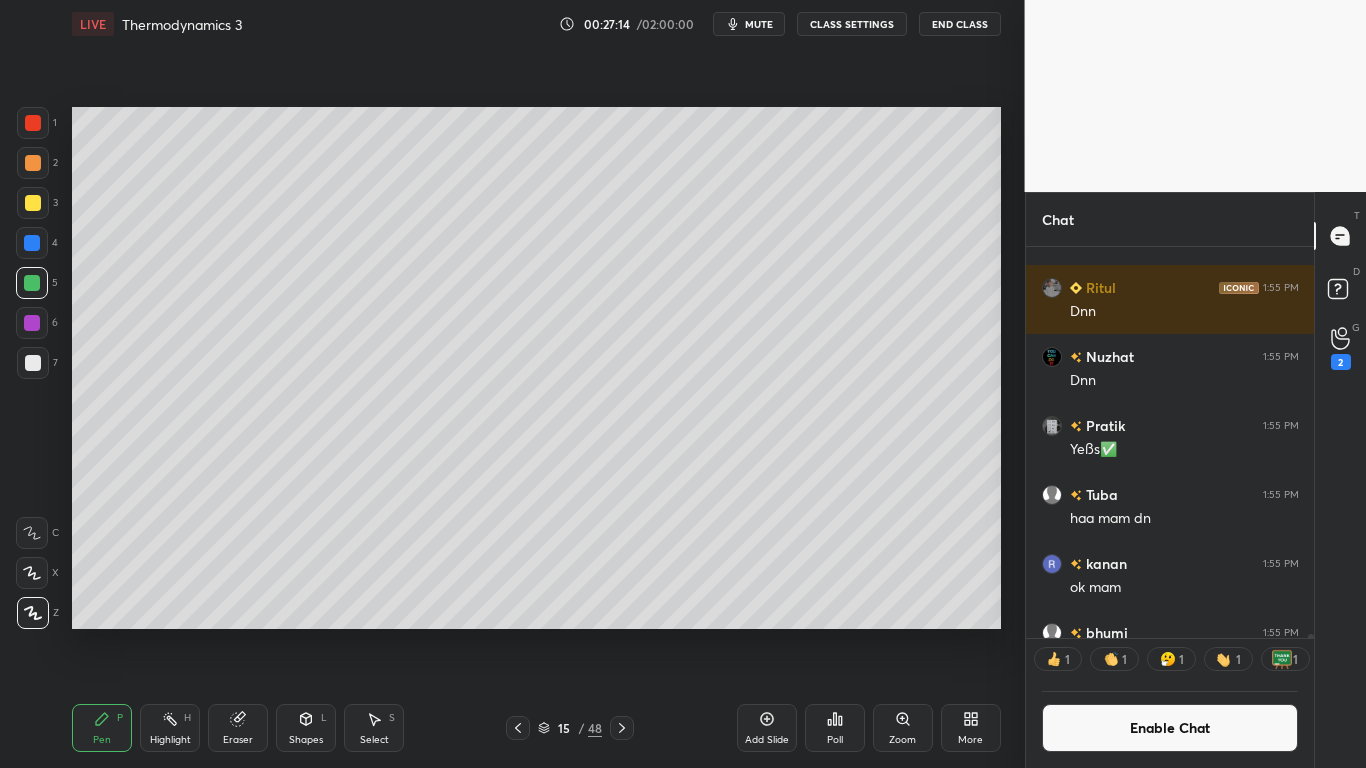 click at bounding box center (33, 363) 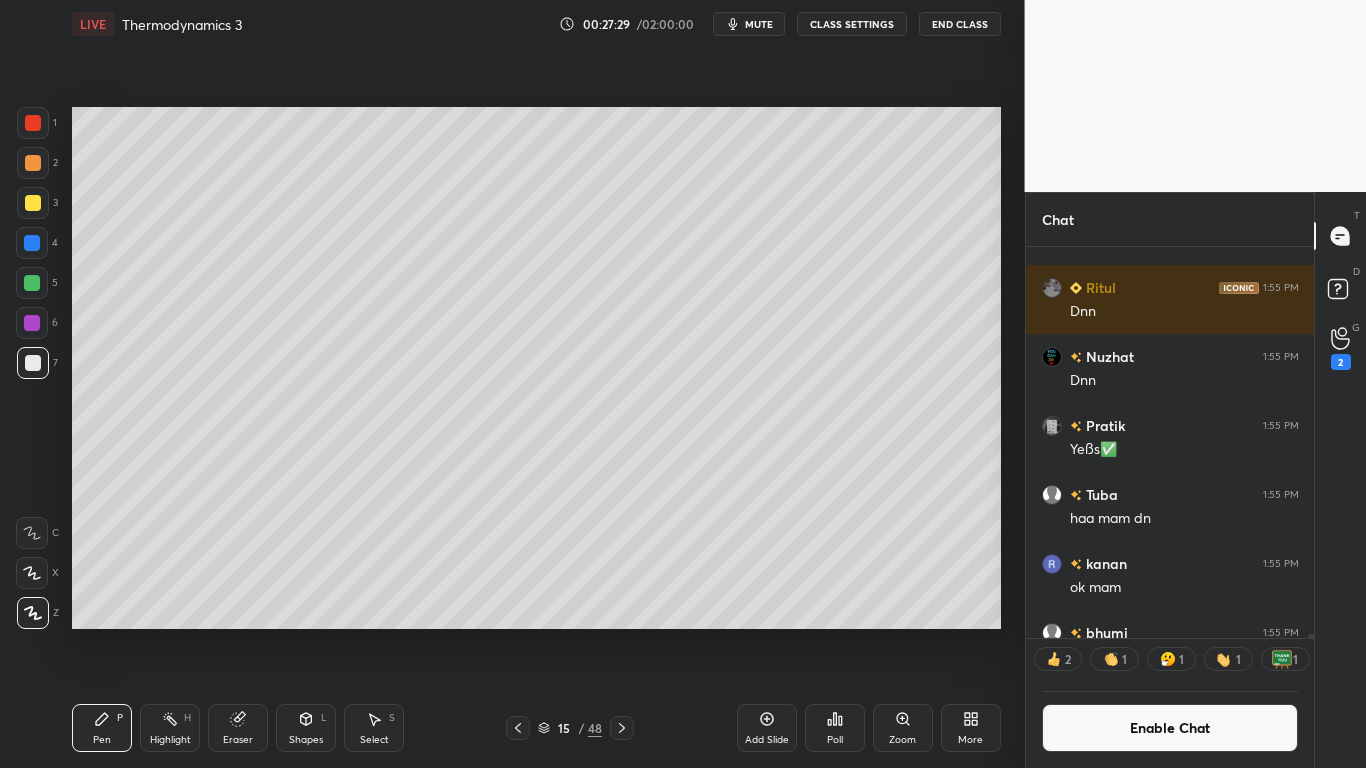 scroll, scrollTop: 7, scrollLeft: 7, axis: both 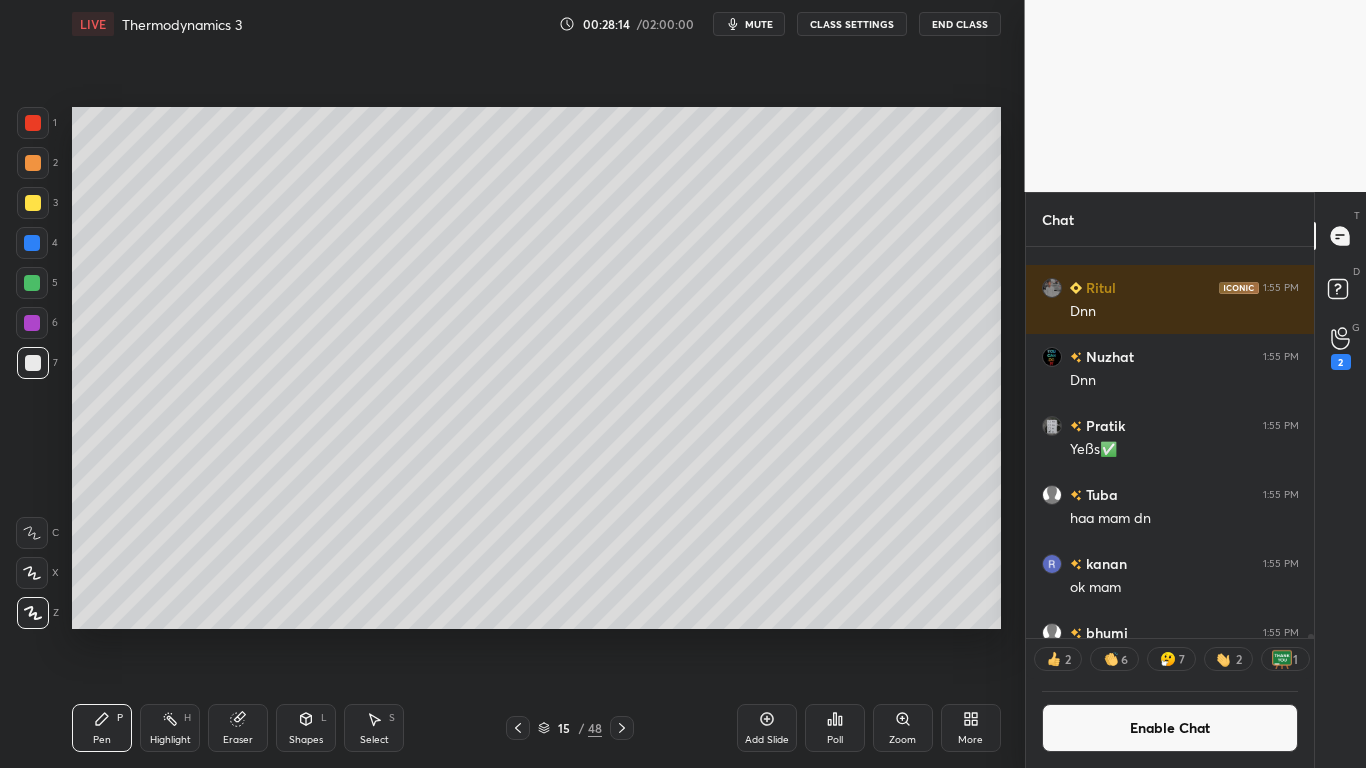 click on "Enable Chat" at bounding box center [1170, 728] 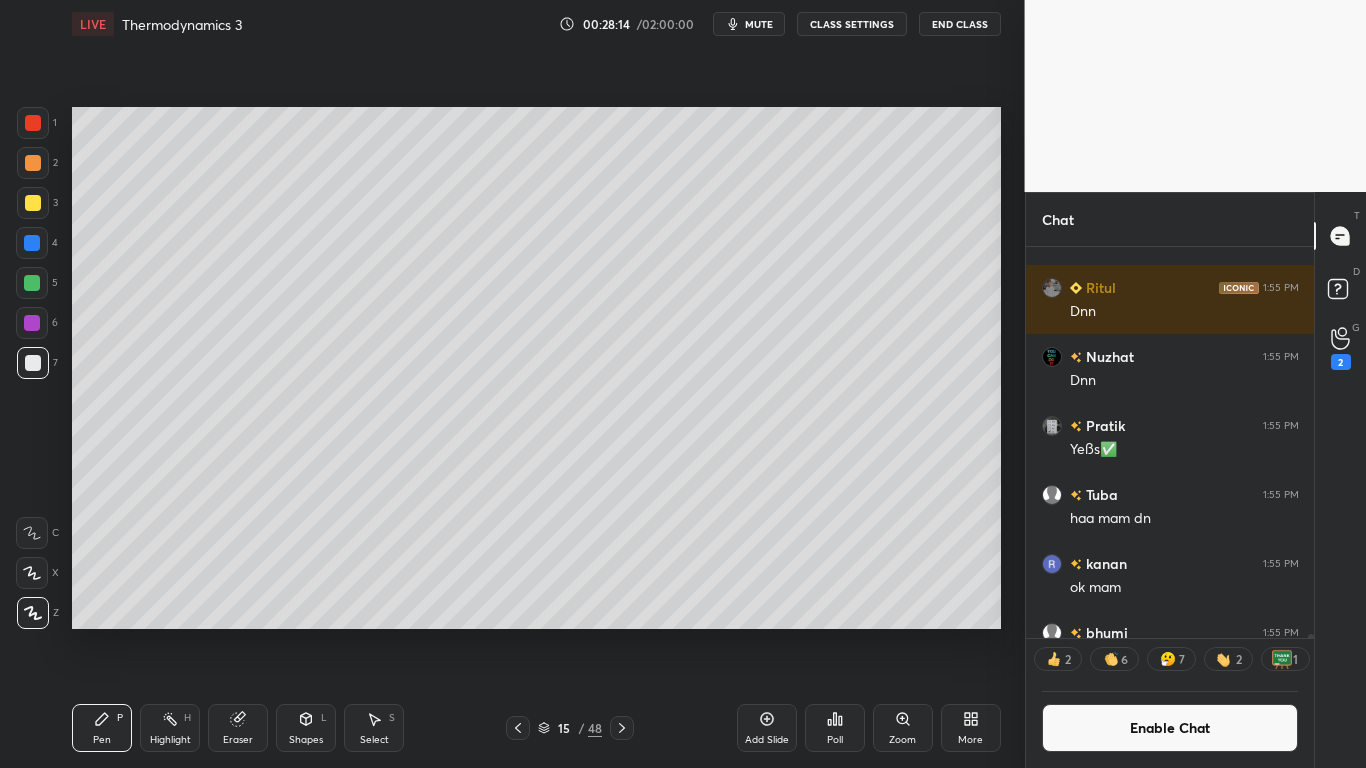 scroll, scrollTop: 7, scrollLeft: 7, axis: both 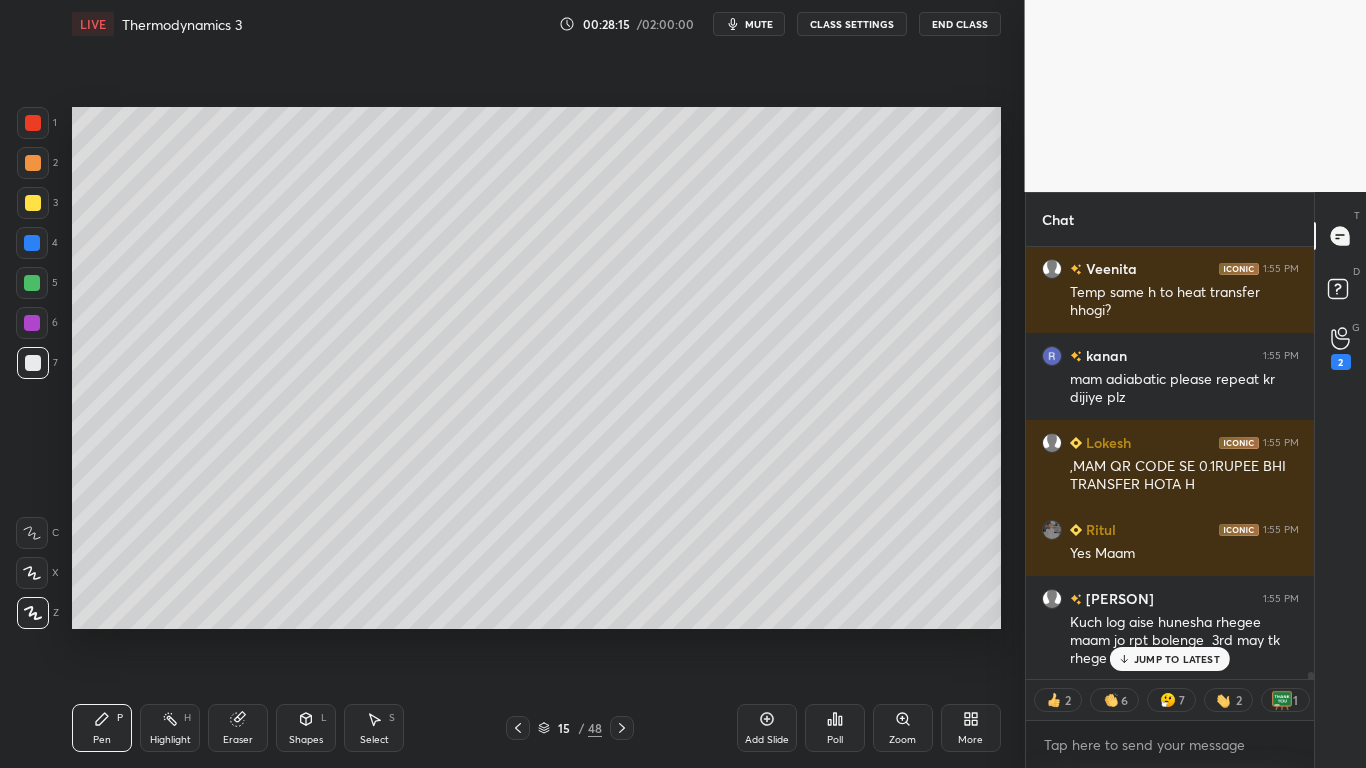 click on "JUMP TO LATEST" at bounding box center [1177, 659] 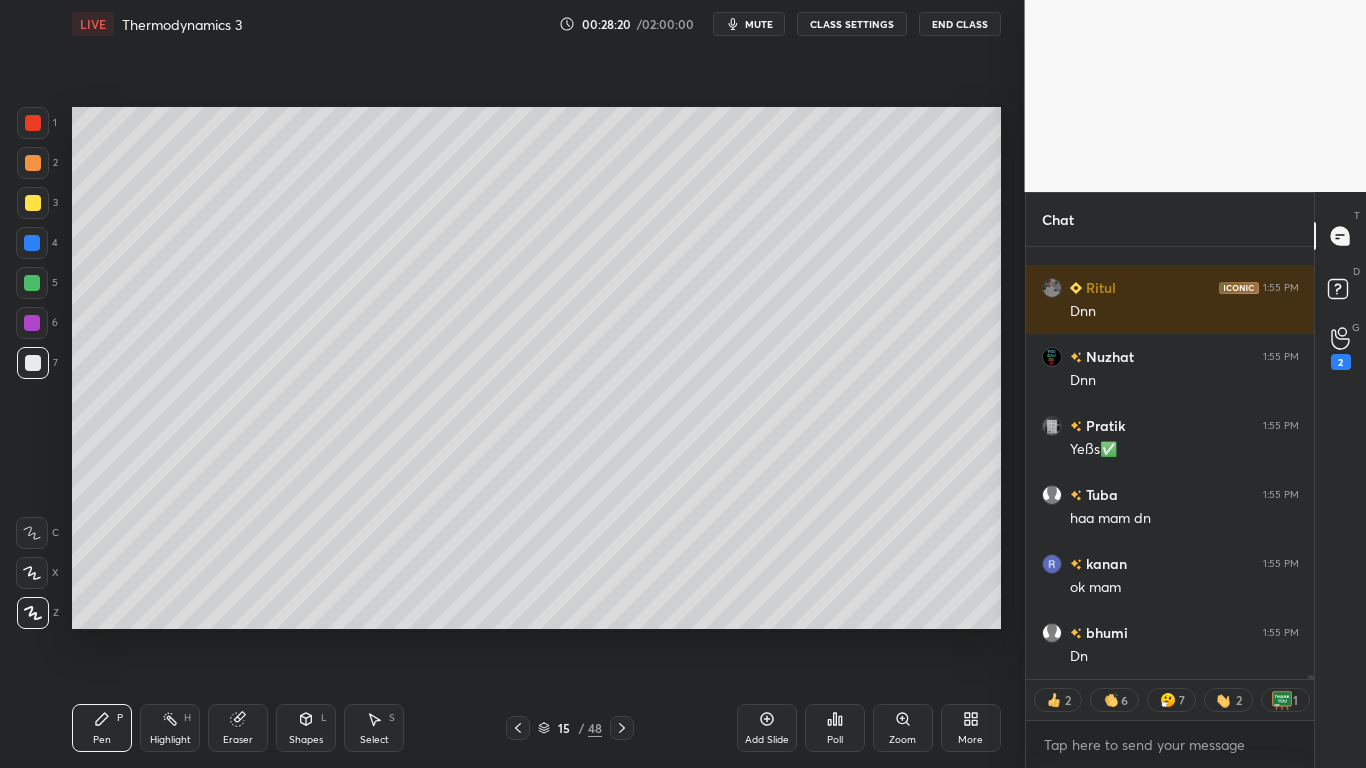 scroll, scrollTop: 43313, scrollLeft: 0, axis: vertical 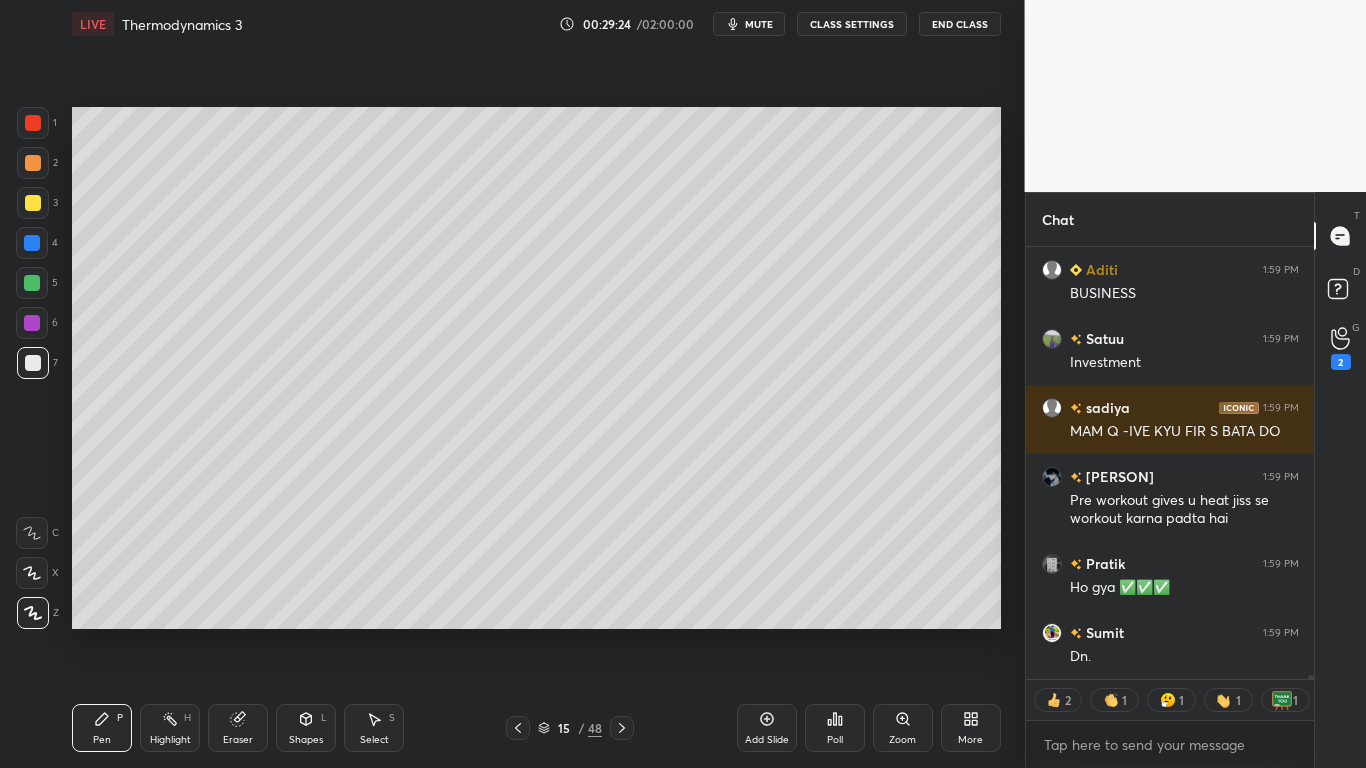 type on "x" 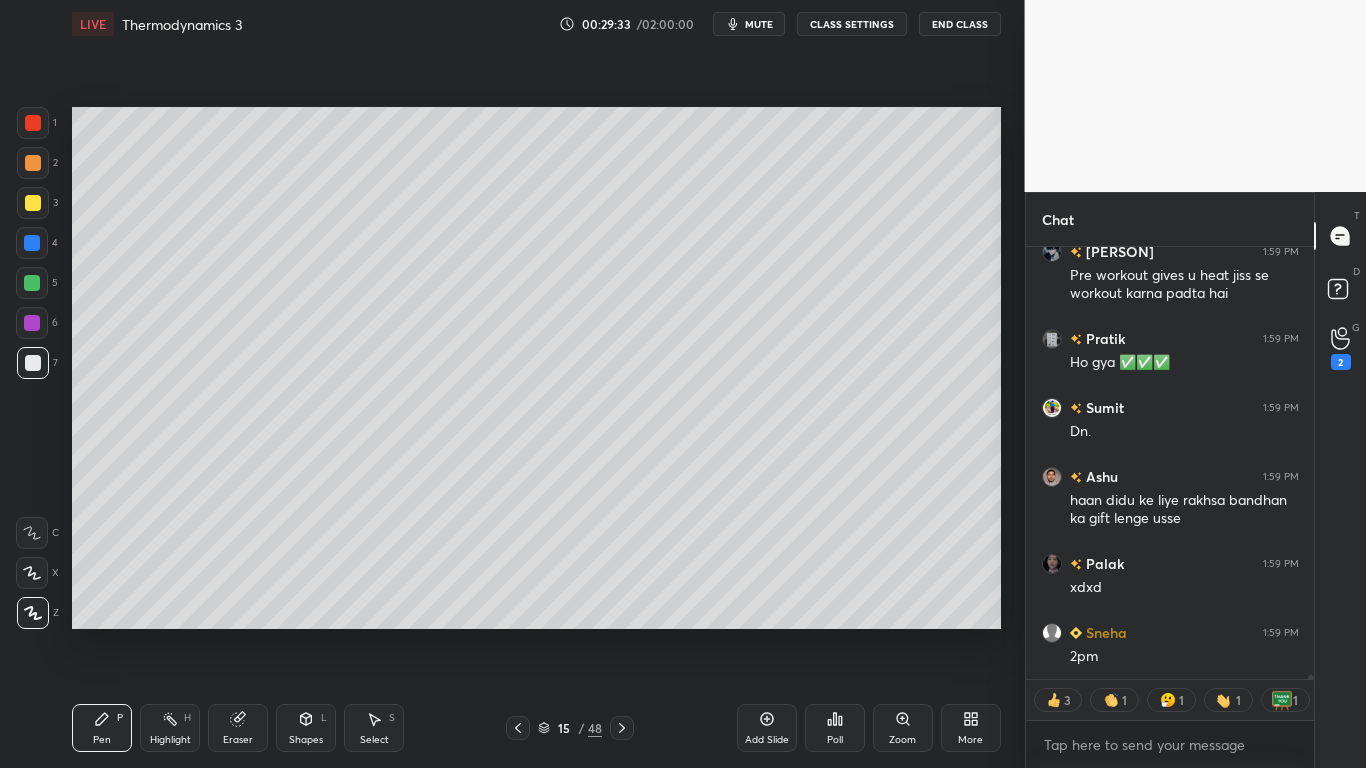scroll, scrollTop: 46079, scrollLeft: 0, axis: vertical 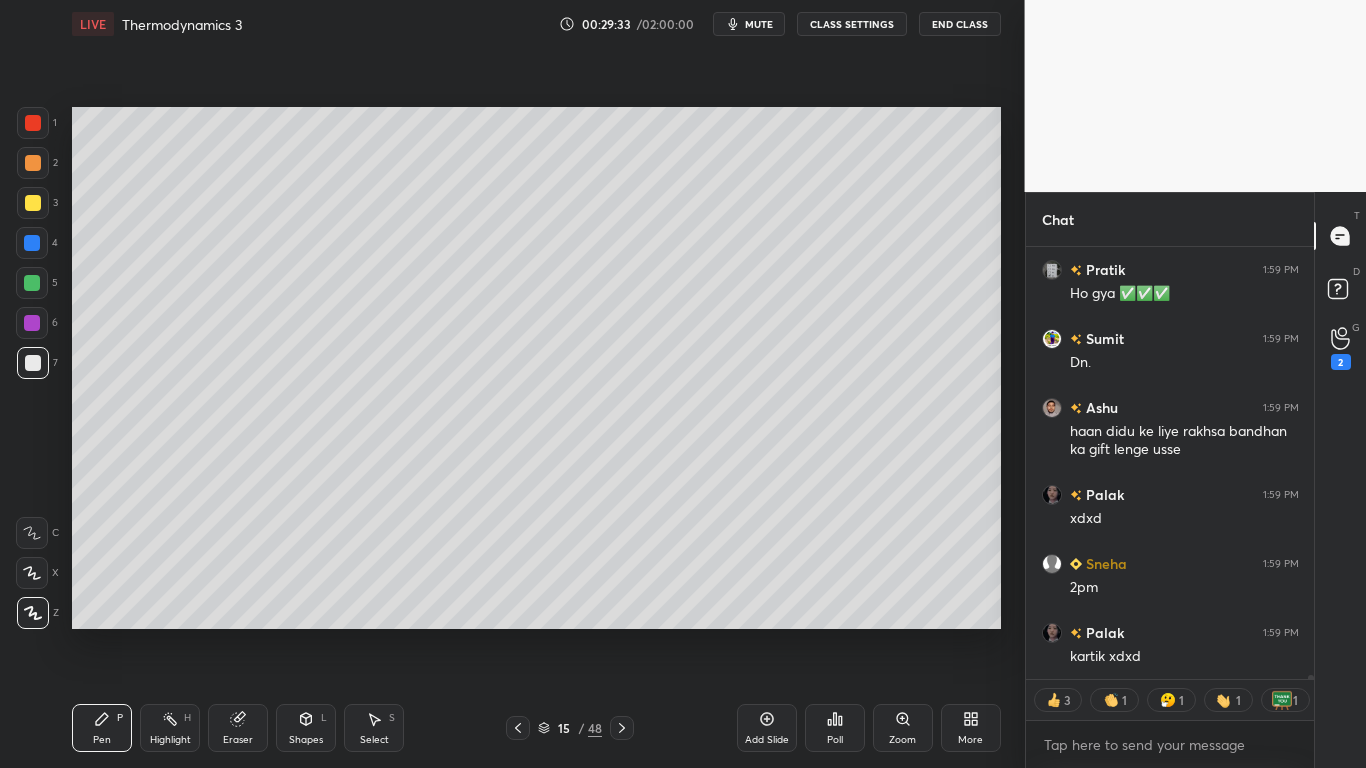 click on "CLASS SETTINGS" at bounding box center [852, 24] 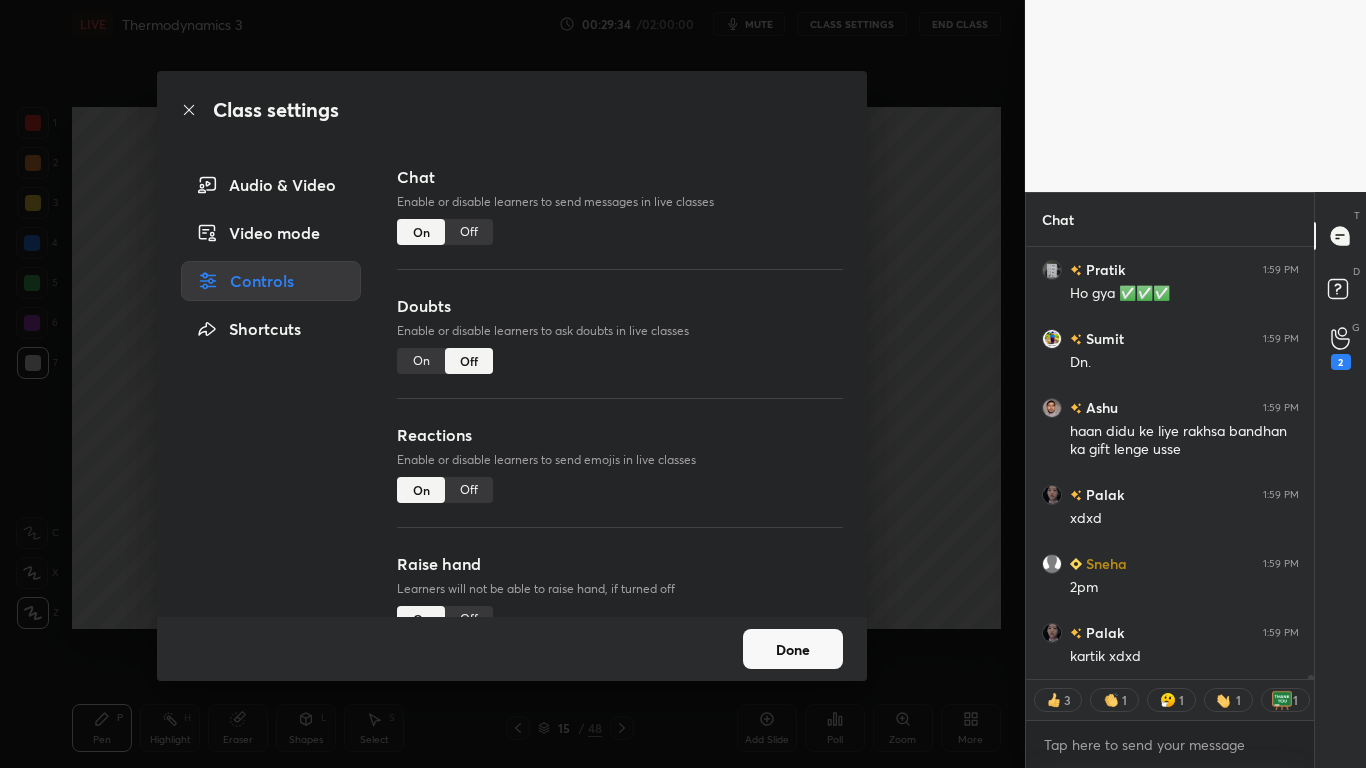 click on "Off" at bounding box center (469, 232) 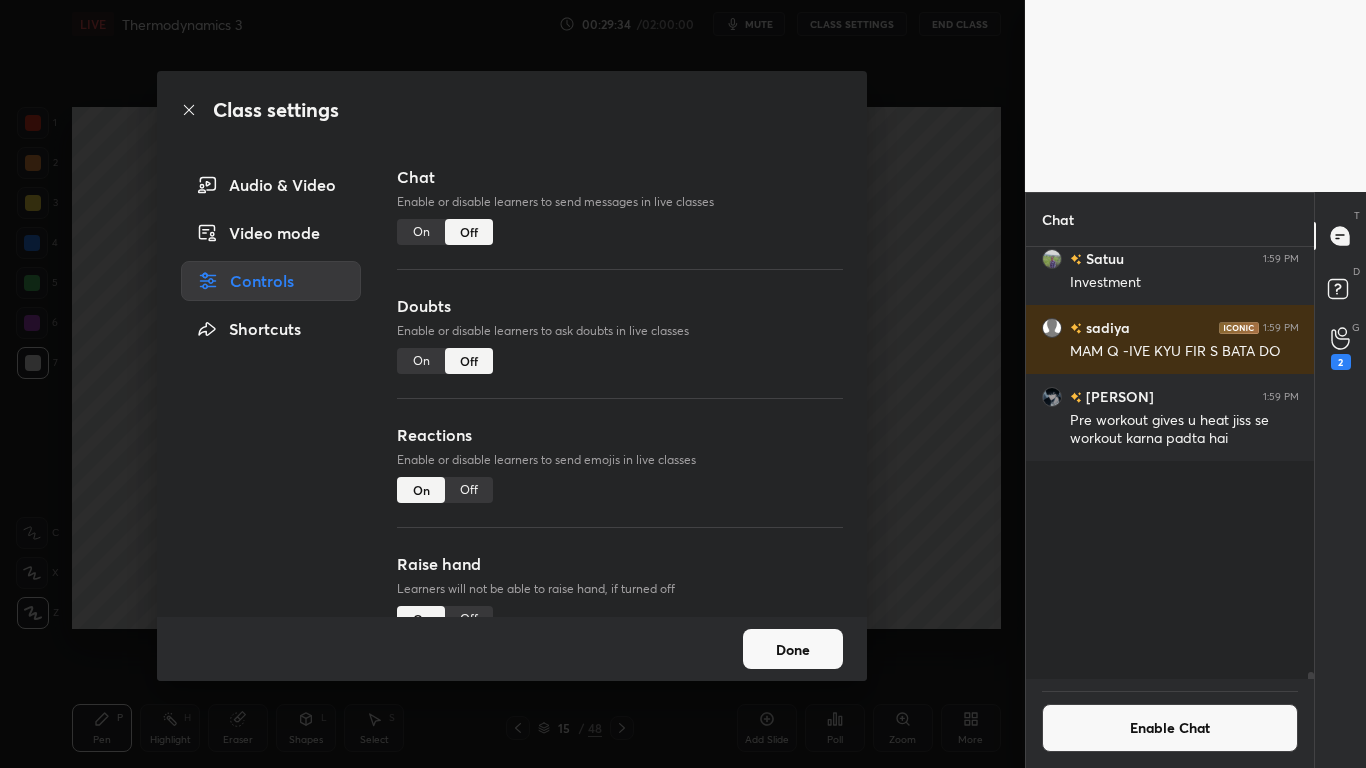 scroll, scrollTop: 45250, scrollLeft: 0, axis: vertical 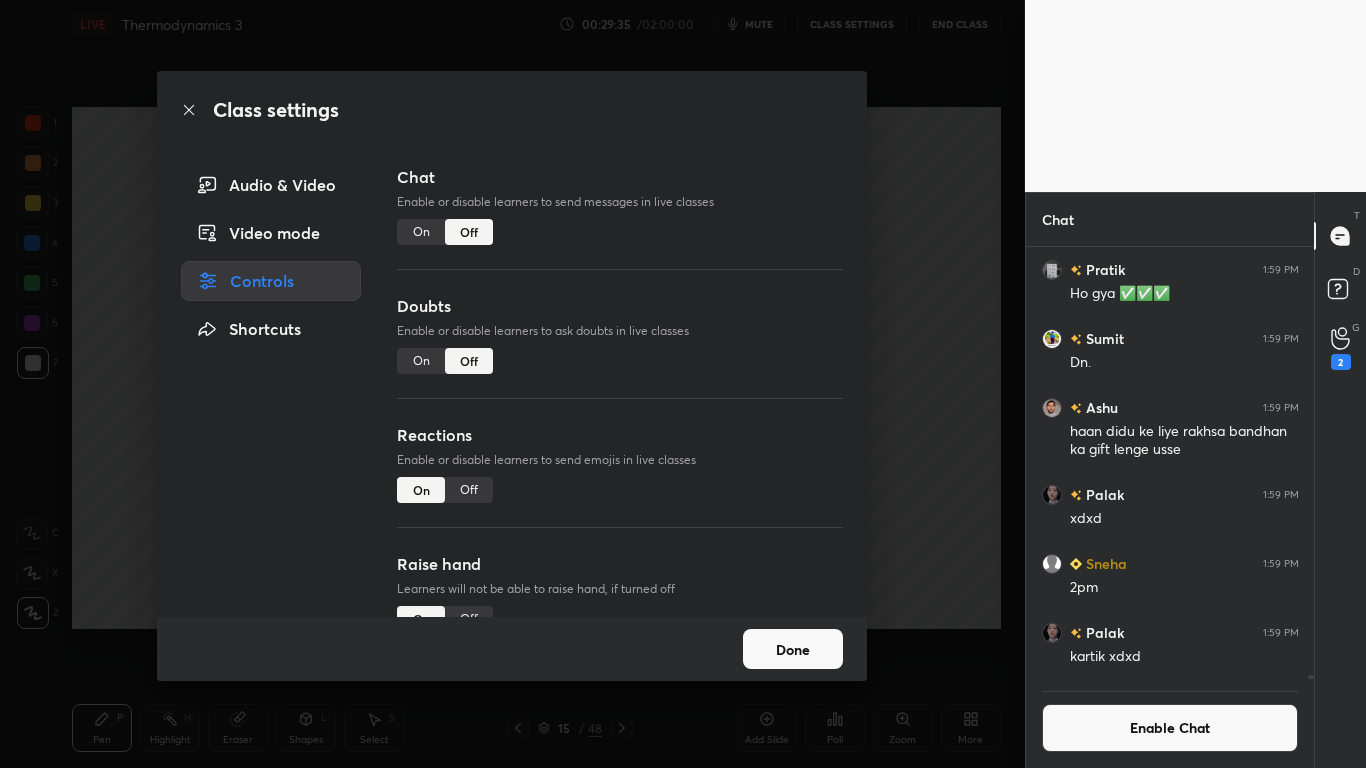 click on "Done" at bounding box center [793, 649] 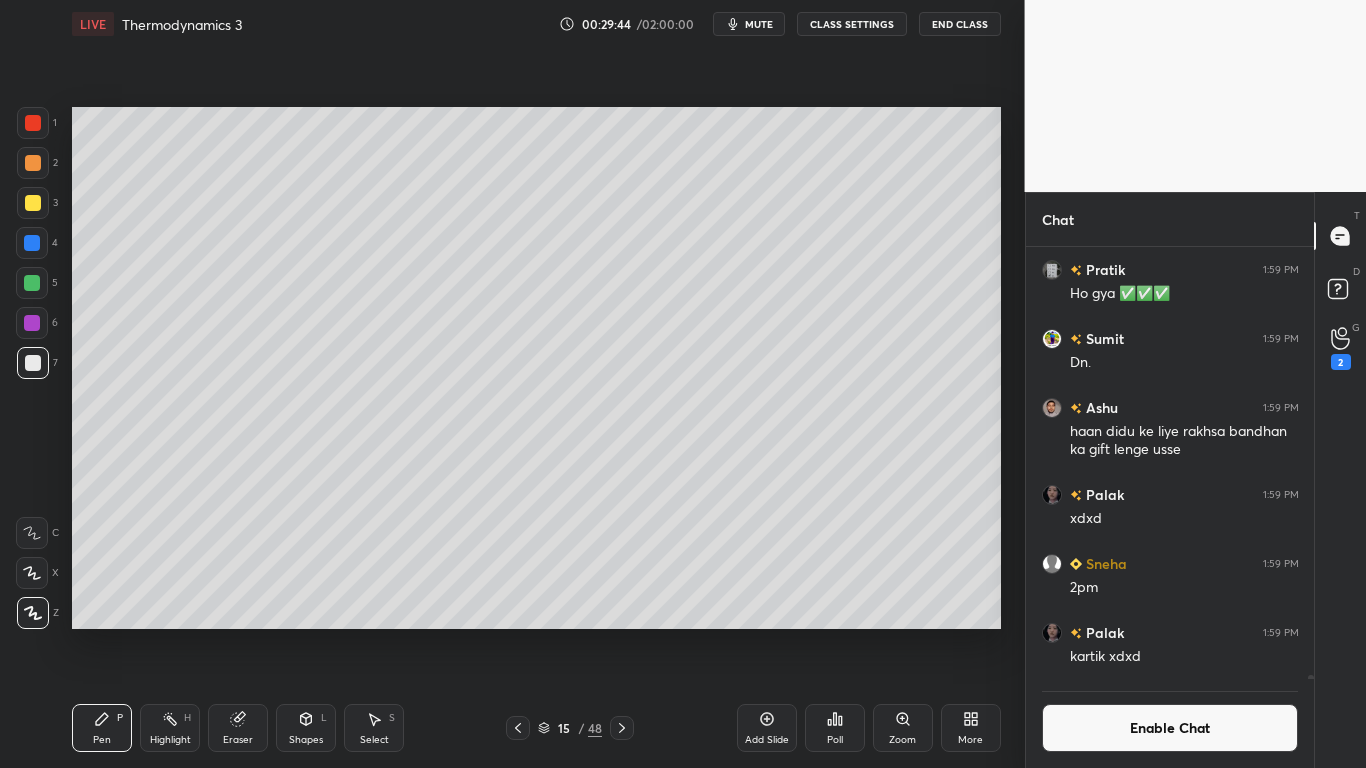 click on "Enable Chat" at bounding box center [1170, 728] 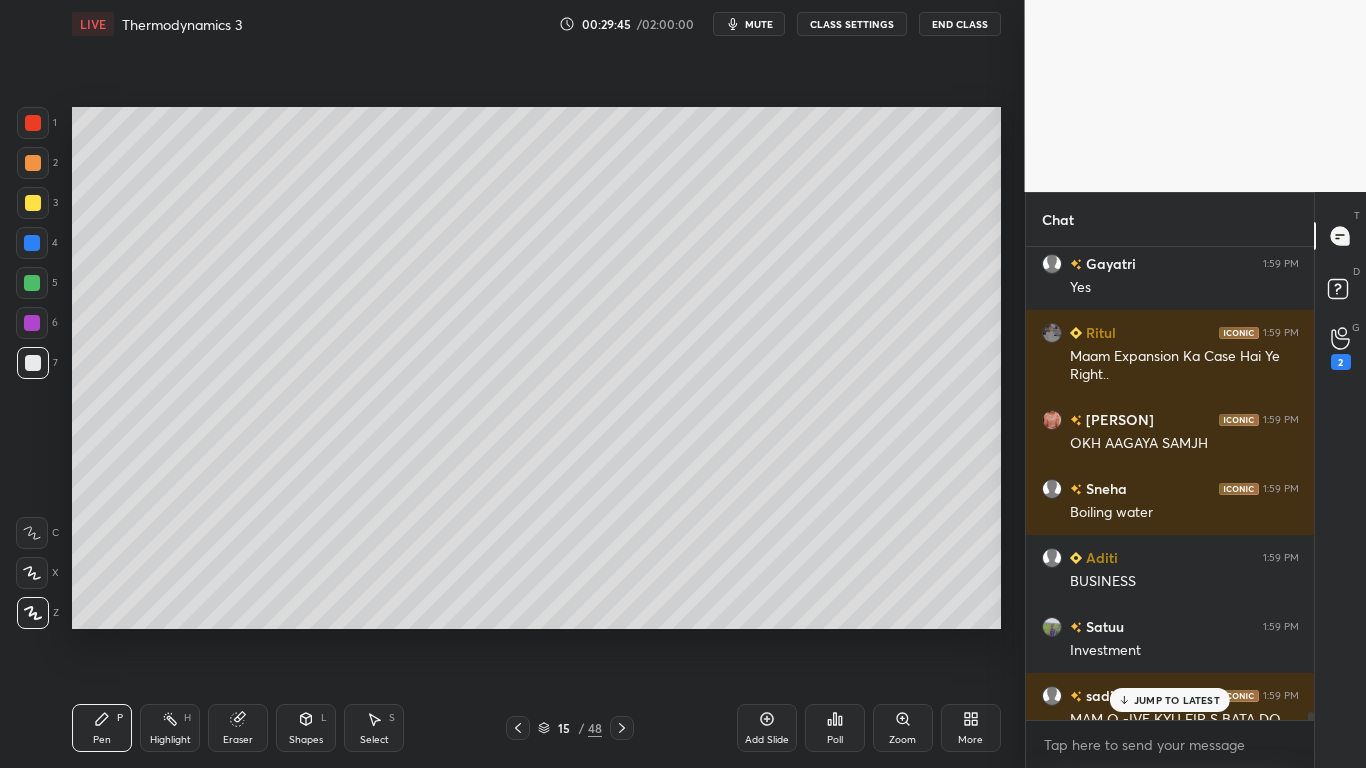 click on "JUMP TO LATEST" at bounding box center [1177, 700] 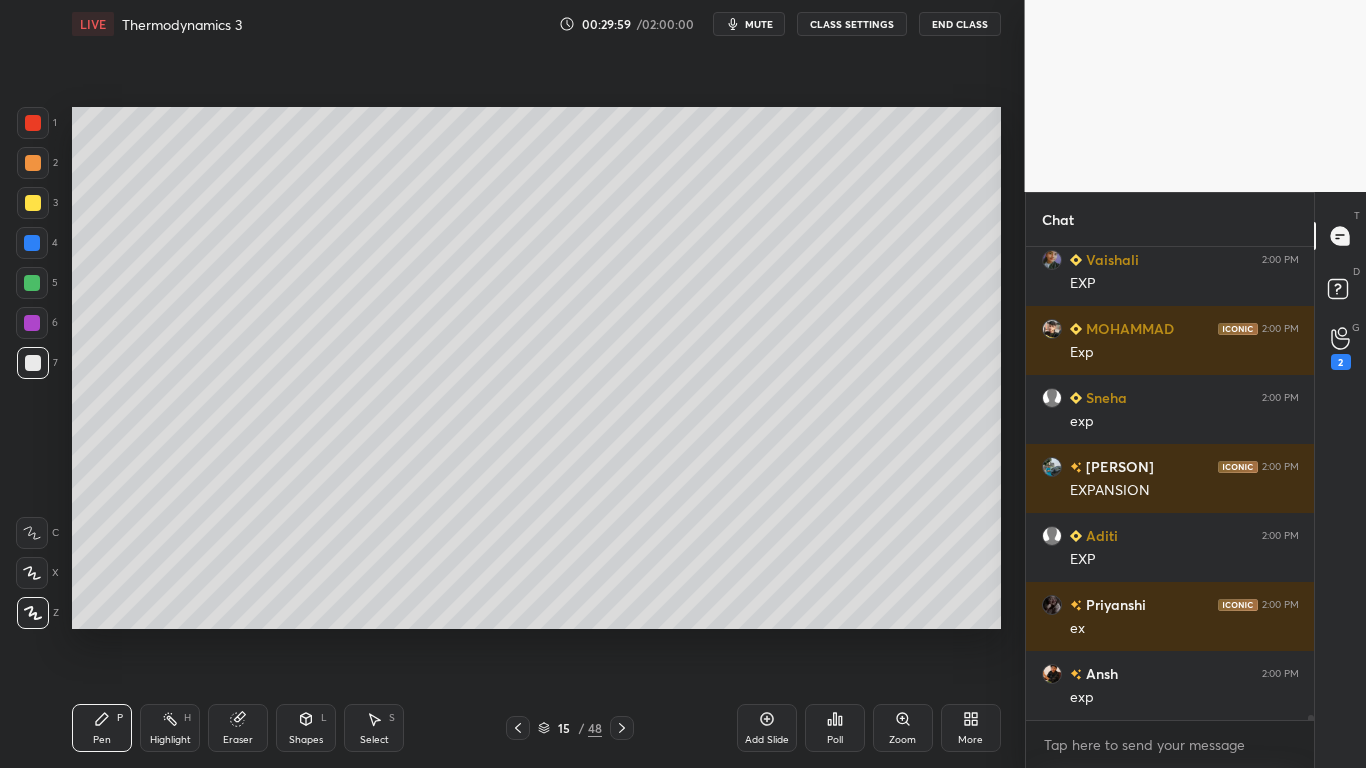 scroll, scrollTop: 48201, scrollLeft: 0, axis: vertical 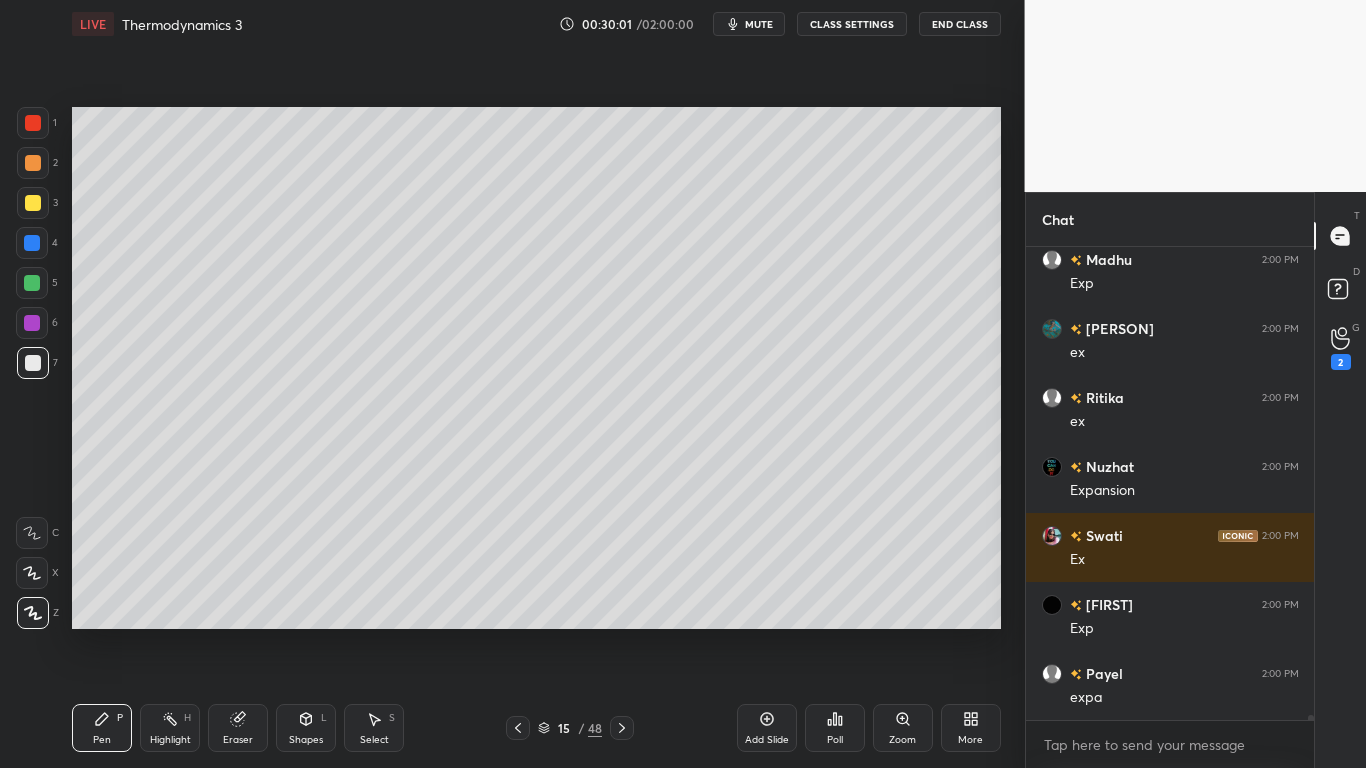 click at bounding box center (32, 283) 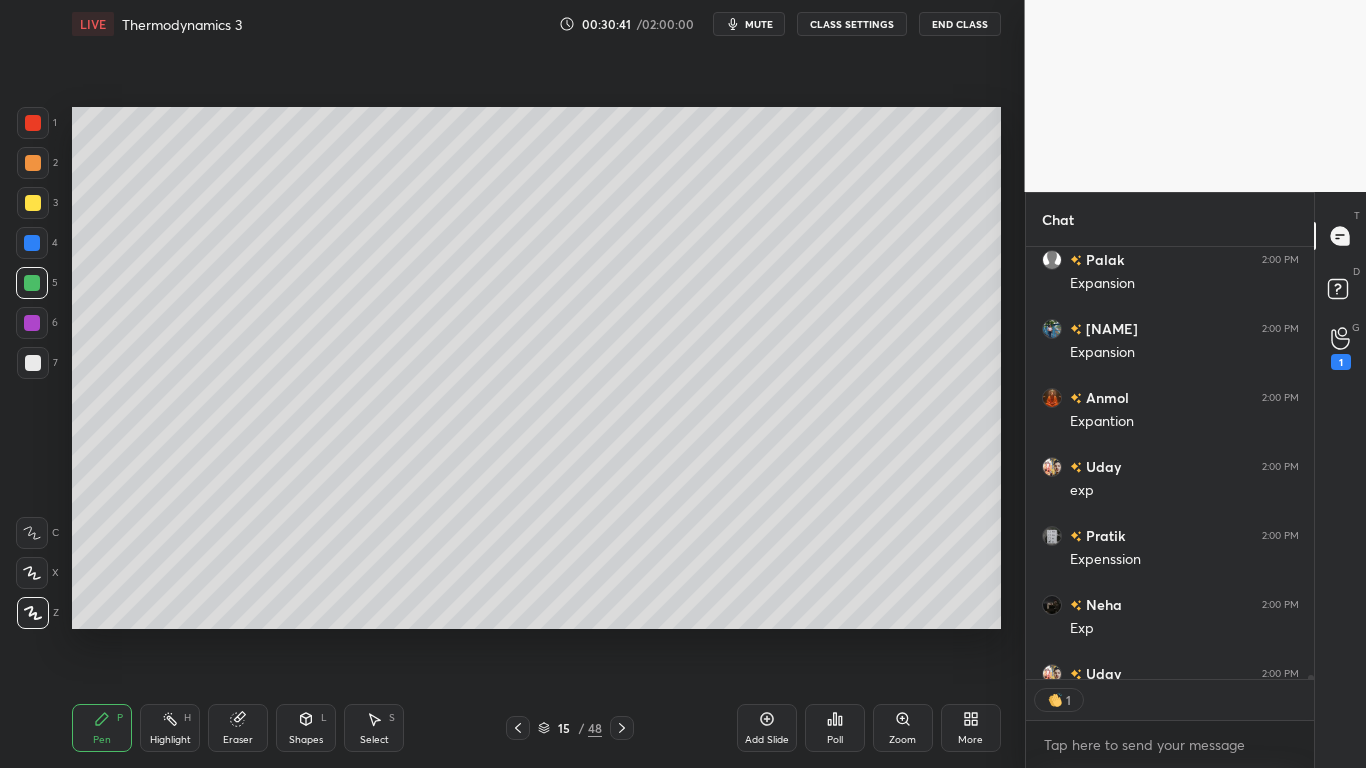 scroll, scrollTop: 49650, scrollLeft: 0, axis: vertical 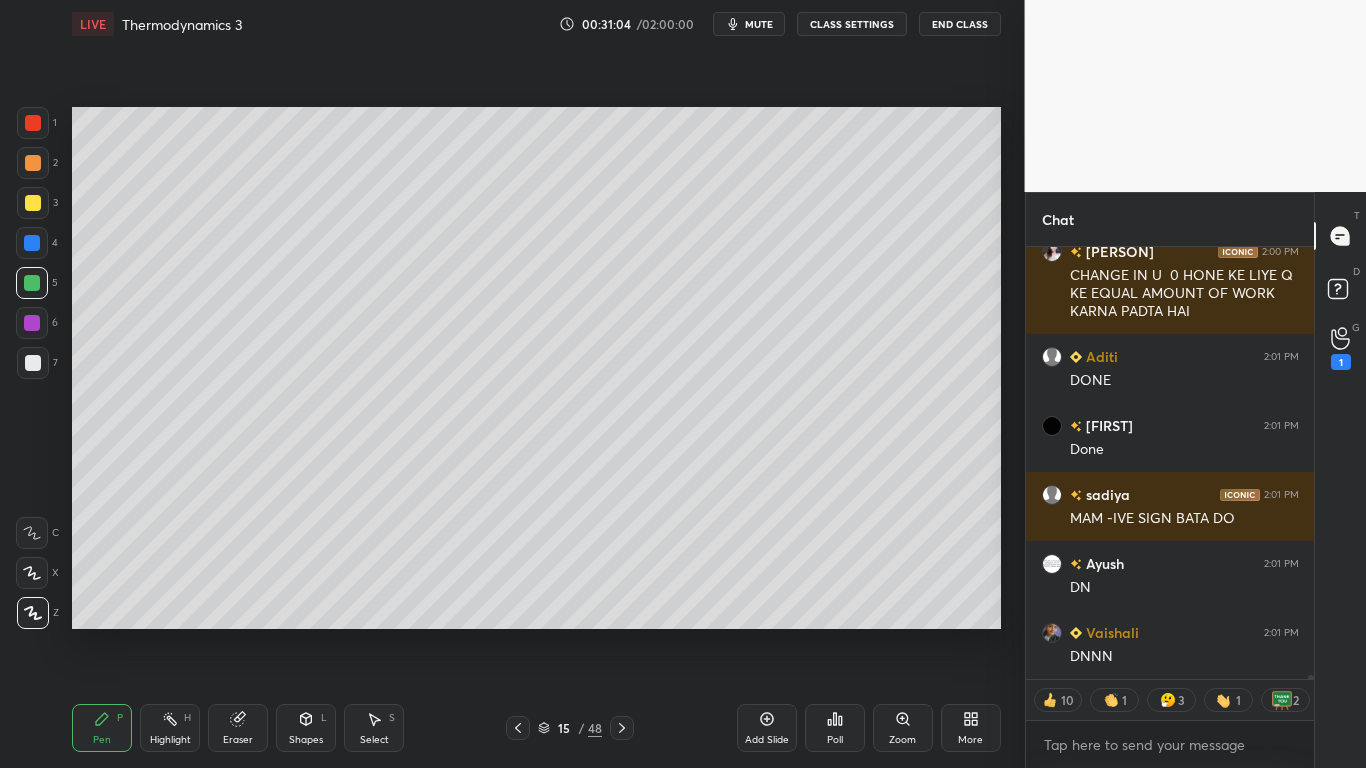 type on "x" 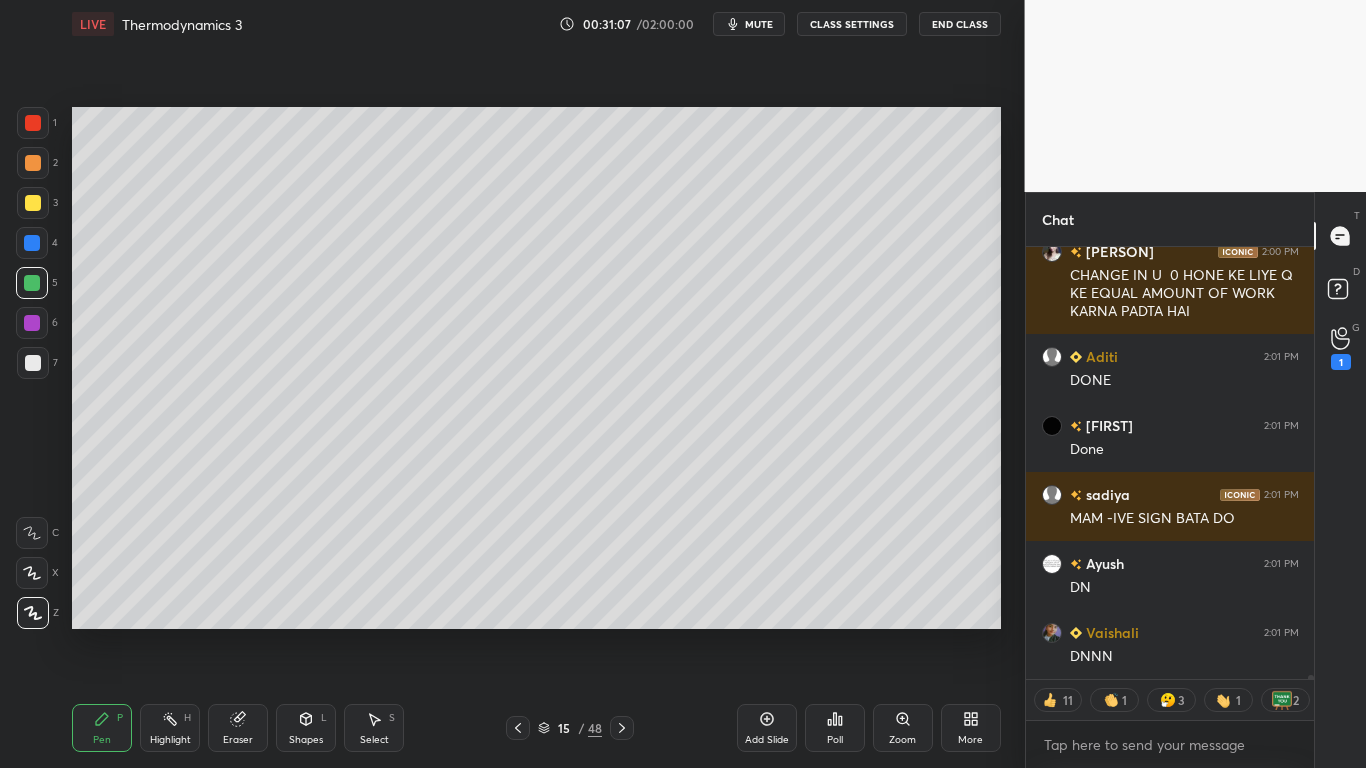 click on "CLASS SETTINGS" at bounding box center [852, 24] 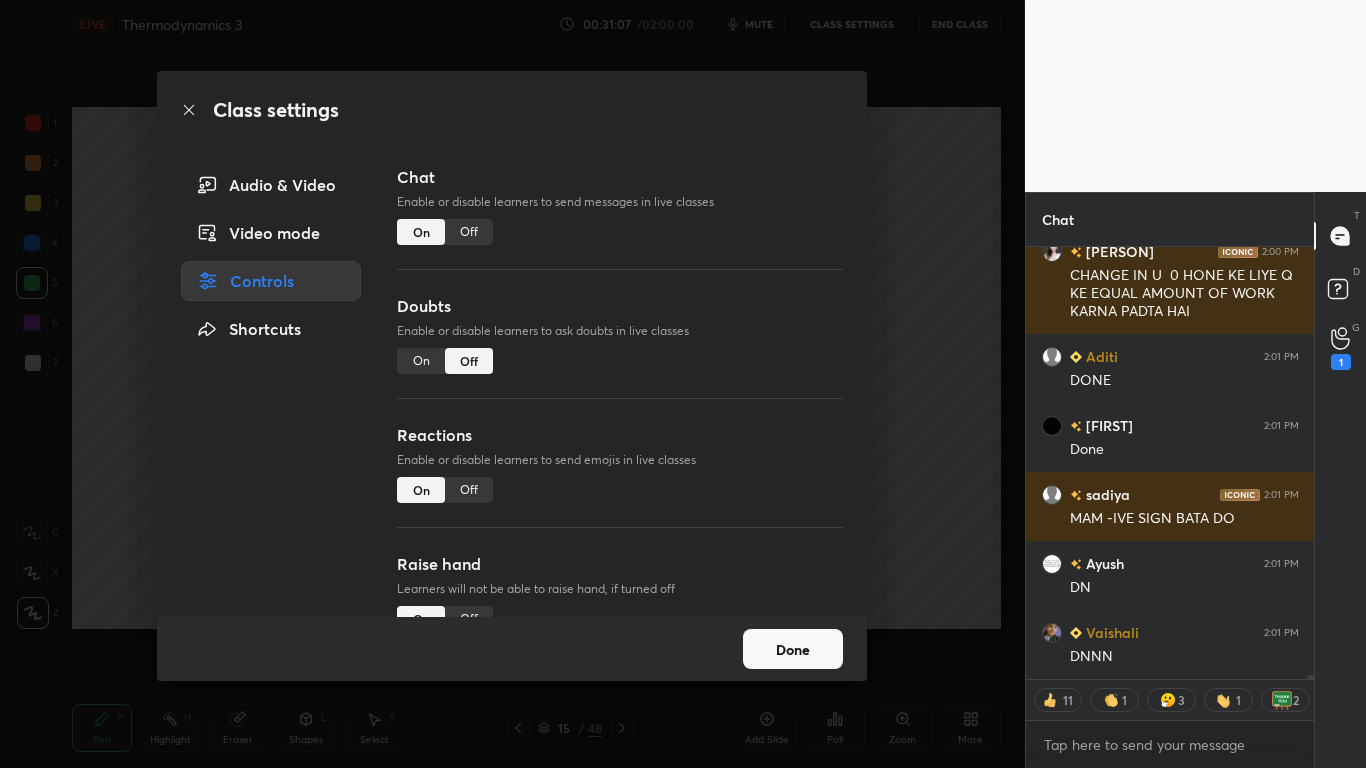 click on "Off" at bounding box center (469, 232) 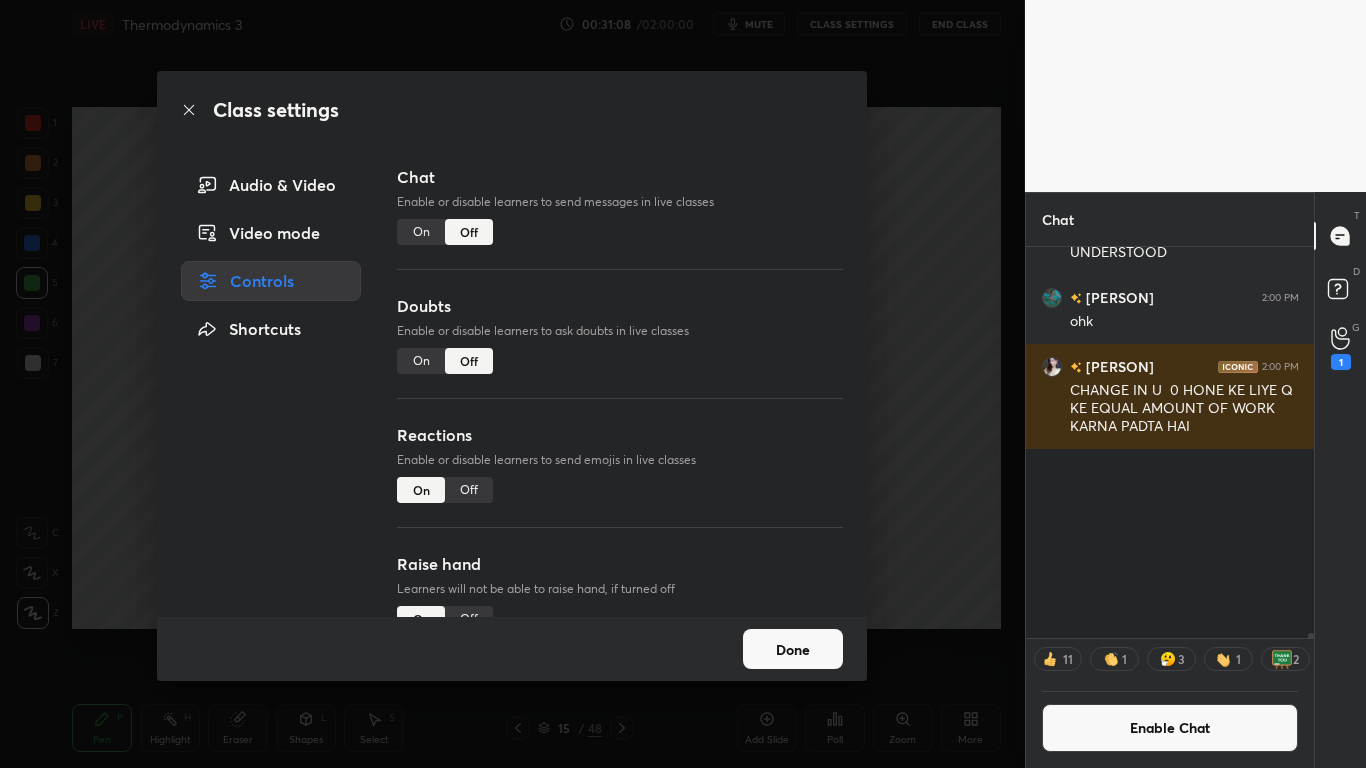 scroll, scrollTop: 48606, scrollLeft: 0, axis: vertical 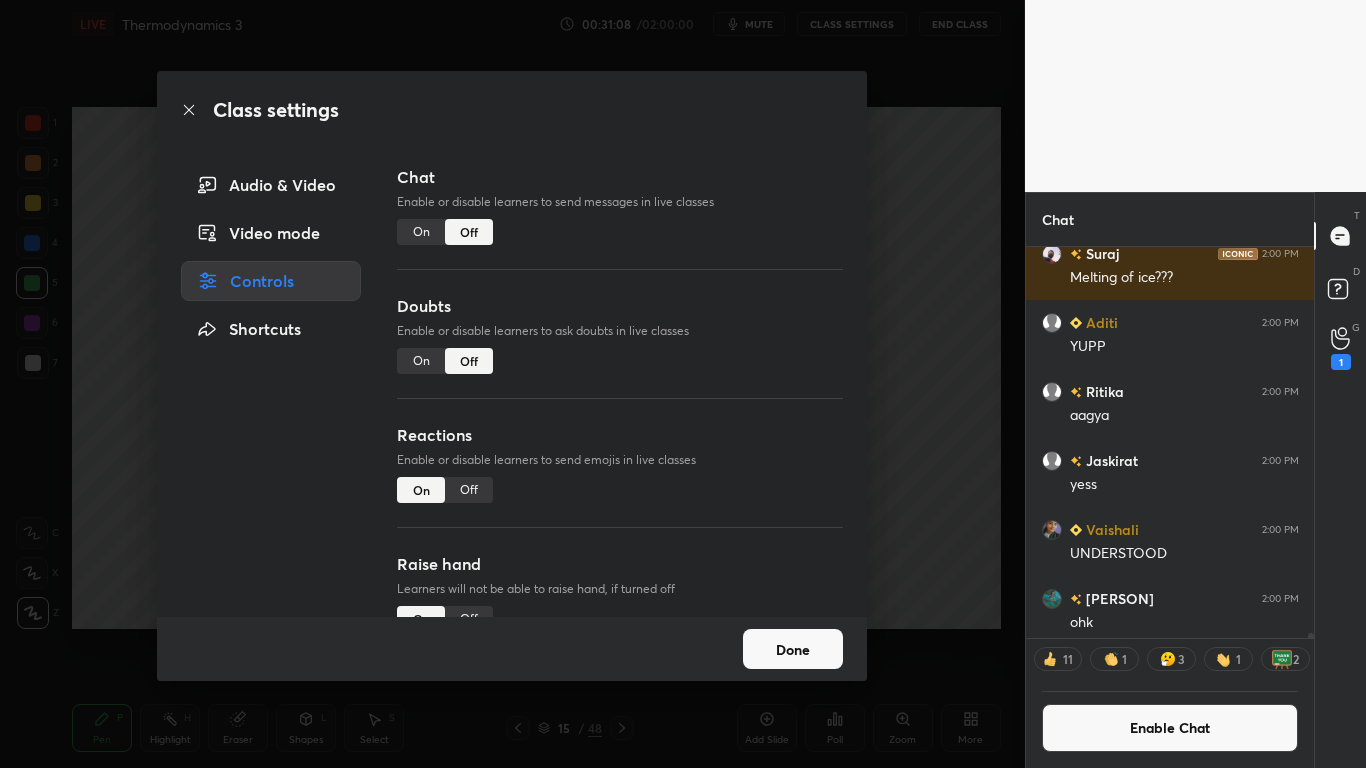 click on "Done" at bounding box center [793, 649] 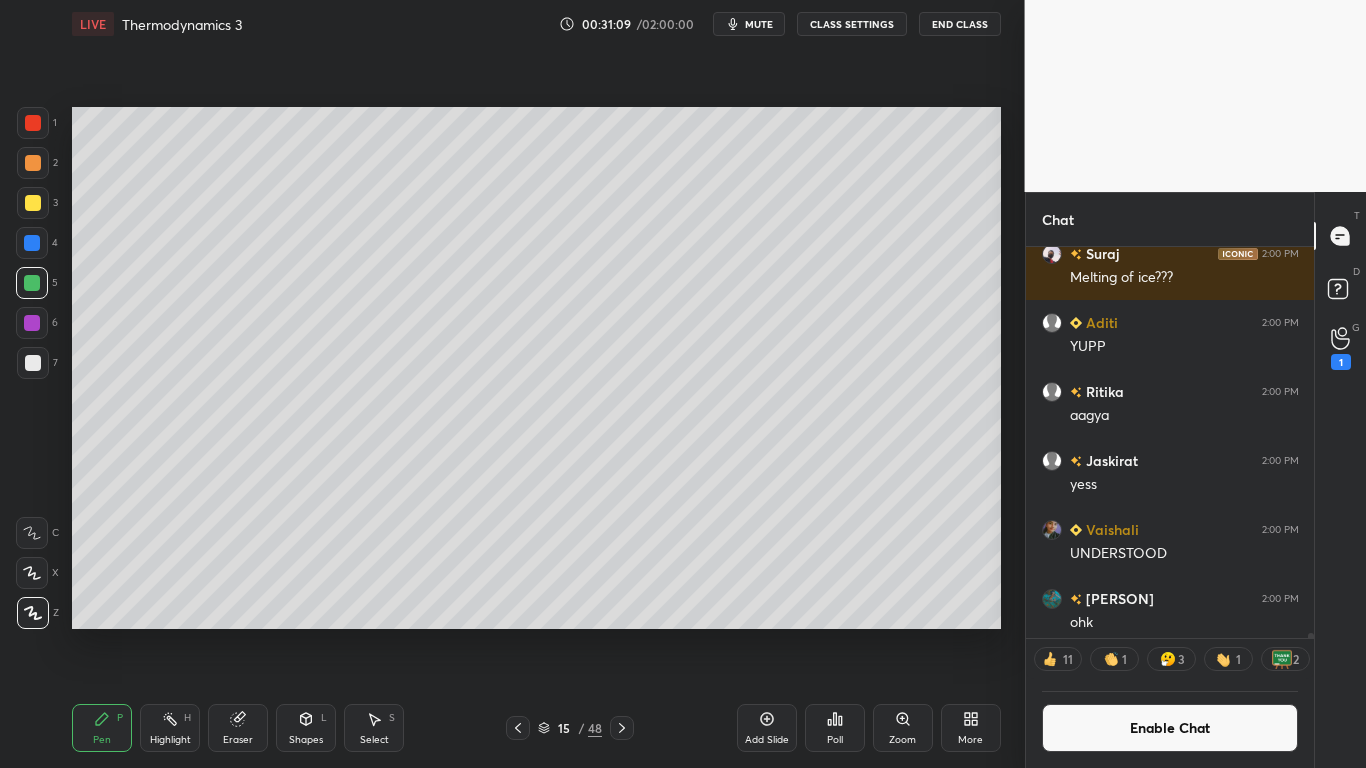 click on "Add Slide" at bounding box center (767, 728) 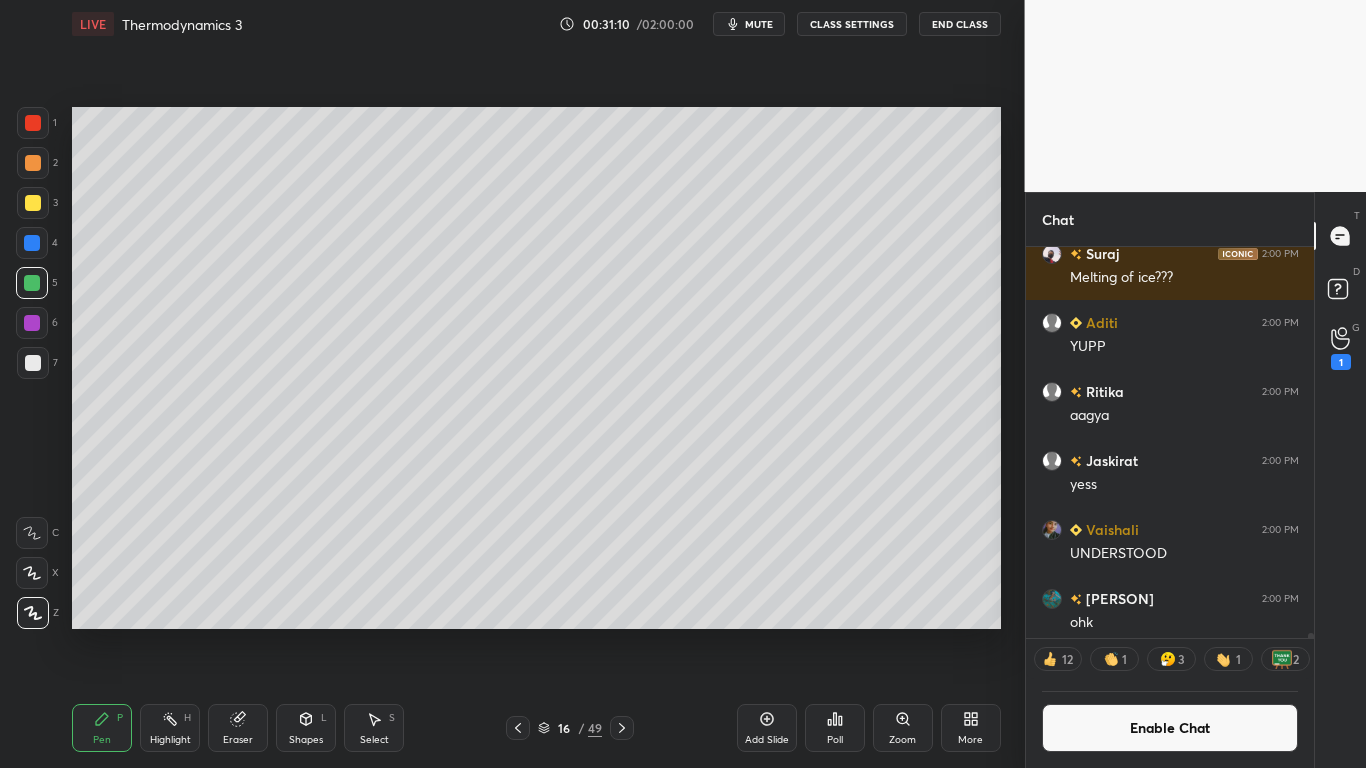 click at bounding box center [33, 203] 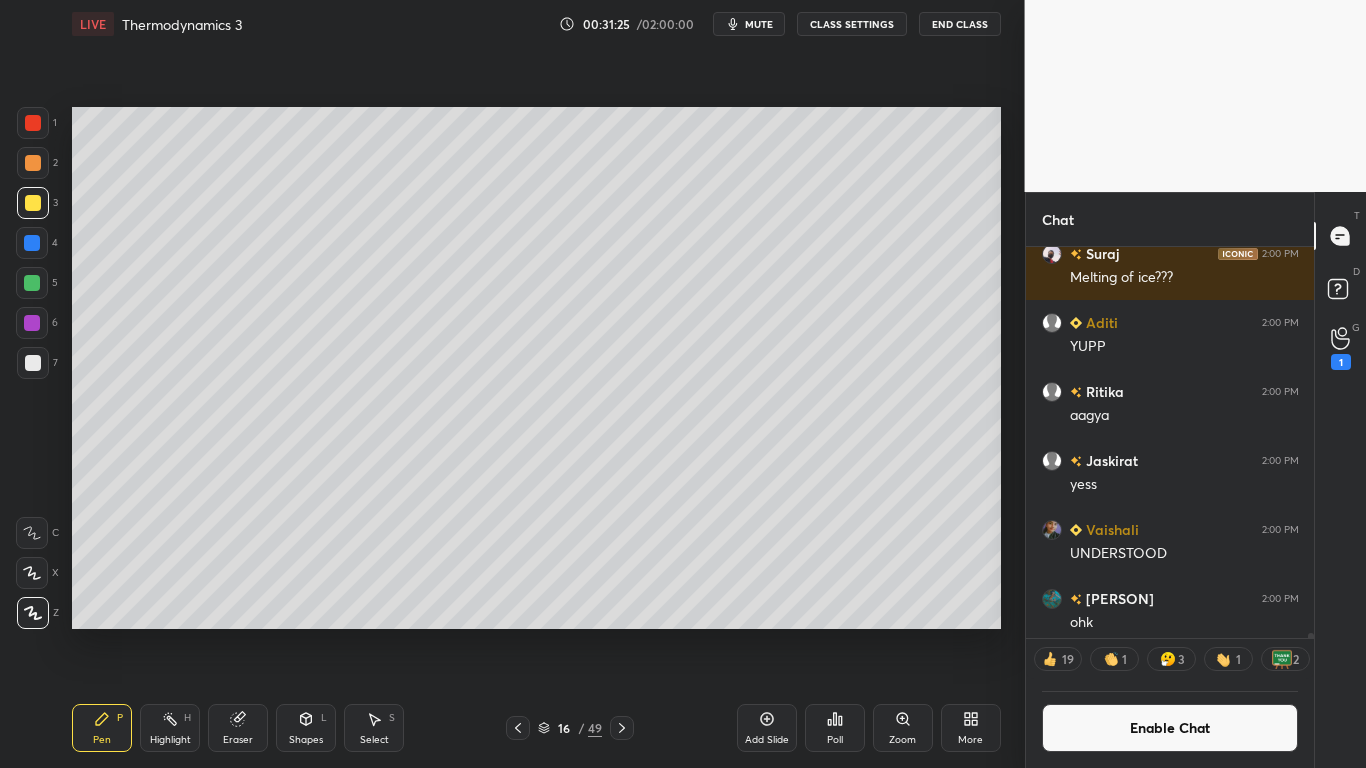 scroll, scrollTop: 7, scrollLeft: 7, axis: both 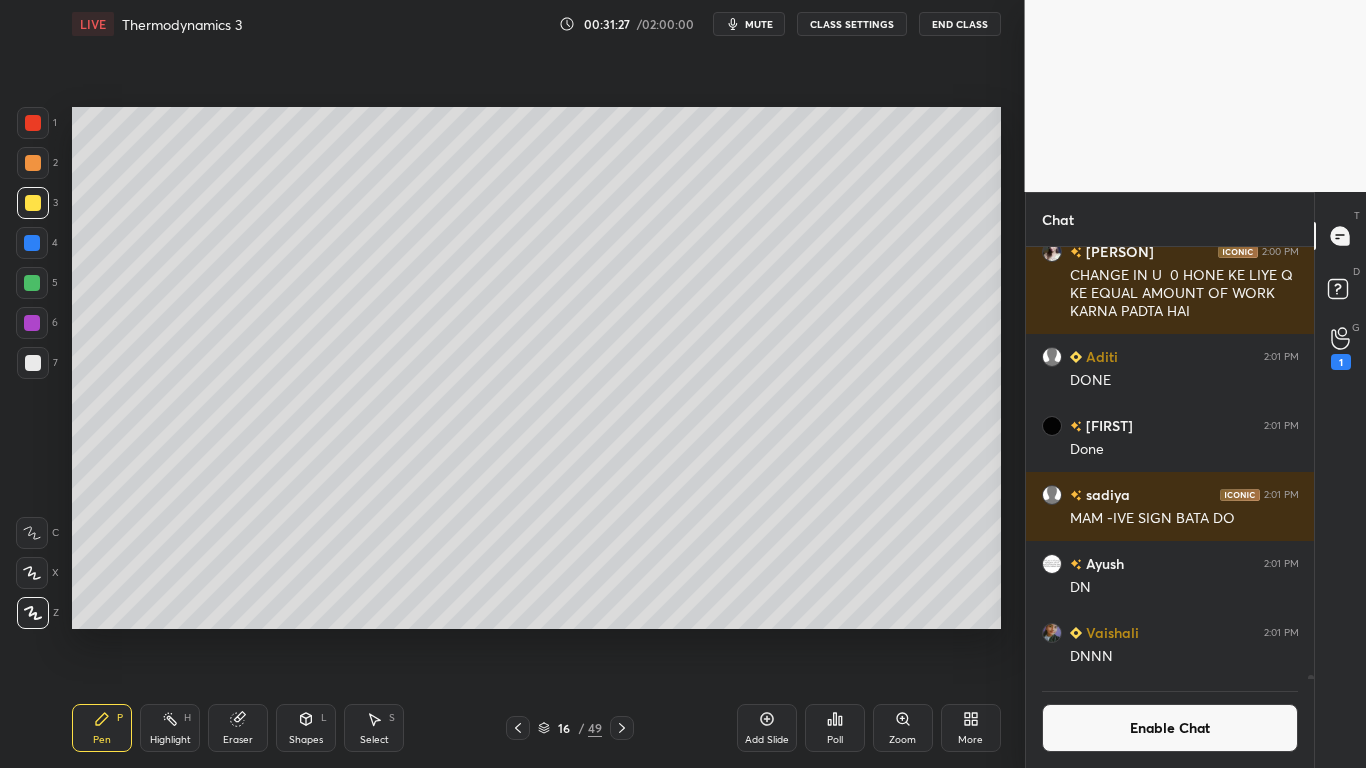 click 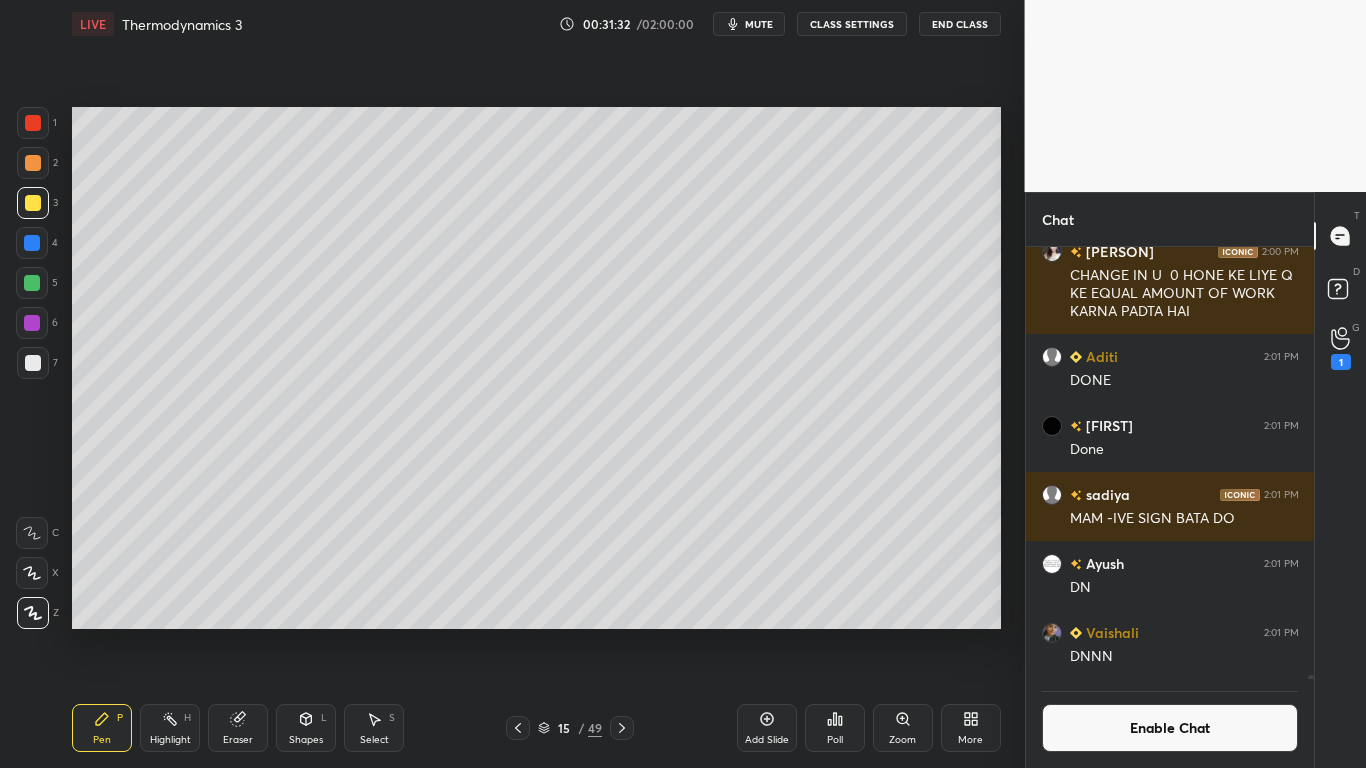 click on "Enable Chat" at bounding box center (1170, 728) 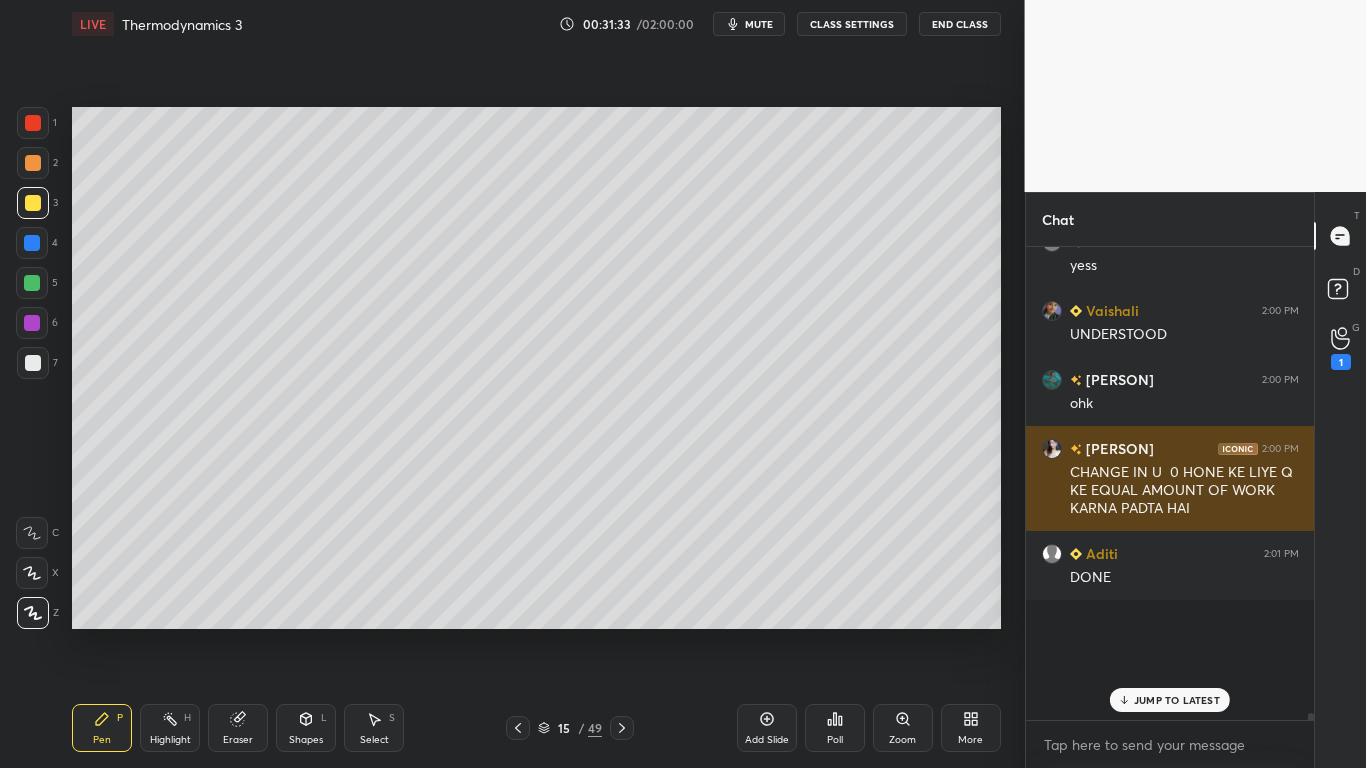 scroll, scrollTop: 7, scrollLeft: 7, axis: both 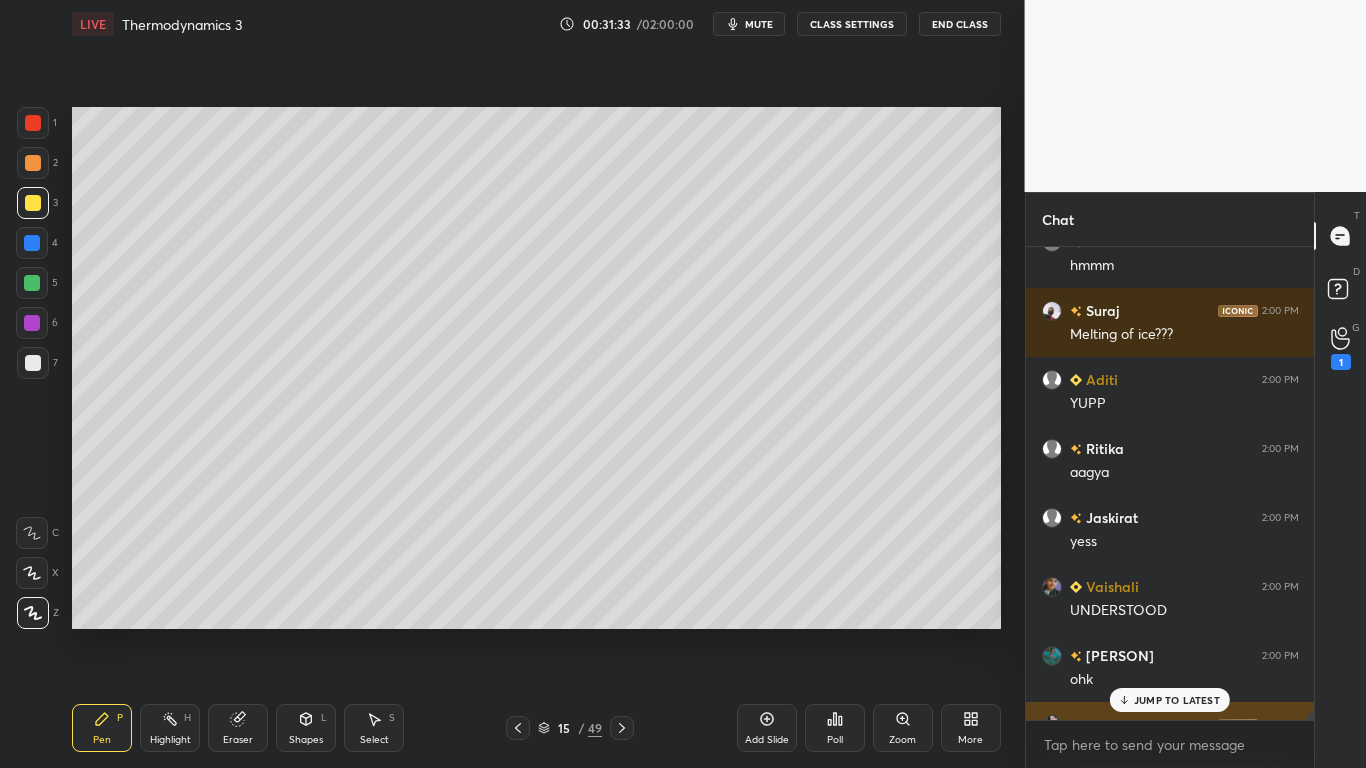 click on "[PERSON] 2:00 PM" at bounding box center (1170, 724) 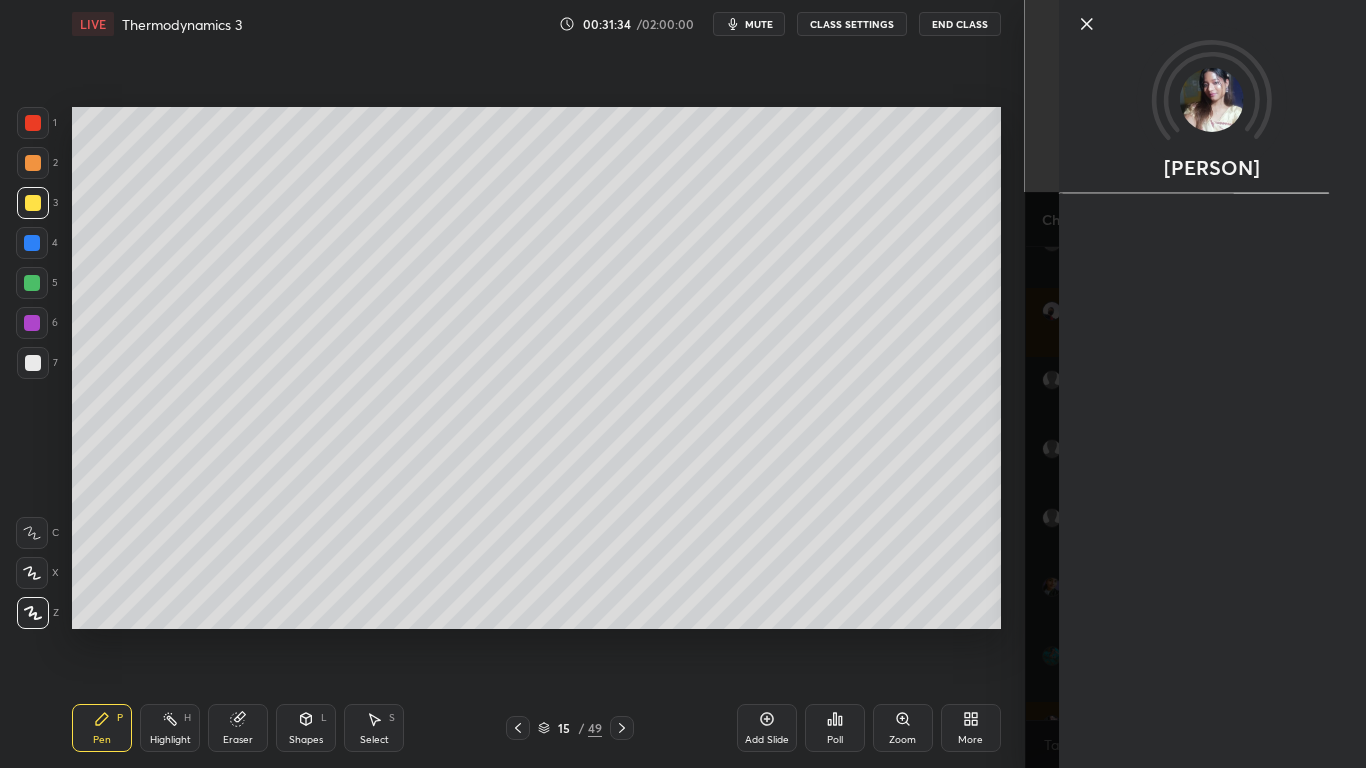 click on "[NUMBER] [NUMBER] [NUMBER] [NUMBER] [NUMBER] [NUMBER] [NUMBER] C X Z C X Z E E Erase all H H LIVE Thermodynamics 3 00:31:34 / 02:00:00 mute CLASS SETTINGS End Class Setting up your live class Poll for secs No correct answer Start poll Back Thermodynamics 3 • L4 of Thermodynamics [PERSON] Pen P Highlight H Eraser Shapes L Select S 15 / 49 Add Slide Poll Zoom More" at bounding box center [512, 384] 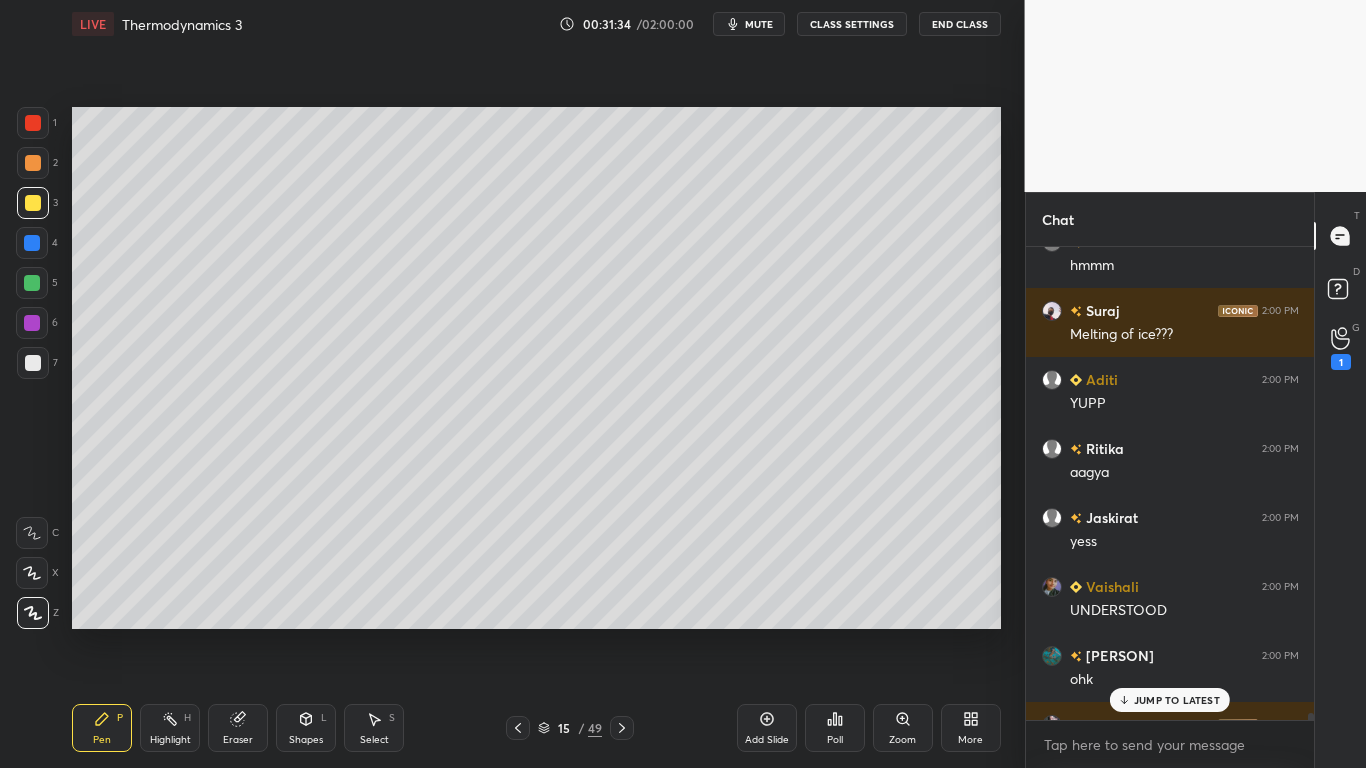 click on "JUMP TO LATEST" at bounding box center (1177, 700) 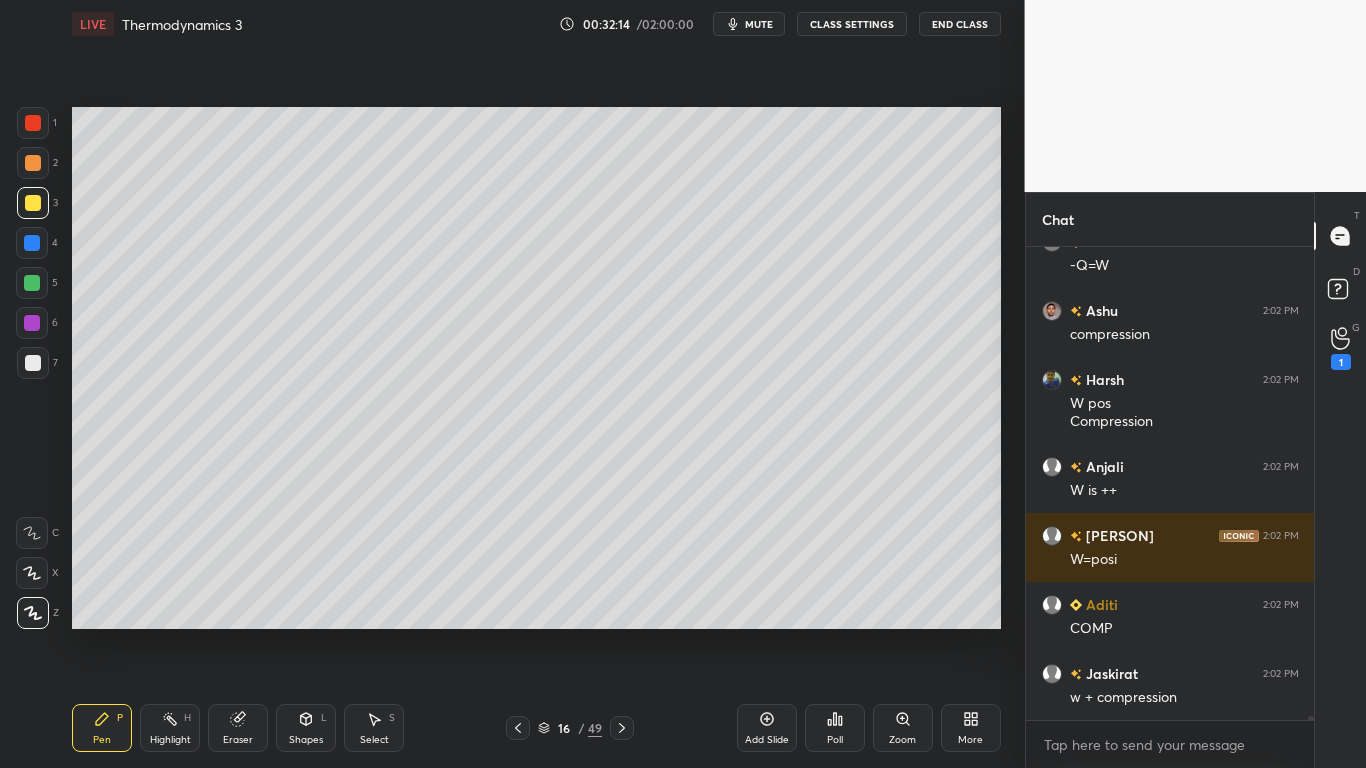 scroll, scrollTop: 50692, scrollLeft: 0, axis: vertical 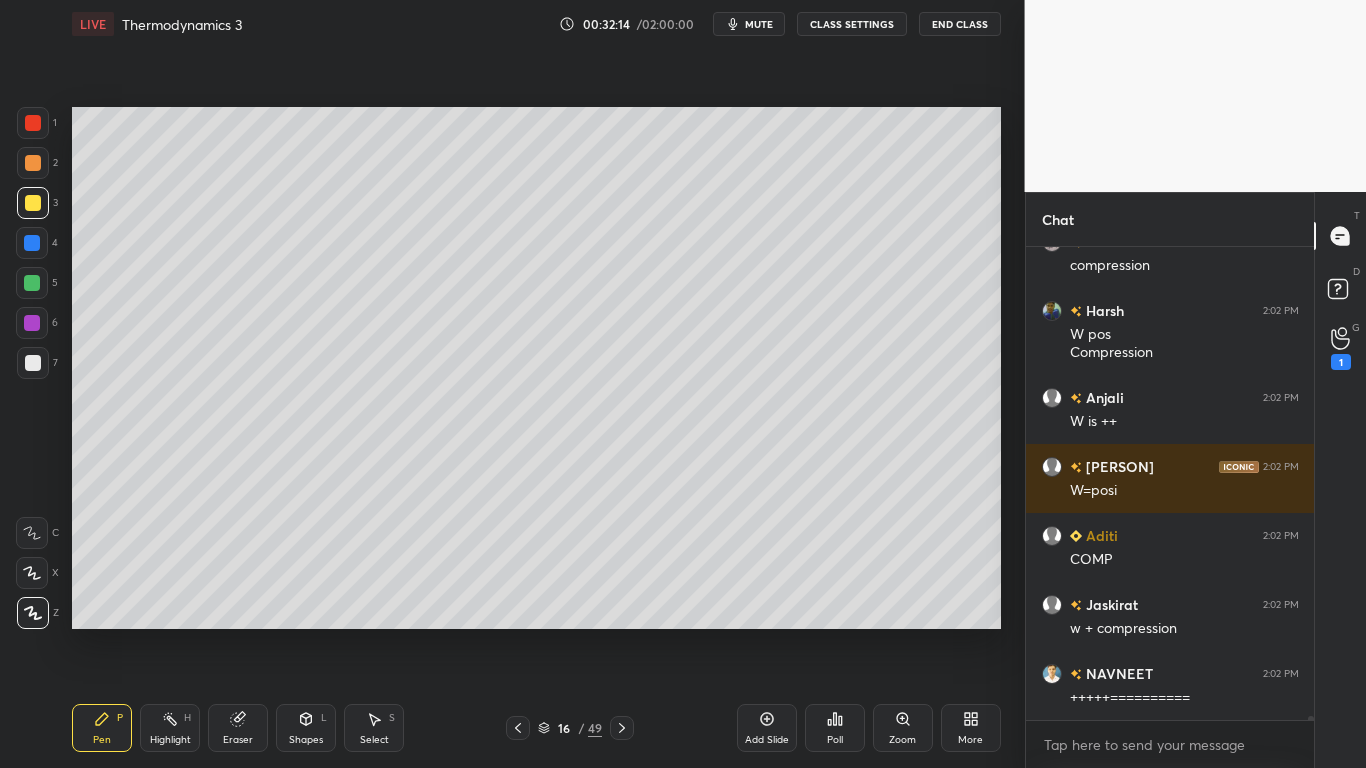 click at bounding box center (33, 363) 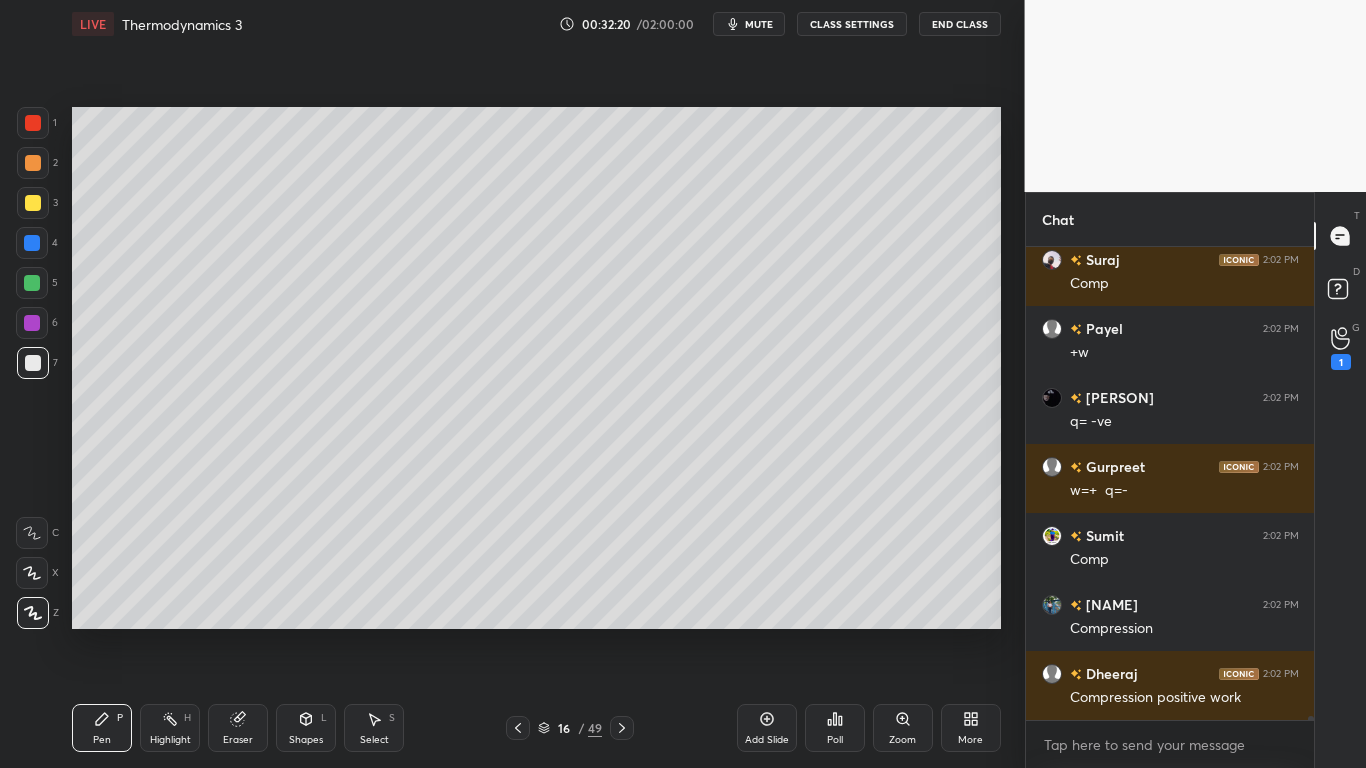 scroll, scrollTop: 51418, scrollLeft: 0, axis: vertical 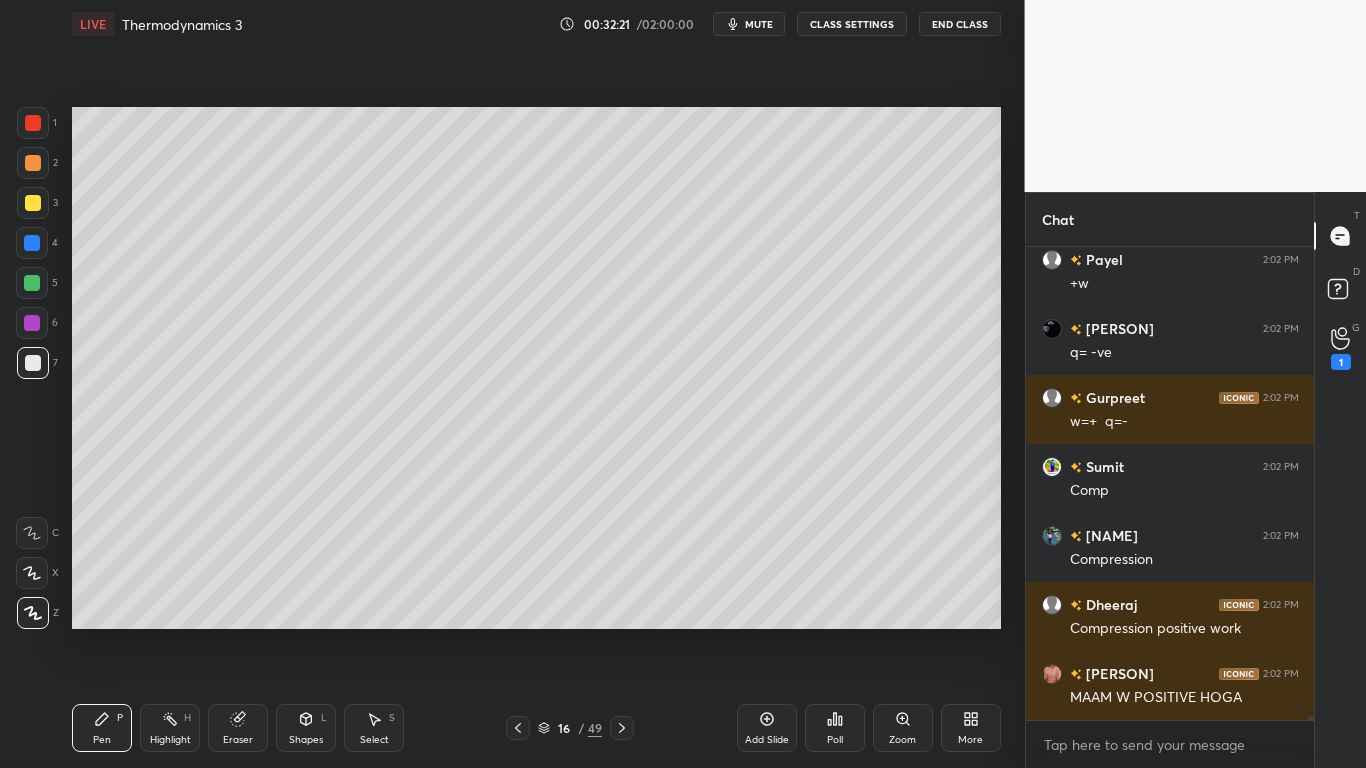 click on "CLASS SETTINGS" at bounding box center (852, 24) 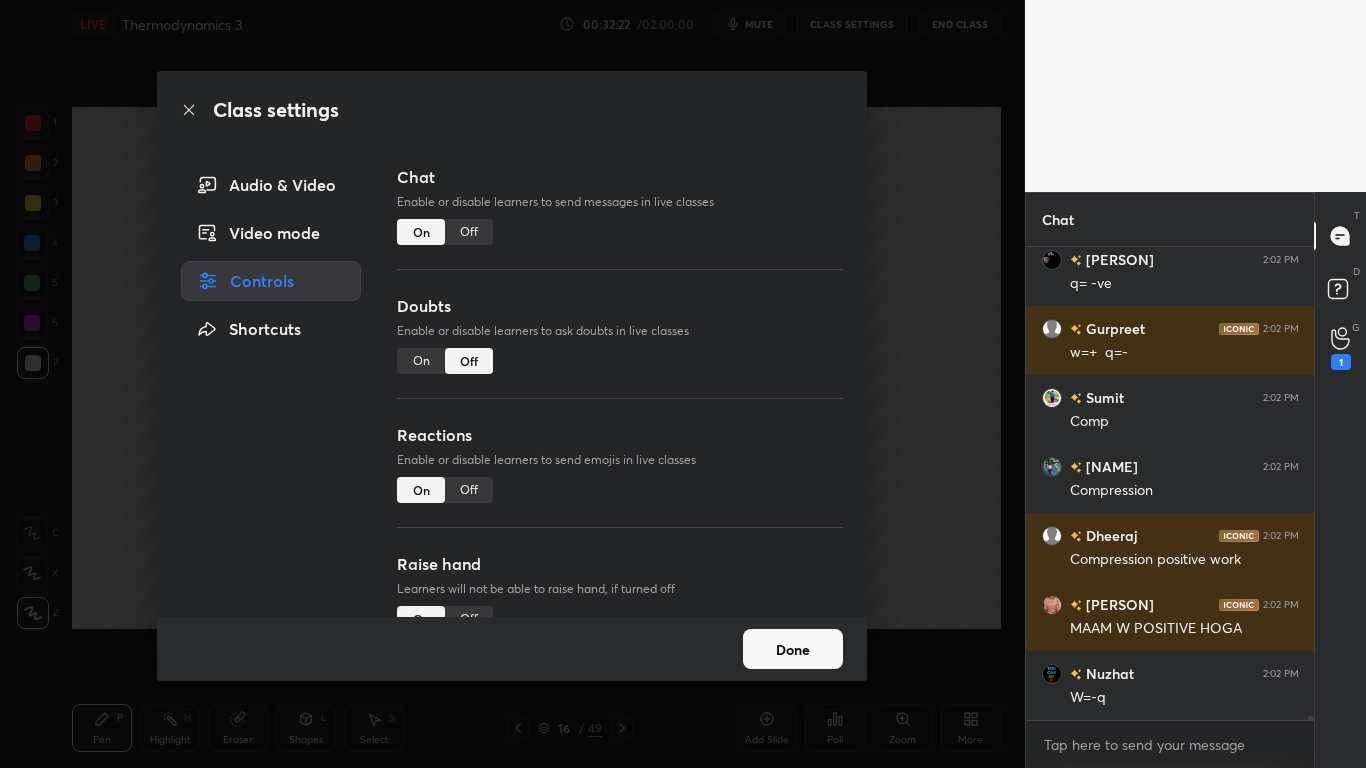 click on "Off" at bounding box center (469, 232) 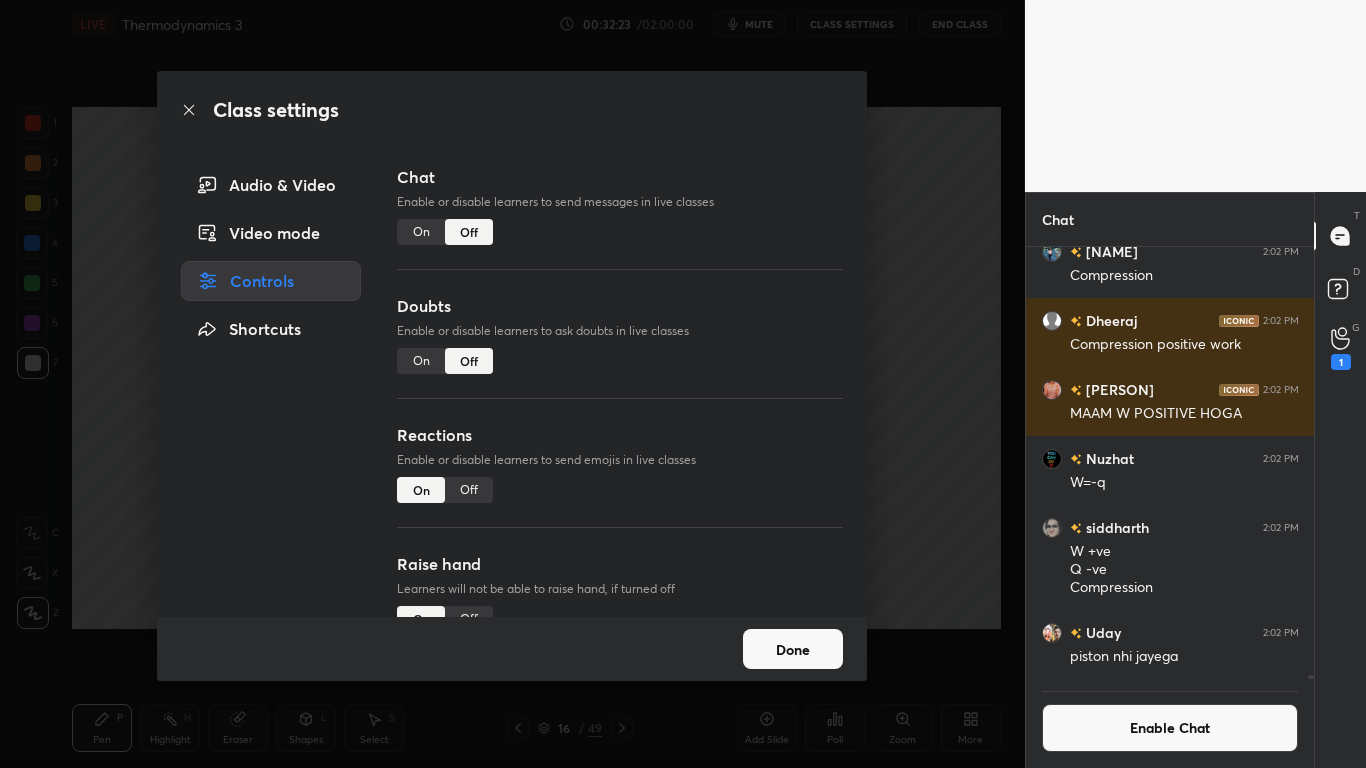 click on "Done" at bounding box center [793, 649] 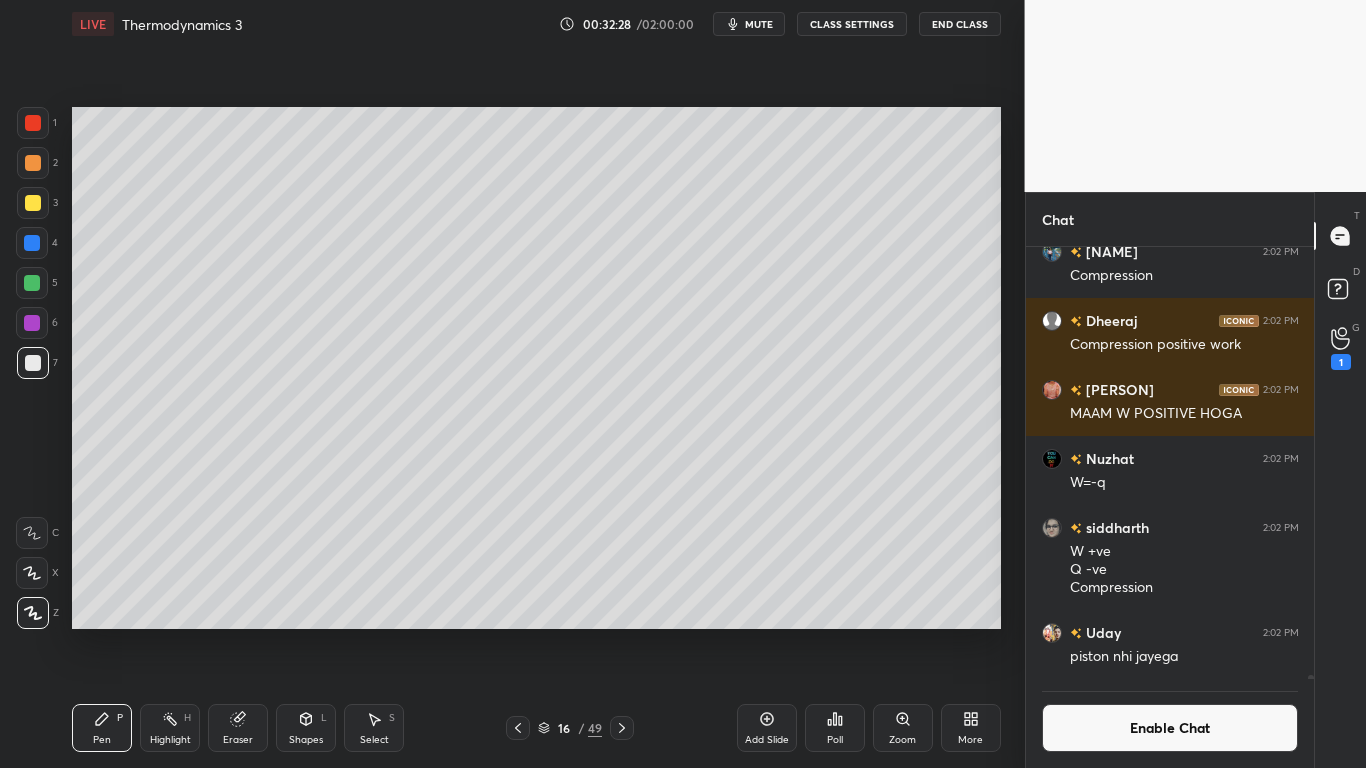 click at bounding box center (33, 203) 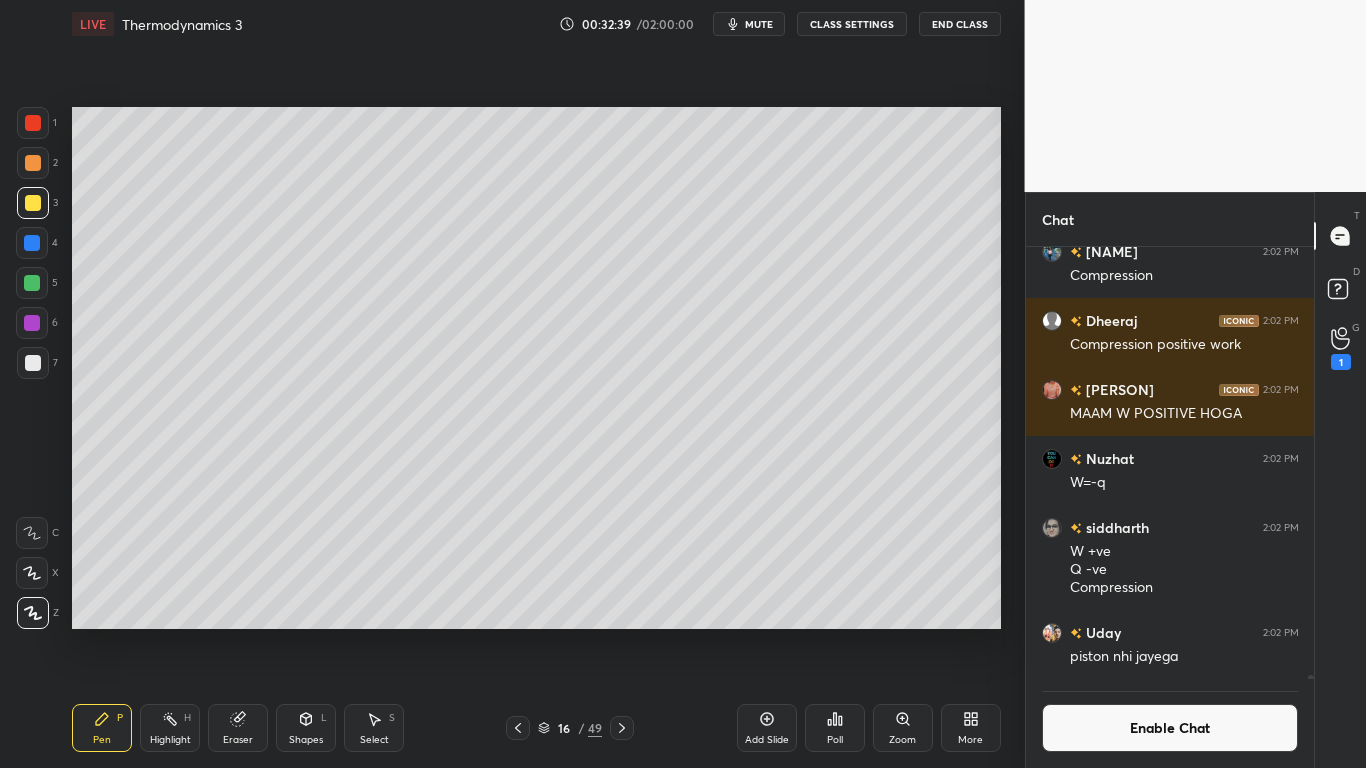 click at bounding box center [33, 363] 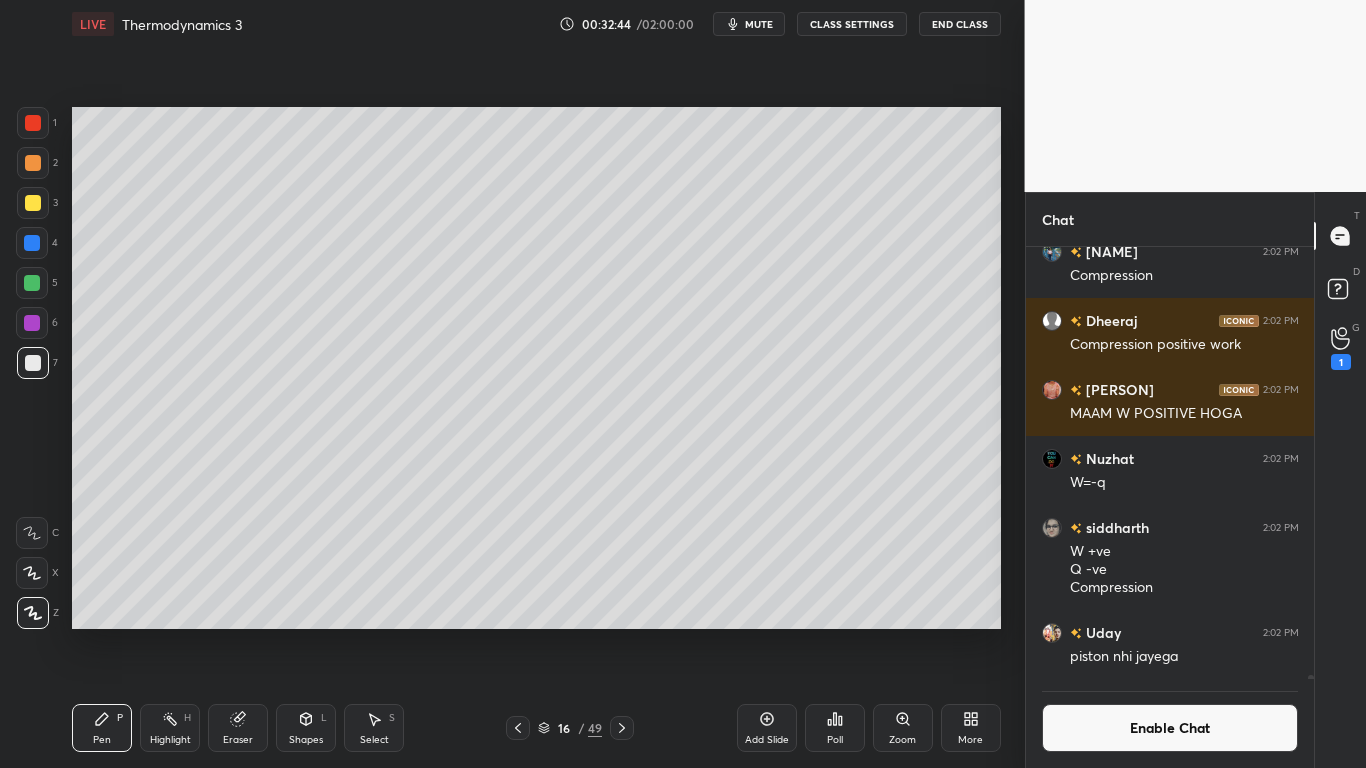 click at bounding box center [32, 283] 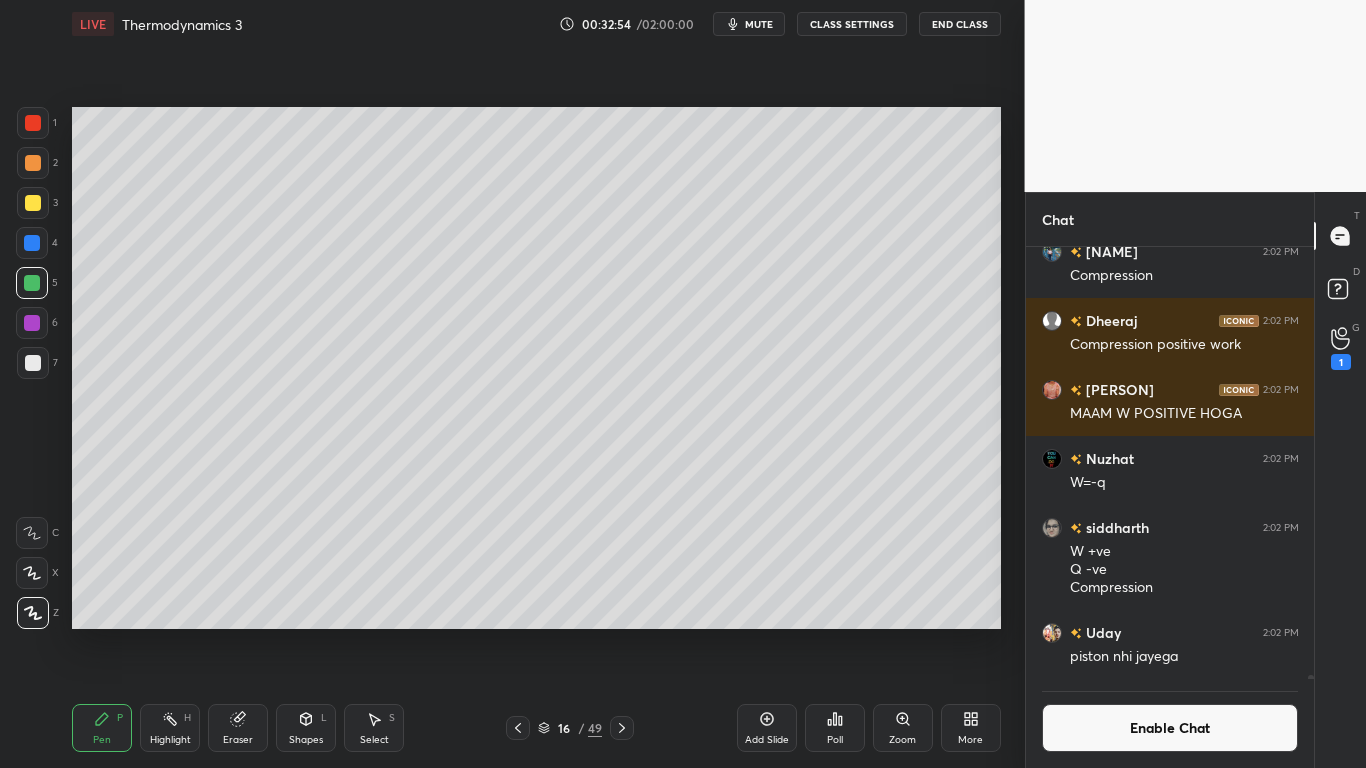 scroll, scrollTop: 385, scrollLeft: 282, axis: both 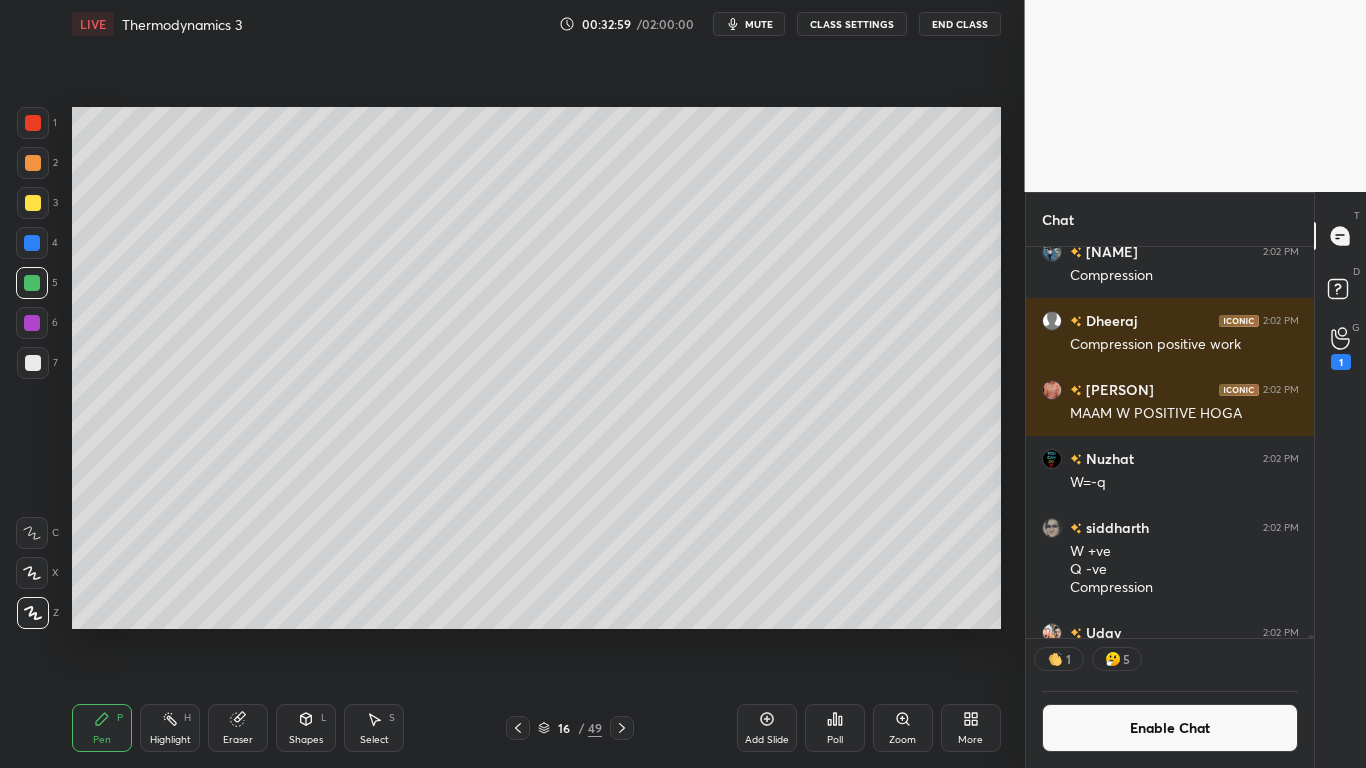 click at bounding box center [33, 363] 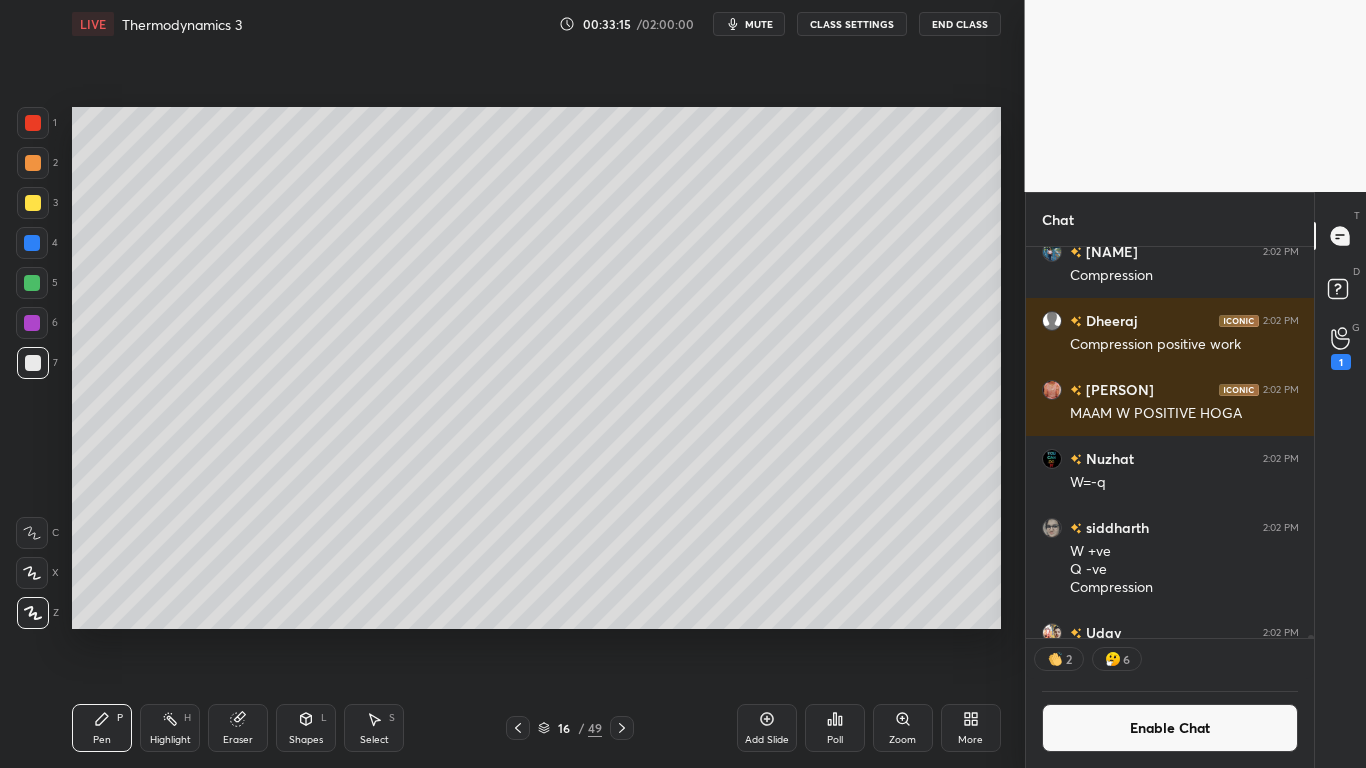 scroll, scrollTop: 7, scrollLeft: 7, axis: both 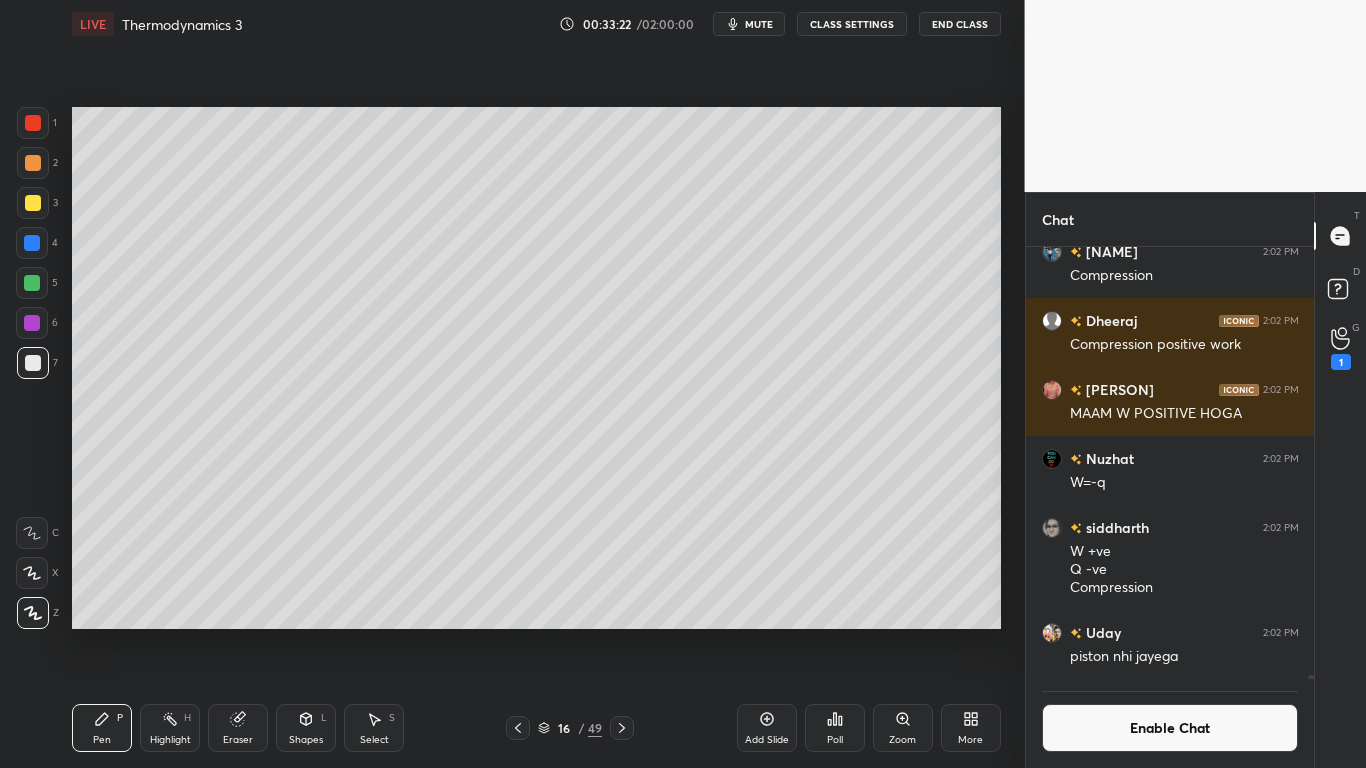 click at bounding box center [32, 283] 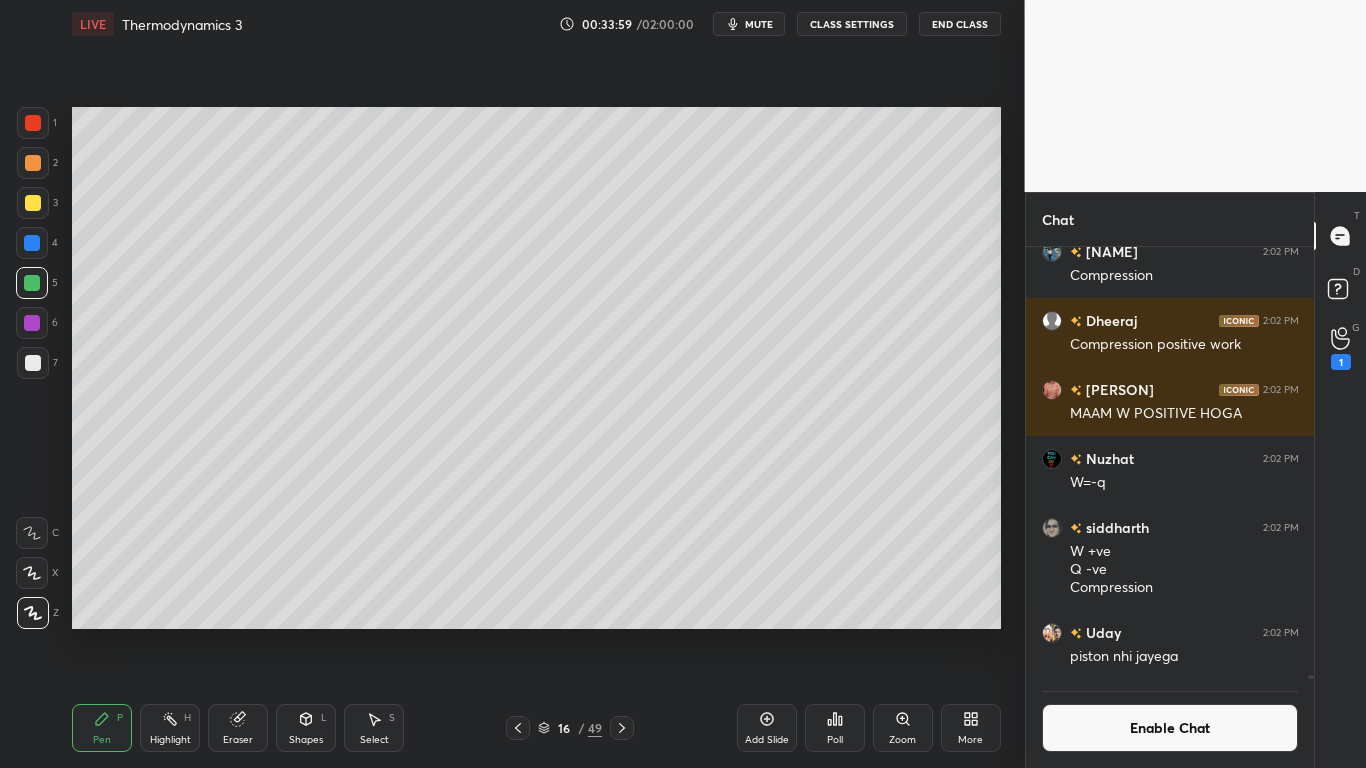 click on "Enable Chat" at bounding box center (1170, 728) 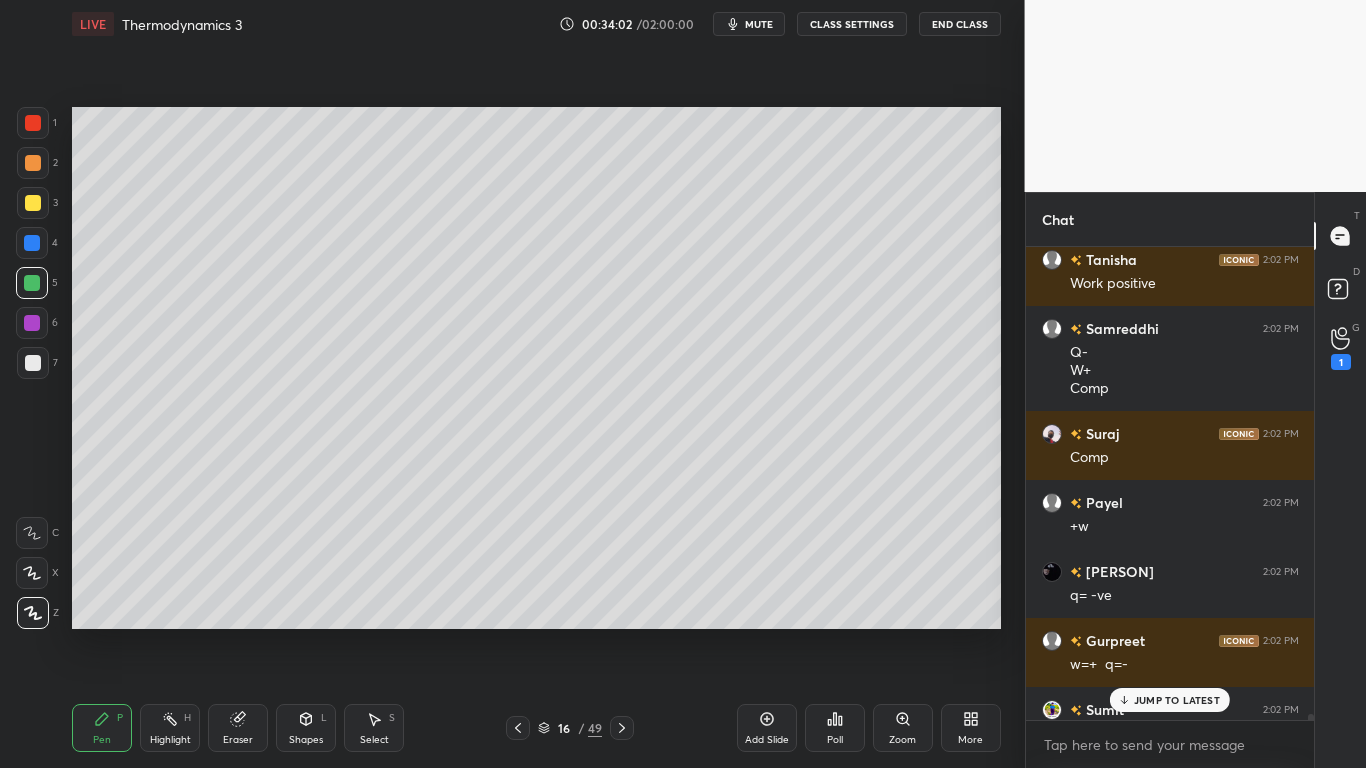 click on "JUMP TO LATEST" at bounding box center [1177, 700] 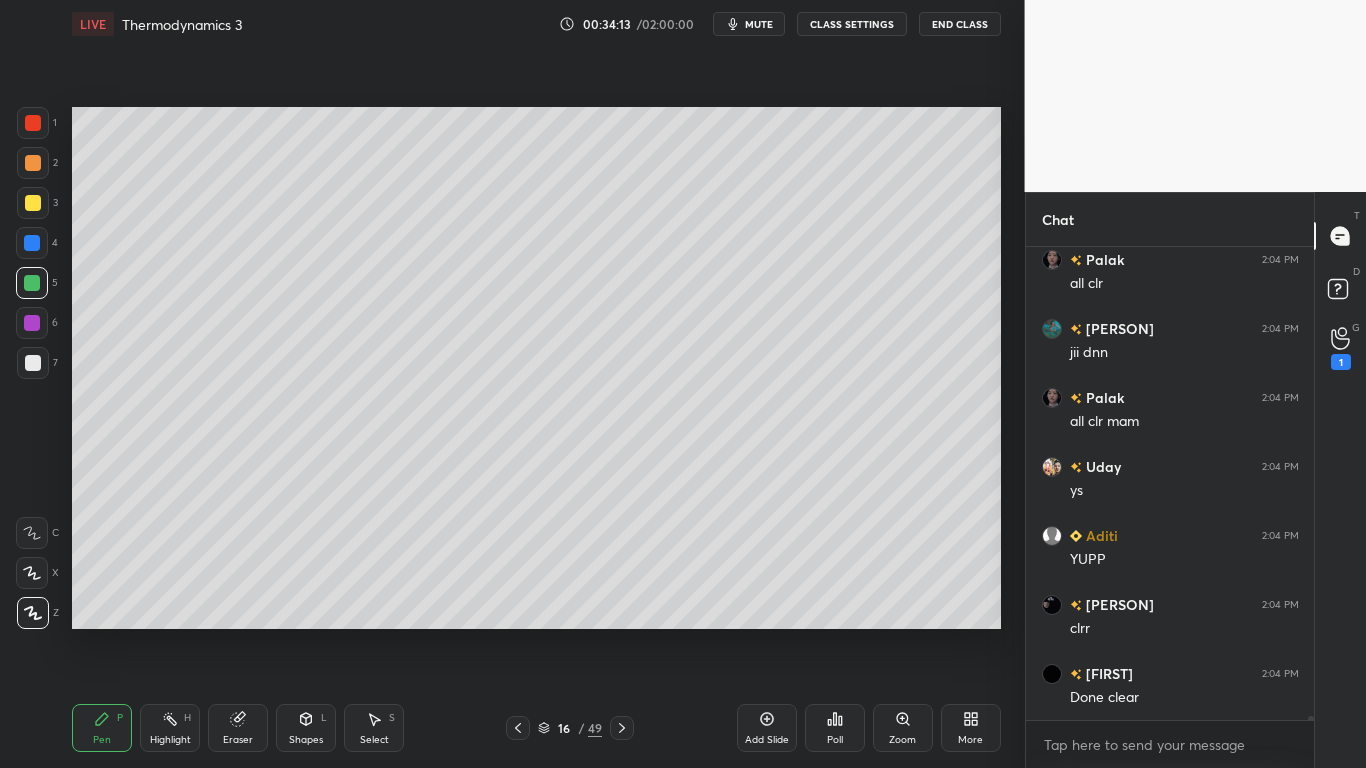 scroll, scrollTop: 51525, scrollLeft: 0, axis: vertical 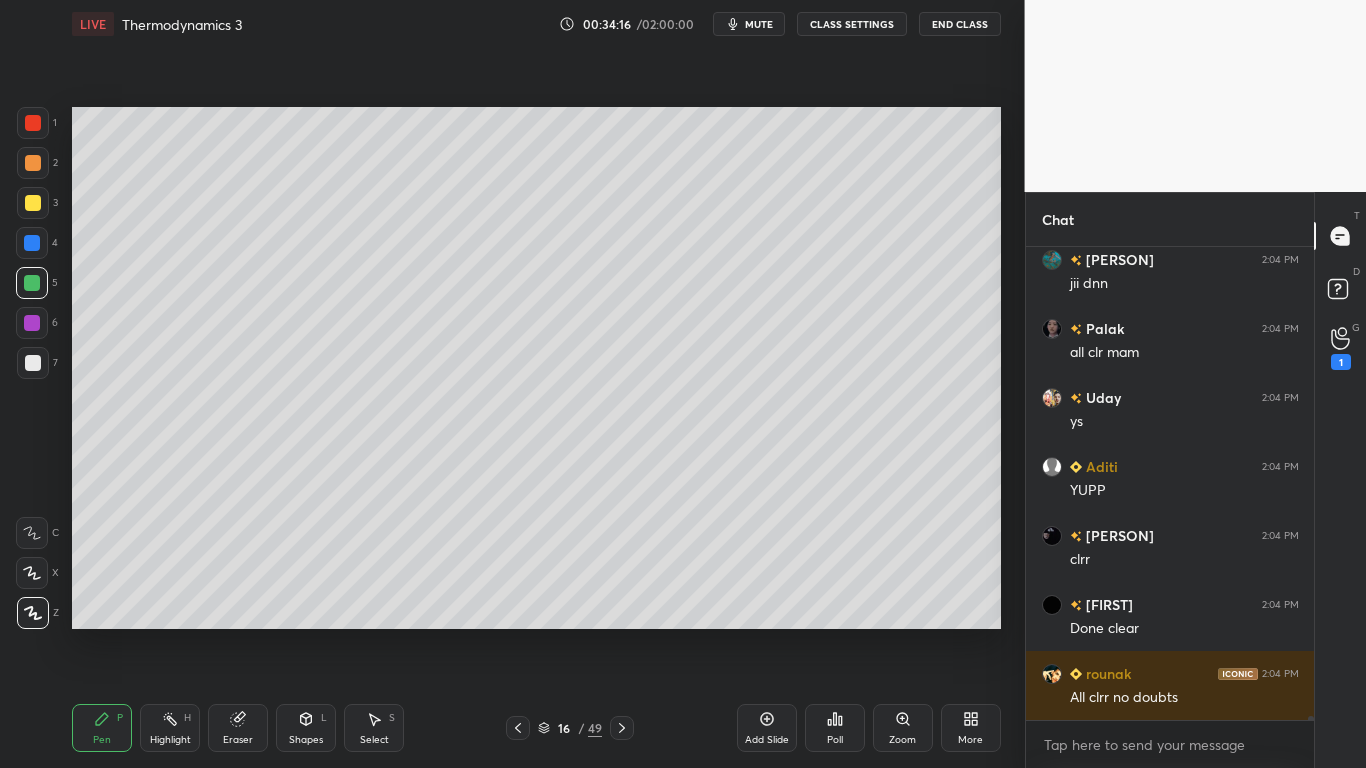 click at bounding box center (33, 203) 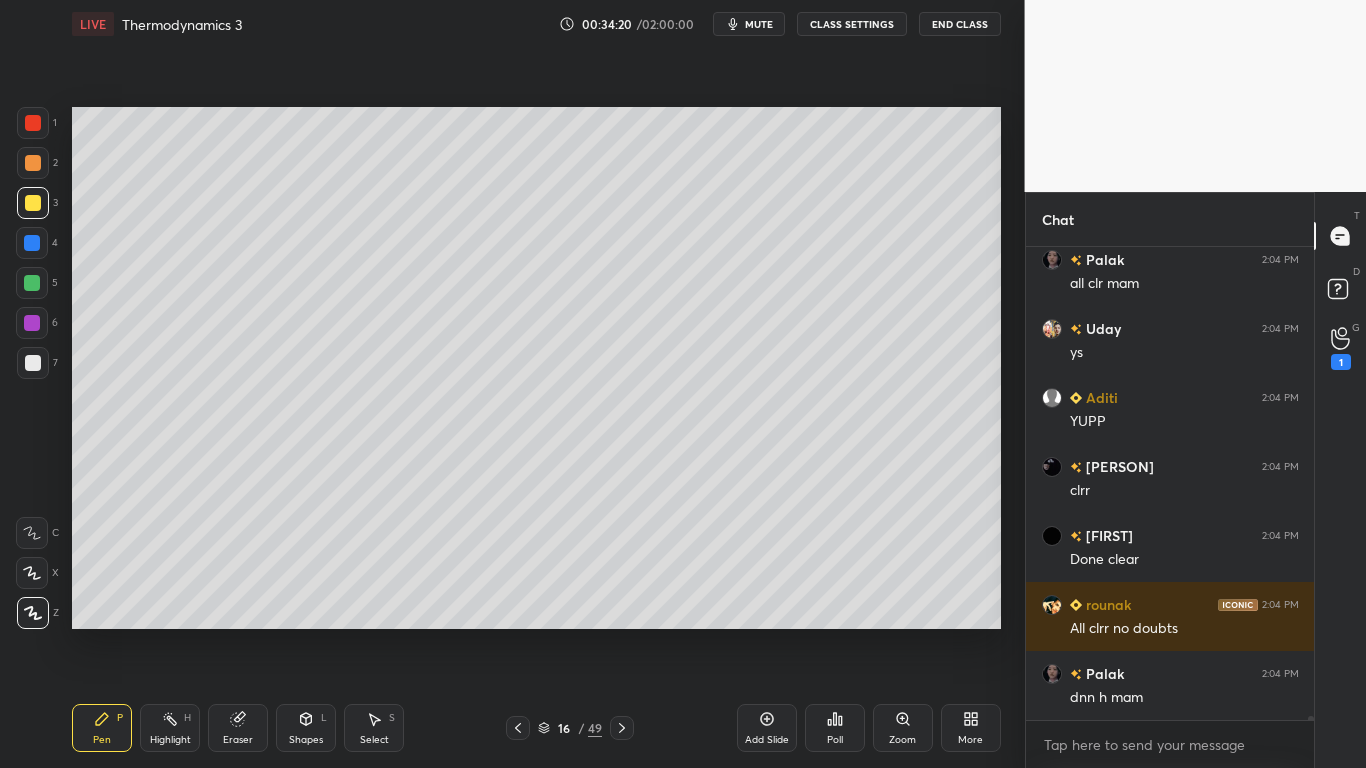 scroll, scrollTop: 51663, scrollLeft: 0, axis: vertical 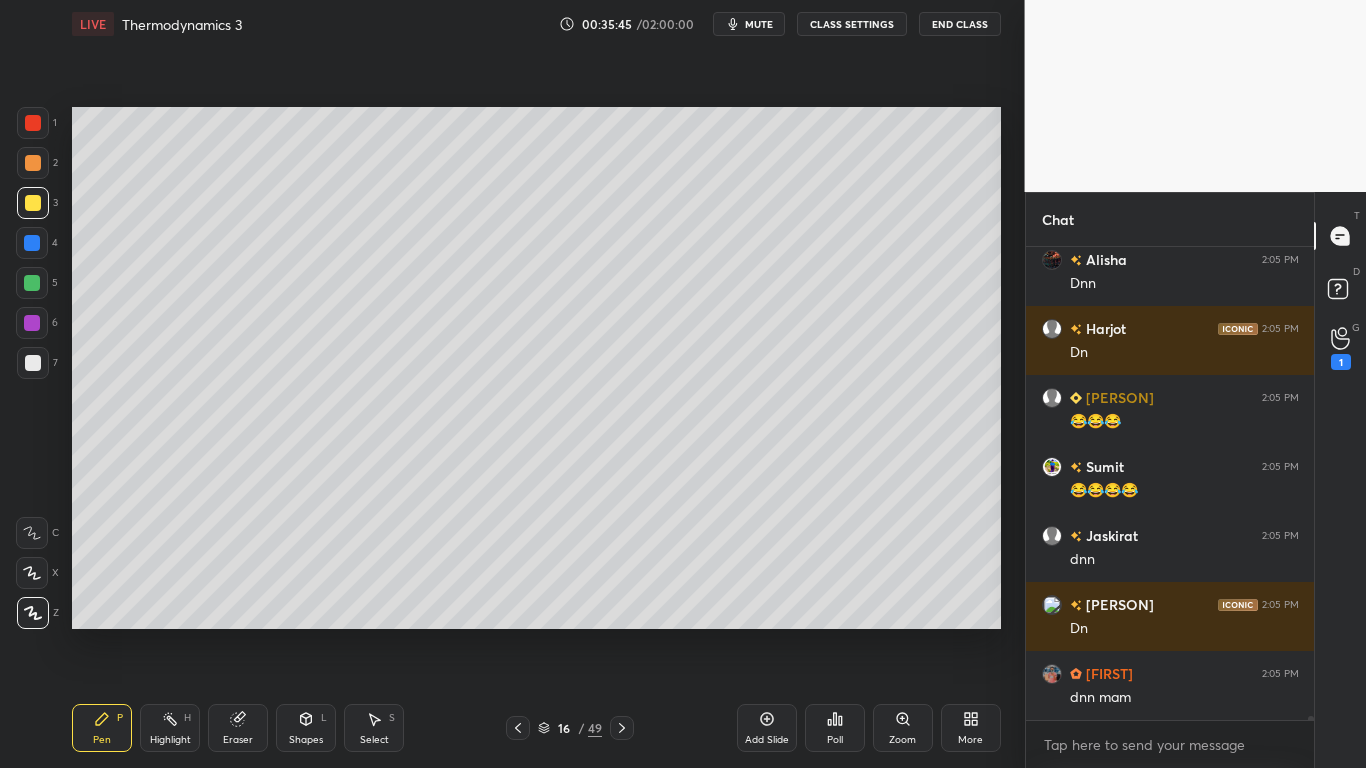 click on "Eraser" at bounding box center [238, 728] 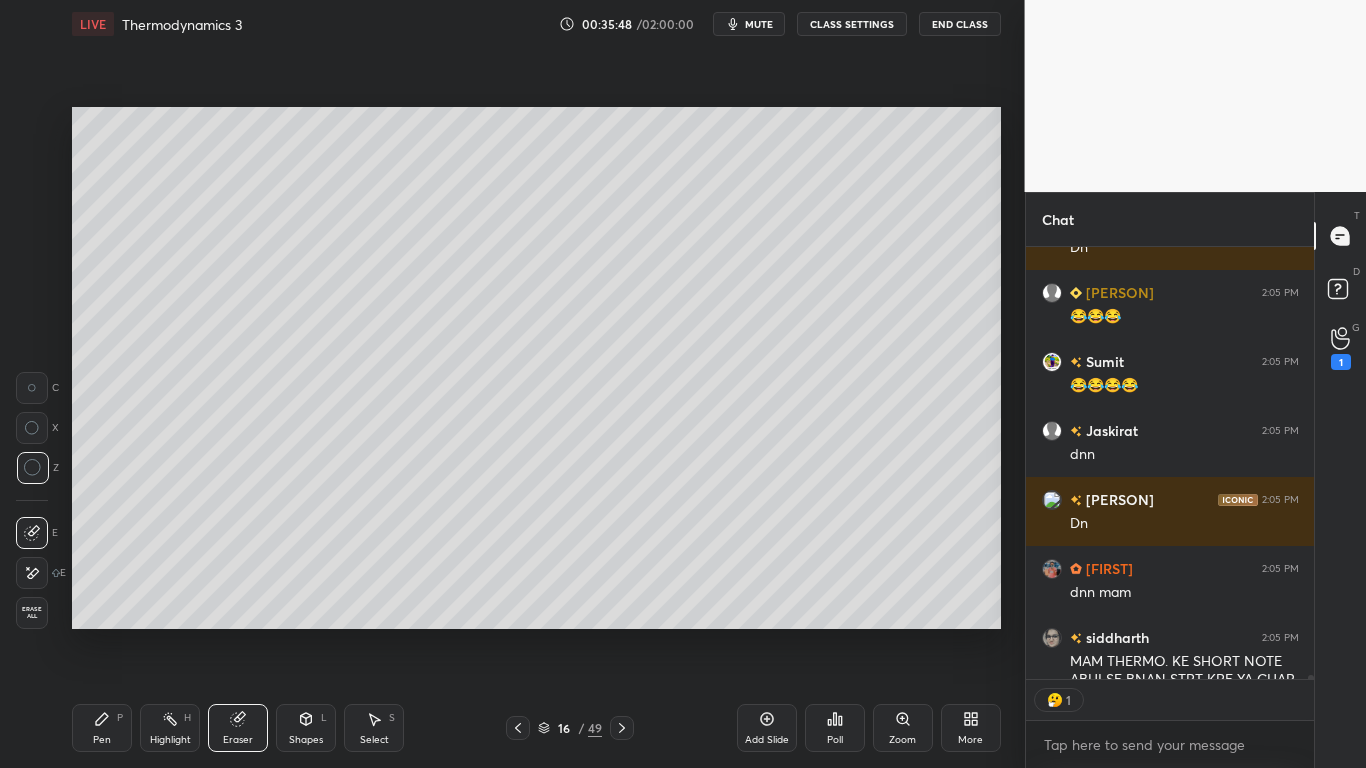 click on "Pen P" at bounding box center [102, 728] 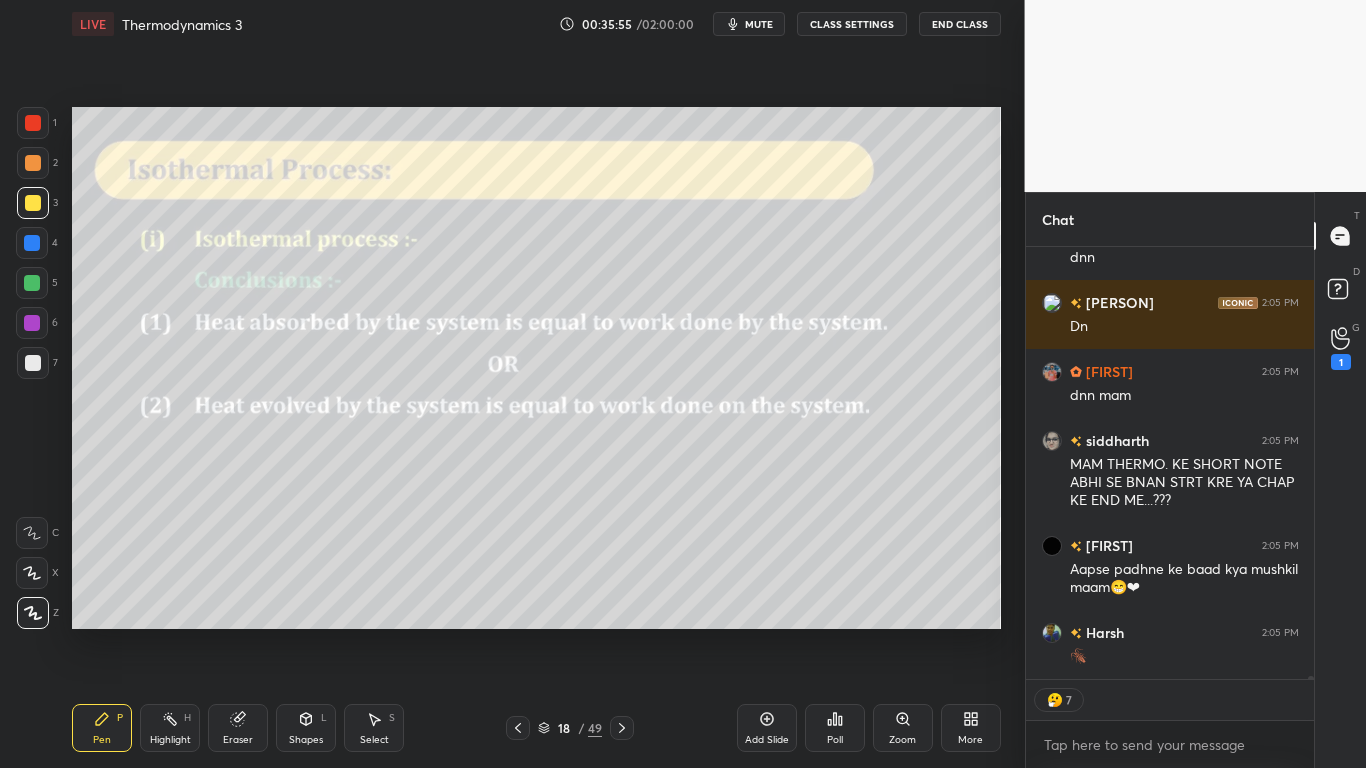 type on "x" 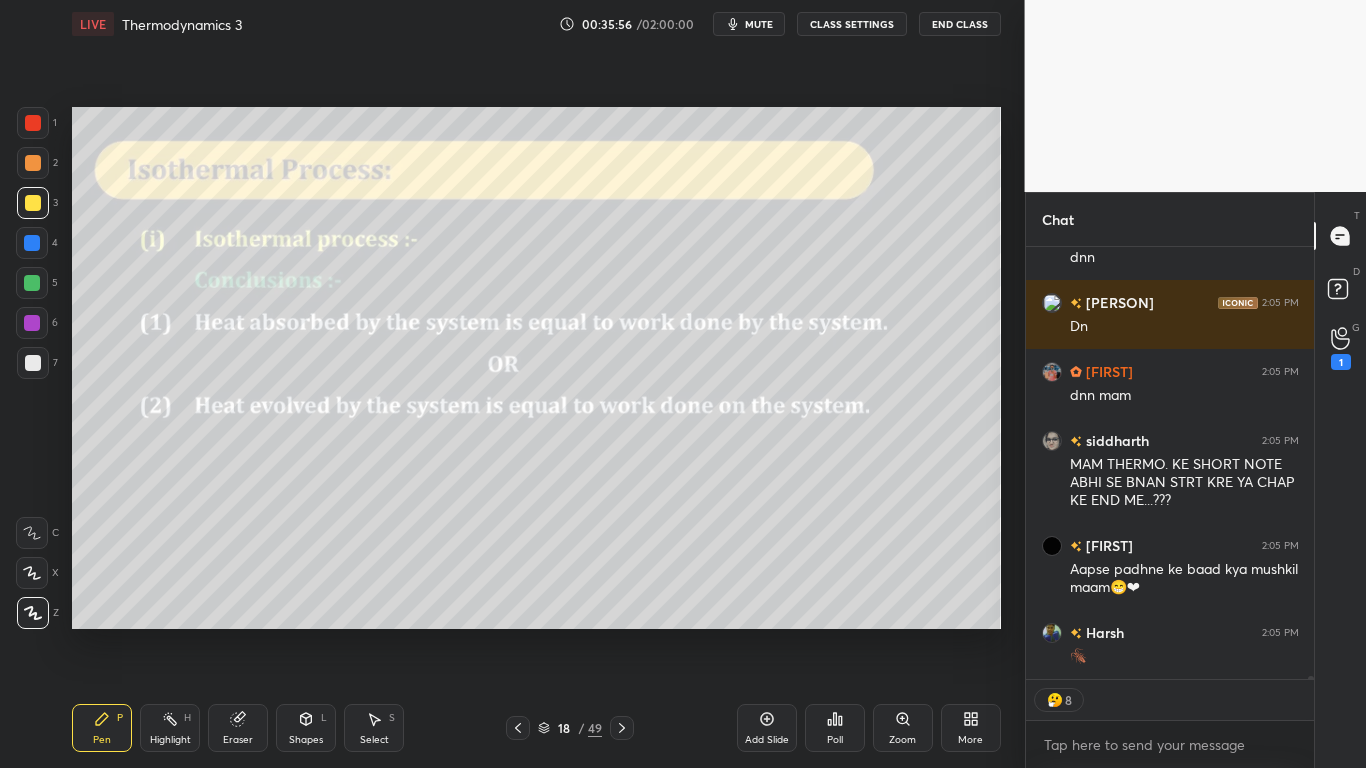 click on "CLASS SETTINGS" at bounding box center (852, 24) 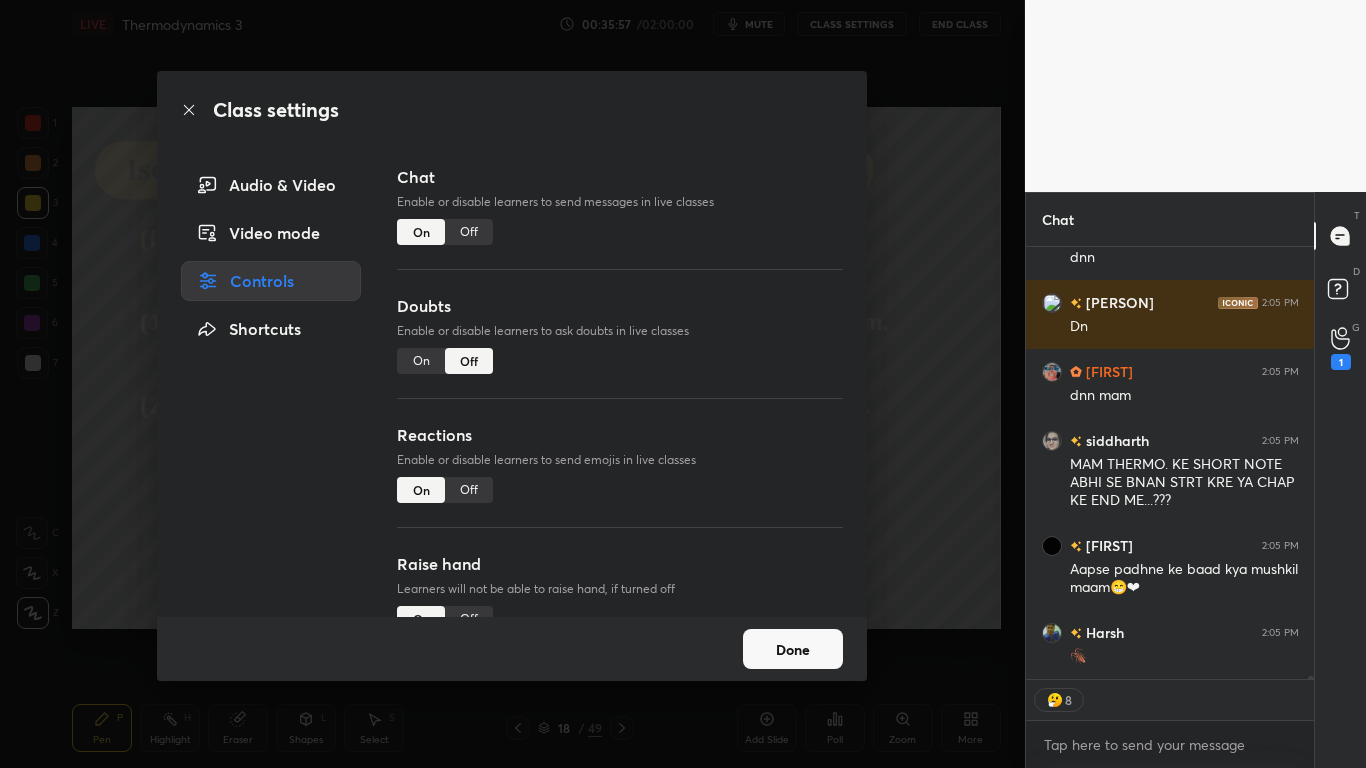 click on "Off" at bounding box center [469, 232] 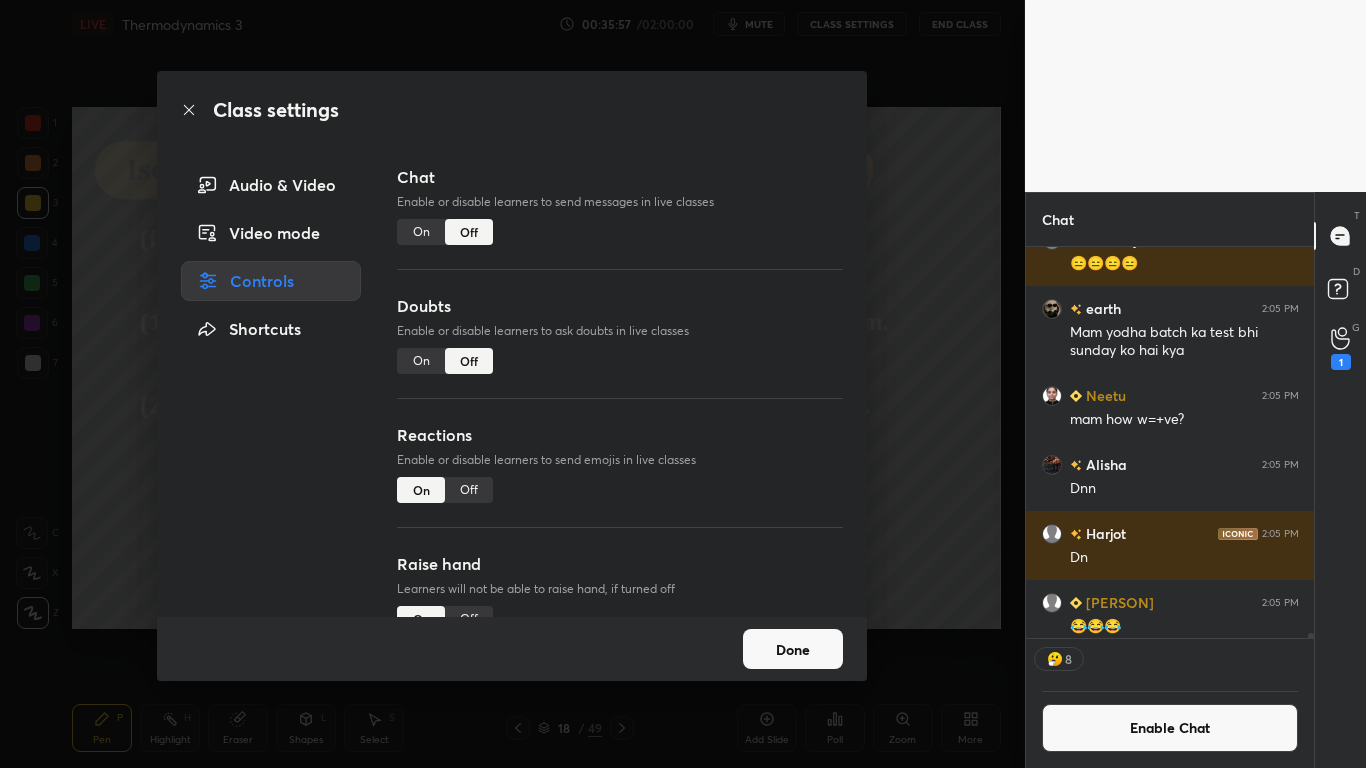 click on "Done" at bounding box center (793, 649) 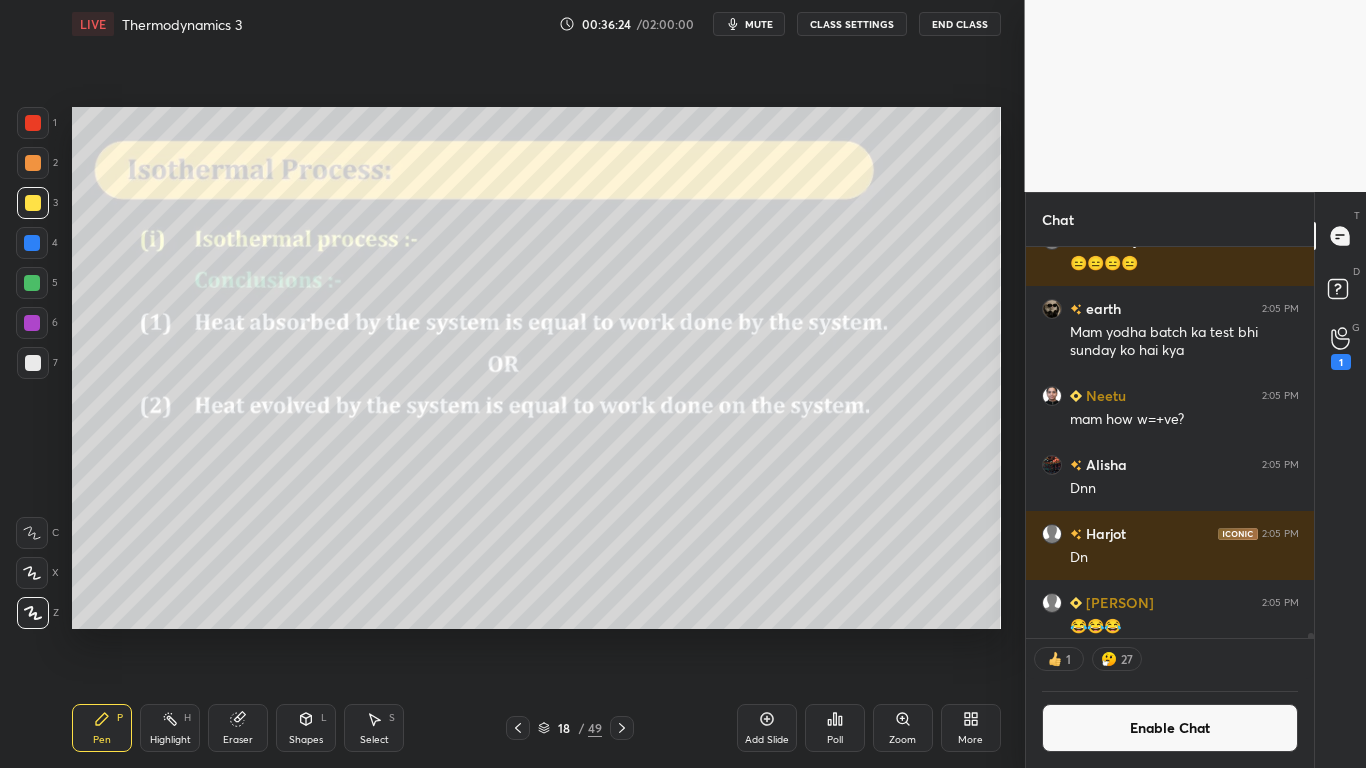 click on "Enable Chat" at bounding box center [1170, 728] 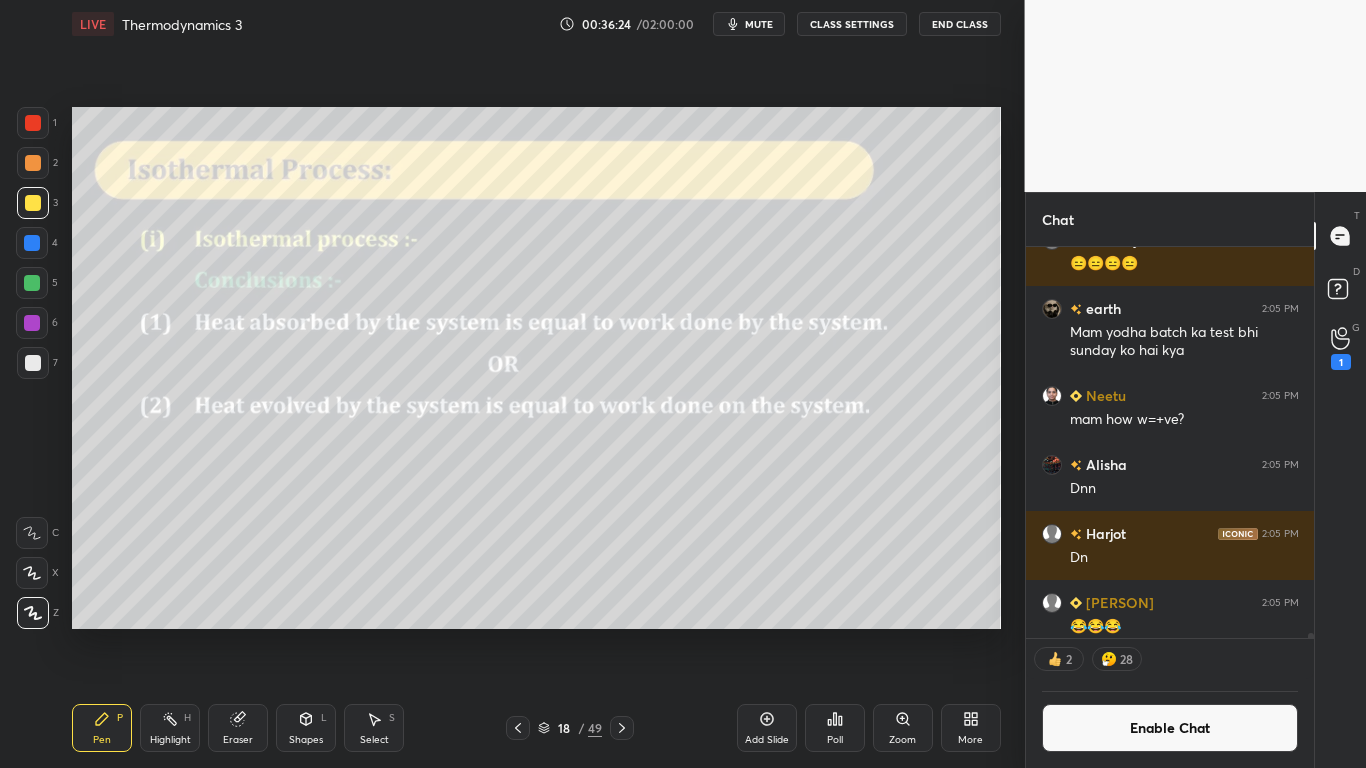 scroll, scrollTop: 7, scrollLeft: 7, axis: both 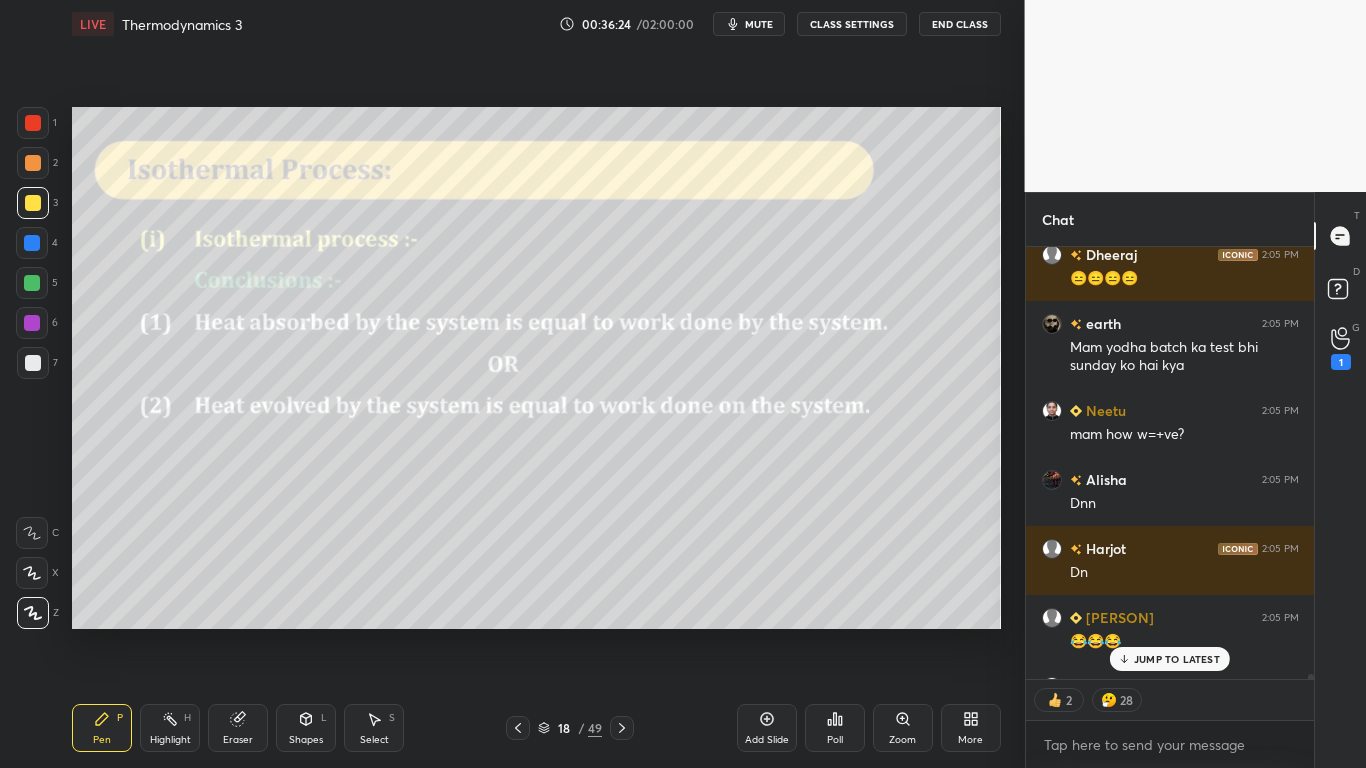 click on "JUMP TO LATEST" at bounding box center [1170, 659] 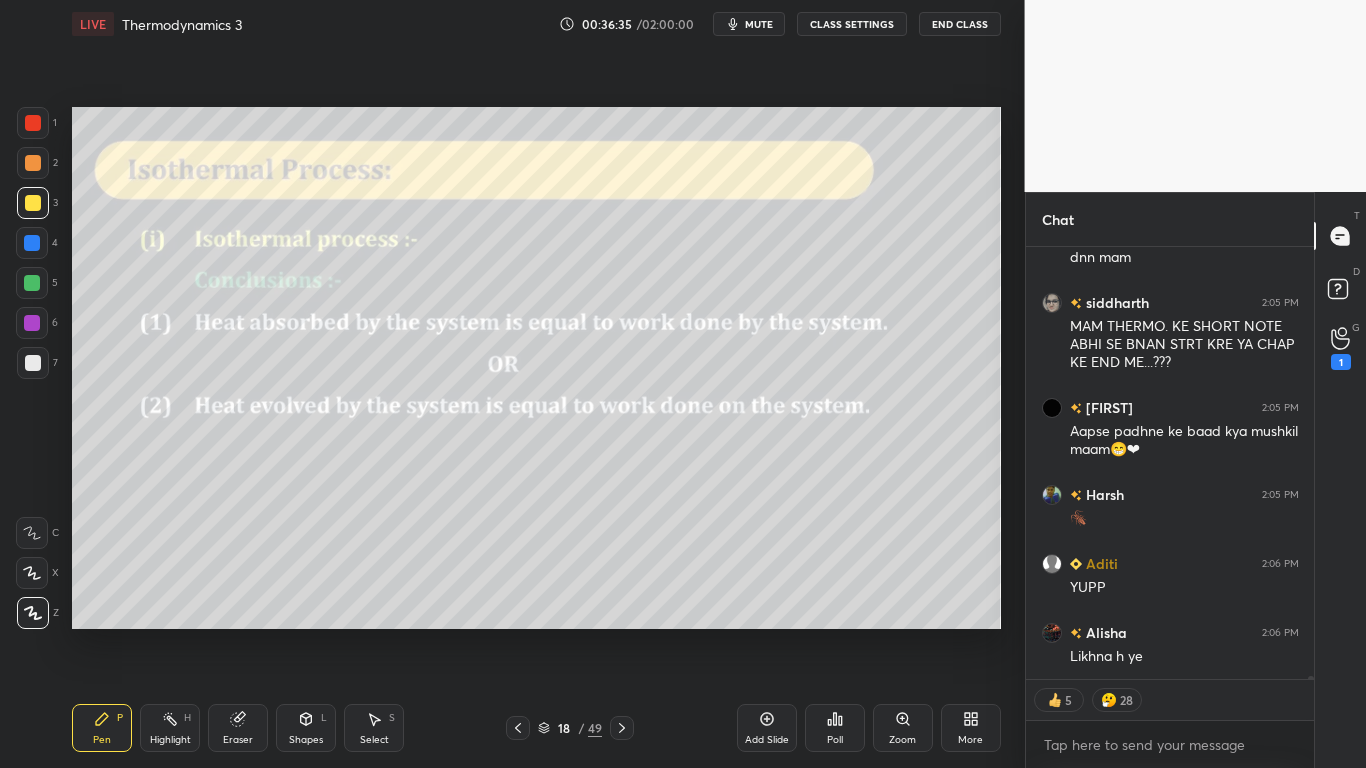 scroll, scrollTop: 55988, scrollLeft: 0, axis: vertical 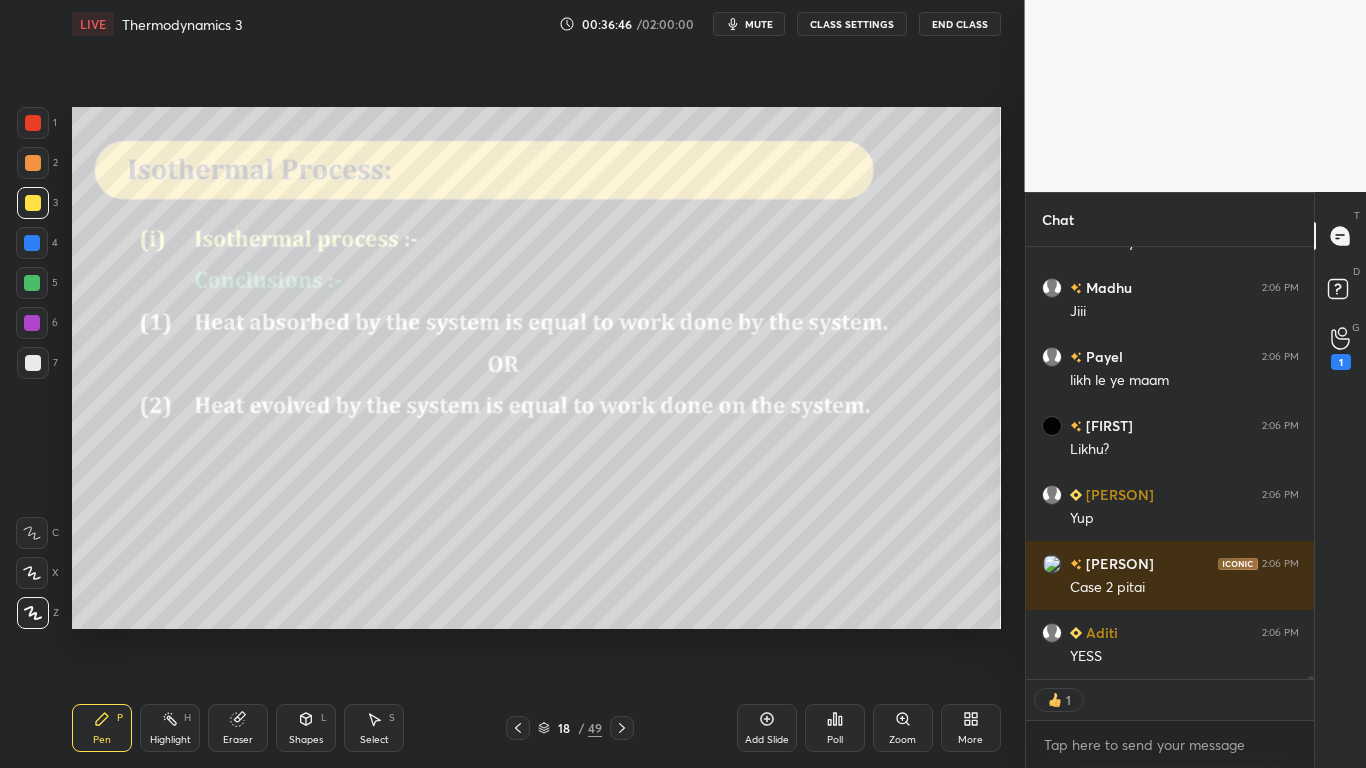 type on "x" 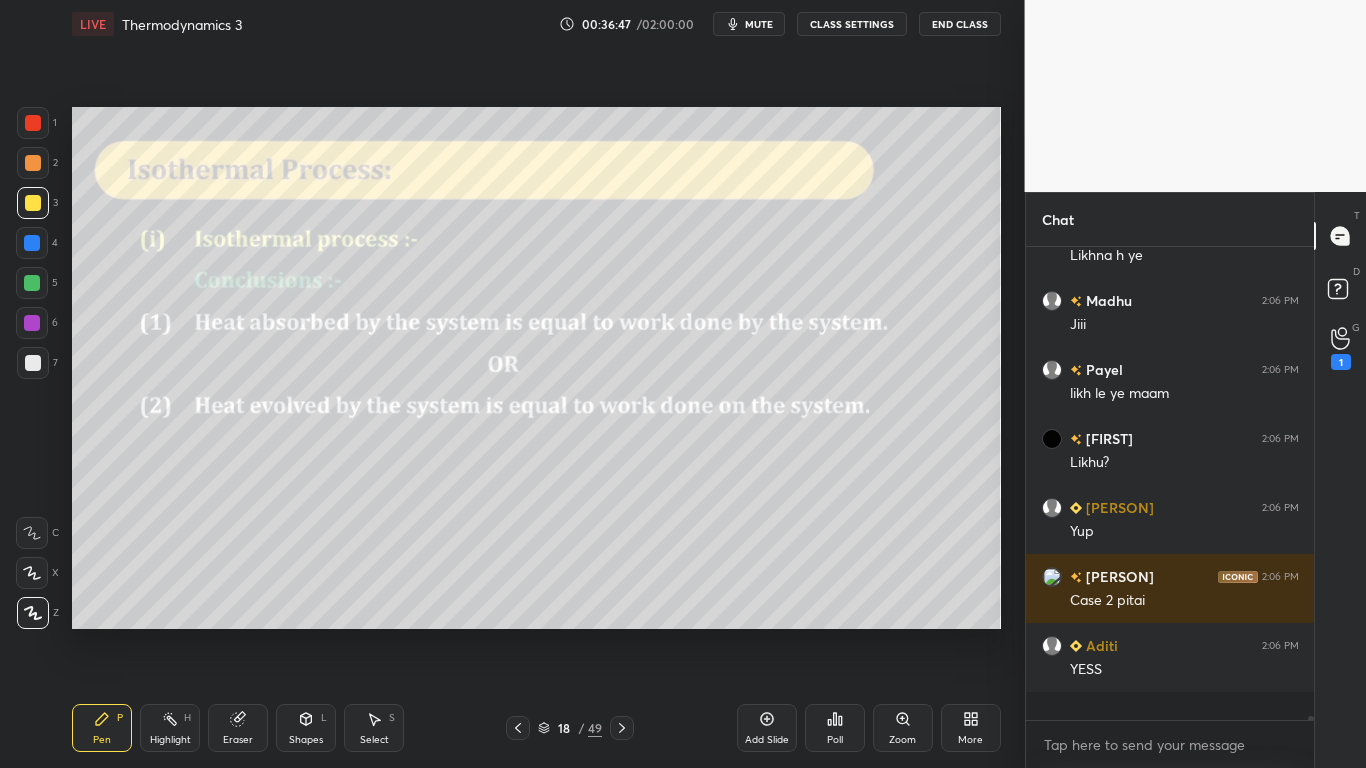scroll, scrollTop: 7, scrollLeft: 7, axis: both 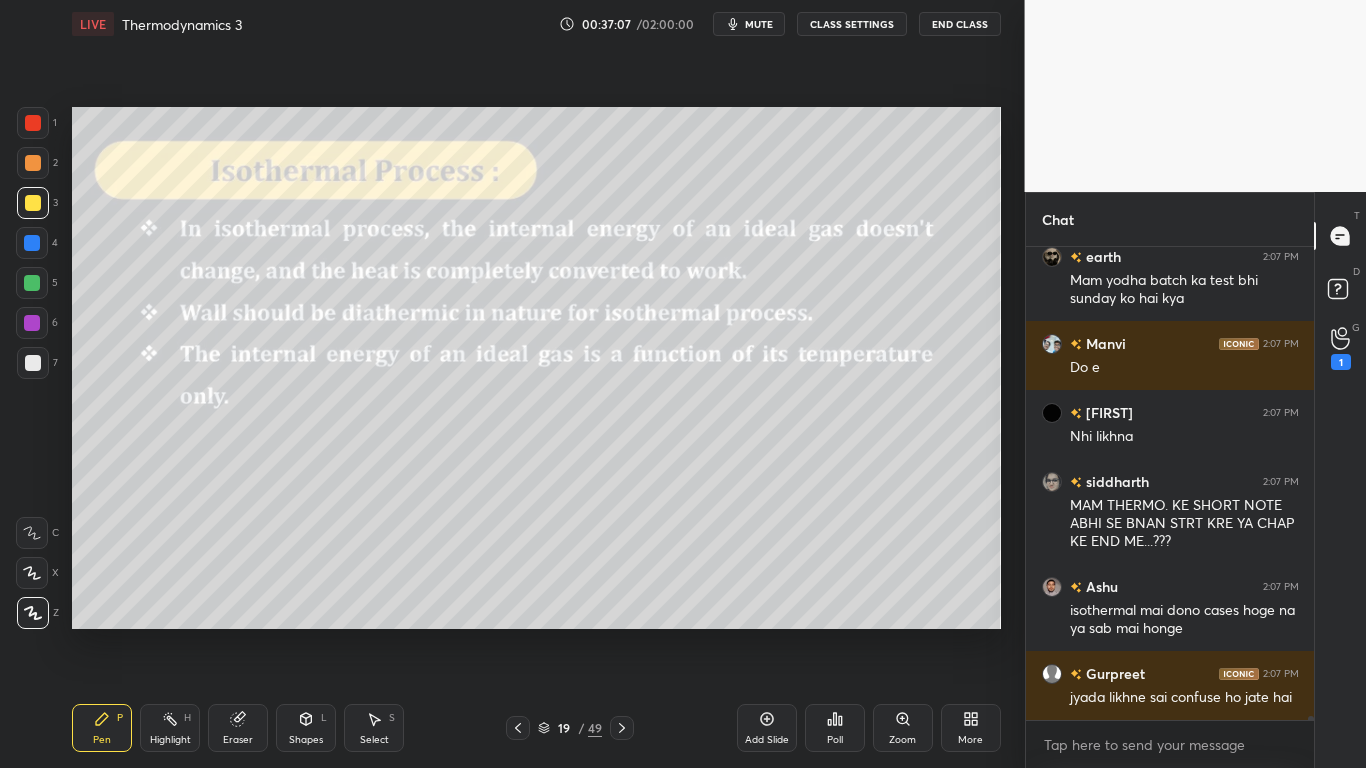click on "CLASS SETTINGS" at bounding box center [852, 24] 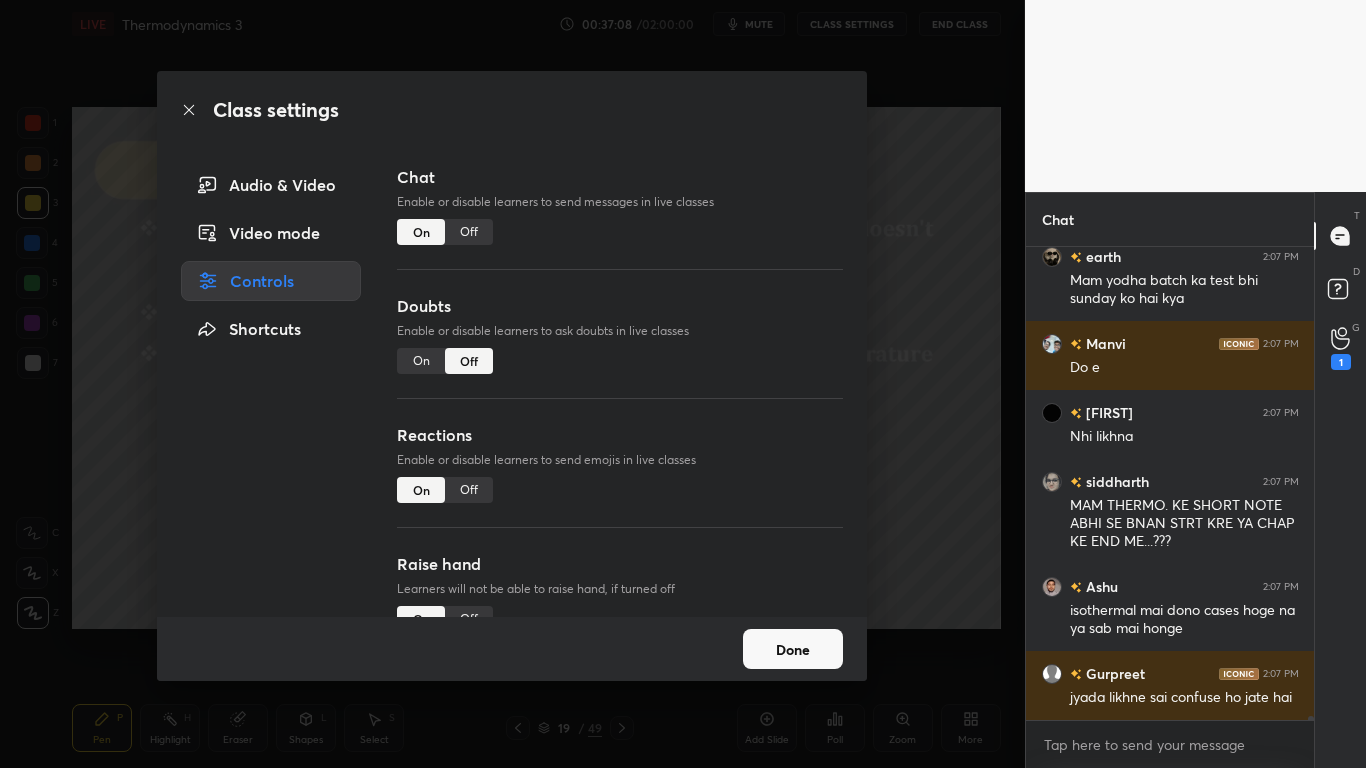 scroll, scrollTop: 56852, scrollLeft: 0, axis: vertical 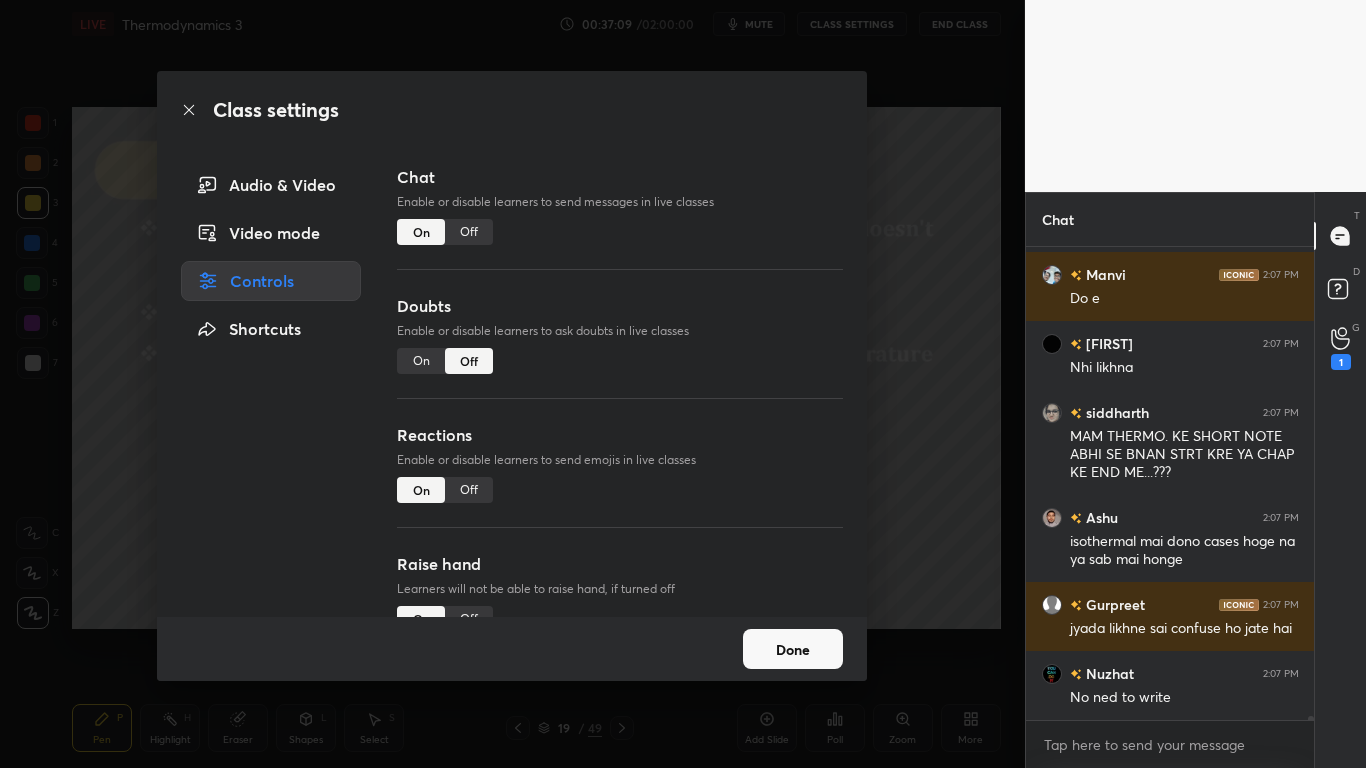 click on "Off" at bounding box center (469, 232) 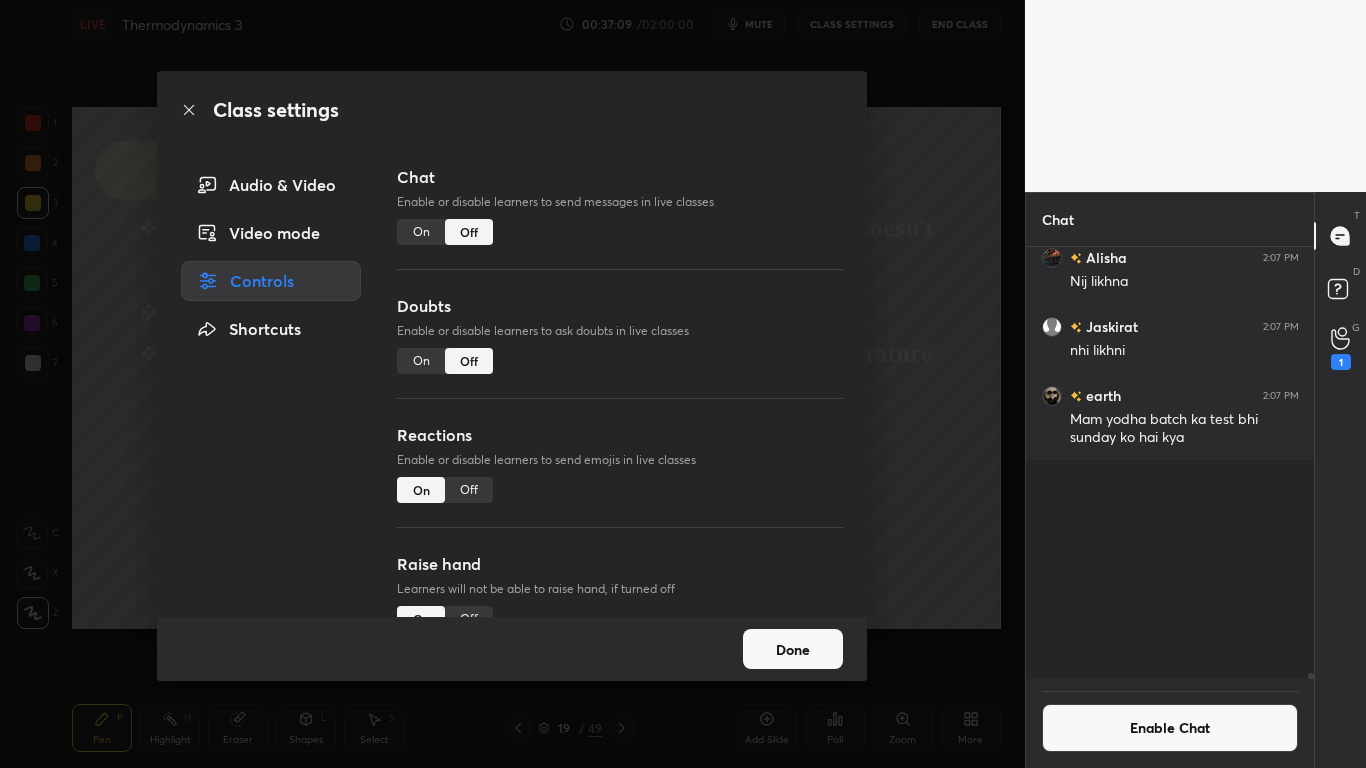 scroll, scrollTop: 56215, scrollLeft: 0, axis: vertical 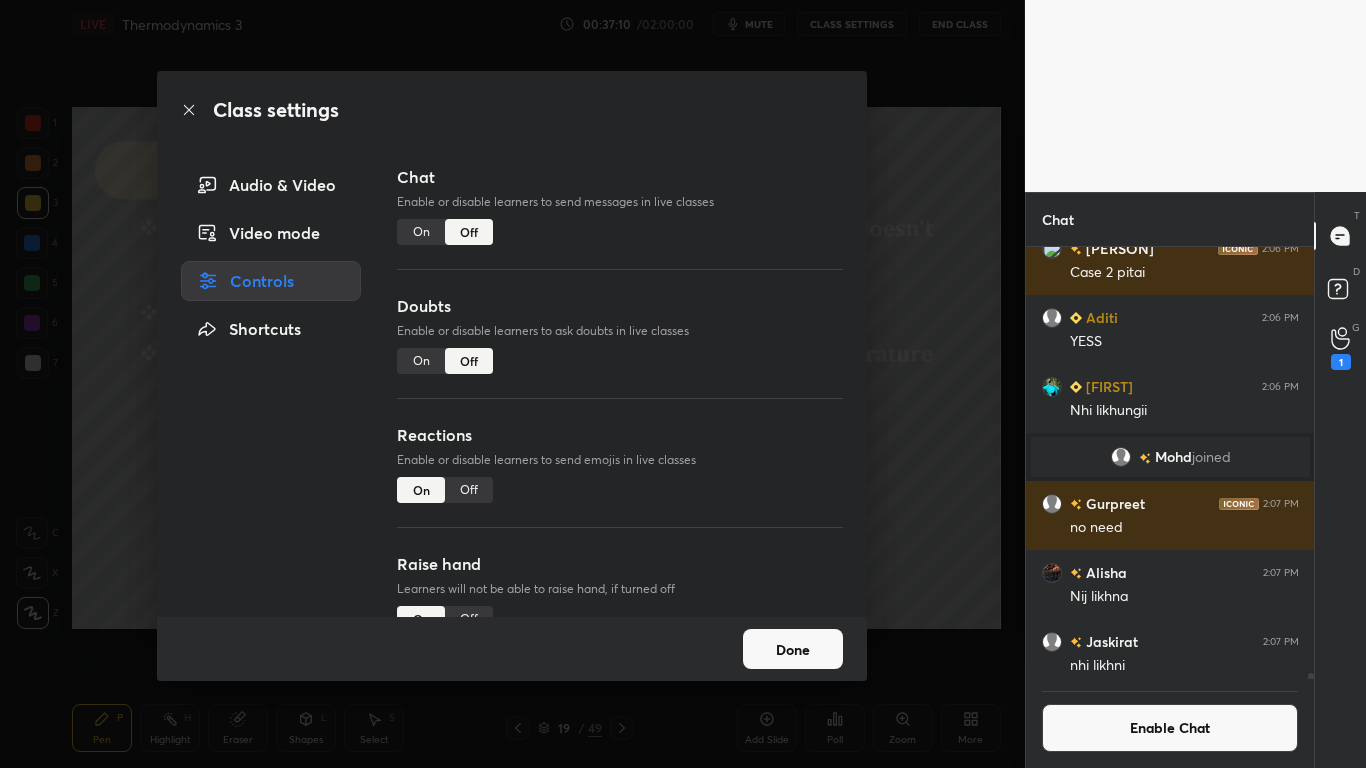 click on "Done" at bounding box center (793, 649) 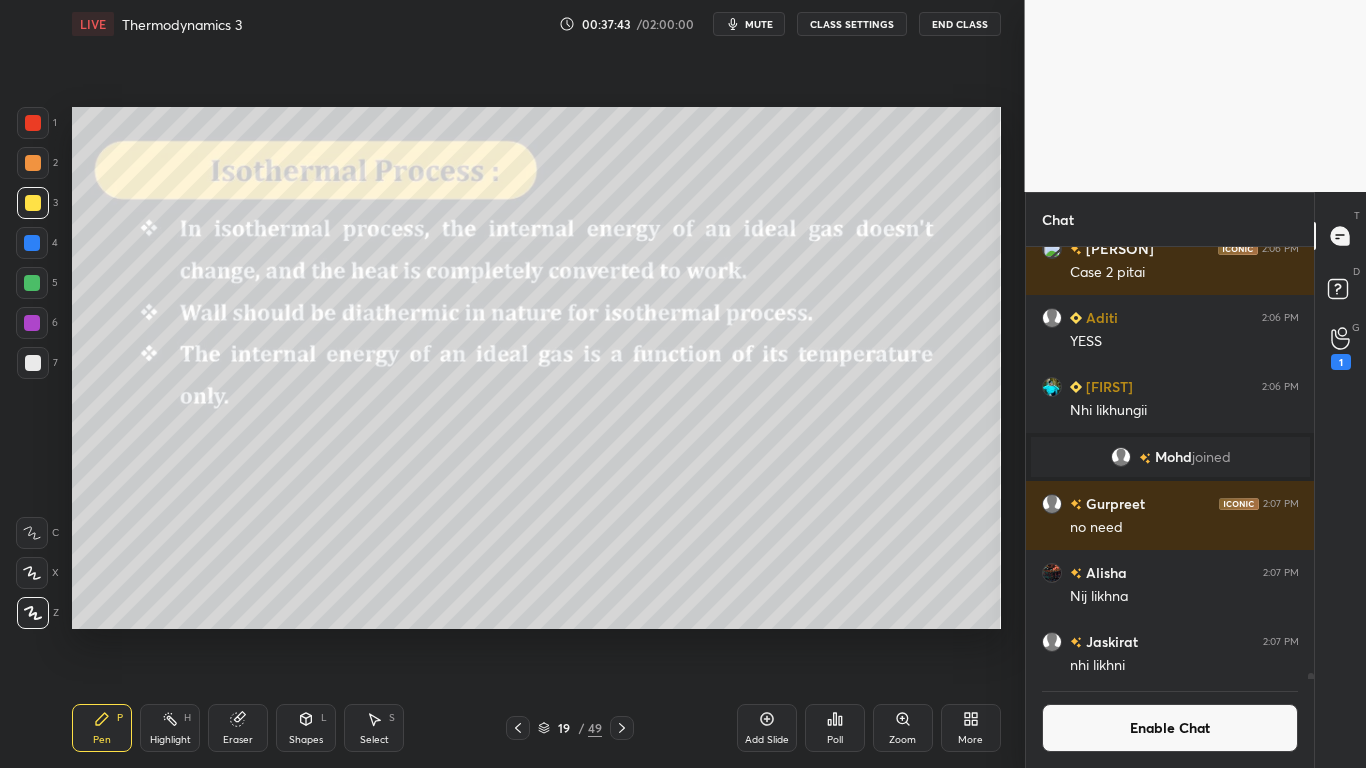 click on "Enable Chat" at bounding box center (1170, 728) 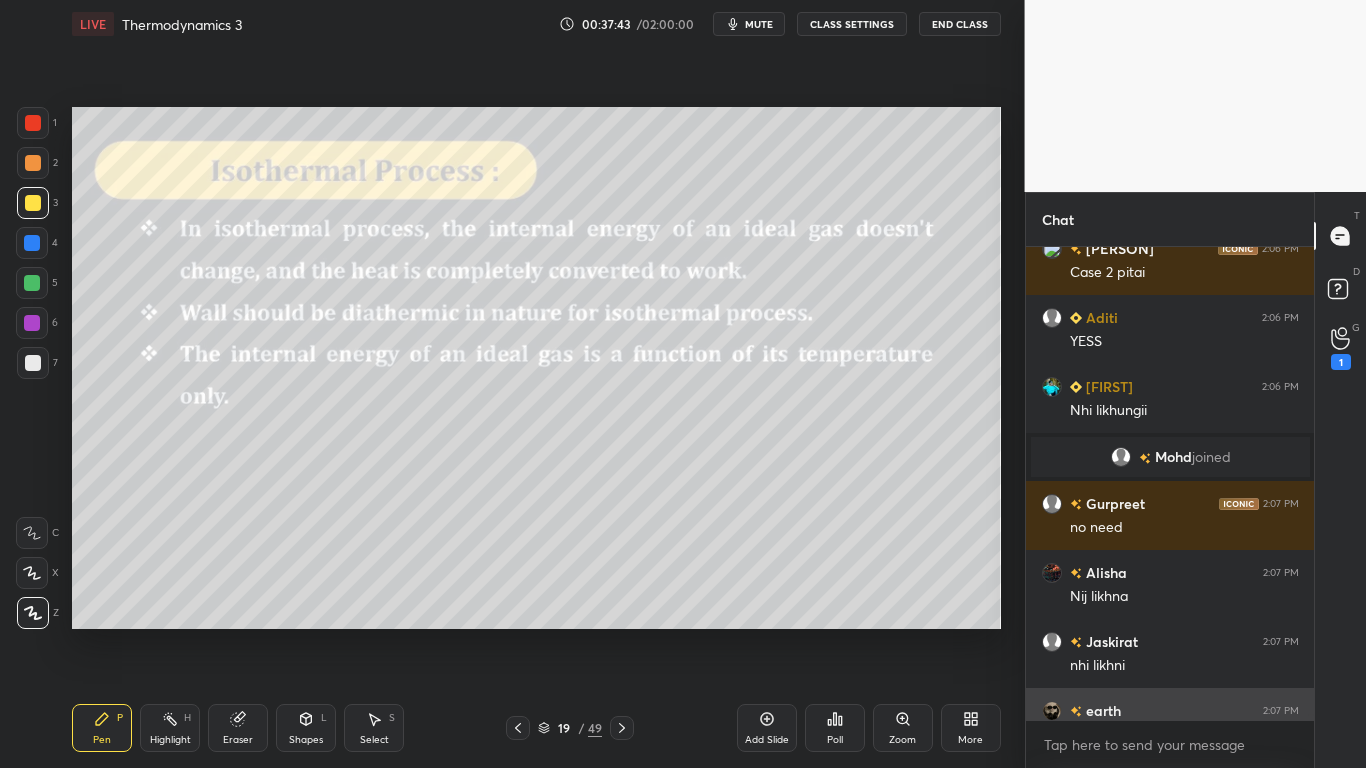 scroll, scrollTop: 7, scrollLeft: 7, axis: both 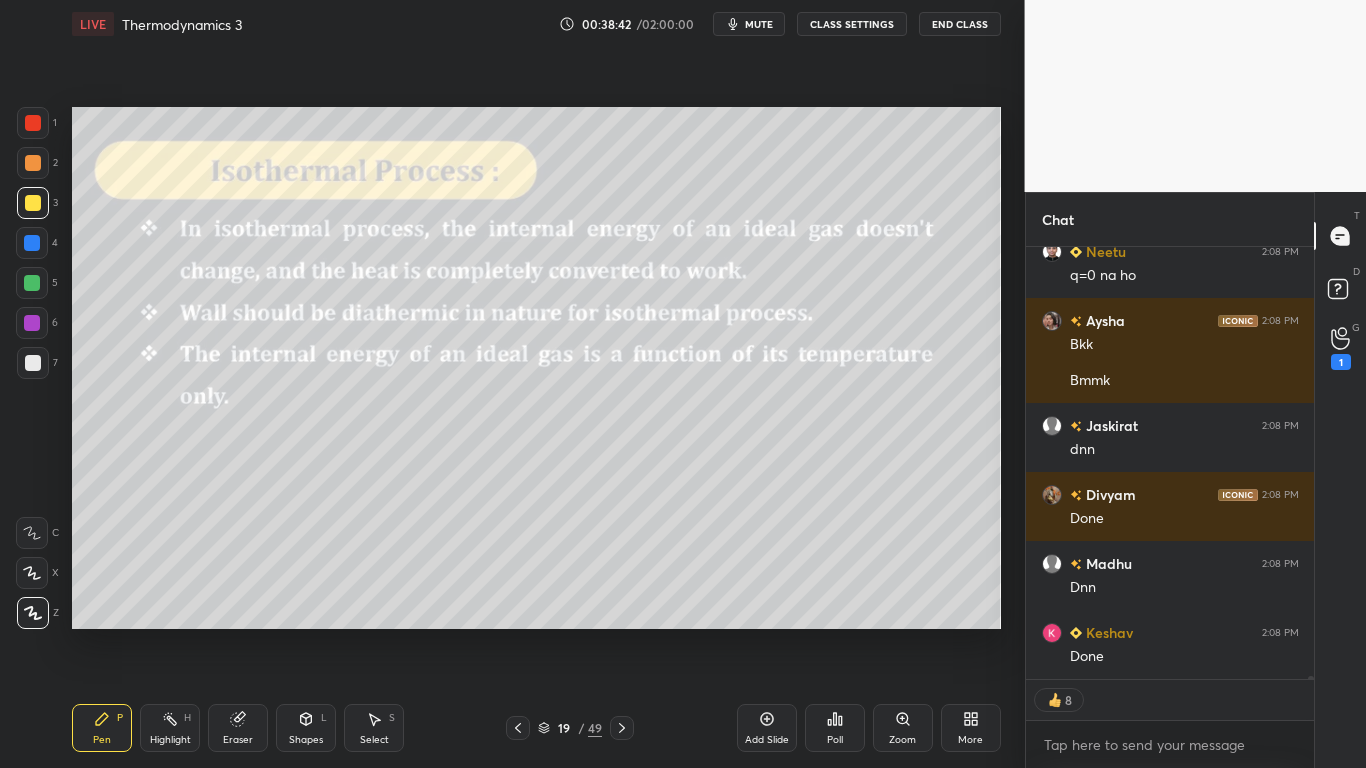 type on "x" 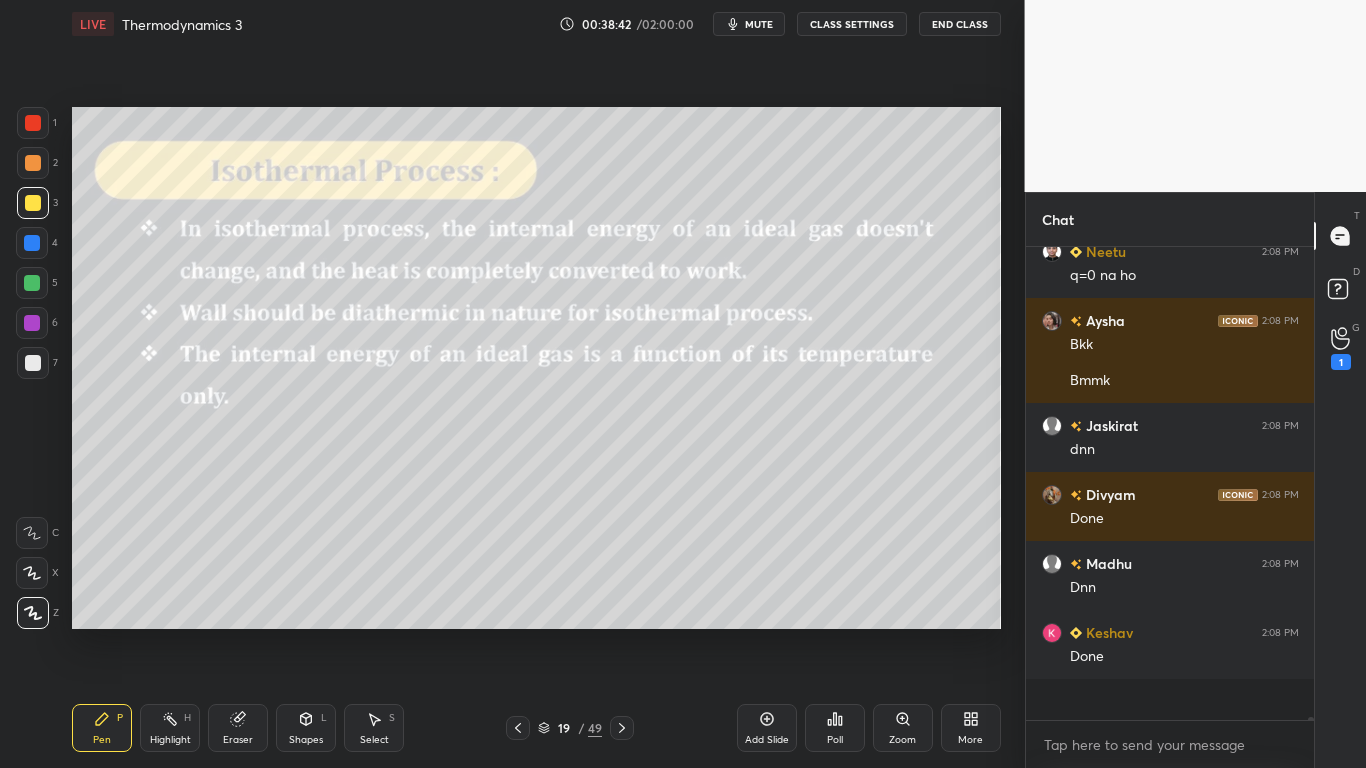 scroll, scrollTop: 7, scrollLeft: 7, axis: both 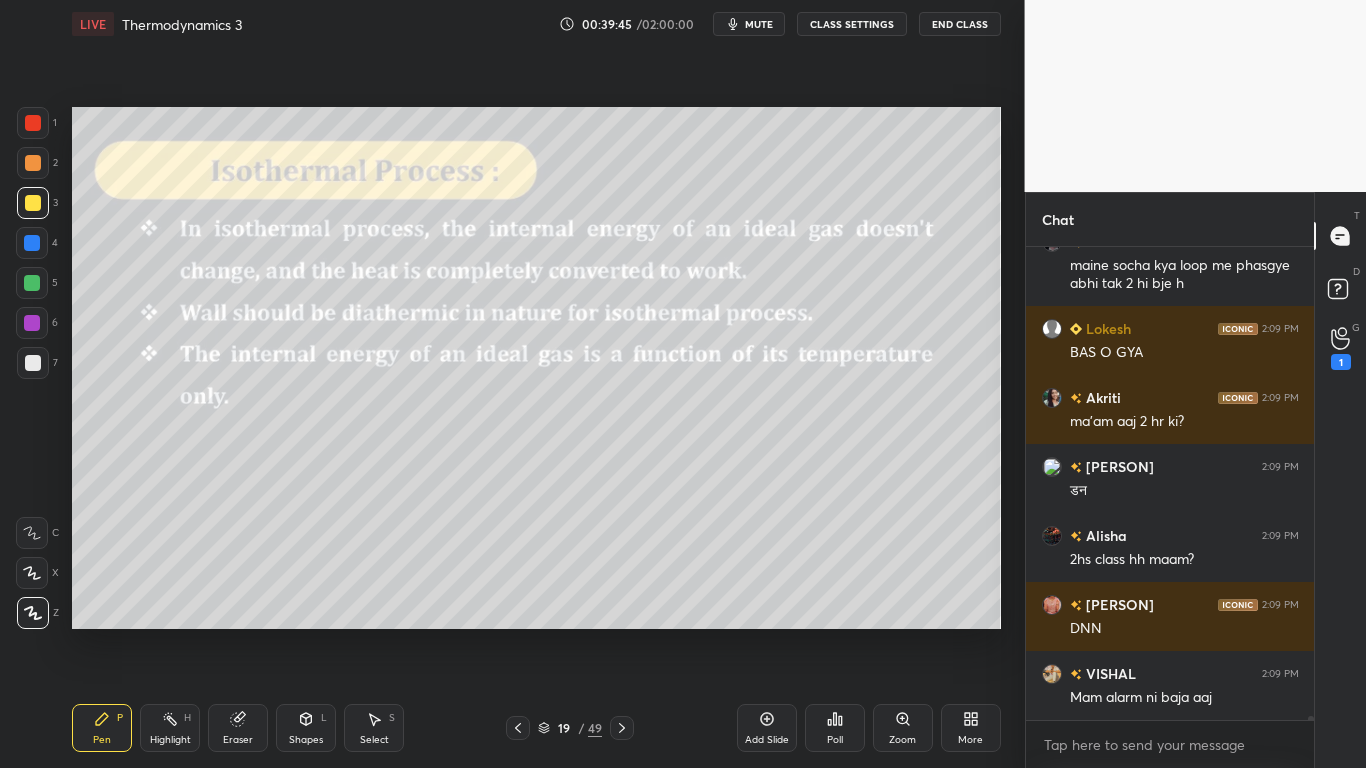 click 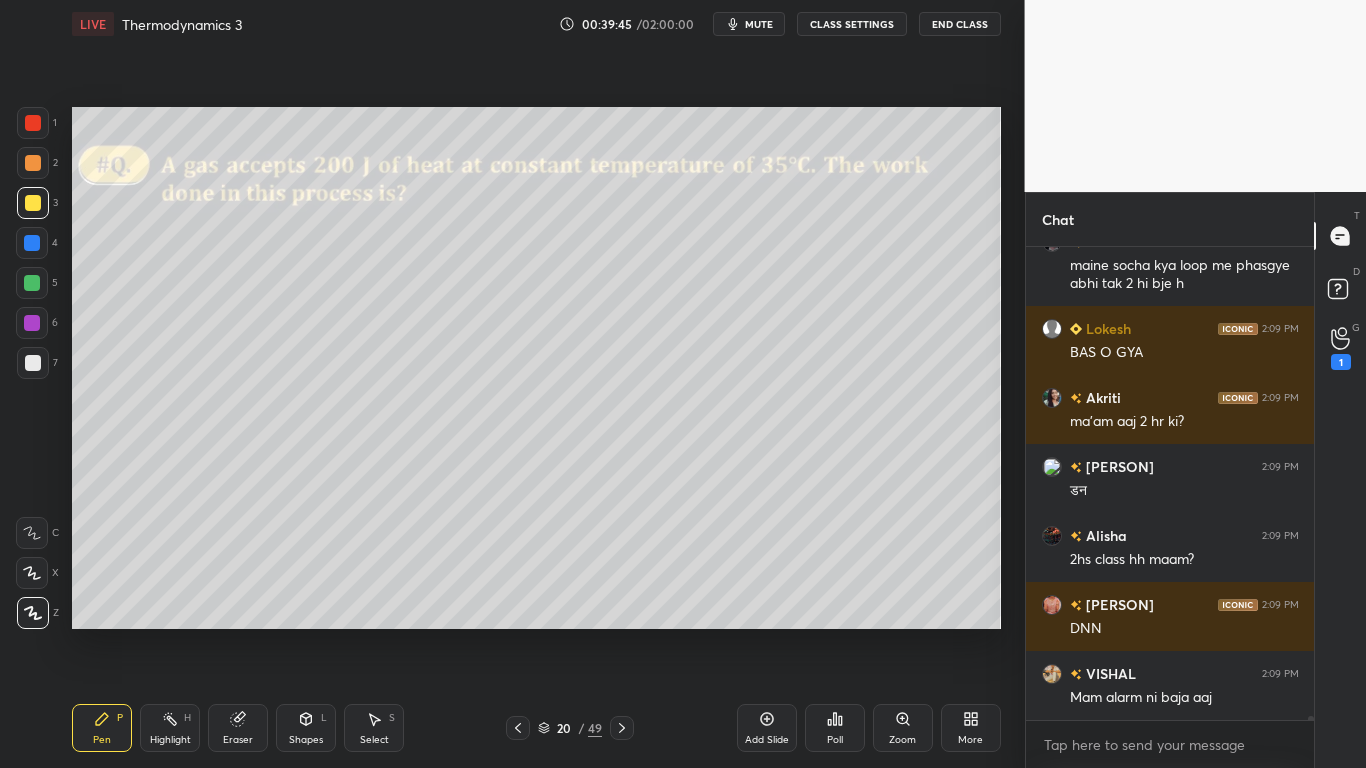 scroll, scrollTop: 60402, scrollLeft: 0, axis: vertical 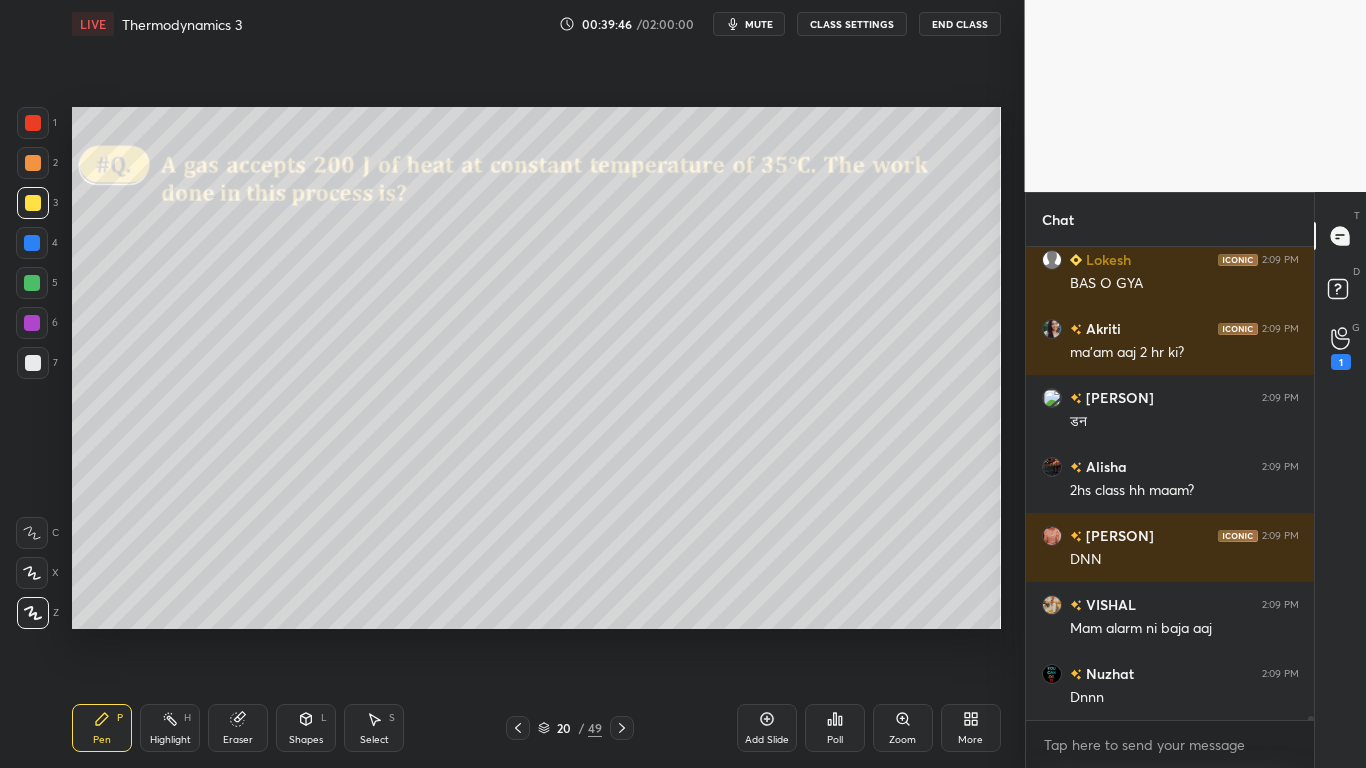 click on "CLASS SETTINGS" at bounding box center [852, 24] 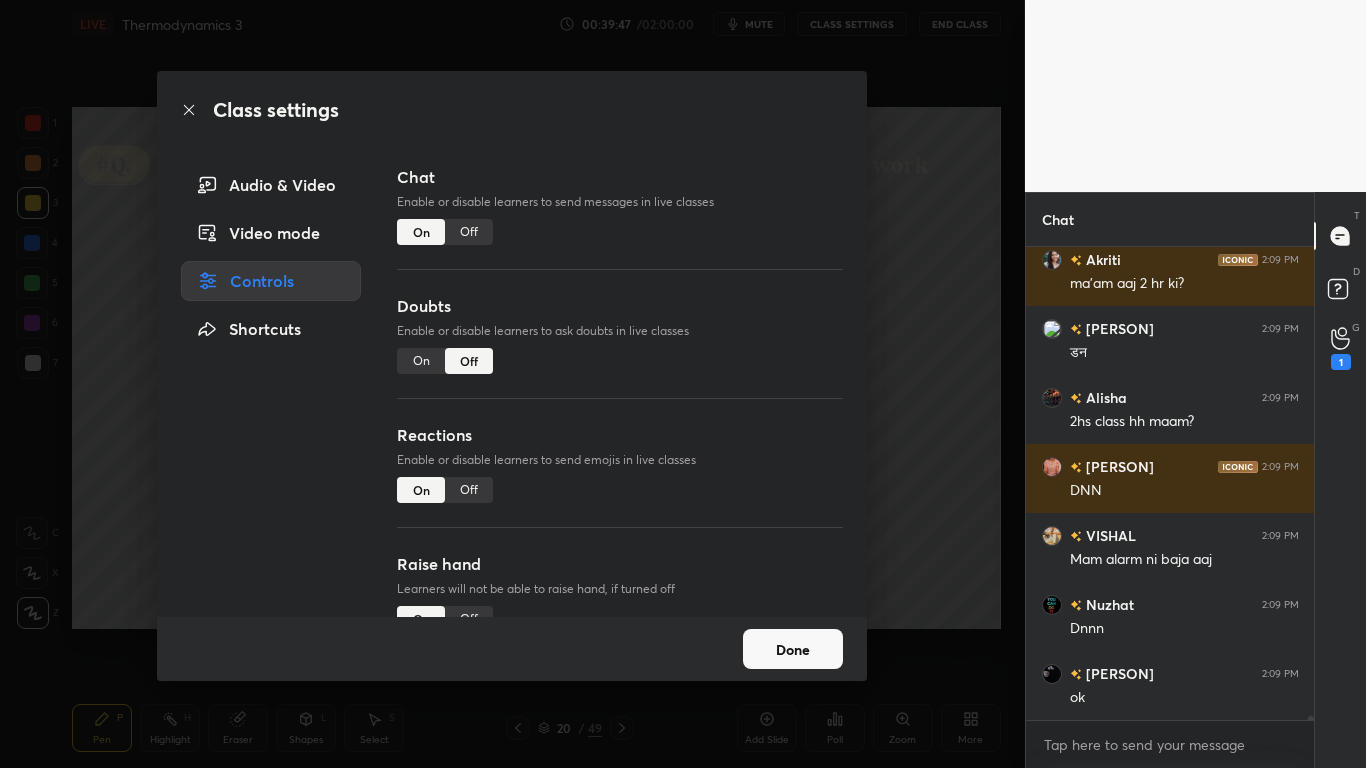 click on "Off" at bounding box center [469, 232] 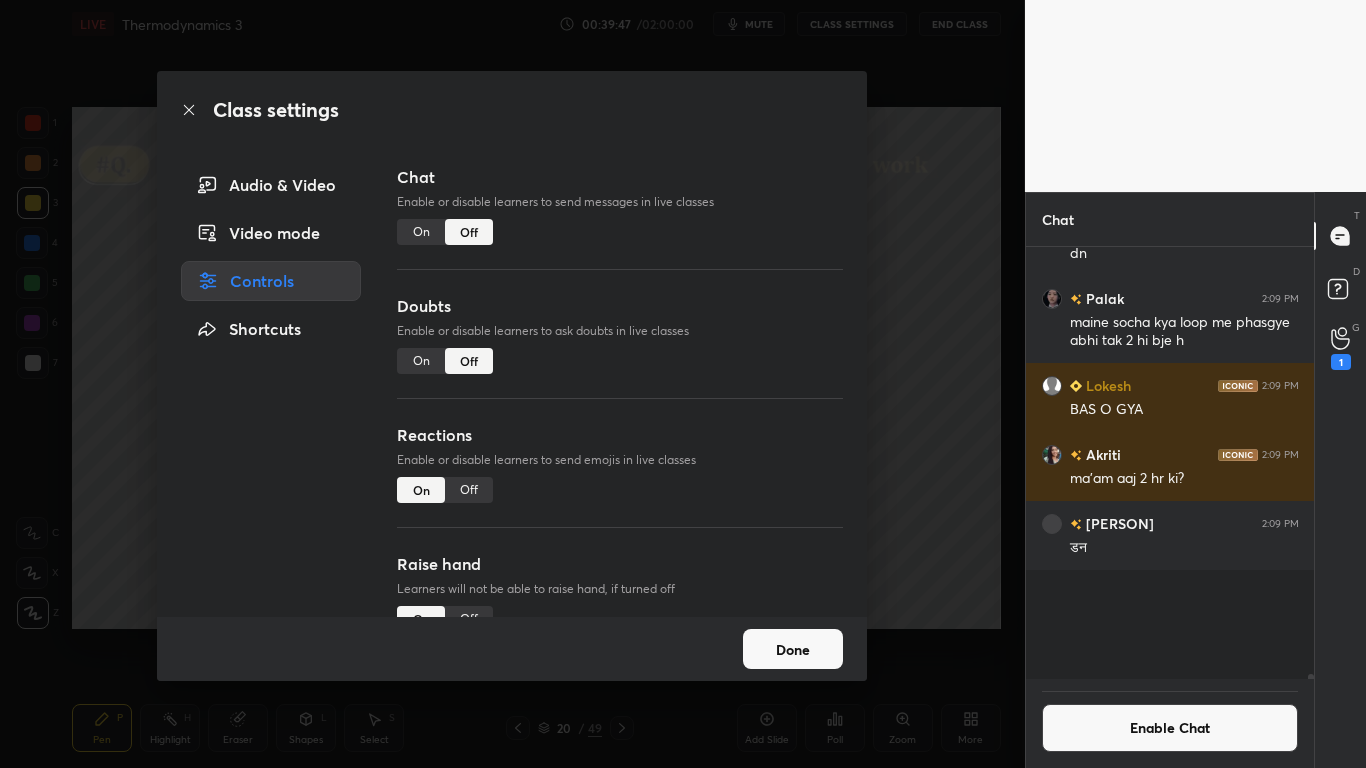 scroll, scrollTop: 59415, scrollLeft: 0, axis: vertical 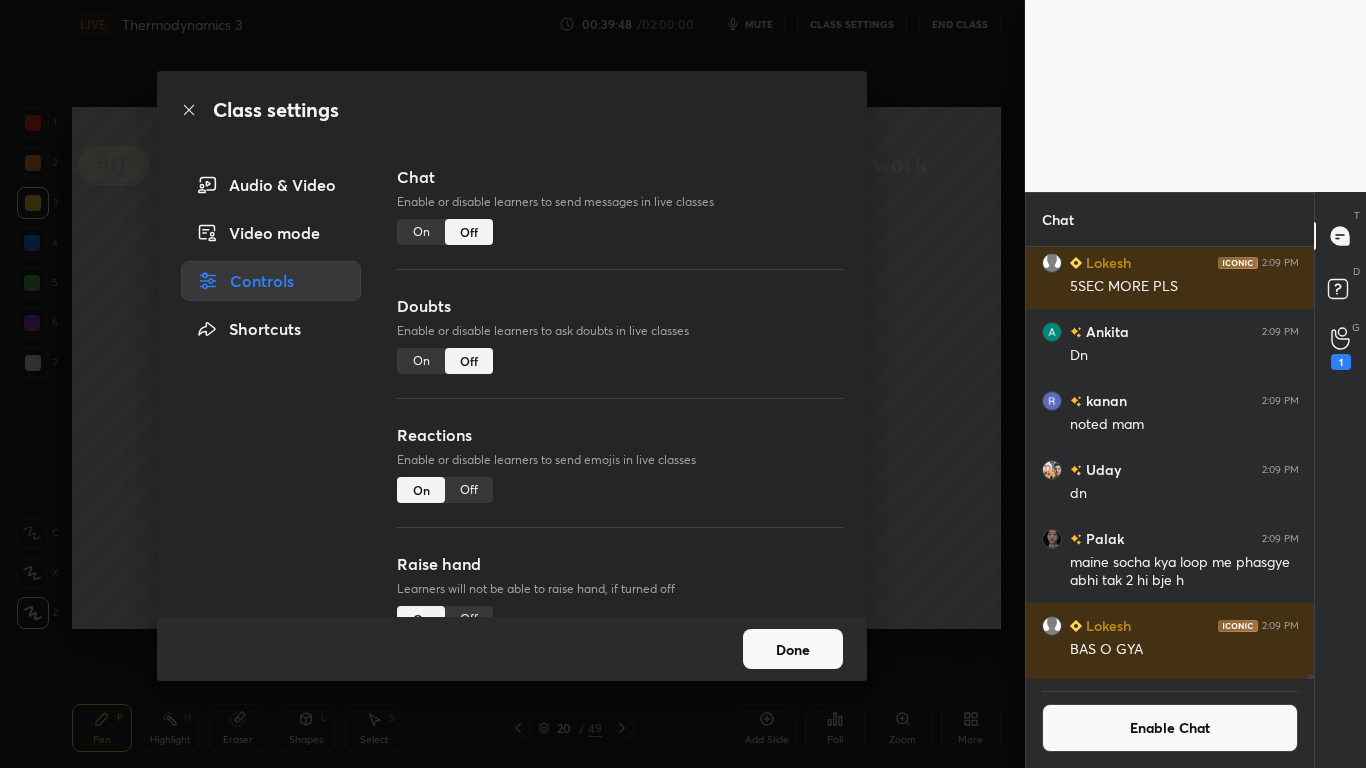 click on "Done" at bounding box center (793, 649) 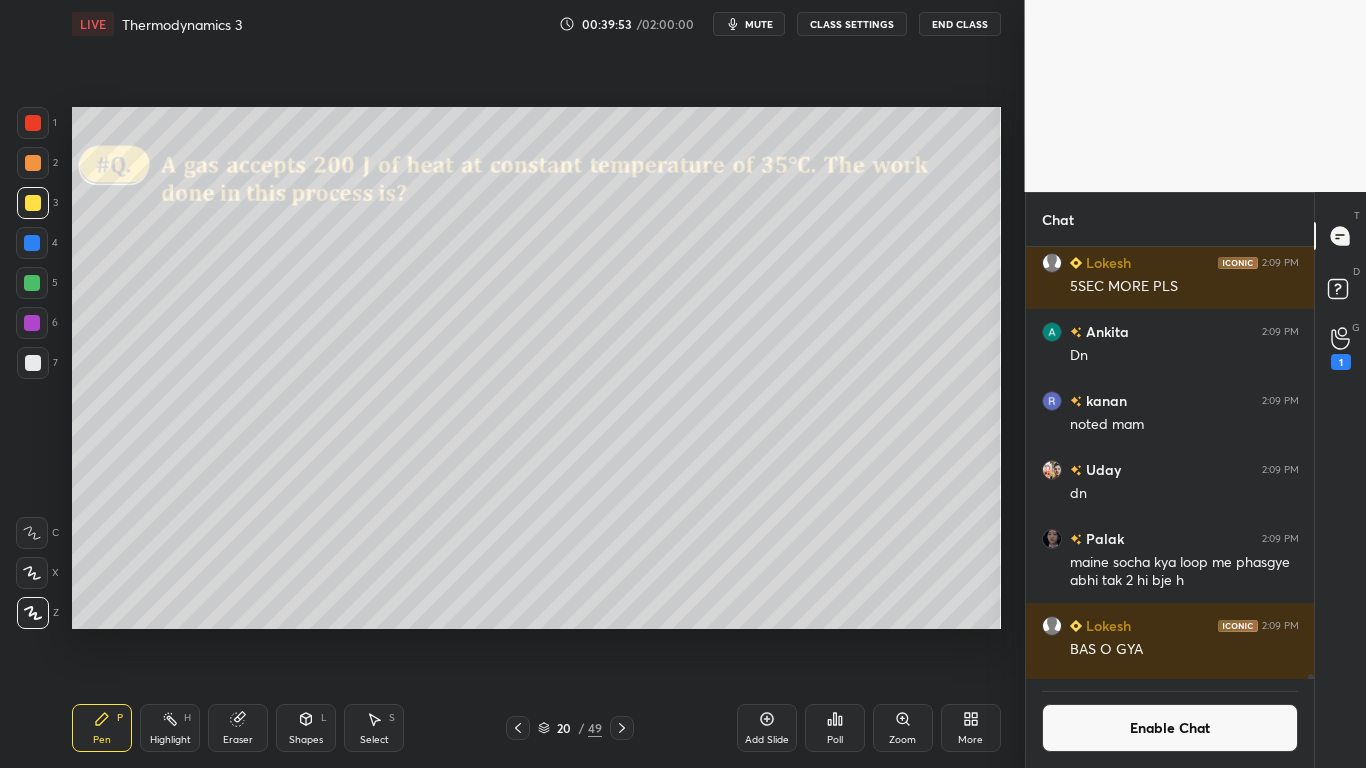 click at bounding box center (33, 363) 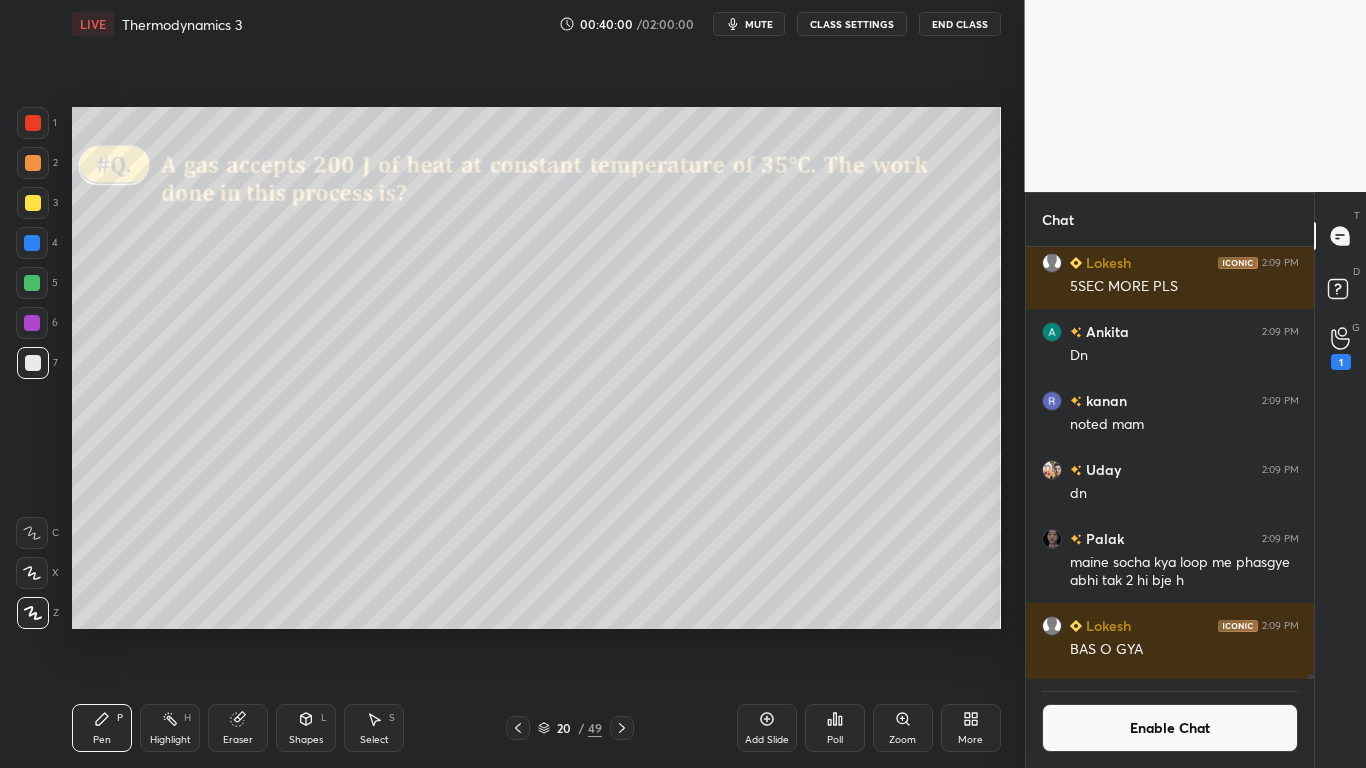 scroll, scrollTop: 385, scrollLeft: 282, axis: both 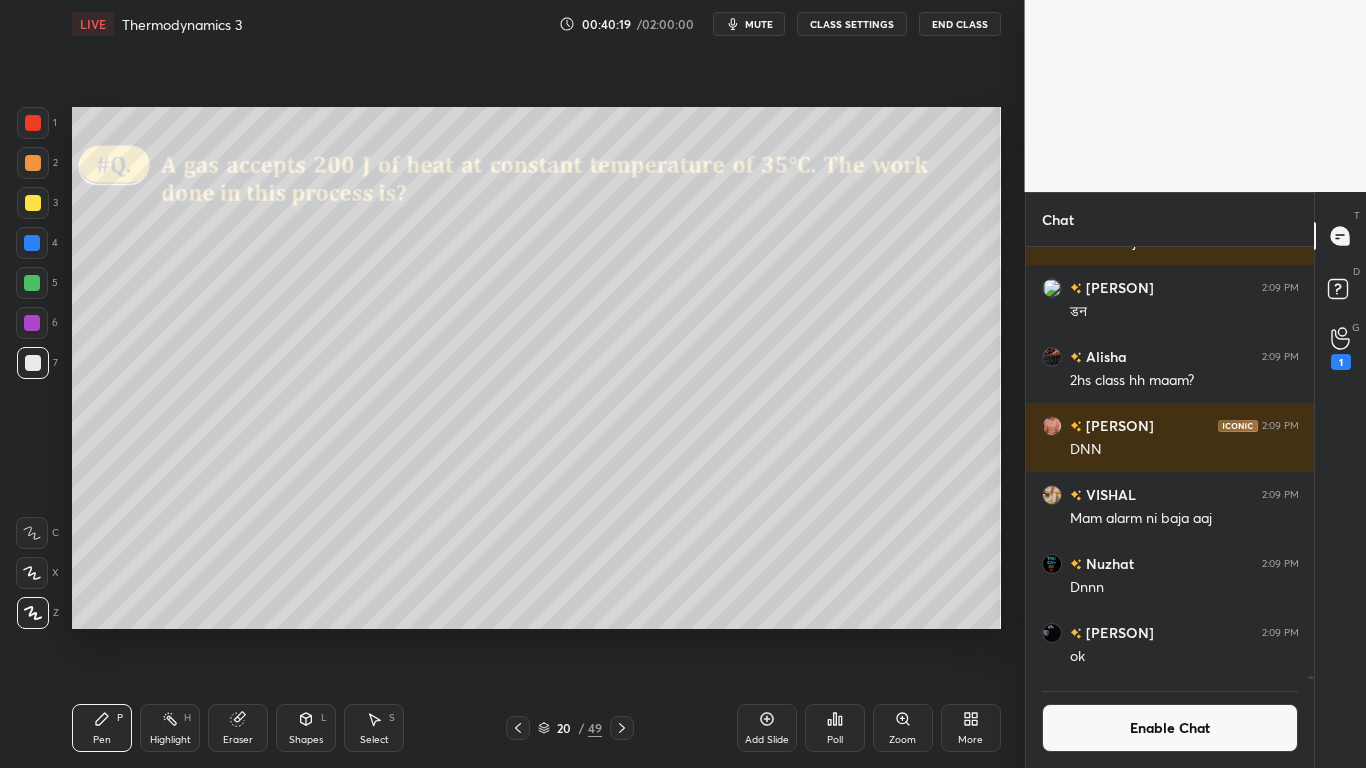 click on "Poll" at bounding box center (835, 728) 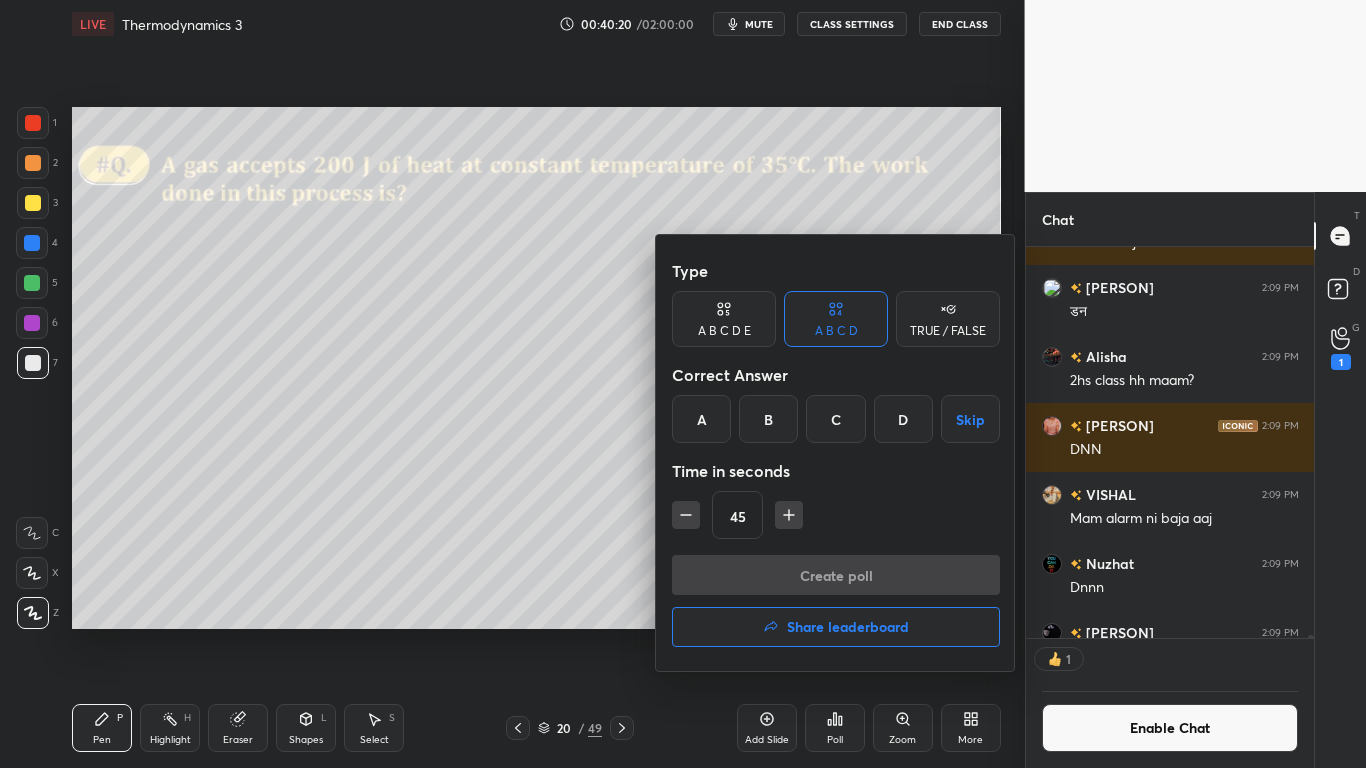 scroll, scrollTop: 385, scrollLeft: 282, axis: both 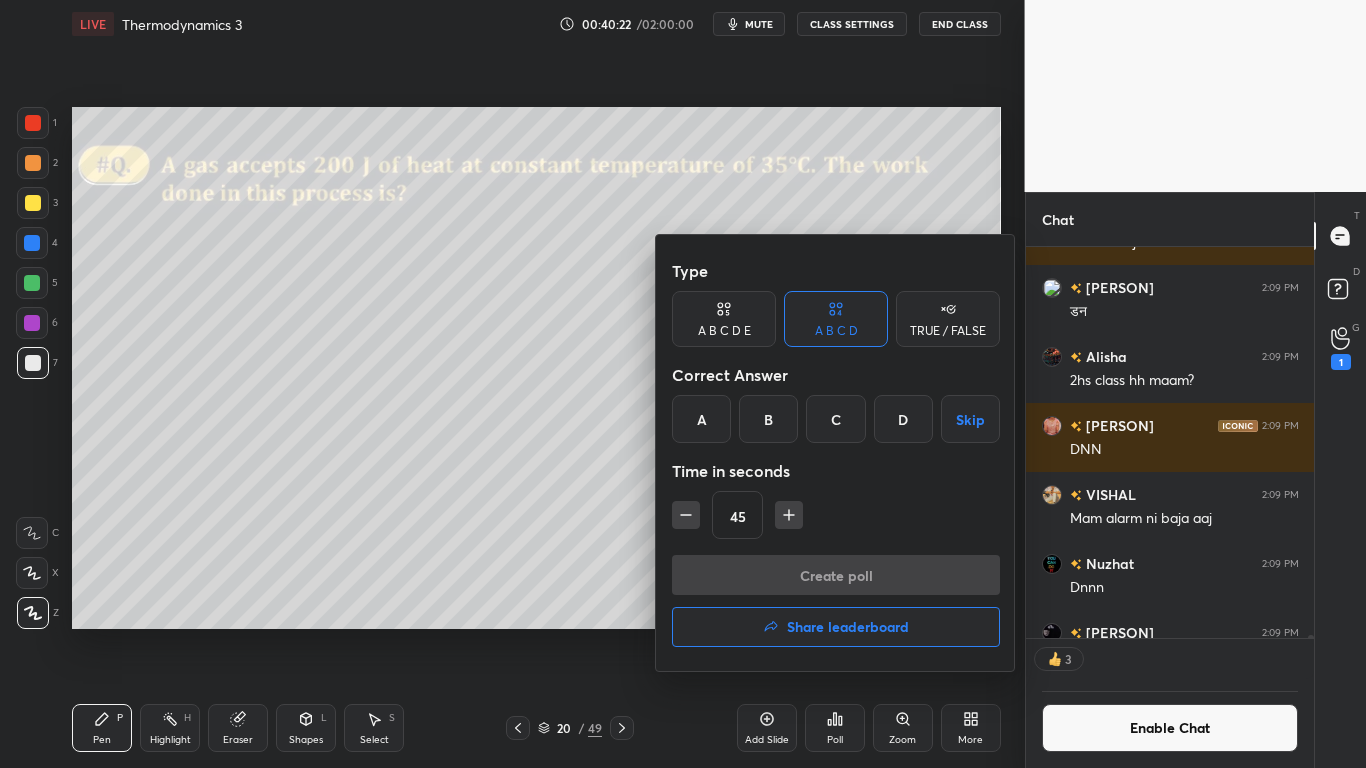 click on "B" at bounding box center [768, 419] 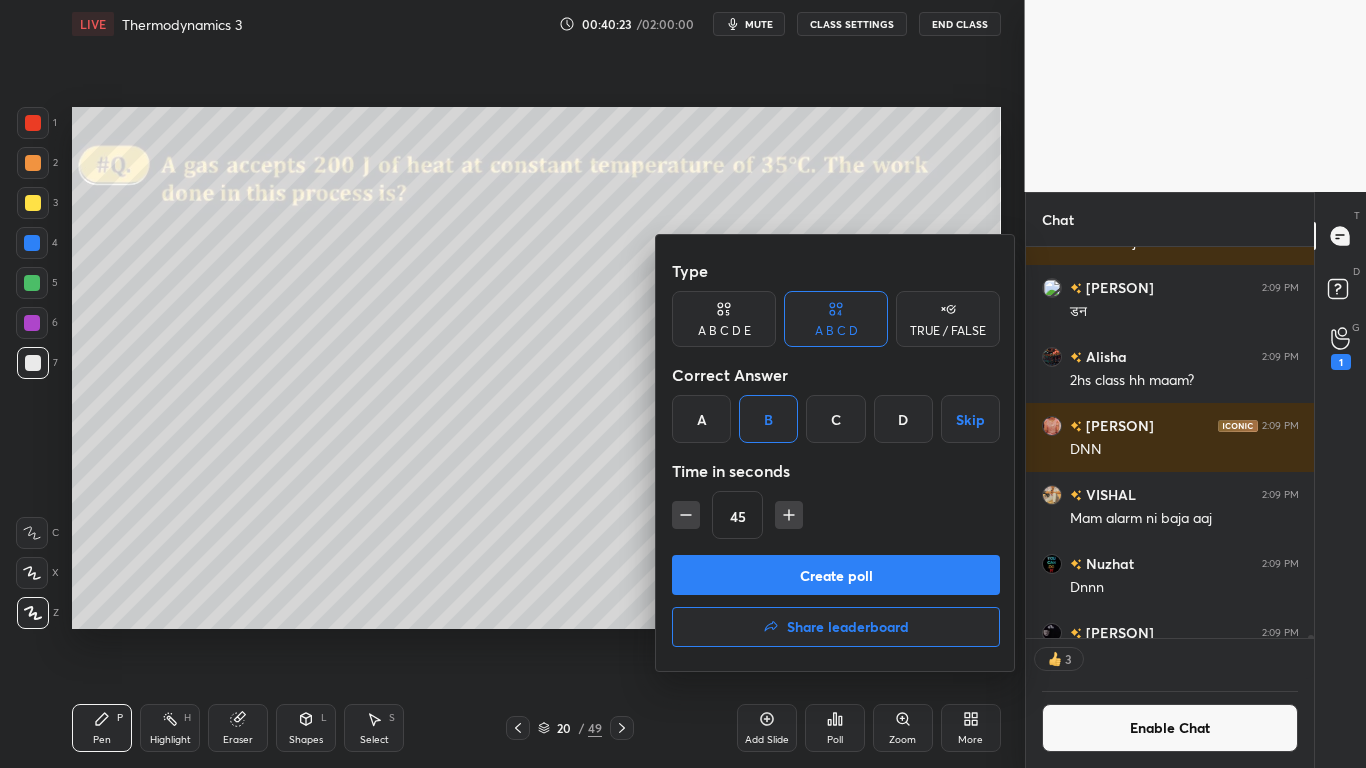 click 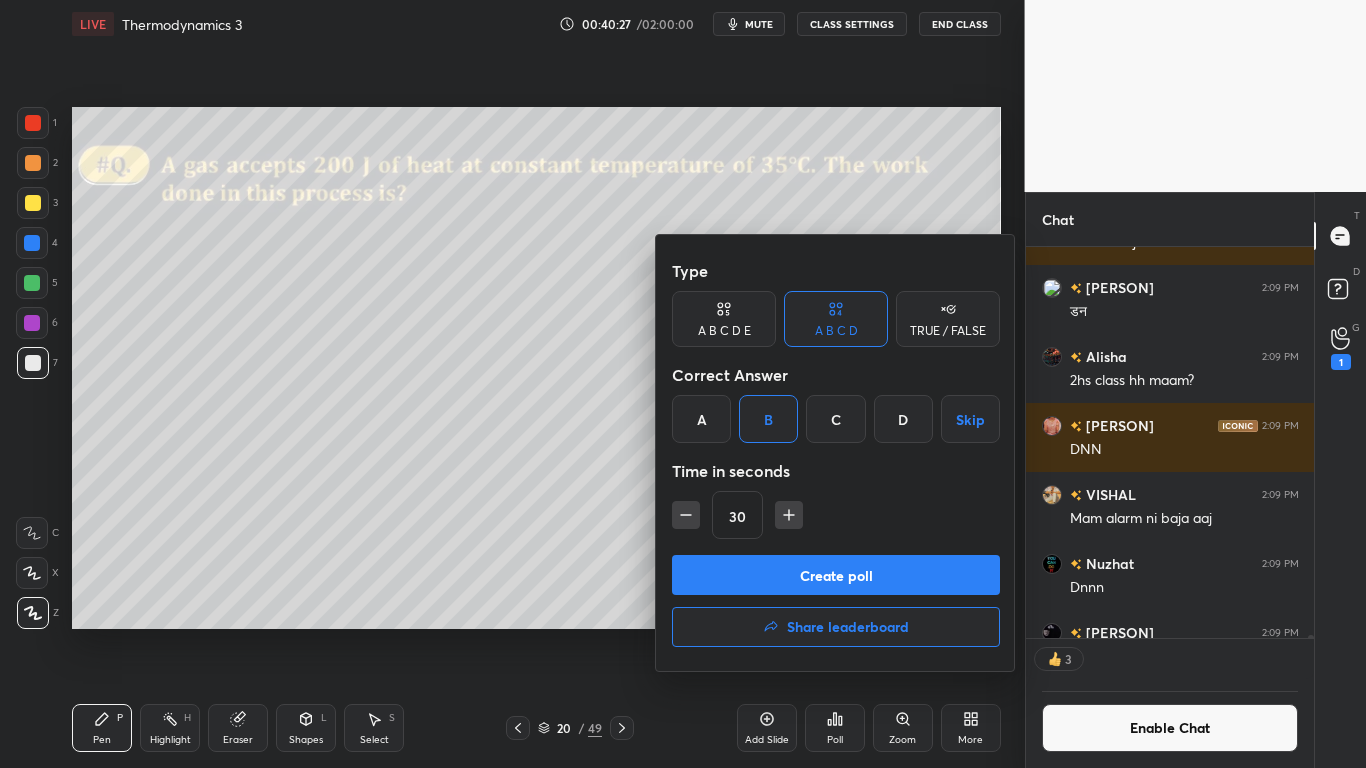 click on "Create poll" at bounding box center [836, 575] 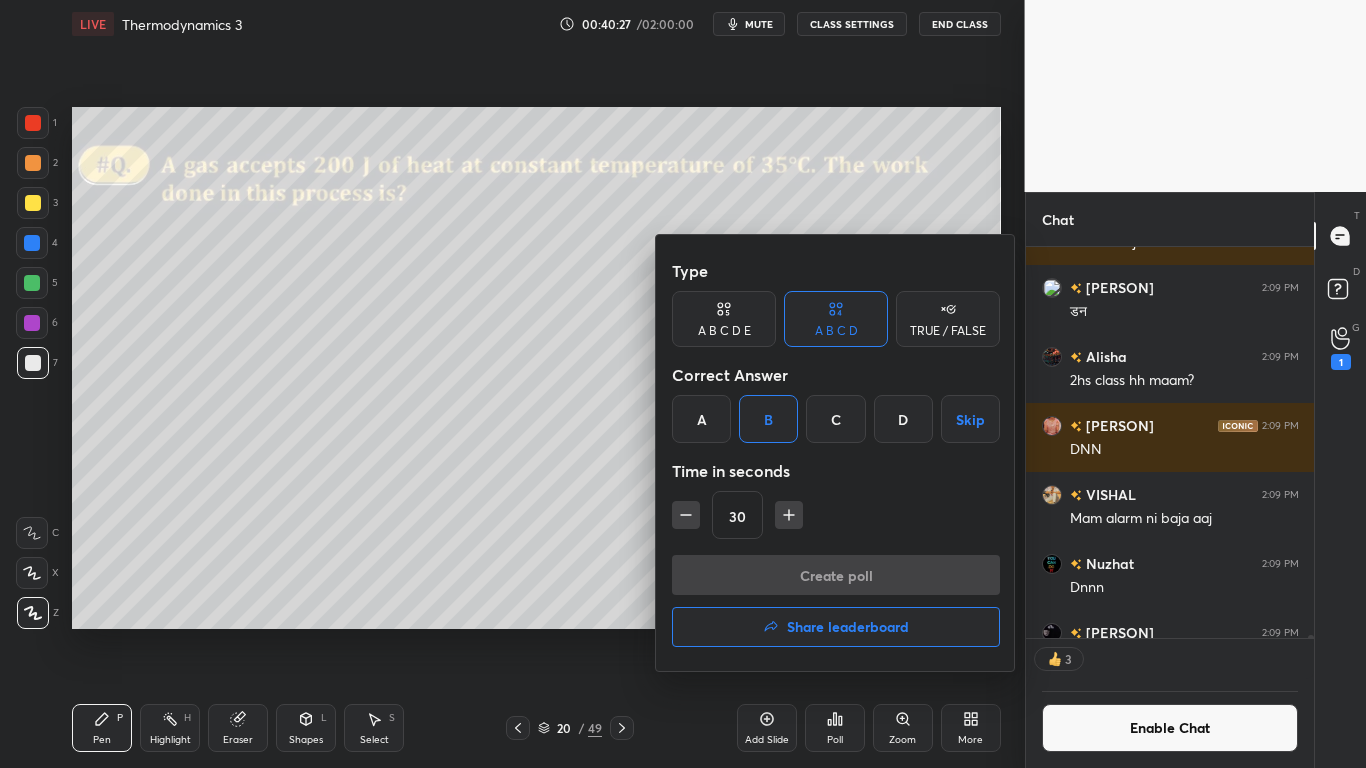 scroll, scrollTop: 333, scrollLeft: 282, axis: both 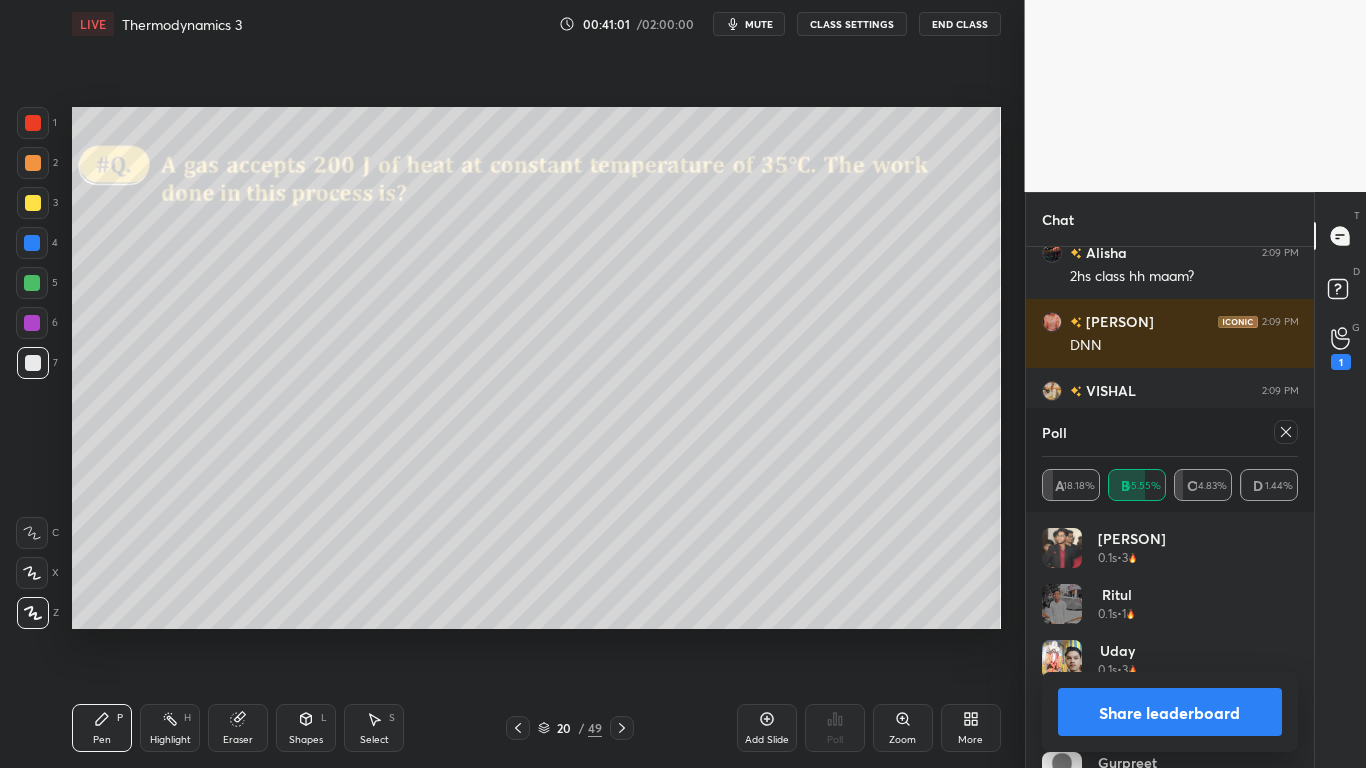 click on "Share leaderboard" at bounding box center (1170, 712) 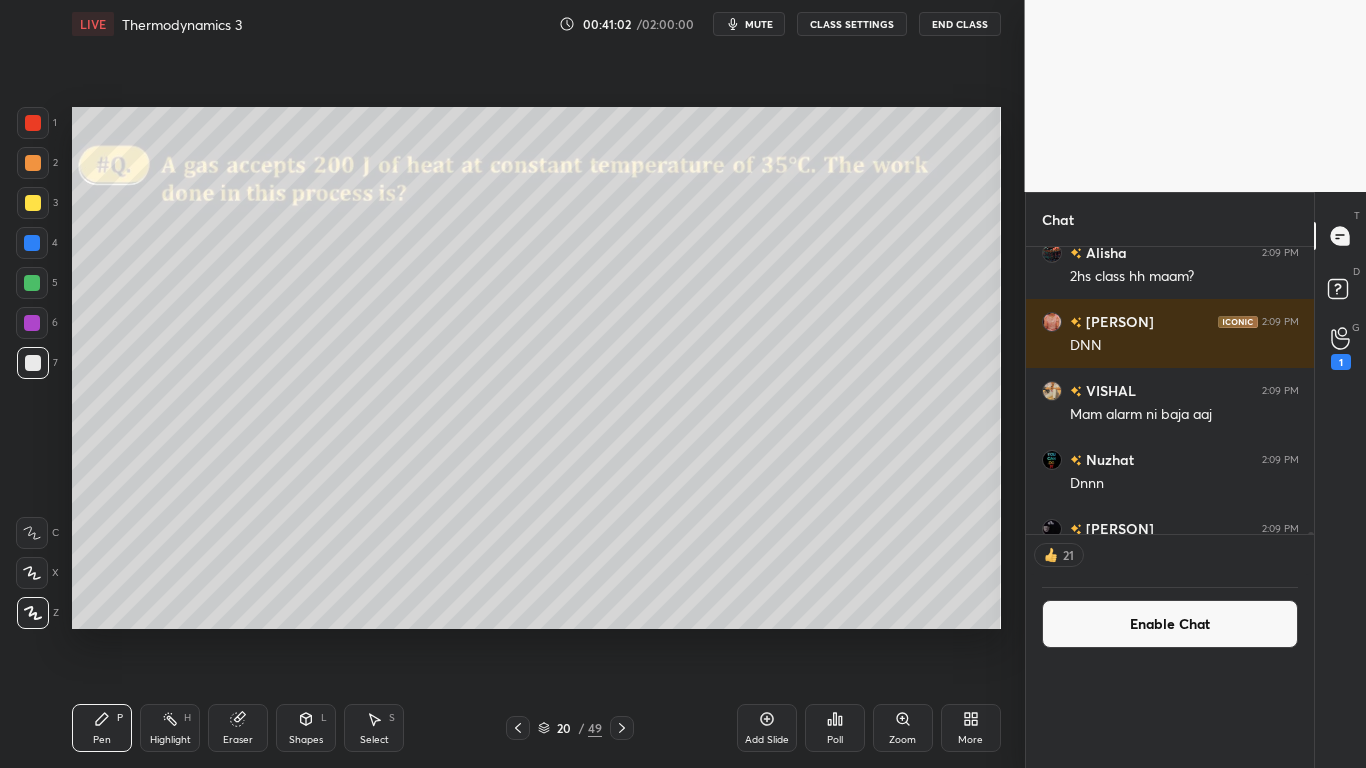 scroll, scrollTop: 0, scrollLeft: 0, axis: both 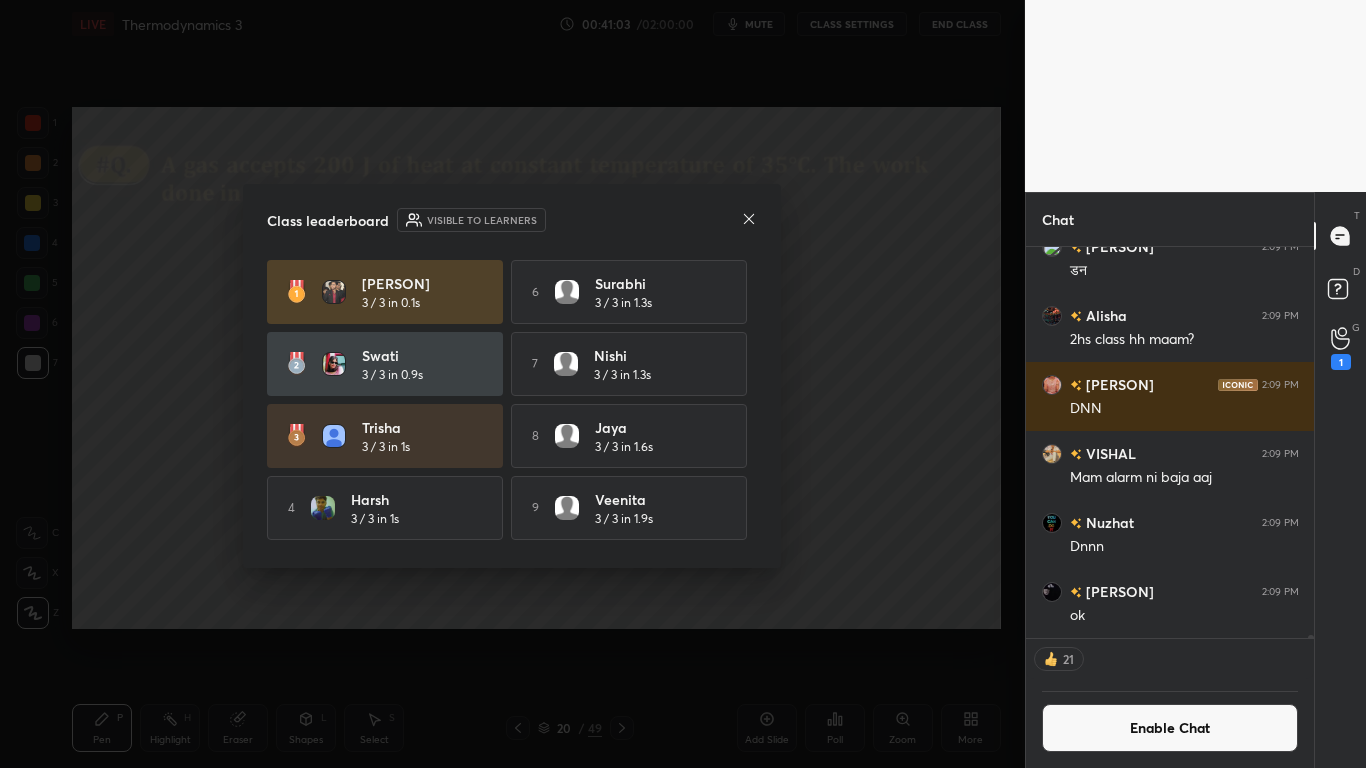 click on "[PERSON] 3 / 3 in 0.1s 6 [PERSON] 3 / 3 in 1.3s [PERSON] 3 / 3 in 0.9s 7 [PERSON] 3 / 3 in 1.3s [PERSON] 3 / 3 in 1s 8 [PERSON] 3 / 3 in 1.6s 4 [PERSON] 3 / 3 in 1s 9 [PERSON] 3 / 3 in 1.9s 5 [PERSON] 3 / 3 in 1.1s 10 [PERSON] 3 / 3 in 2.1s" at bounding box center (512, 436) 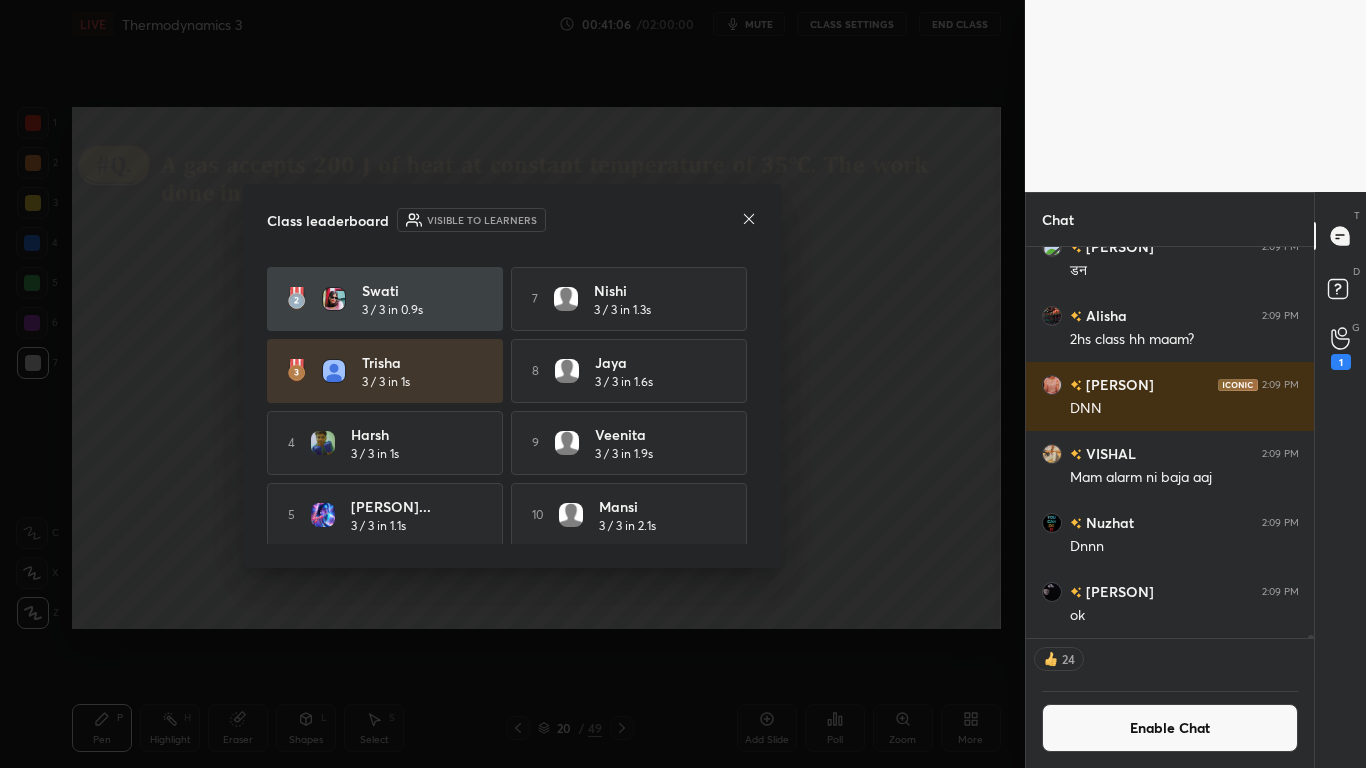 click on "[PERSON] 3 / 3 in 0.1s 6 [PERSON] 3 / 3 in 1.3s [PERSON] 3 / 3 in 0.9s 7 [PERSON] 3 / 3 in 1.3s [PERSON] 3 / 3 in 1s 8 [PERSON] 3 / 3 in 1.6s 4 [PERSON] 3 / 3 in 1s 9 [PERSON] 3 / 3 in 1.9s 5 [PERSON] 3 / 3 in 1.1s 10 [PERSON] 3 / 3 in 2.1s" at bounding box center [512, 371] 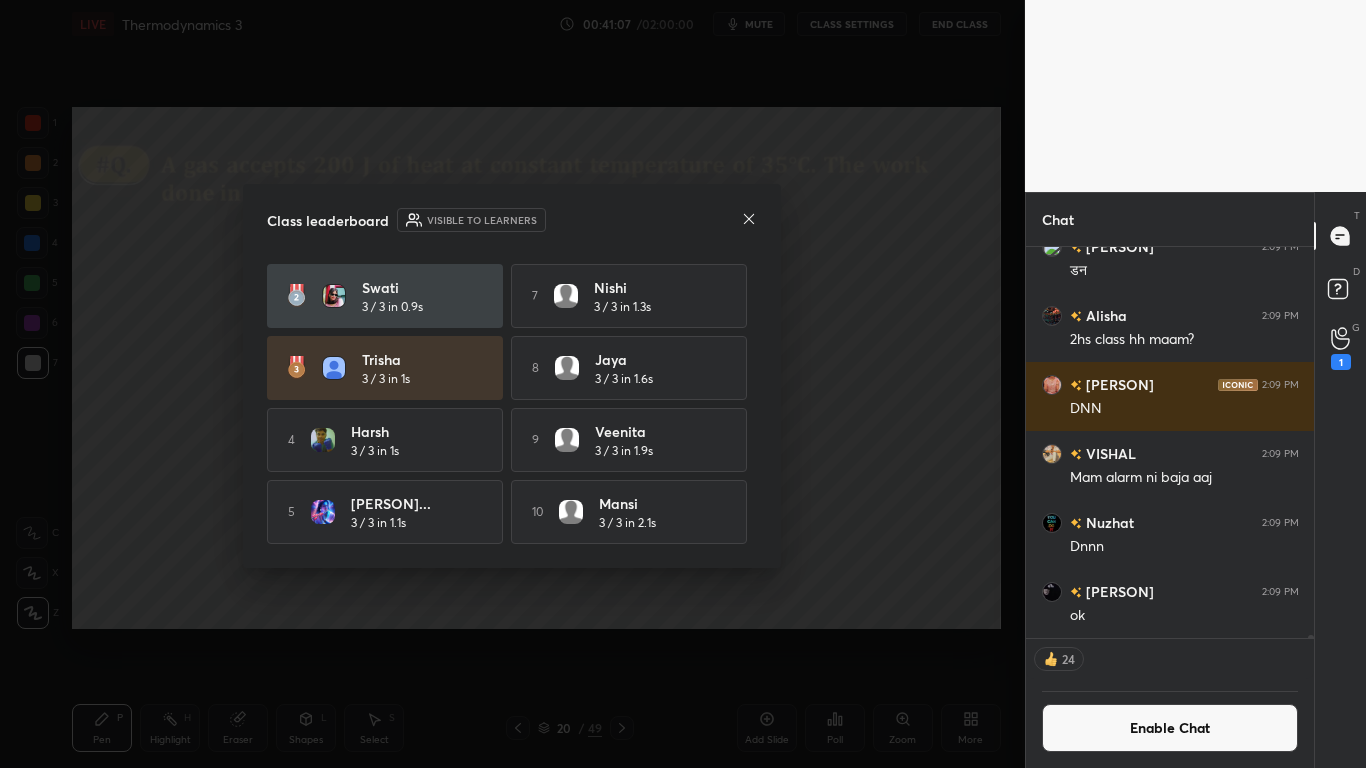 click 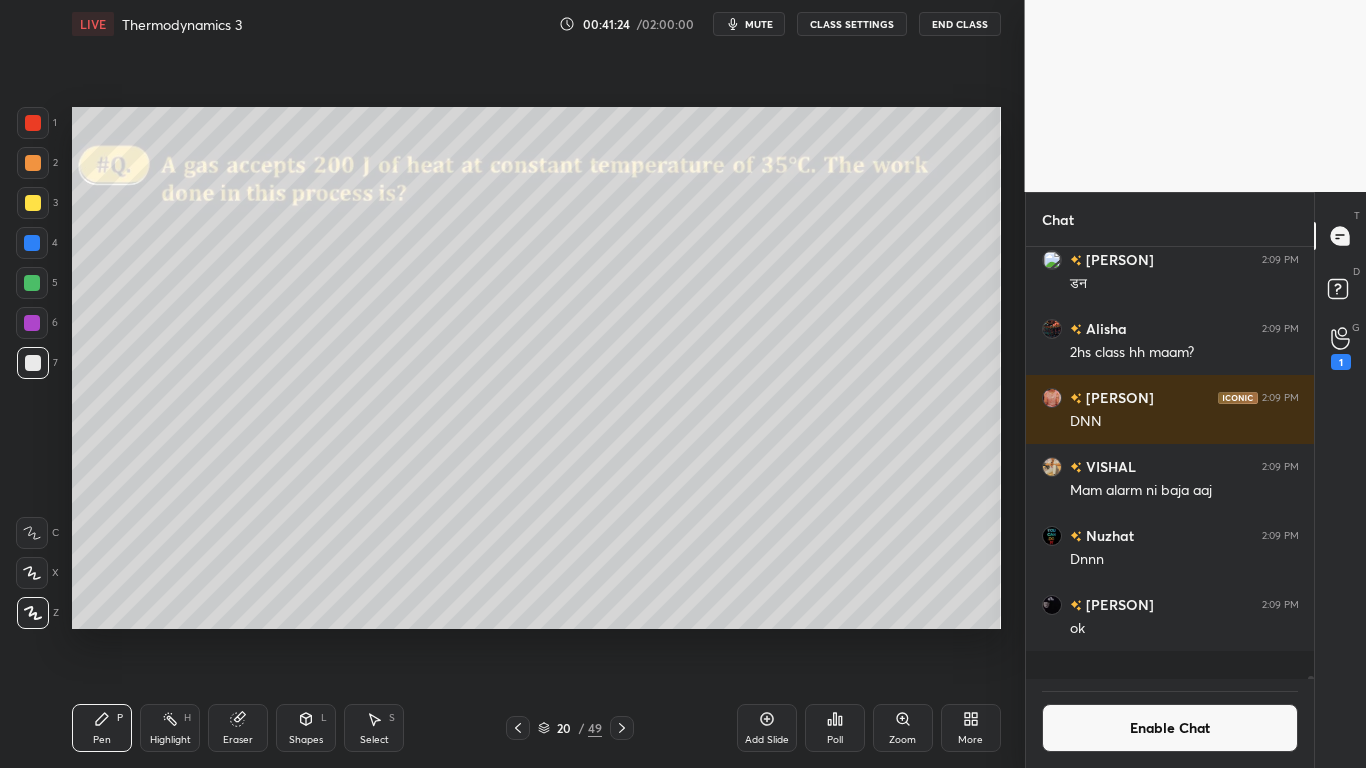 scroll, scrollTop: 7, scrollLeft: 7, axis: both 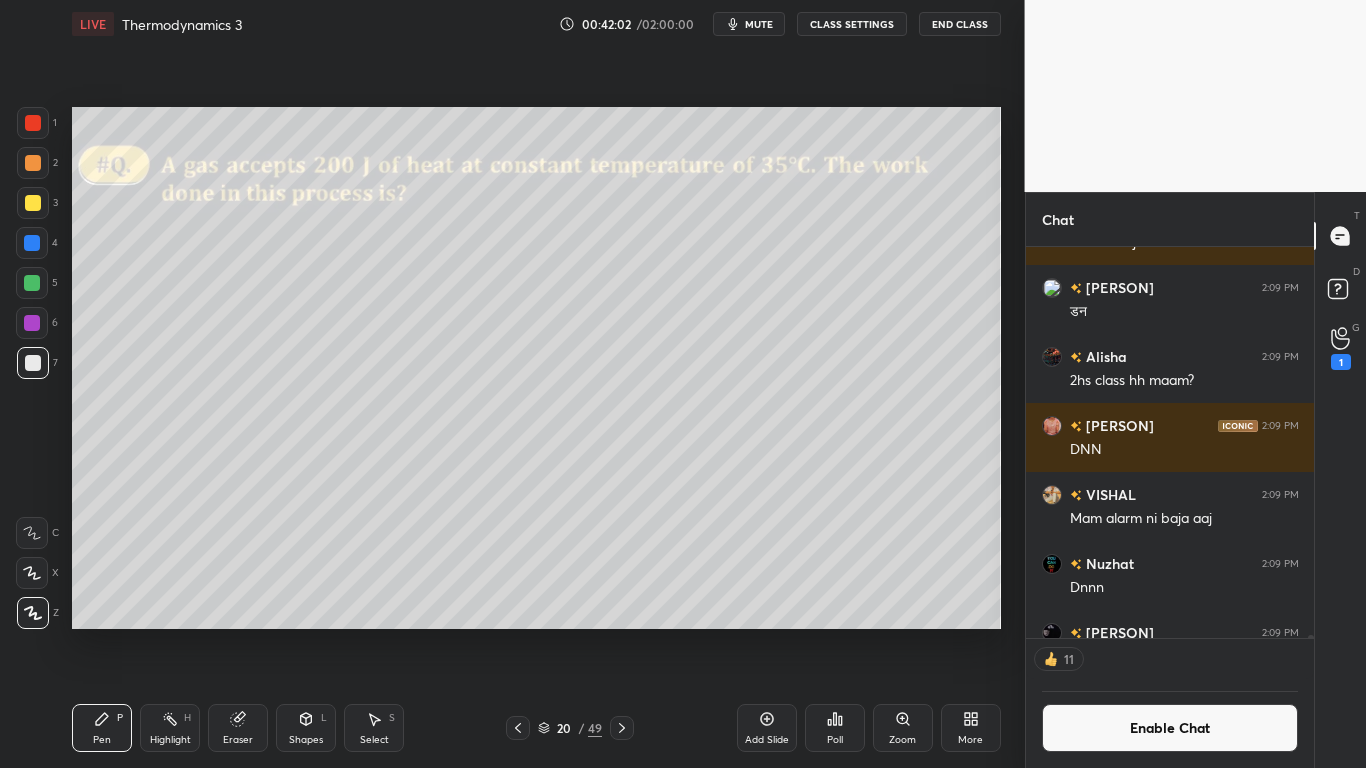 click on "Enable Chat" at bounding box center [1170, 728] 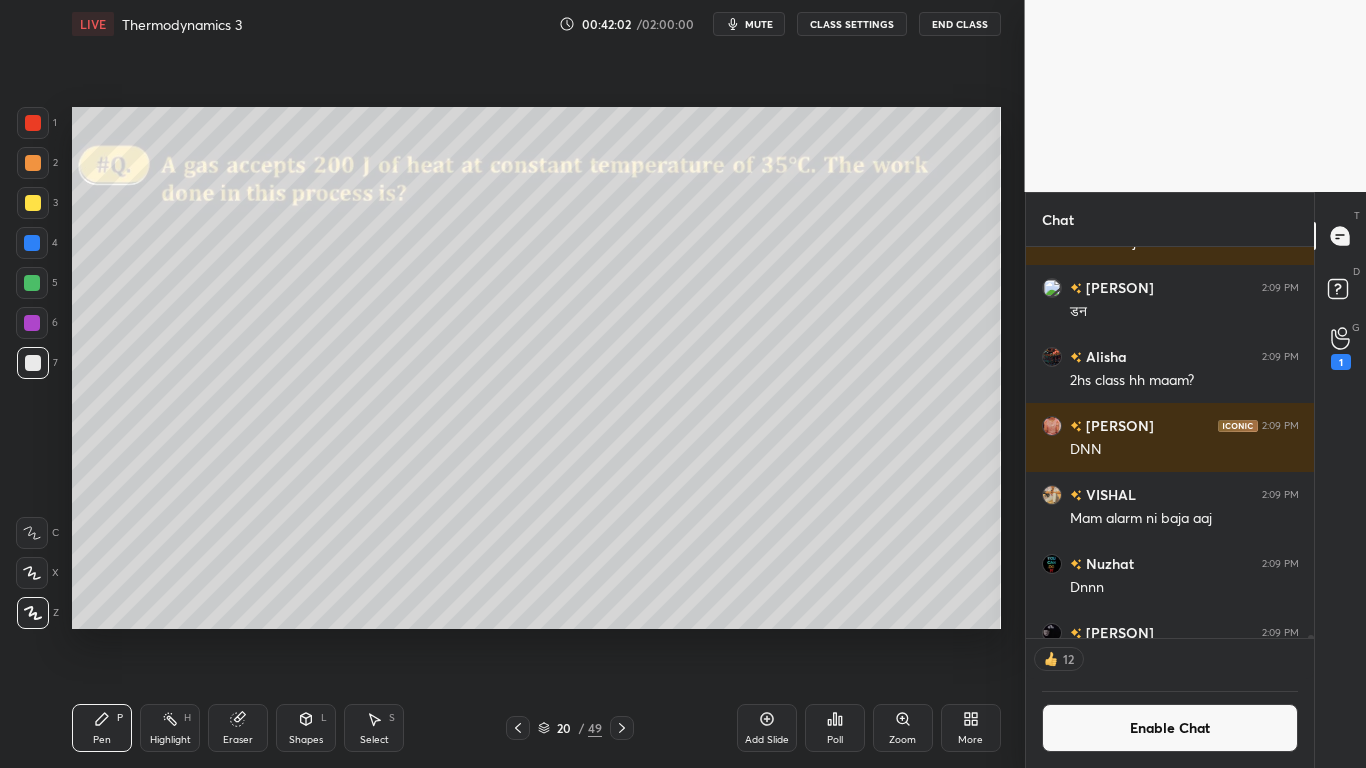 scroll, scrollTop: 7, scrollLeft: 7, axis: both 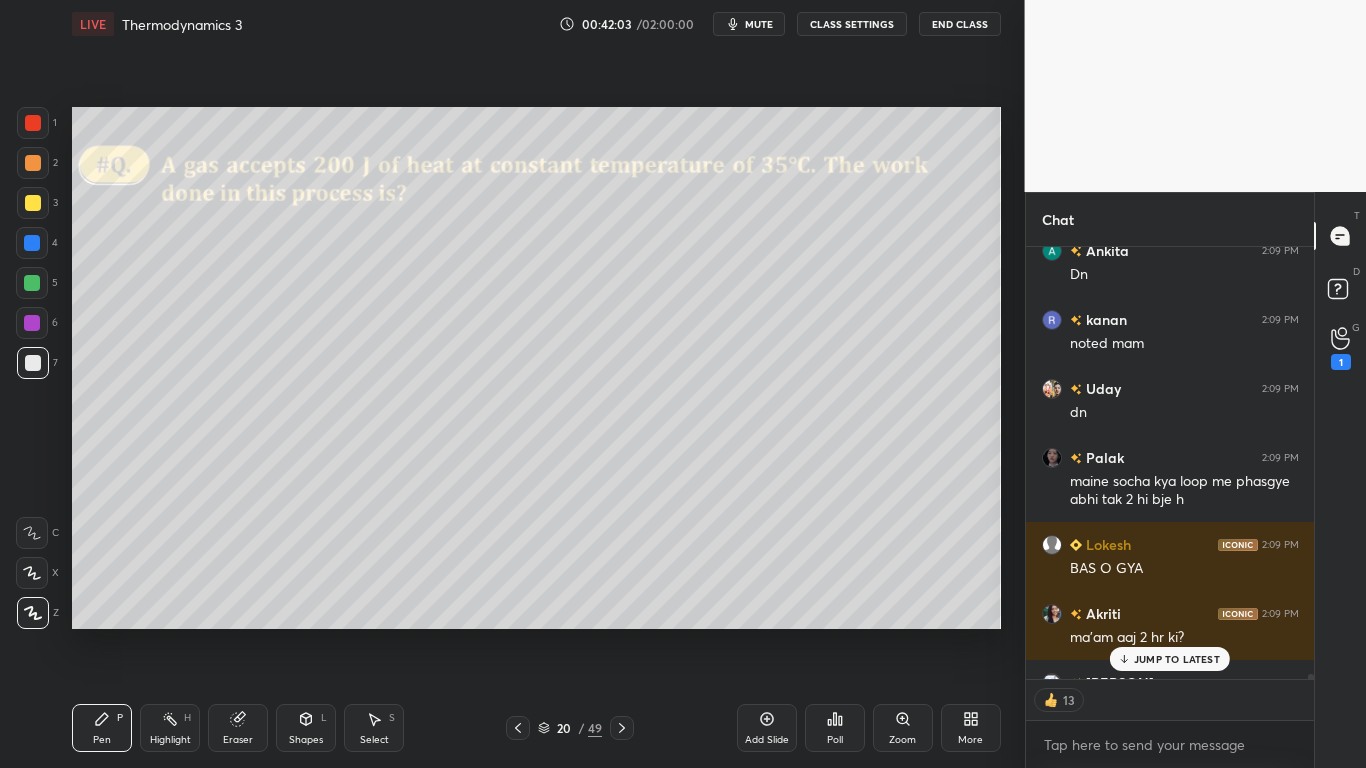 click on "JUMP TO LATEST" at bounding box center (1170, 659) 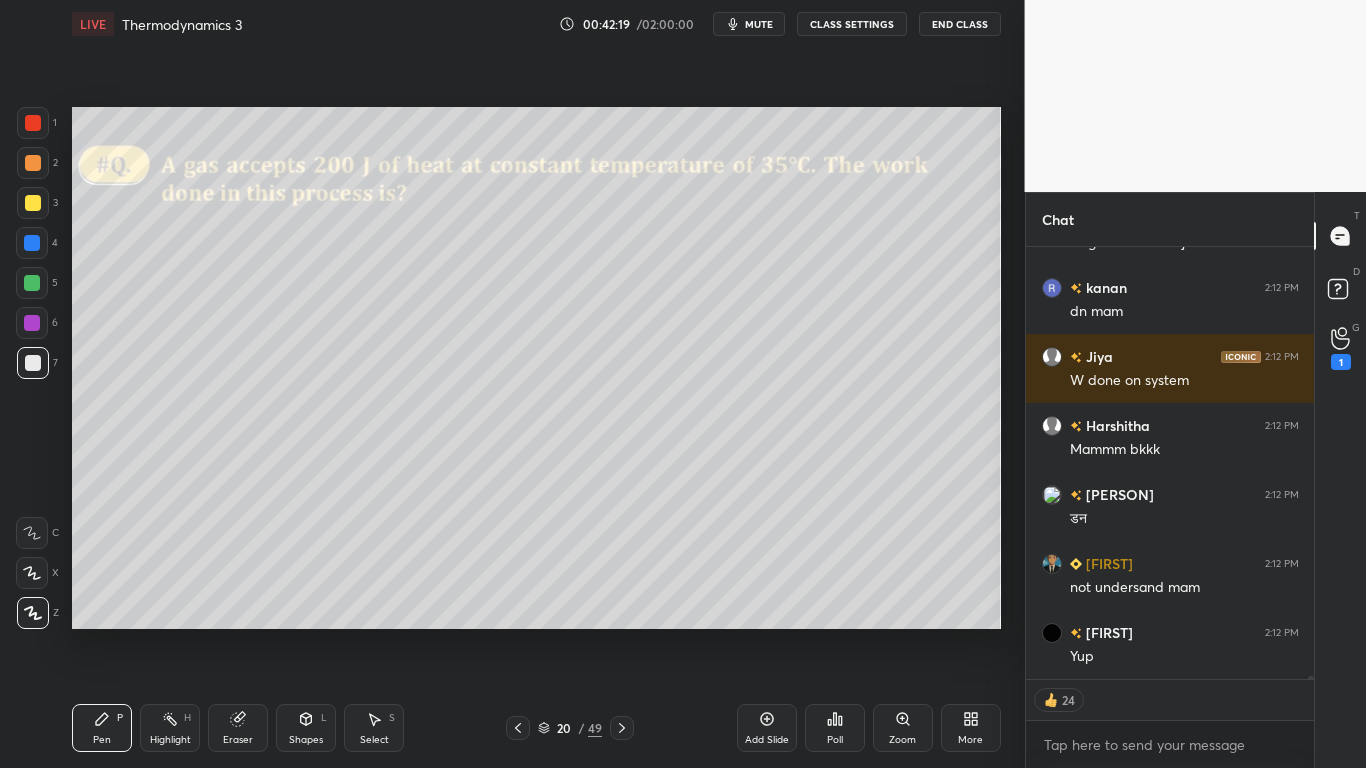 scroll, scrollTop: 60889, scrollLeft: 0, axis: vertical 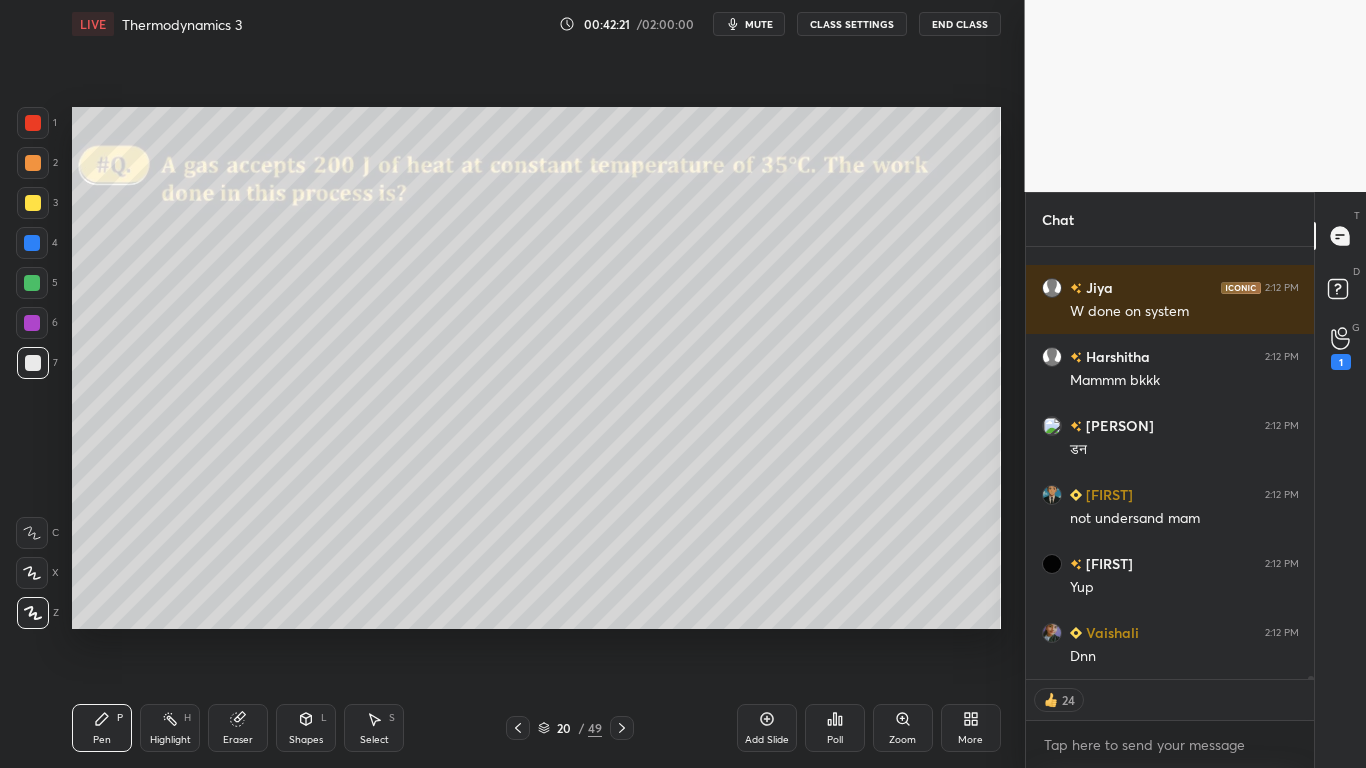 click on "CLASS SETTINGS" at bounding box center (852, 24) 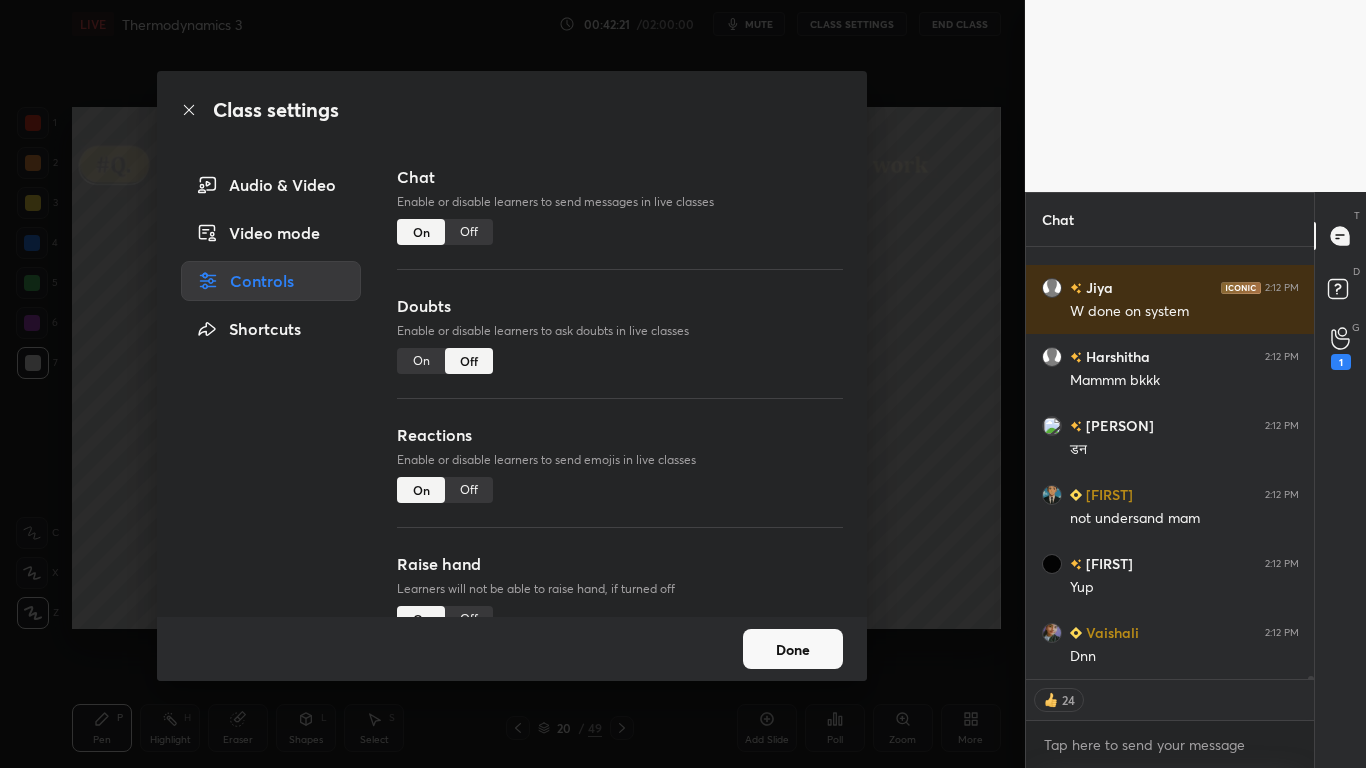 type on "x" 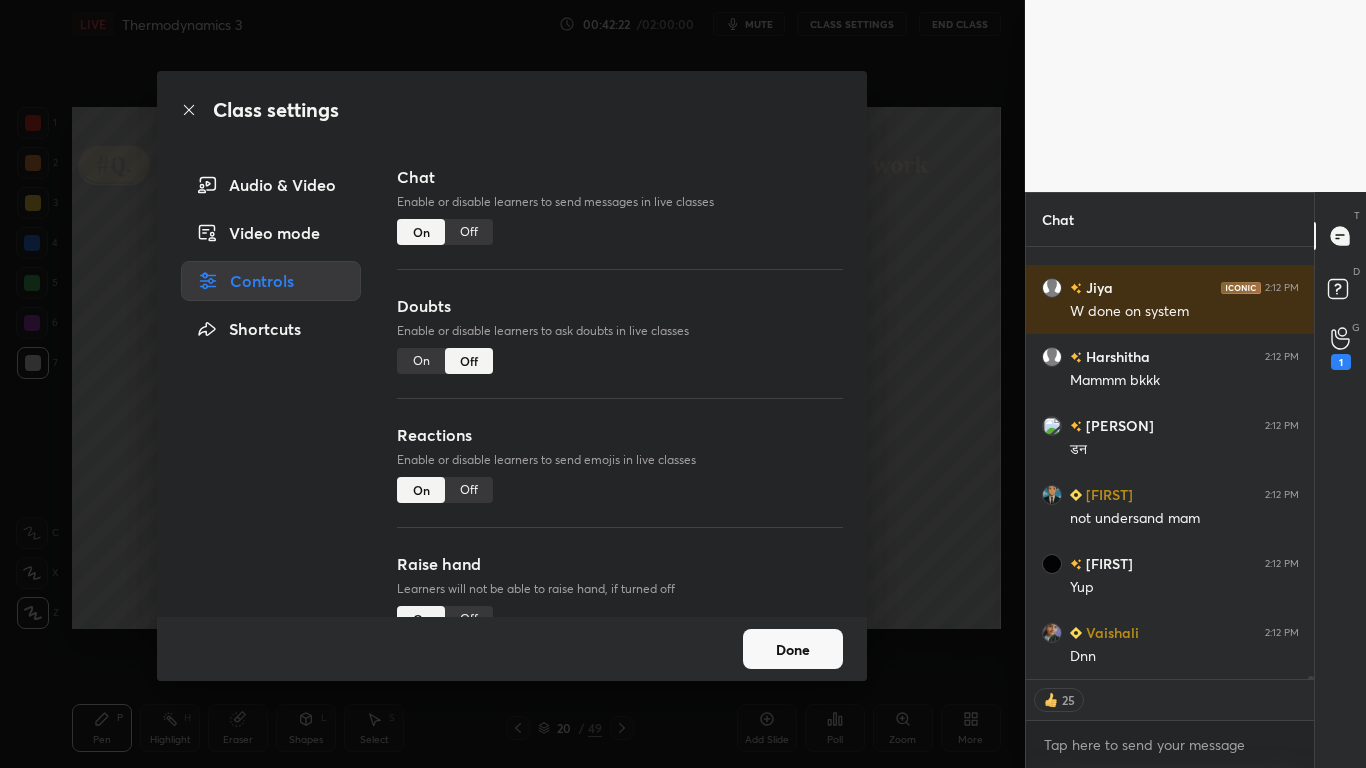 click on "Off" at bounding box center (469, 232) 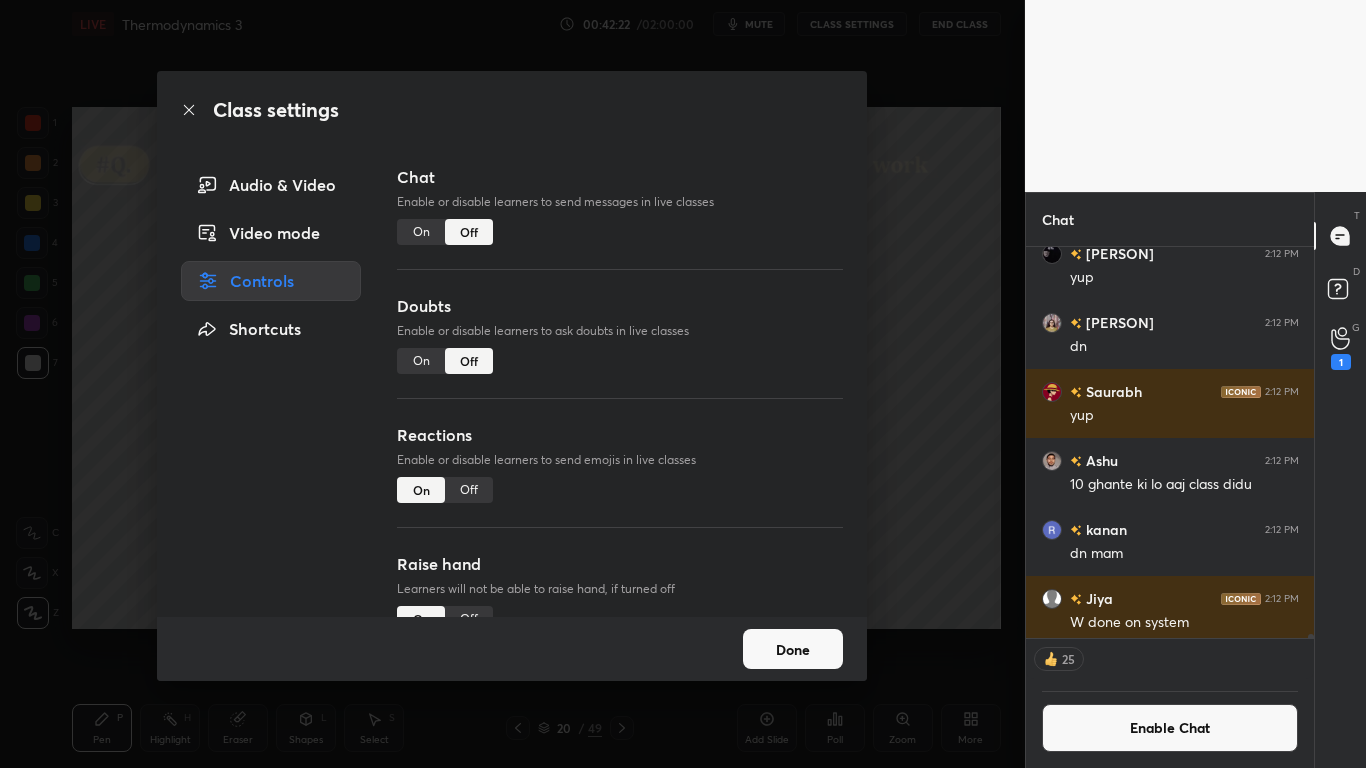 scroll, scrollTop: 385, scrollLeft: 282, axis: both 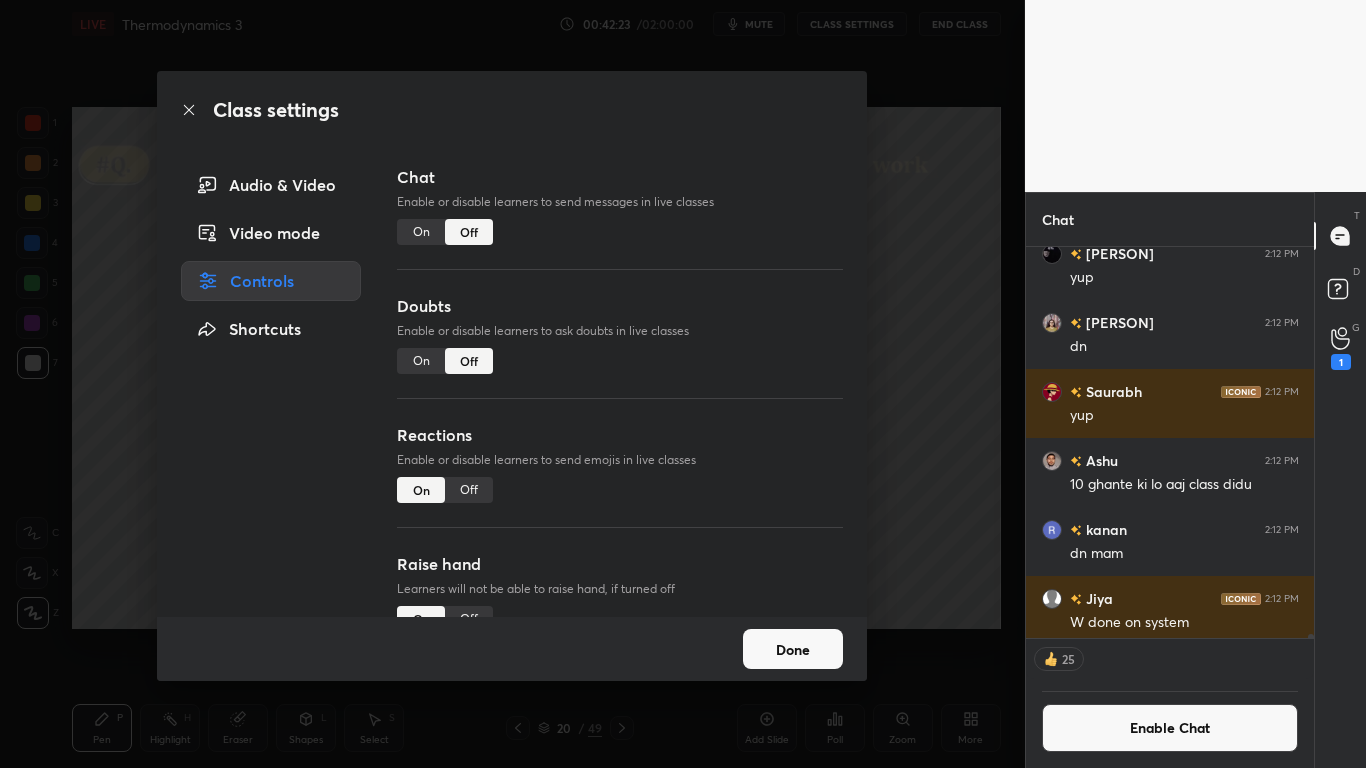 click on "Done" at bounding box center (793, 649) 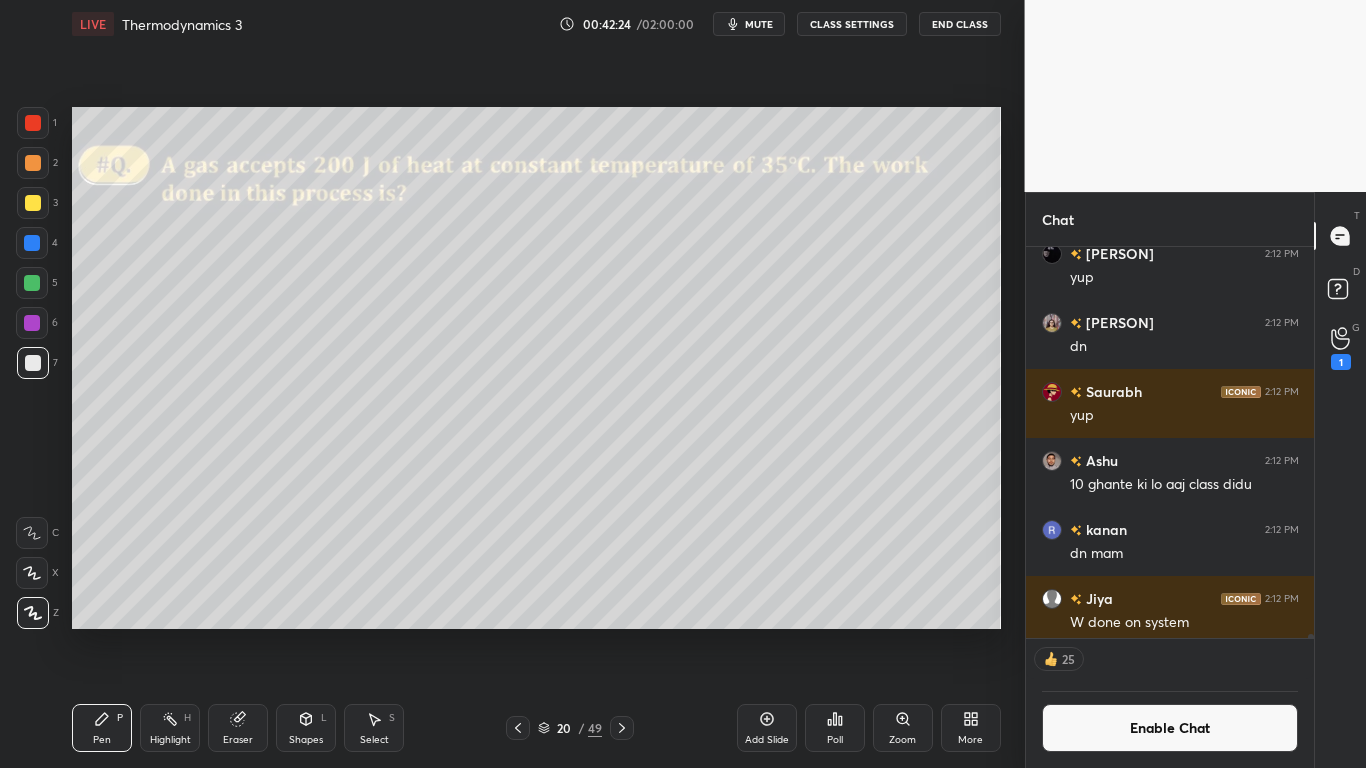 click 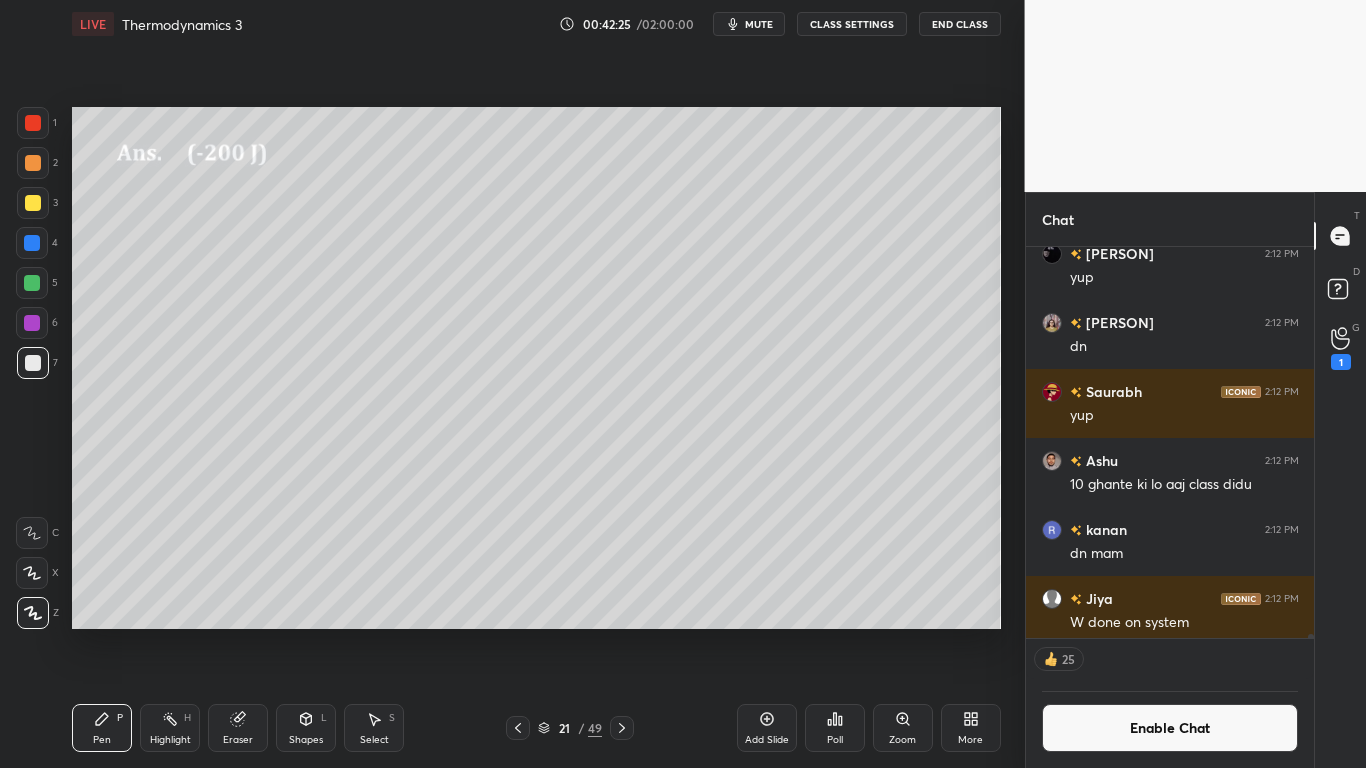 click 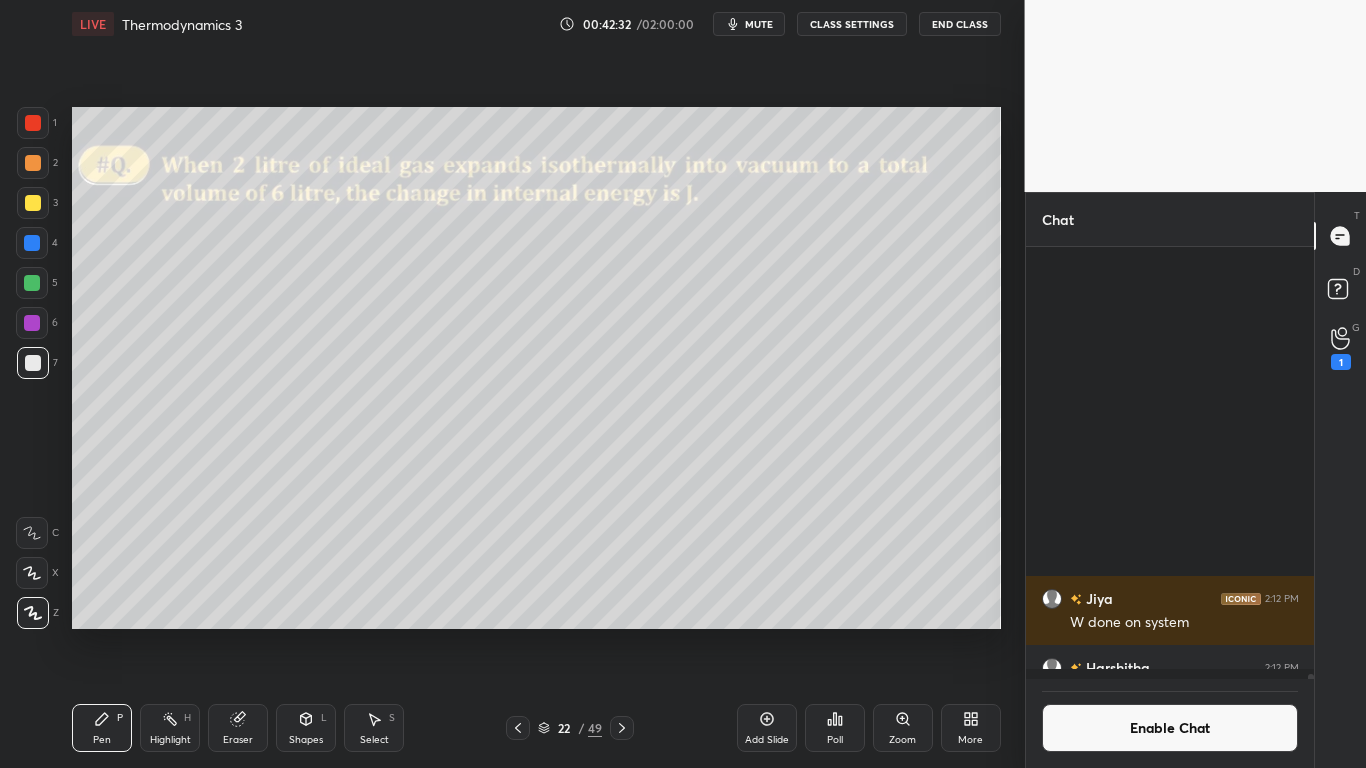 scroll, scrollTop: 7, scrollLeft: 7, axis: both 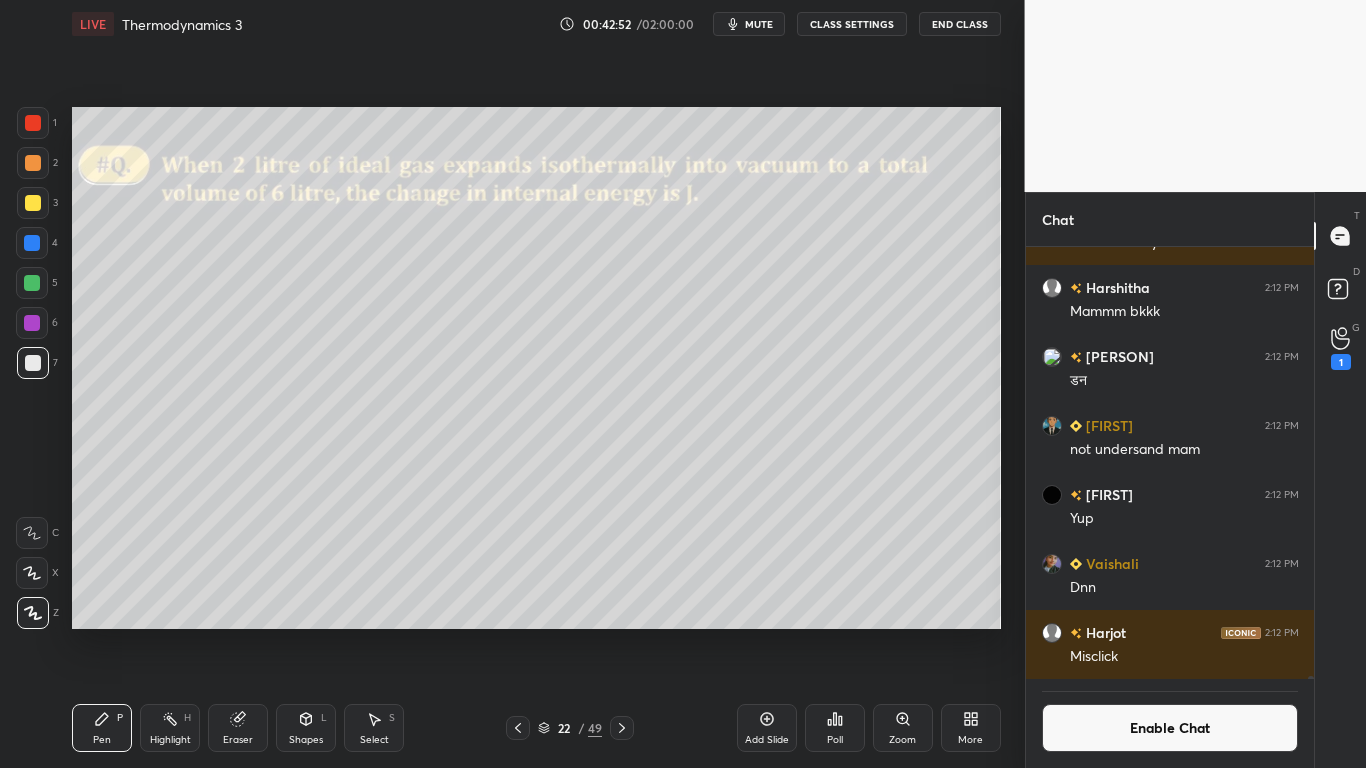 click 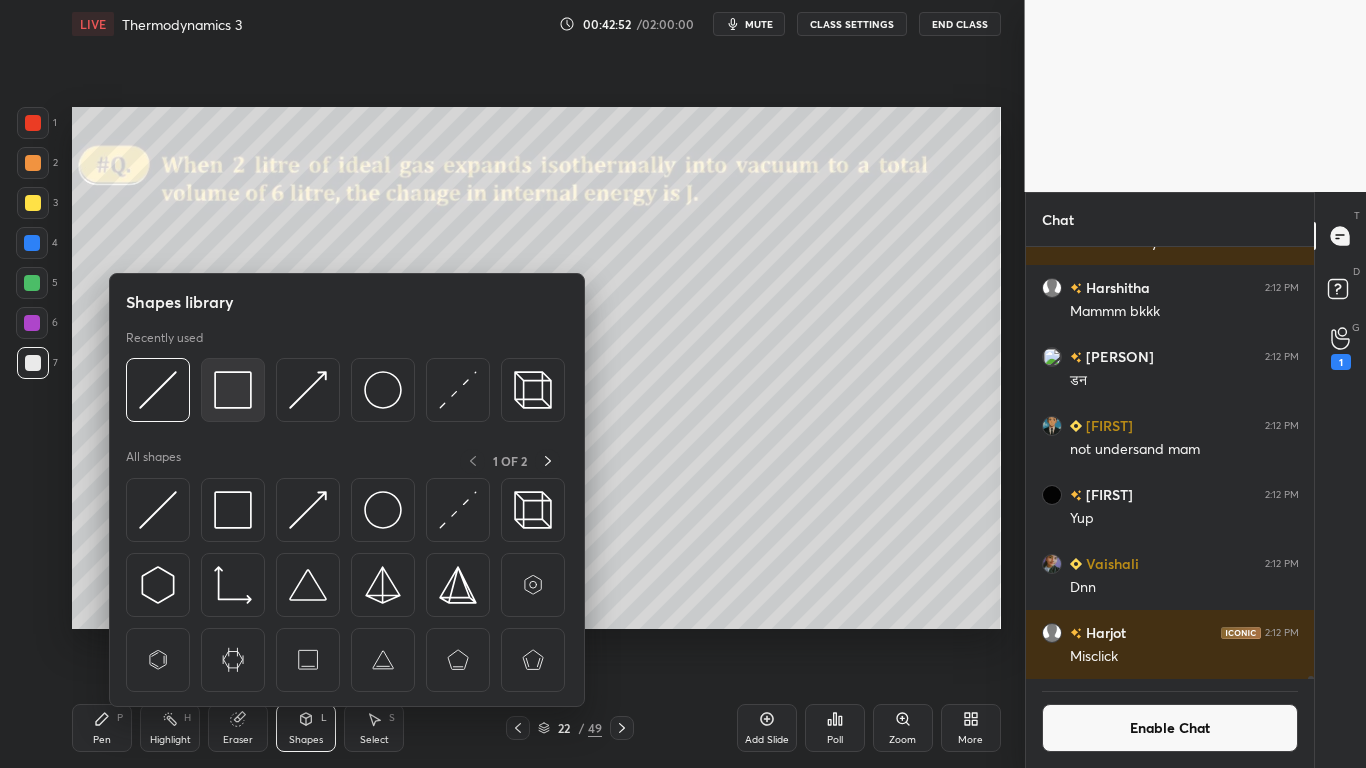 click at bounding box center [233, 390] 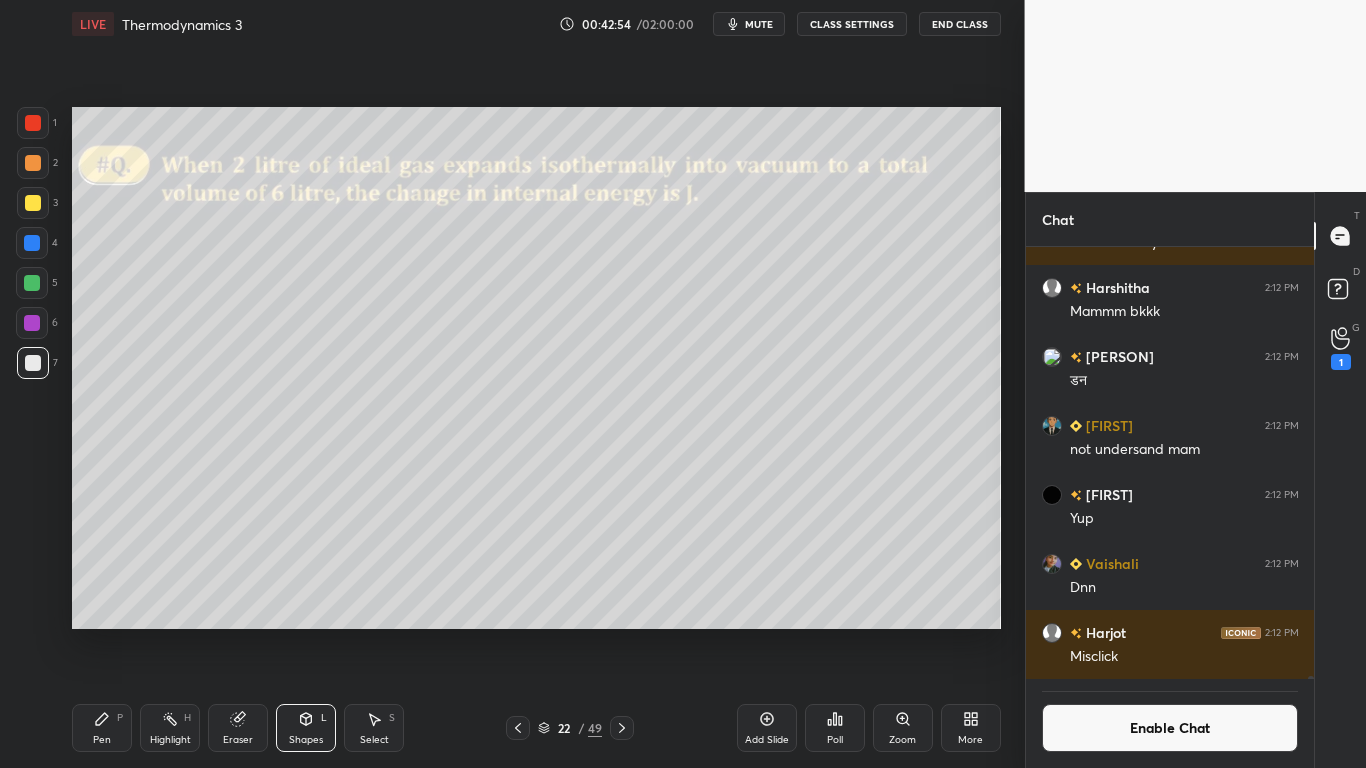 click 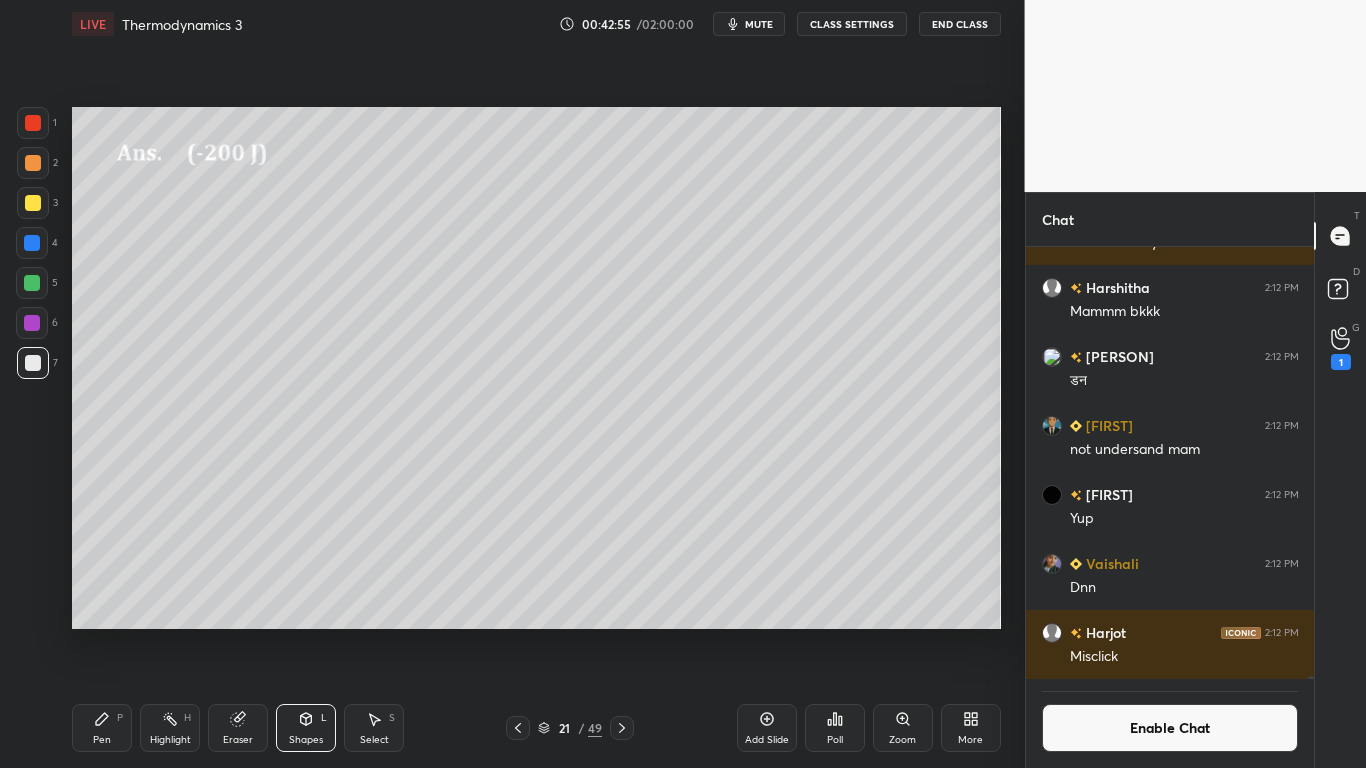 click on "Add Slide" at bounding box center [767, 728] 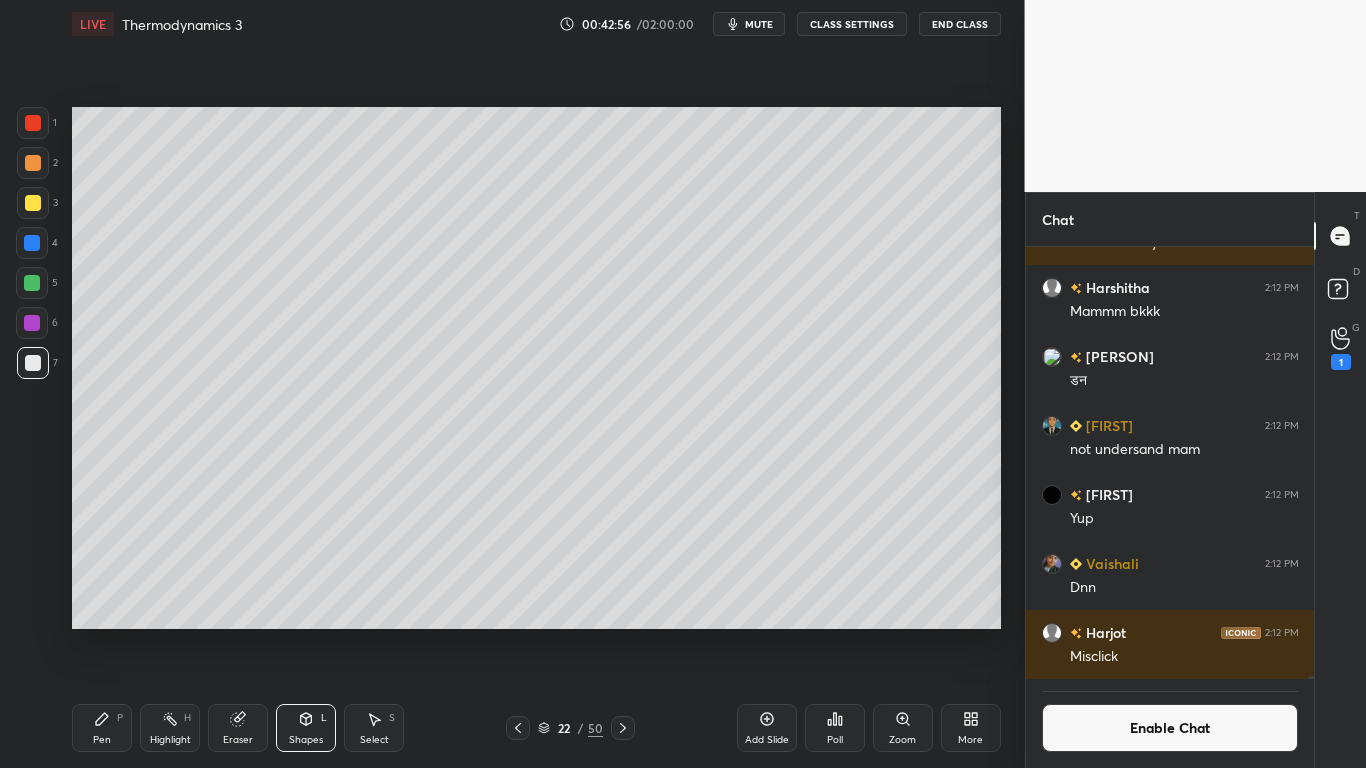 click on "Pen P" at bounding box center (102, 728) 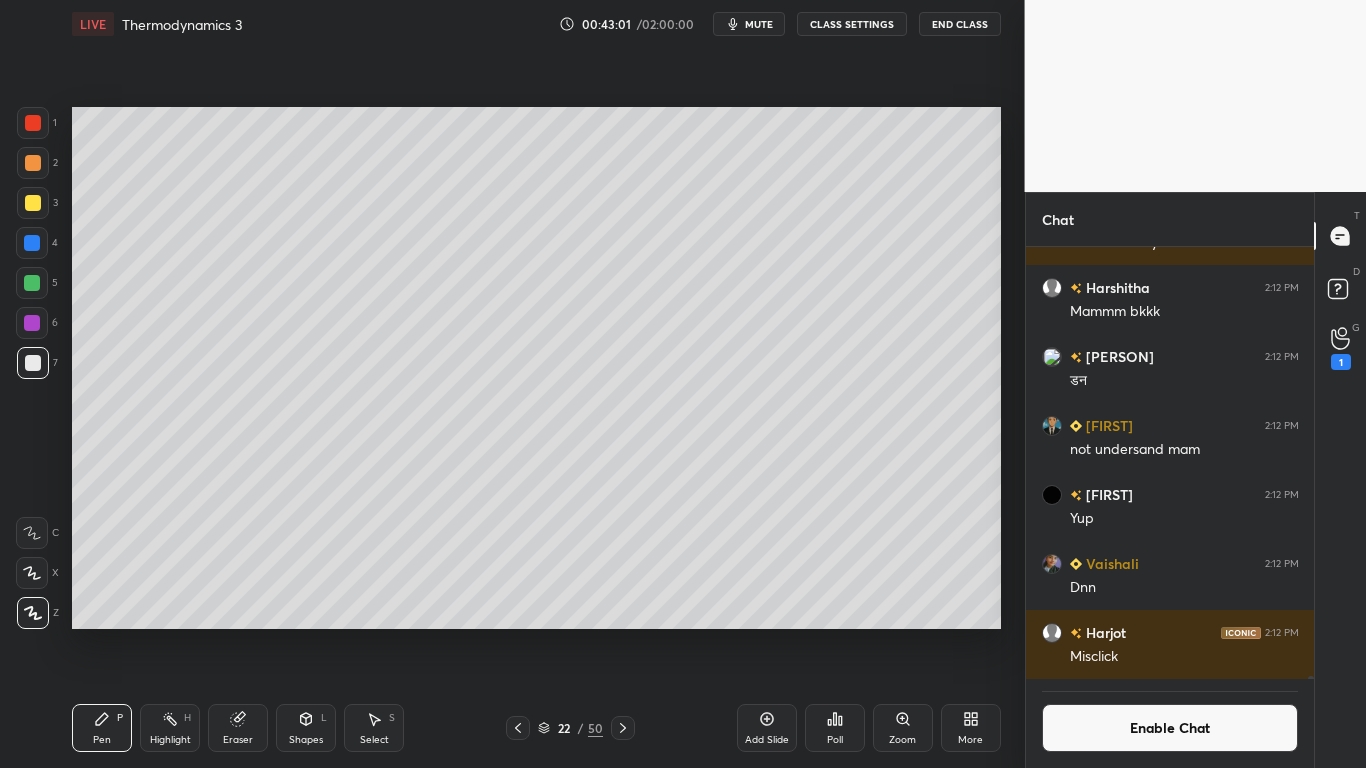 click 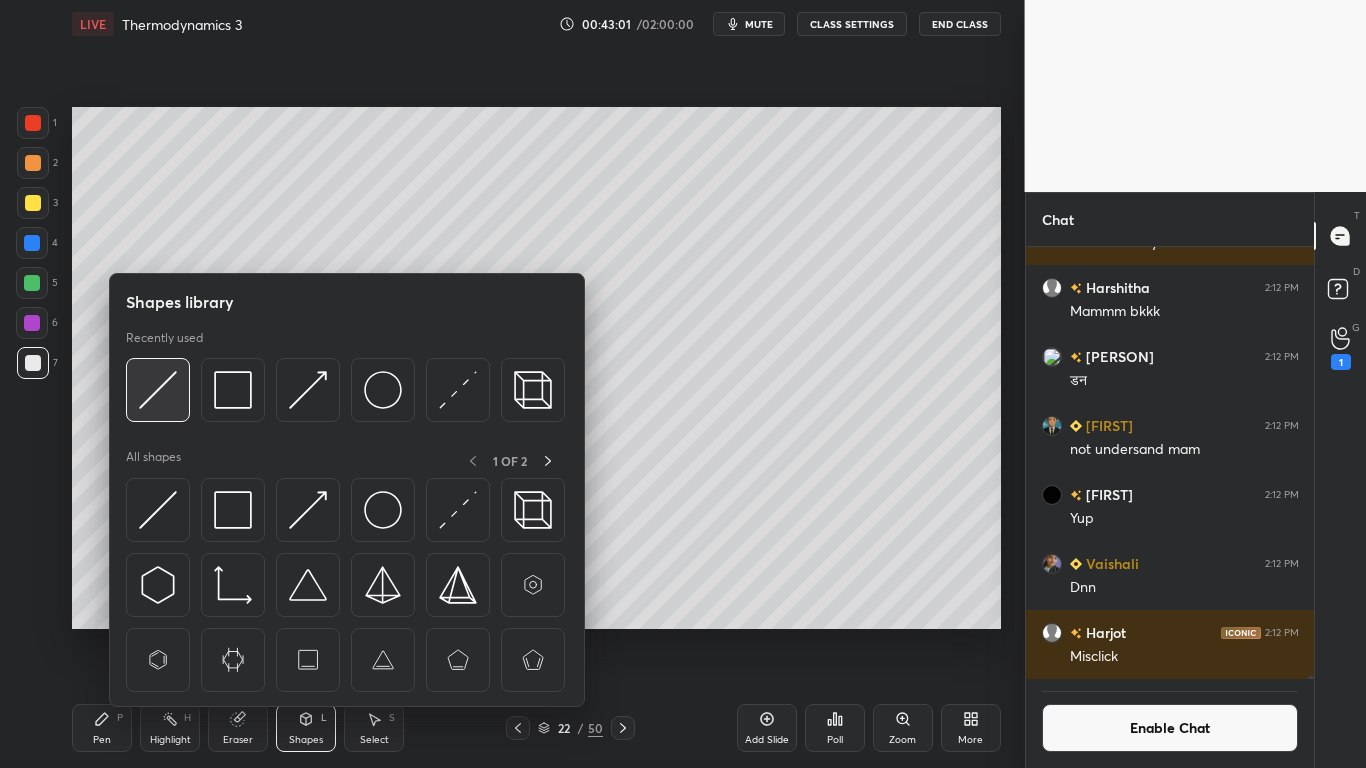 click at bounding box center [158, 390] 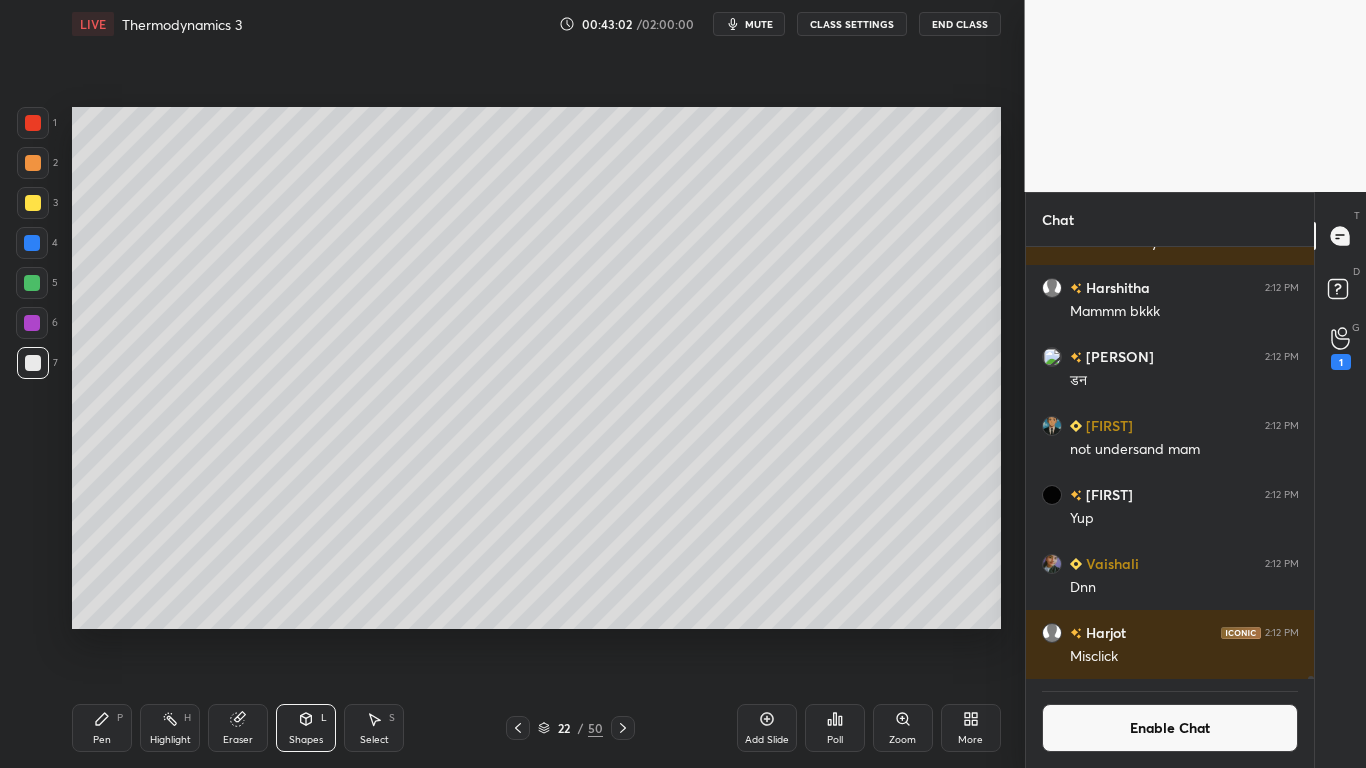 click on "Shapes L" at bounding box center [306, 728] 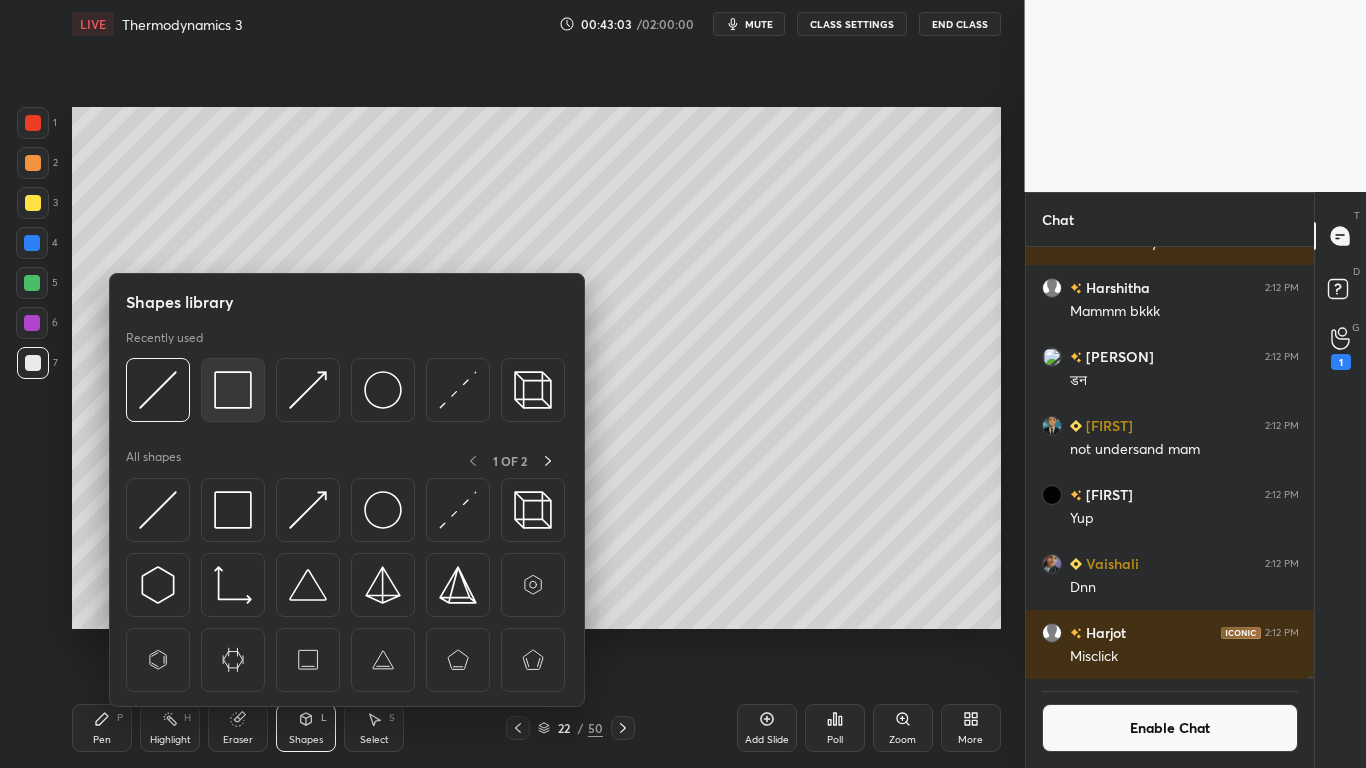 click at bounding box center (233, 390) 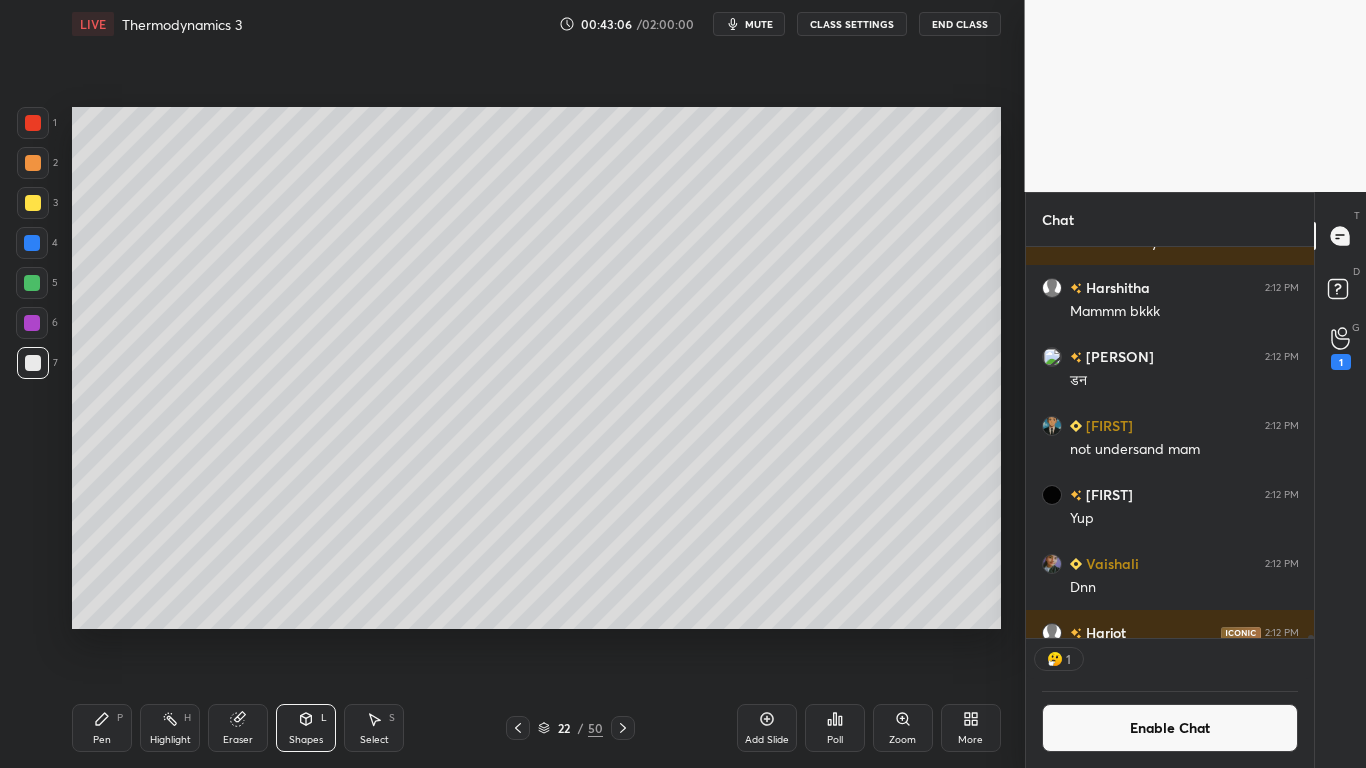 scroll, scrollTop: 385, scrollLeft: 282, axis: both 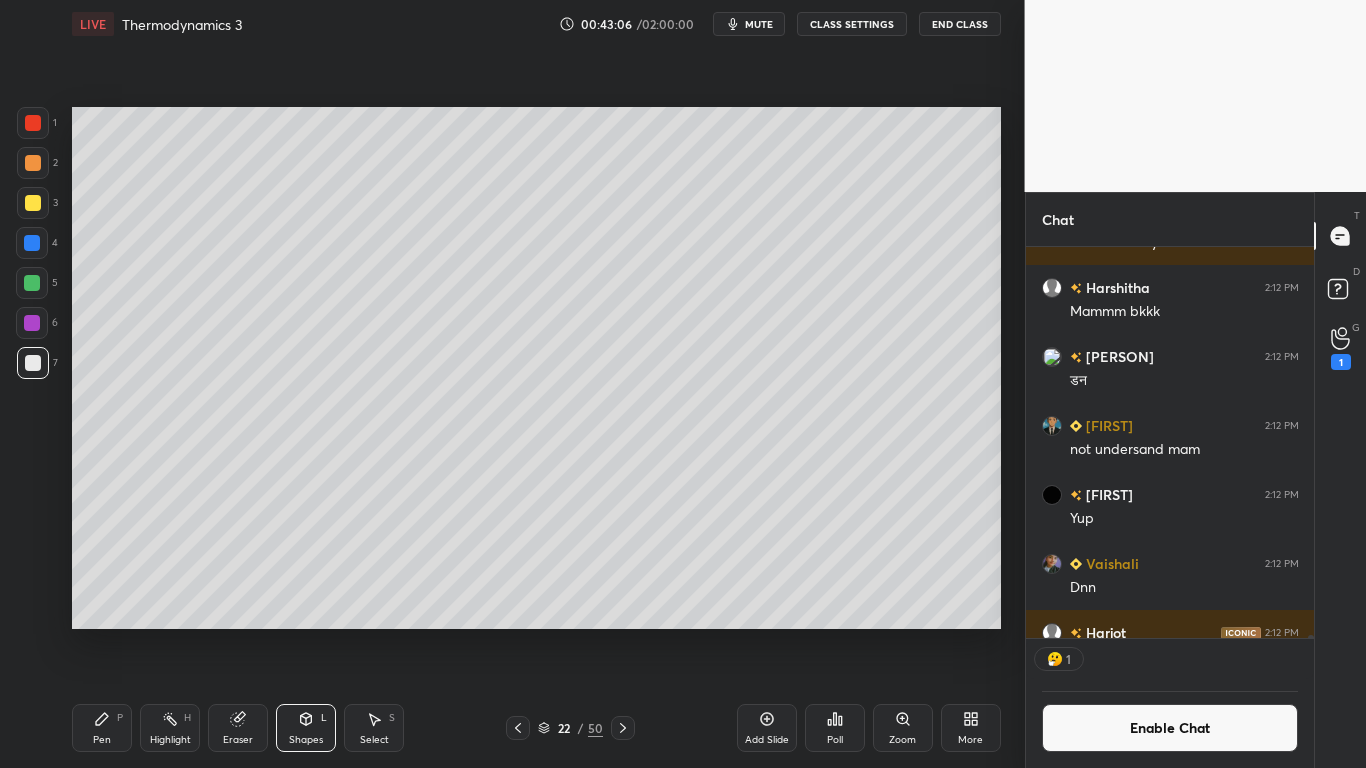 click 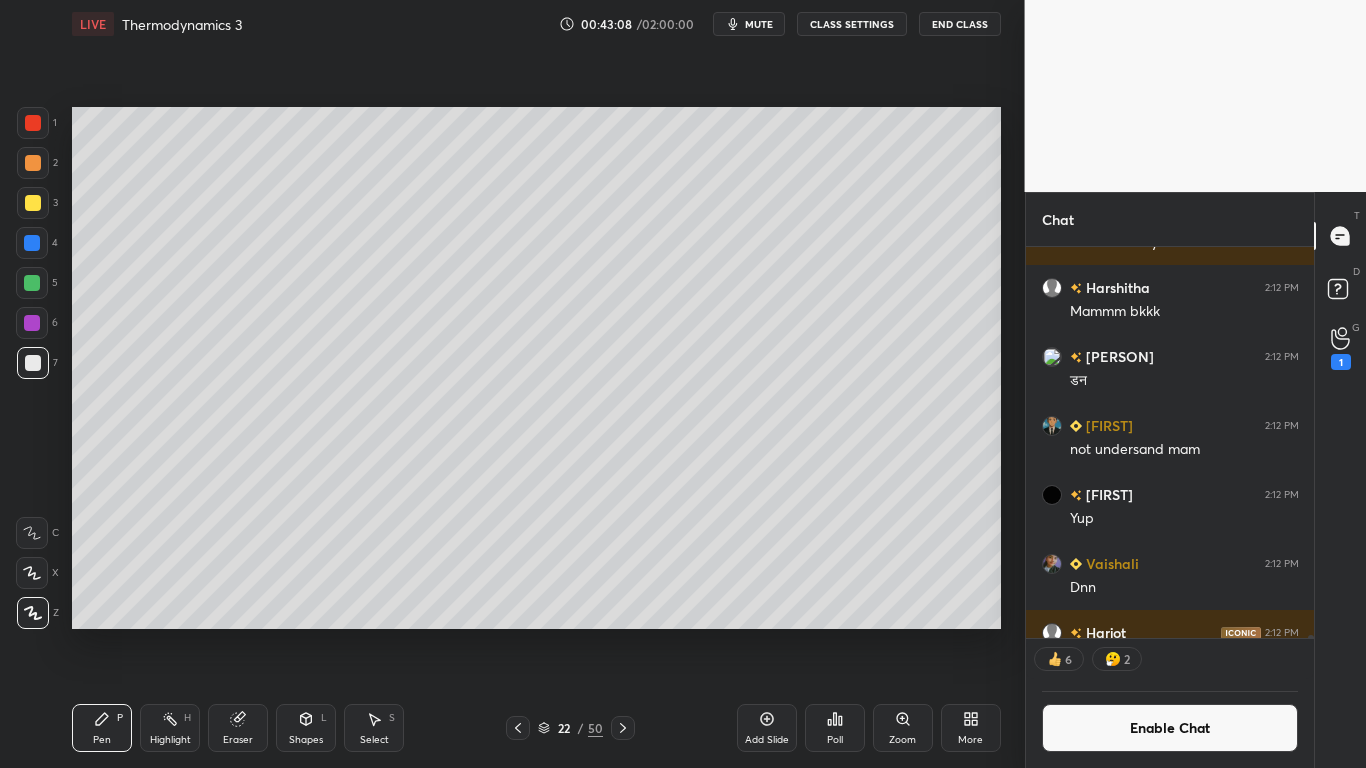 click at bounding box center [33, 203] 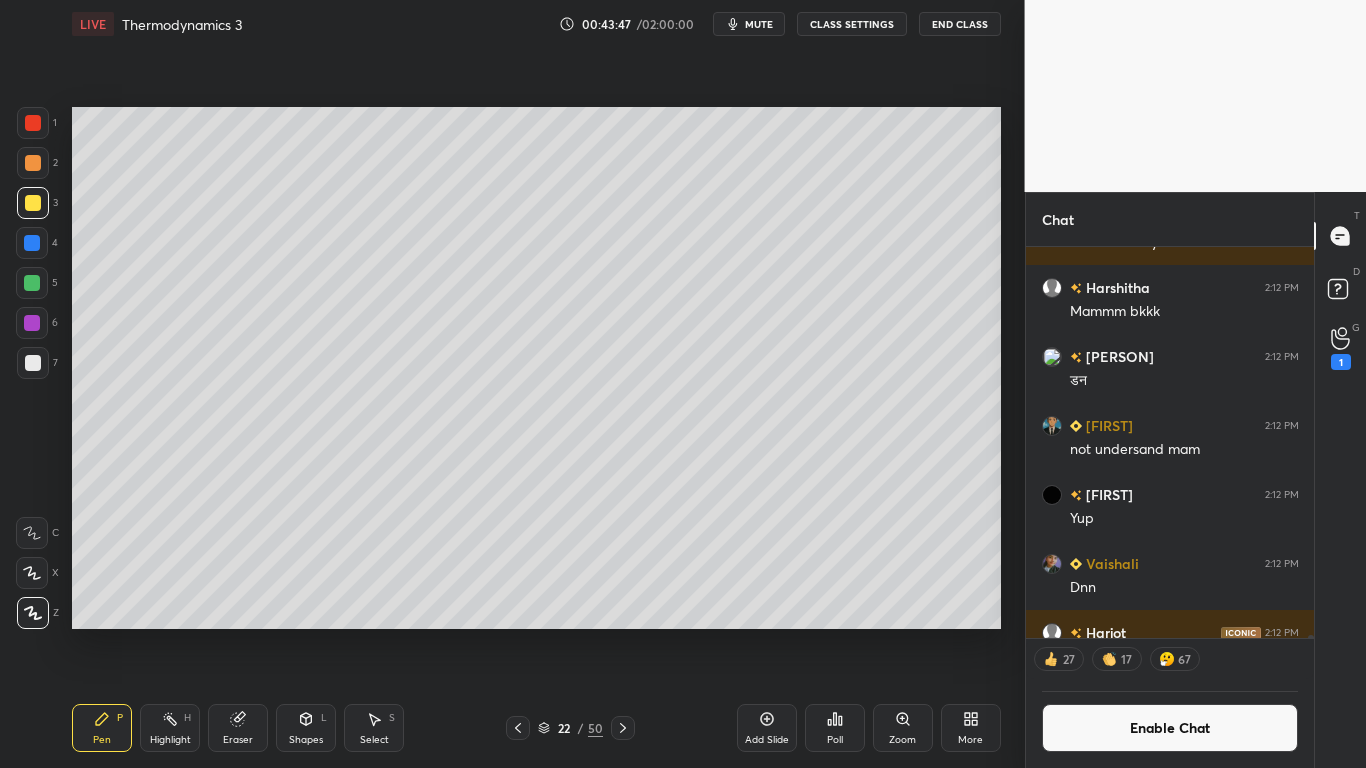 click 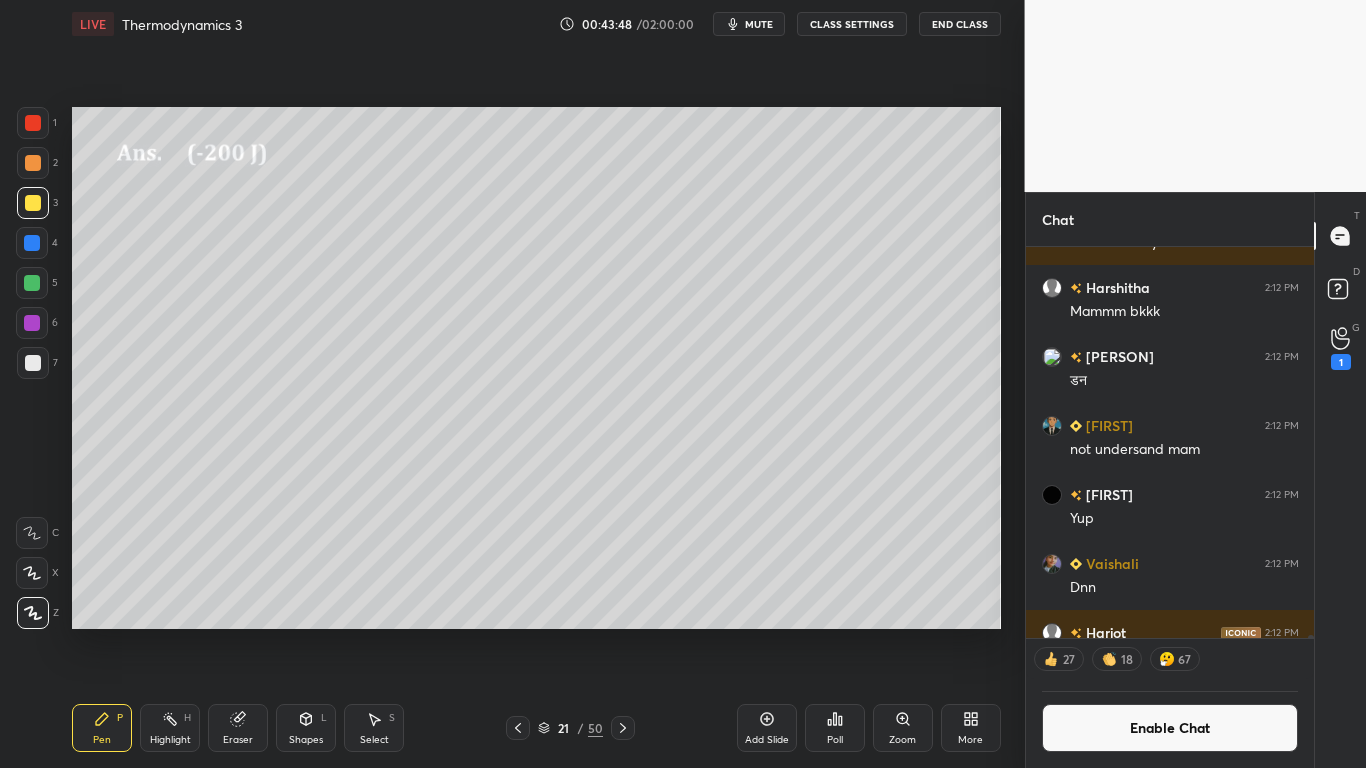 click 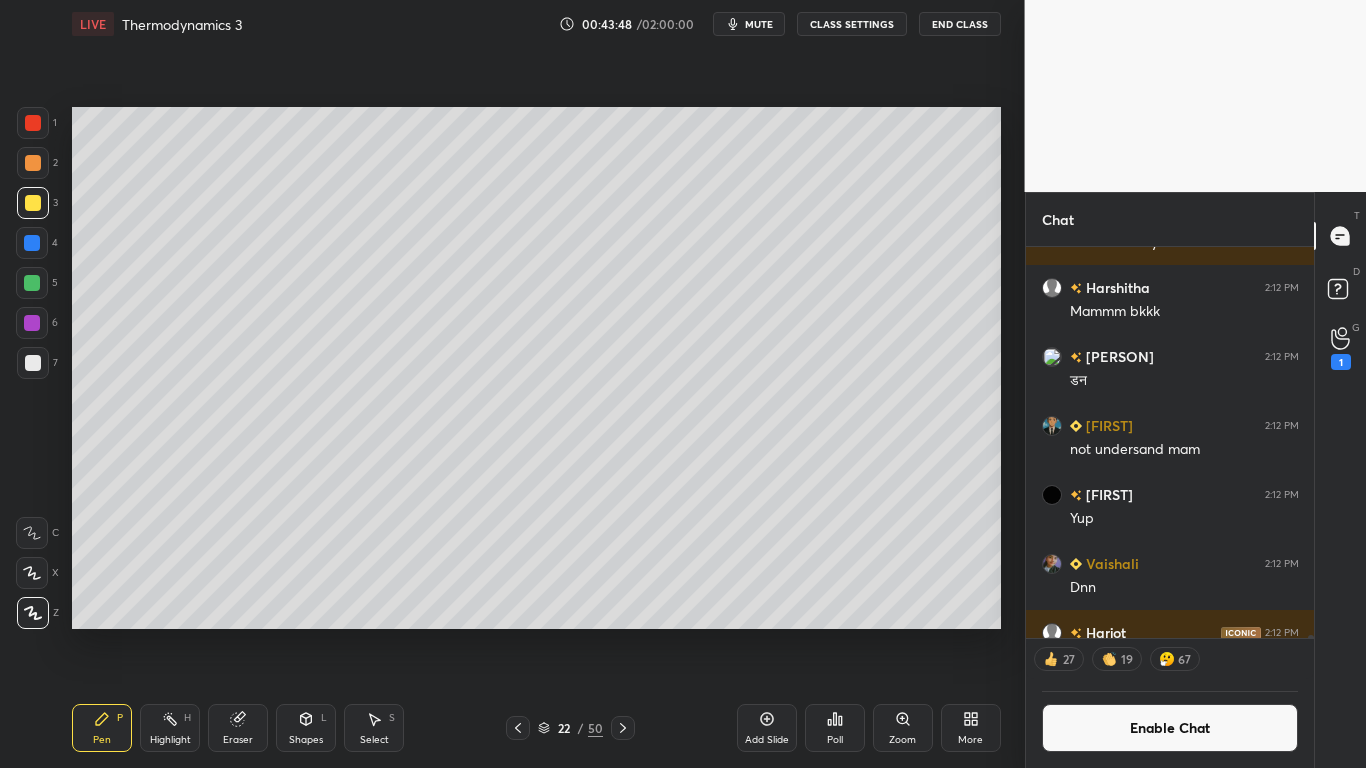 click 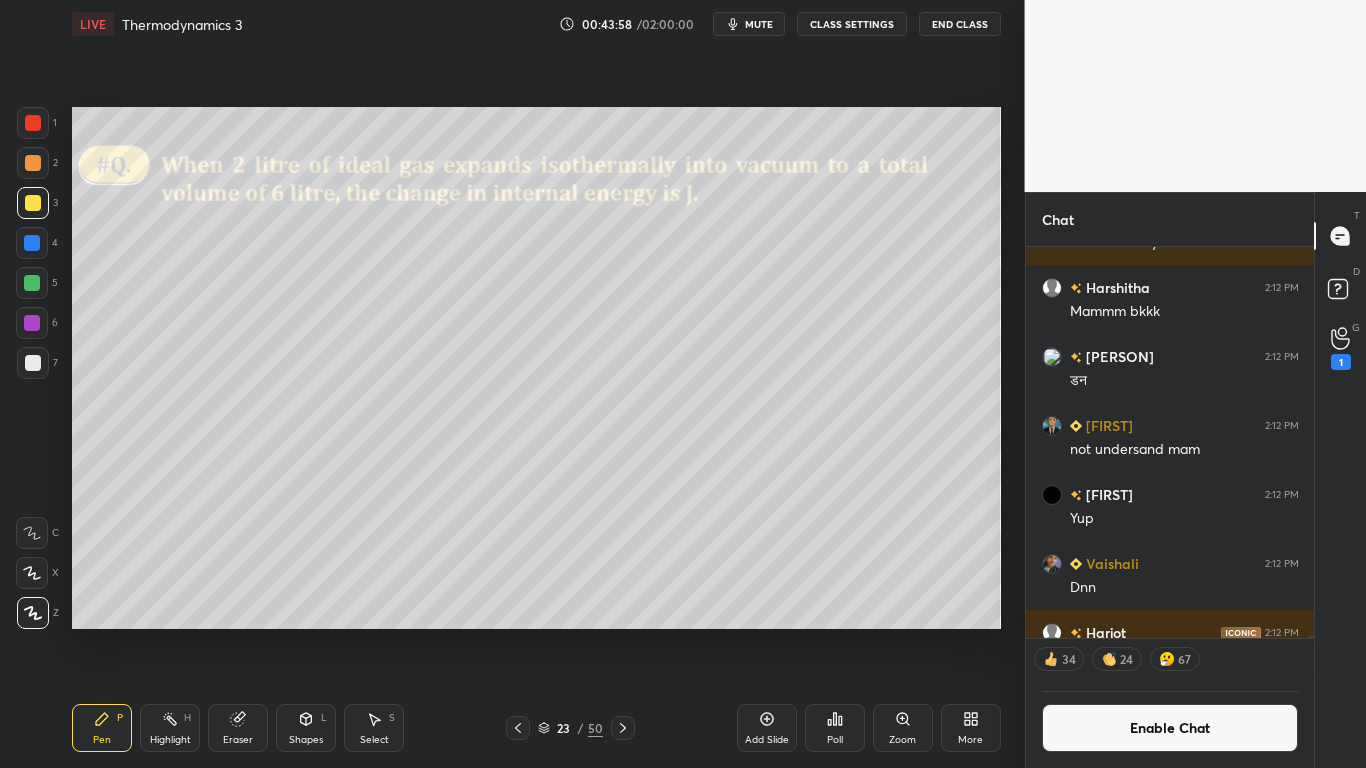 click on "Enable Chat" at bounding box center [1170, 728] 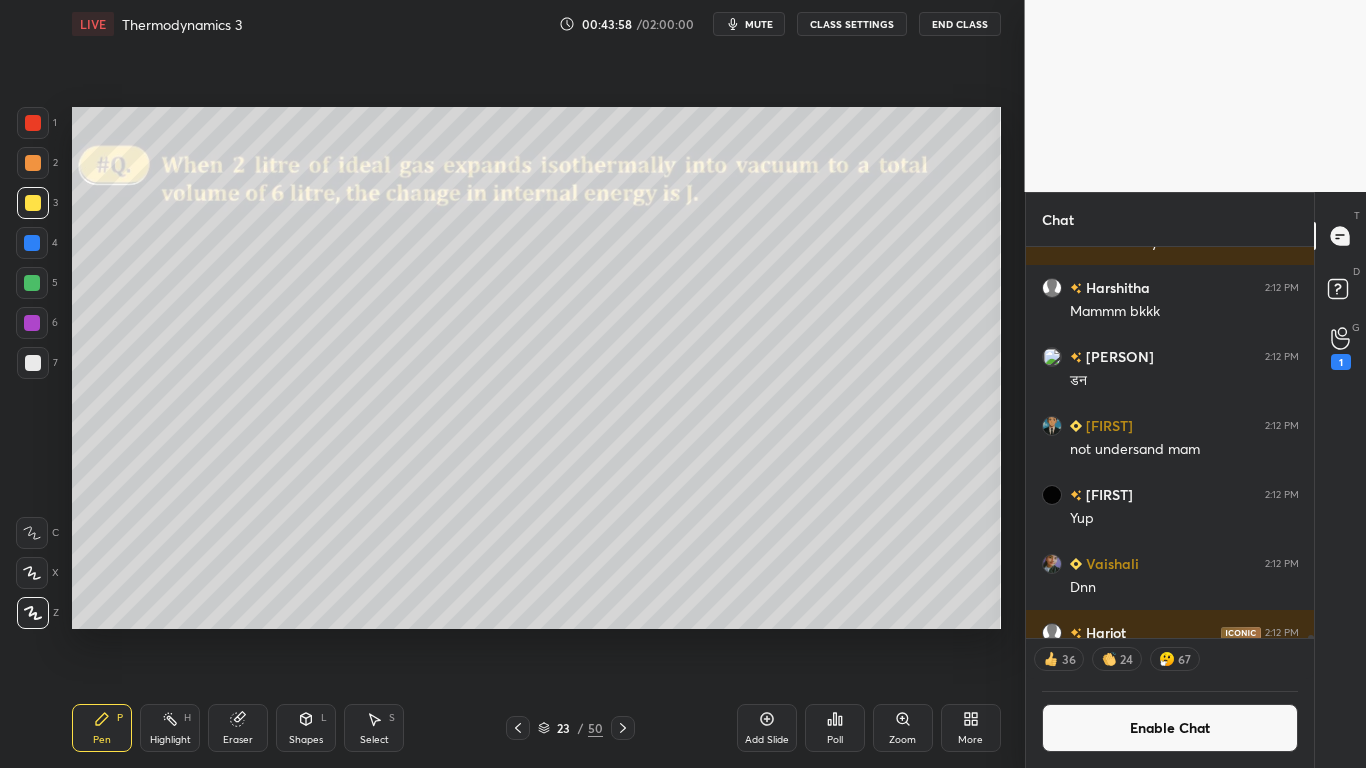 scroll, scrollTop: 7, scrollLeft: 7, axis: both 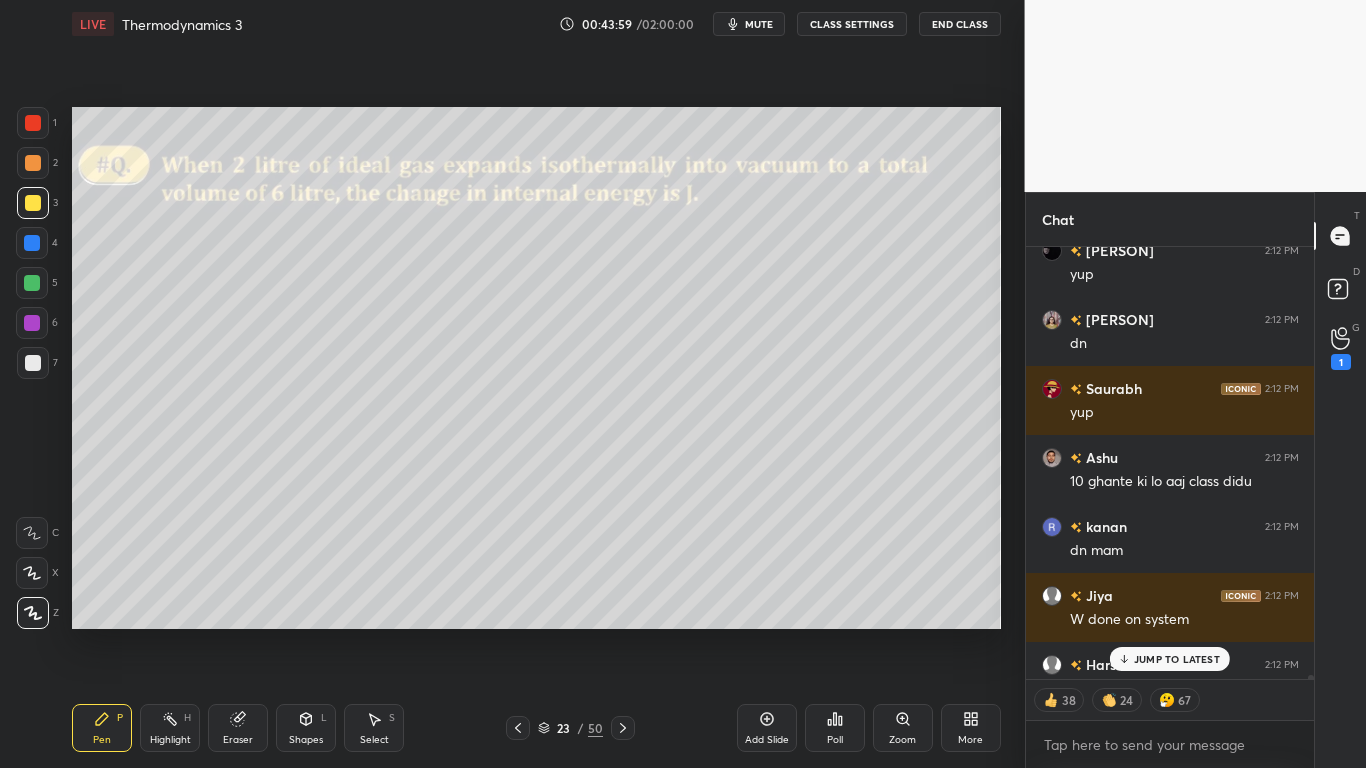 click on "JUMP TO LATEST" at bounding box center (1177, 659) 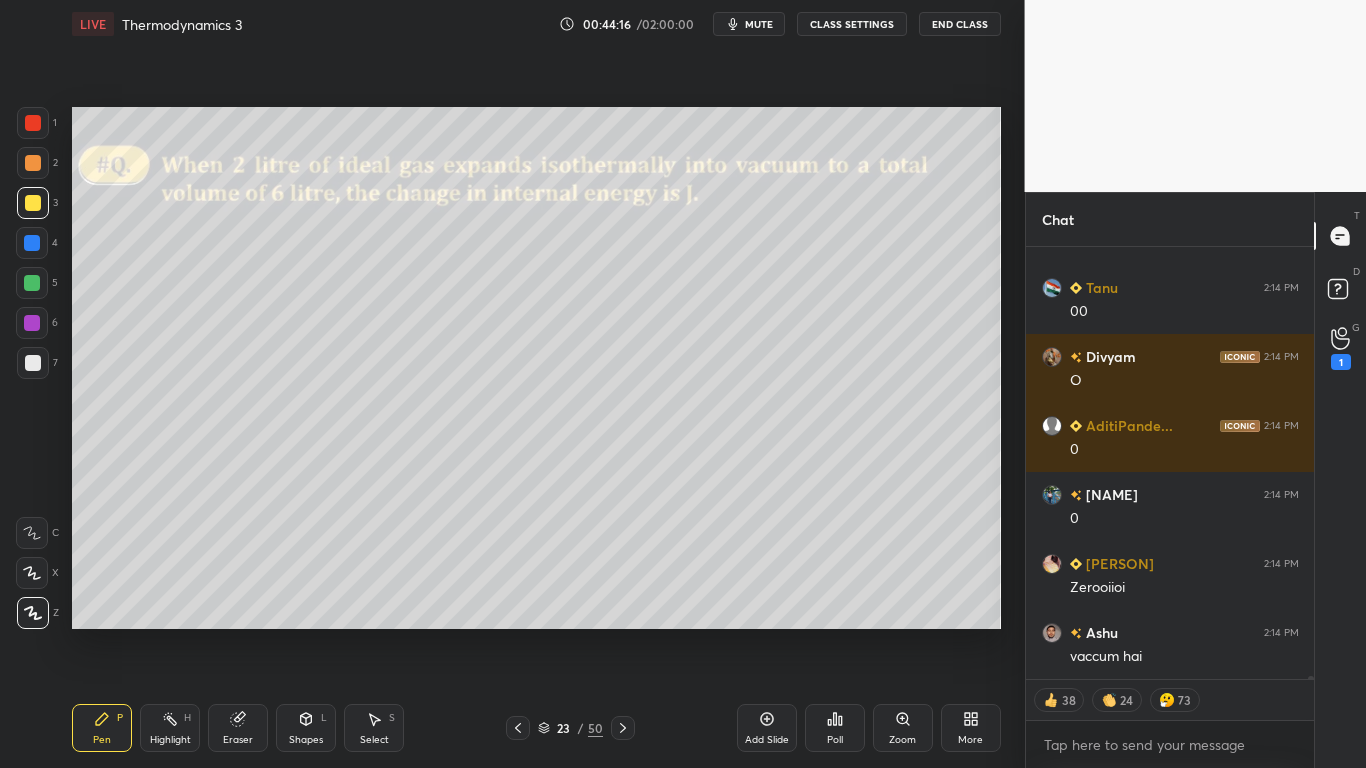 scroll, scrollTop: 65397, scrollLeft: 0, axis: vertical 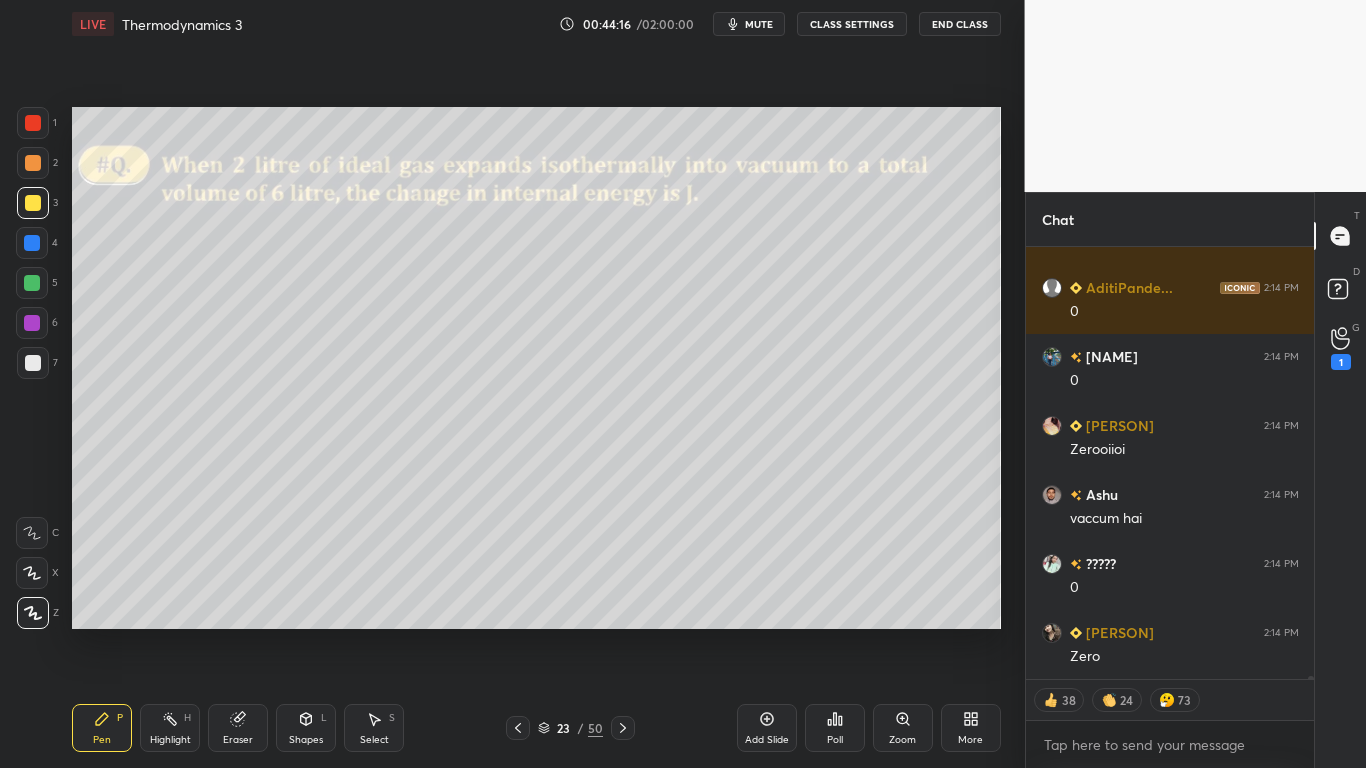 click on "CLASS SETTINGS" at bounding box center (852, 24) 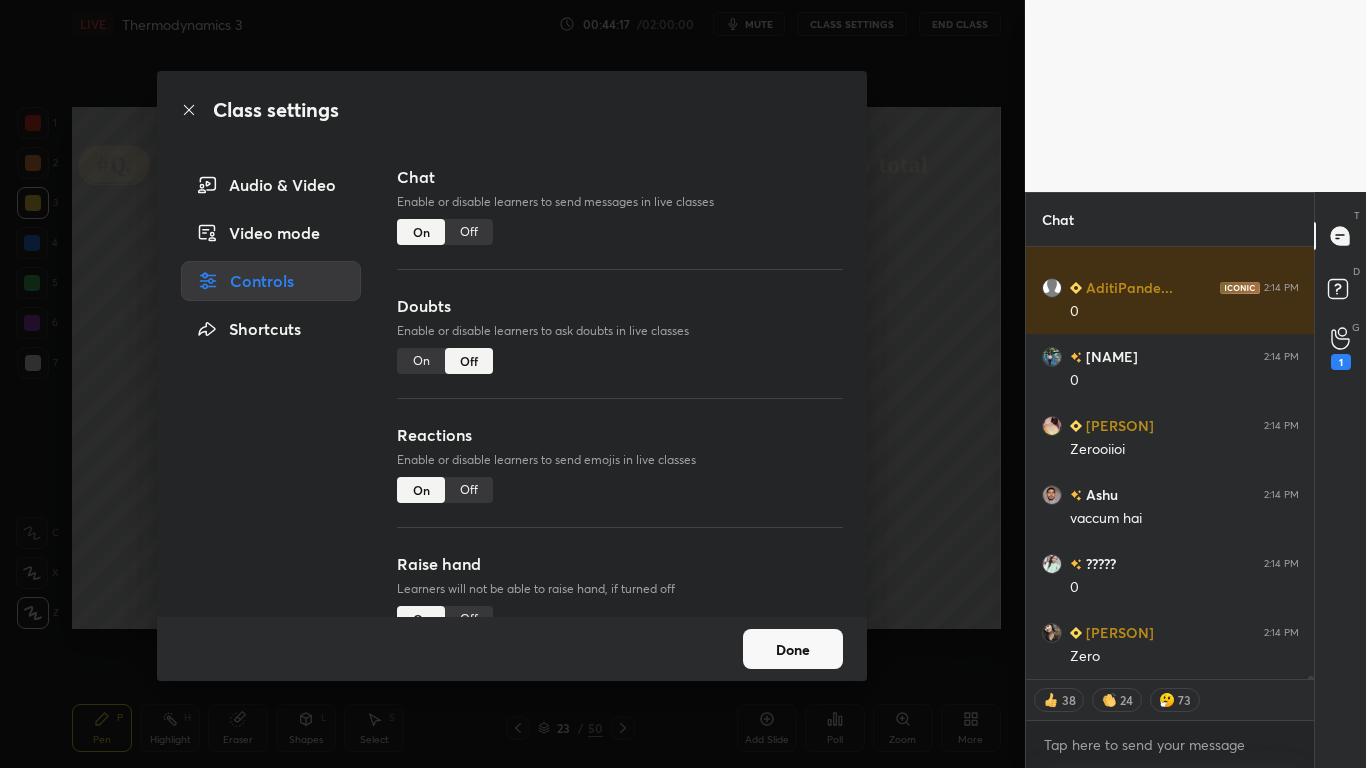 type on "x" 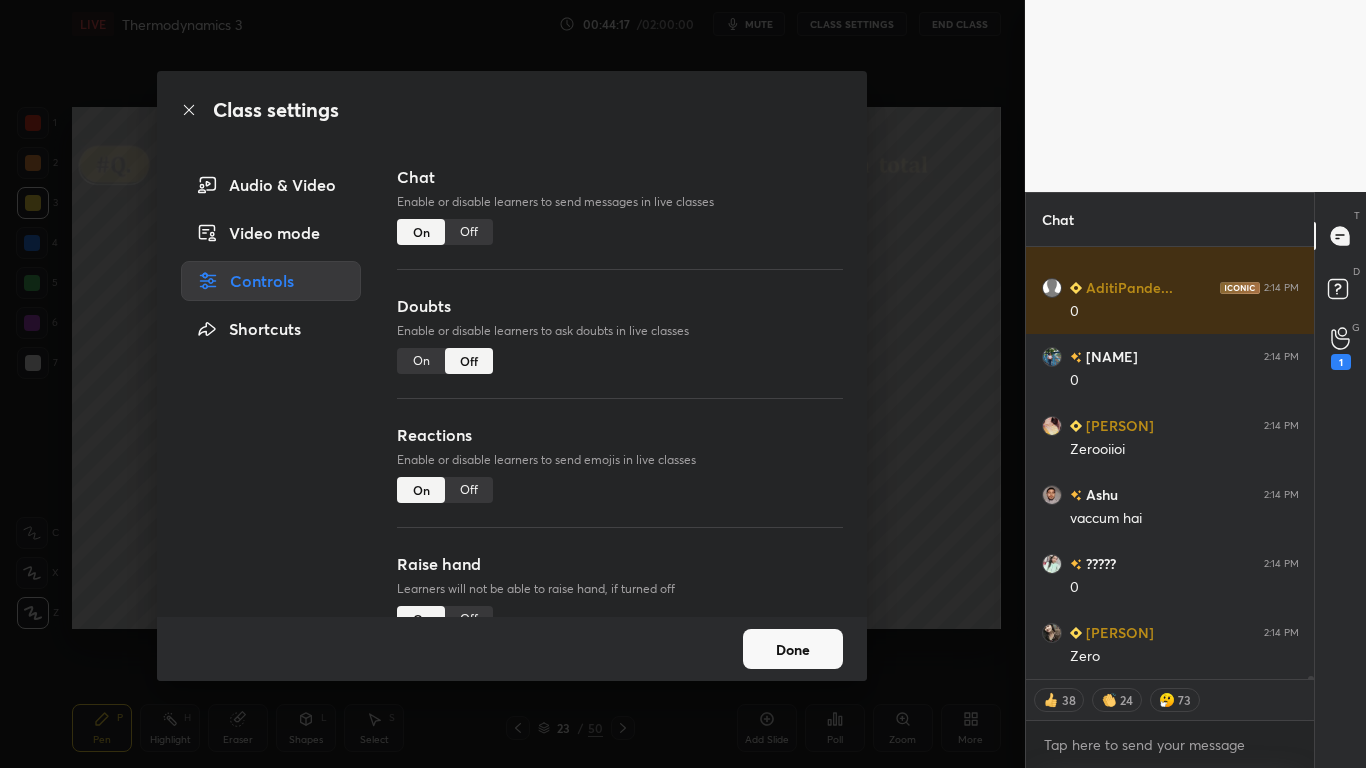 scroll, scrollTop: 7, scrollLeft: 7, axis: both 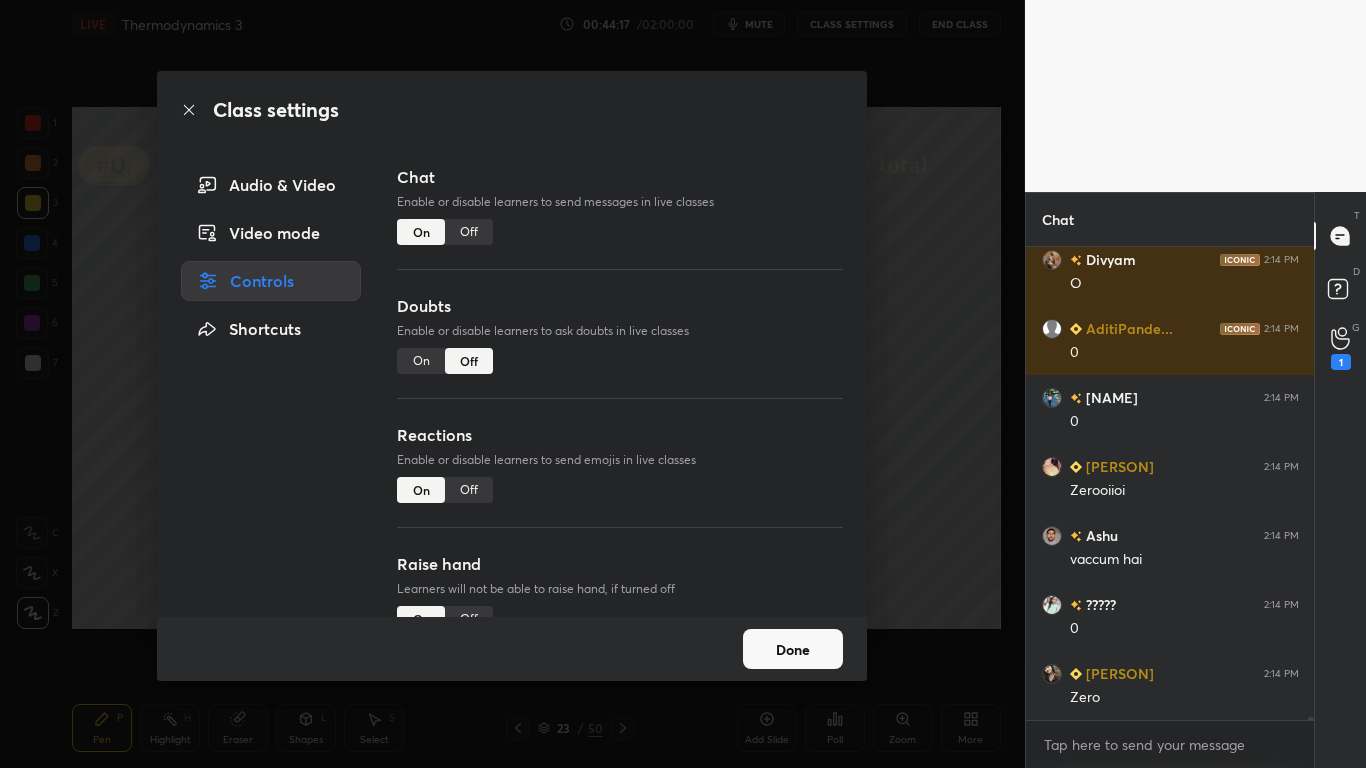 click on "Off" at bounding box center [469, 232] 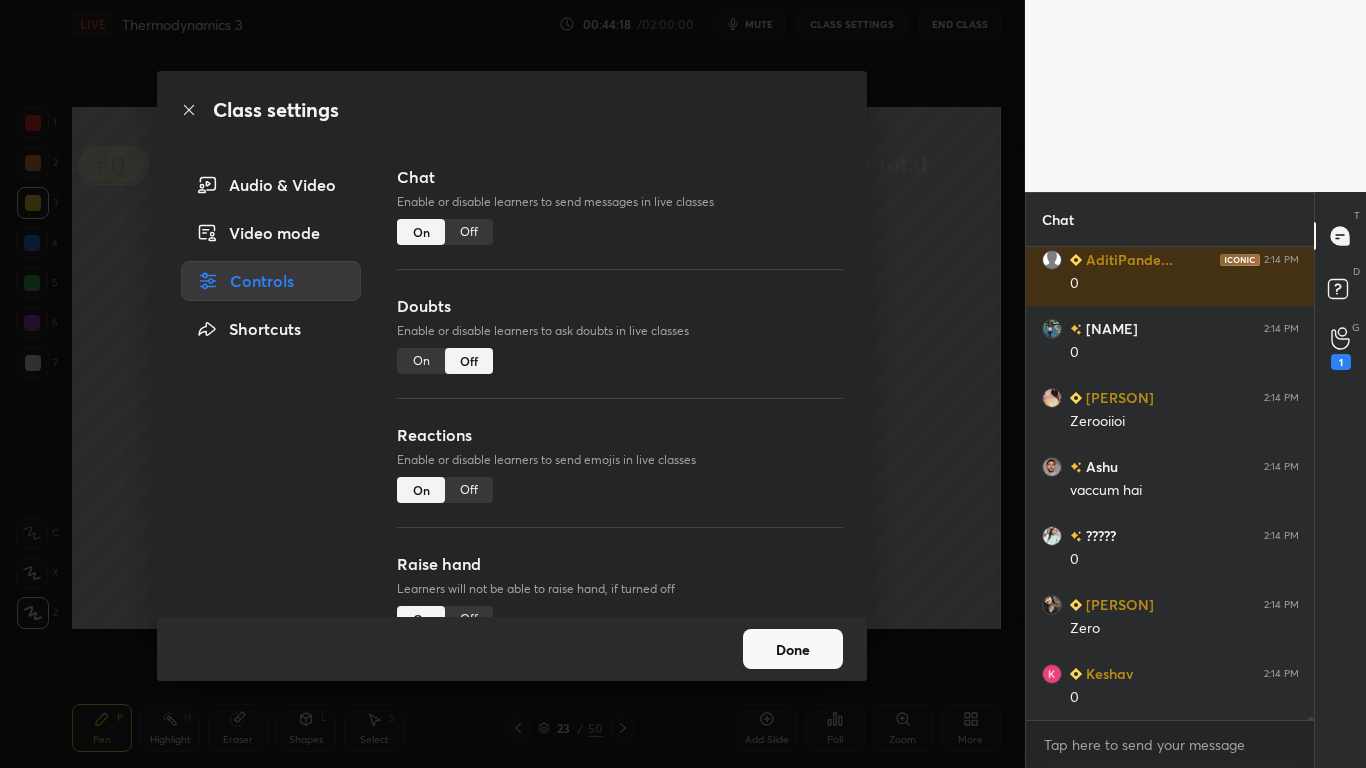scroll, scrollTop: 63715, scrollLeft: 0, axis: vertical 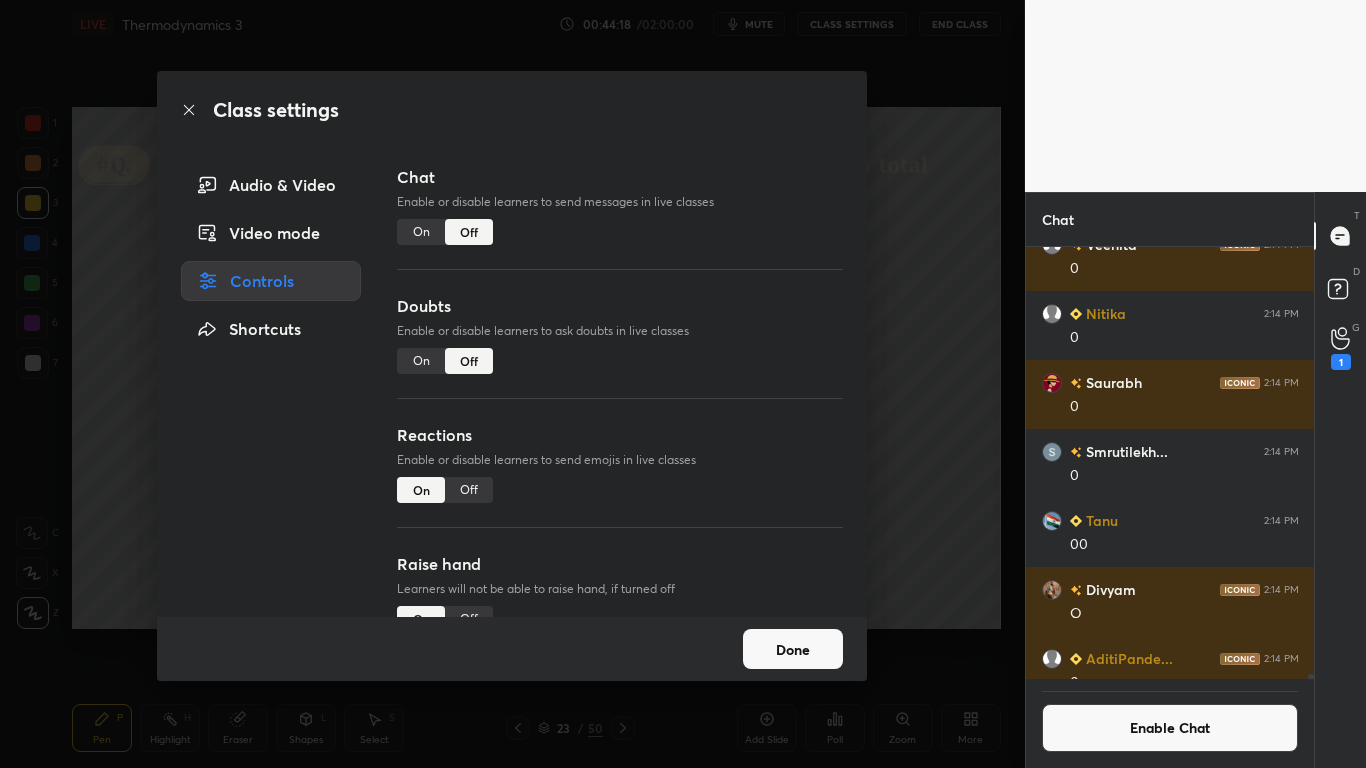 click on "Done" at bounding box center [793, 649] 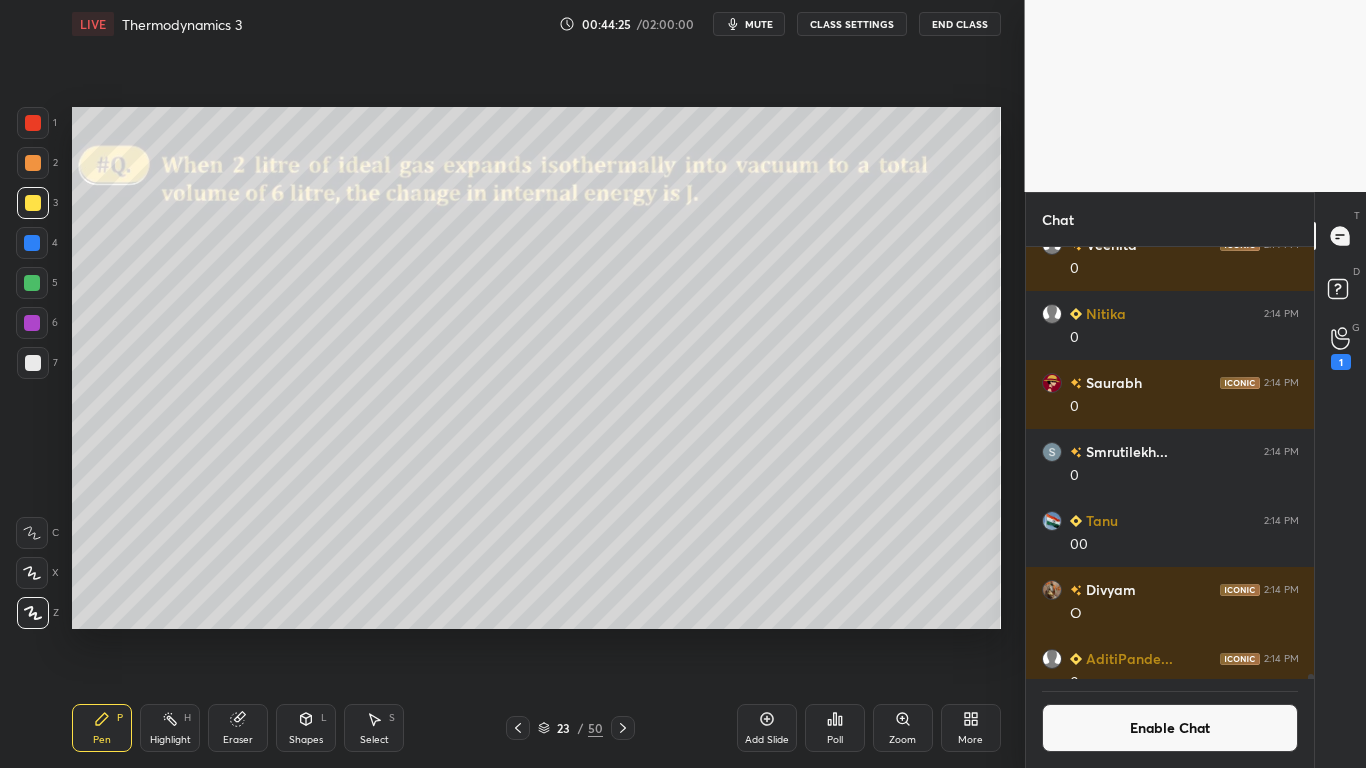 click at bounding box center [33, 363] 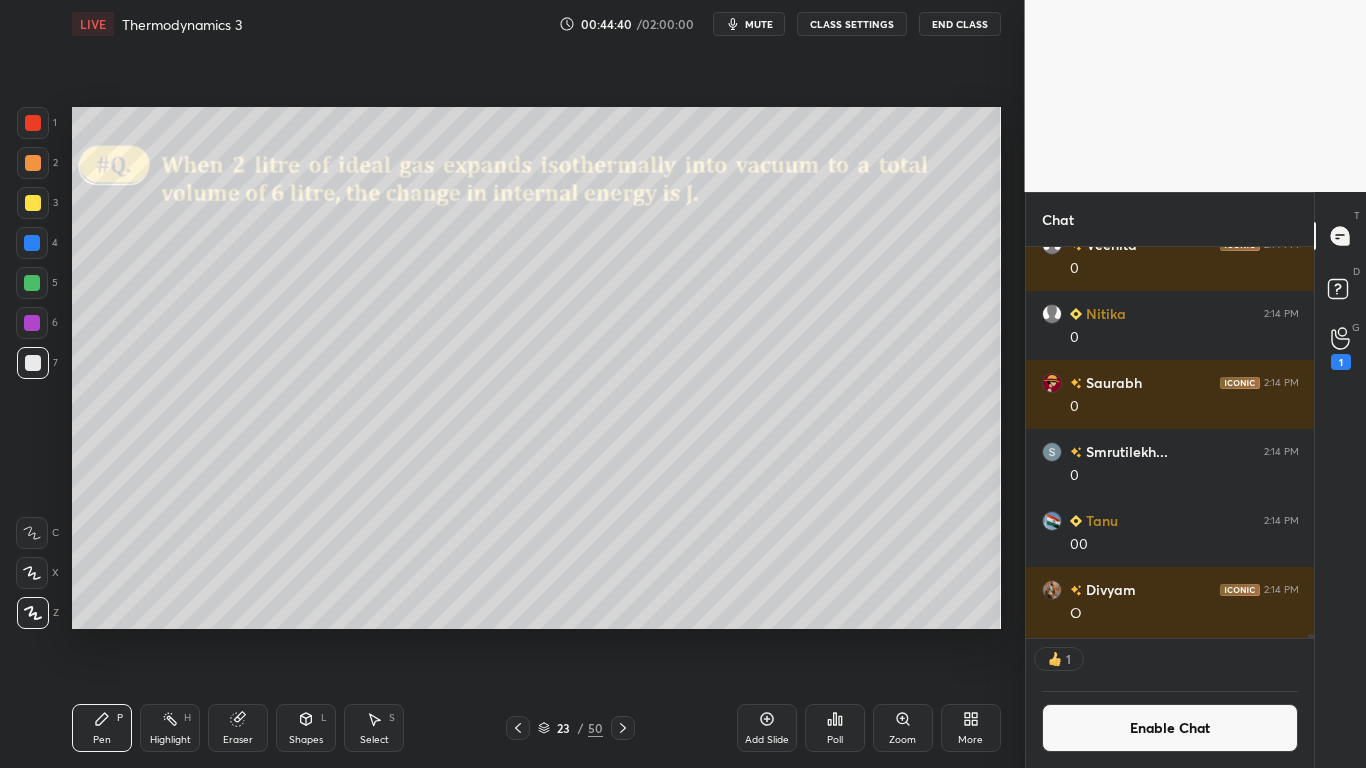 scroll, scrollTop: 385, scrollLeft: 282, axis: both 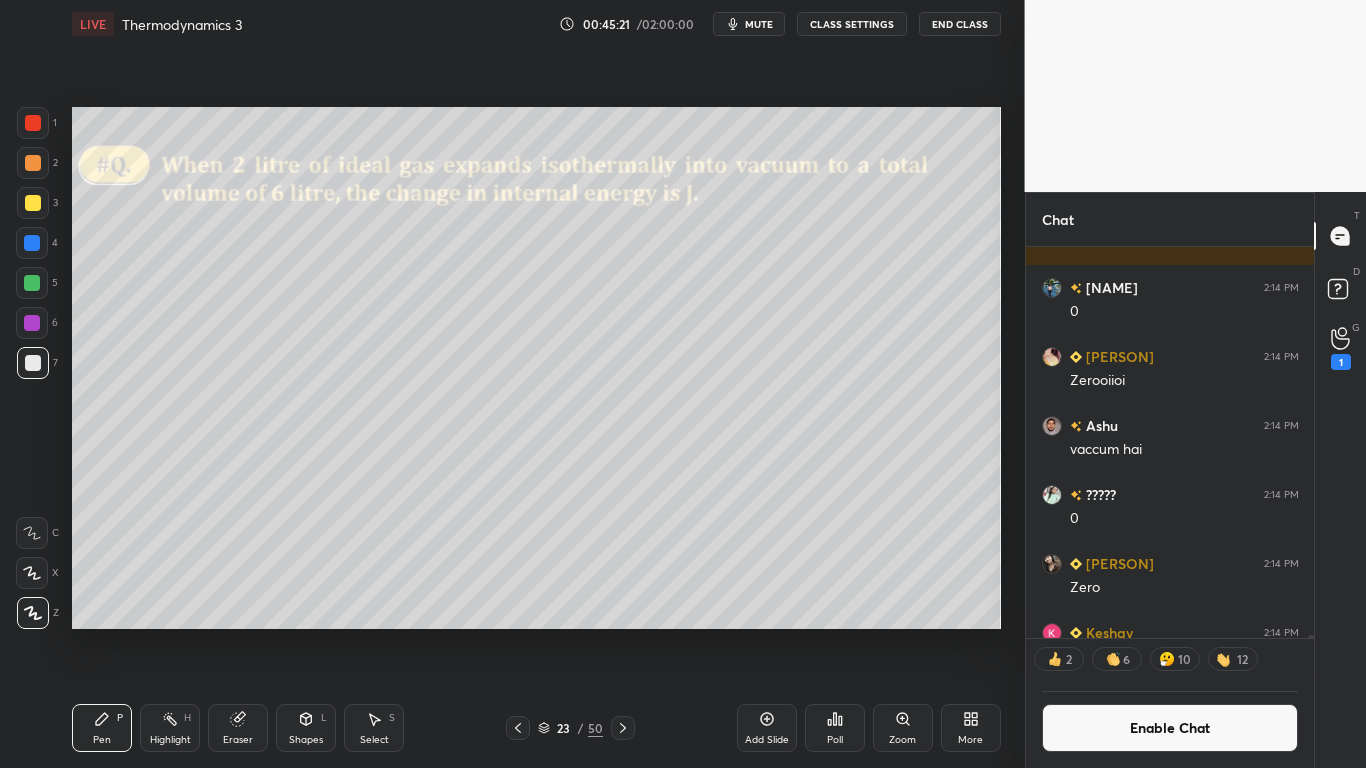 click at bounding box center (32, 283) 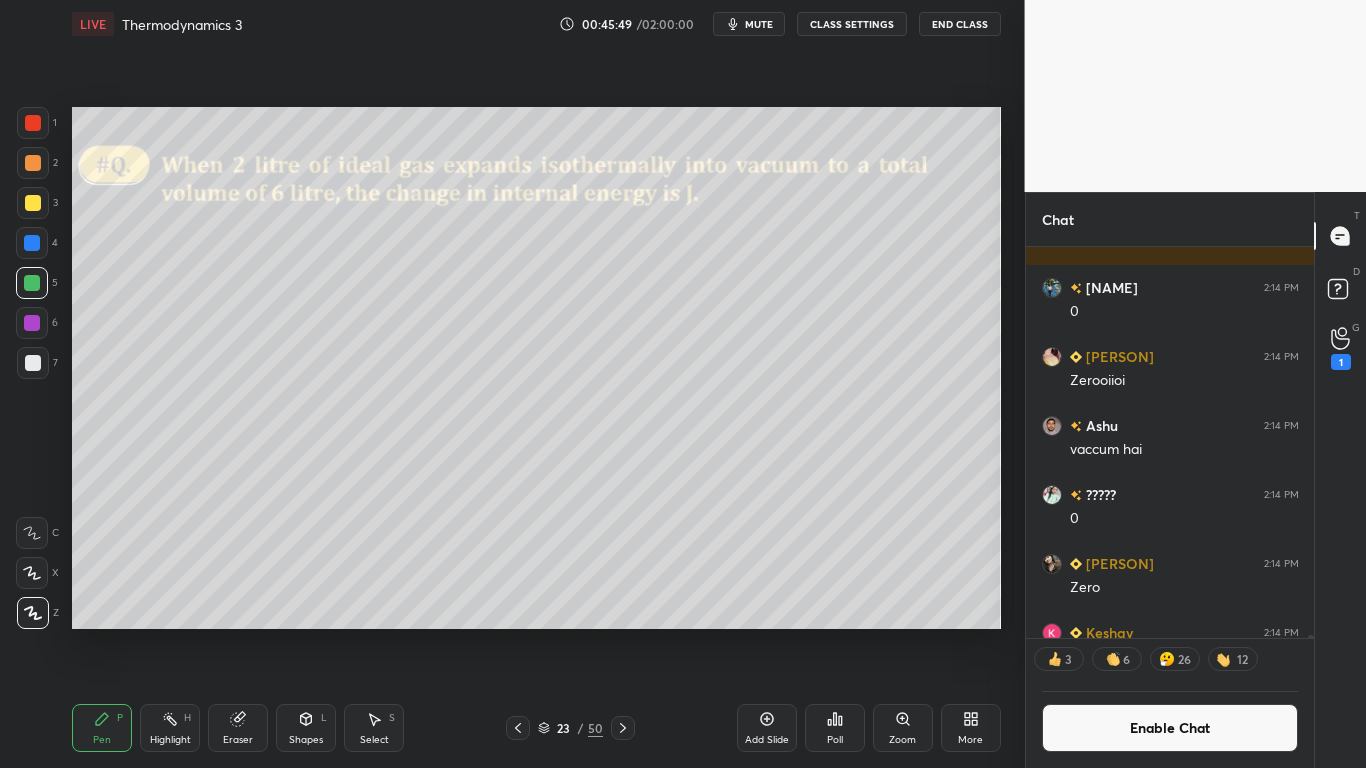 click on "Enable Chat" at bounding box center [1170, 728] 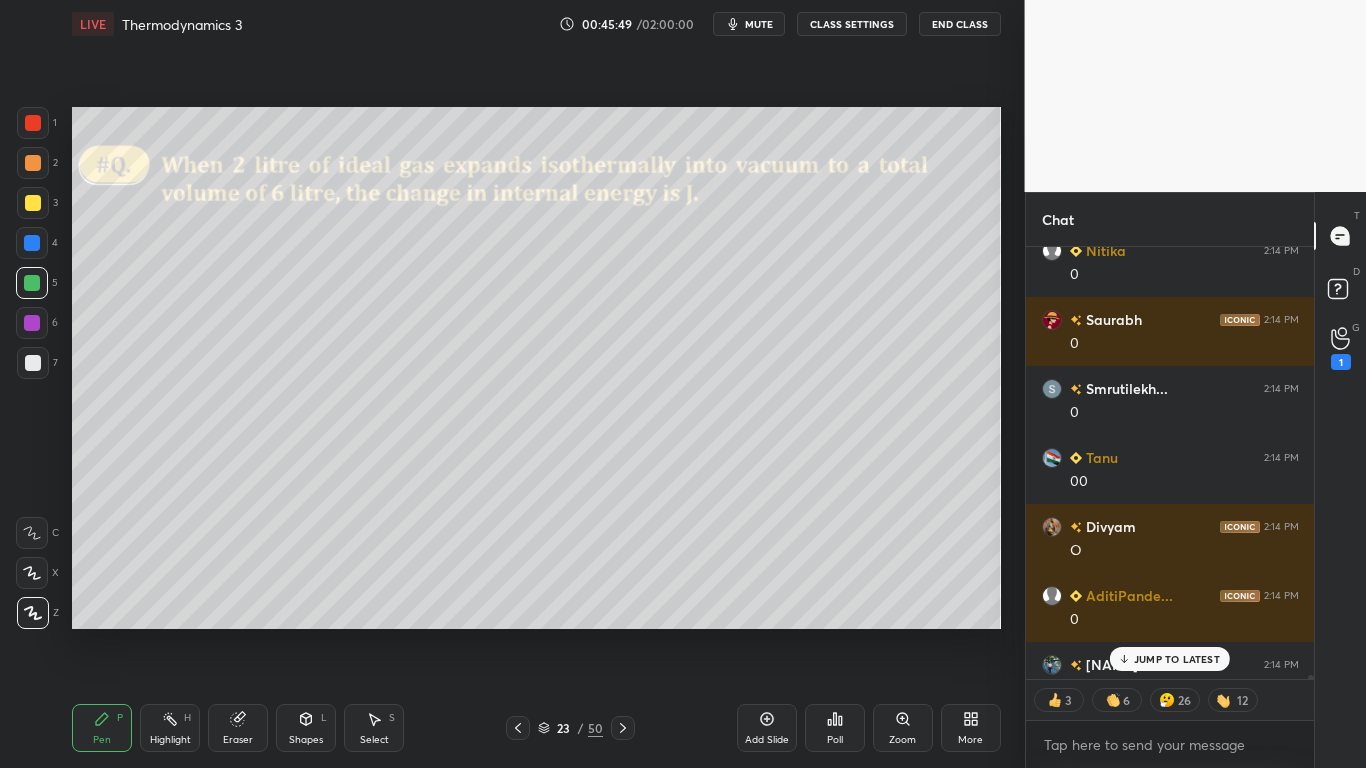 click on "JUMP TO LATEST" at bounding box center [1177, 659] 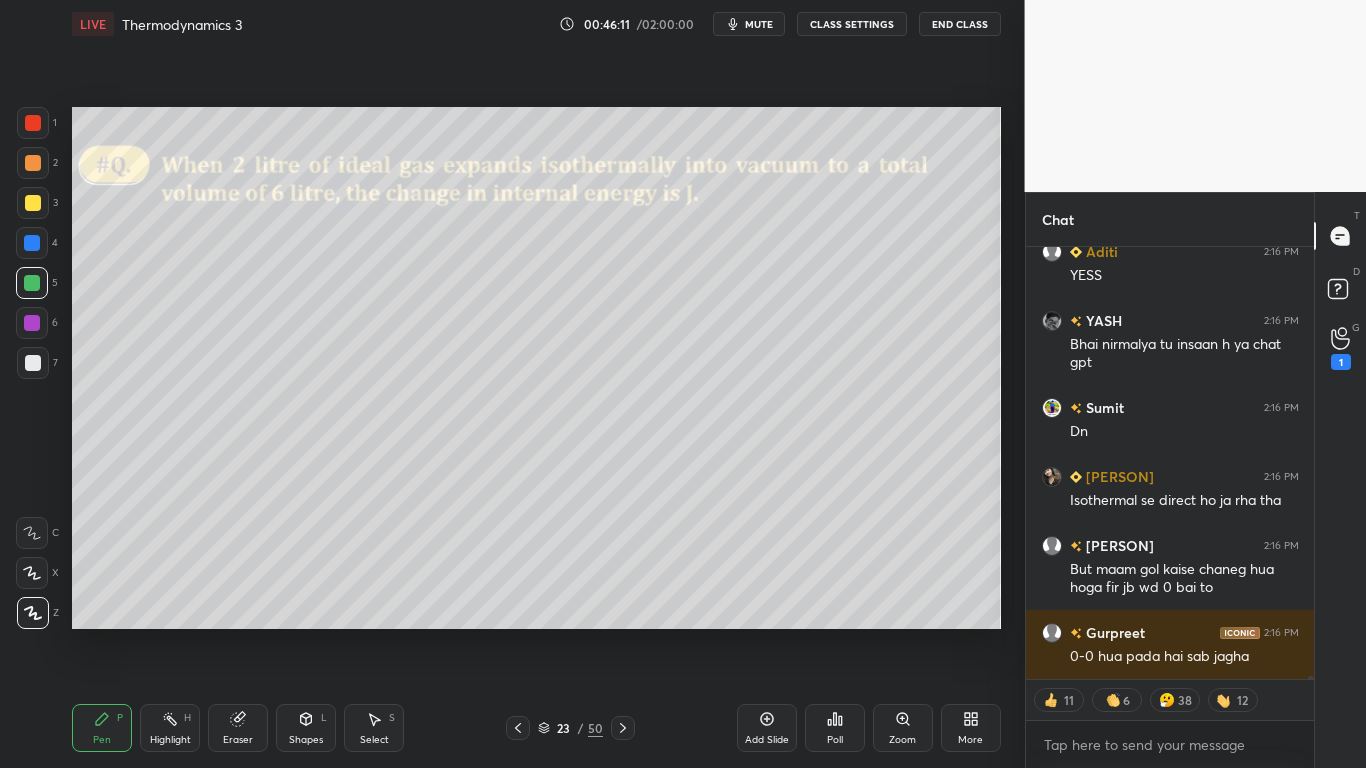 scroll, scrollTop: 65018, scrollLeft: 0, axis: vertical 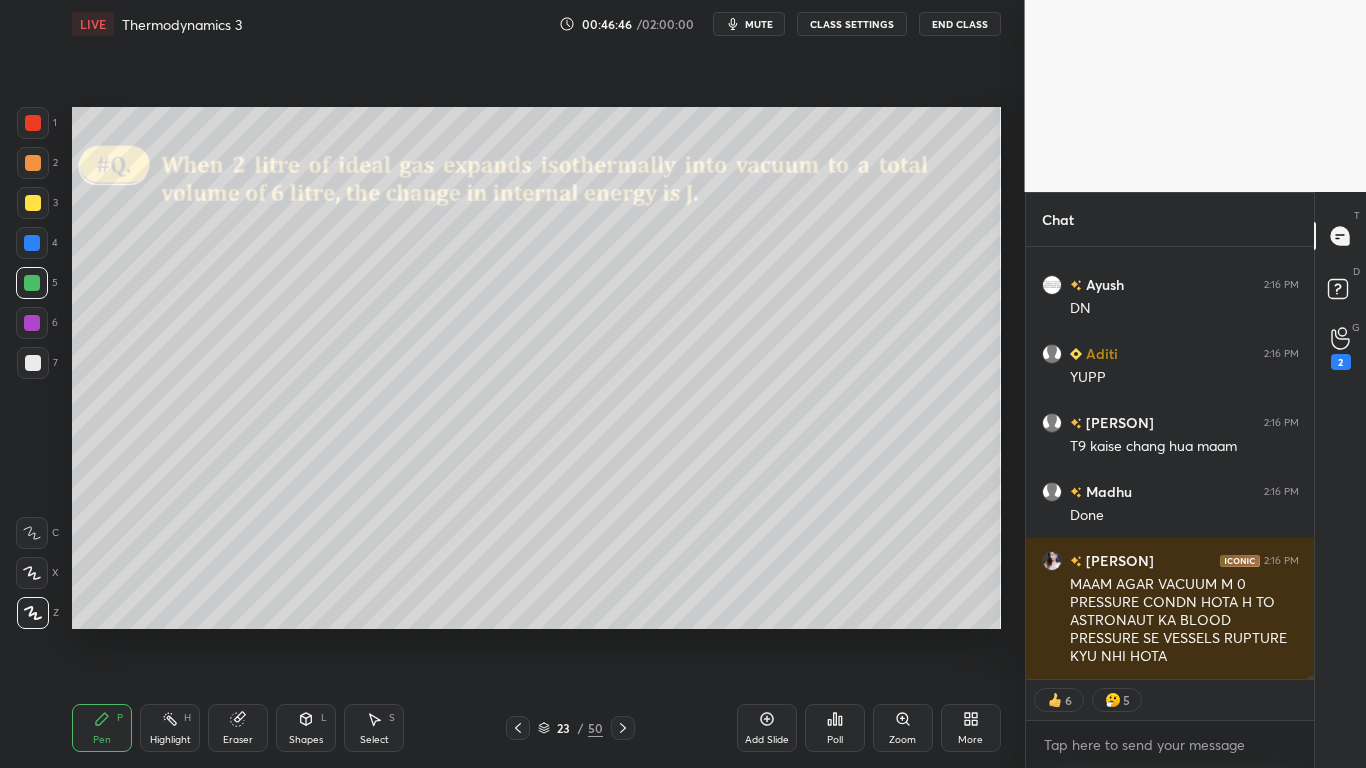 type on "x" 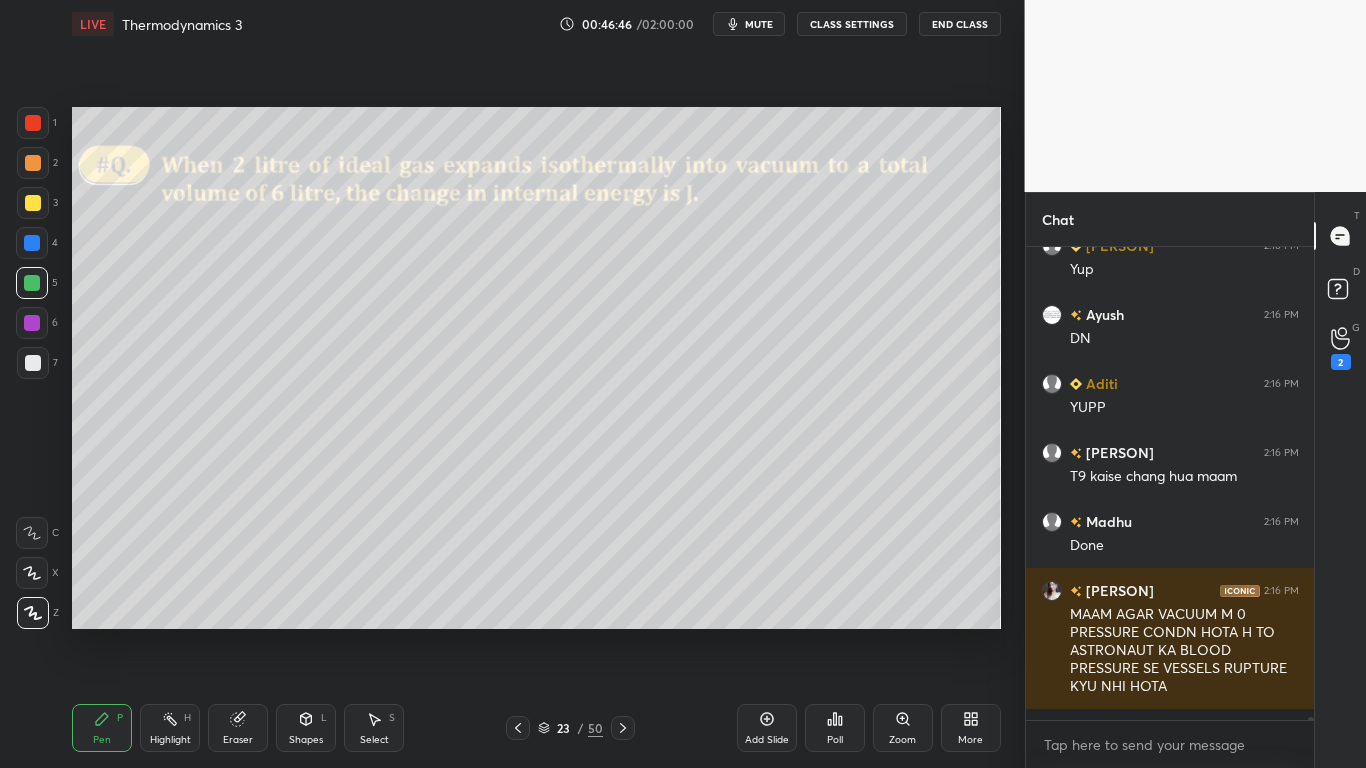 scroll, scrollTop: 7, scrollLeft: 7, axis: both 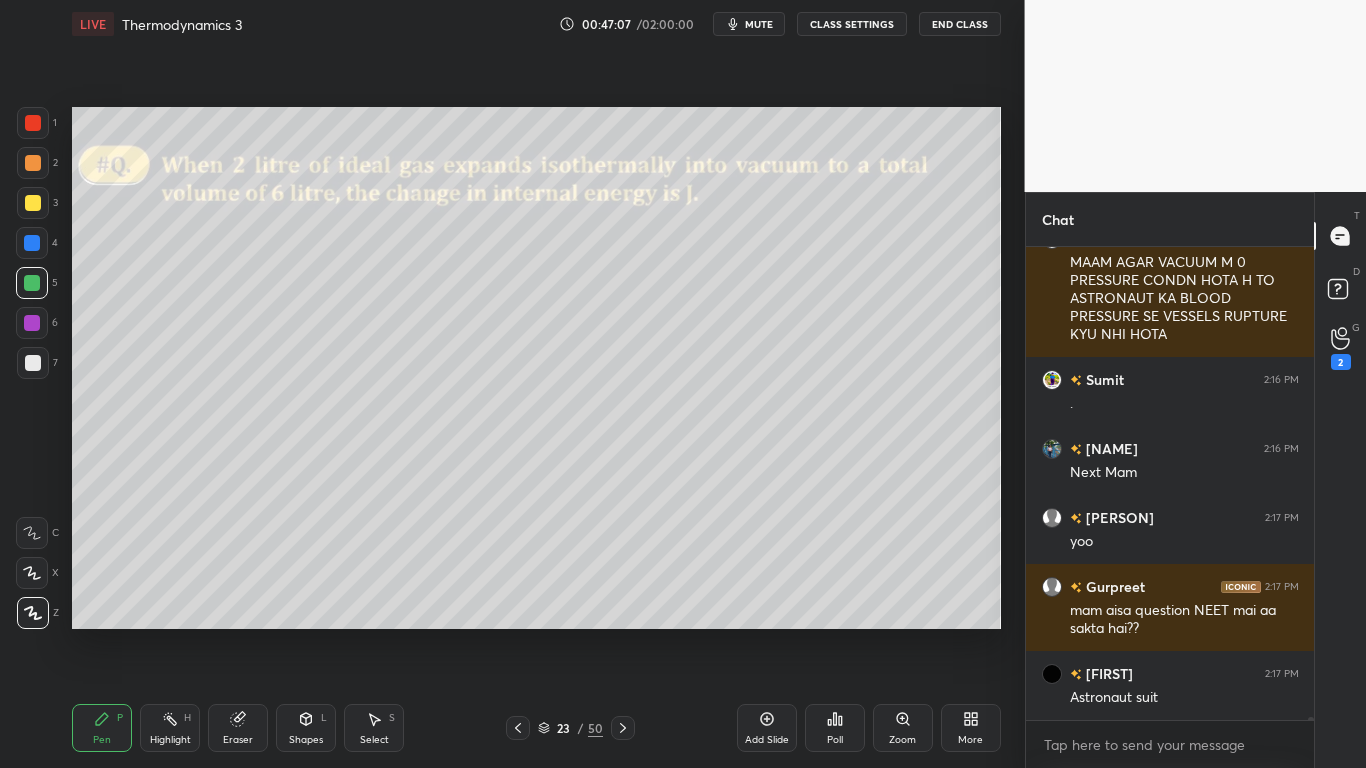 click at bounding box center [33, 203] 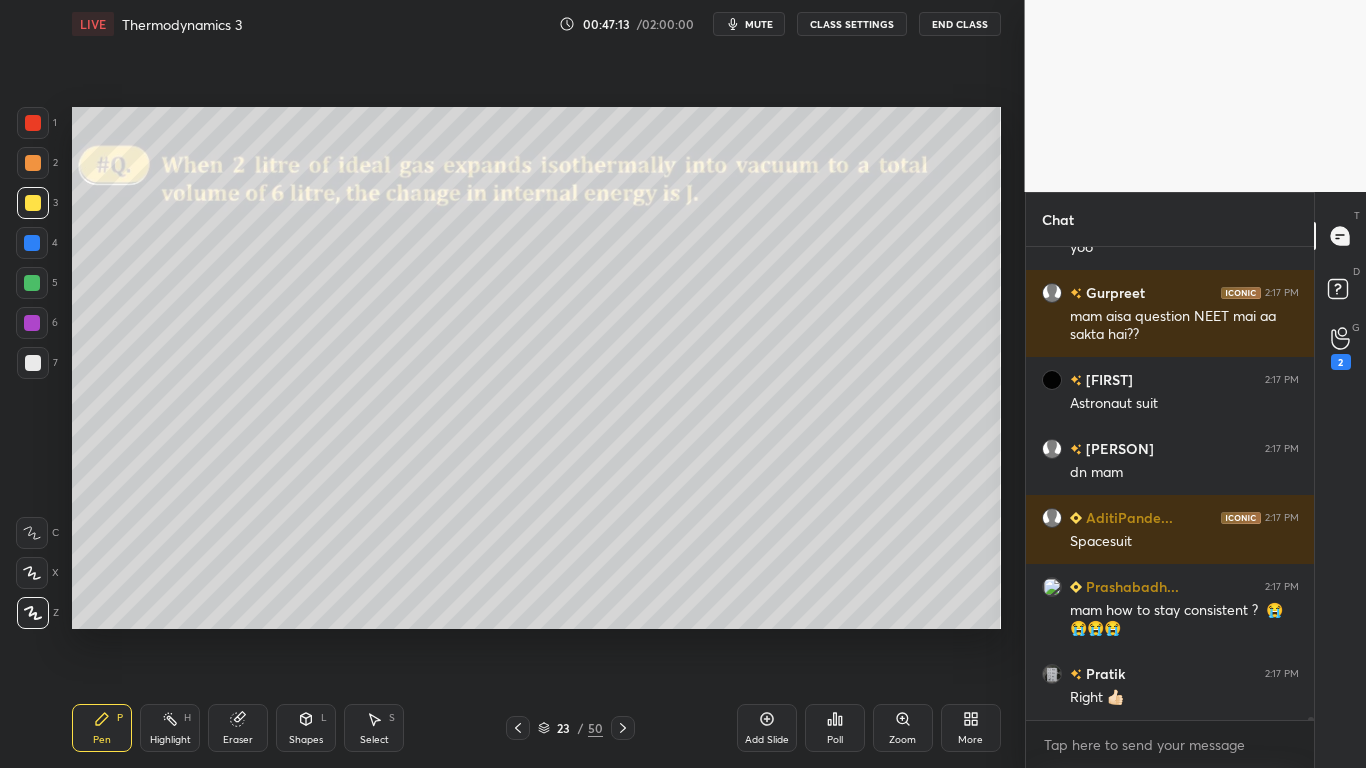 scroll, scrollTop: 67383, scrollLeft: 0, axis: vertical 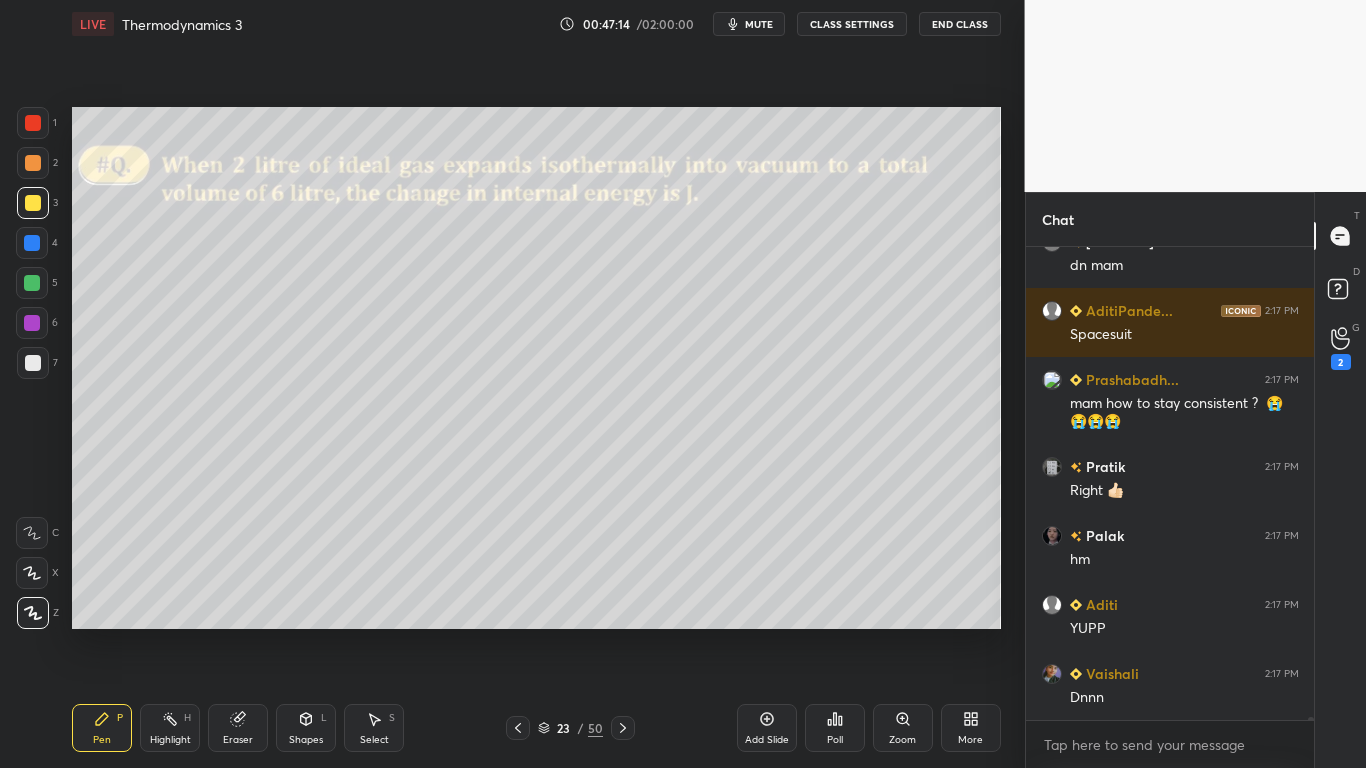 click on "CLASS SETTINGS" at bounding box center (852, 24) 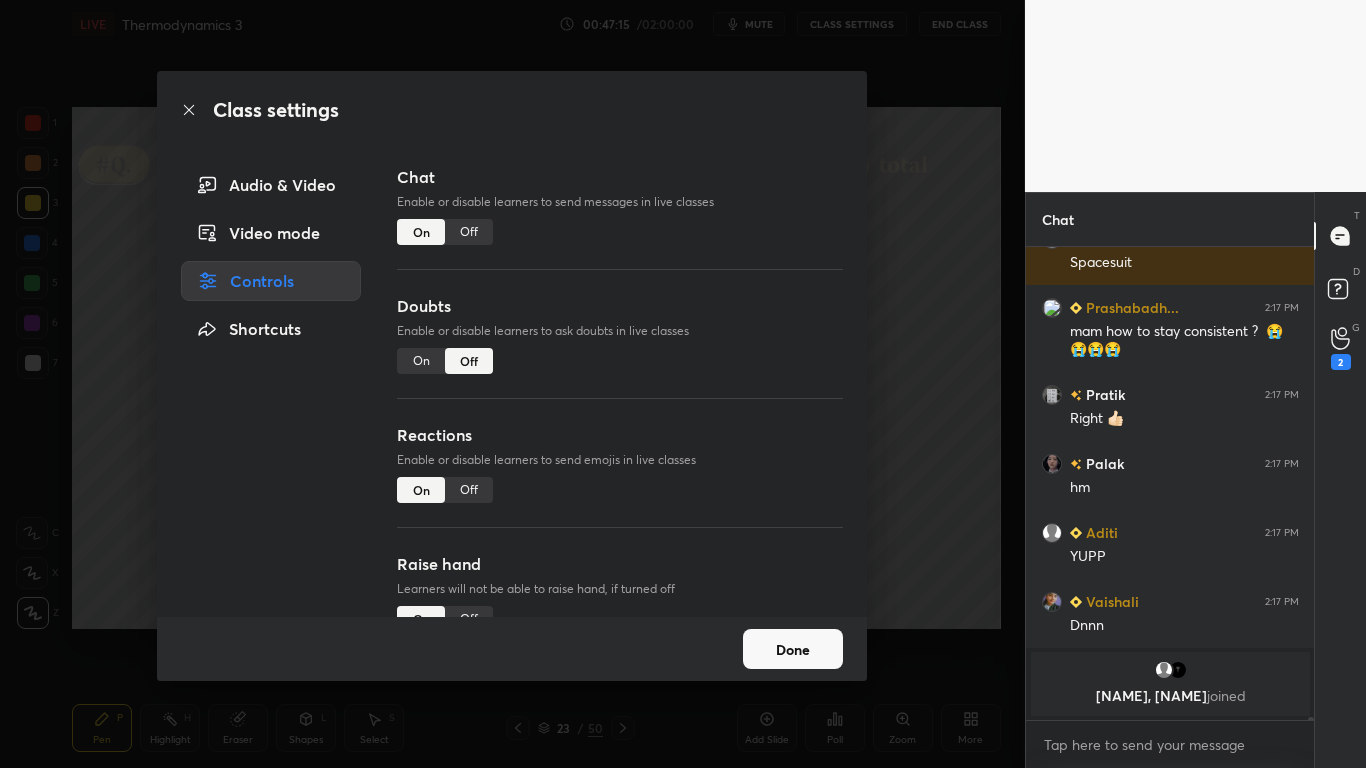 click on "Off" at bounding box center [469, 232] 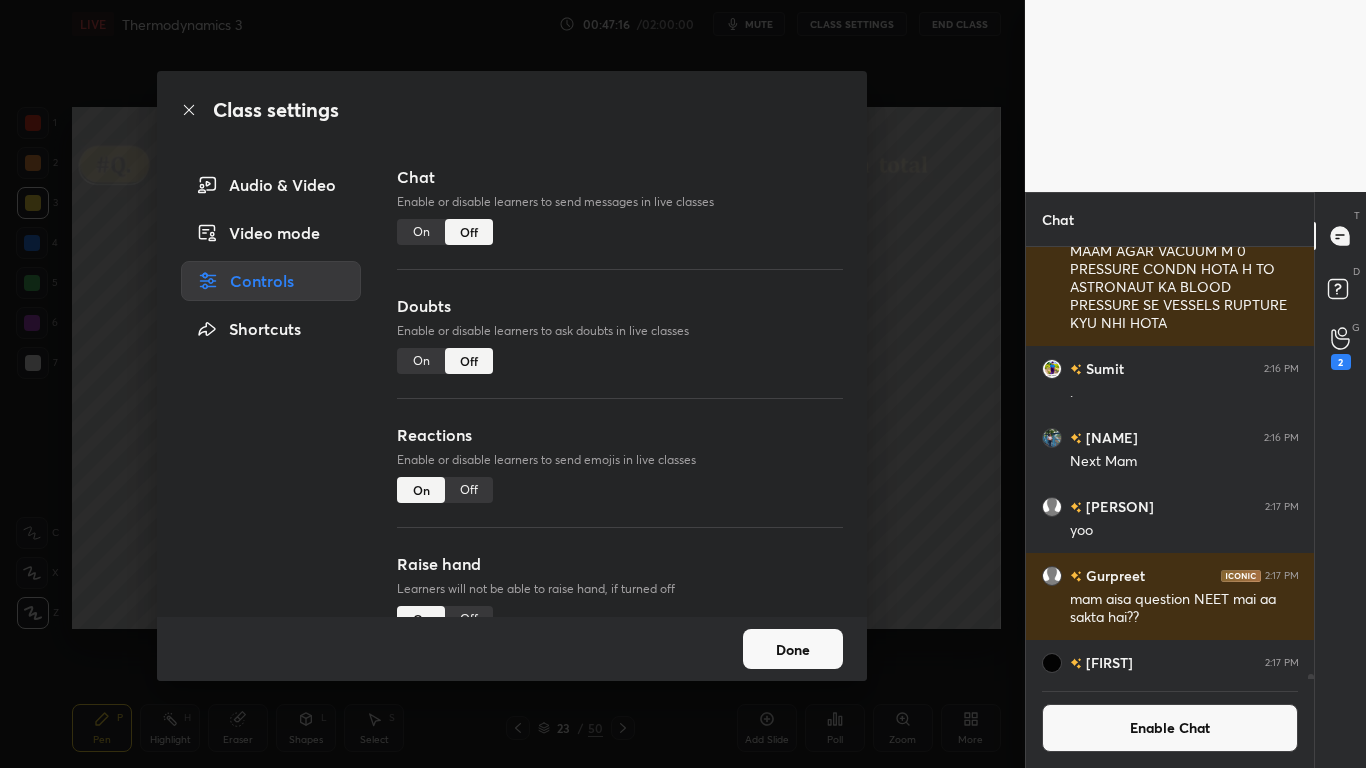 click on "Done" at bounding box center [793, 649] 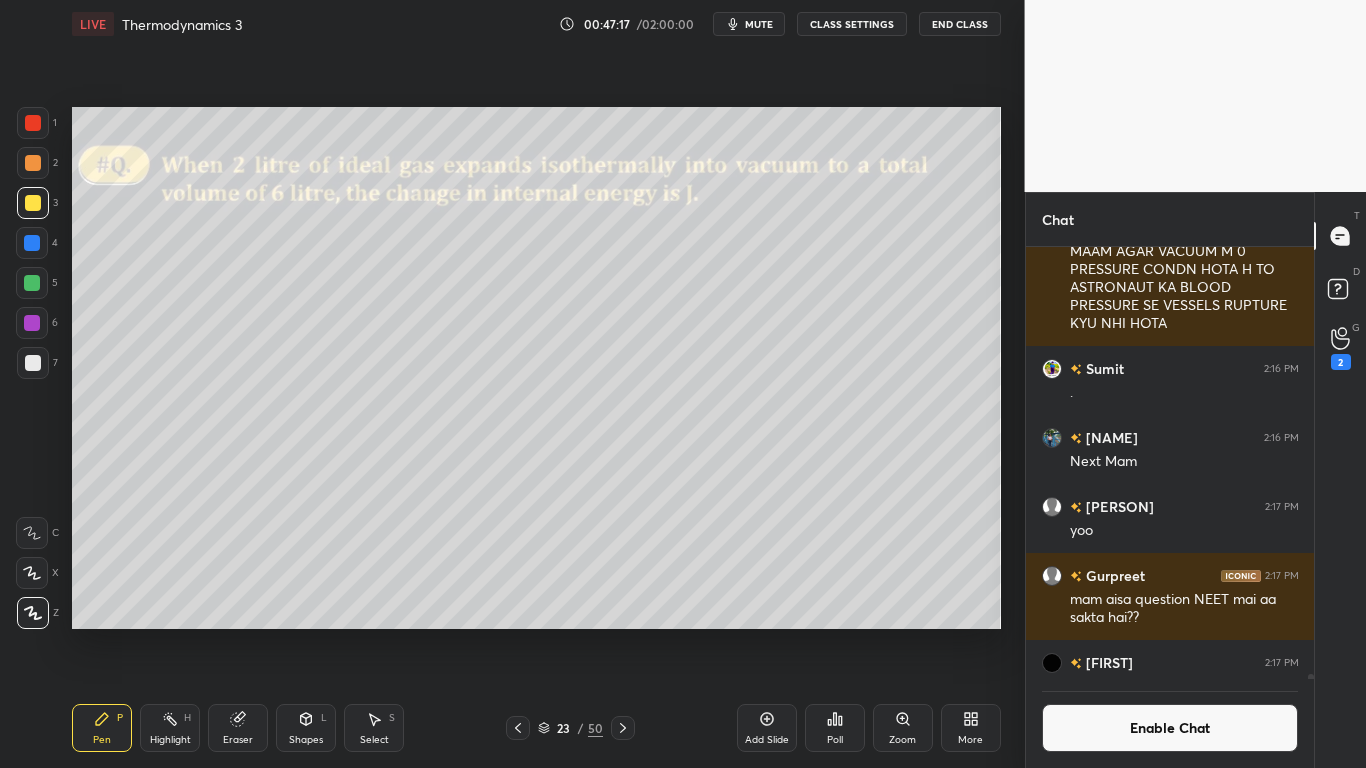 click 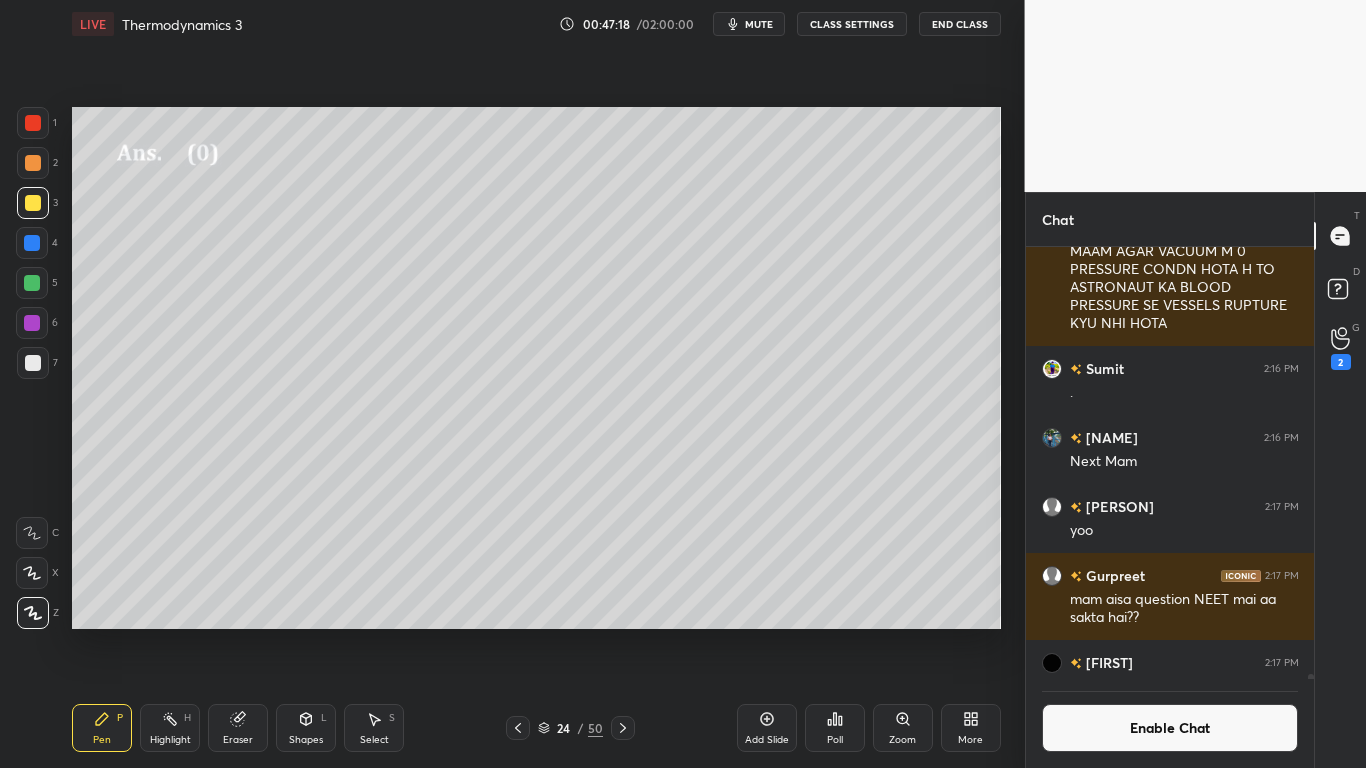 click 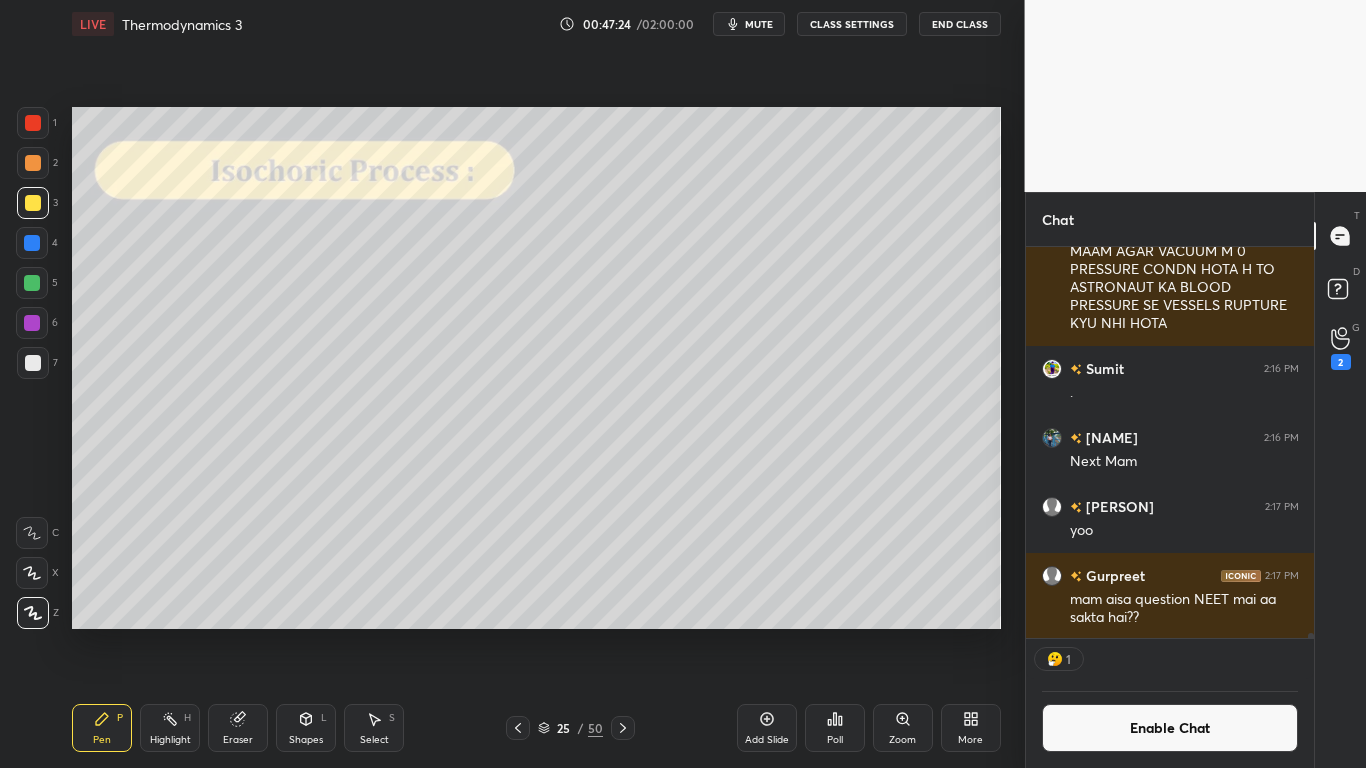 scroll, scrollTop: 385, scrollLeft: 282, axis: both 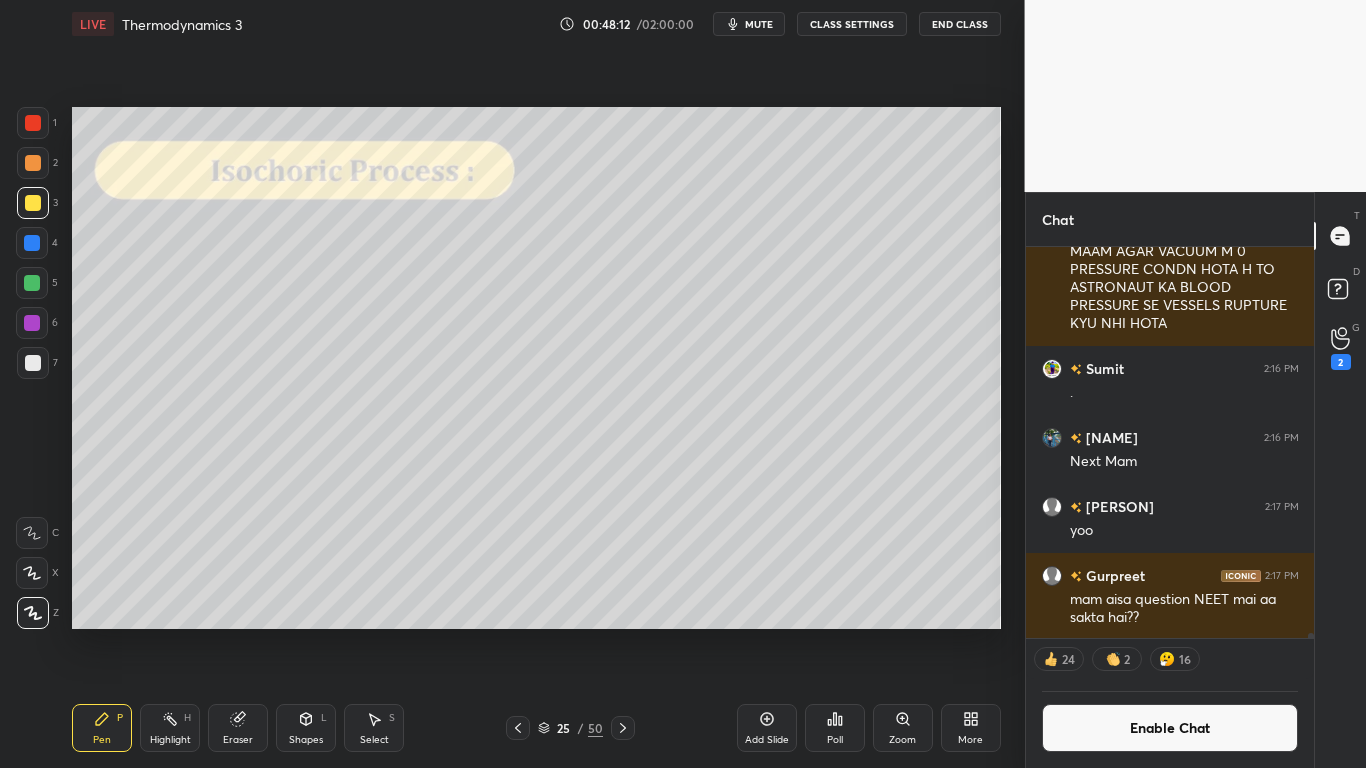 click on "Enable Chat" at bounding box center [1170, 728] 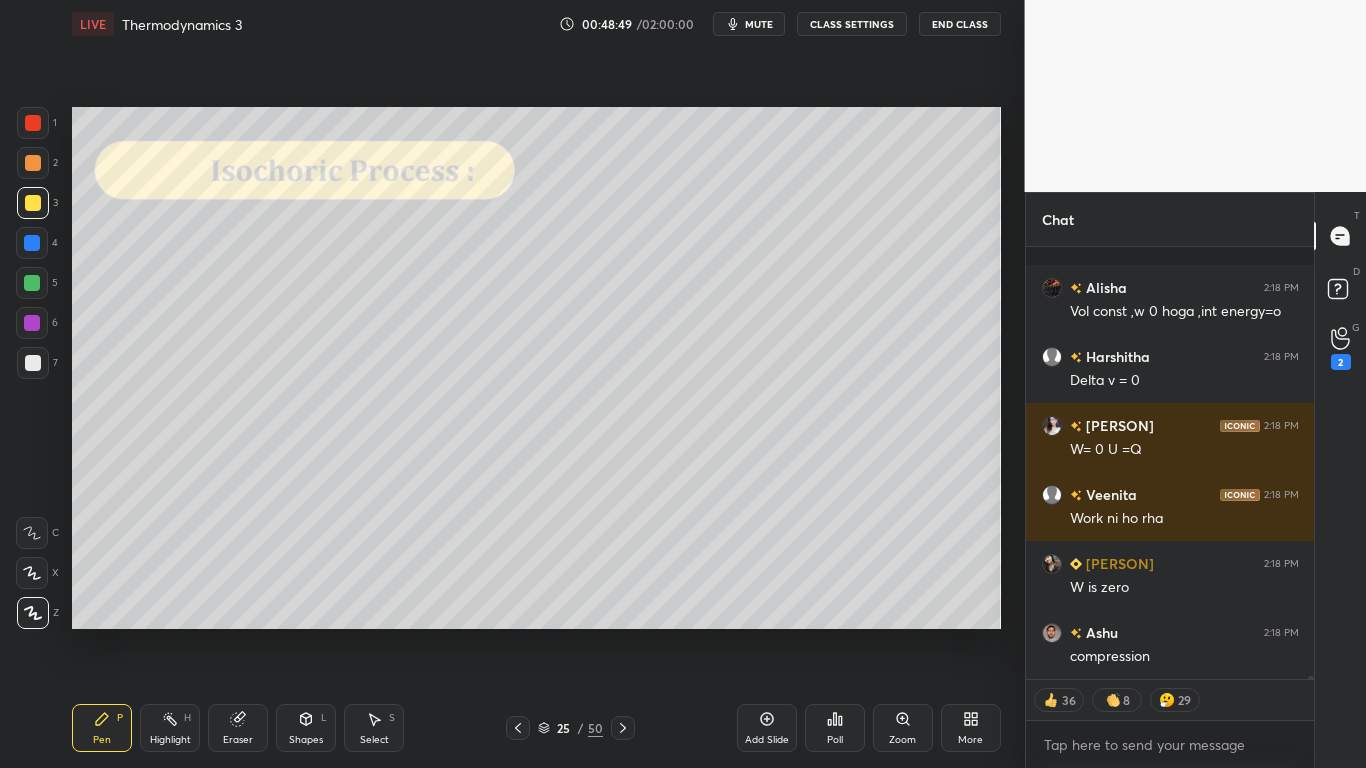 scroll, scrollTop: 70660, scrollLeft: 0, axis: vertical 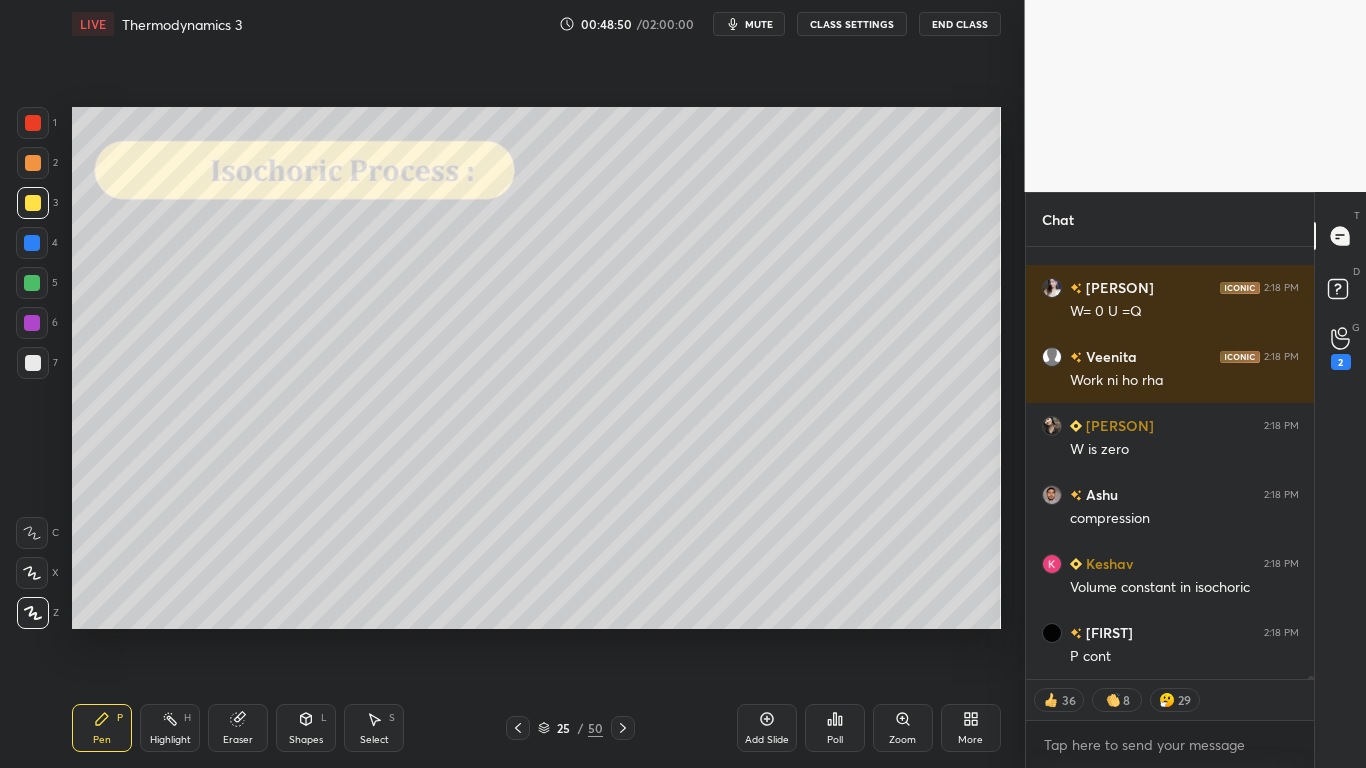 type on "x" 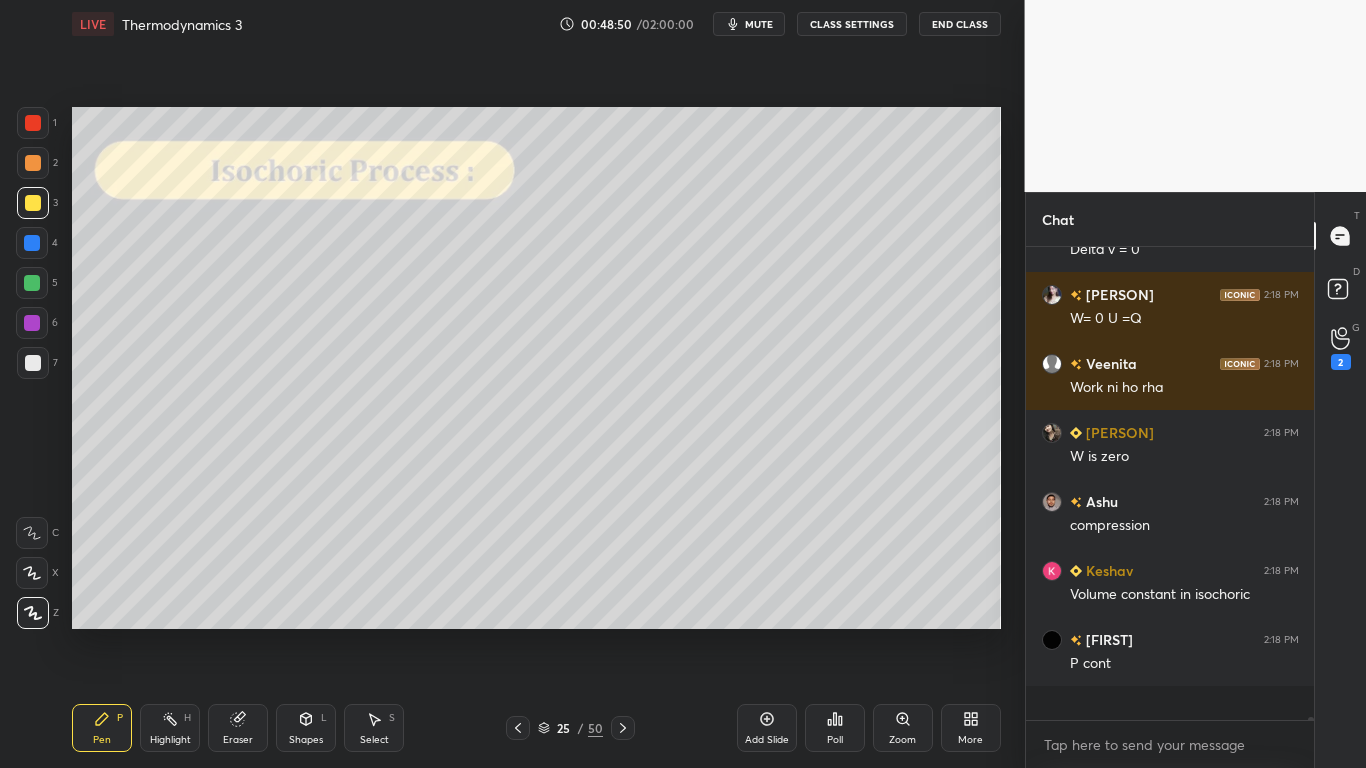 scroll, scrollTop: 7, scrollLeft: 7, axis: both 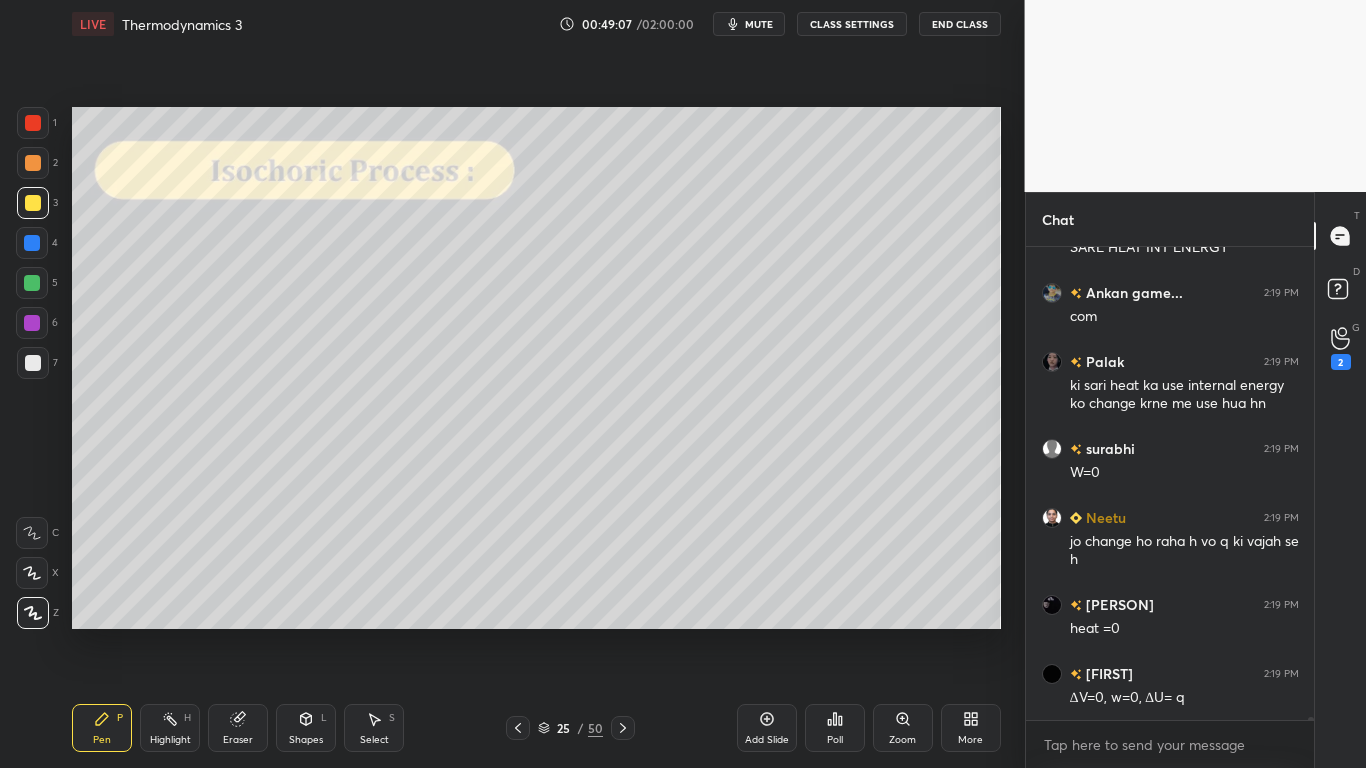 click on "CLASS SETTINGS" at bounding box center (852, 24) 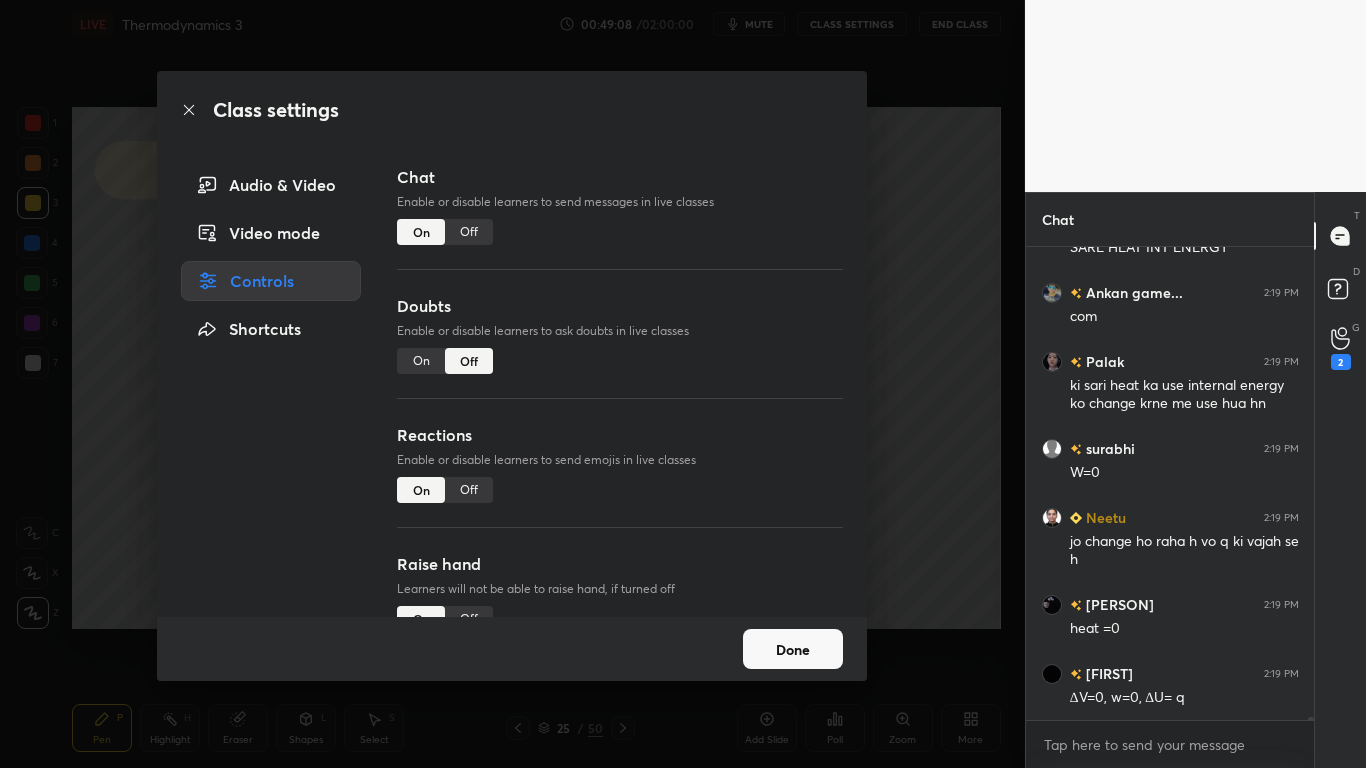 click on "Off" at bounding box center [469, 232] 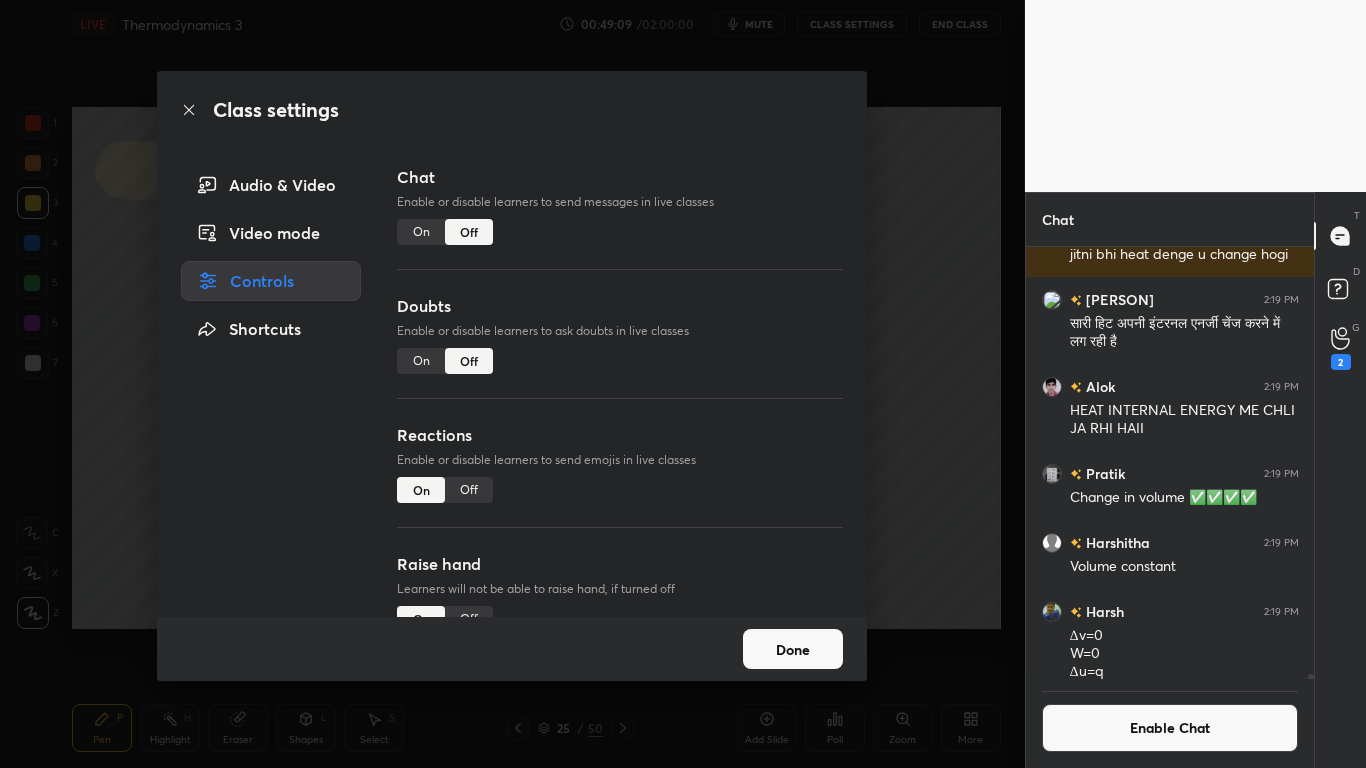 click on "Done" at bounding box center (793, 649) 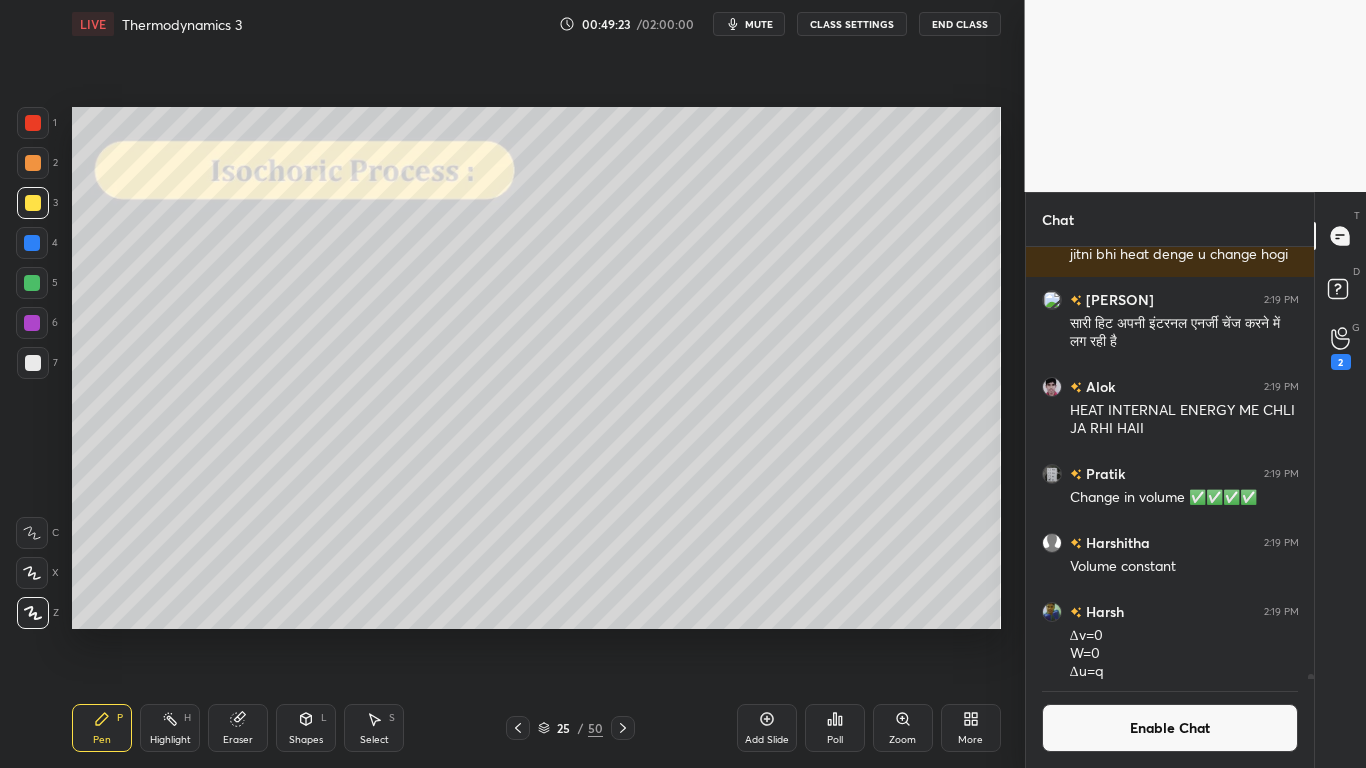 click at bounding box center [33, 363] 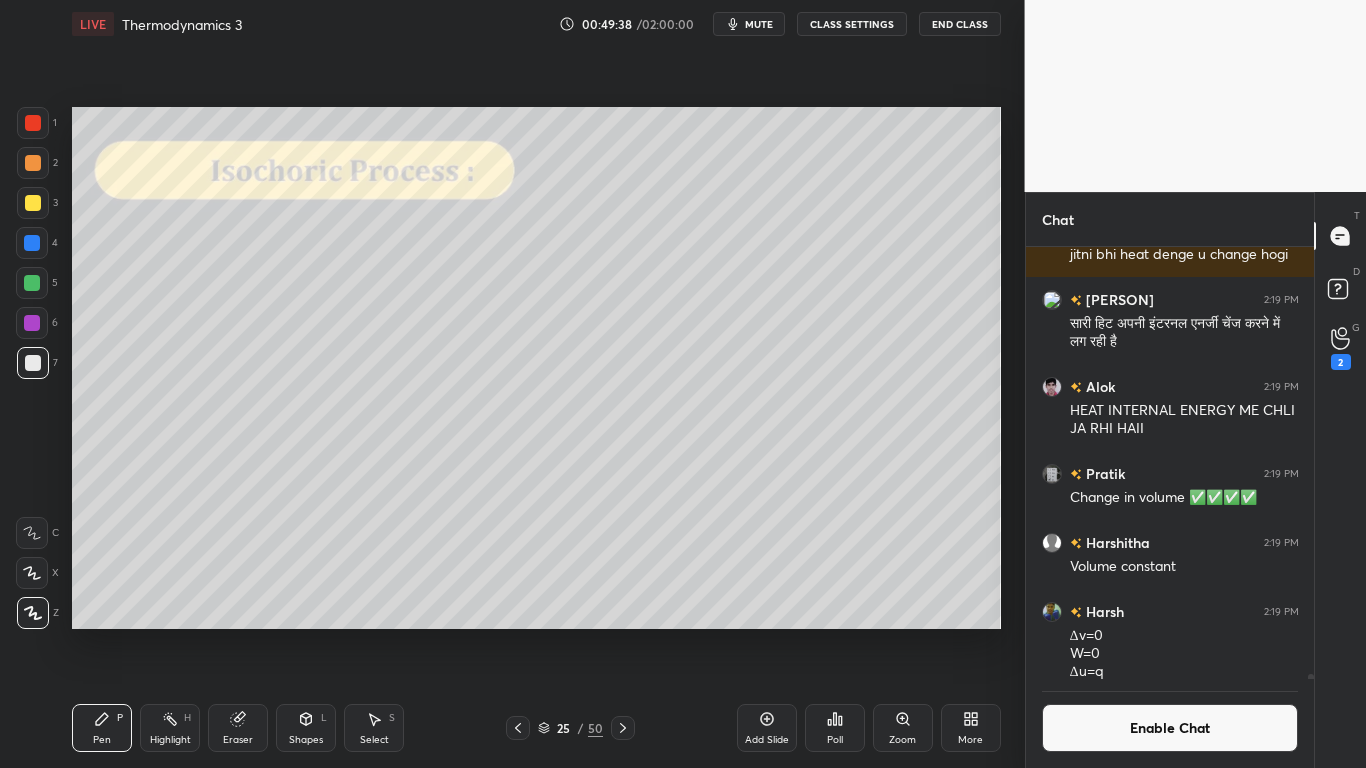 click on "Select S" at bounding box center (374, 728) 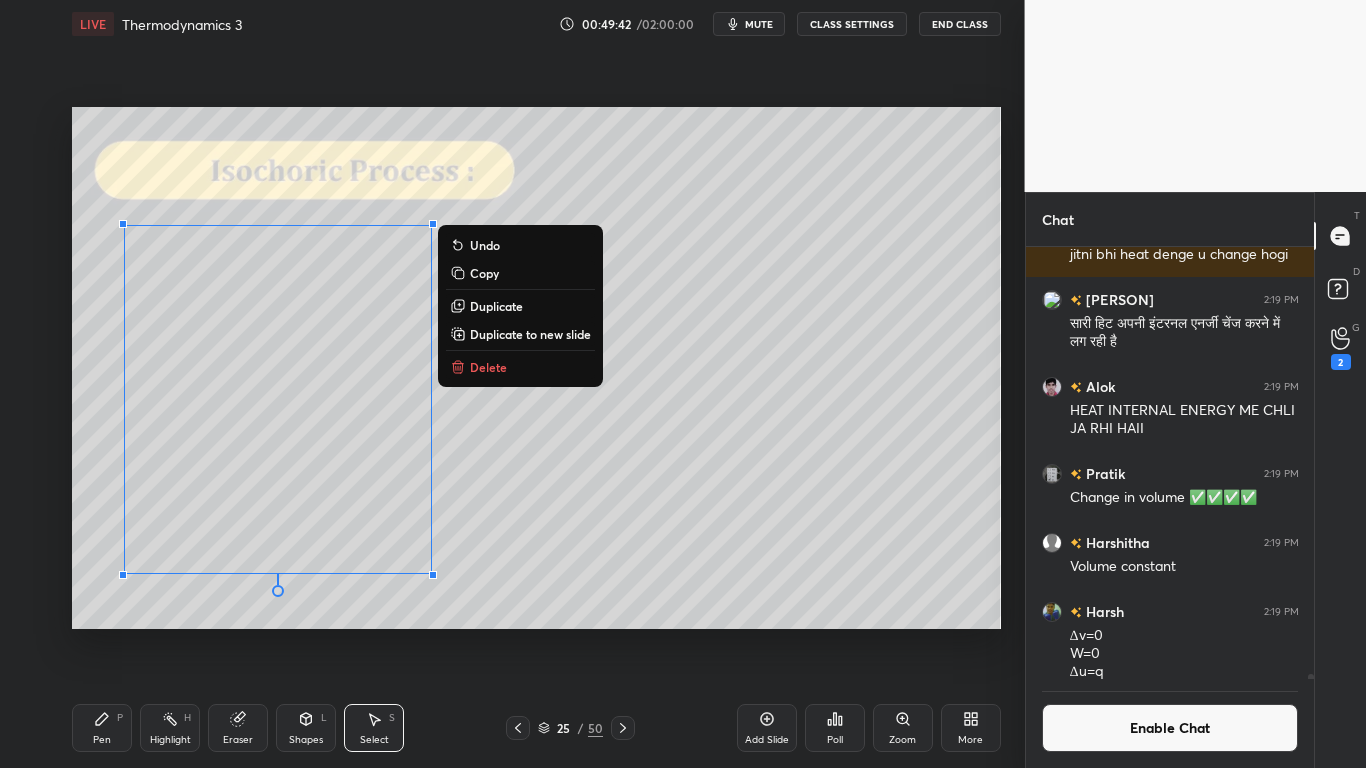 click 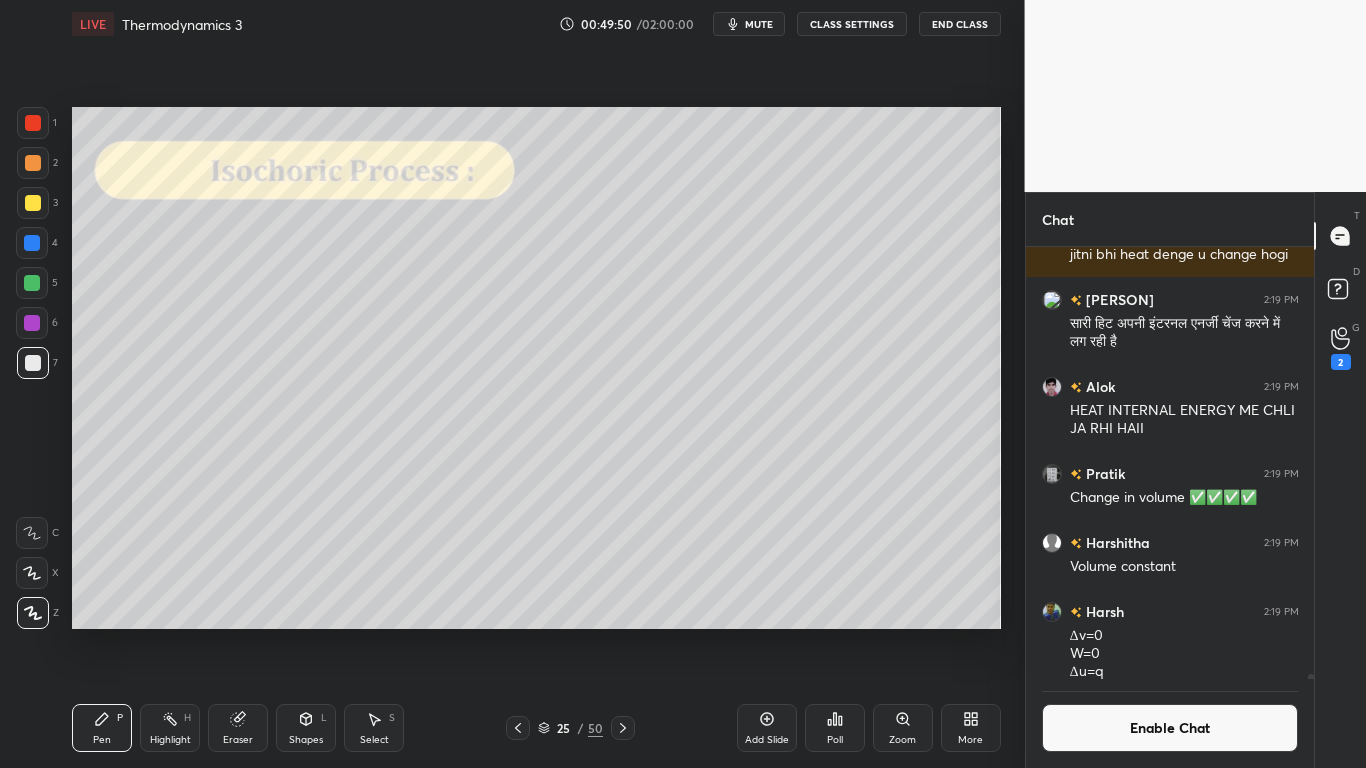 click at bounding box center [32, 283] 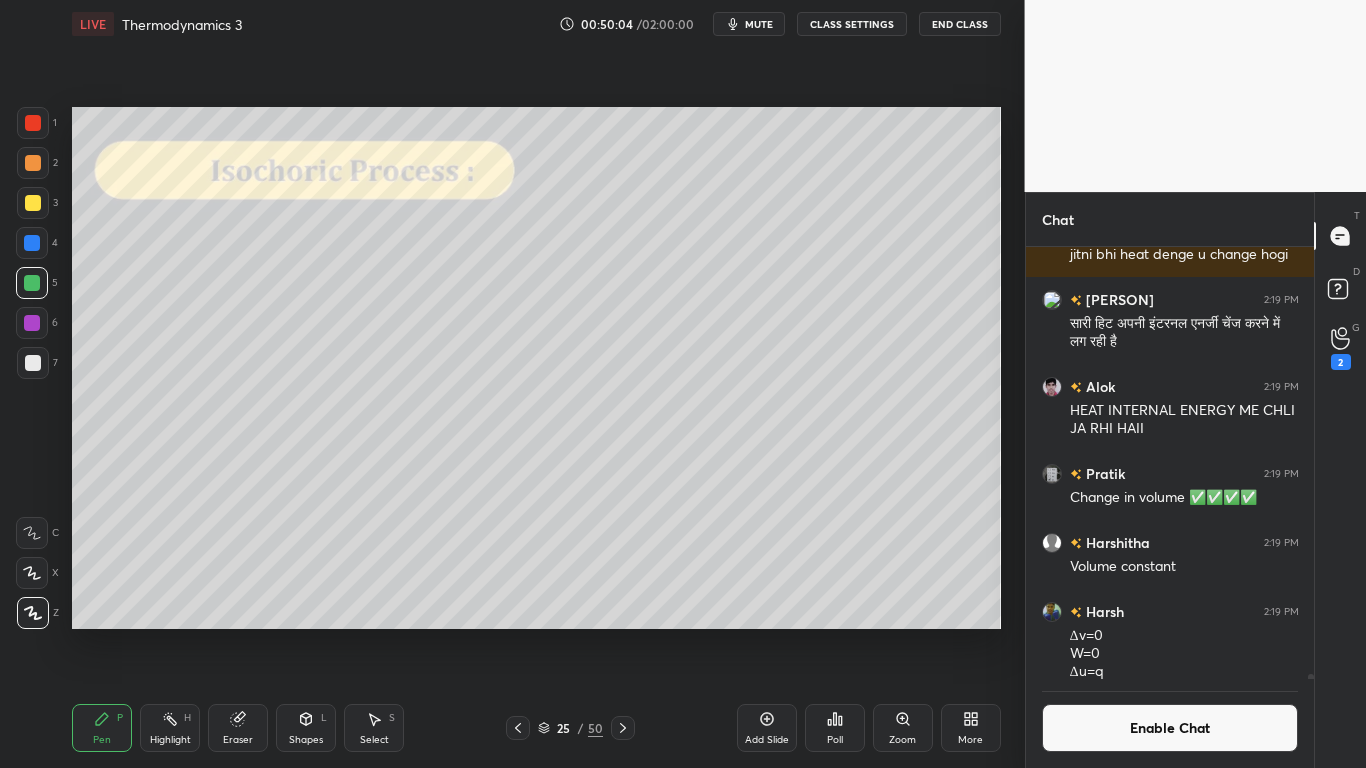 click at bounding box center [33, 363] 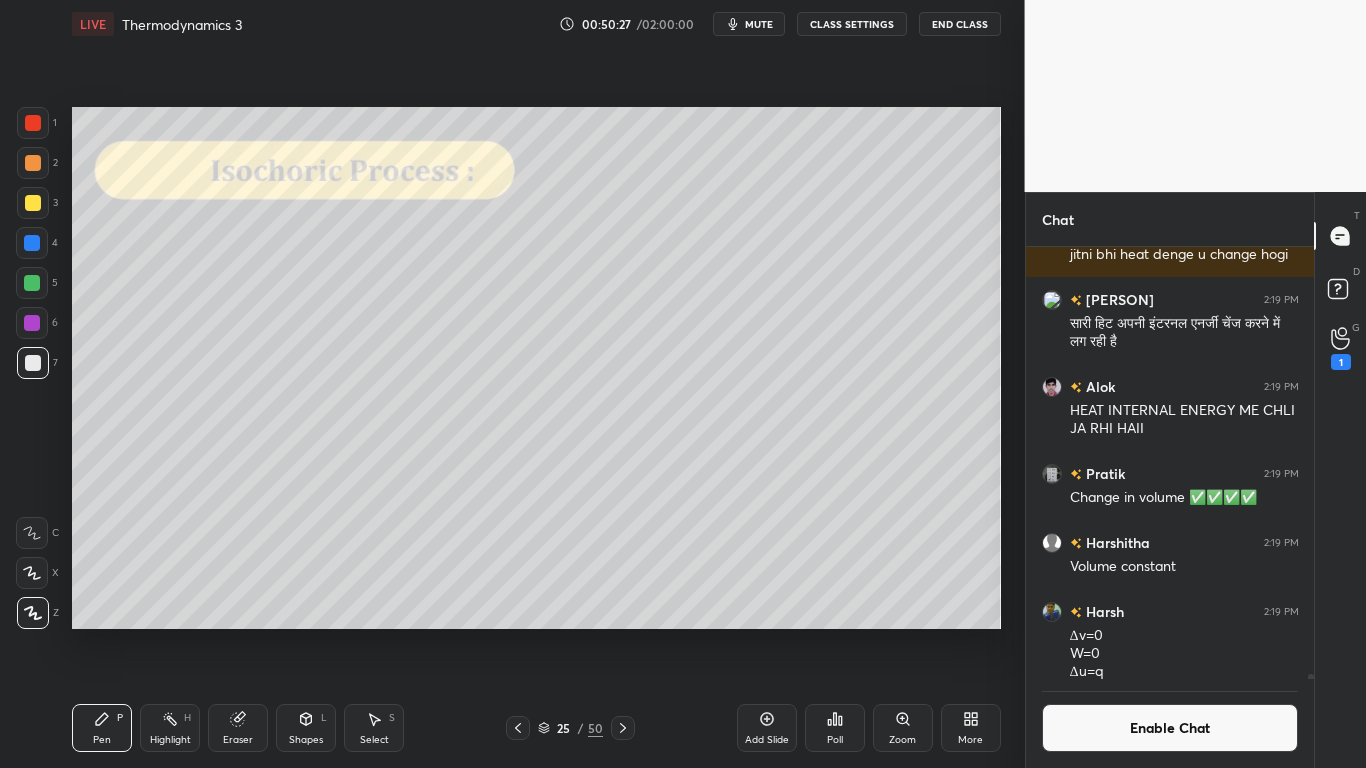 click on "Add Slide" at bounding box center (767, 728) 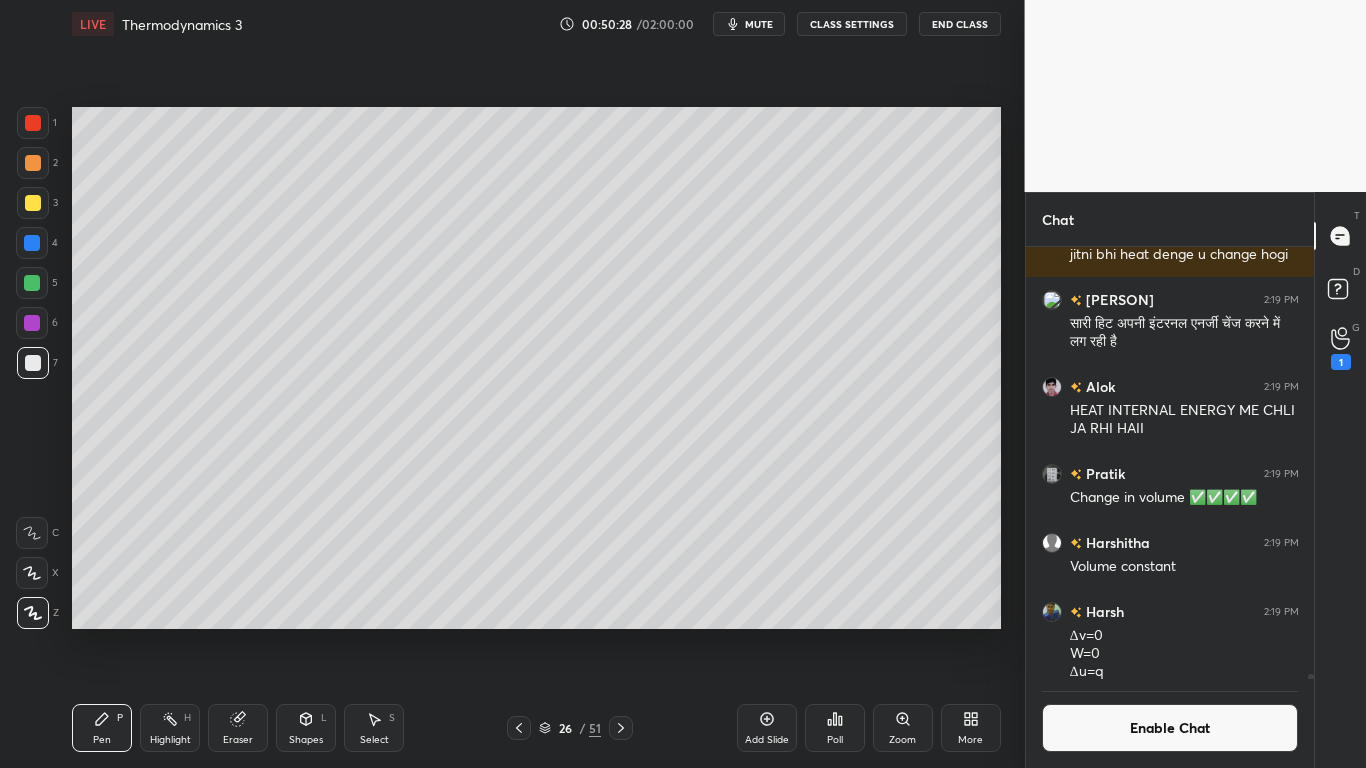click at bounding box center [33, 203] 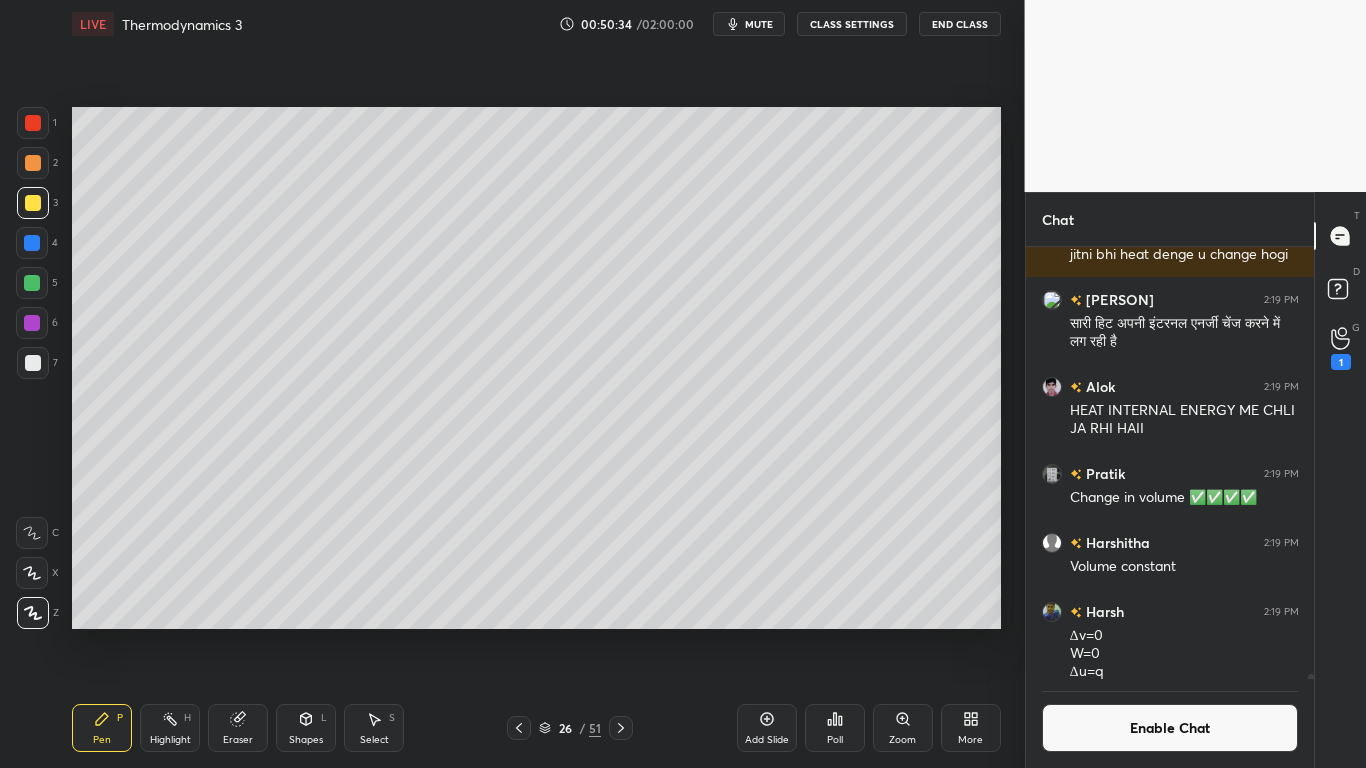 scroll, scrollTop: 385, scrollLeft: 282, axis: both 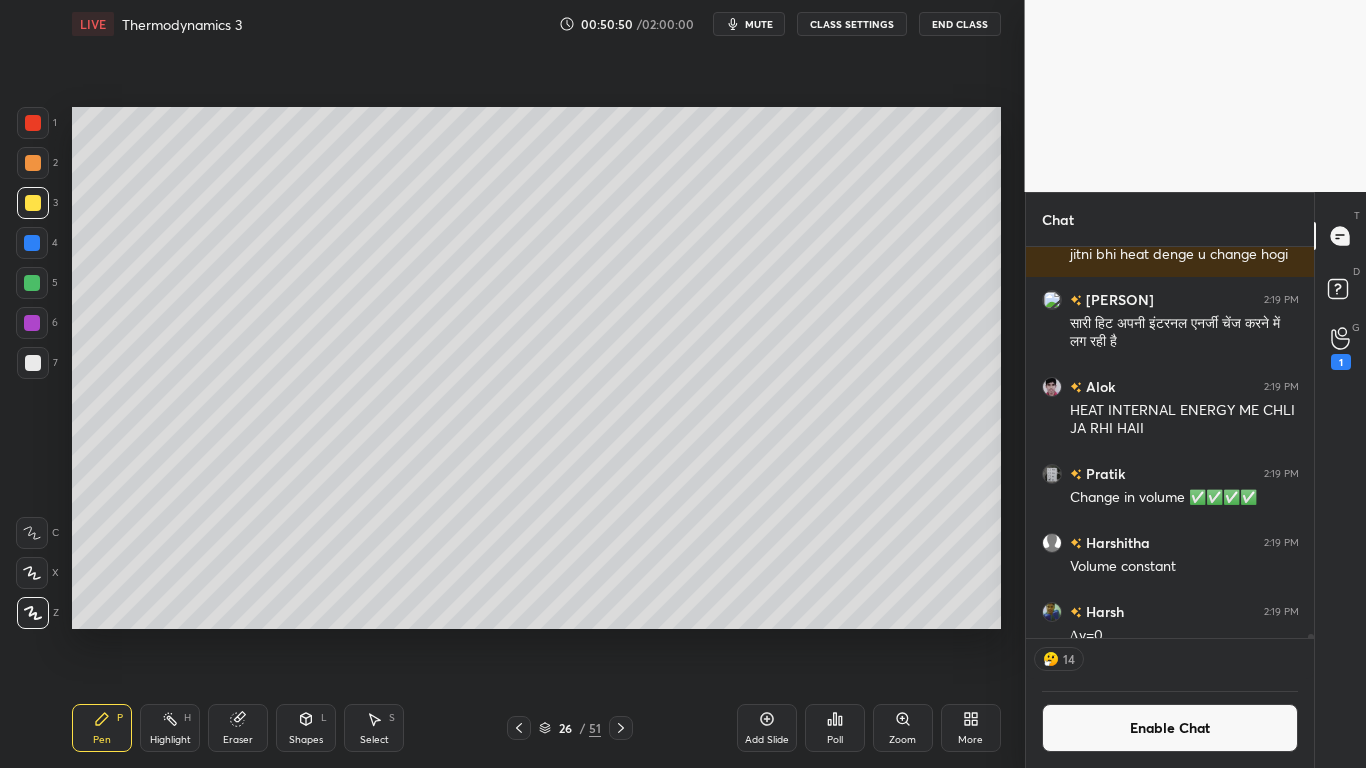 click 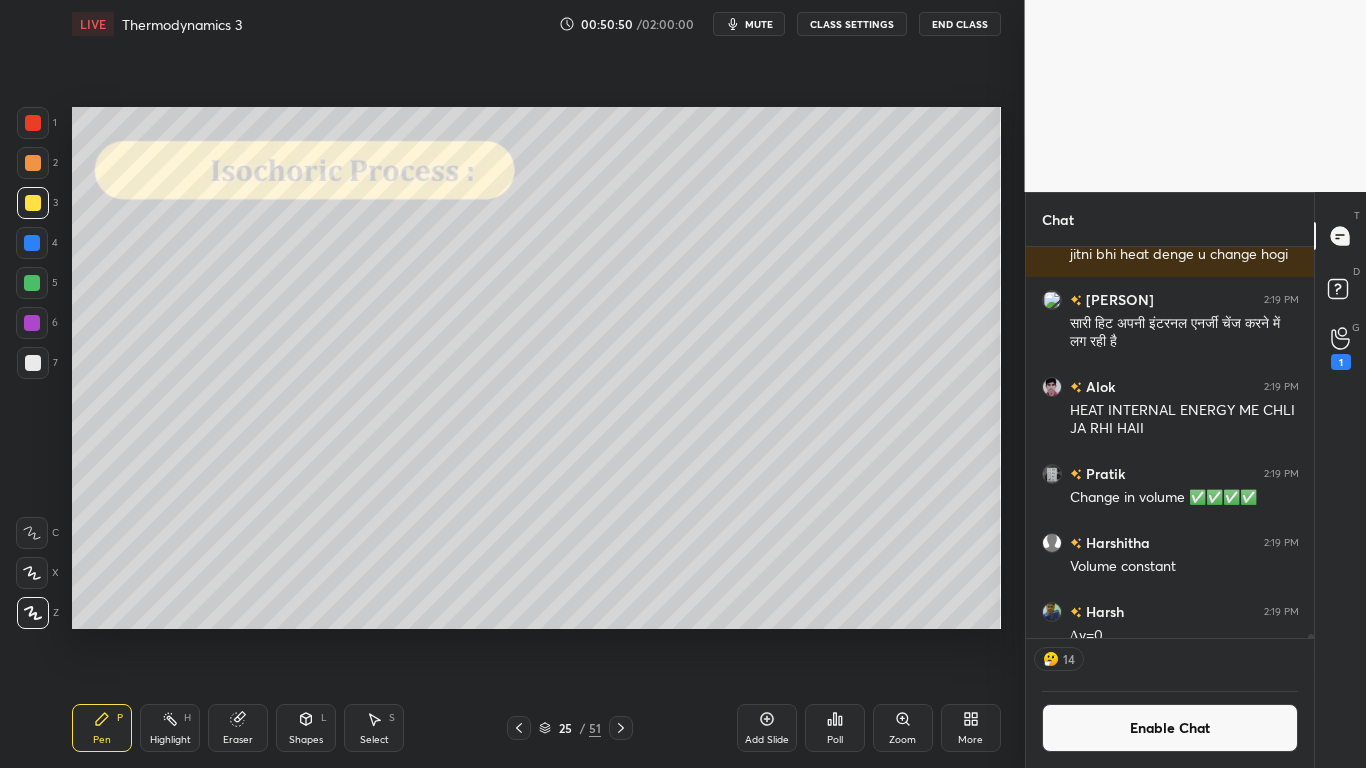 click on "Enable Chat" at bounding box center (1170, 728) 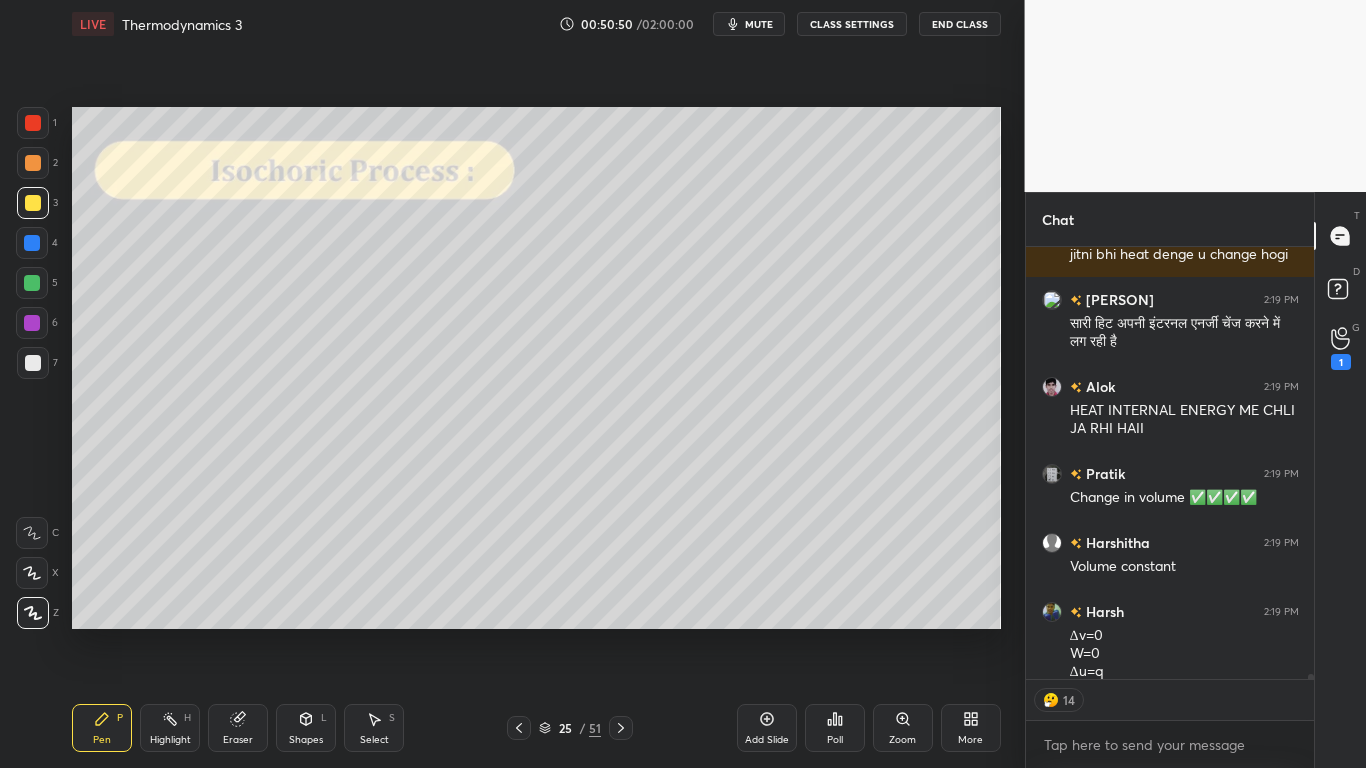 scroll, scrollTop: 7, scrollLeft: 7, axis: both 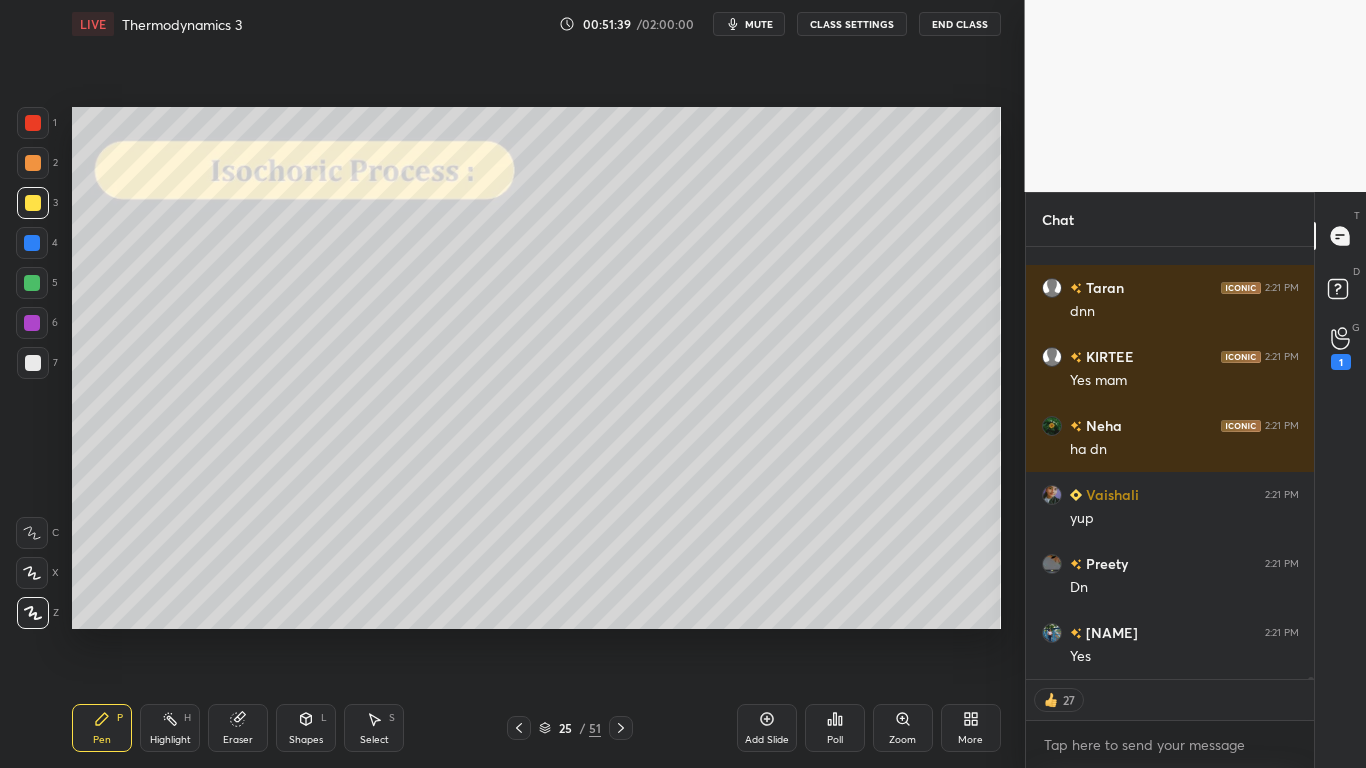click on "CLASS SETTINGS" at bounding box center (852, 24) 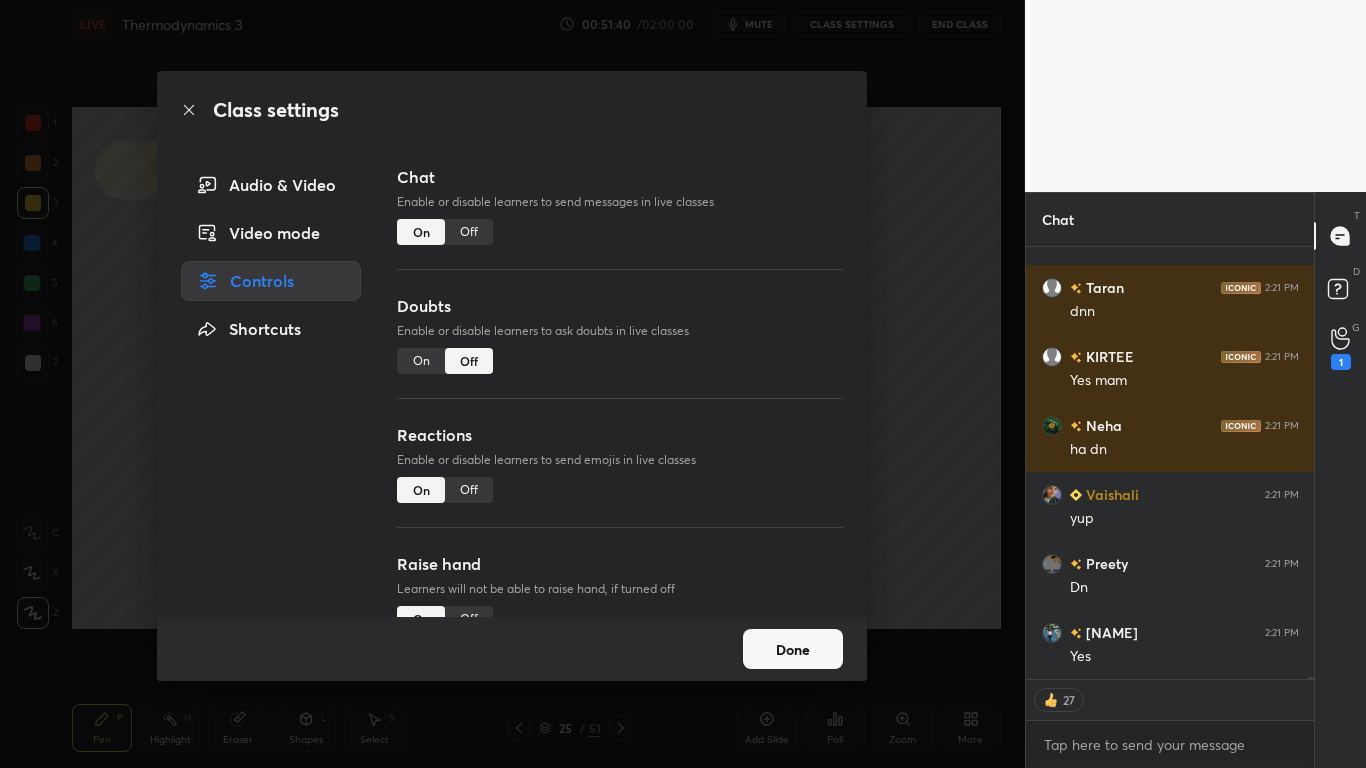 type on "x" 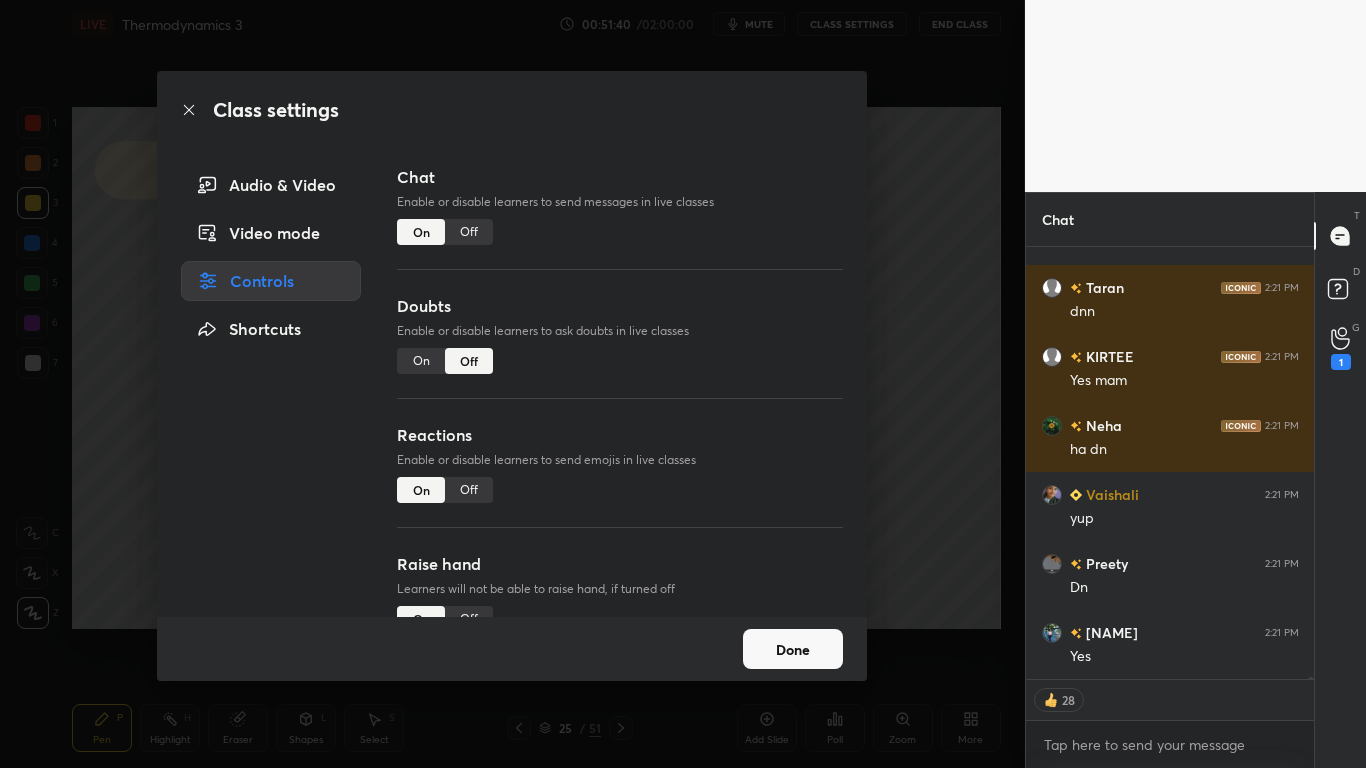 click on "Off" at bounding box center [469, 232] 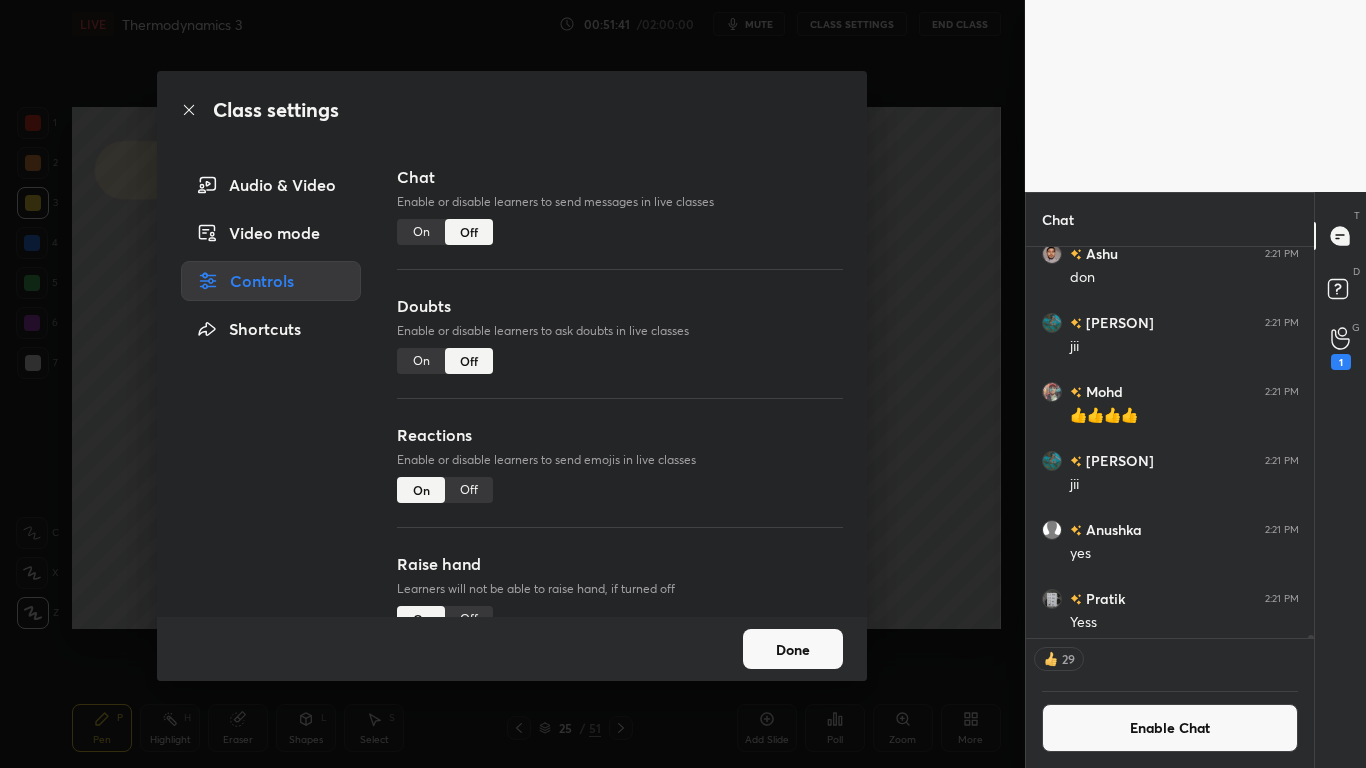 click on "Done" at bounding box center [793, 649] 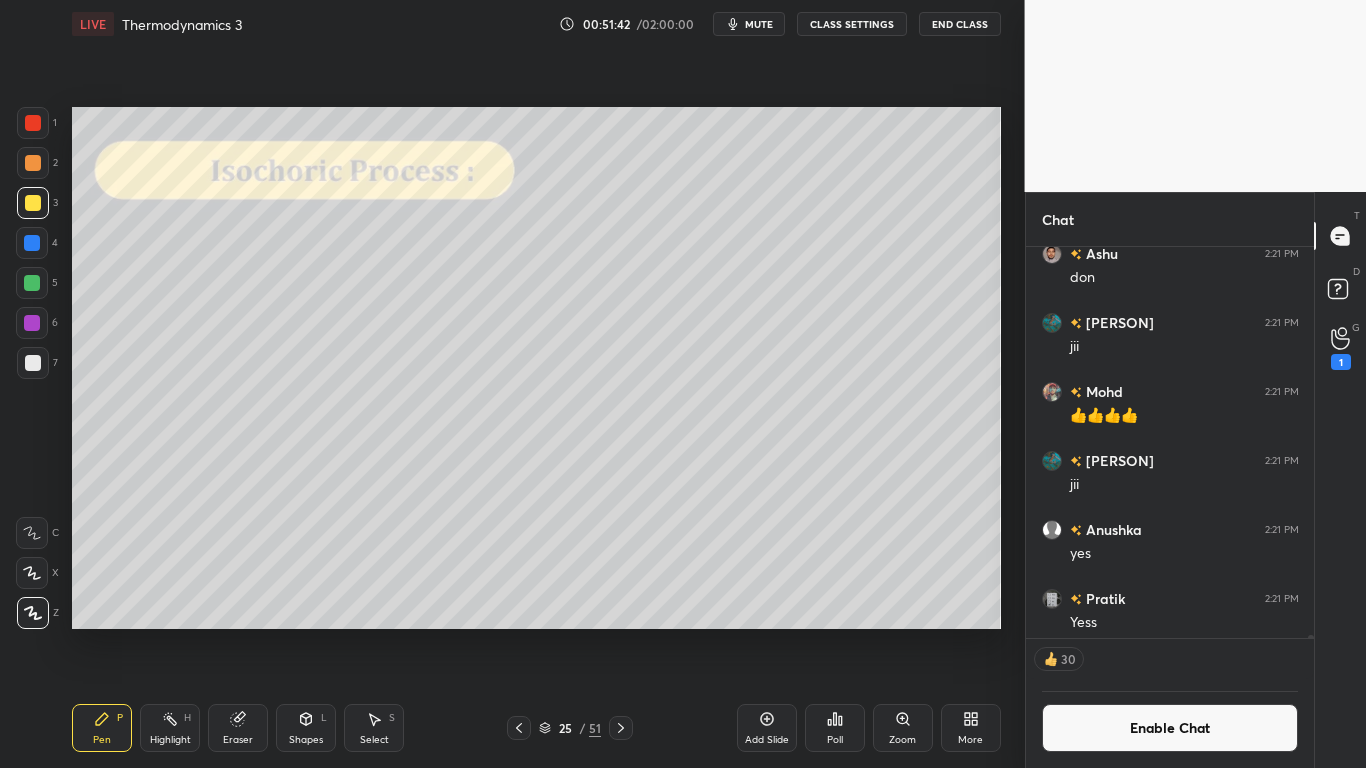 click 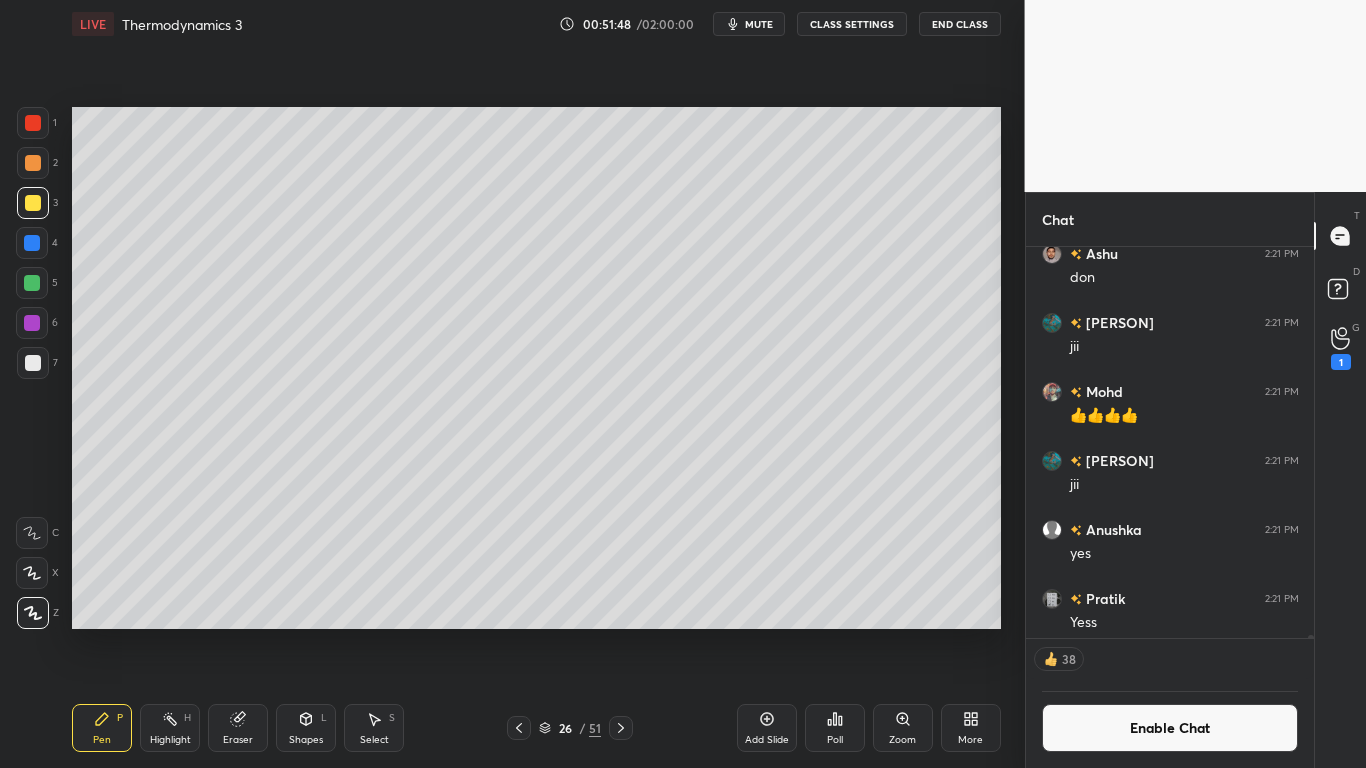click at bounding box center (33, 363) 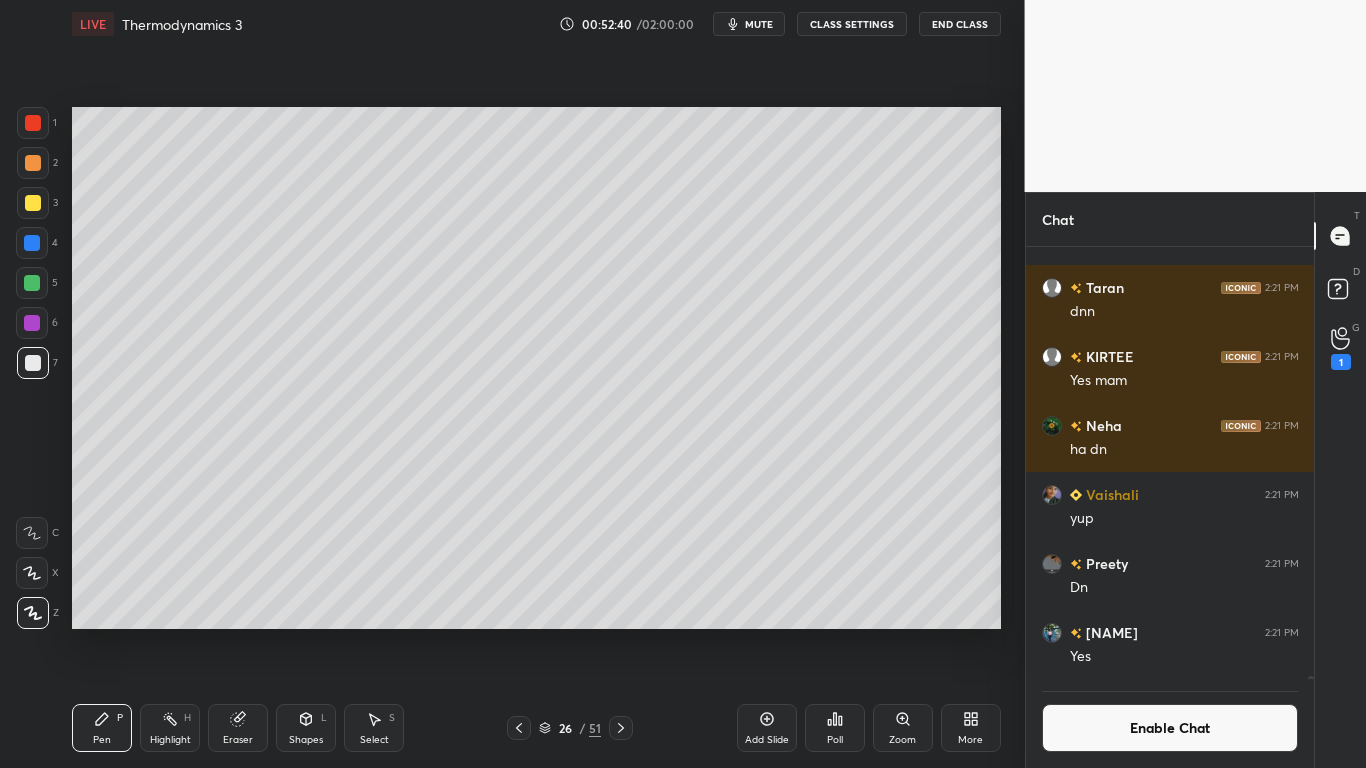 click on "Enable Chat" at bounding box center [1170, 728] 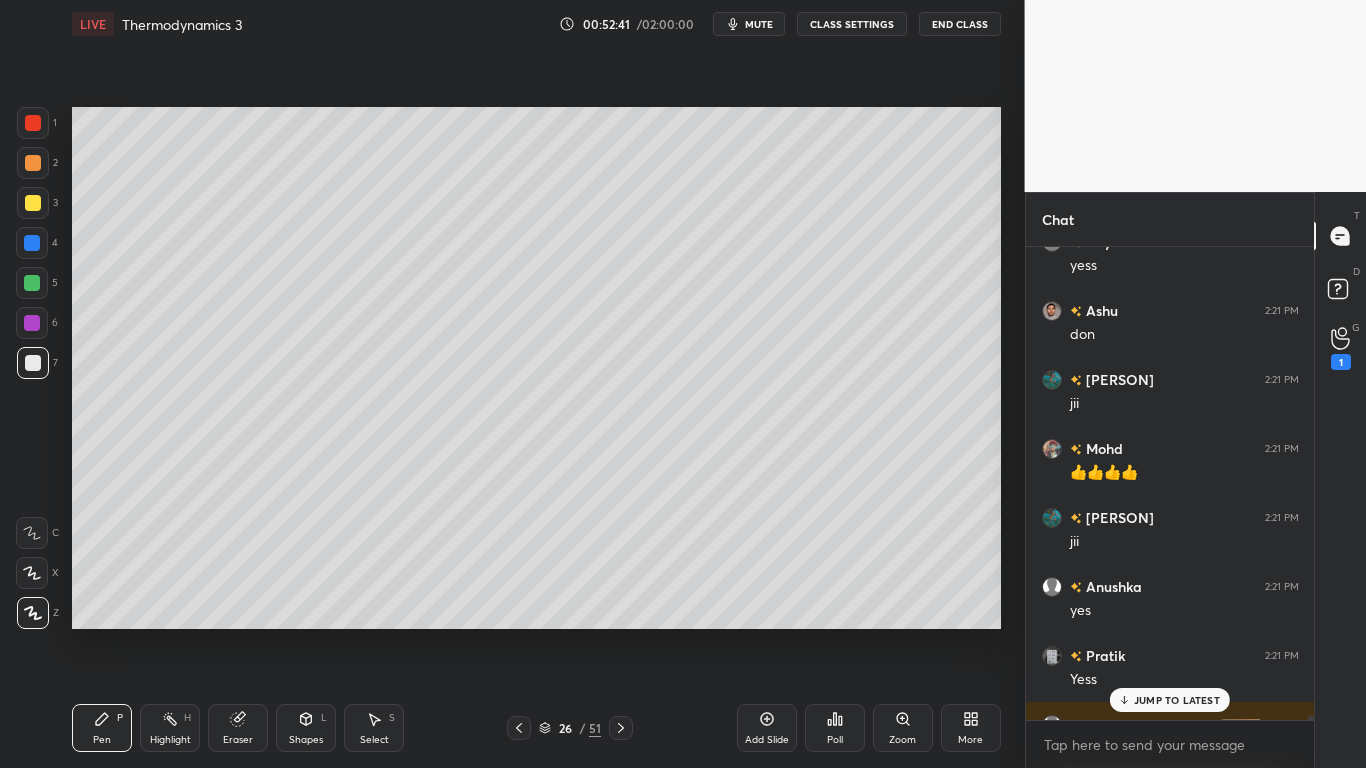 click on "JUMP TO LATEST" at bounding box center (1177, 700) 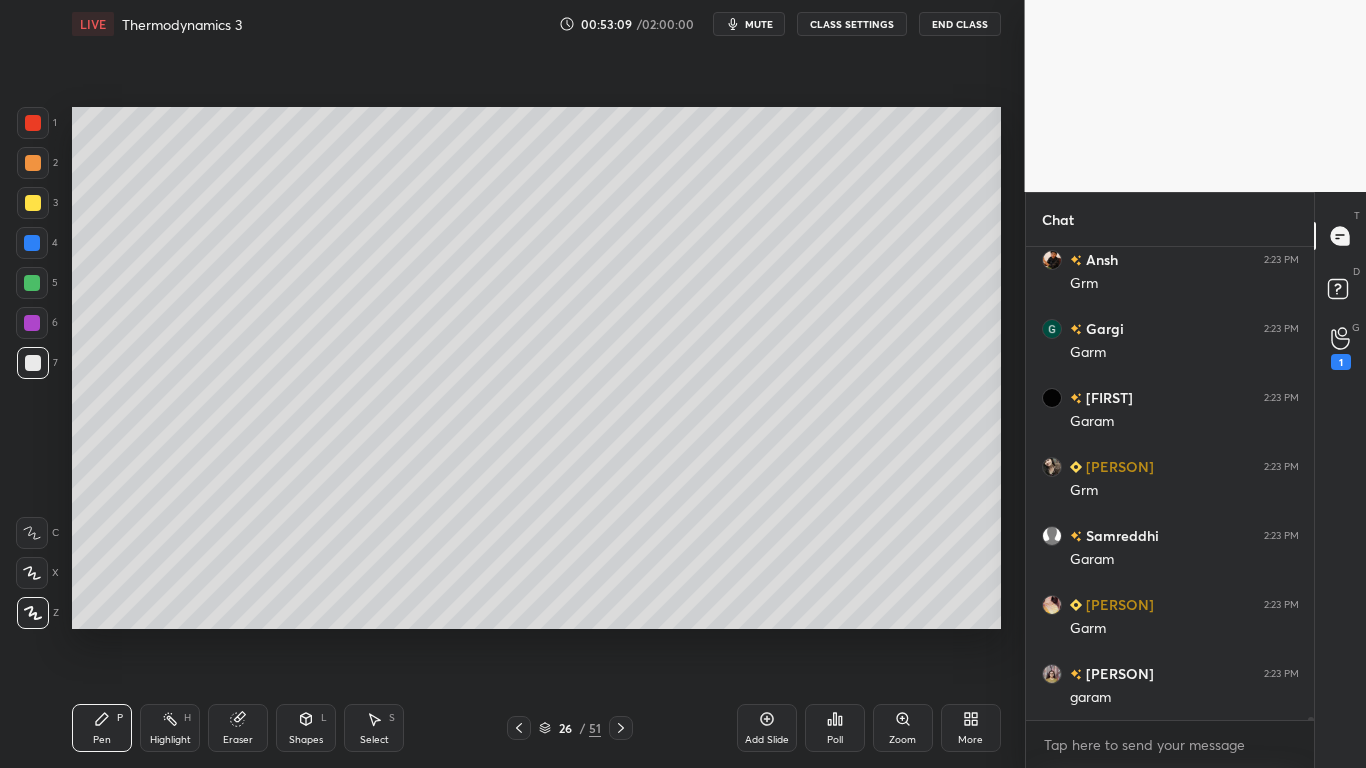 scroll, scrollTop: 76671, scrollLeft: 0, axis: vertical 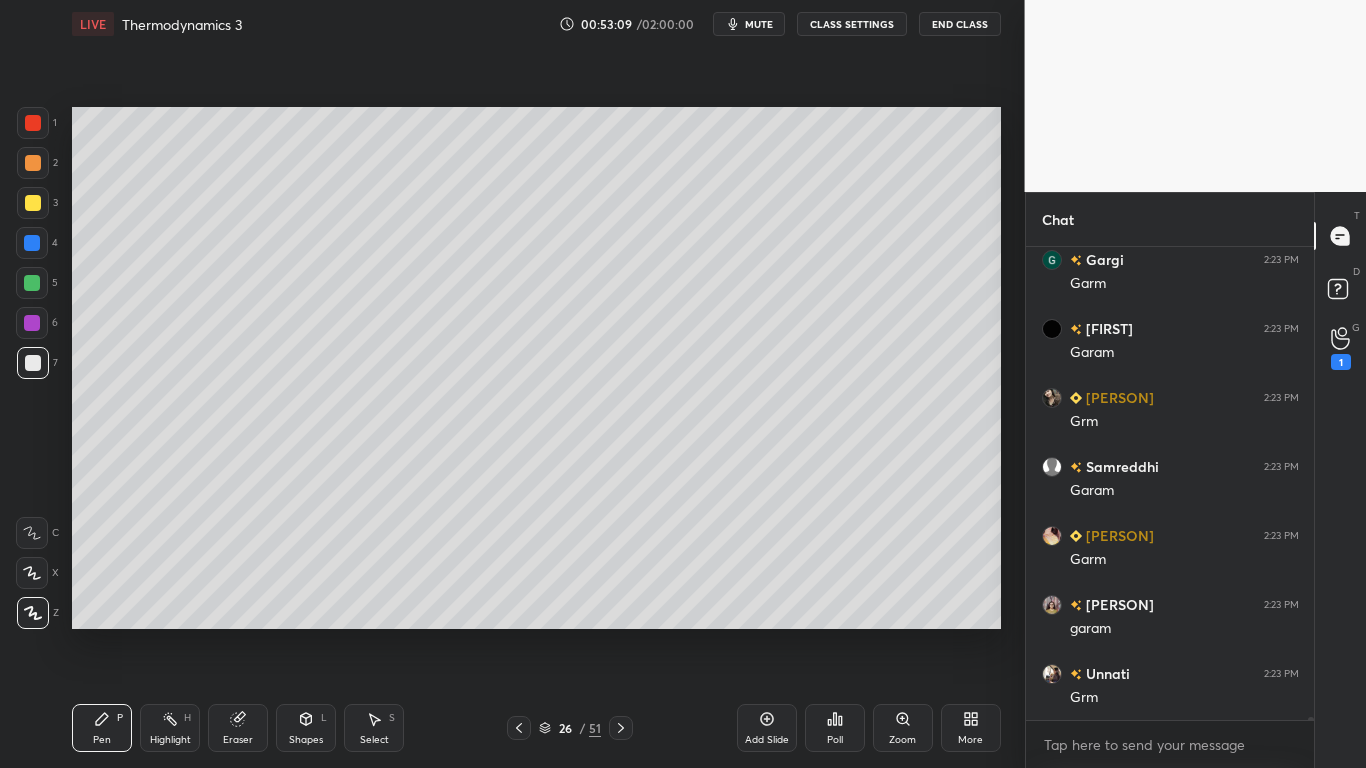 click on "CLASS SETTINGS" at bounding box center [852, 24] 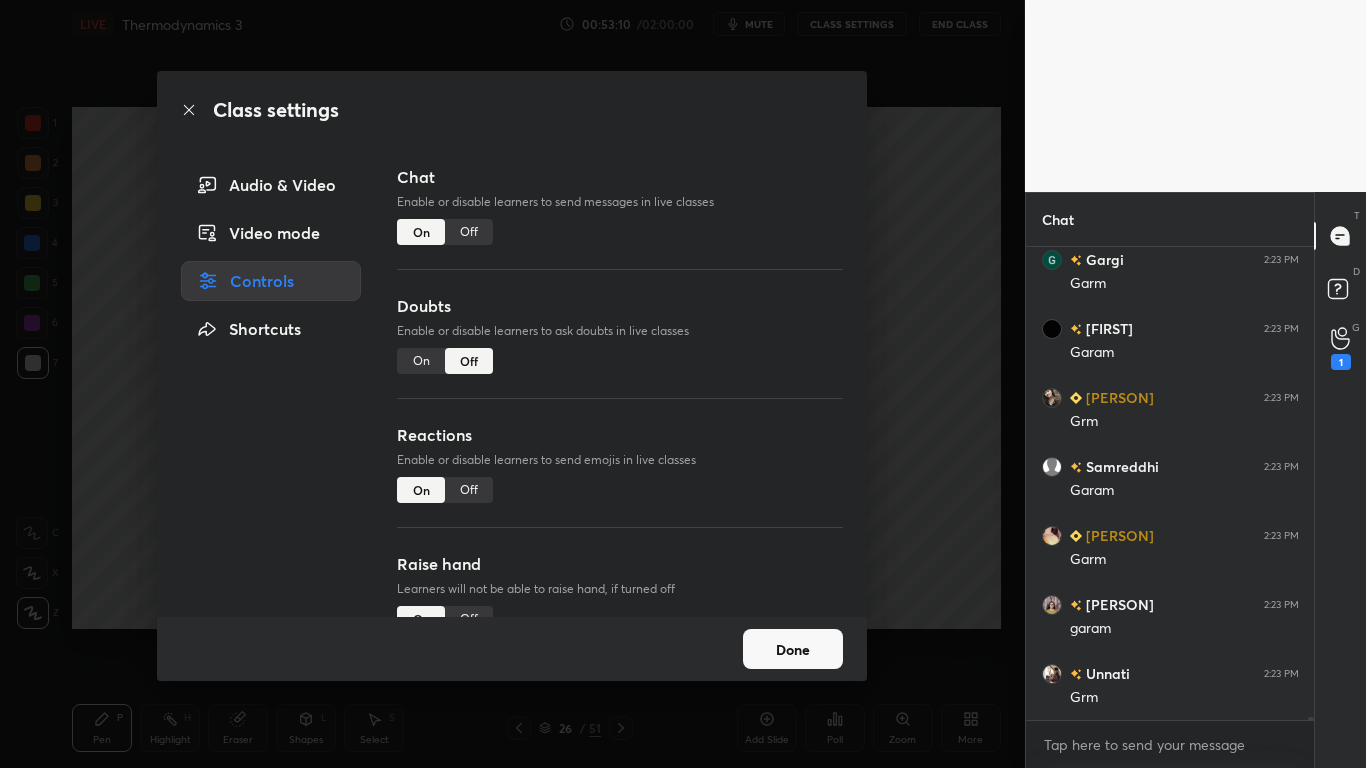 click on "Off" at bounding box center (469, 232) 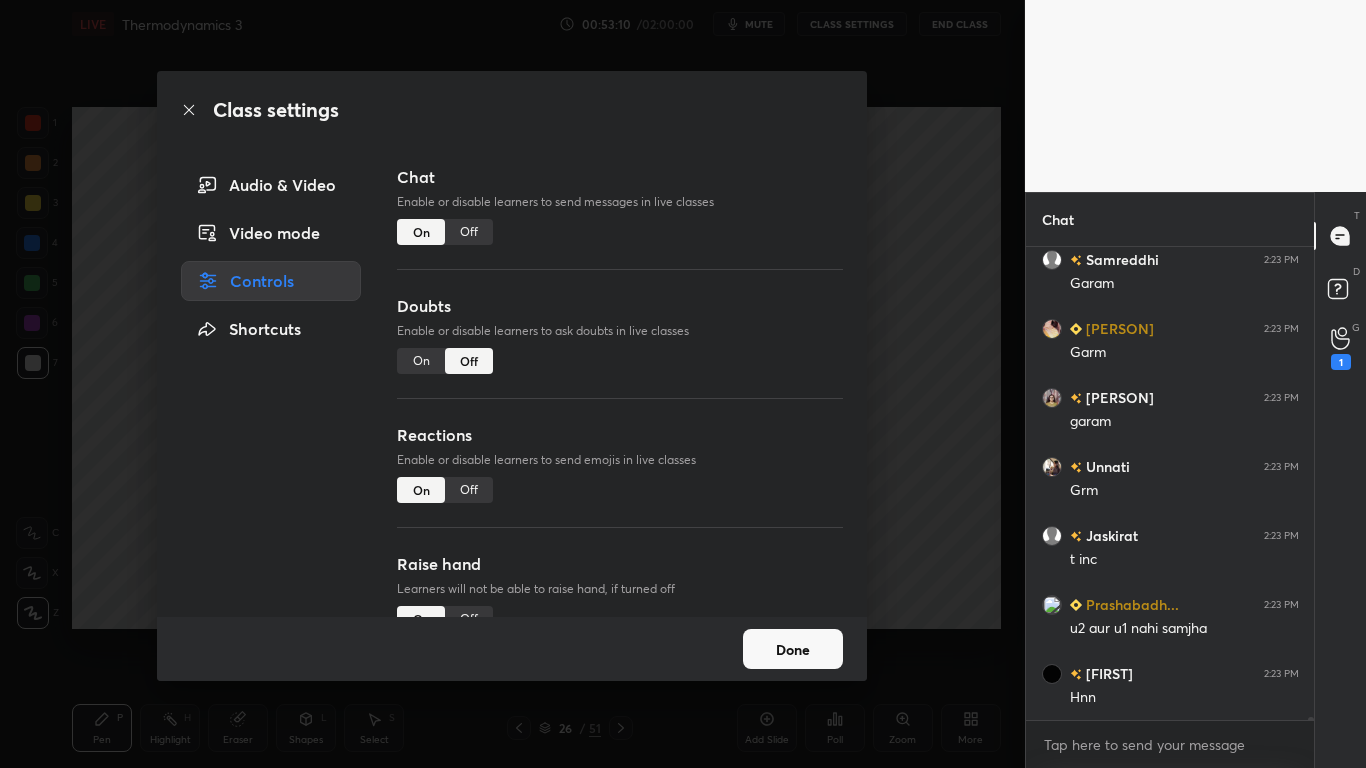 scroll, scrollTop: 75415, scrollLeft: 0, axis: vertical 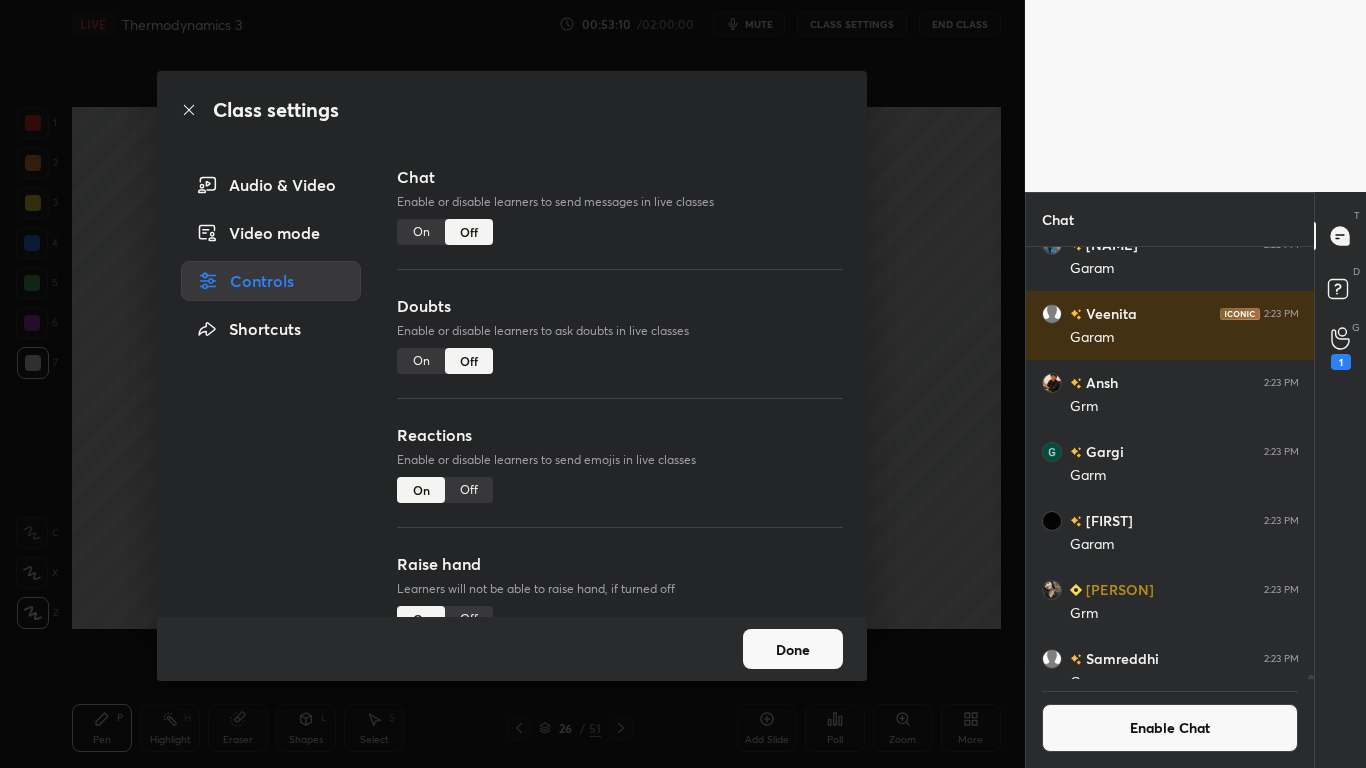 click on "Done" at bounding box center (793, 649) 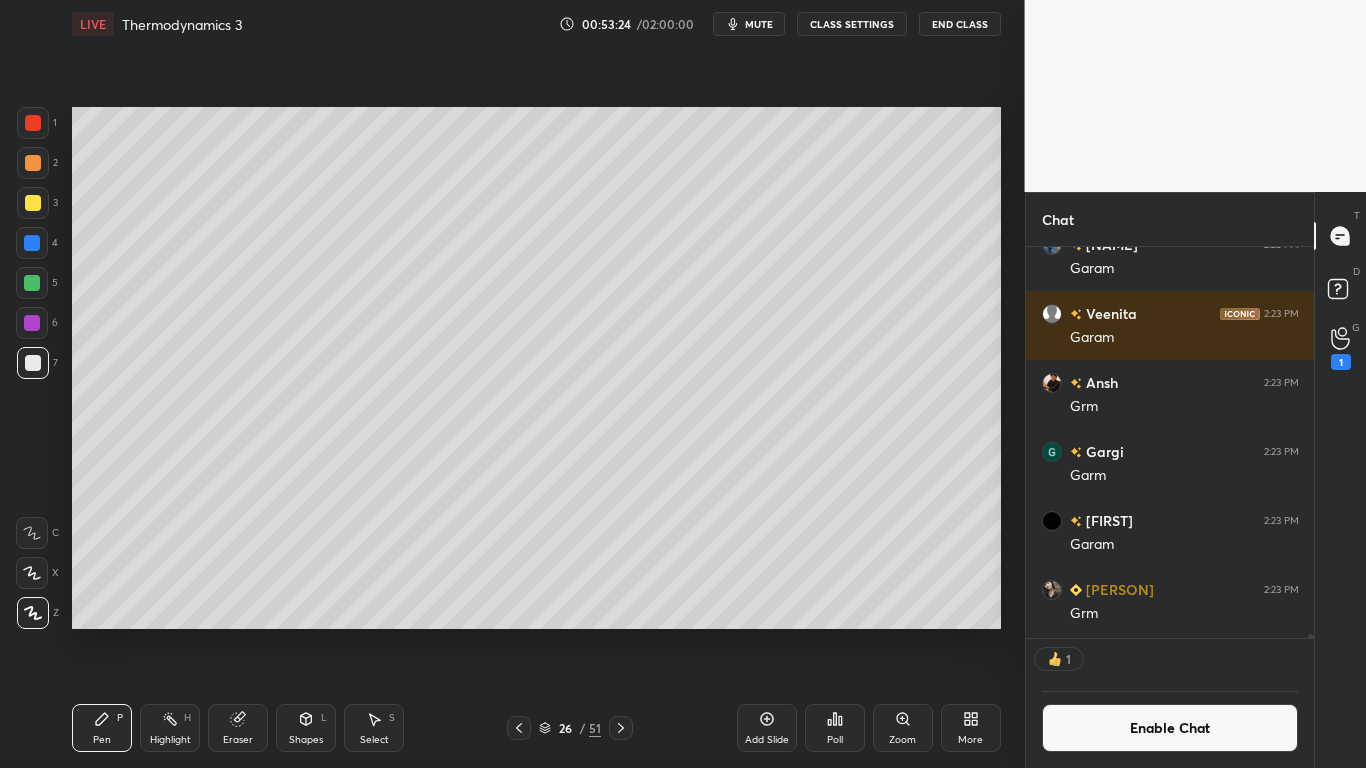 scroll, scrollTop: 385, scrollLeft: 282, axis: both 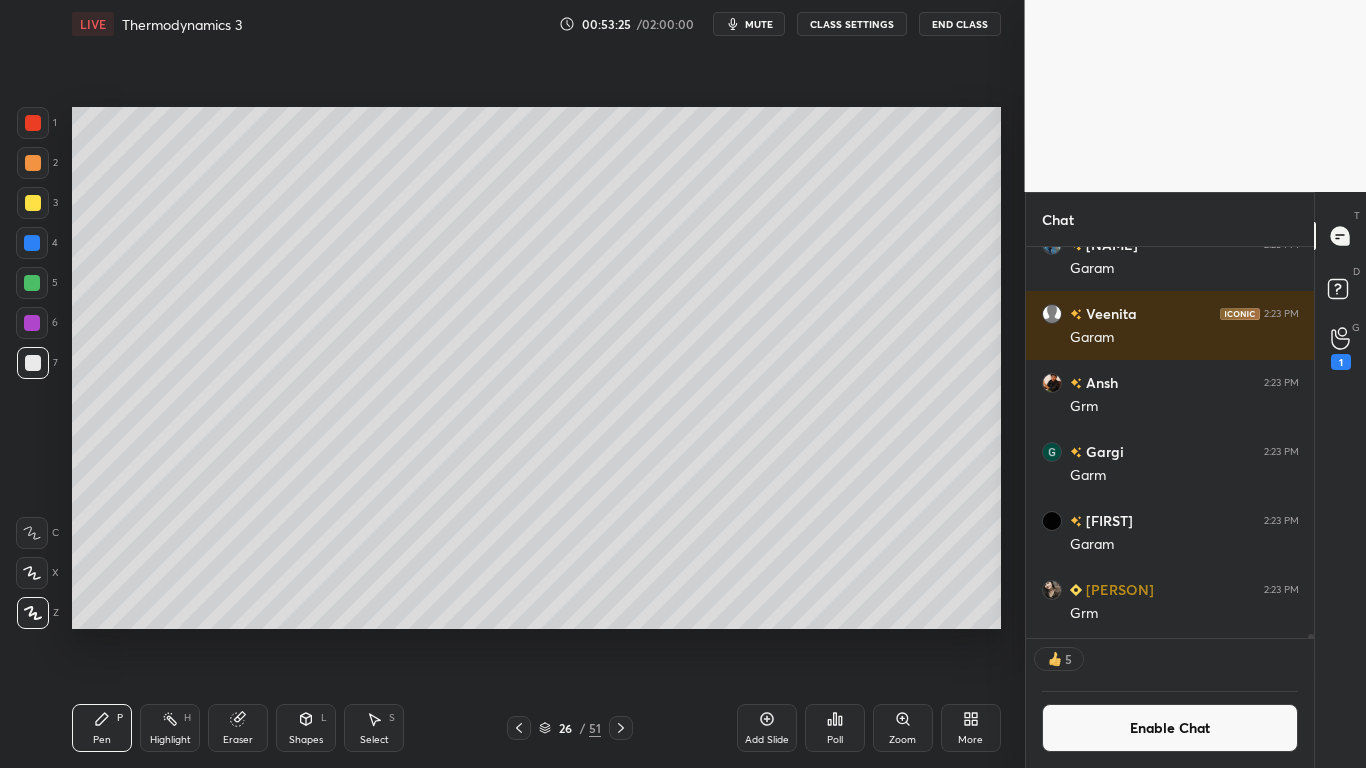 click at bounding box center [32, 283] 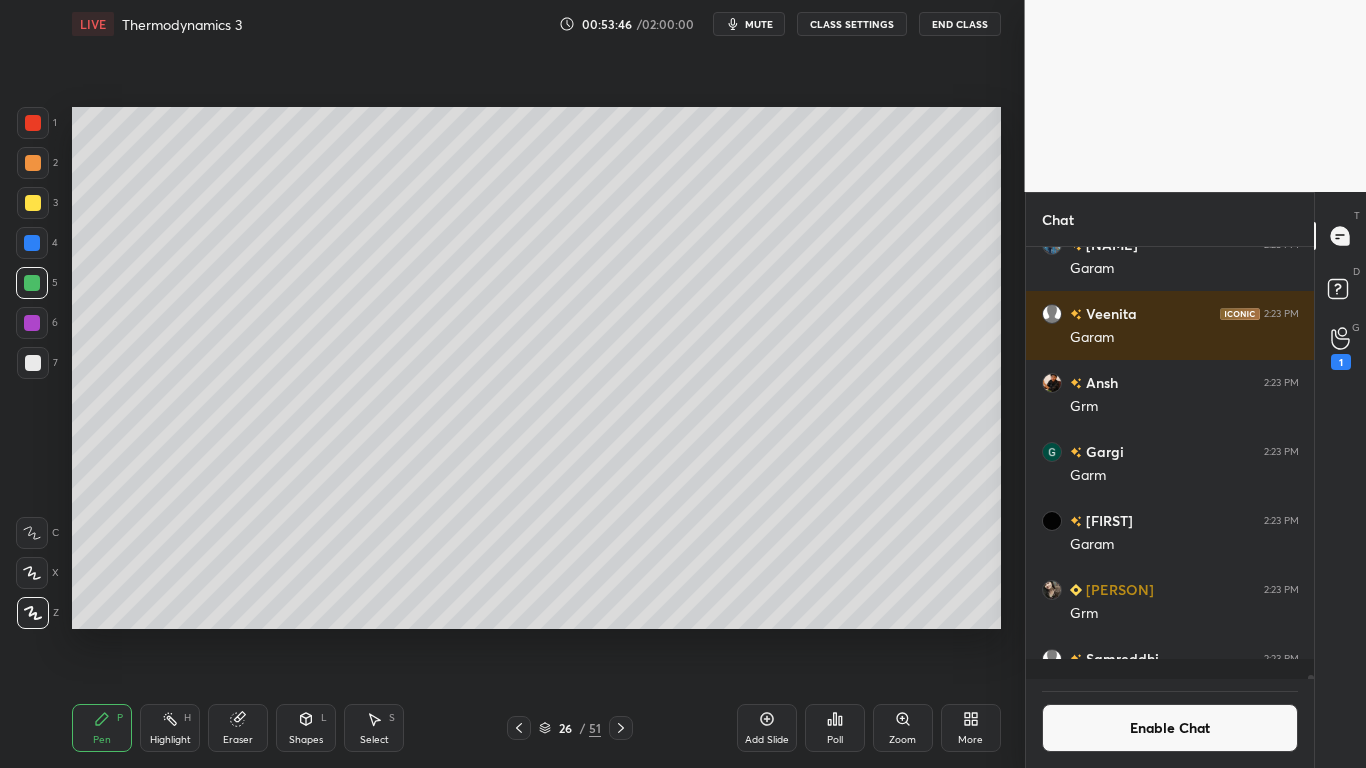 scroll, scrollTop: 7, scrollLeft: 7, axis: both 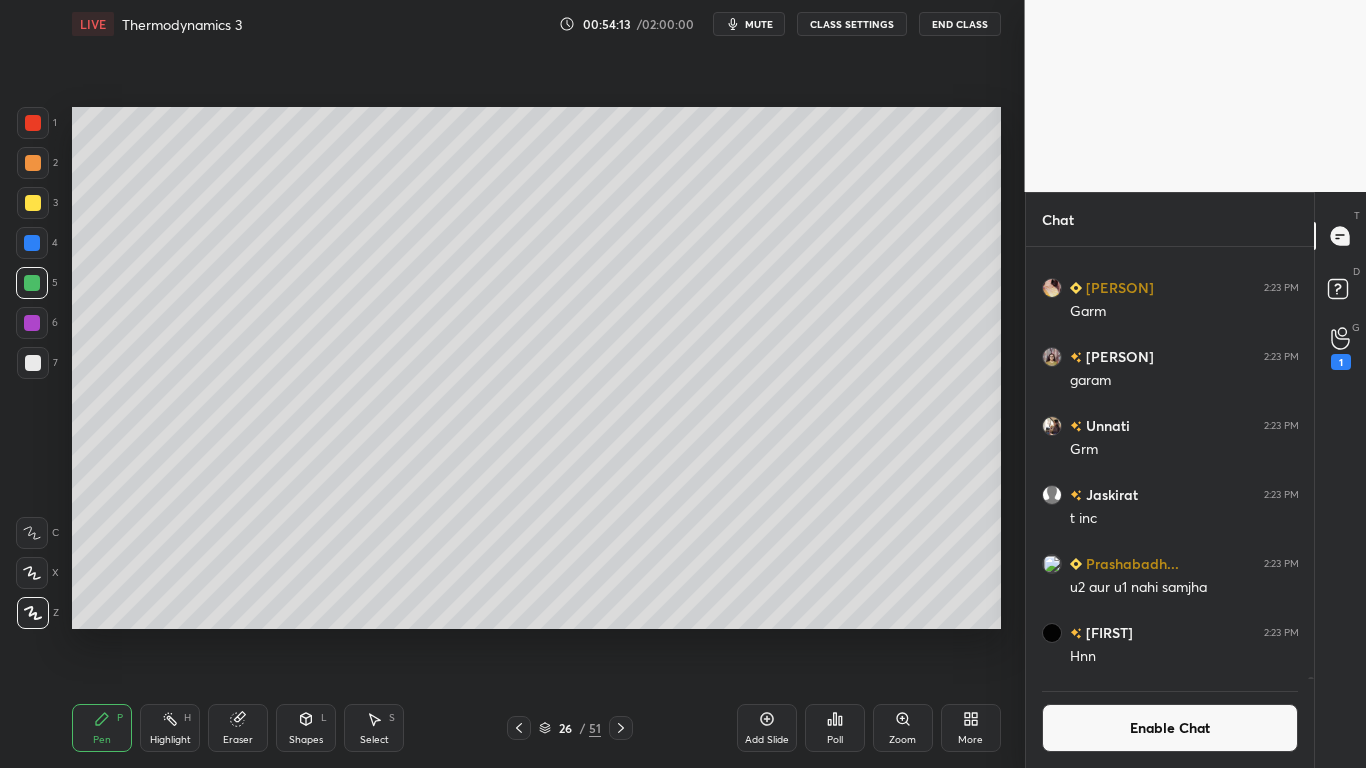 click 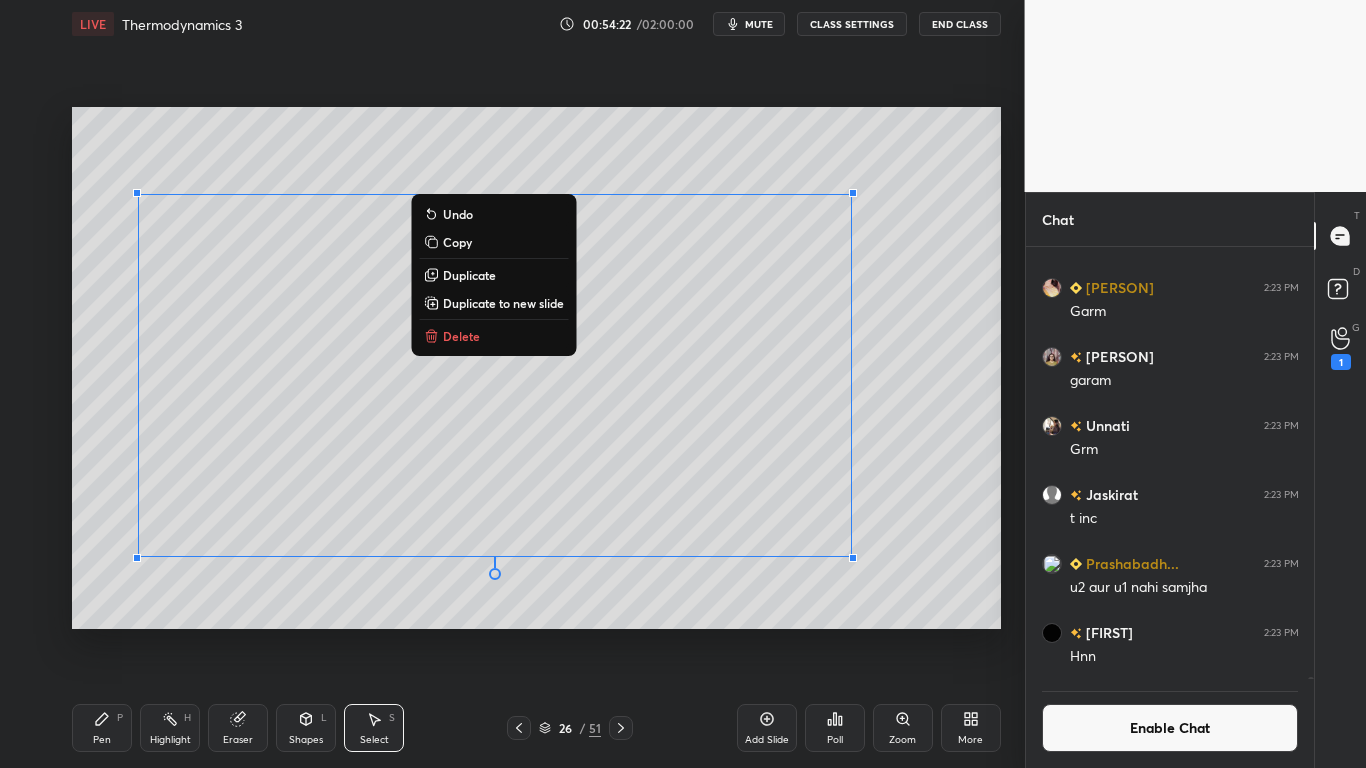 click 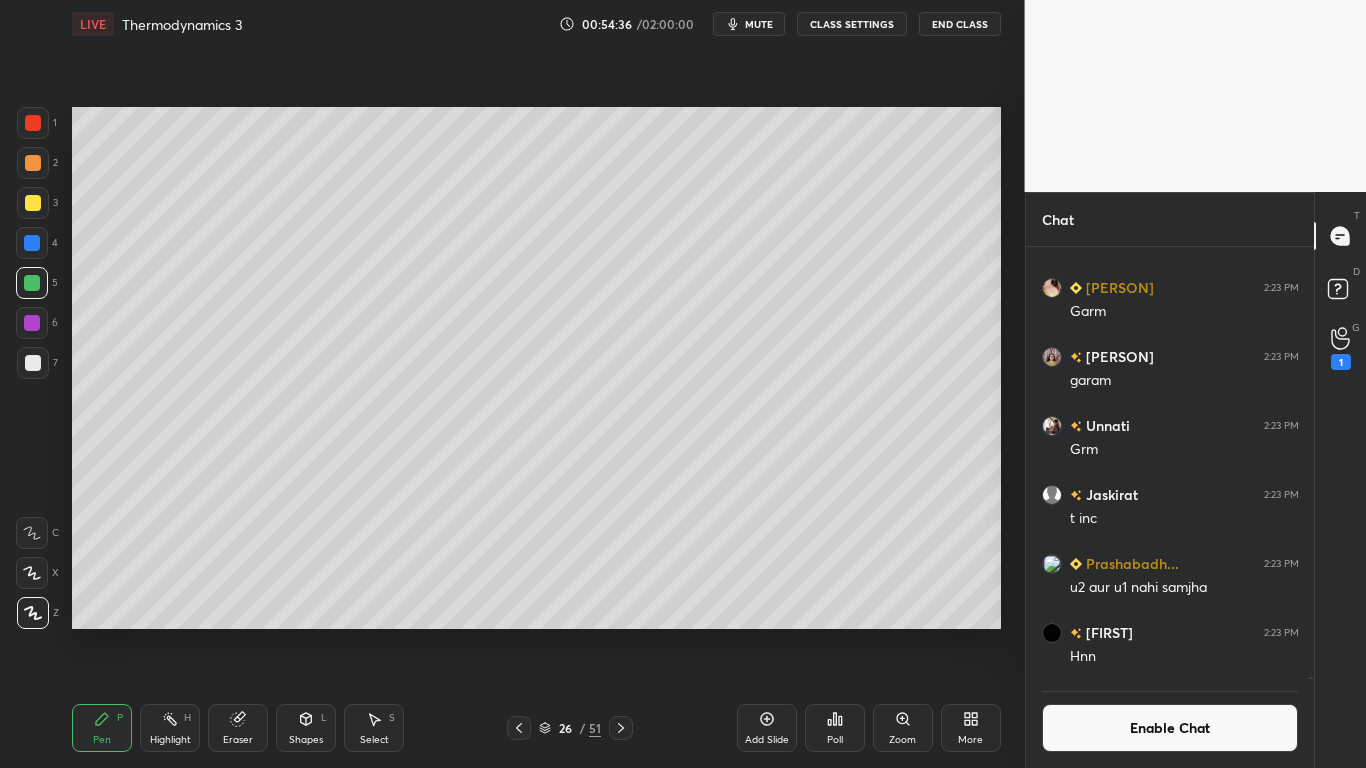 click on "Eraser" at bounding box center (238, 728) 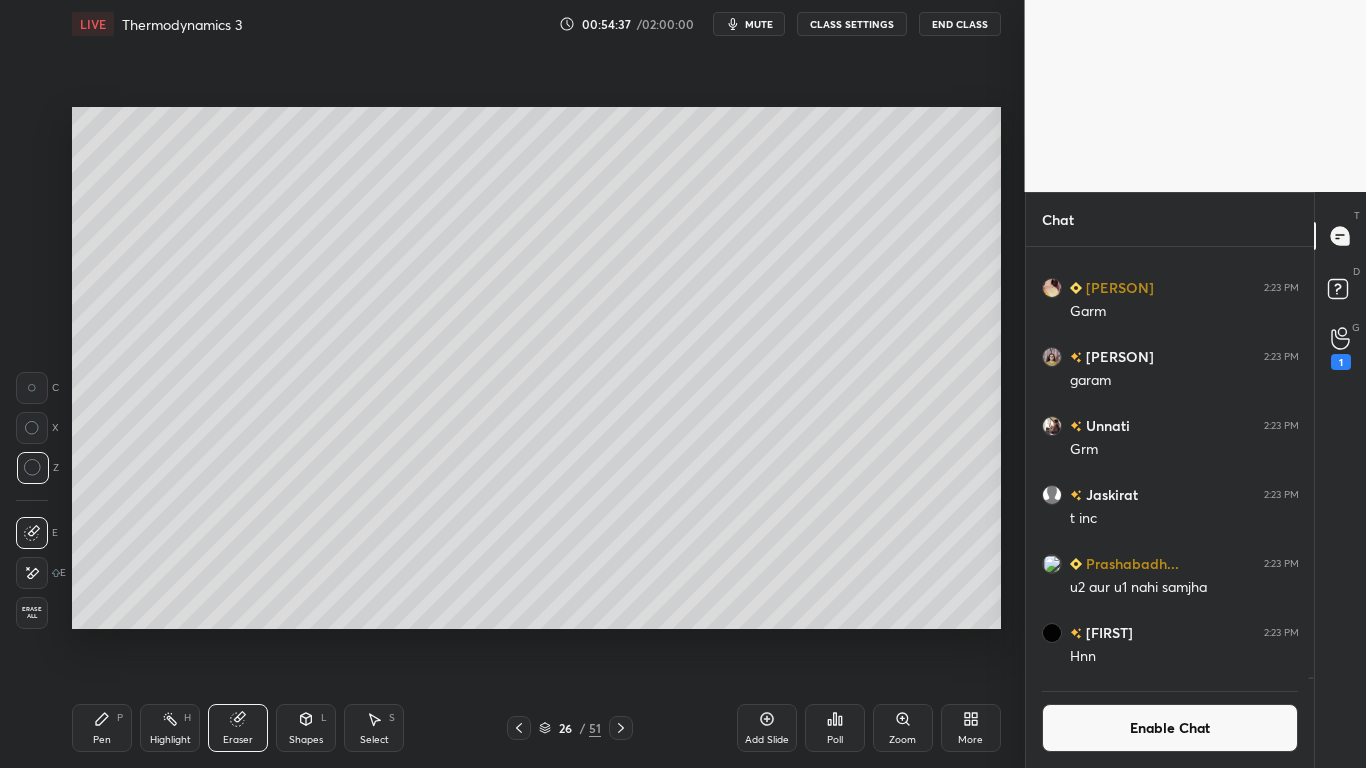 click on "Enable Chat" at bounding box center [1170, 728] 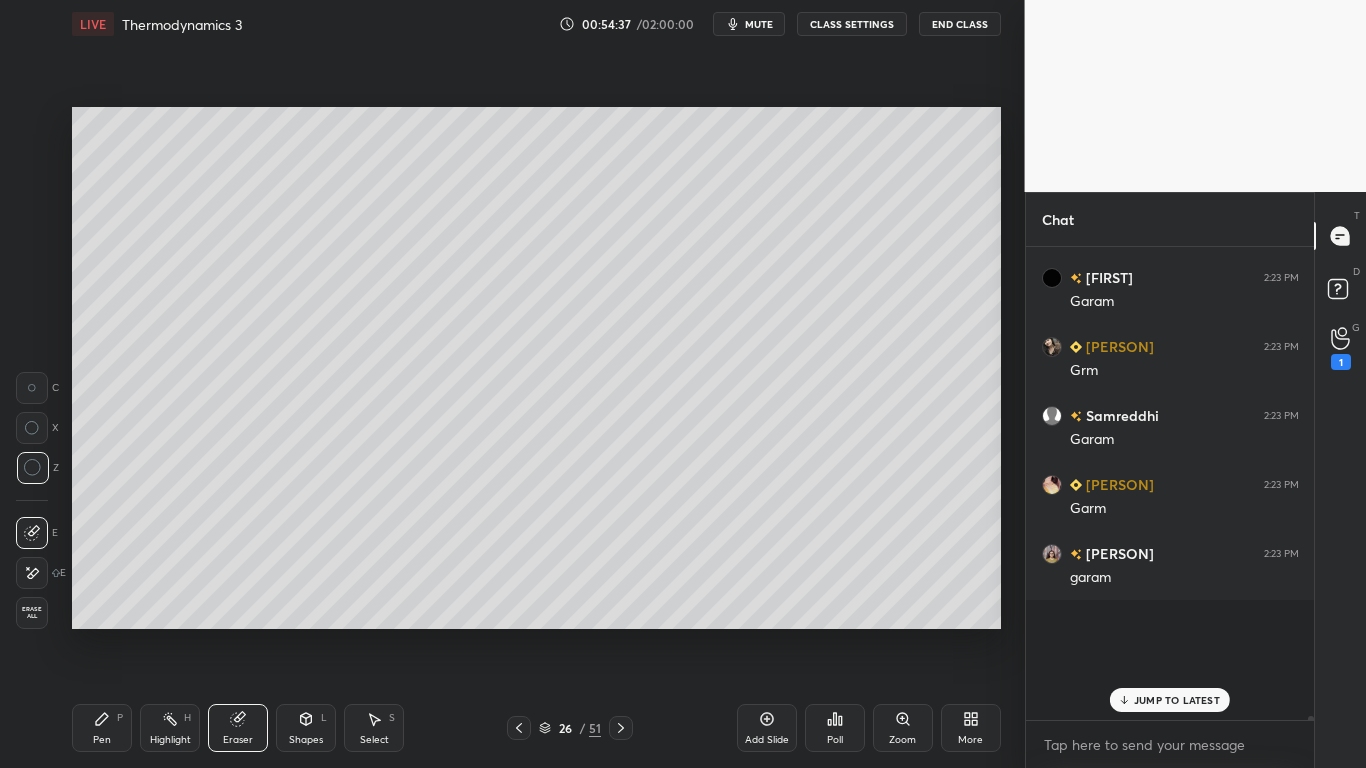 scroll, scrollTop: 7, scrollLeft: 7, axis: both 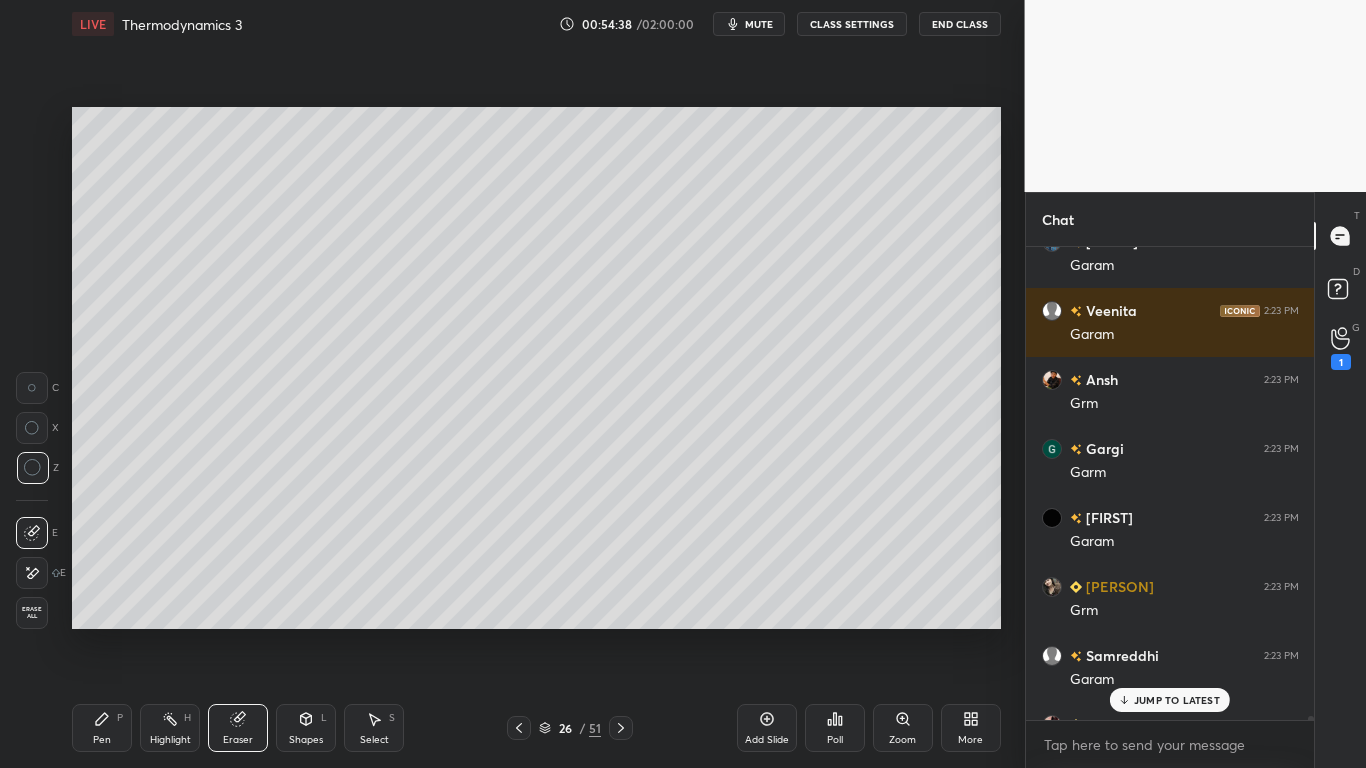 click on "JUMP TO LATEST" at bounding box center [1177, 700] 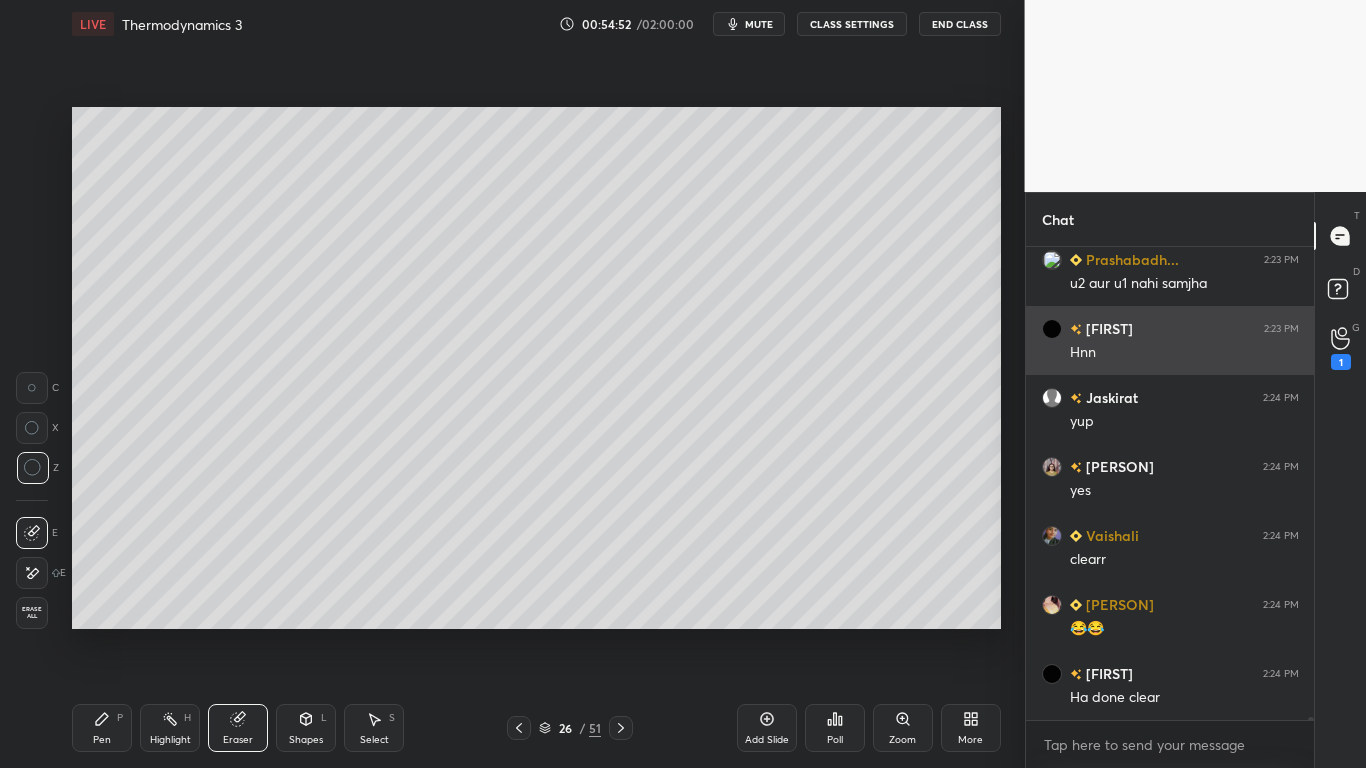 scroll, scrollTop: 76228, scrollLeft: 0, axis: vertical 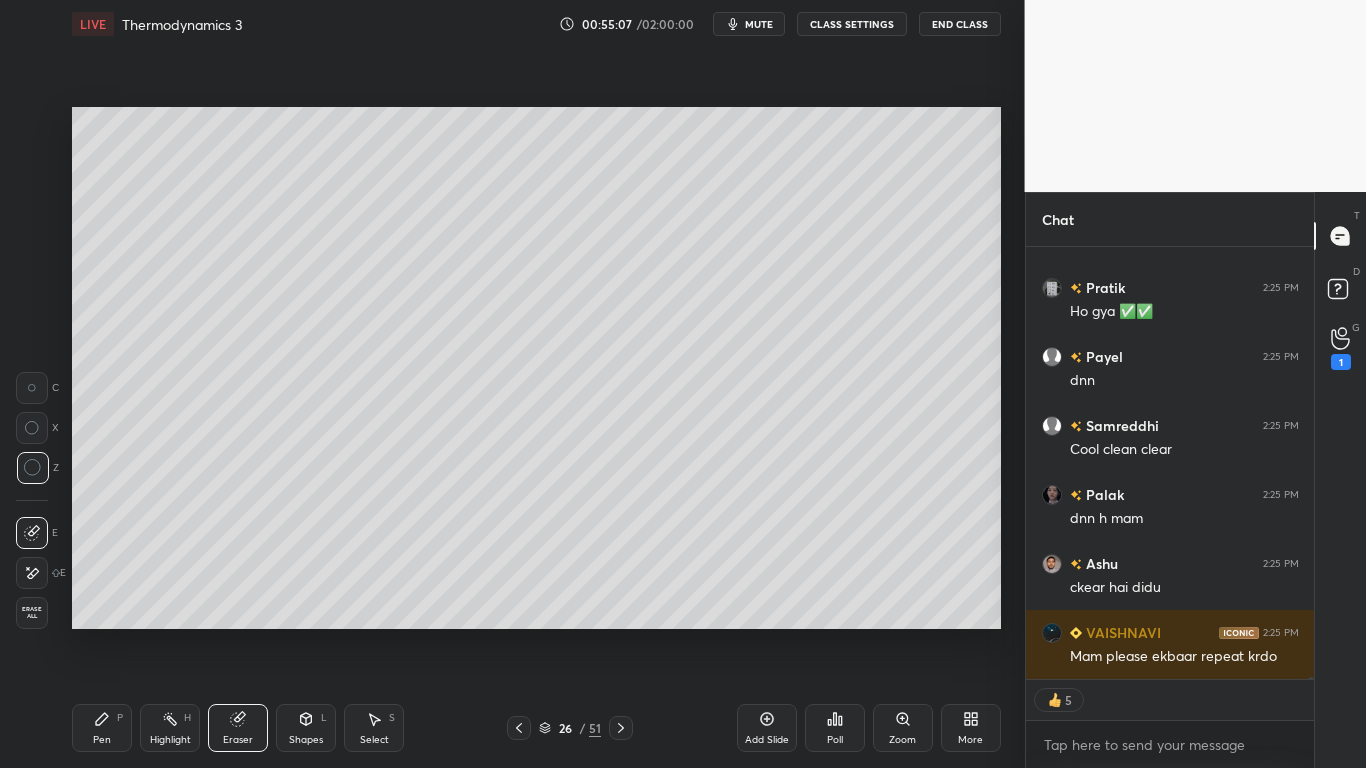 click on "CLASS SETTINGS" at bounding box center (852, 24) 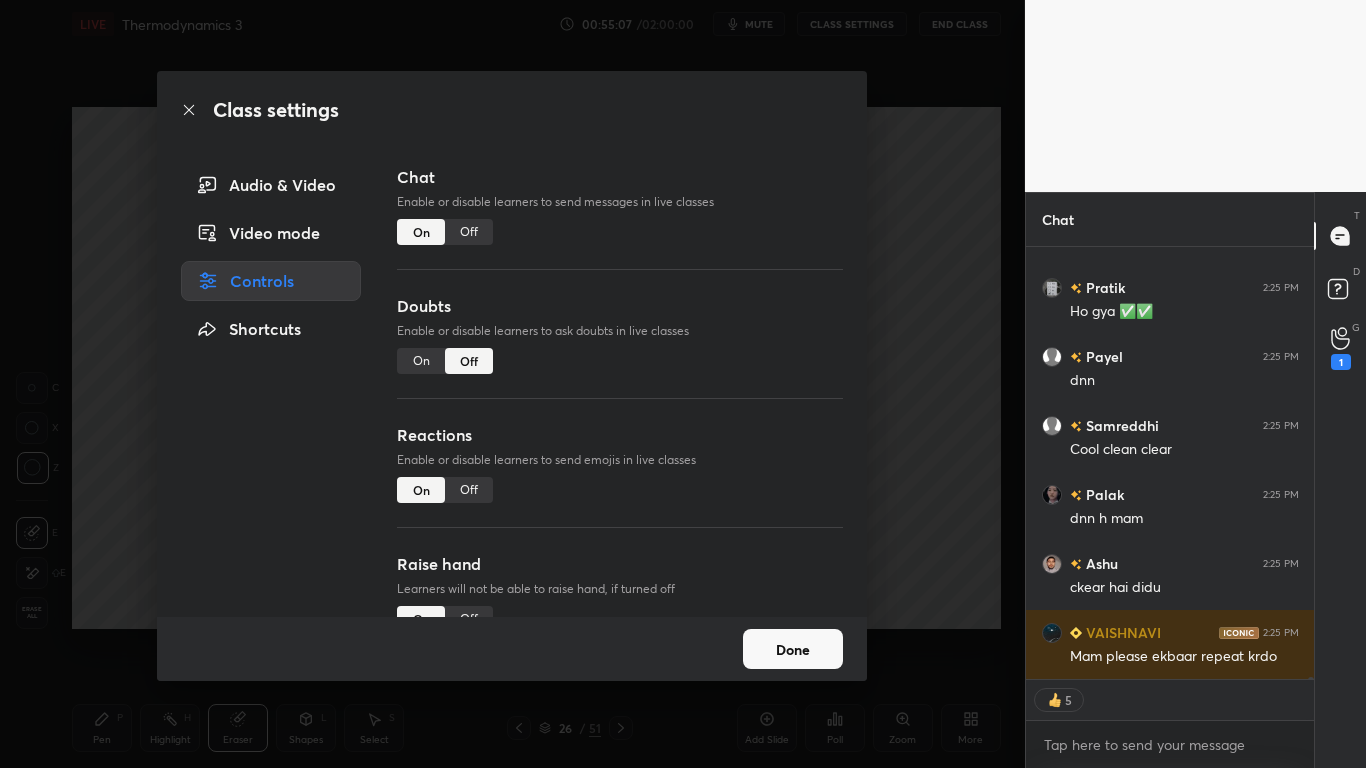 type on "x" 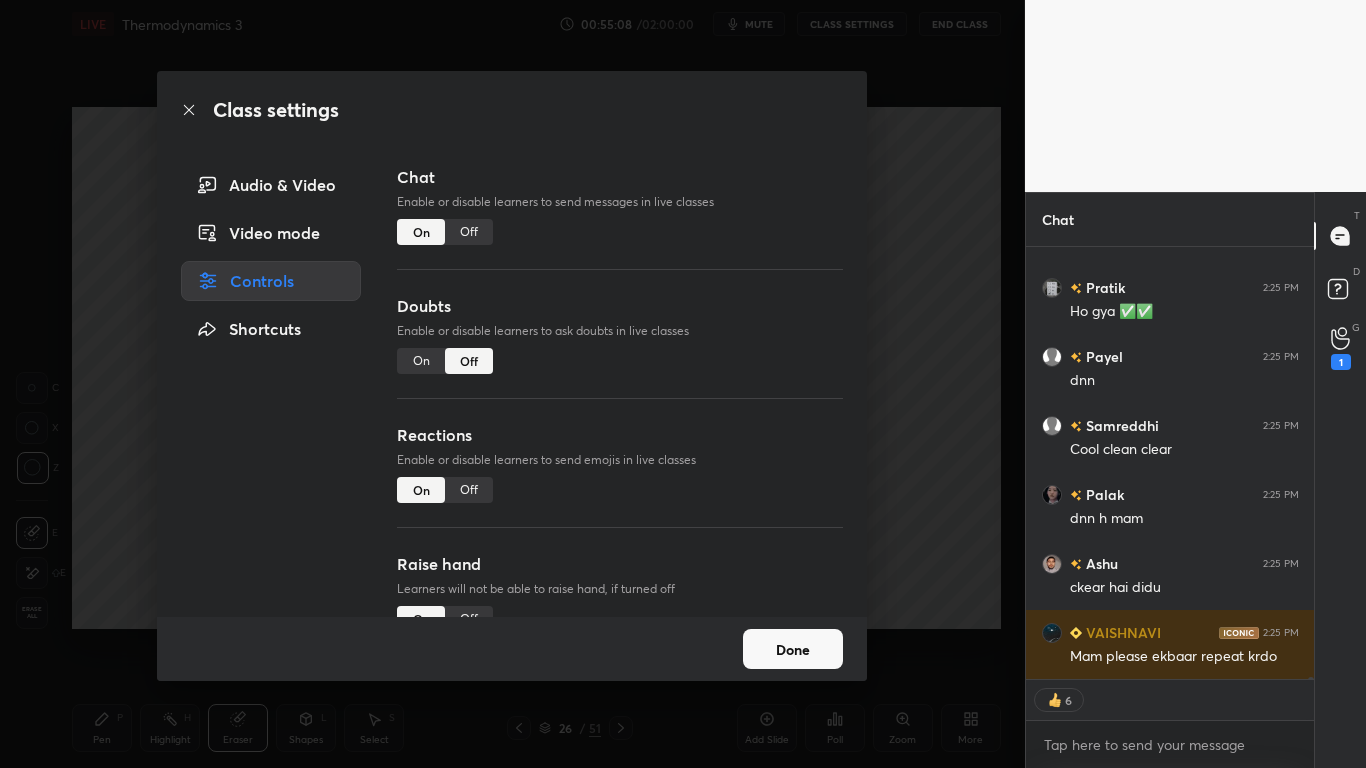 click on "Off" at bounding box center (469, 232) 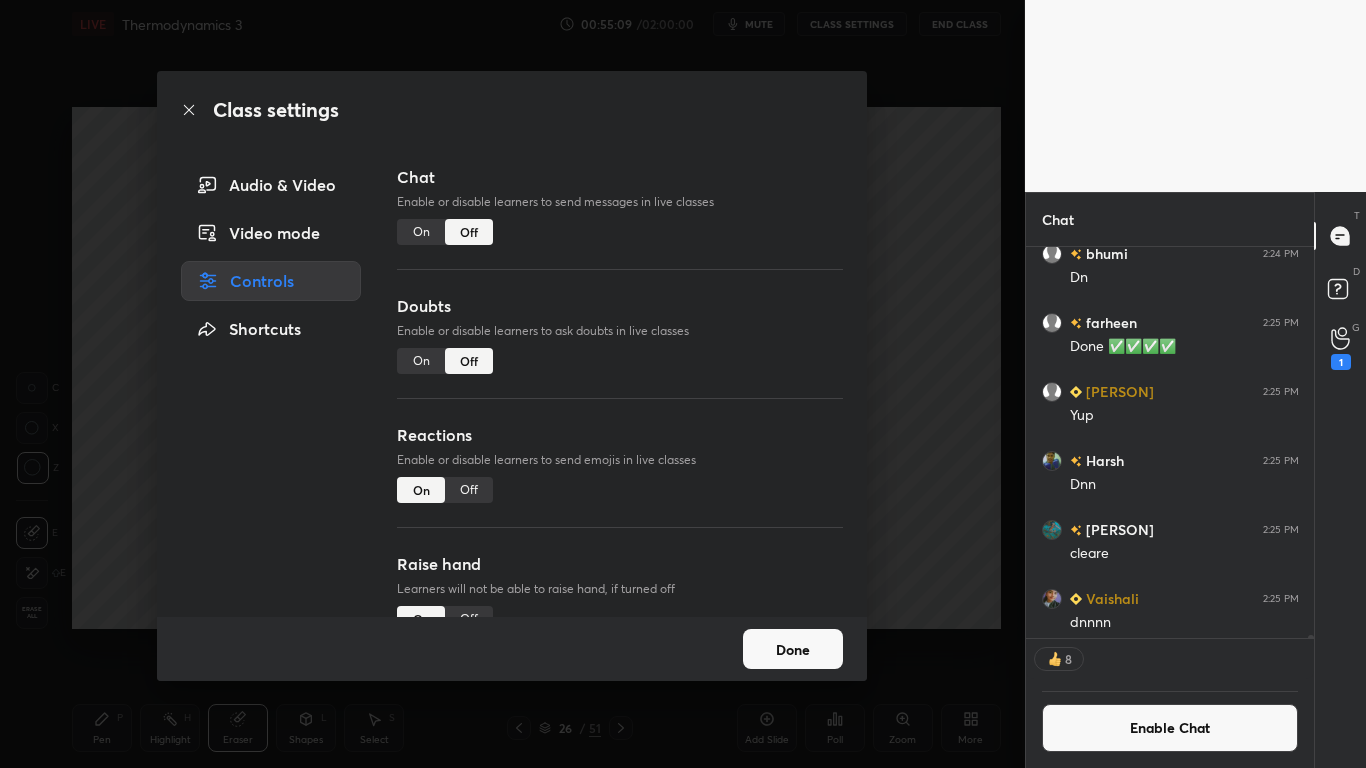 click on "Done" at bounding box center (793, 649) 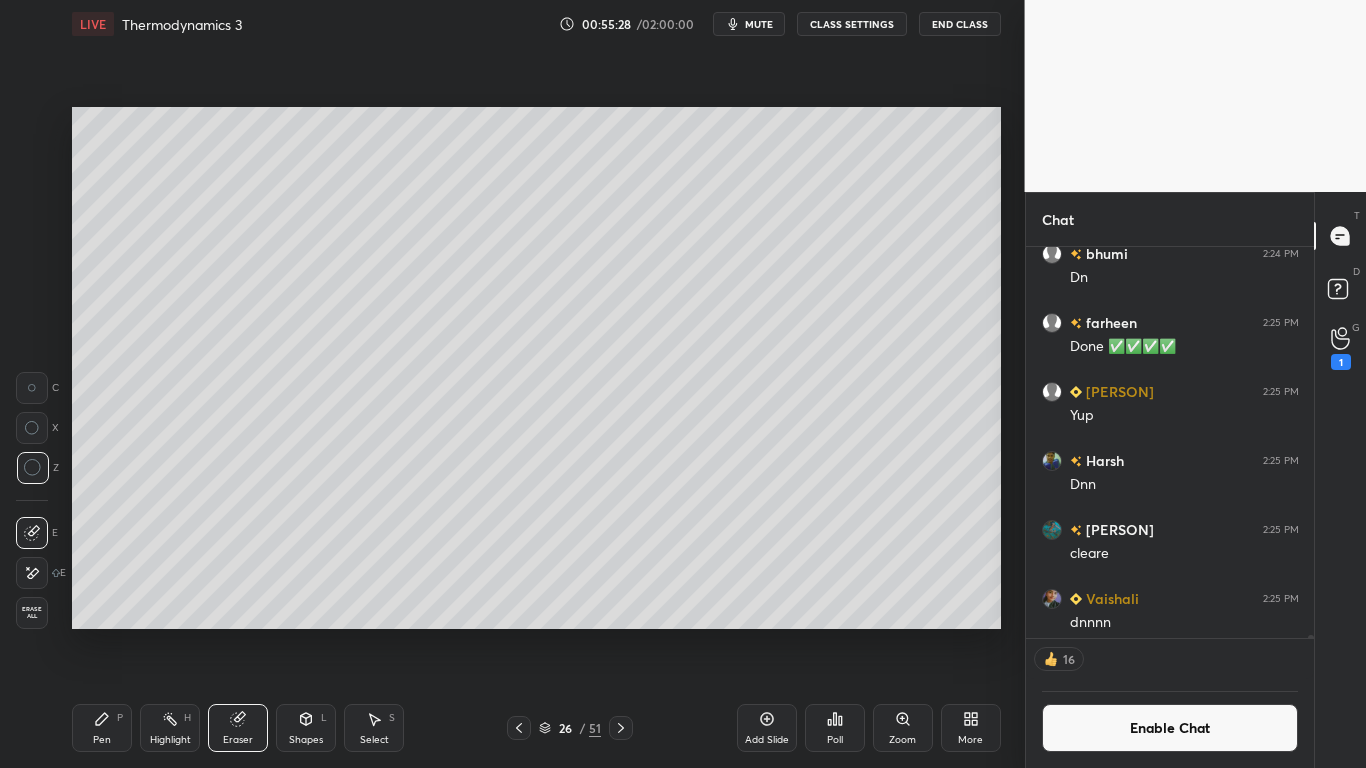 scroll, scrollTop: 7, scrollLeft: 7, axis: both 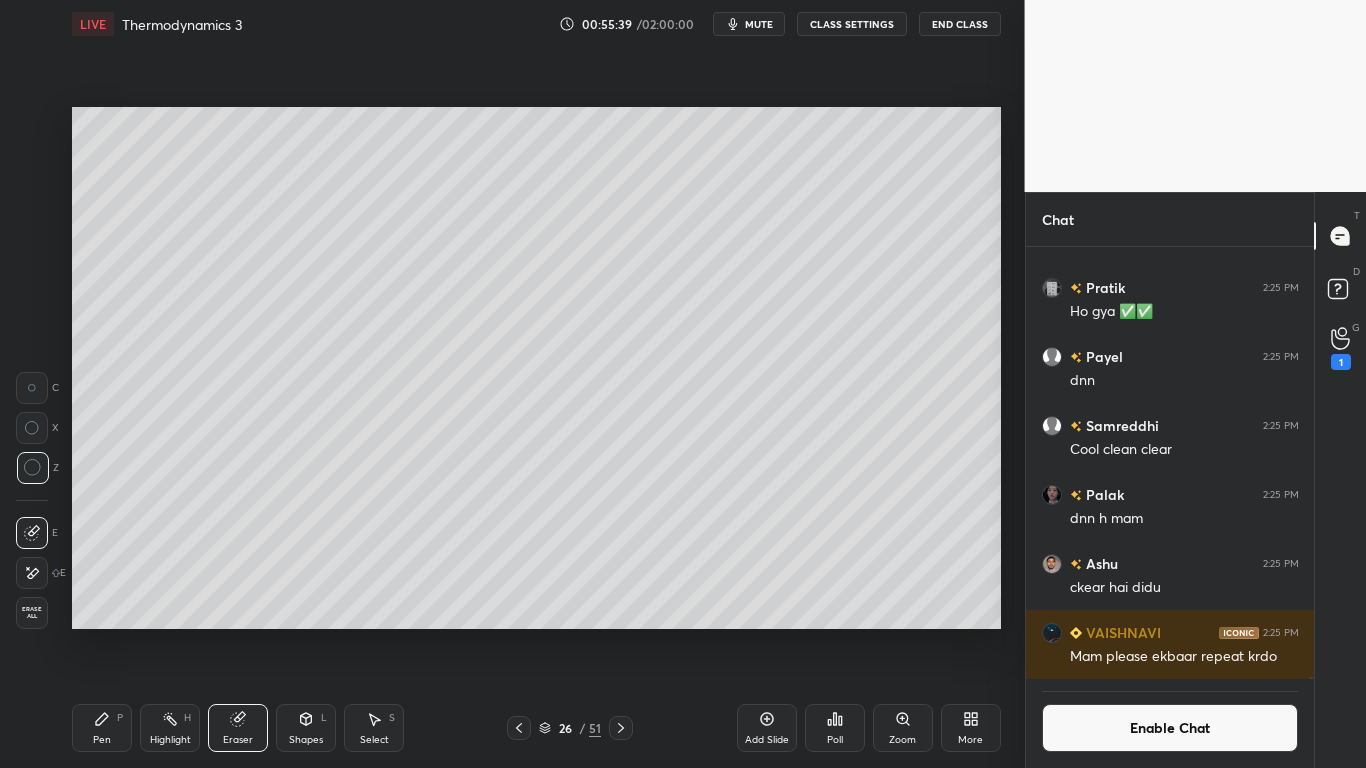 click on "Pen P" at bounding box center (102, 728) 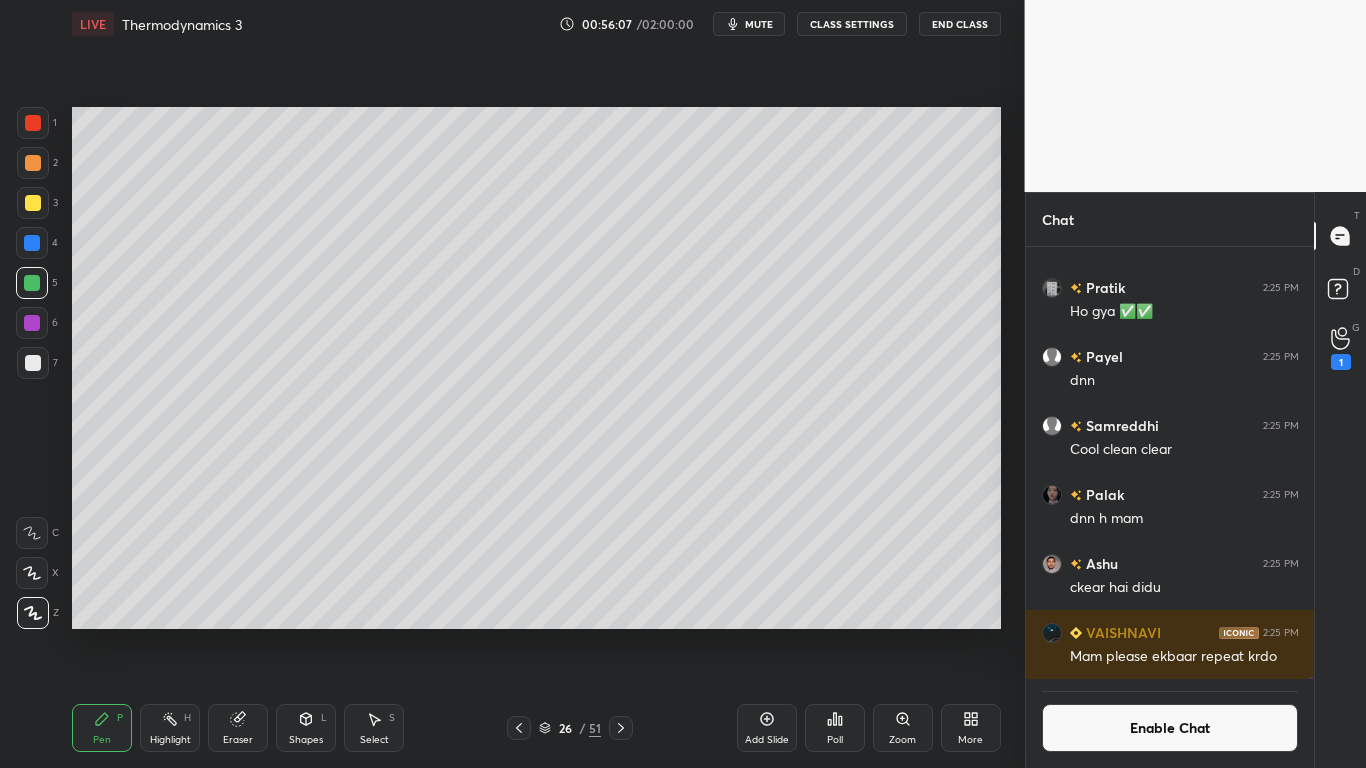 scroll, scrollTop: 385, scrollLeft: 282, axis: both 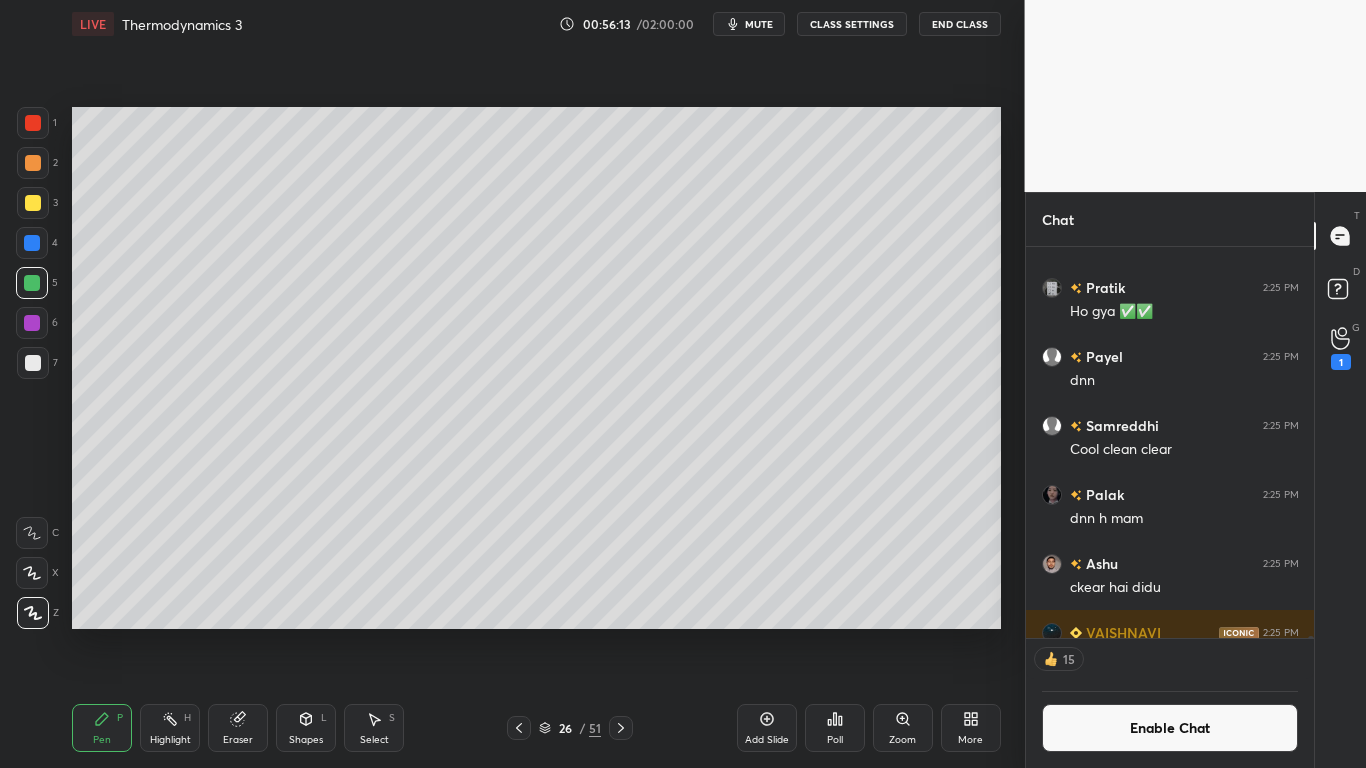 click on "Enable Chat" at bounding box center (1170, 728) 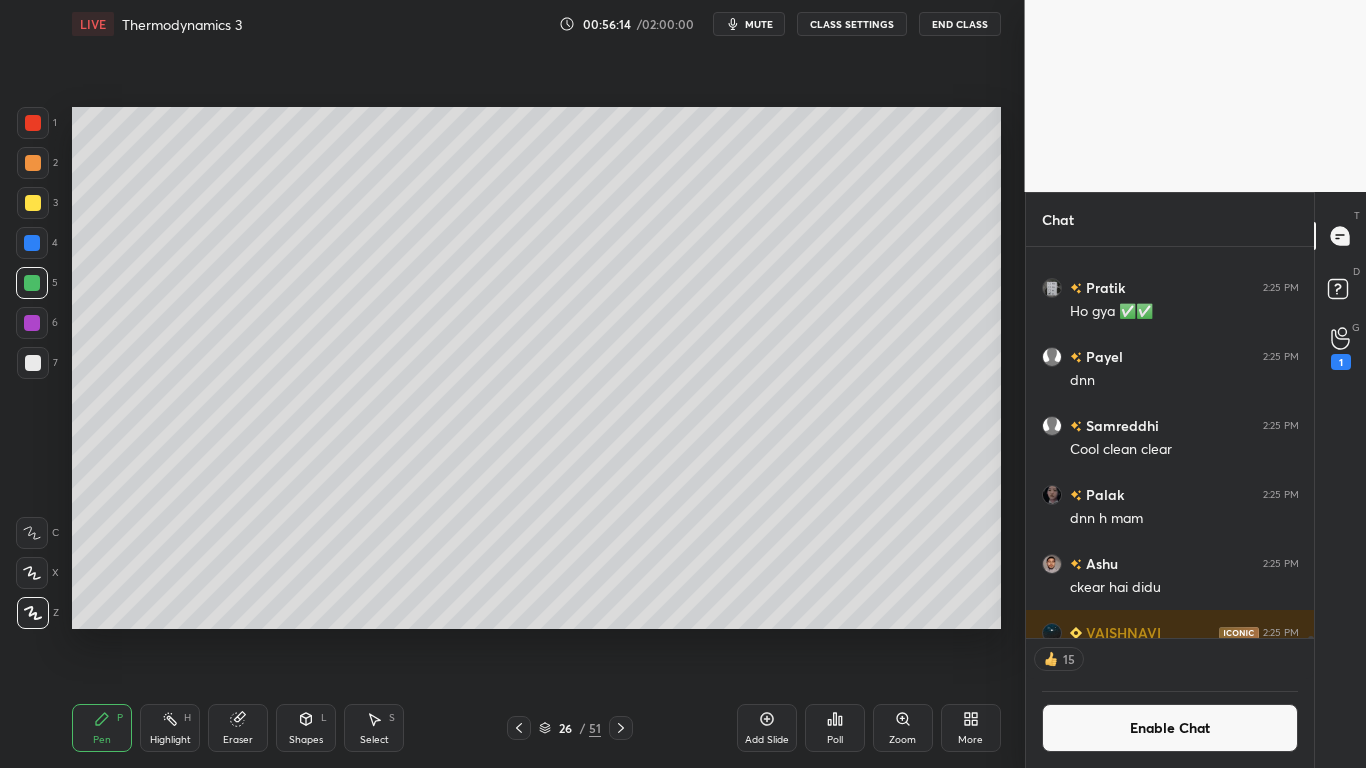 scroll, scrollTop: 7, scrollLeft: 7, axis: both 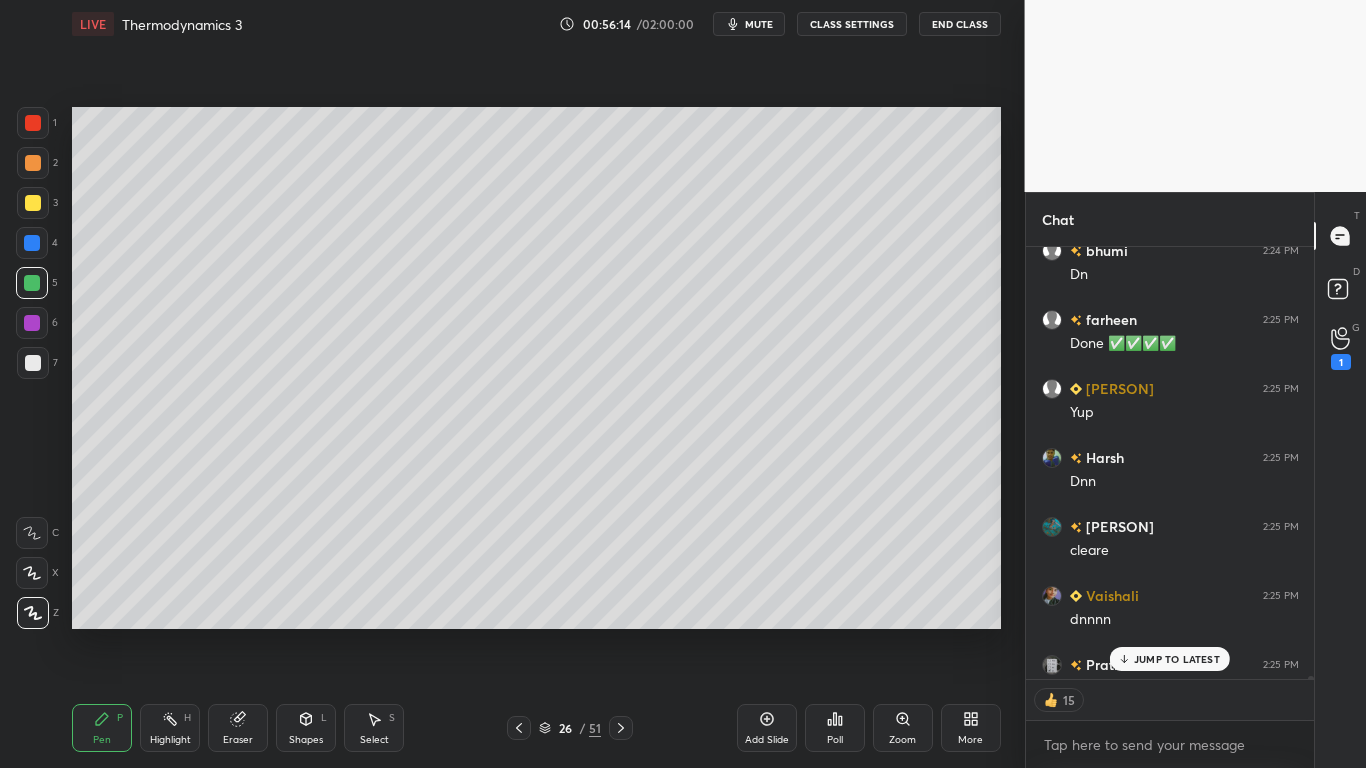 click on "JUMP TO LATEST" at bounding box center (1177, 659) 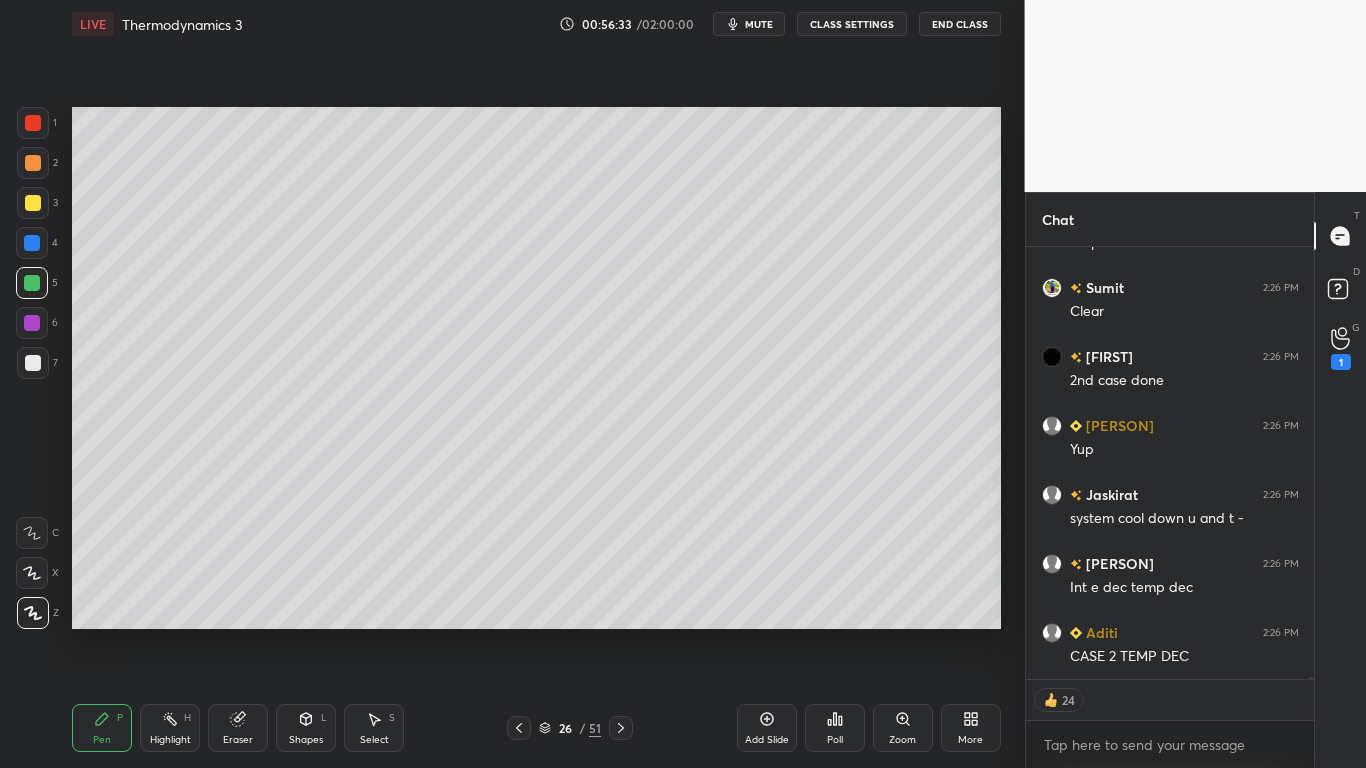 scroll, scrollTop: 77530, scrollLeft: 0, axis: vertical 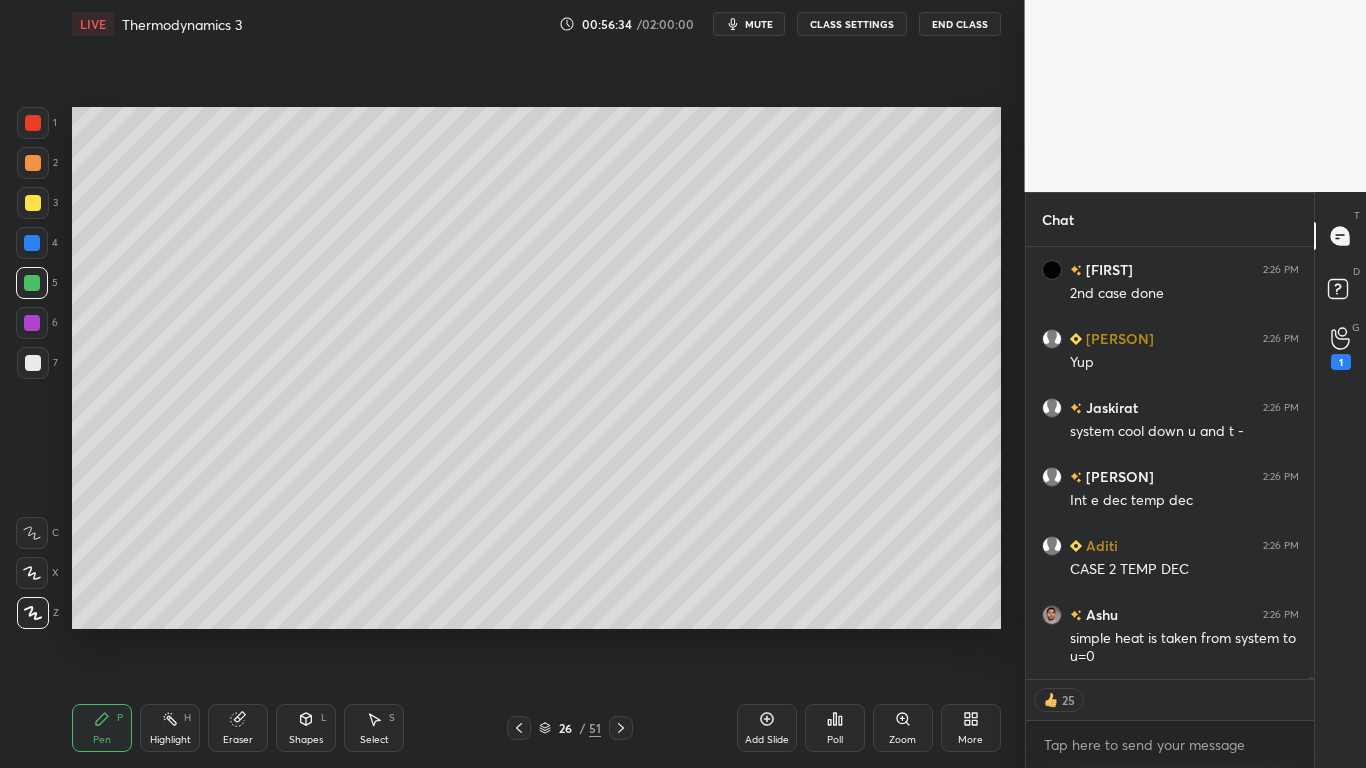type on "x" 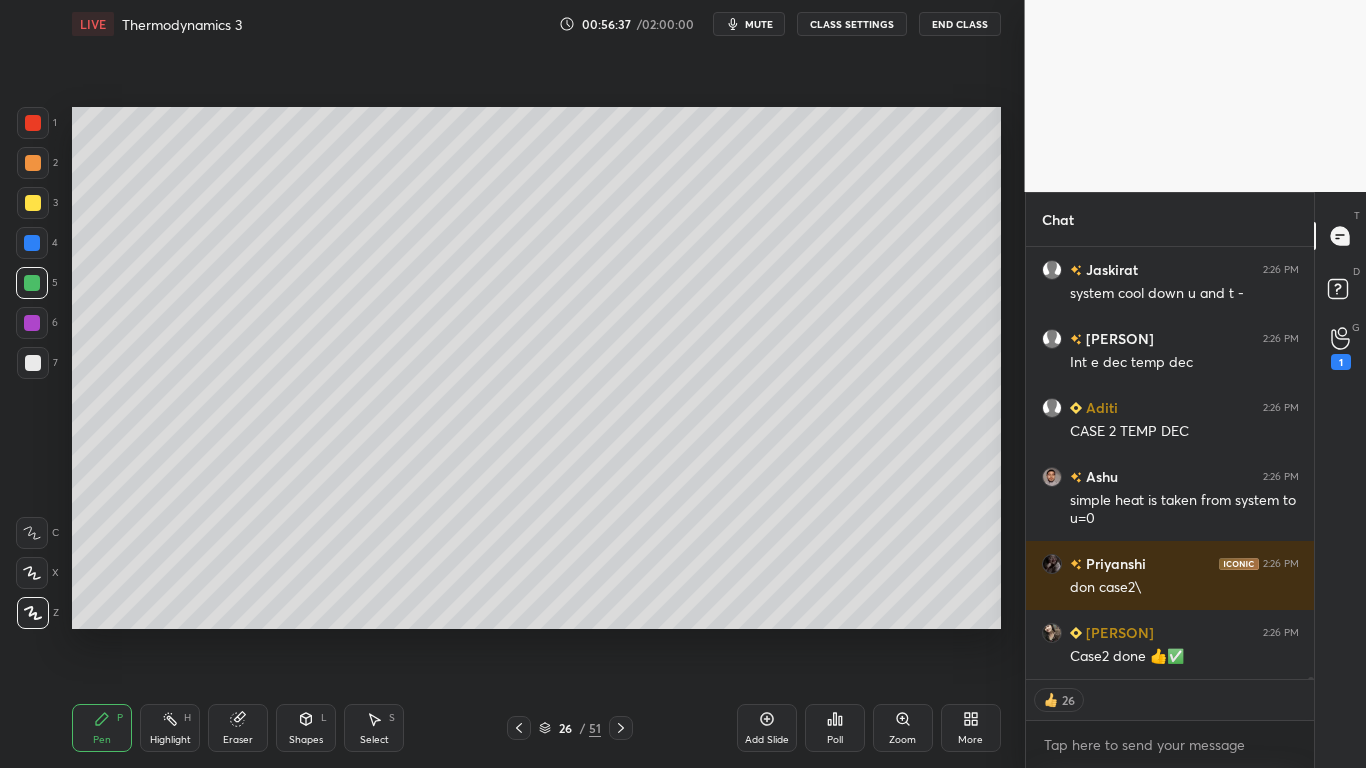 scroll, scrollTop: 77773, scrollLeft: 0, axis: vertical 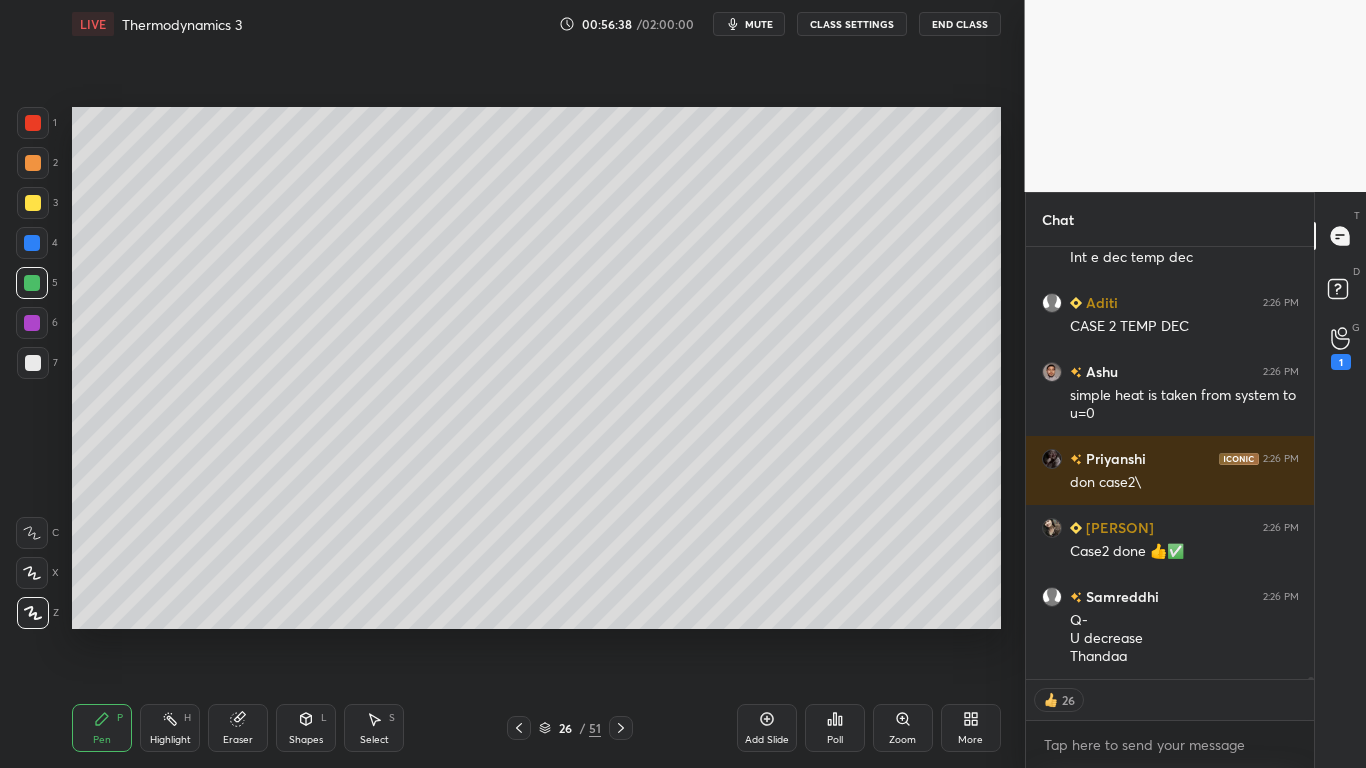 click on "CLASS SETTINGS" at bounding box center (852, 24) 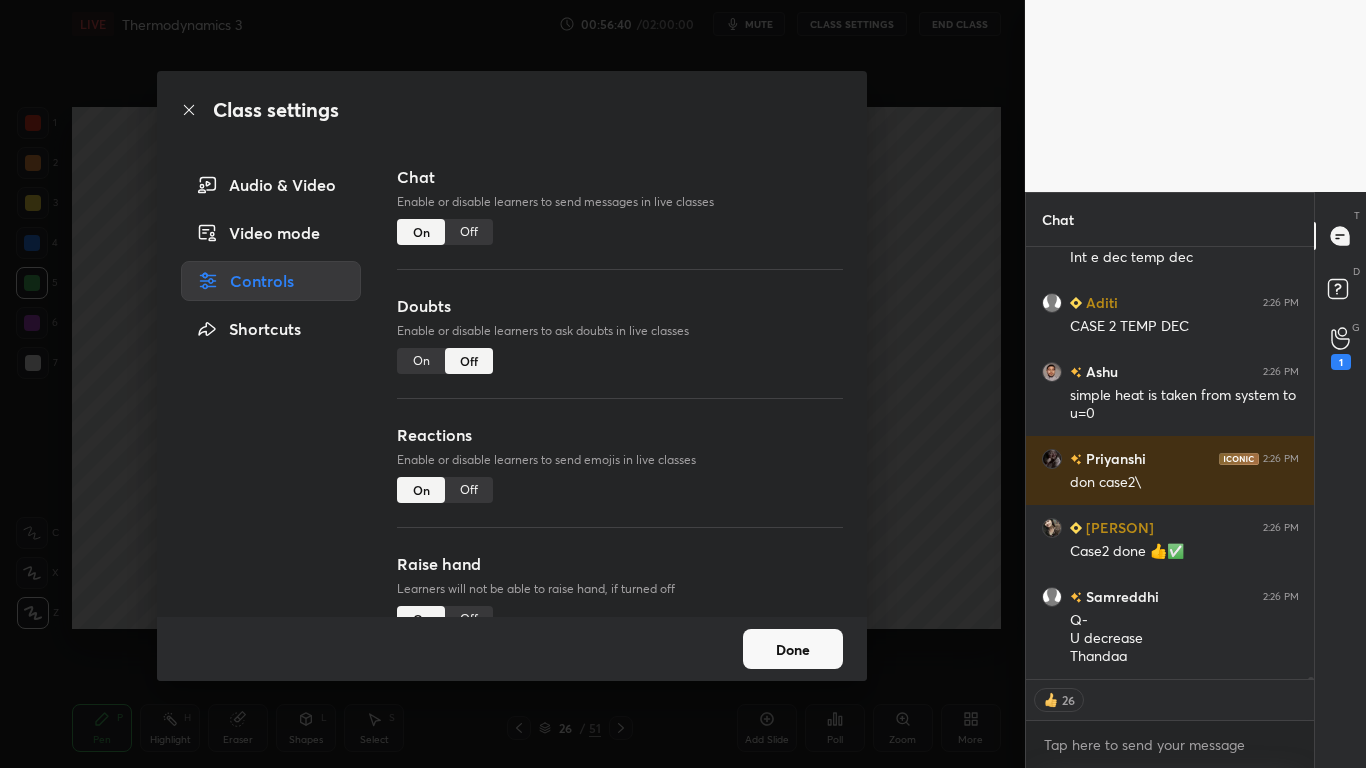 click on "Off" at bounding box center [469, 232] 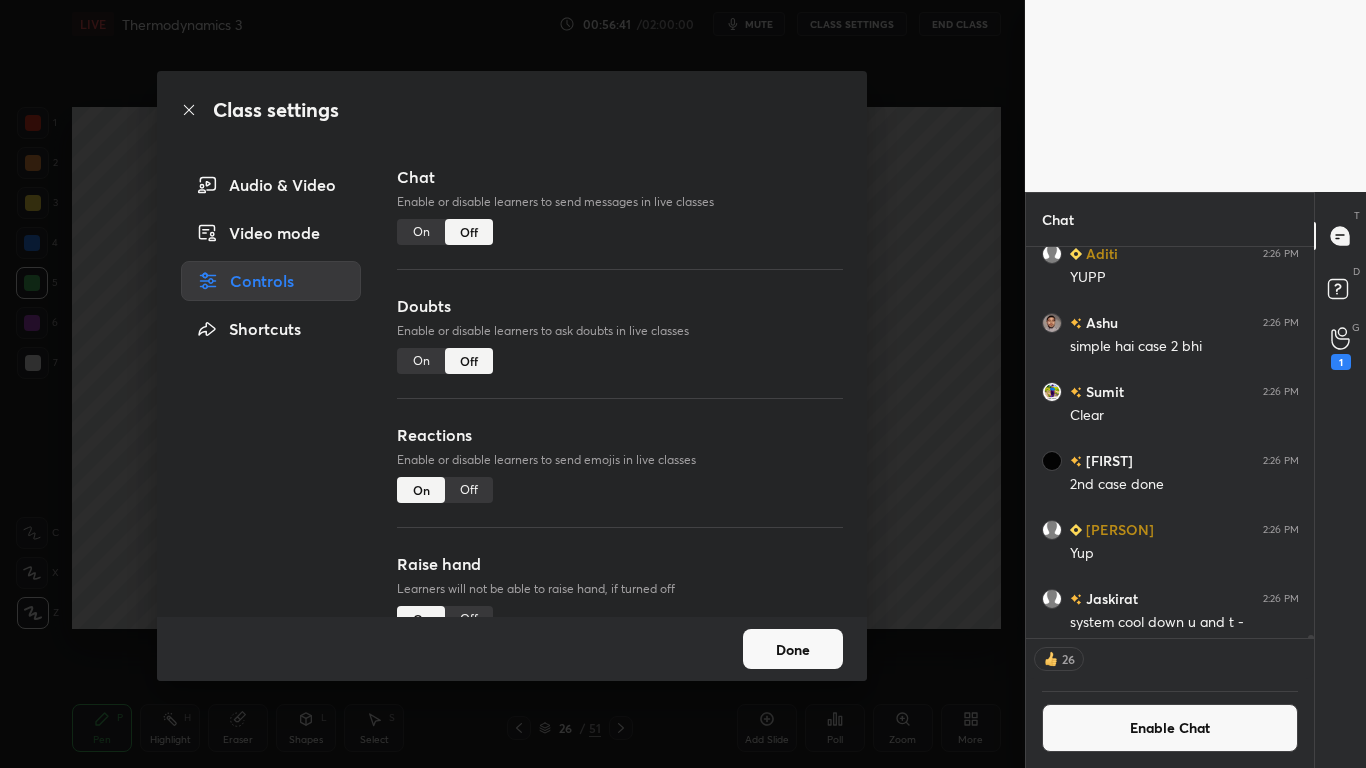 click on "Done" at bounding box center [793, 649] 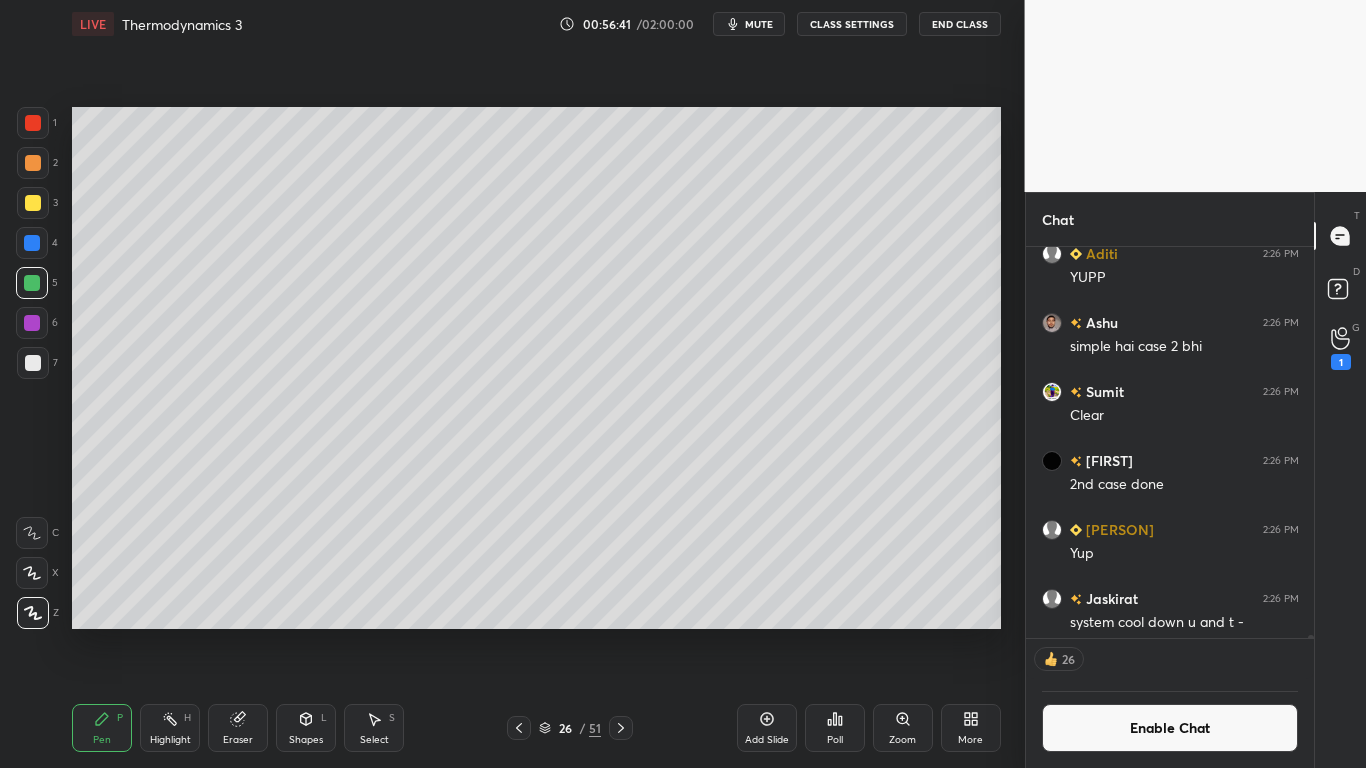 click 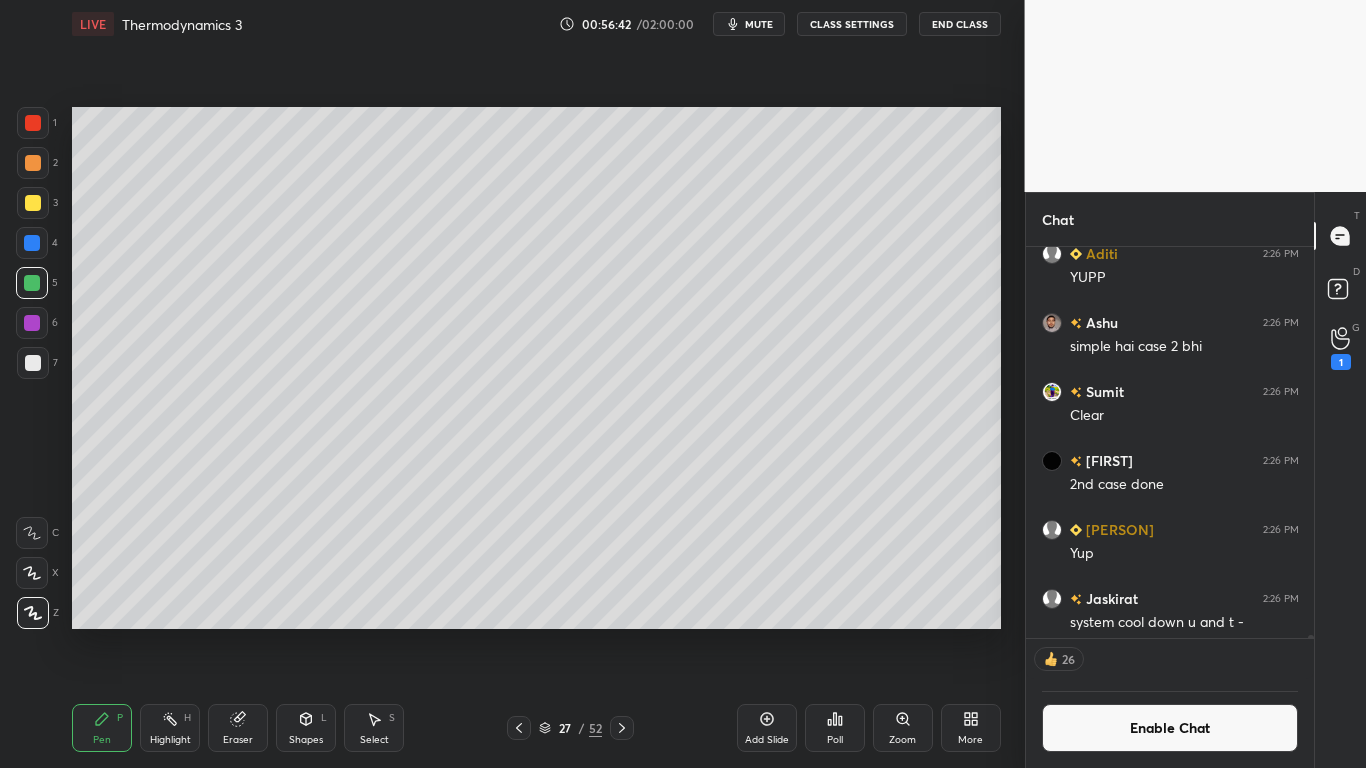 click at bounding box center (33, 203) 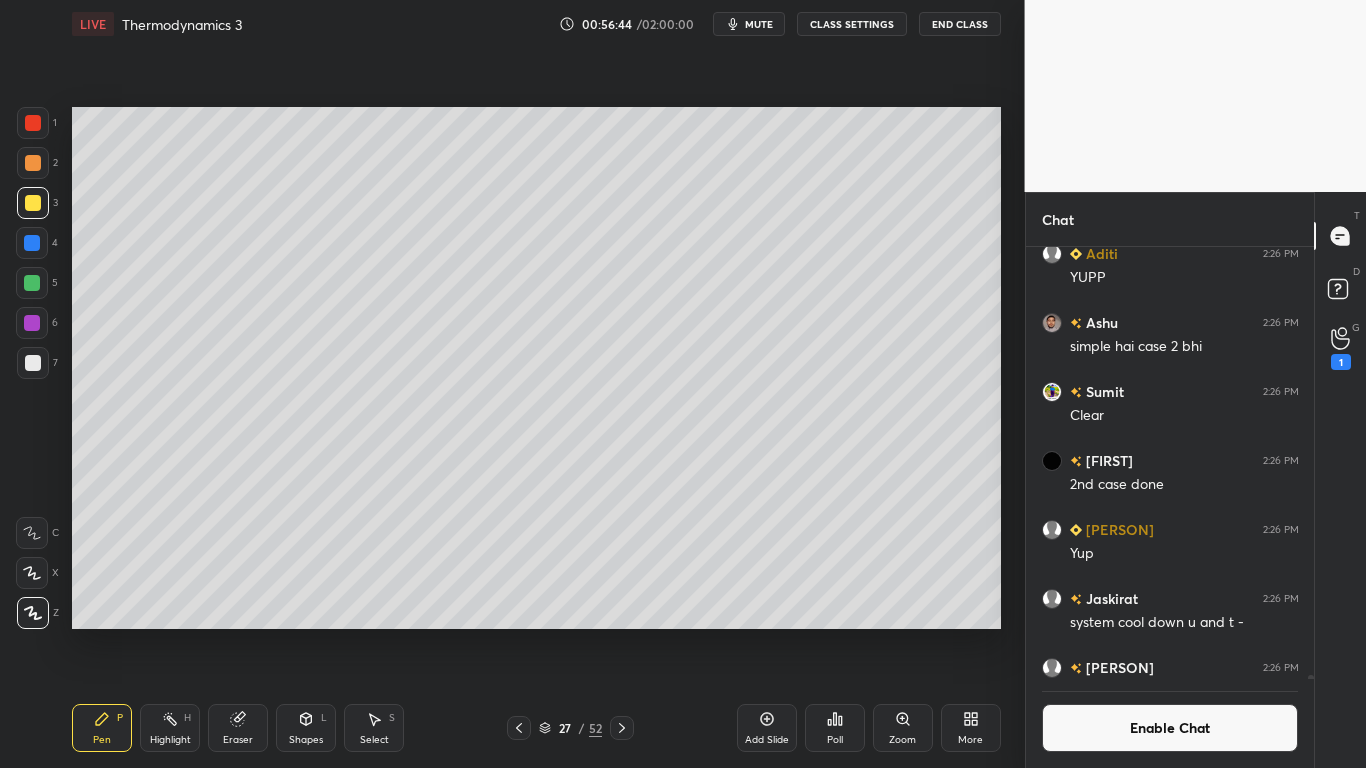 scroll, scrollTop: 7, scrollLeft: 7, axis: both 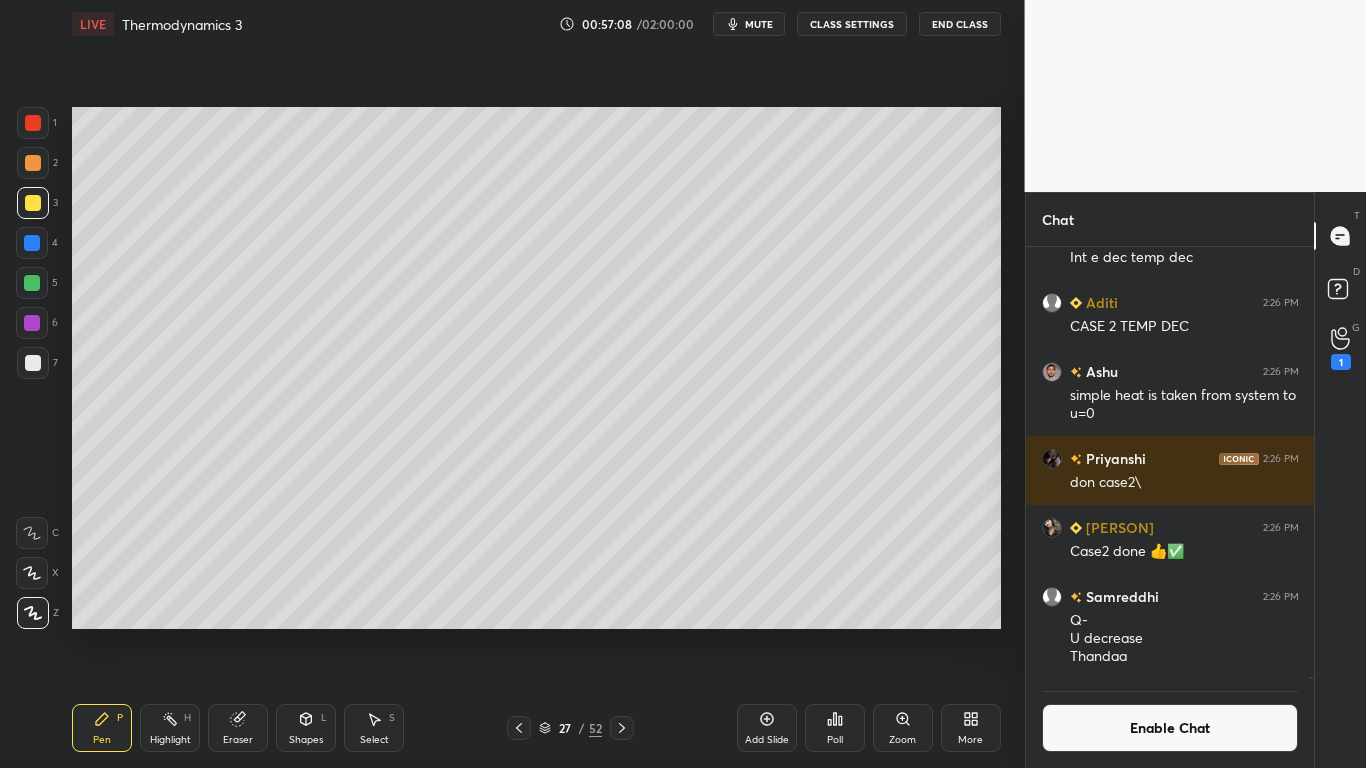 click at bounding box center (33, 363) 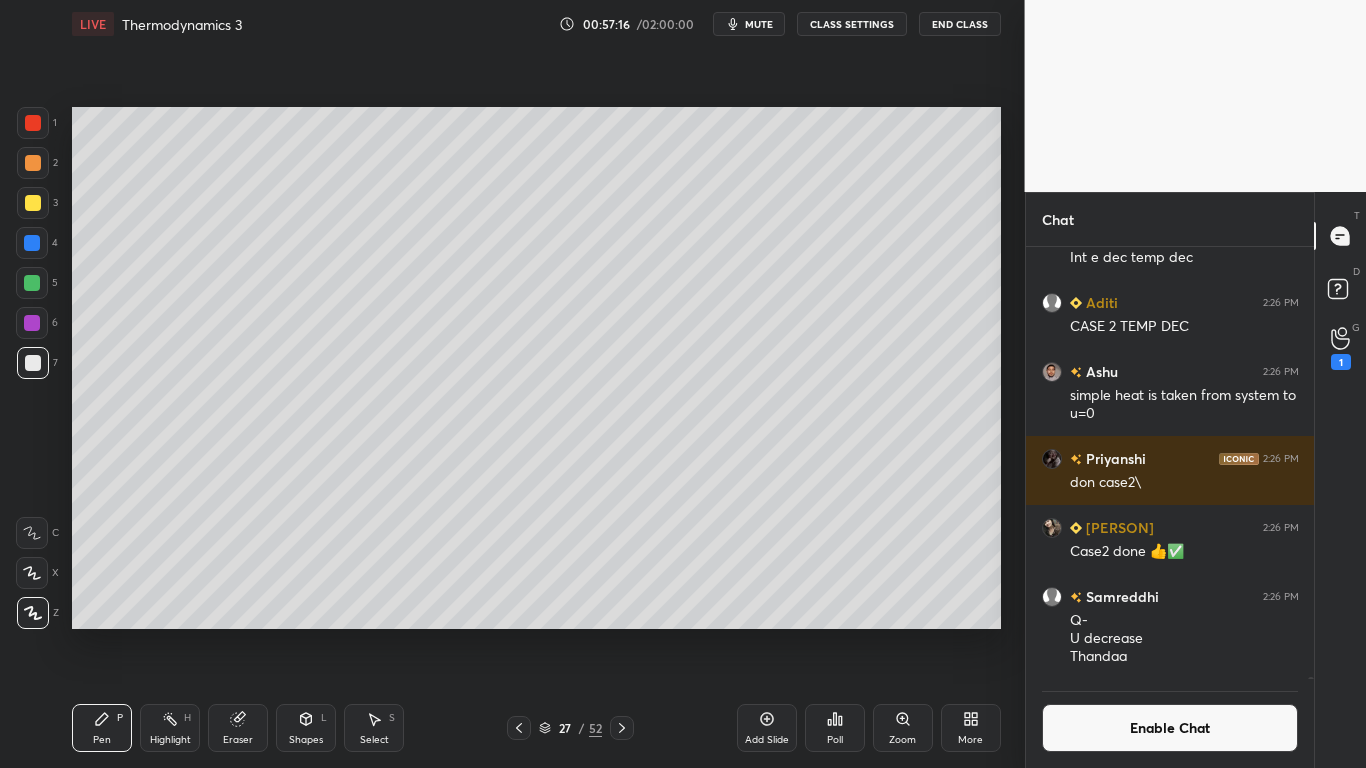 scroll, scrollTop: 385, scrollLeft: 282, axis: both 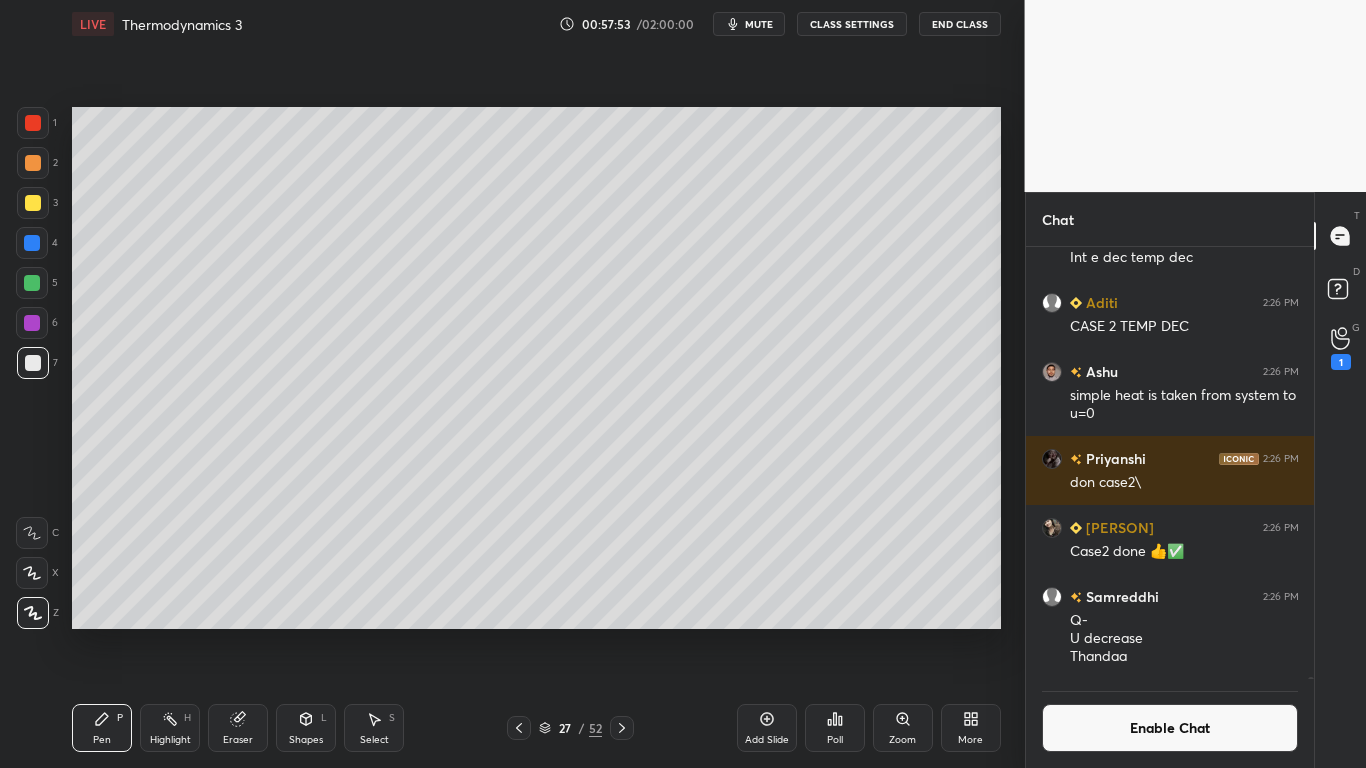 click at bounding box center (32, 283) 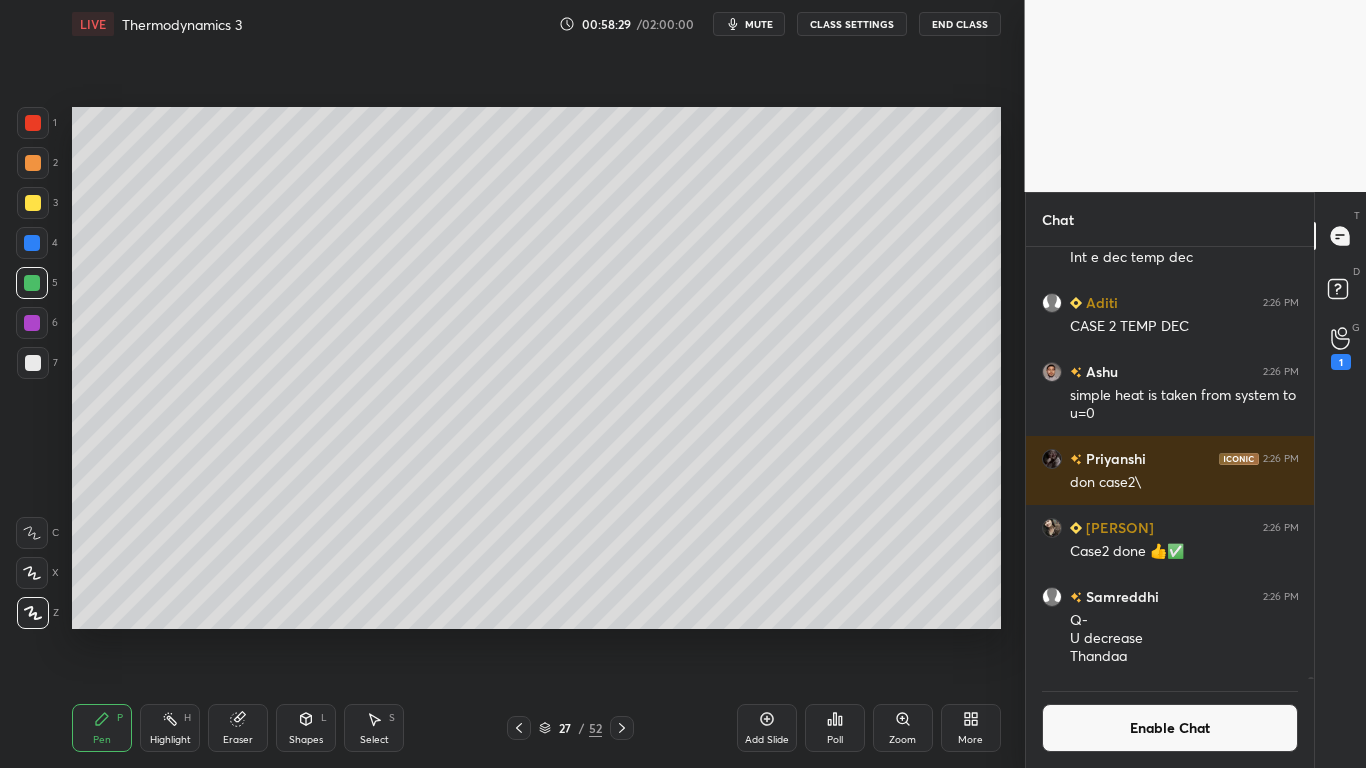click on "Enable Chat" at bounding box center [1170, 728] 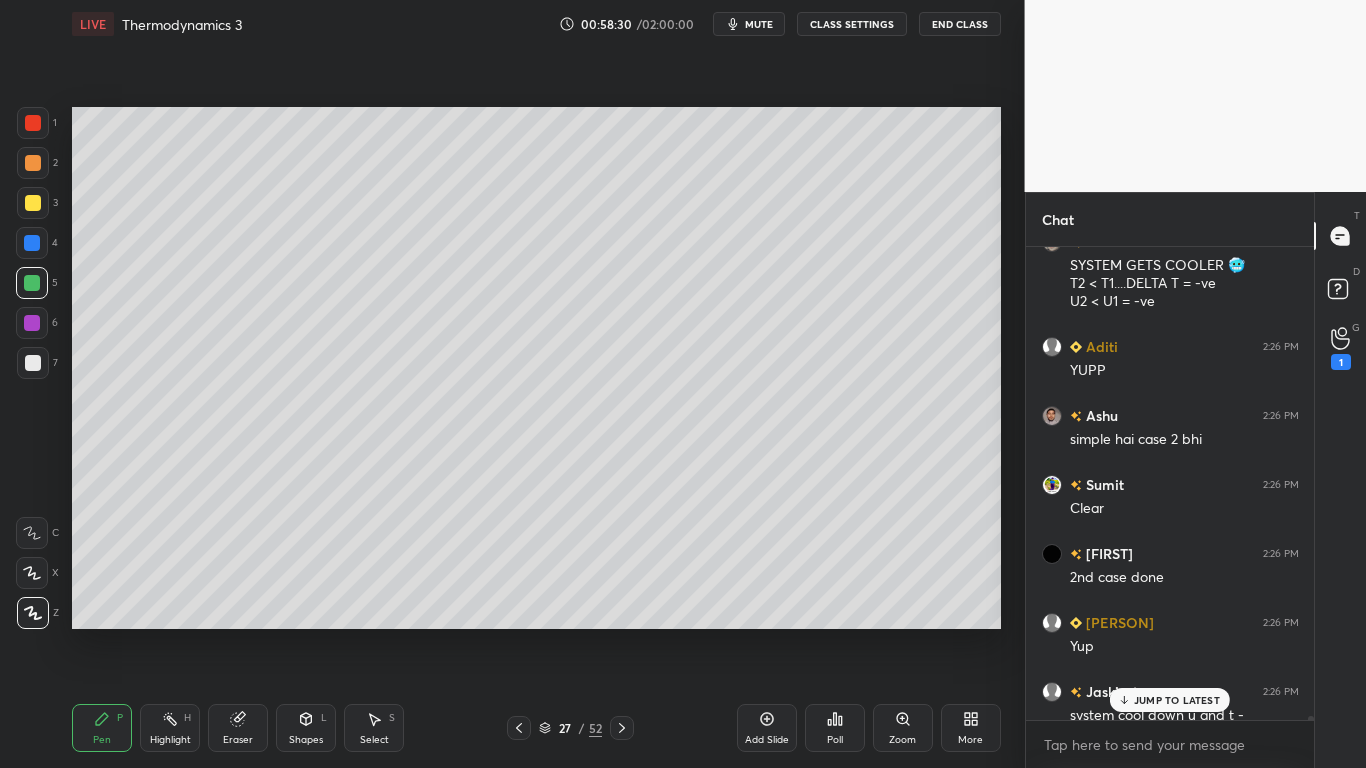 click on "JUMP TO LATEST" at bounding box center (1177, 700) 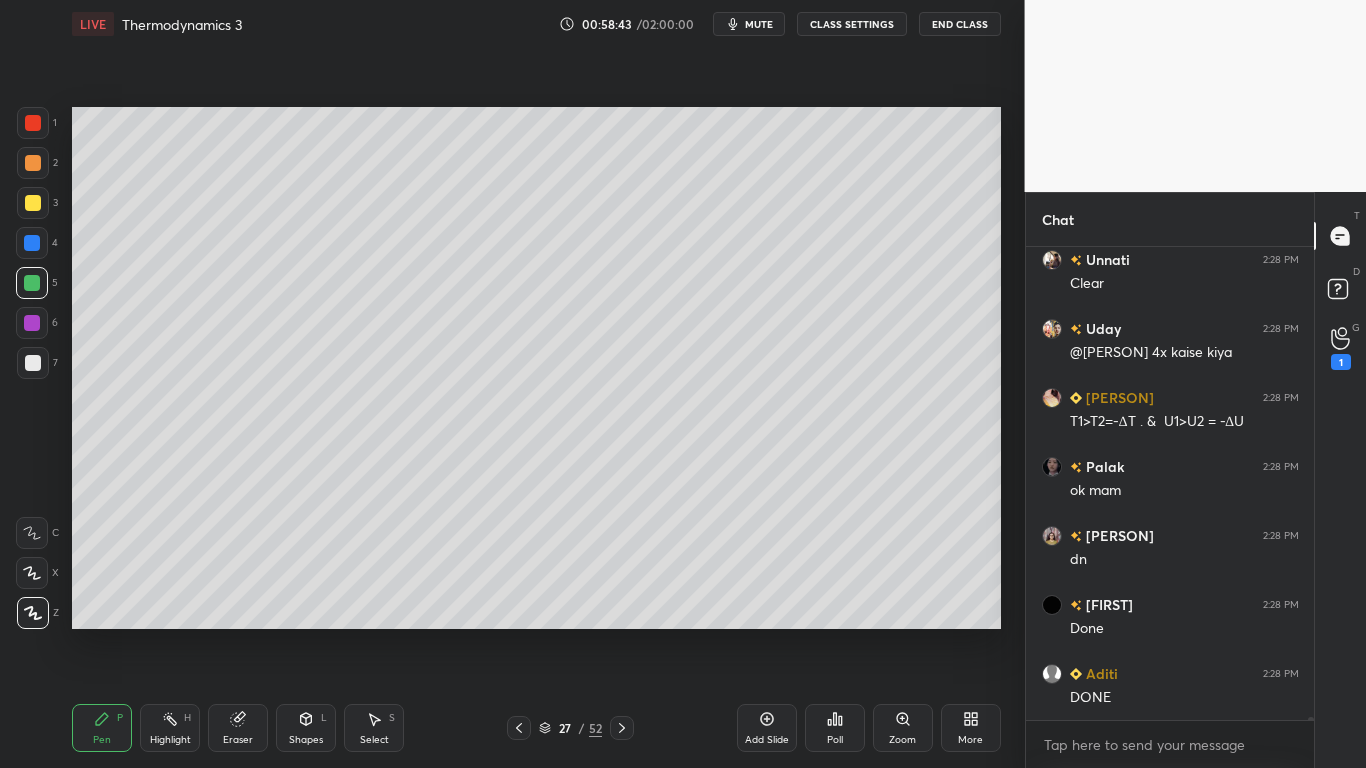 scroll, scrollTop: 78007, scrollLeft: 0, axis: vertical 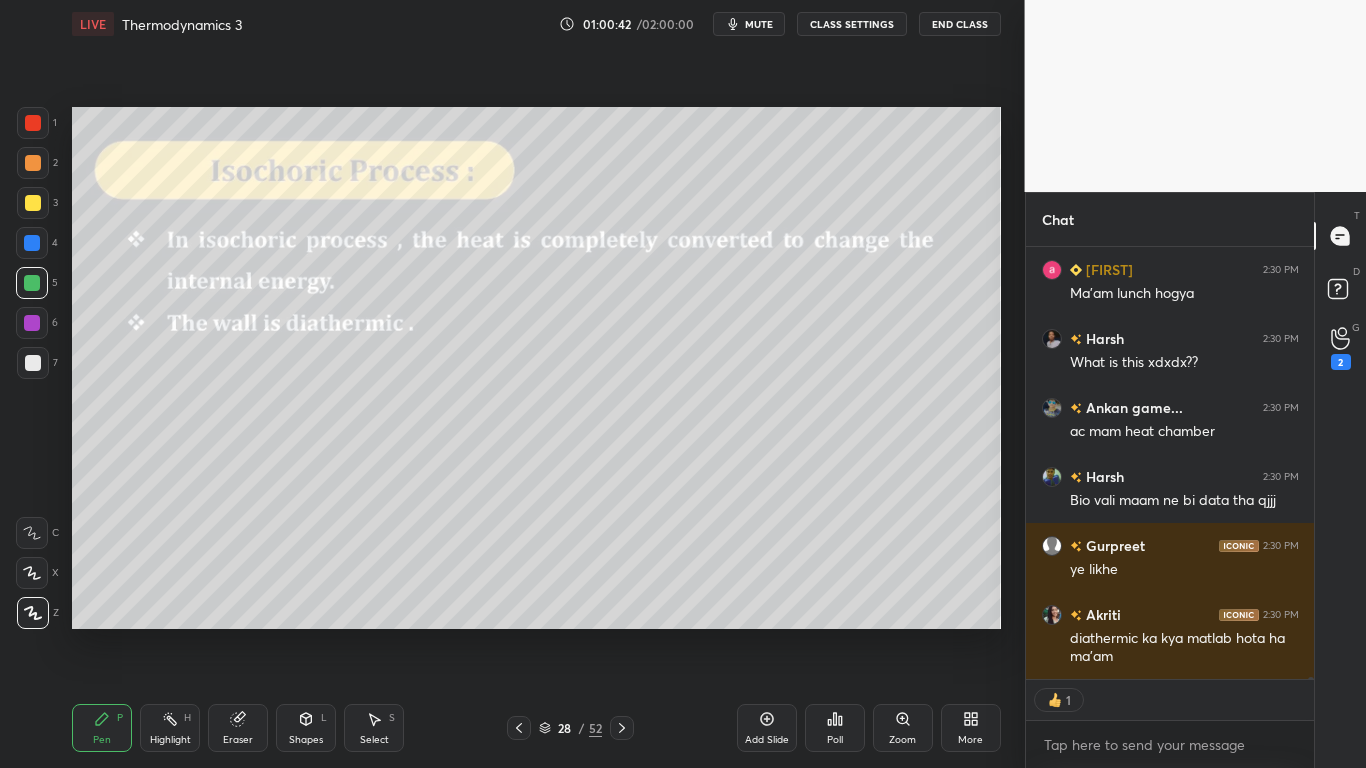type on "x" 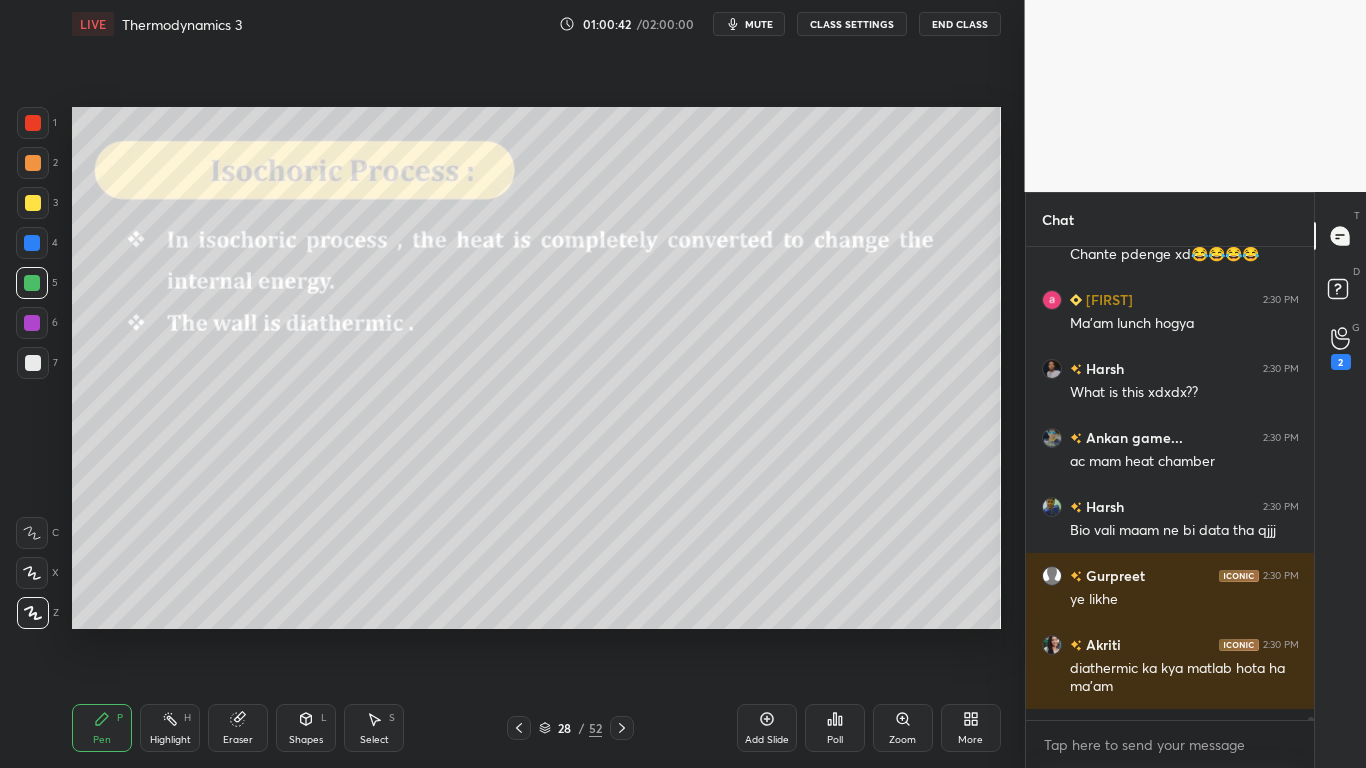 scroll, scrollTop: 7, scrollLeft: 7, axis: both 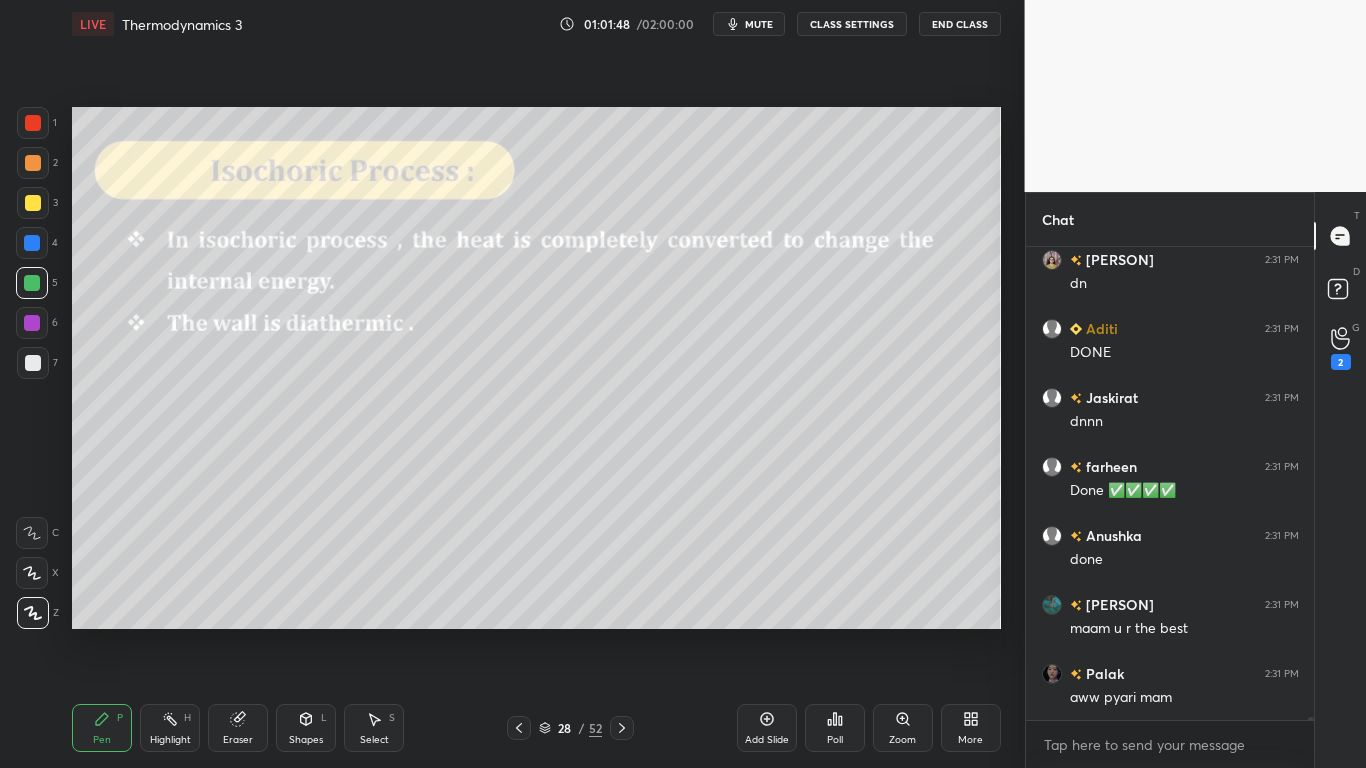 click 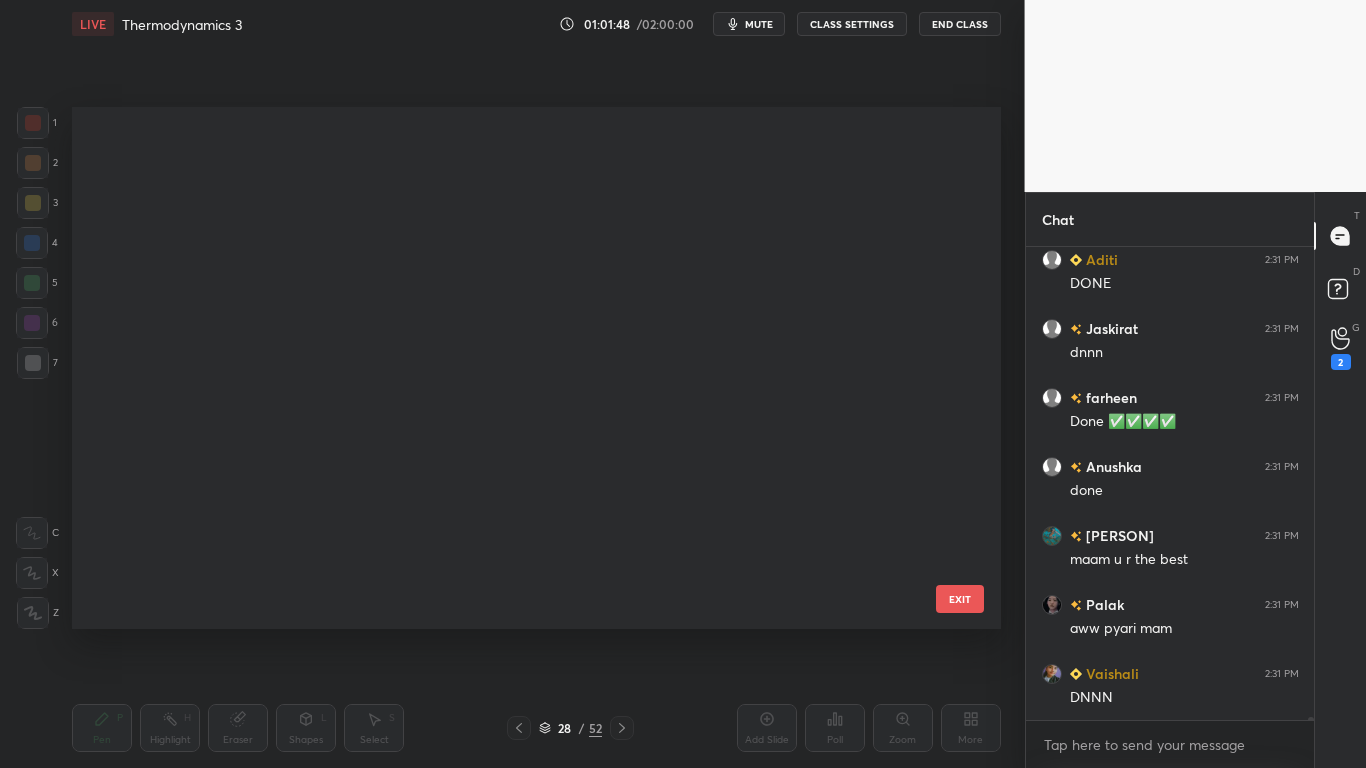 scroll, scrollTop: 1070, scrollLeft: 0, axis: vertical 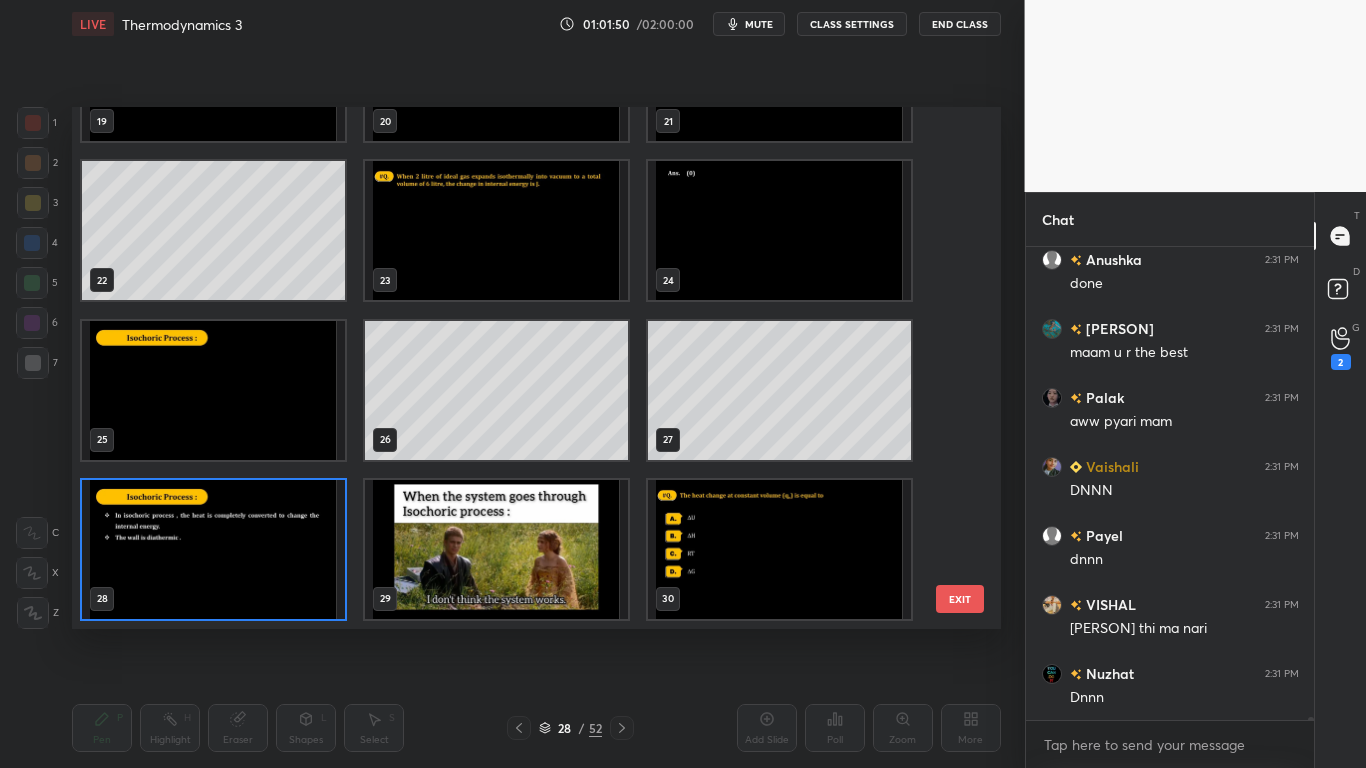click at bounding box center [213, 549] 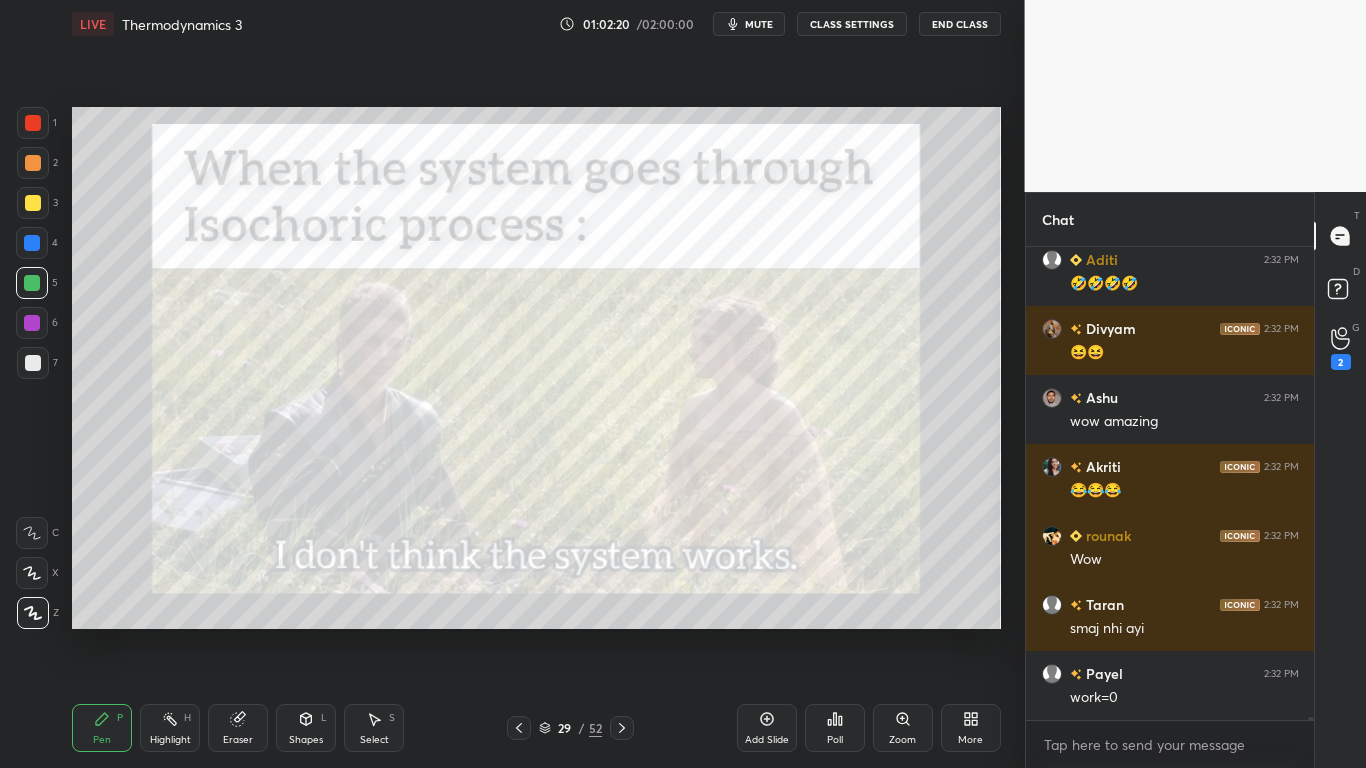 click at bounding box center [33, 203] 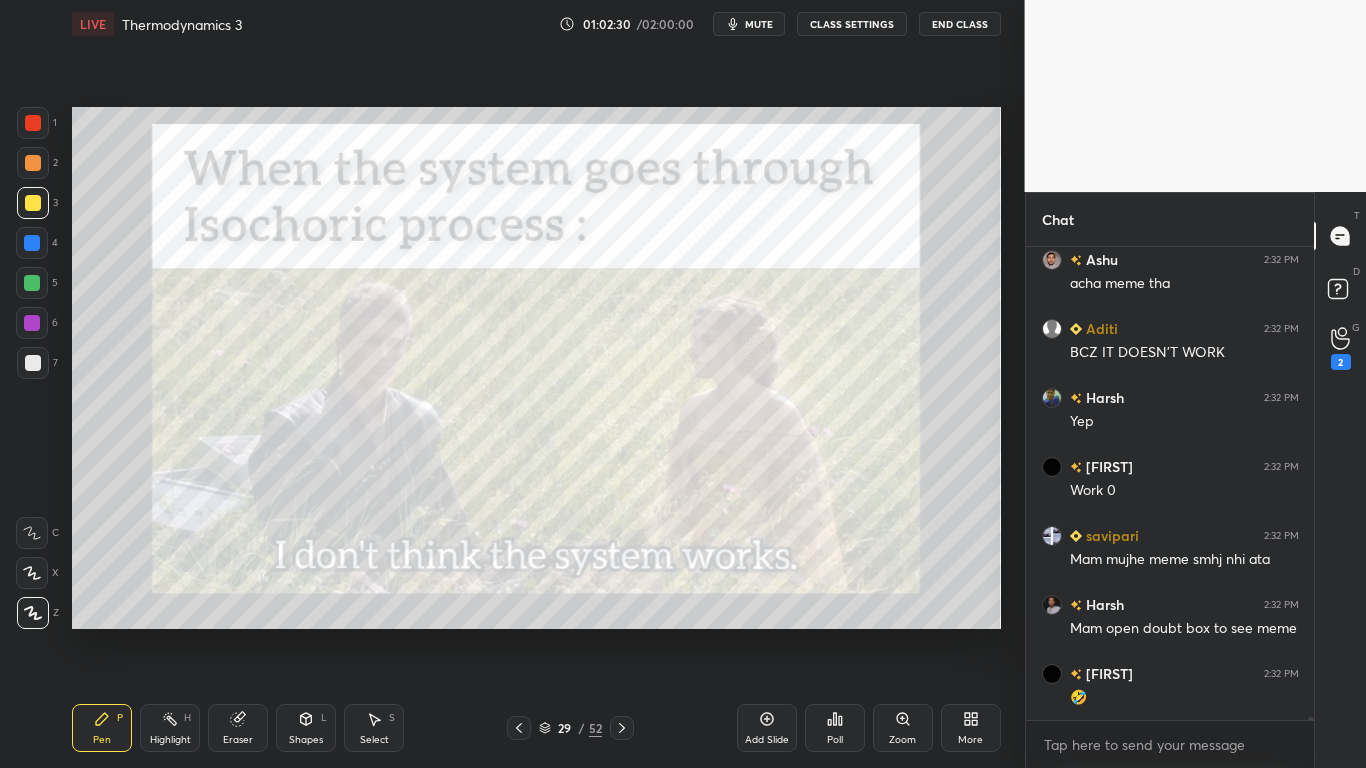 click at bounding box center (33, 123) 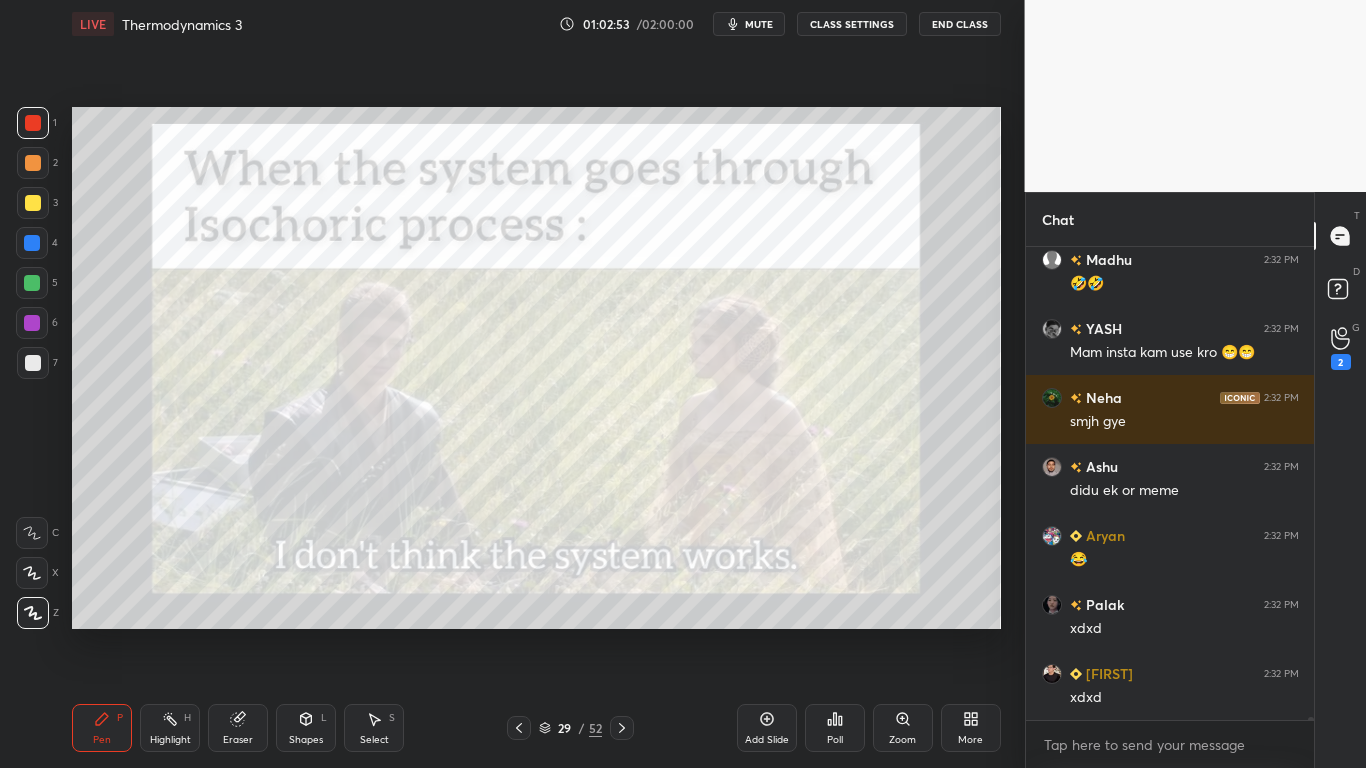 scroll, scrollTop: 86907, scrollLeft: 0, axis: vertical 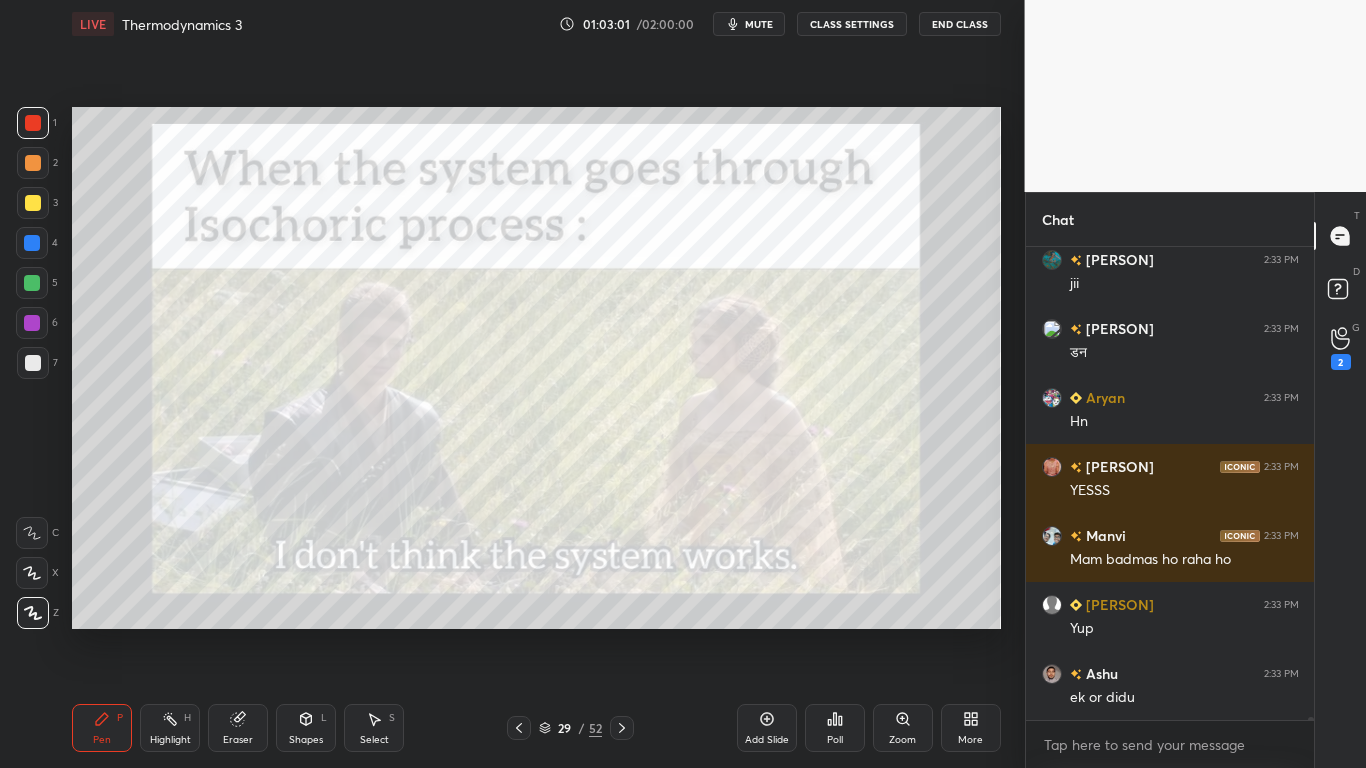 click on "CLASS SETTINGS" at bounding box center (852, 24) 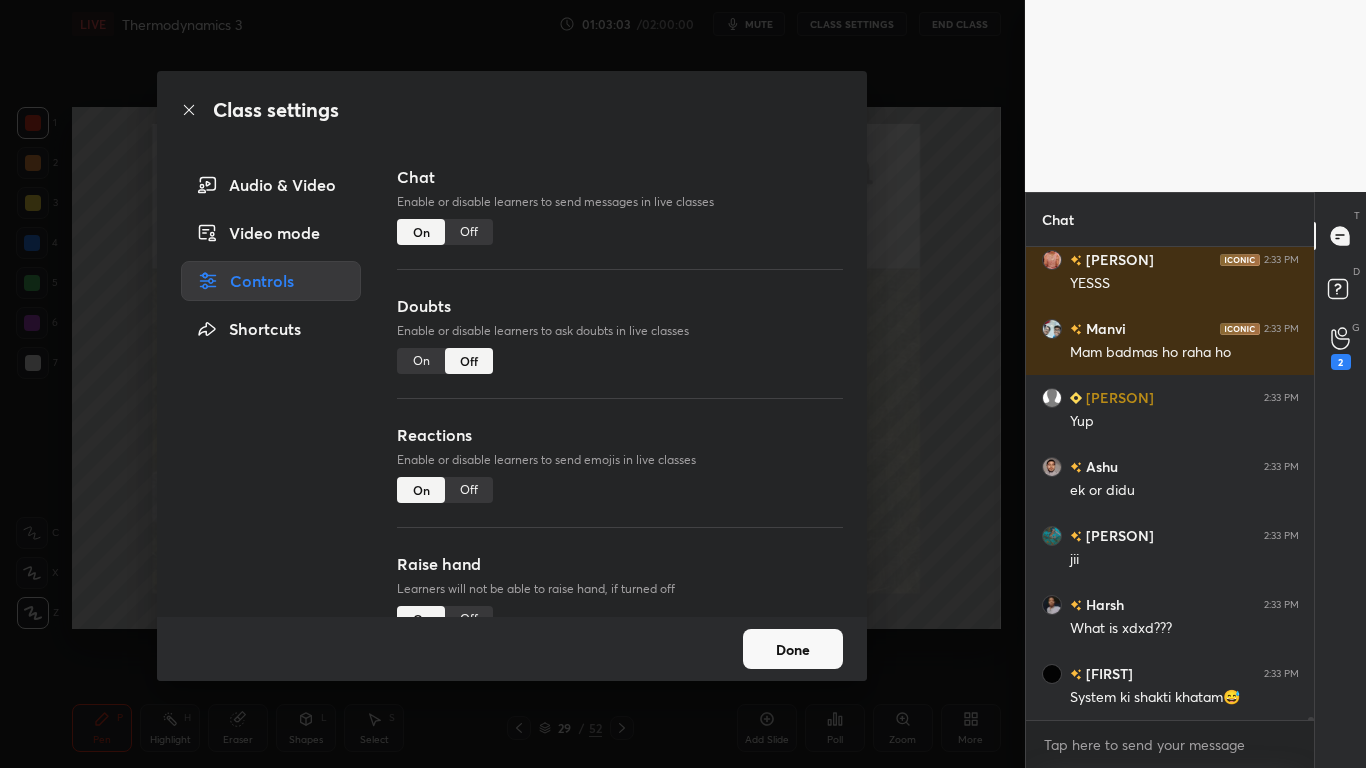 click on "Off" at bounding box center [469, 232] 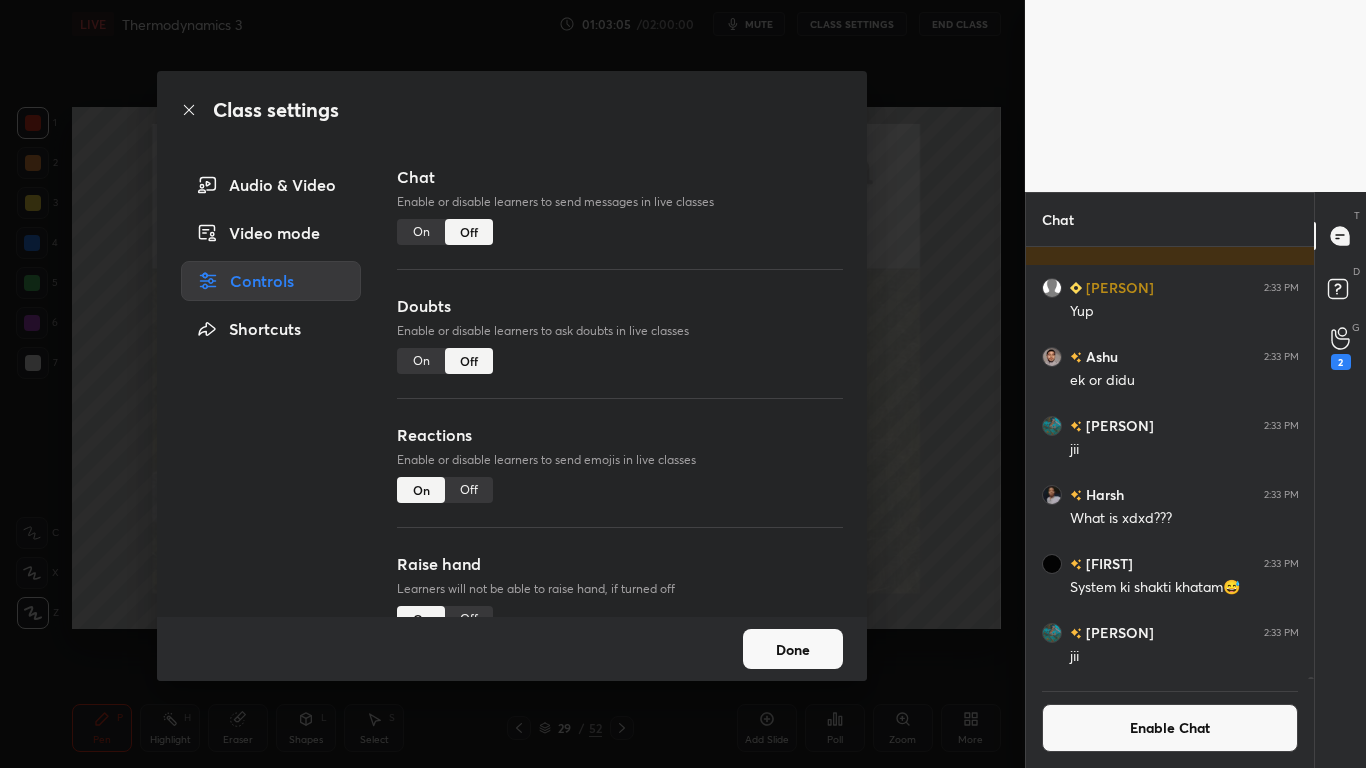 click on "Done" at bounding box center [793, 649] 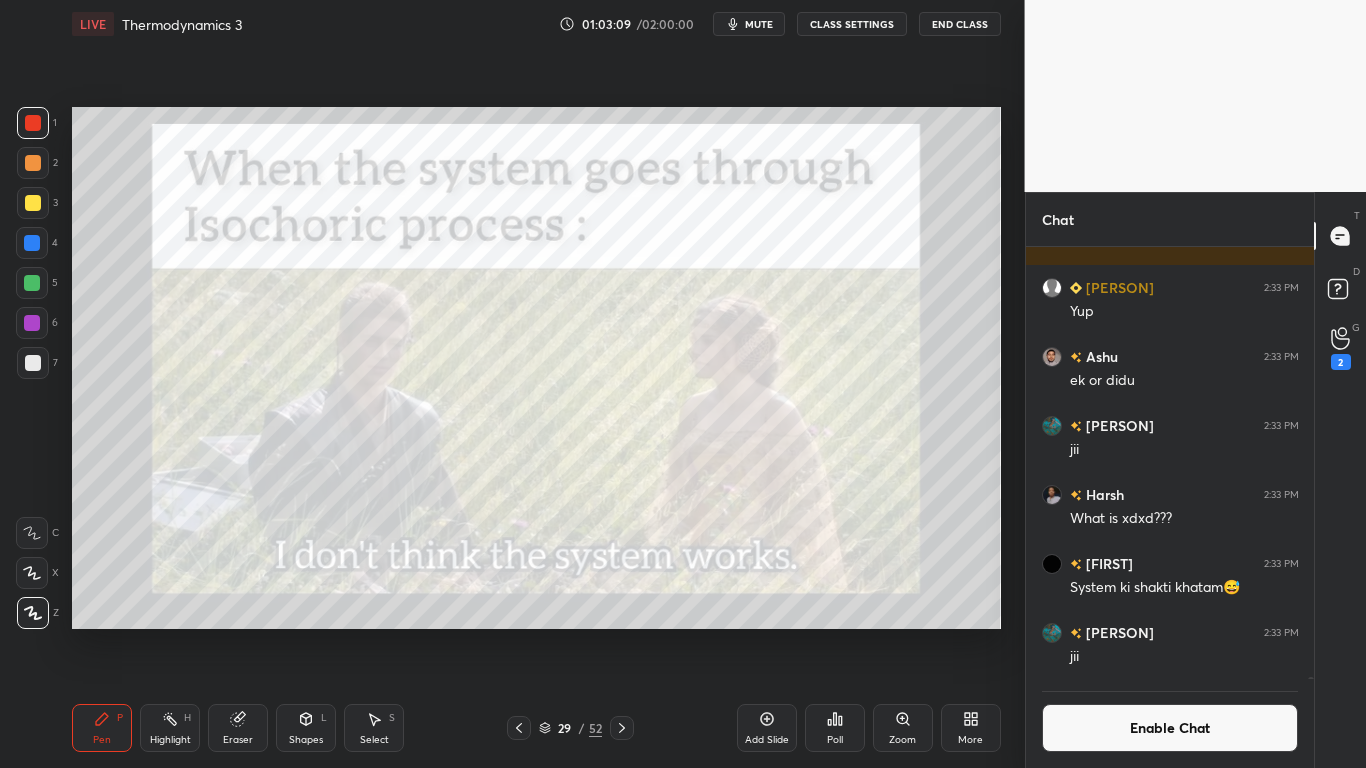 click 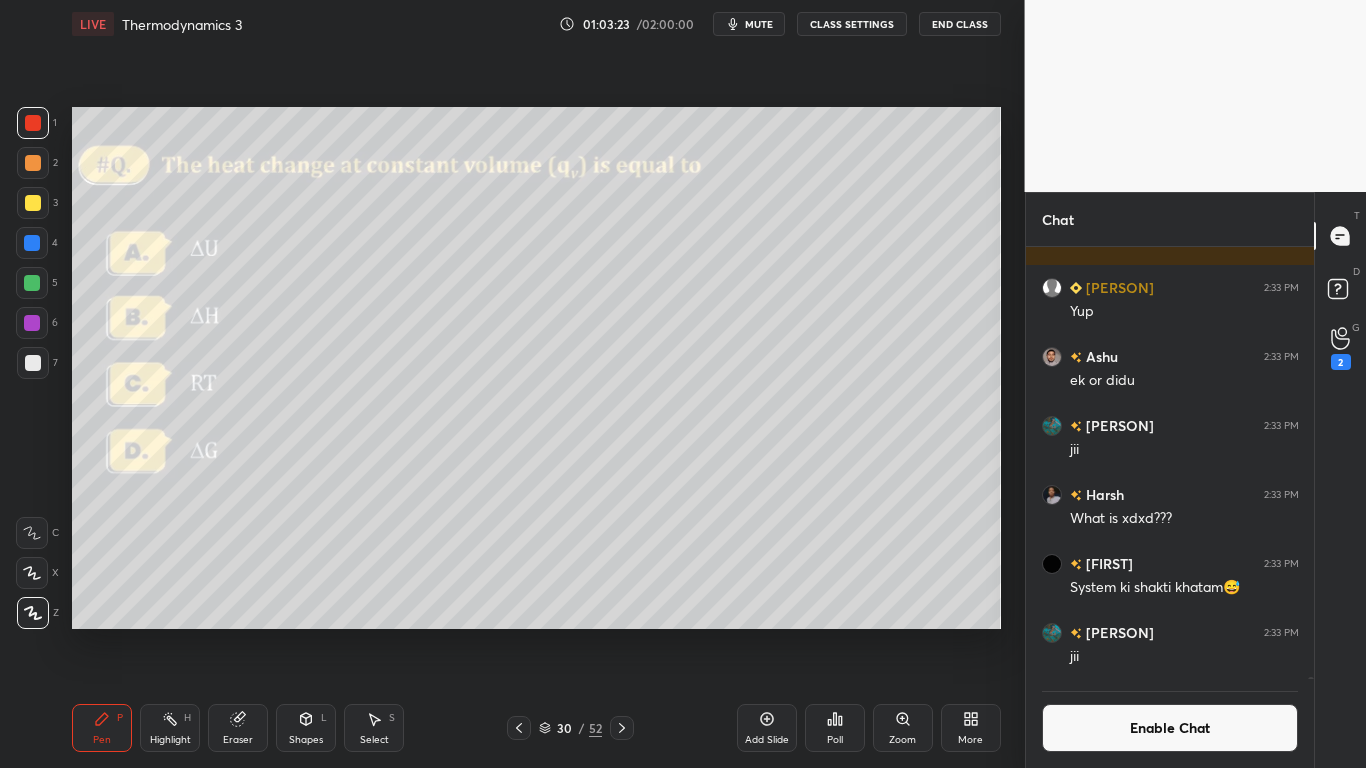 click on "Poll" at bounding box center (835, 740) 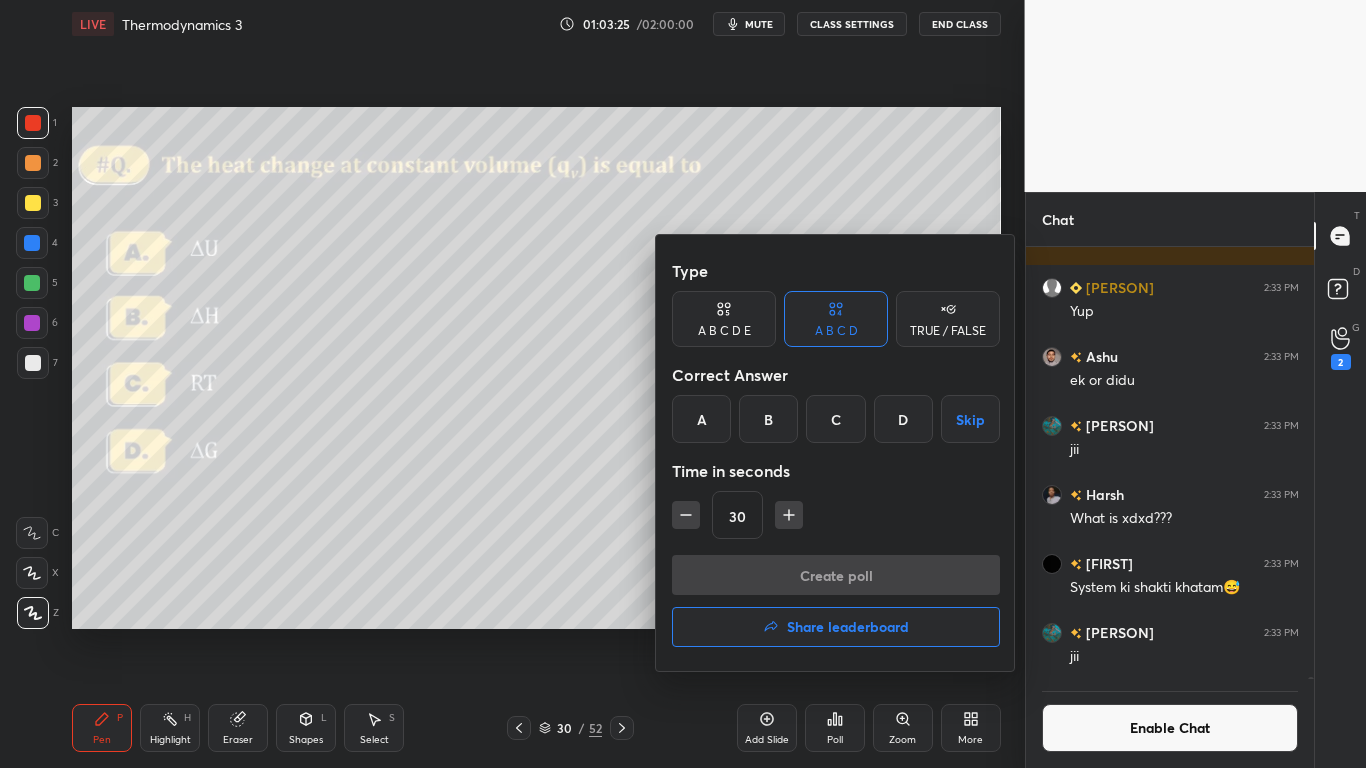 click on "A" at bounding box center [701, 419] 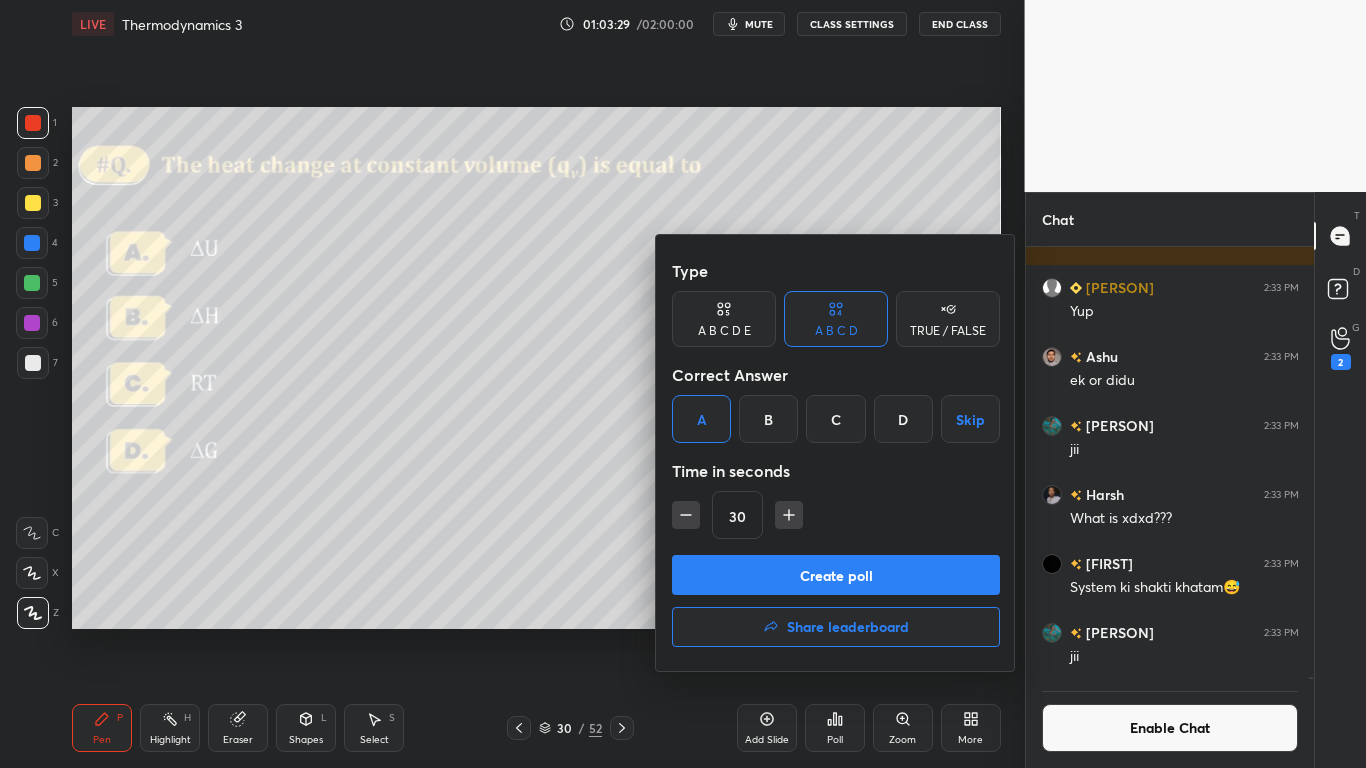 click on "Create poll" at bounding box center [836, 575] 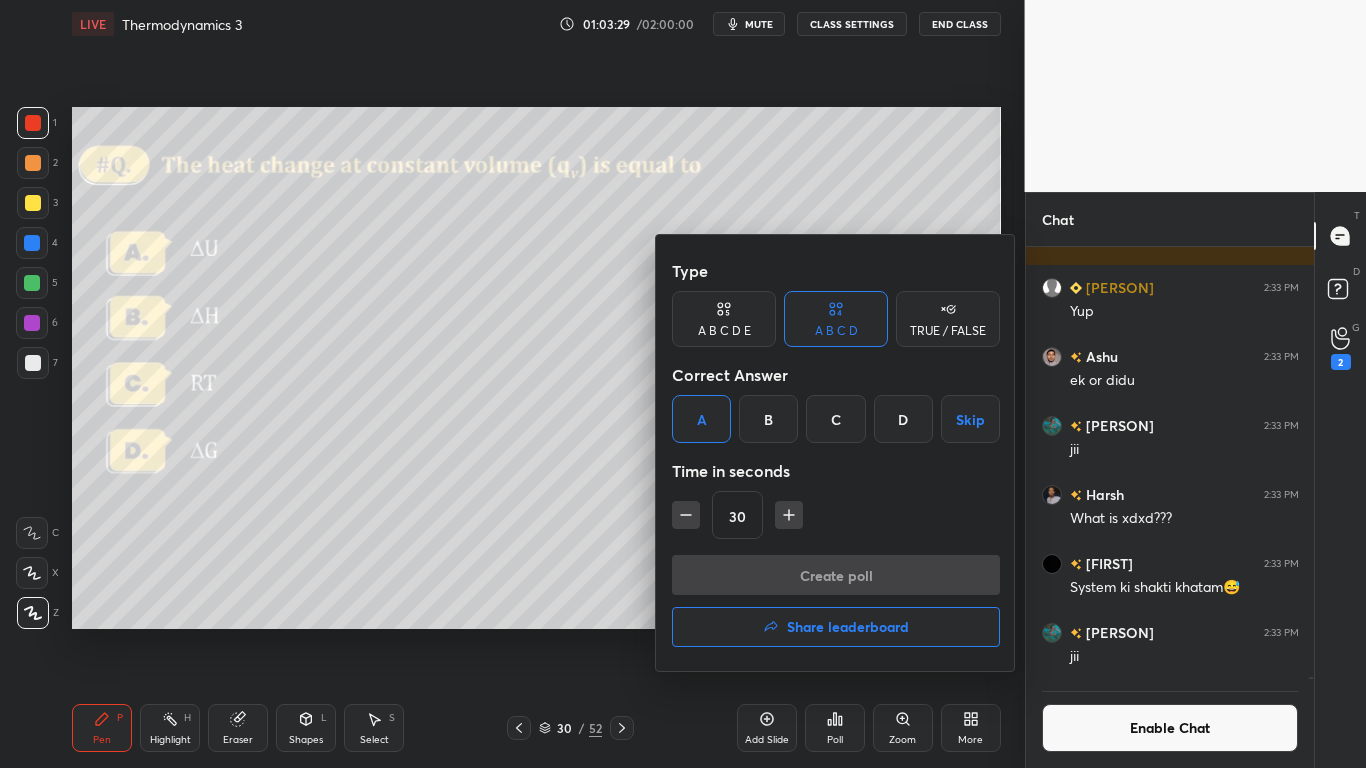 scroll, scrollTop: 384, scrollLeft: 282, axis: both 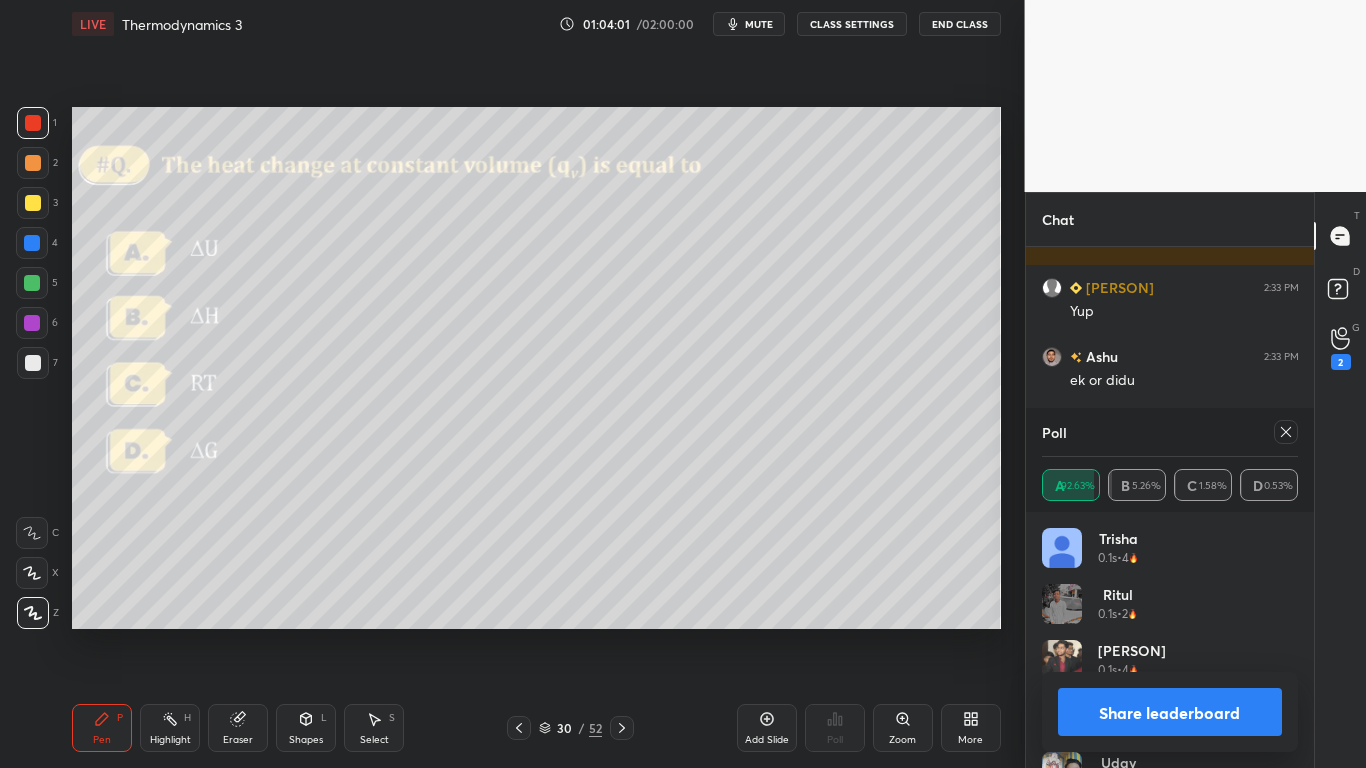 click on "Share leaderboard" at bounding box center [1170, 712] 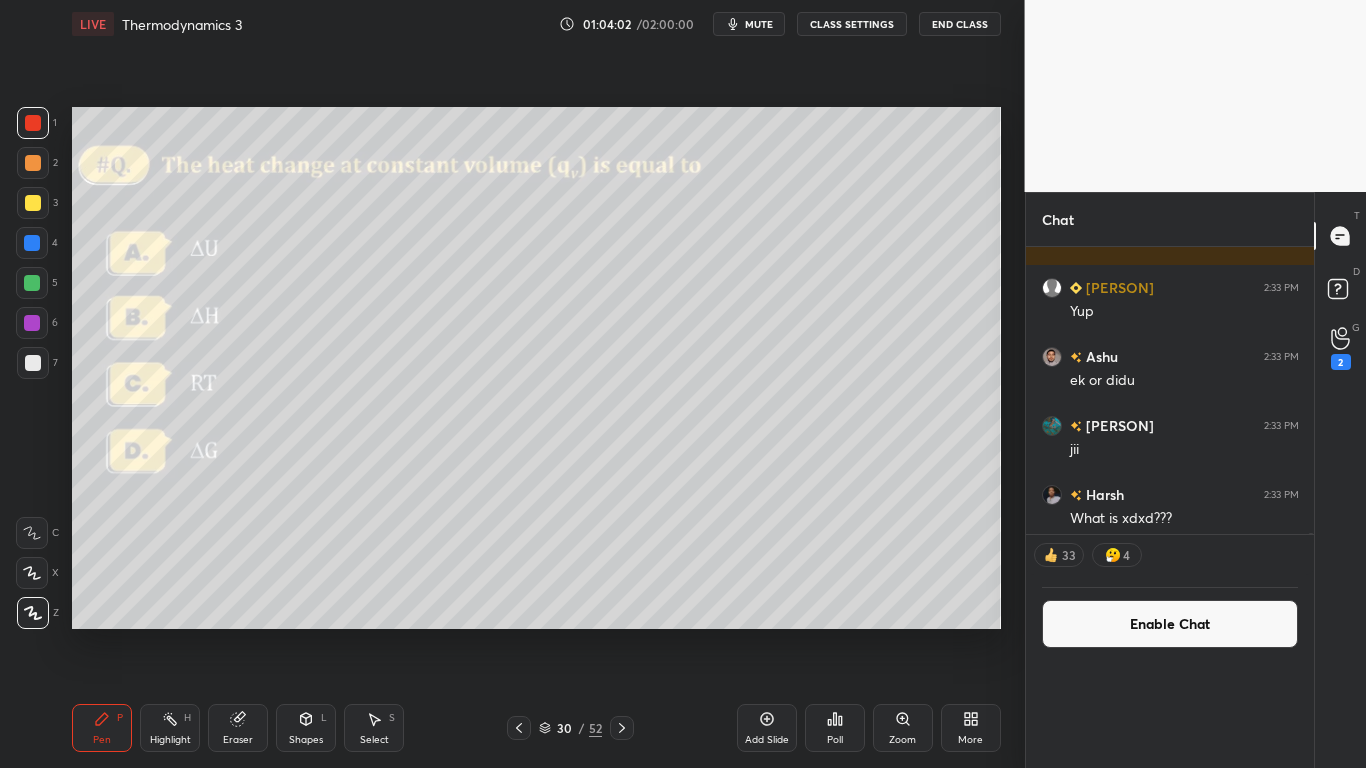 scroll, scrollTop: 0, scrollLeft: 0, axis: both 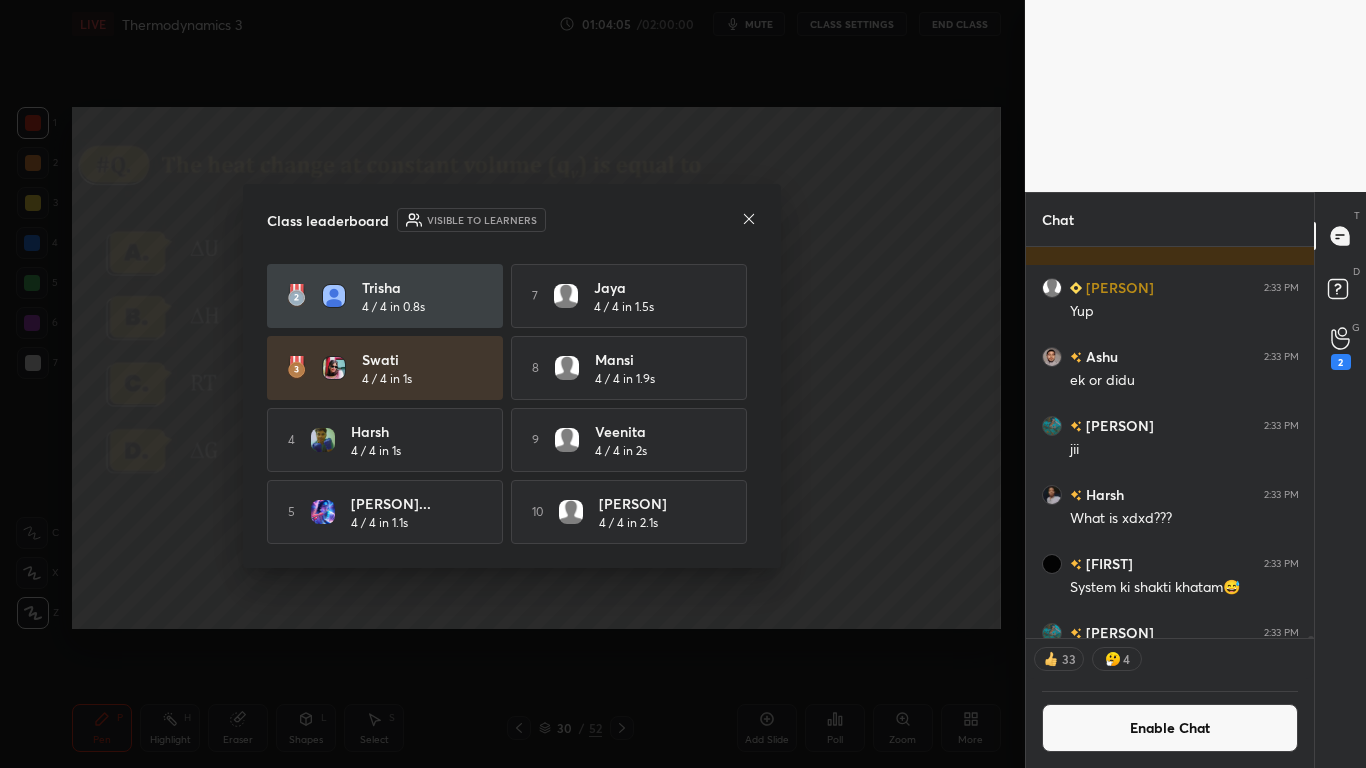 click 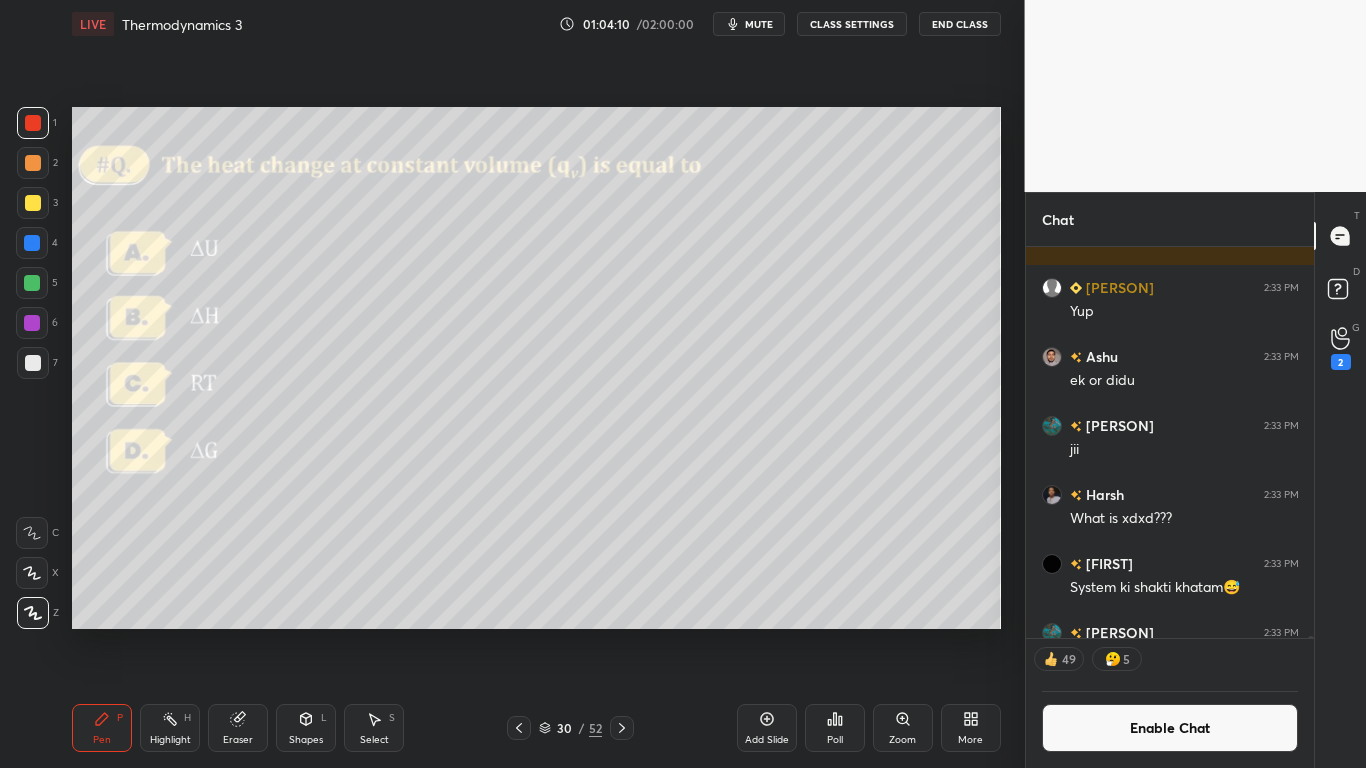 click at bounding box center (33, 363) 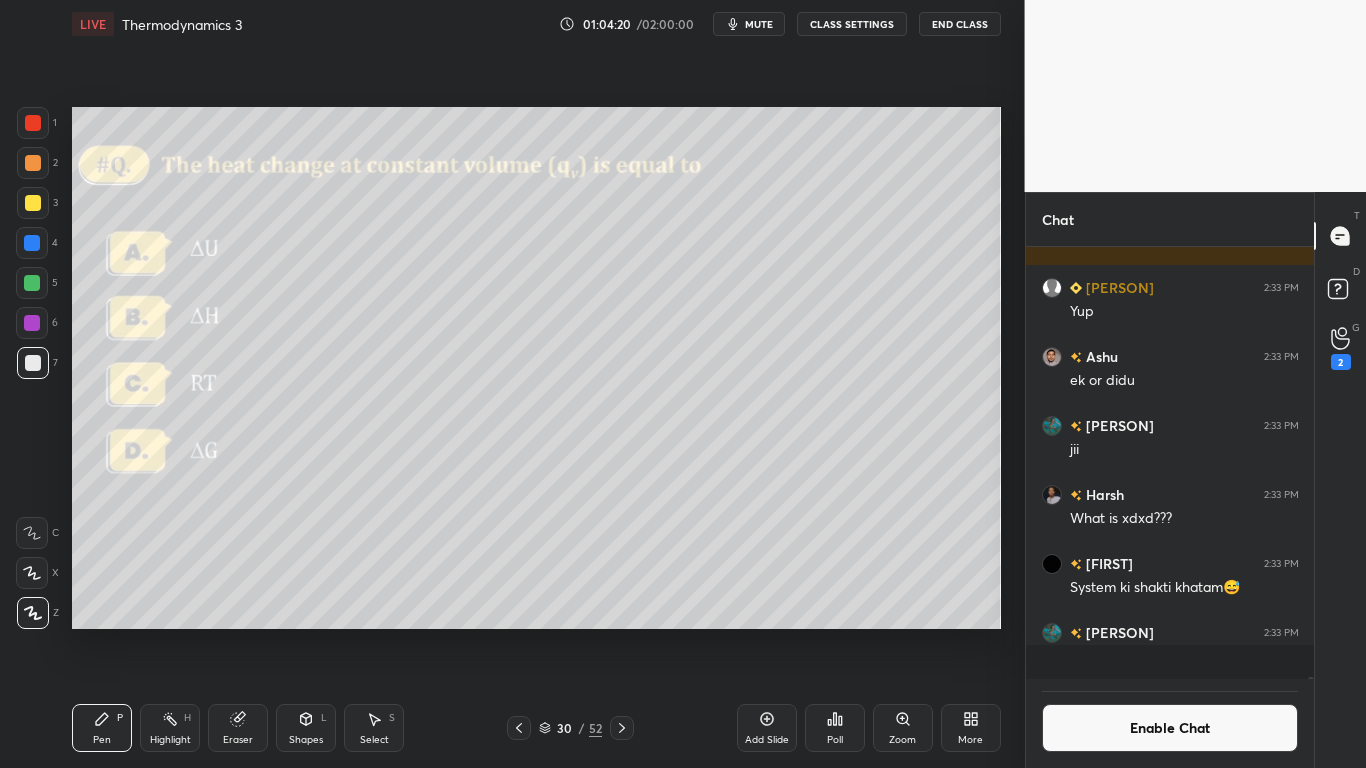 scroll, scrollTop: 7, scrollLeft: 7, axis: both 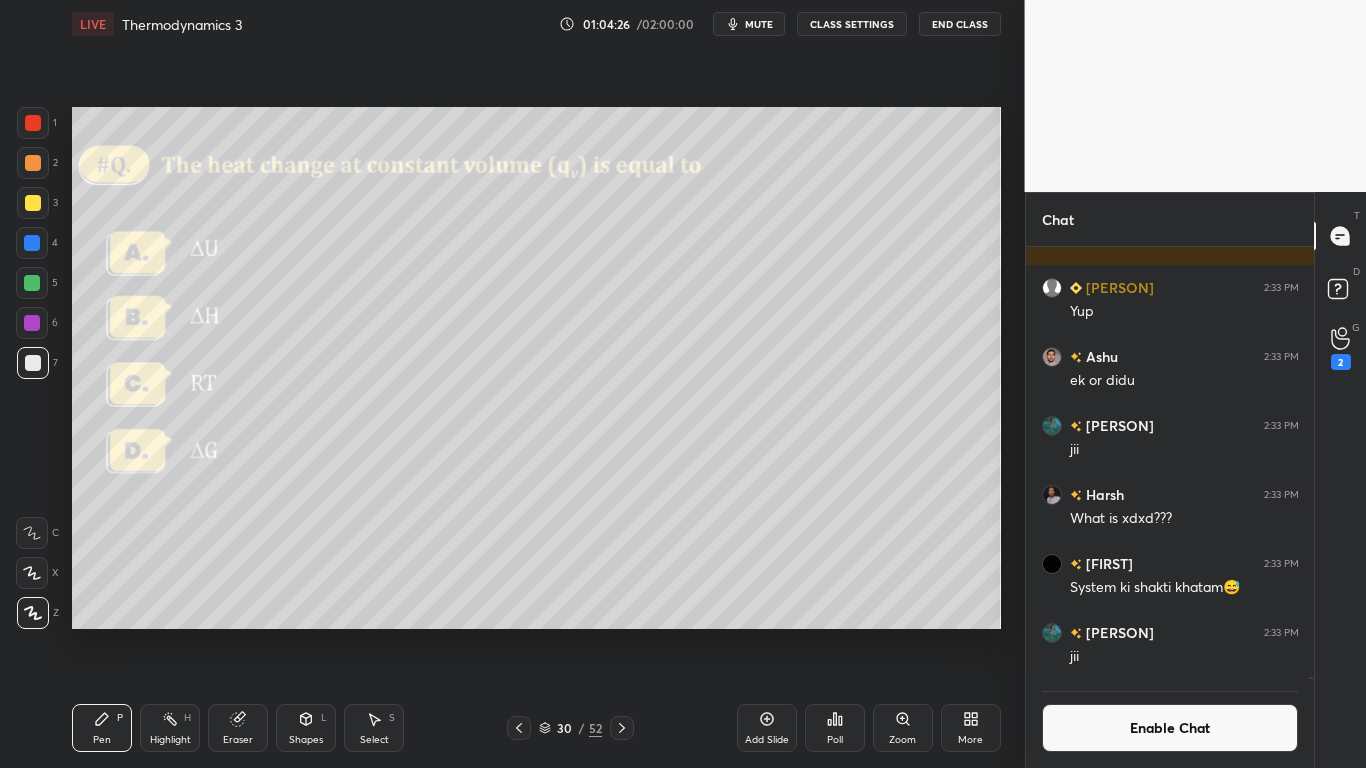 click on "Enable Chat" at bounding box center [1170, 728] 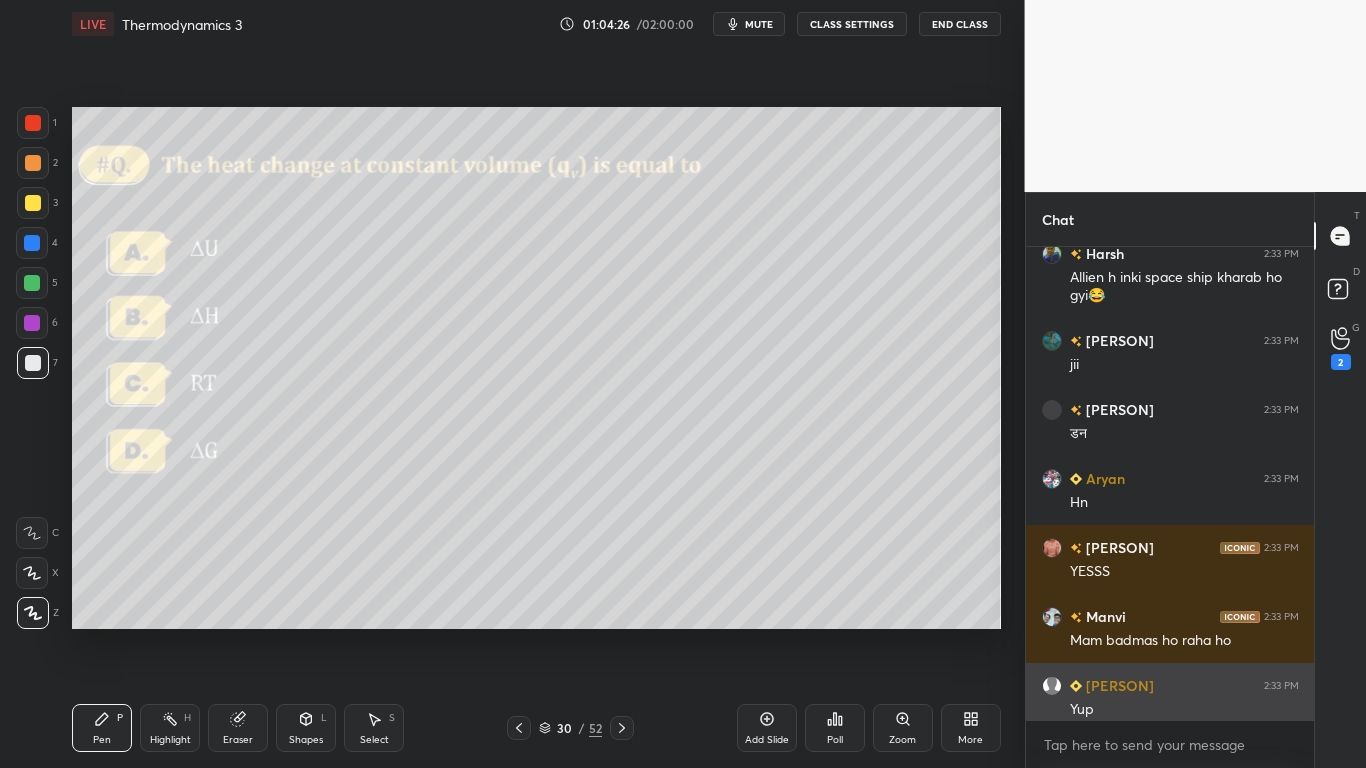 scroll, scrollTop: 426, scrollLeft: 282, axis: both 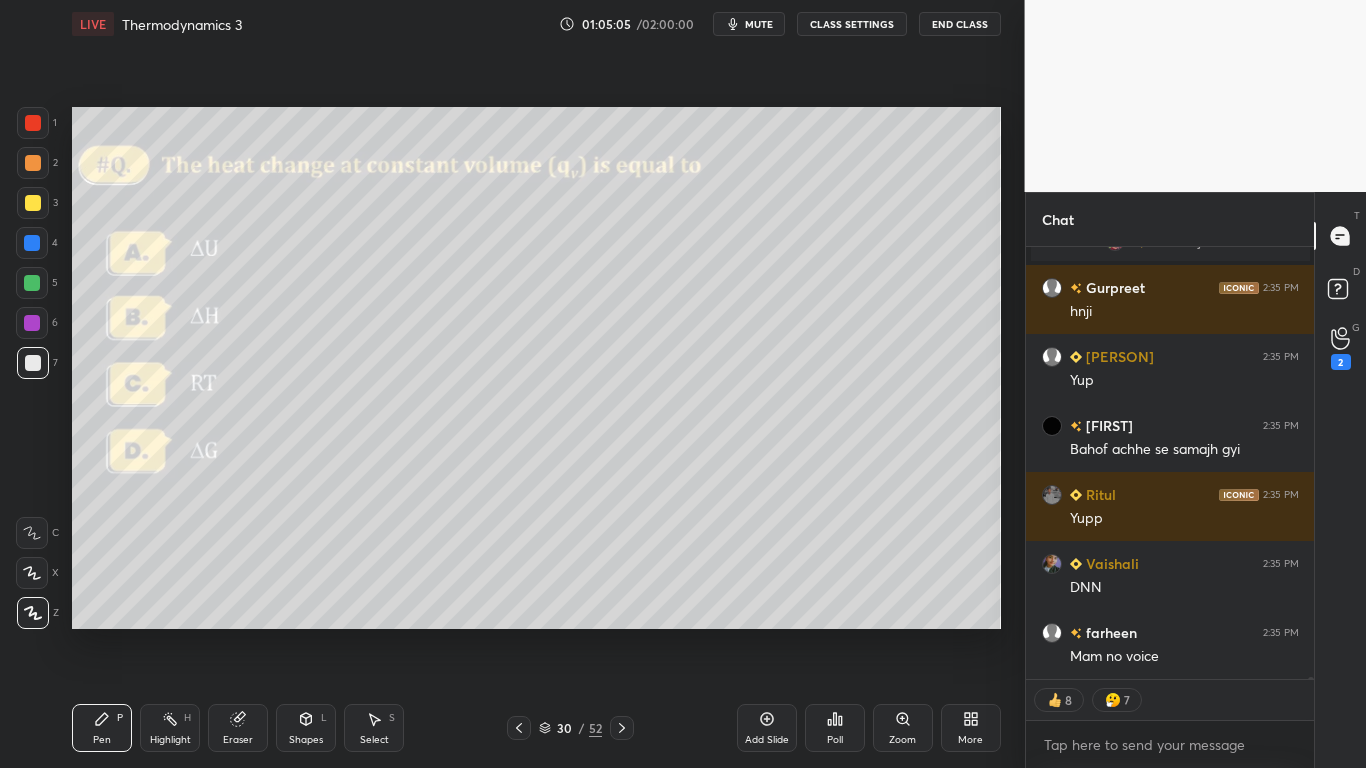click on "CLASS SETTINGS" at bounding box center (852, 24) 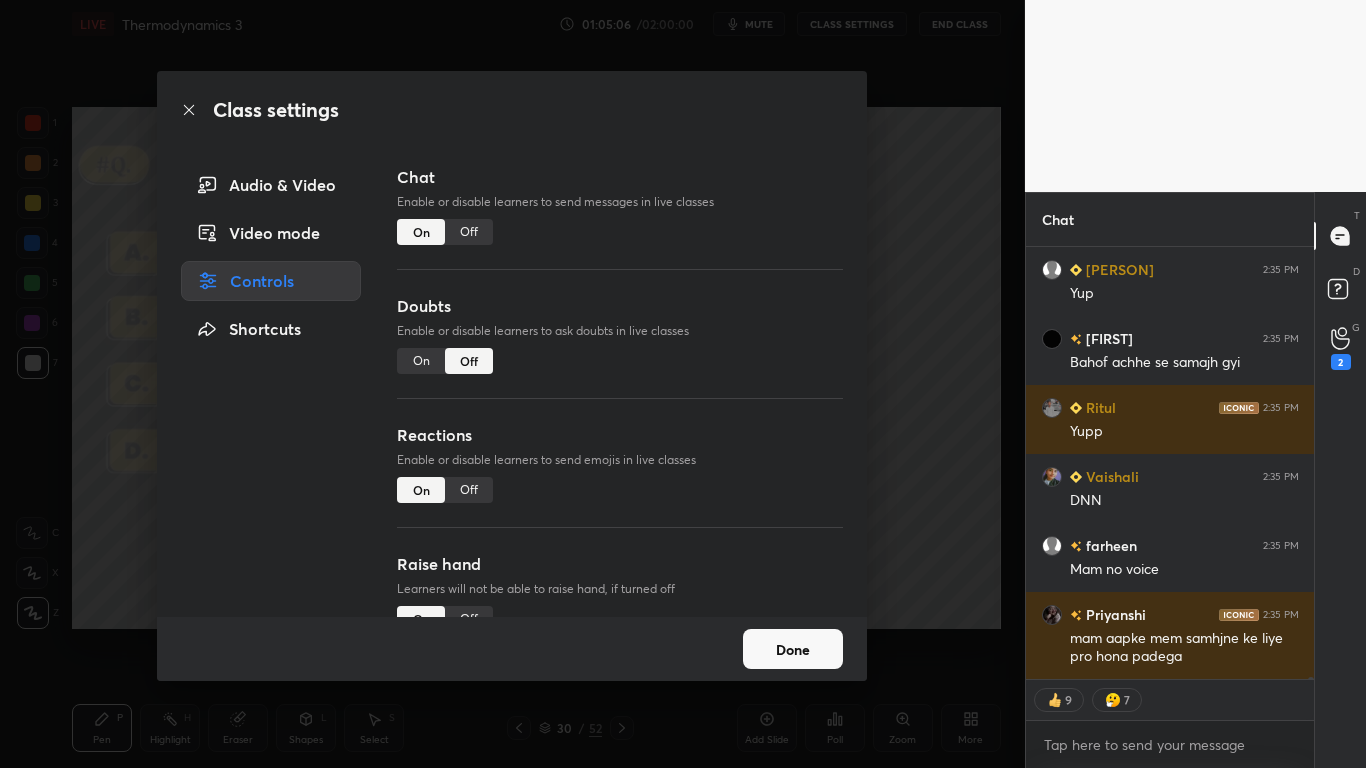 scroll, scrollTop: 89083, scrollLeft: 0, axis: vertical 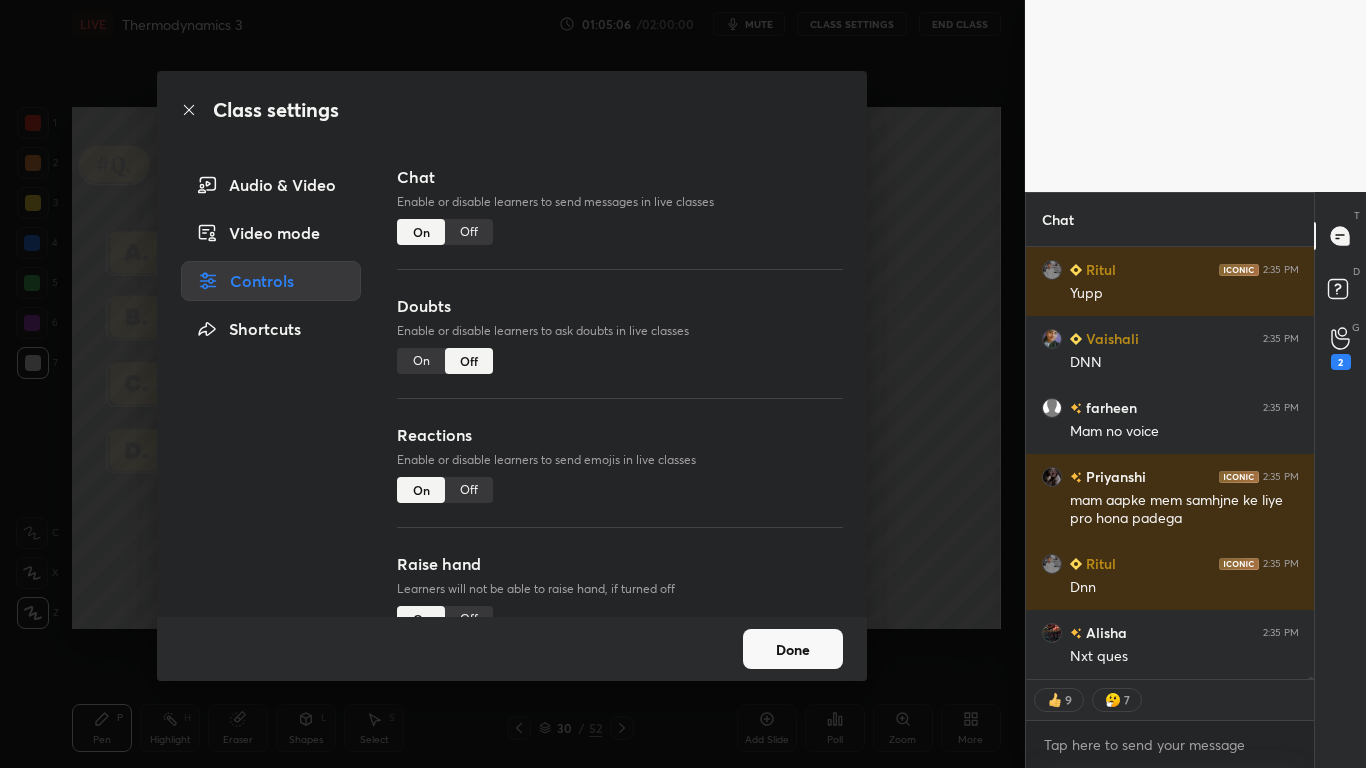 type on "x" 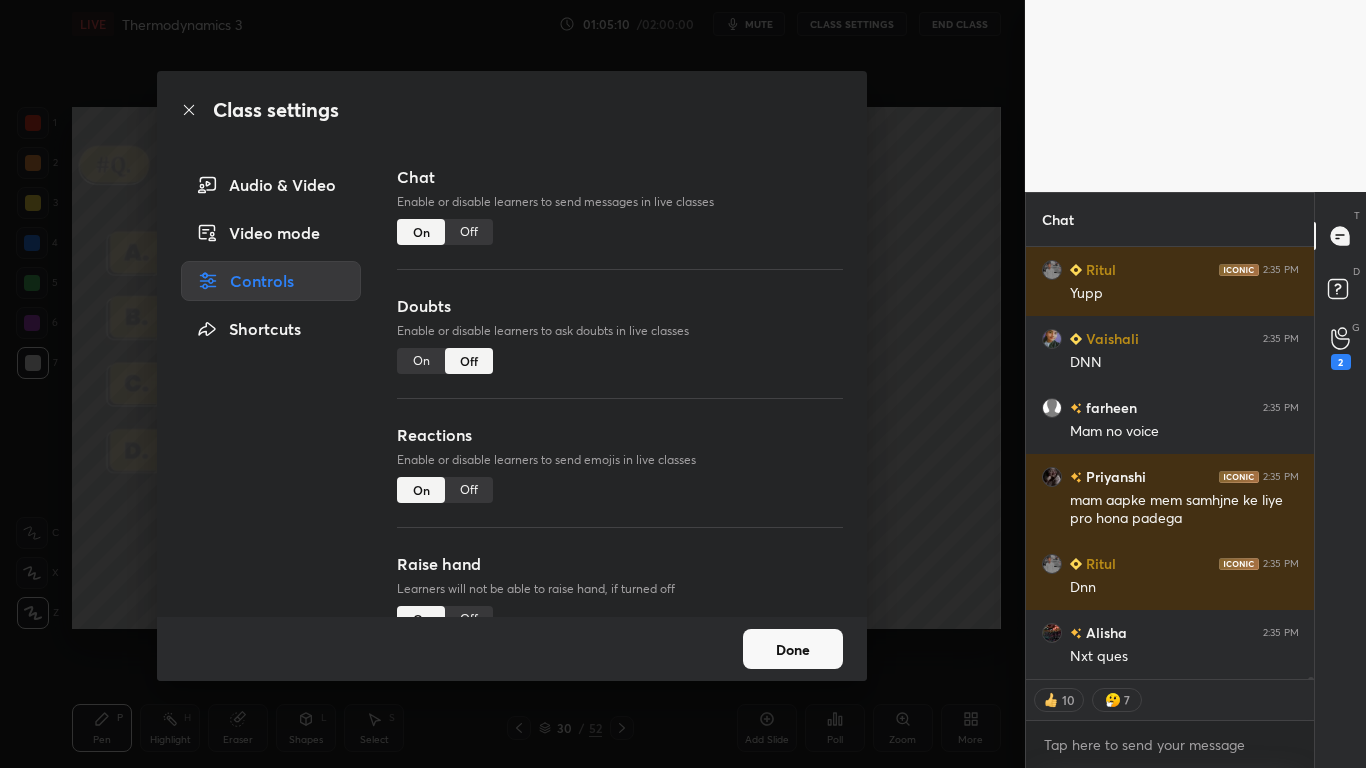 click on "Off" at bounding box center (469, 232) 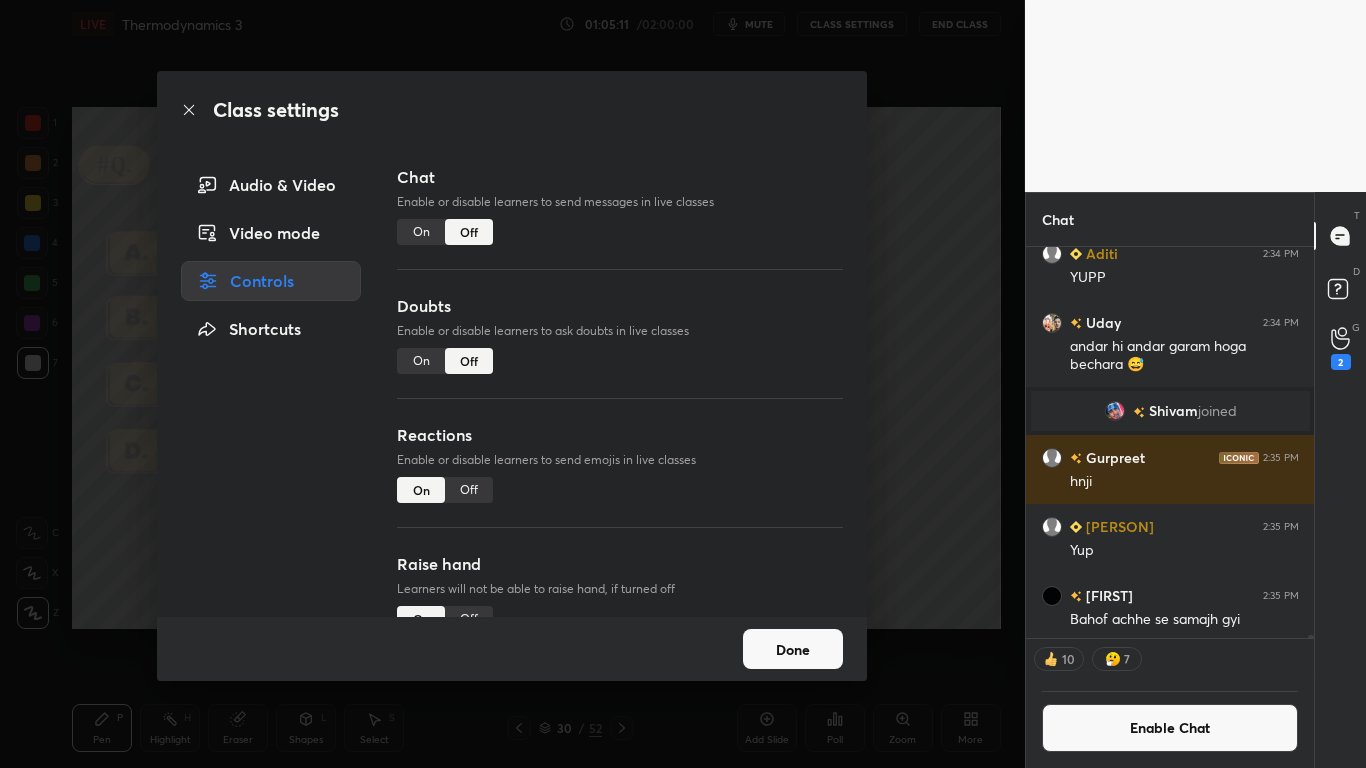 click on "Done" at bounding box center (793, 649) 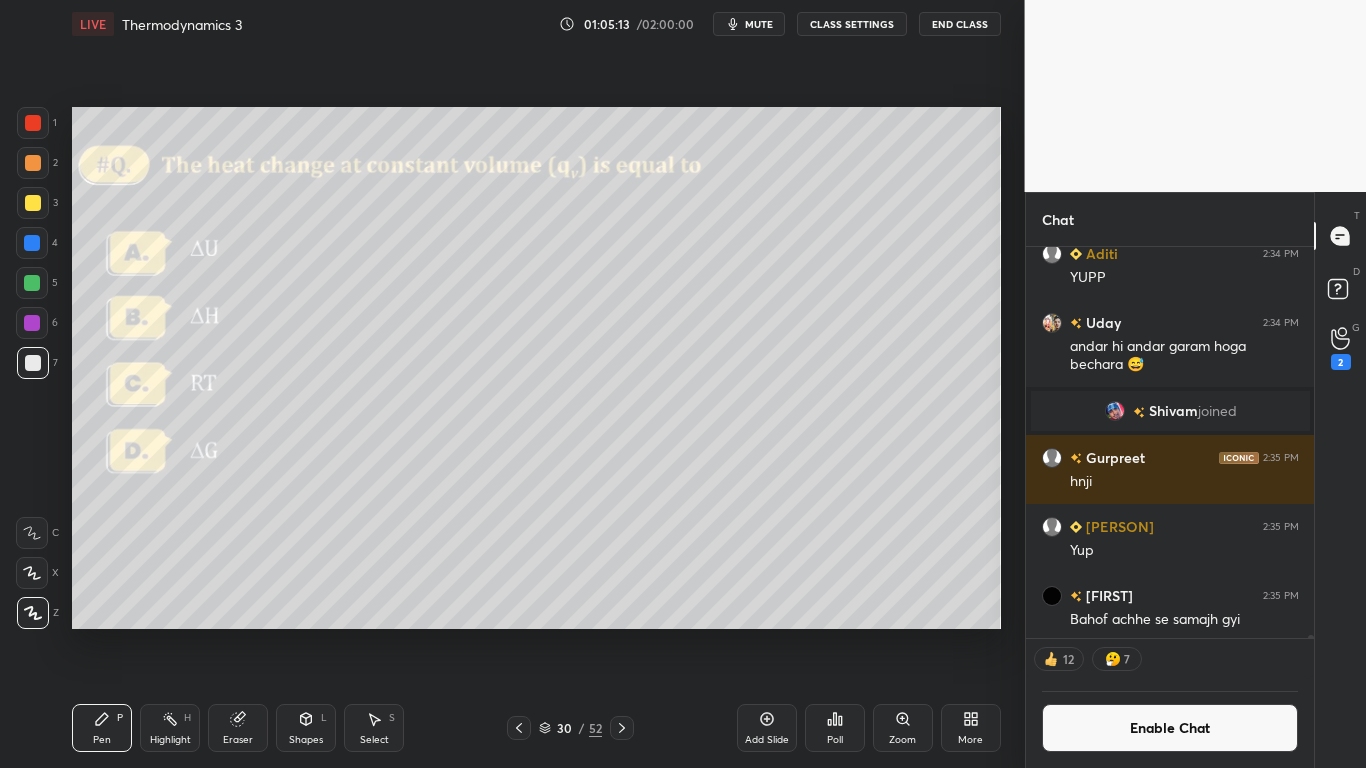 click at bounding box center [622, 728] 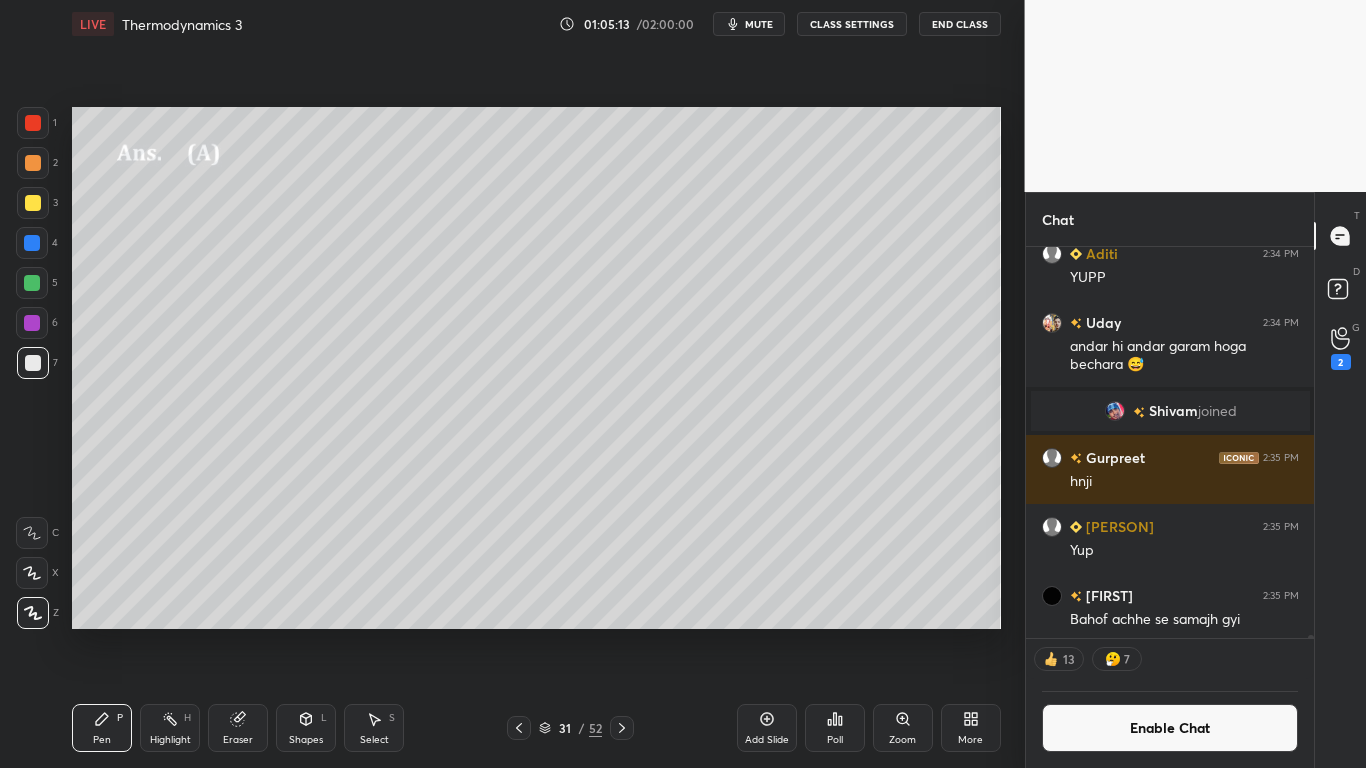 click at bounding box center (622, 728) 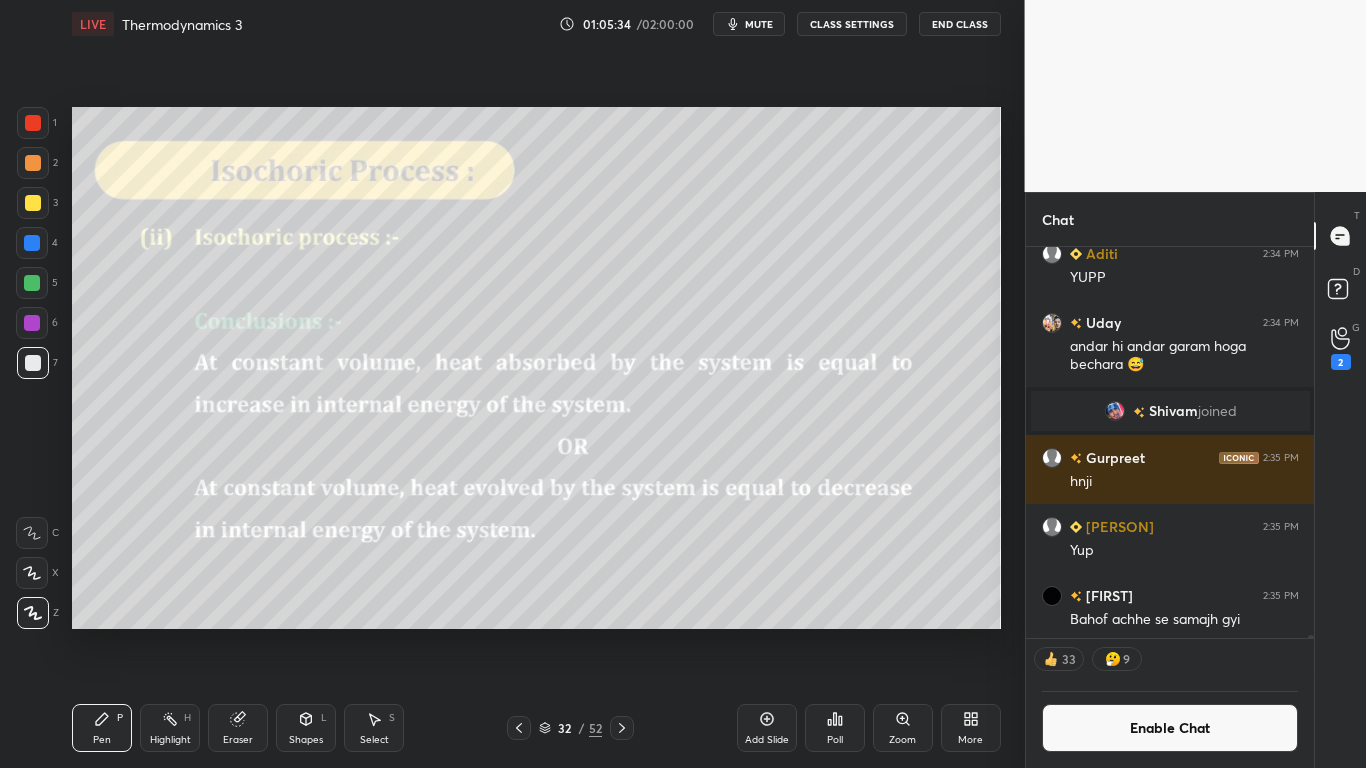 scroll, scrollTop: 7, scrollLeft: 7, axis: both 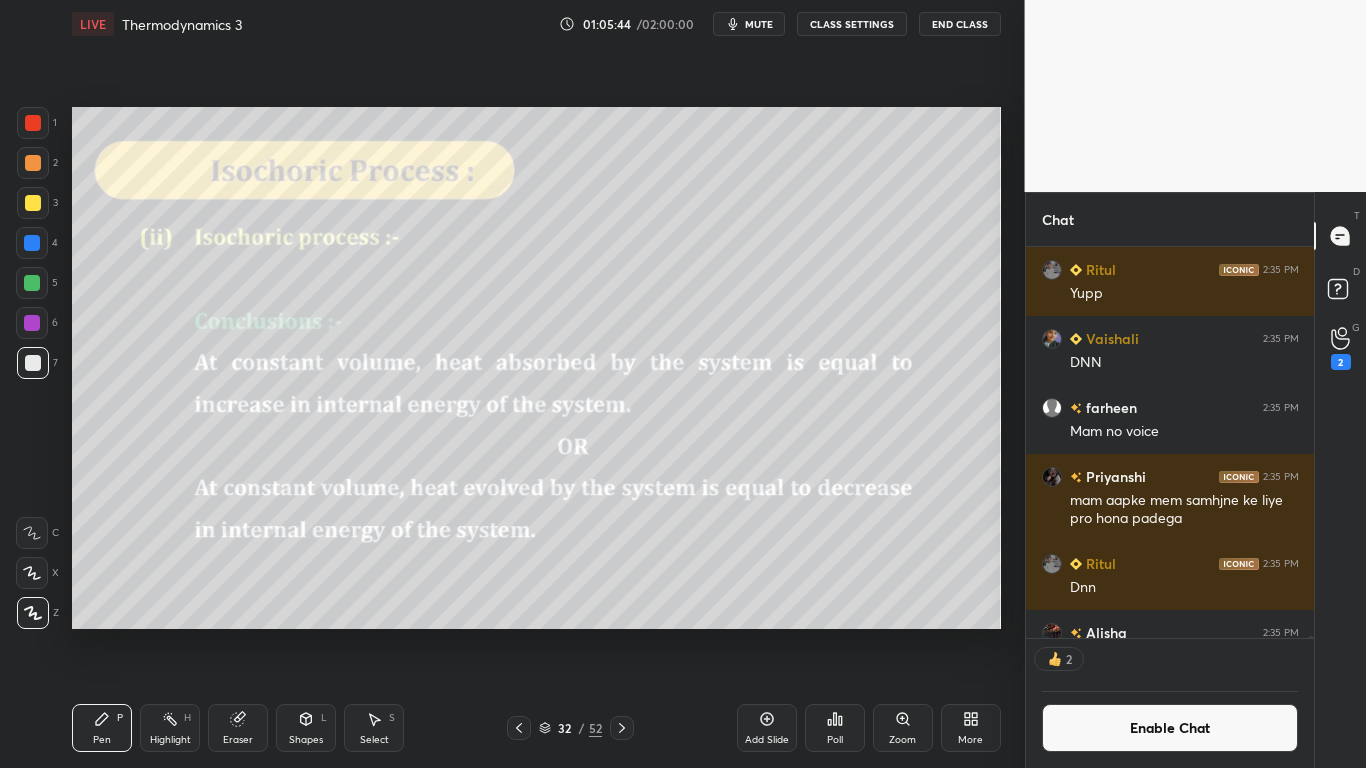 click on "Enable Chat" at bounding box center [1170, 728] 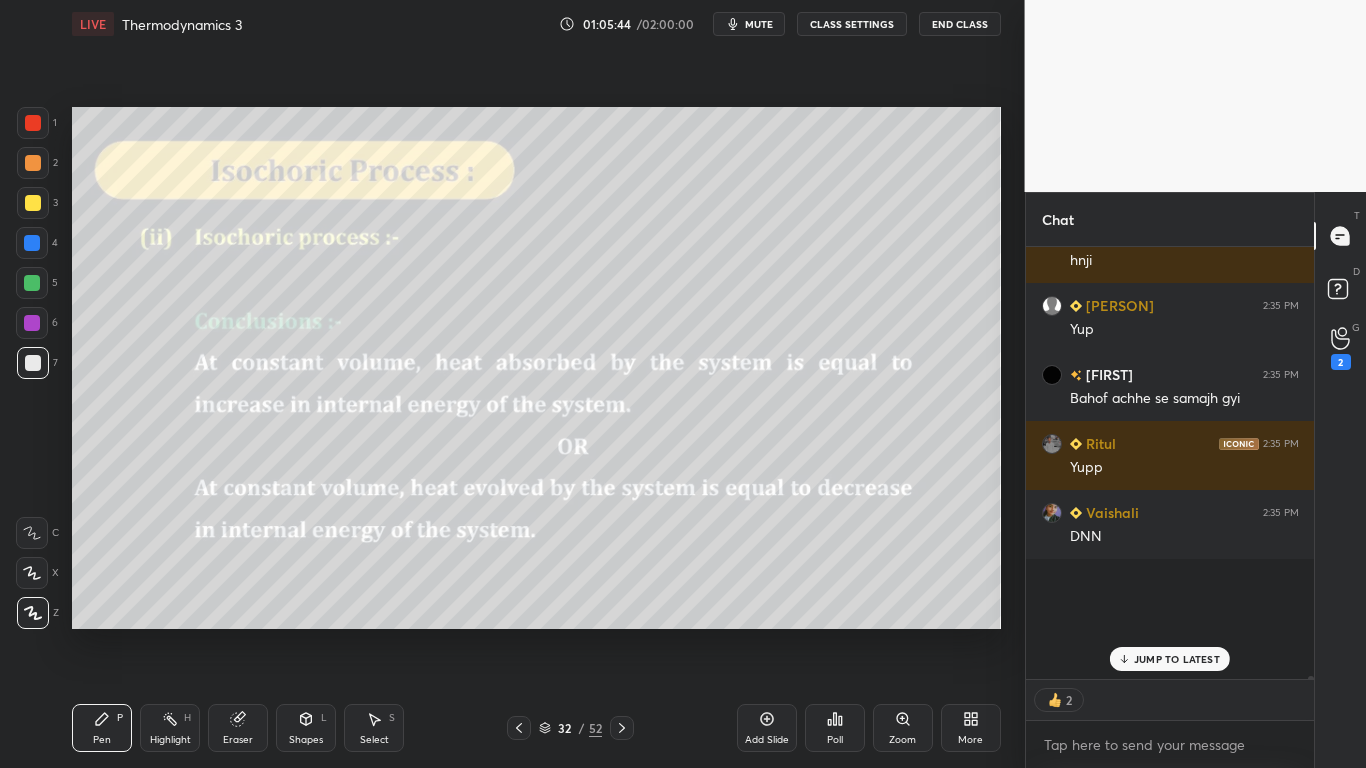 scroll, scrollTop: 7, scrollLeft: 7, axis: both 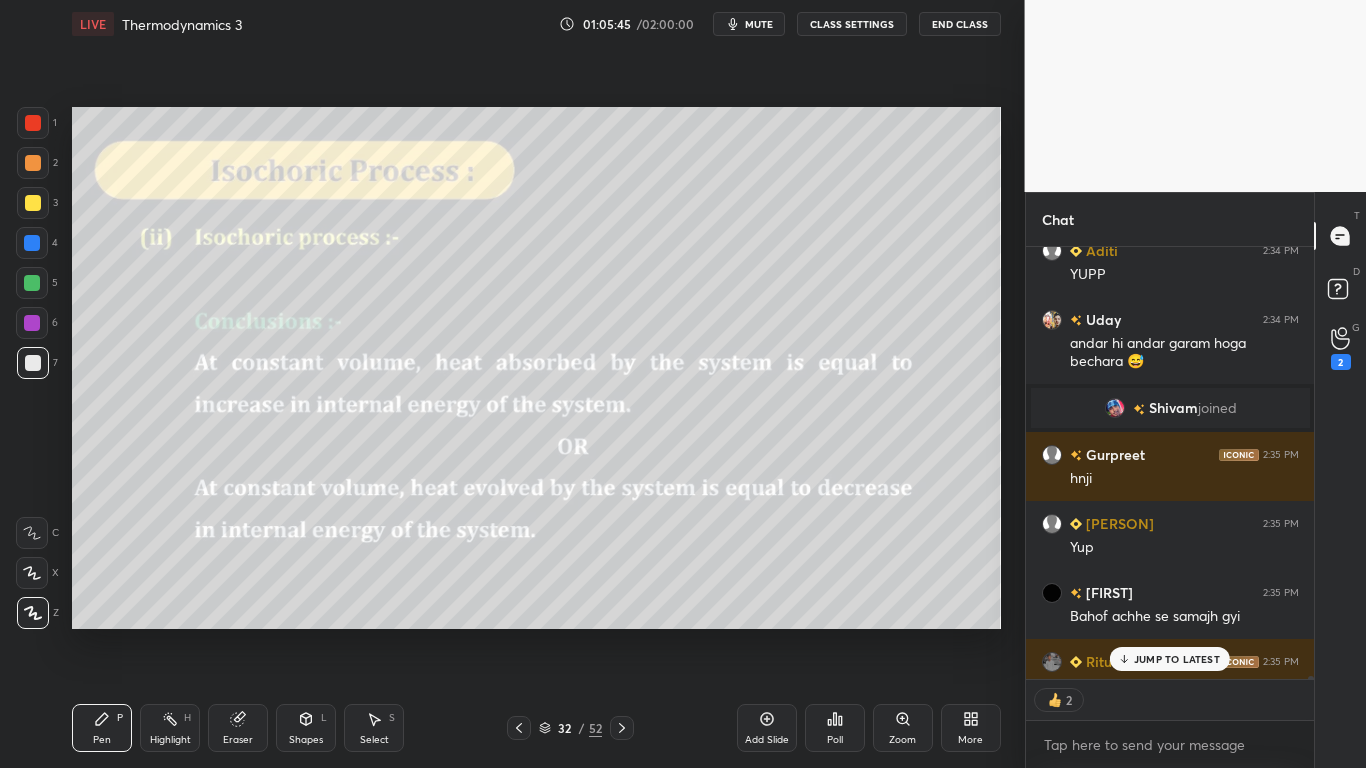 click on "JUMP TO LATEST" at bounding box center [1170, 659] 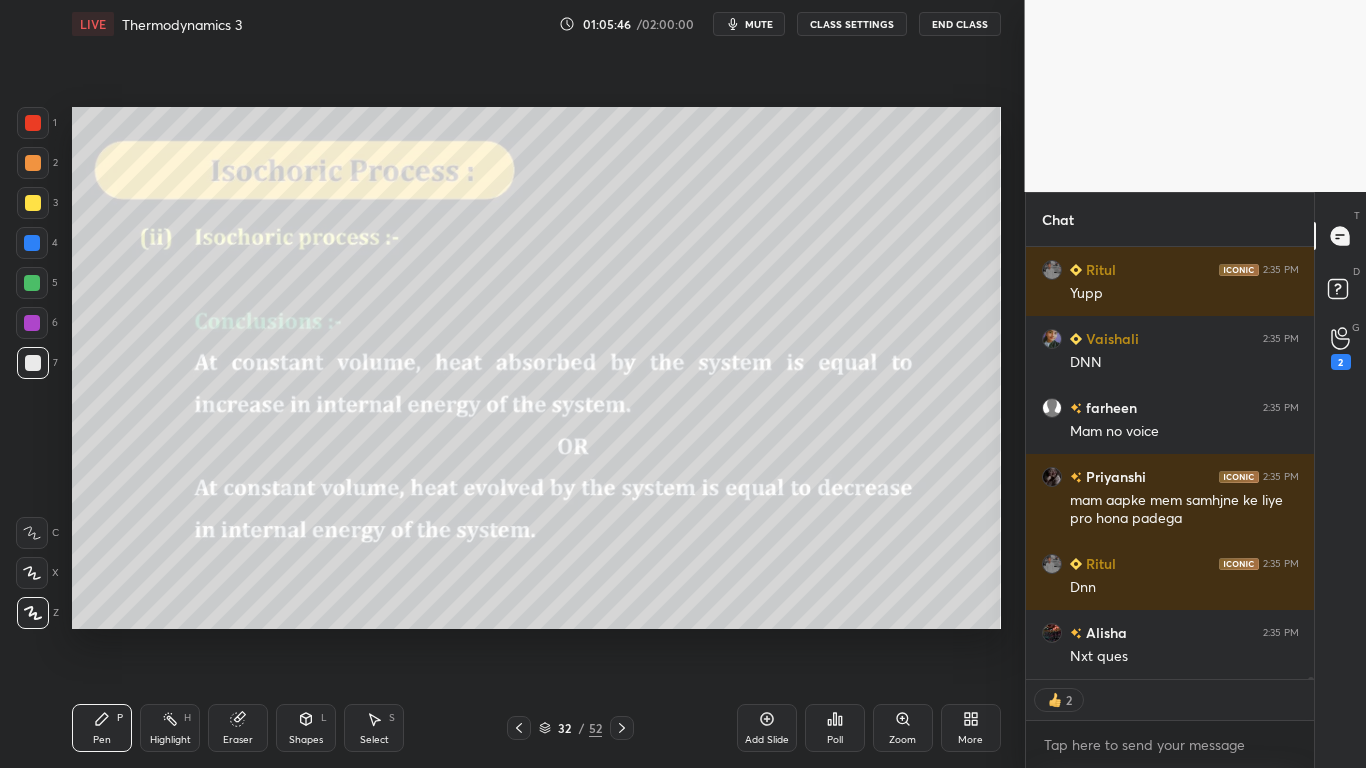 click at bounding box center [33, 203] 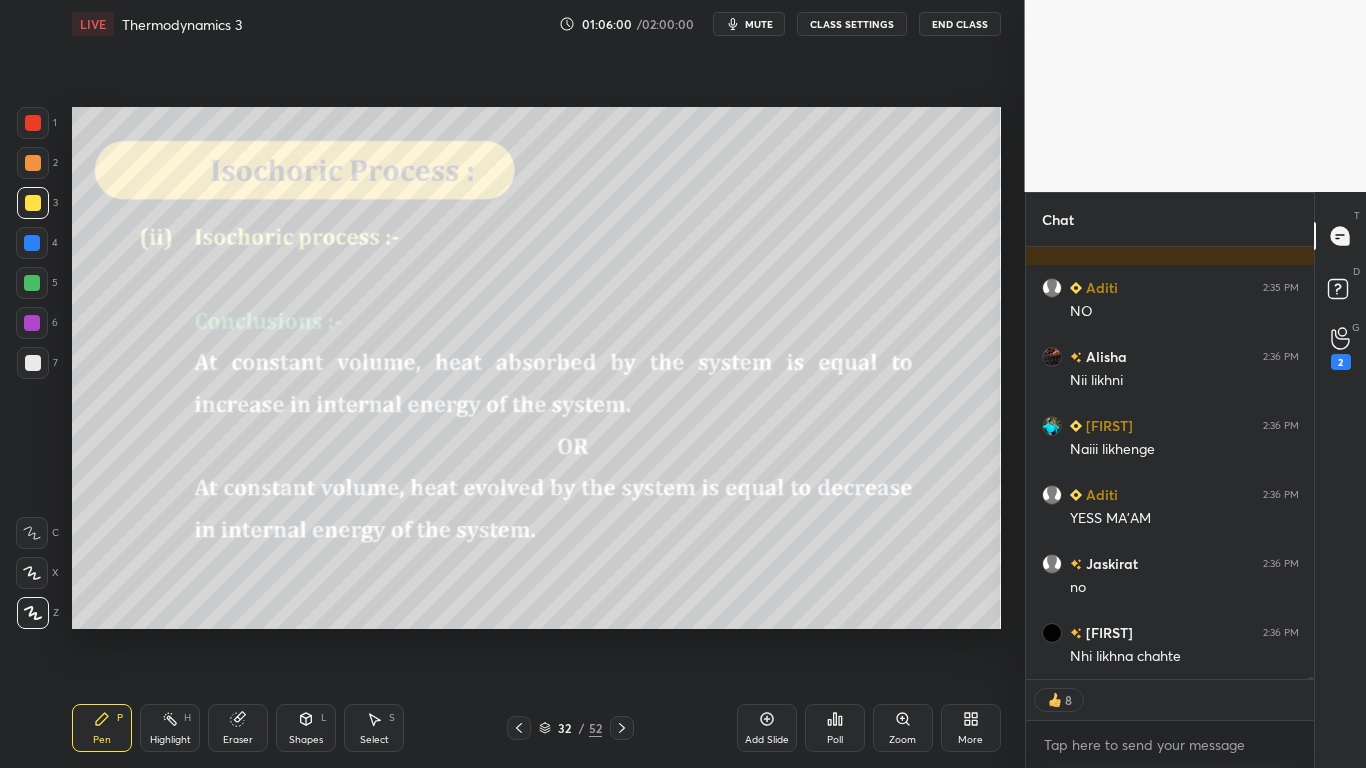 scroll, scrollTop: 89779, scrollLeft: 0, axis: vertical 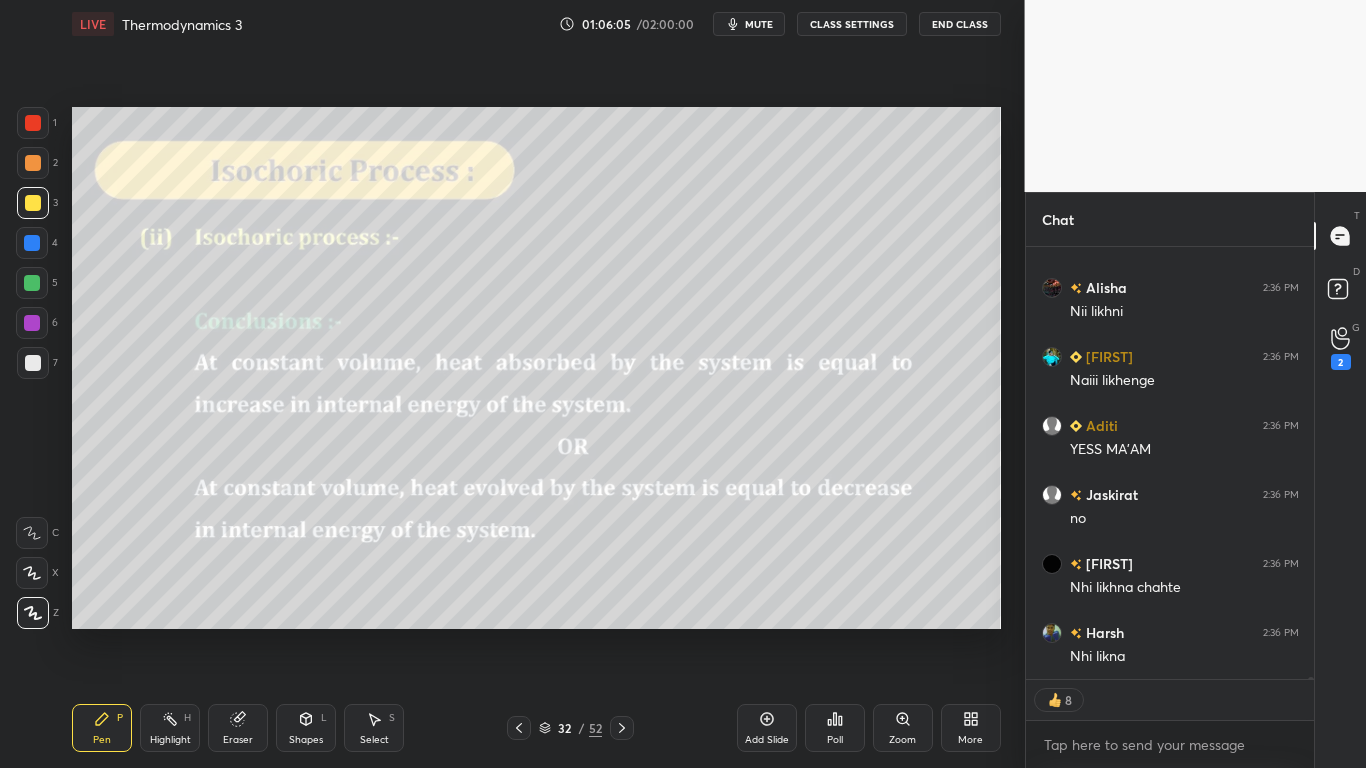 type on "x" 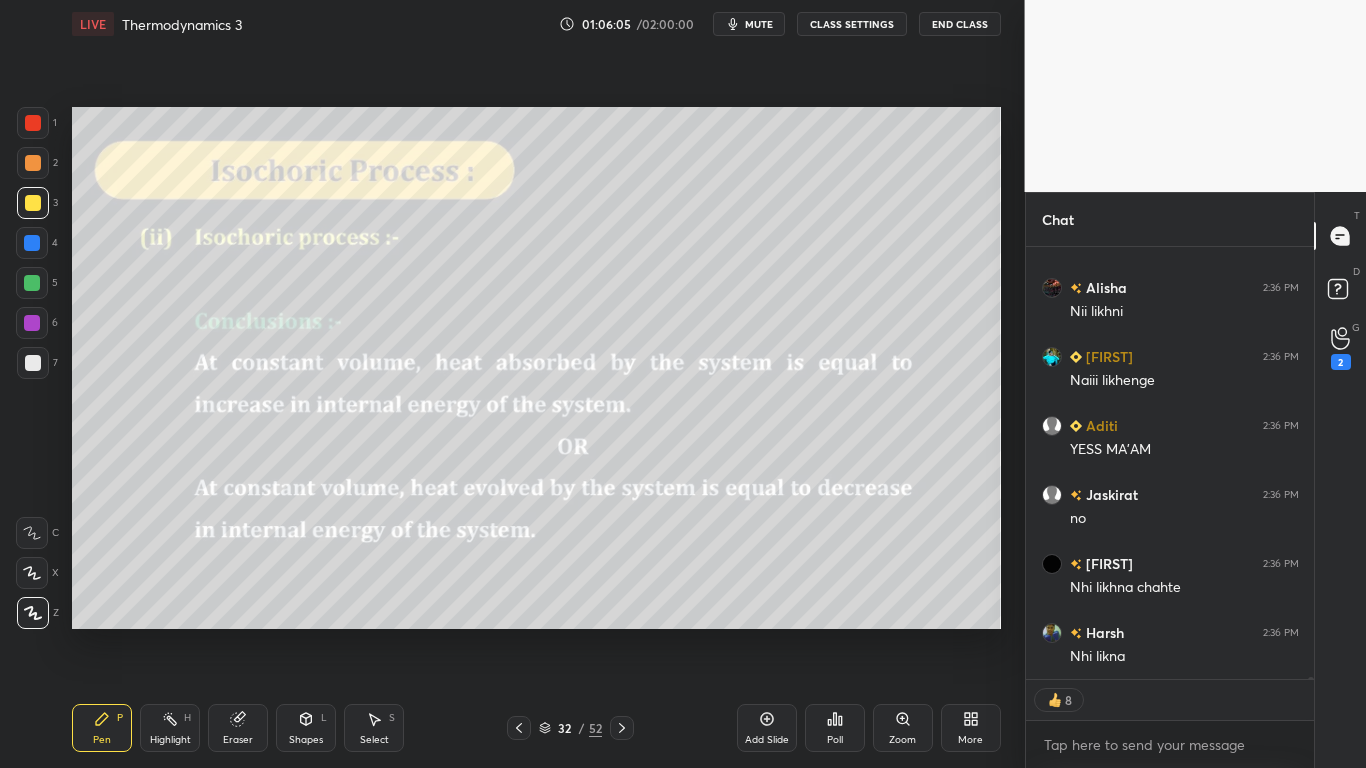 scroll, scrollTop: 7, scrollLeft: 7, axis: both 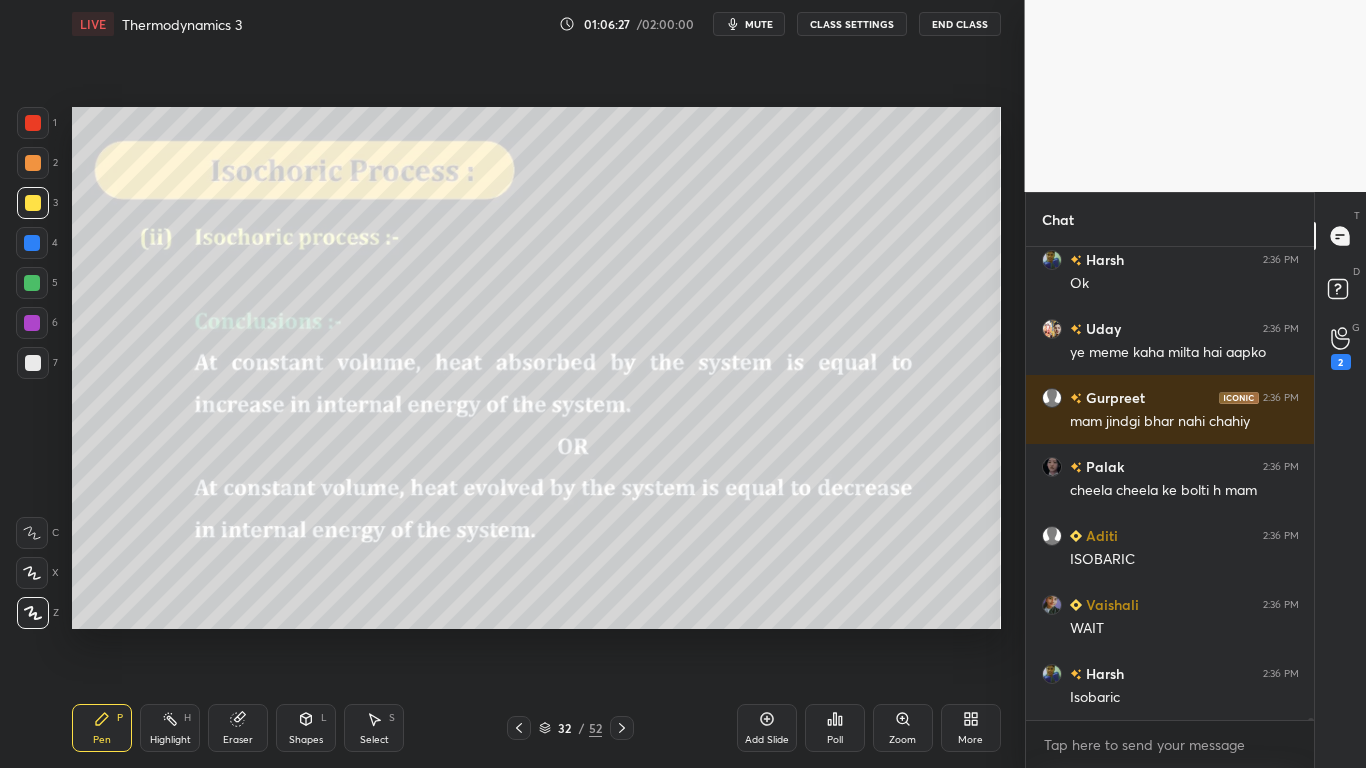 click on "CLASS SETTINGS" at bounding box center [852, 24] 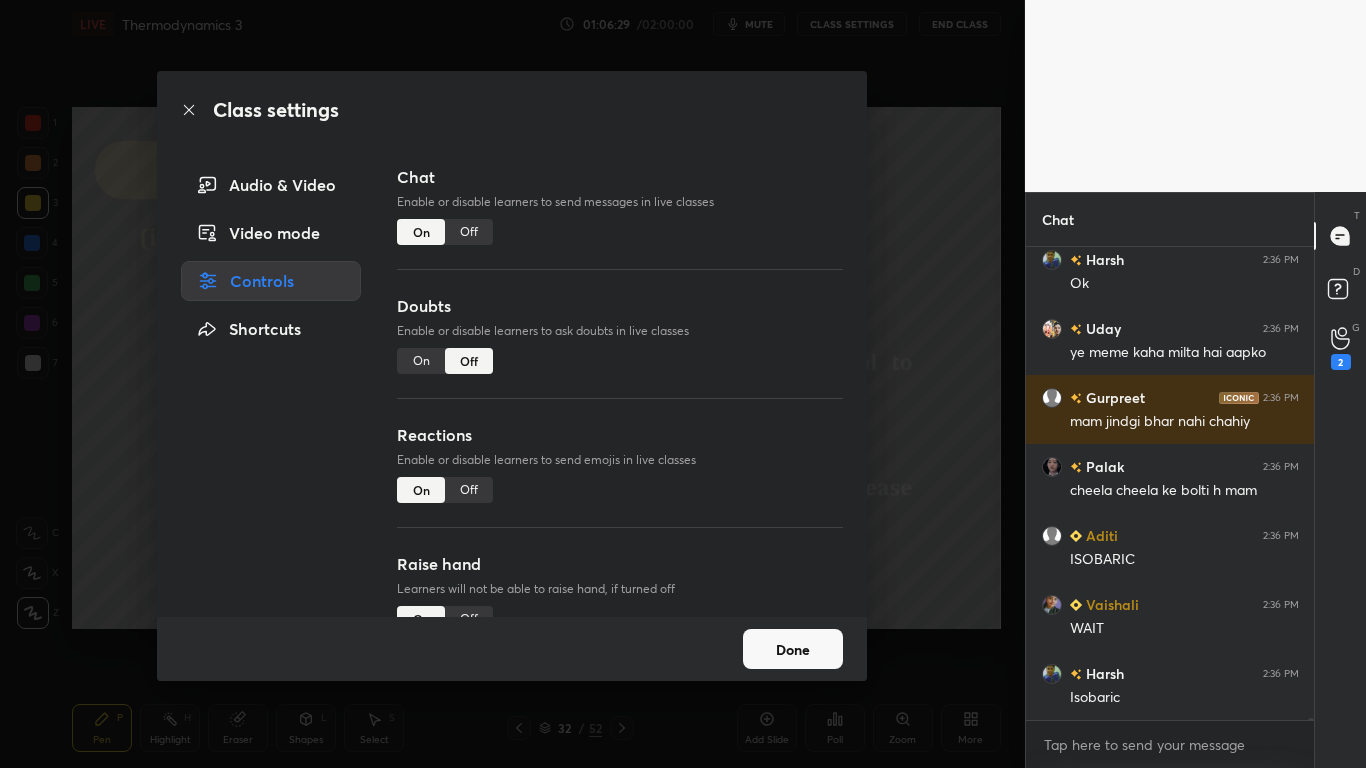 click on "Off" at bounding box center (469, 232) 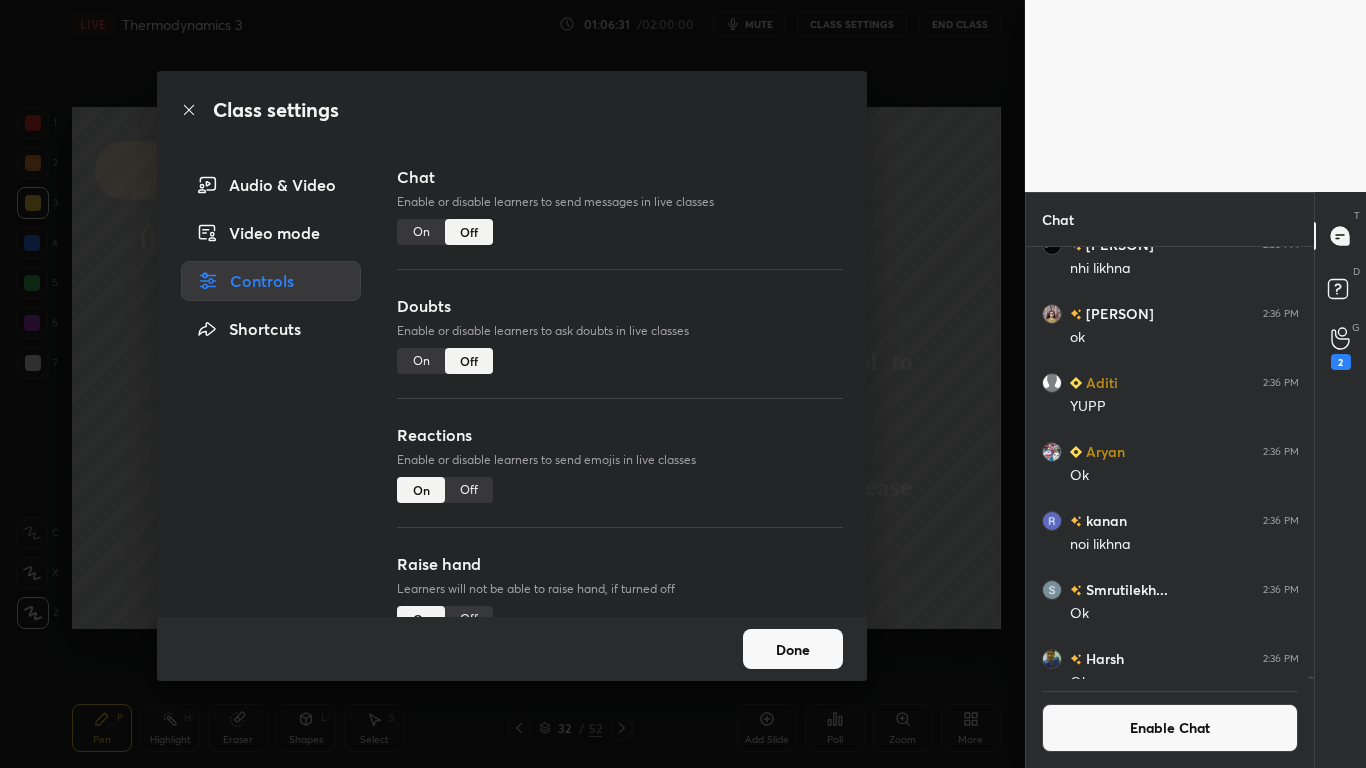 click on "Done" at bounding box center (793, 649) 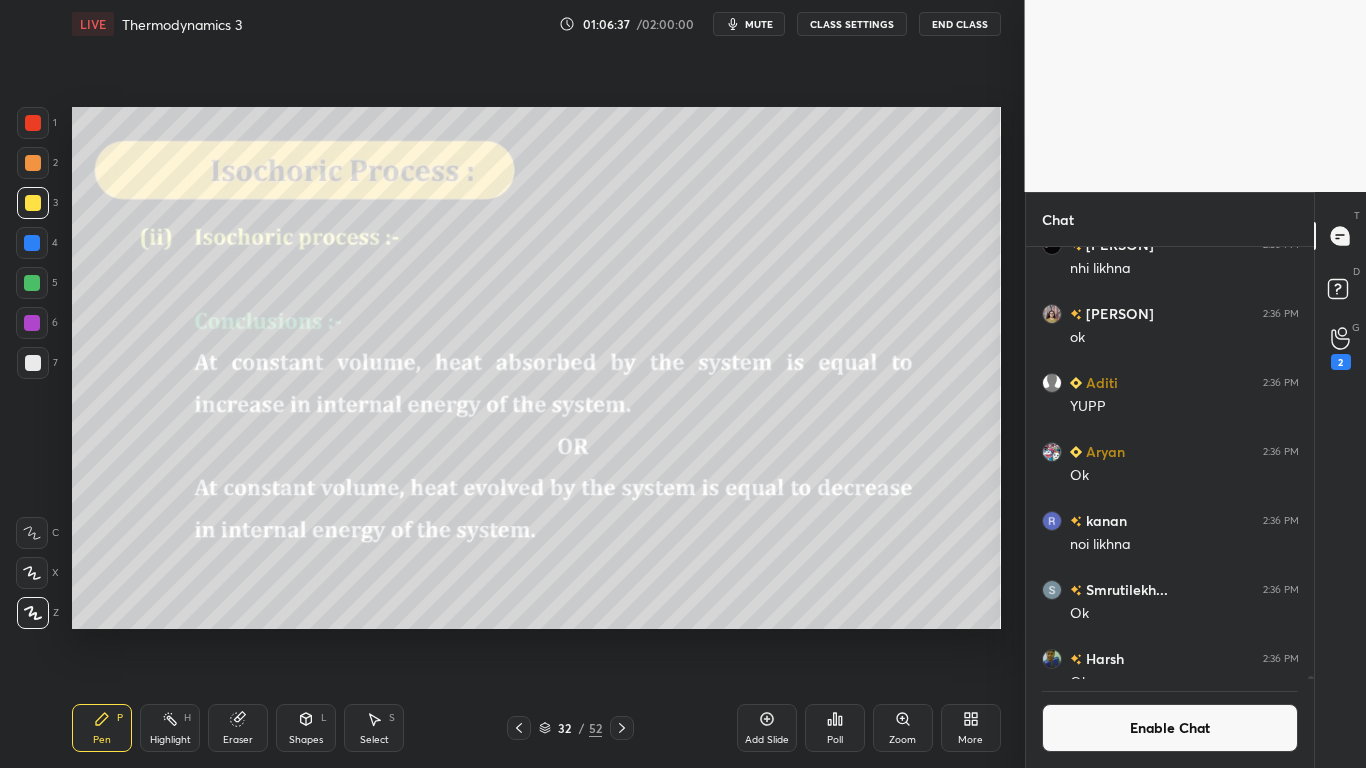 scroll, scrollTop: 385, scrollLeft: 282, axis: both 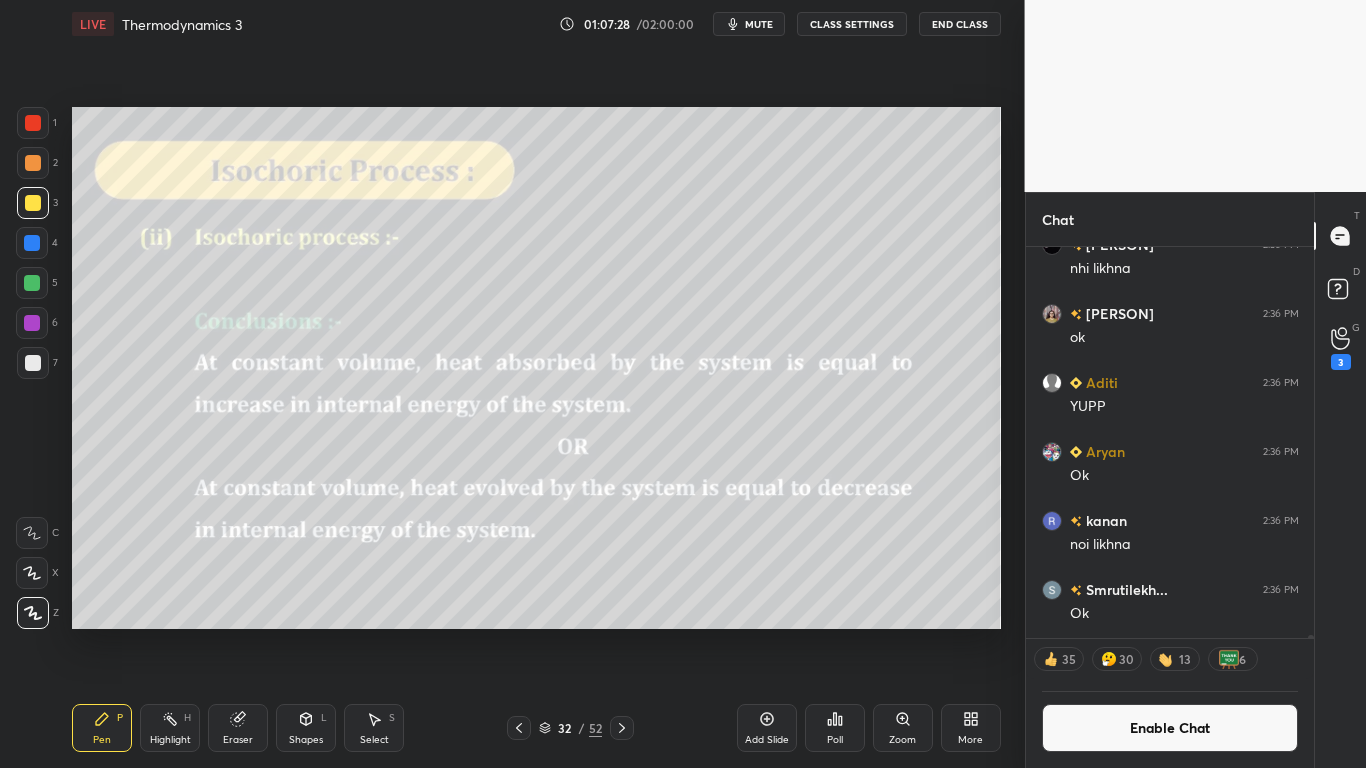 click on "Enable Chat" at bounding box center [1170, 728] 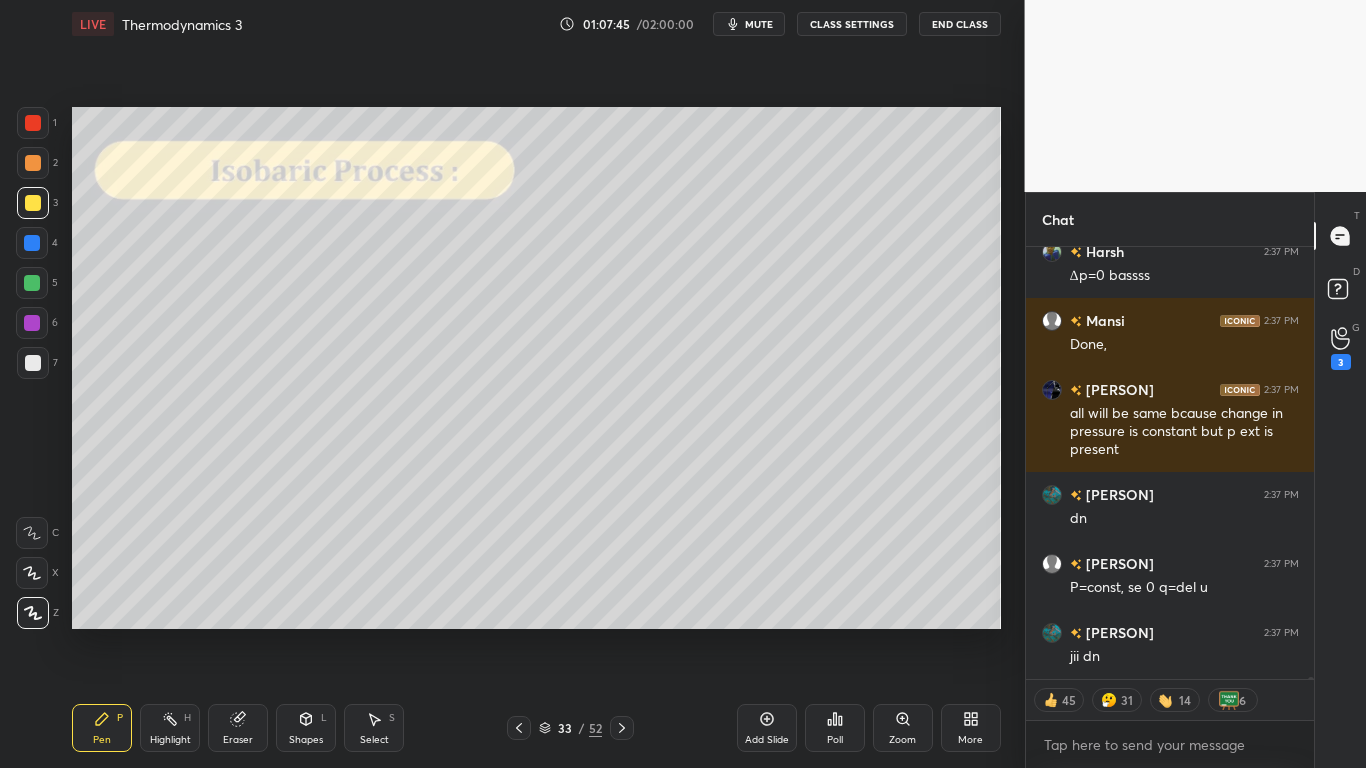 scroll, scrollTop: 91376, scrollLeft: 0, axis: vertical 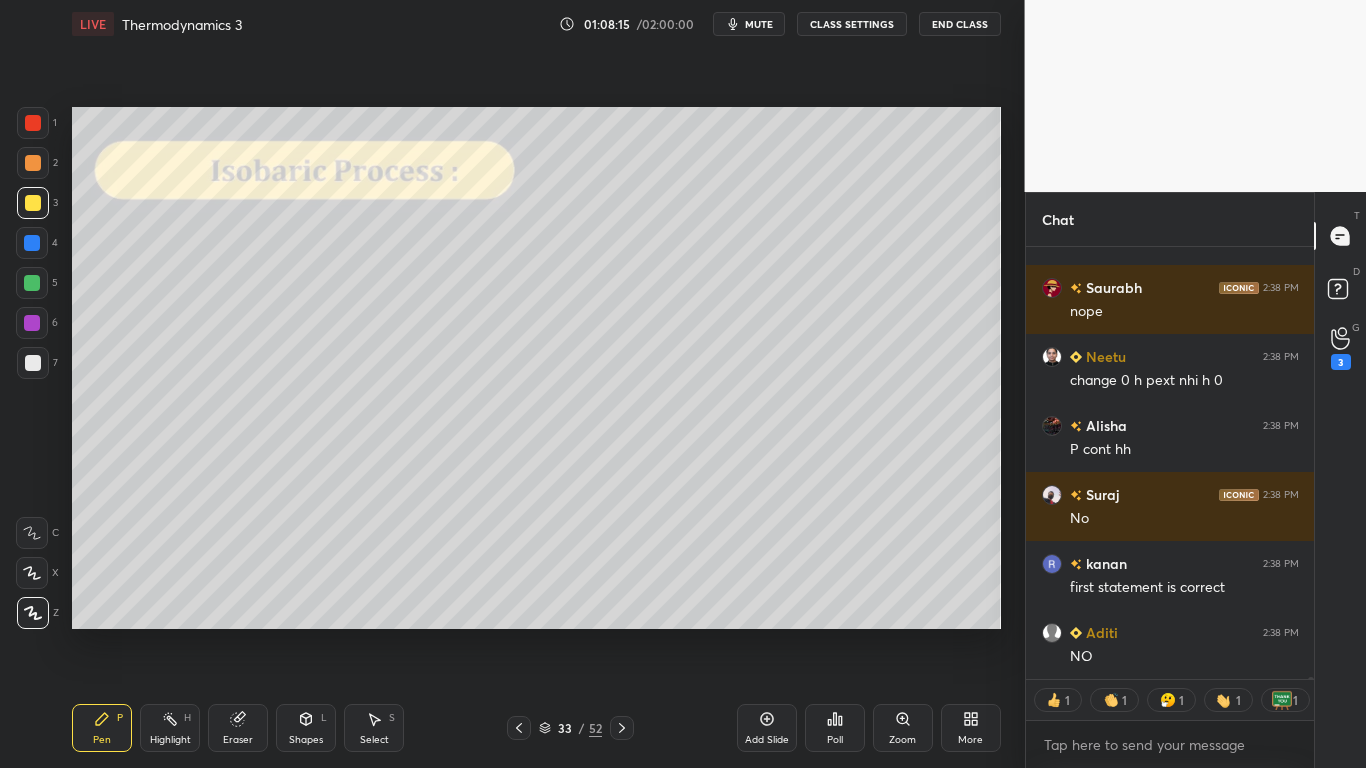 click 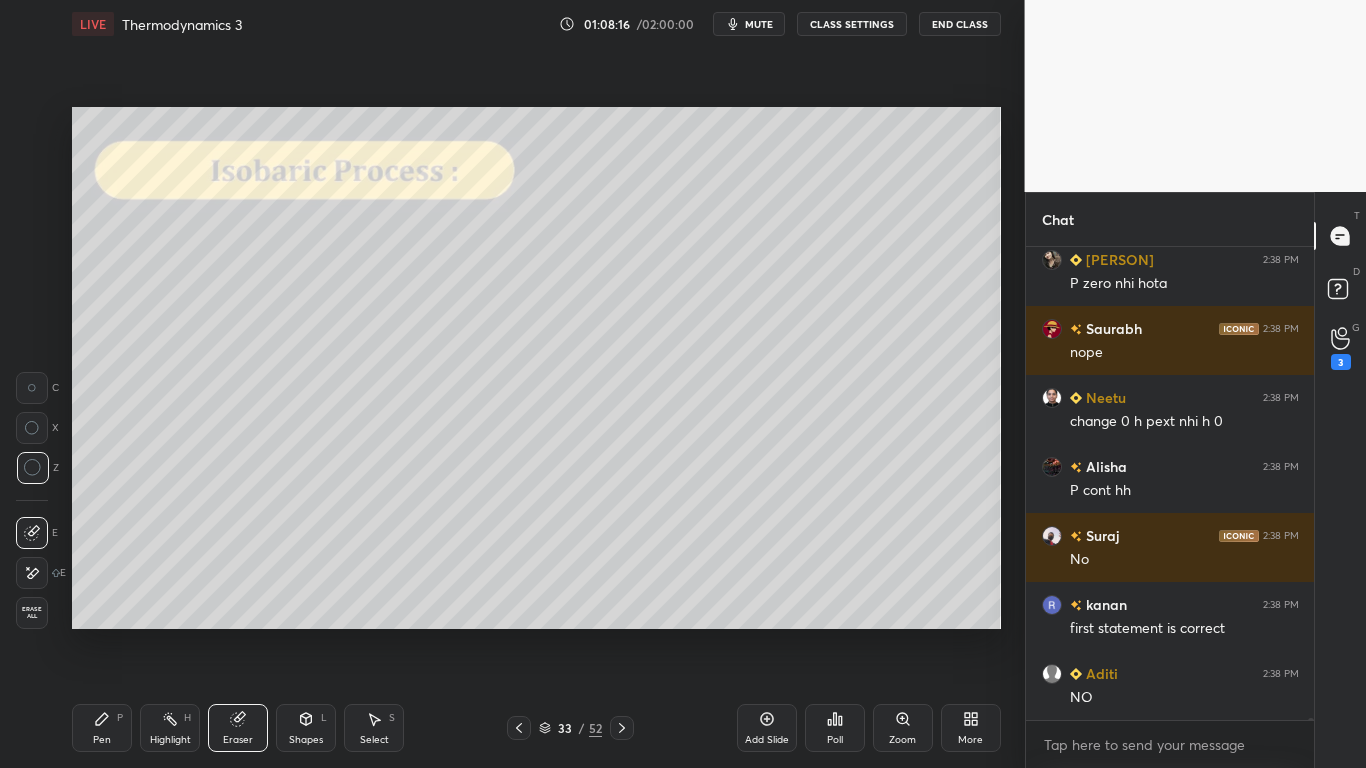 type on "x" 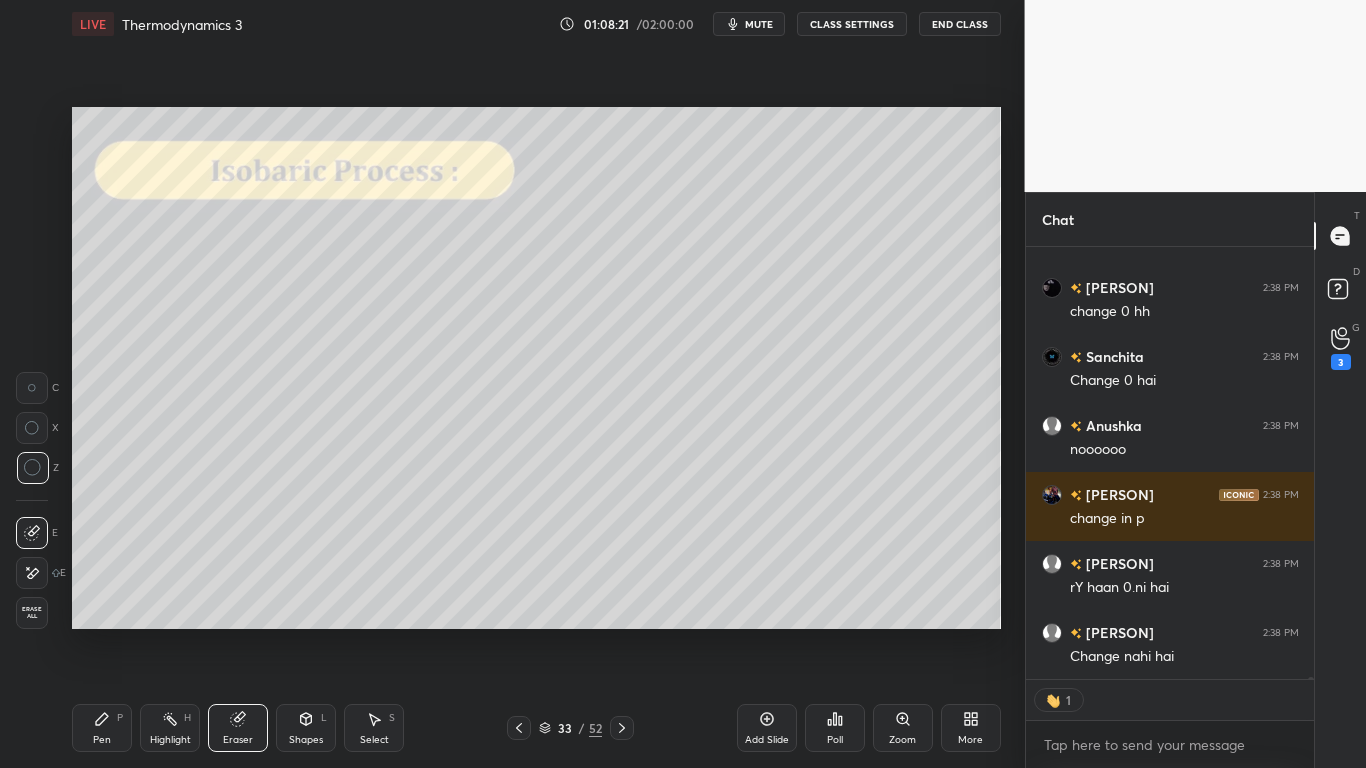 click on "Pen P" at bounding box center [102, 728] 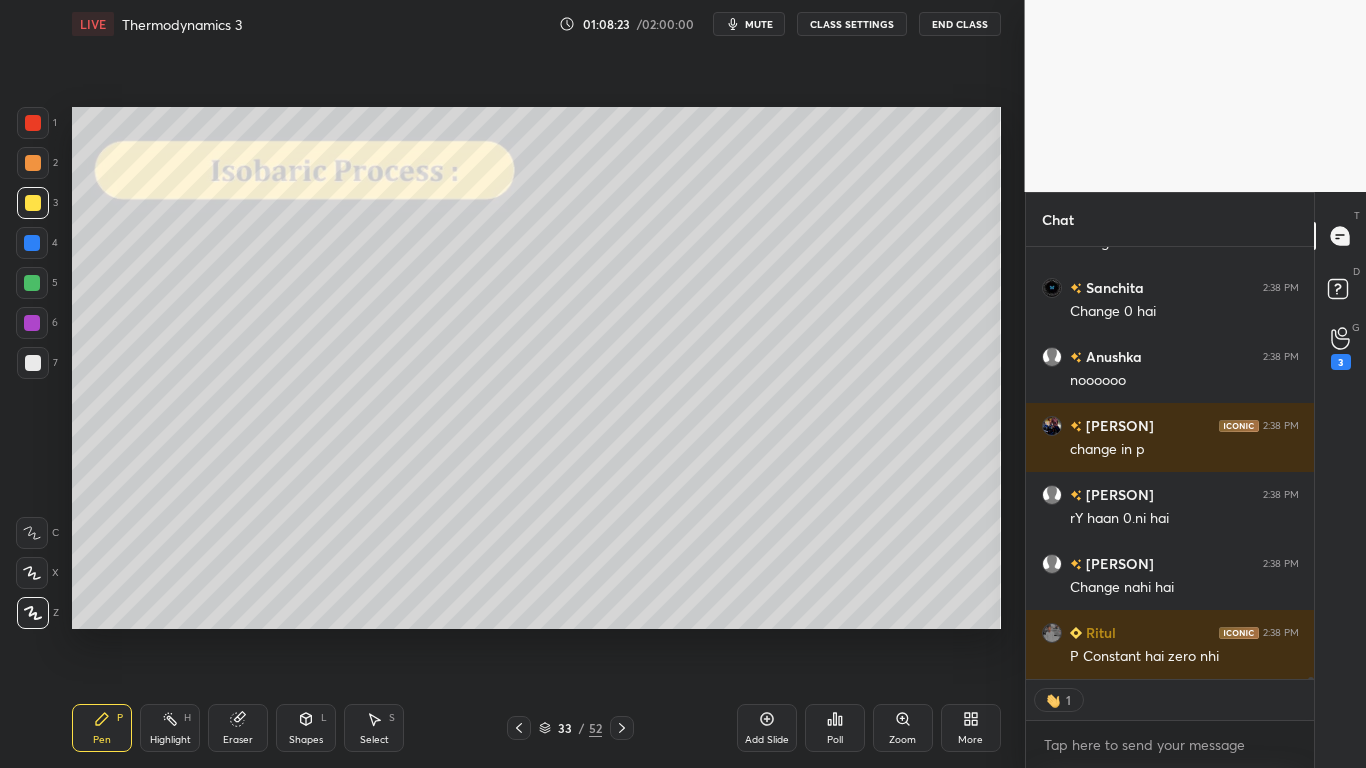 click on "CLASS SETTINGS" at bounding box center [852, 24] 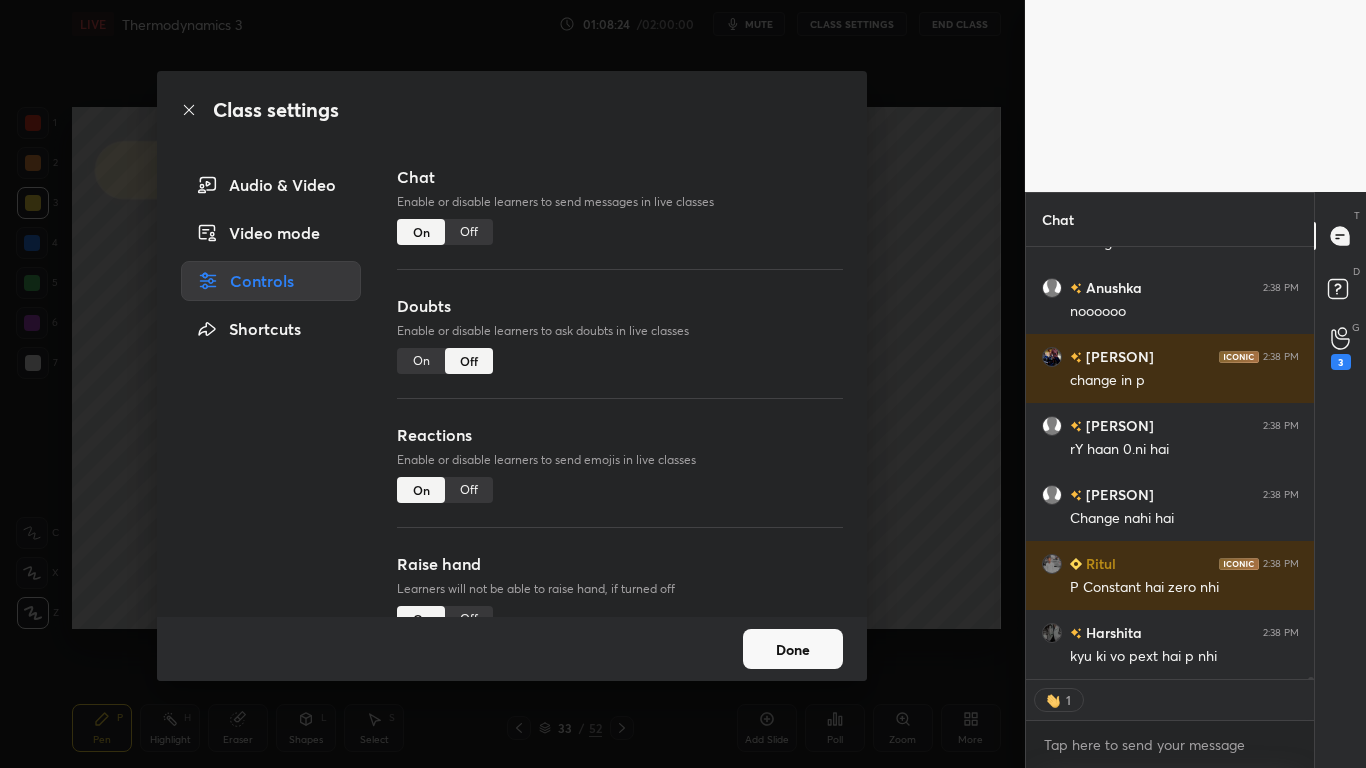 click on "Off" at bounding box center [469, 232] 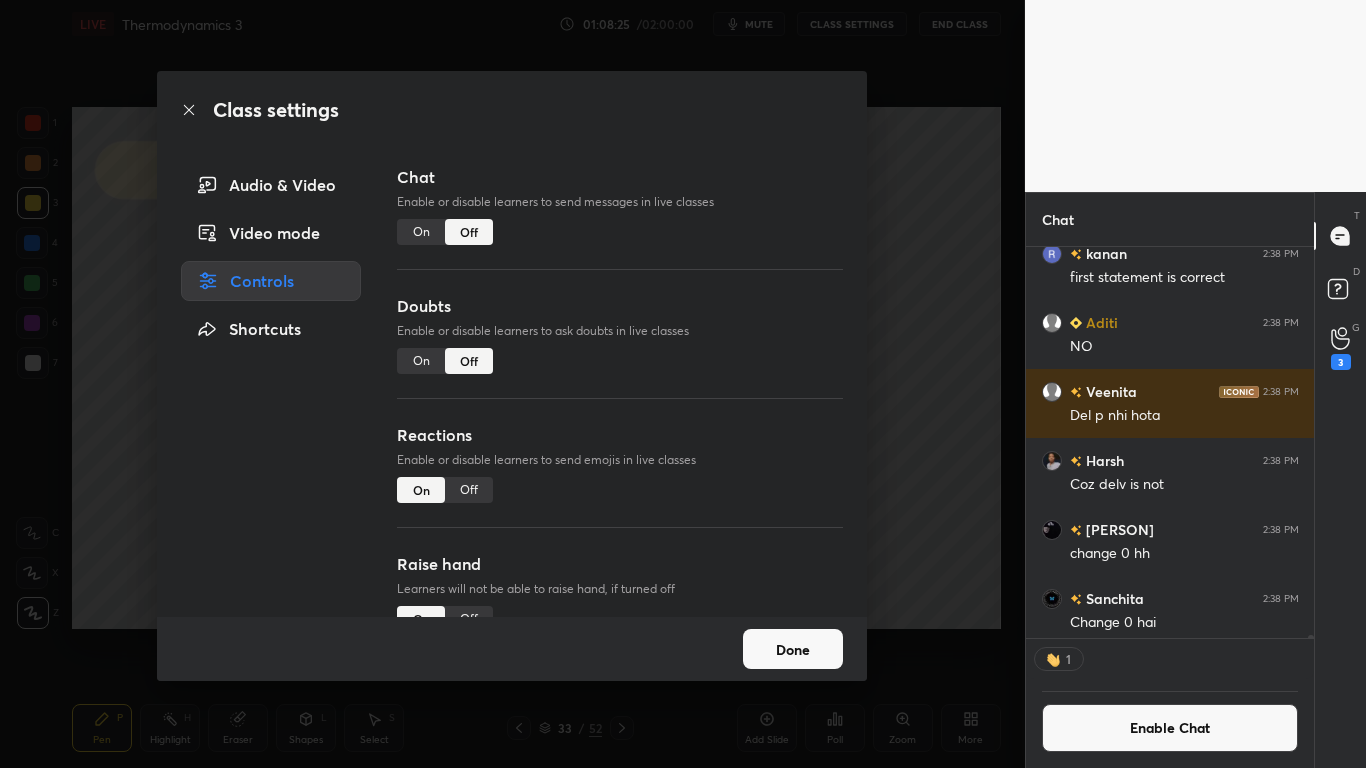 click on "Done" at bounding box center [793, 649] 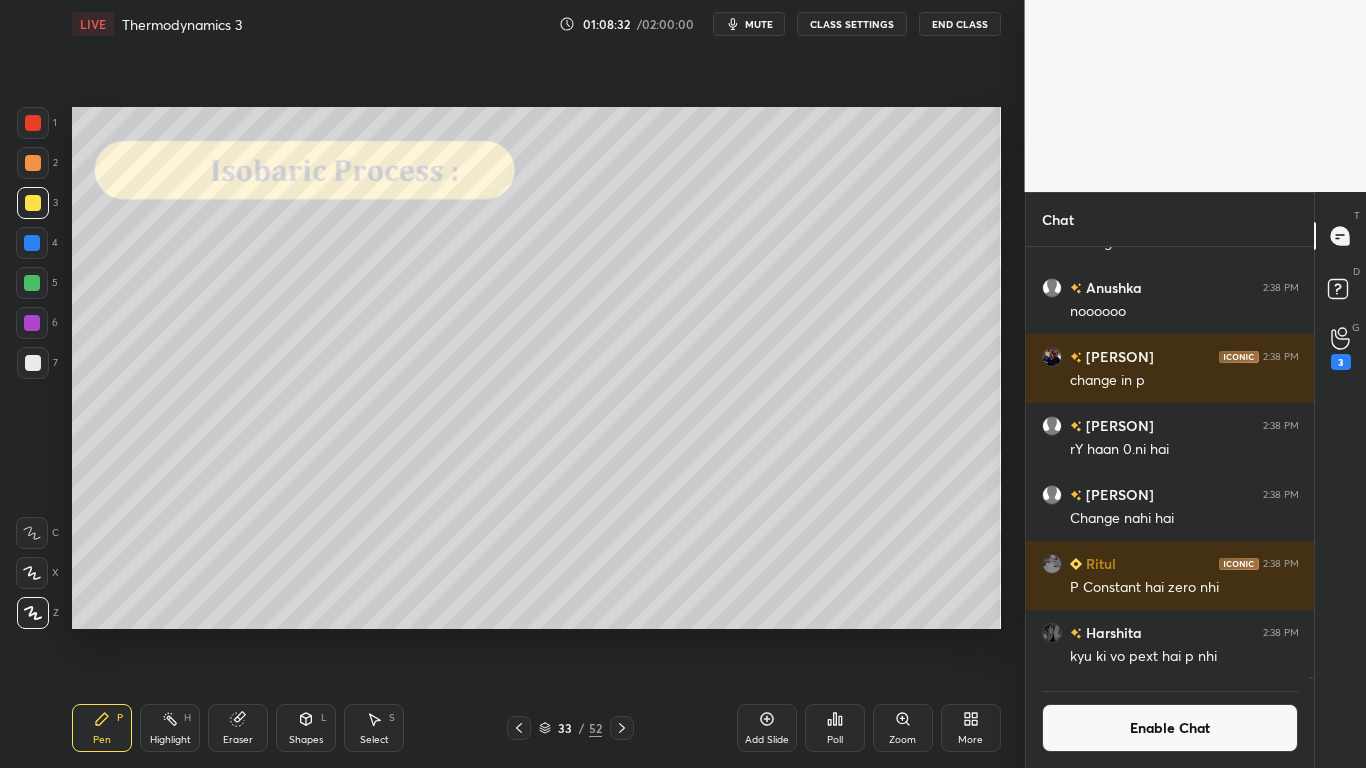 click 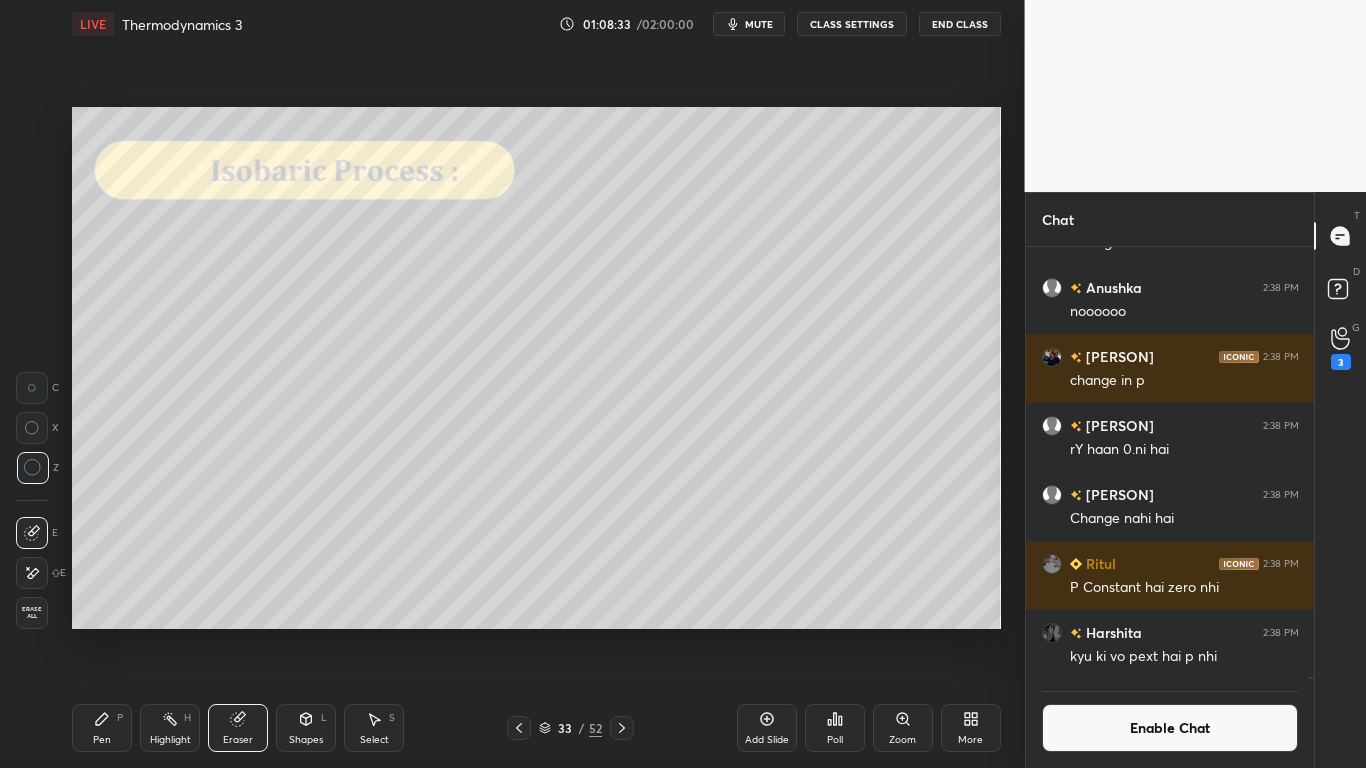 click on "Pen P" at bounding box center [102, 728] 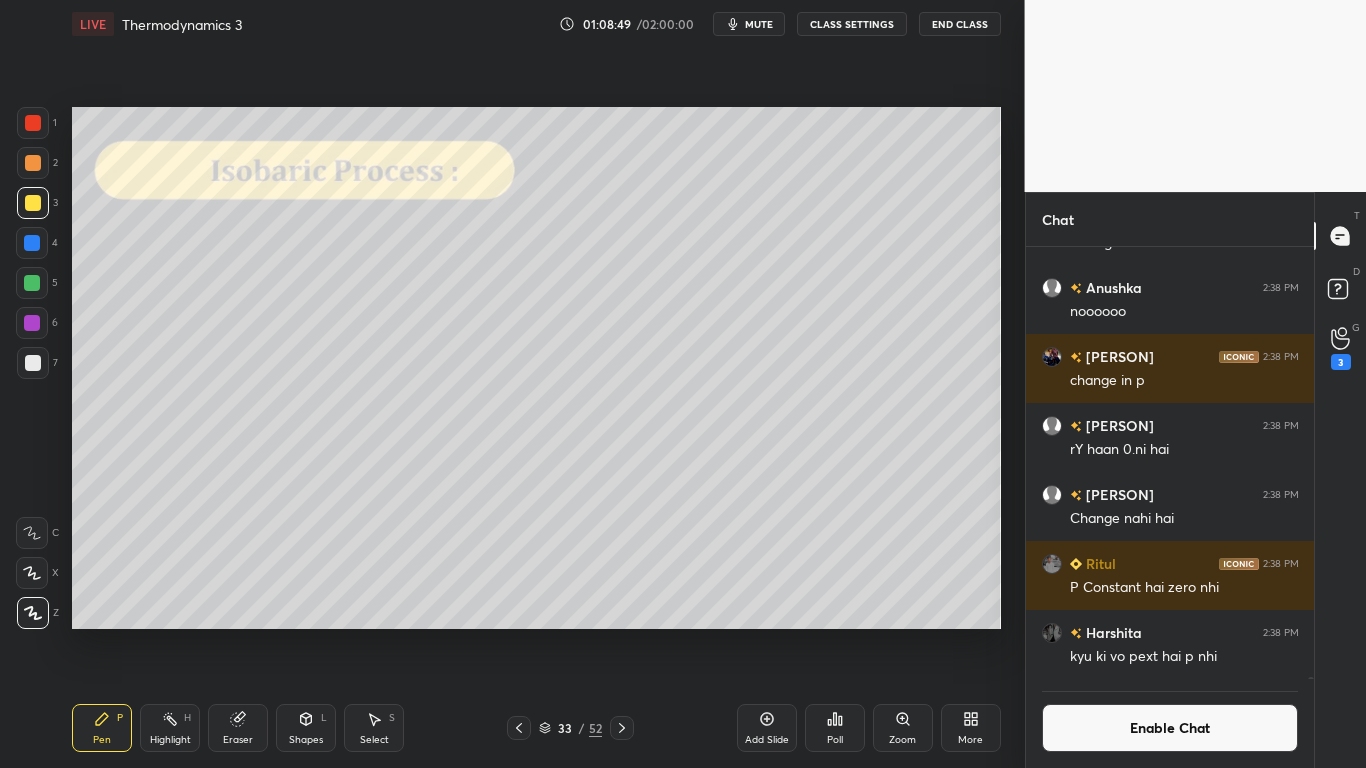 click at bounding box center (33, 363) 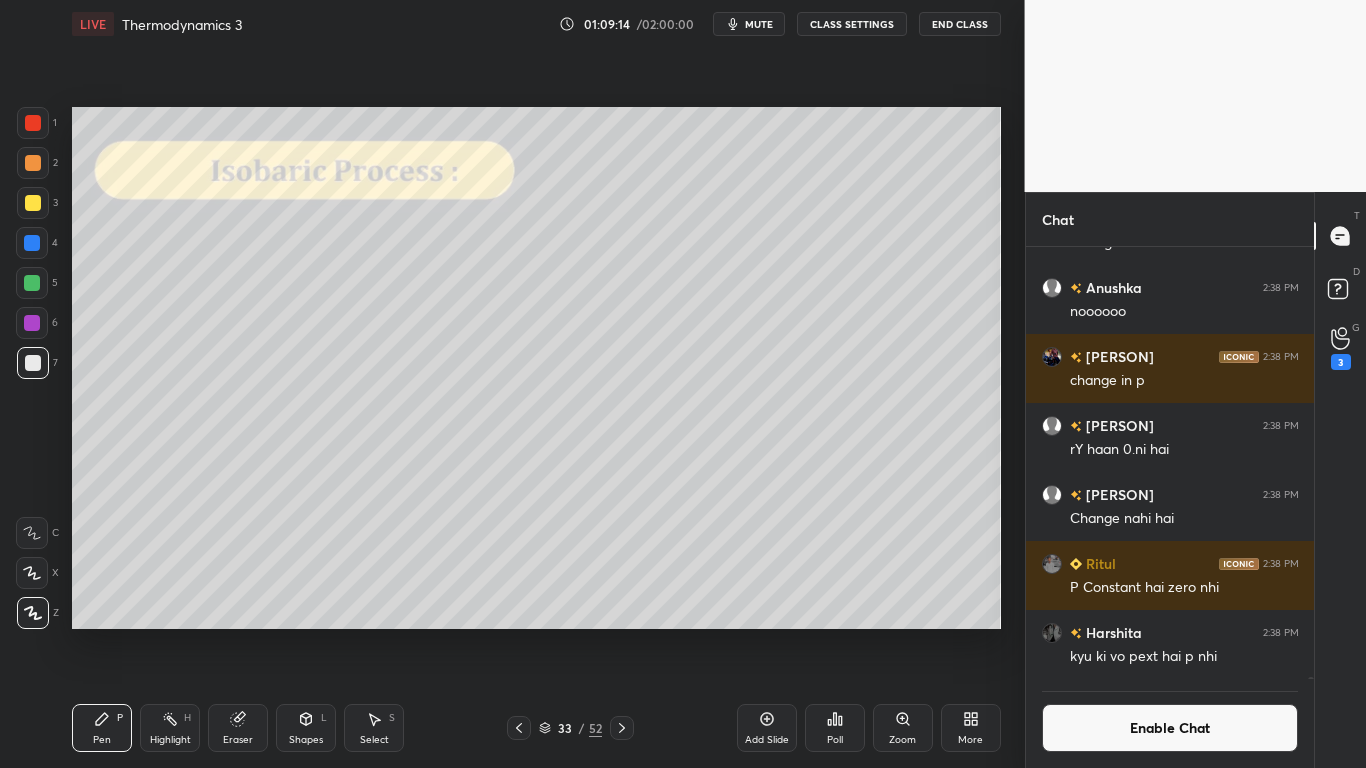 click 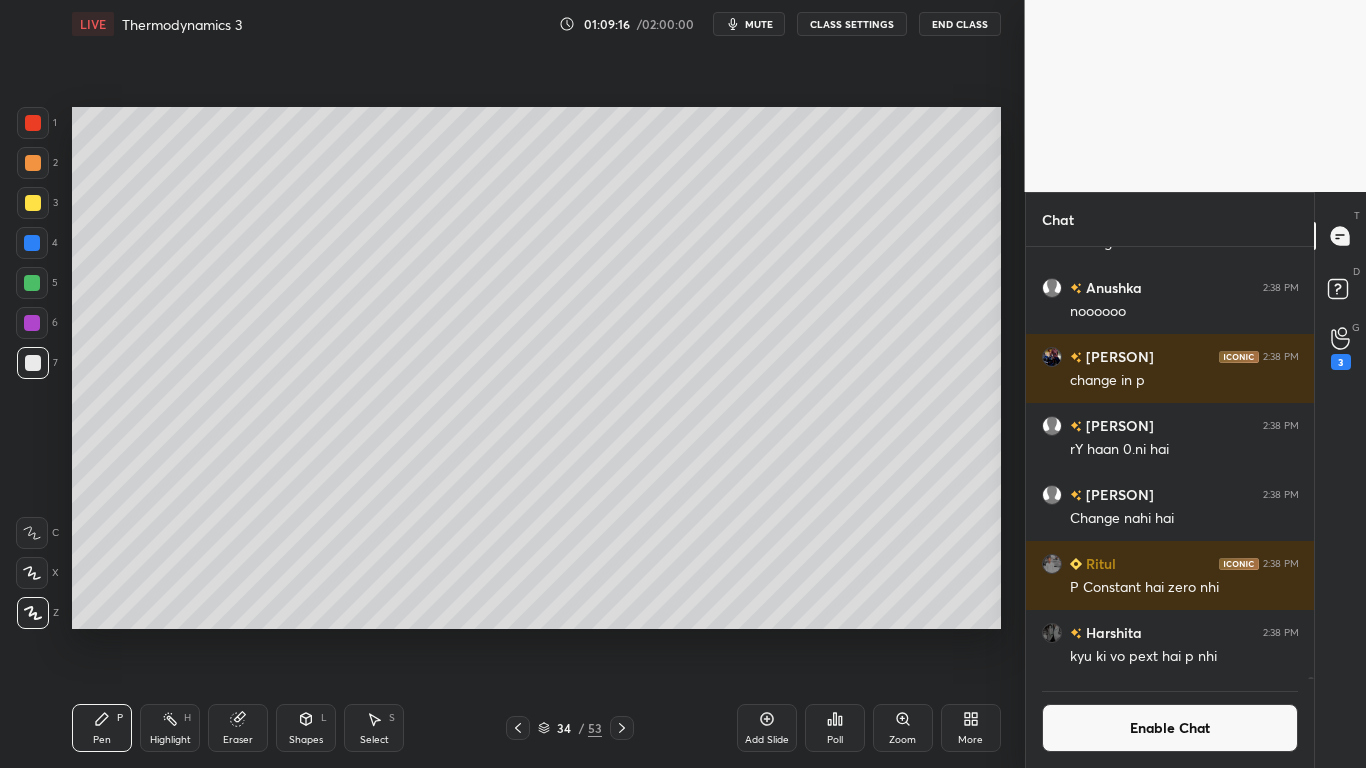 click at bounding box center [33, 203] 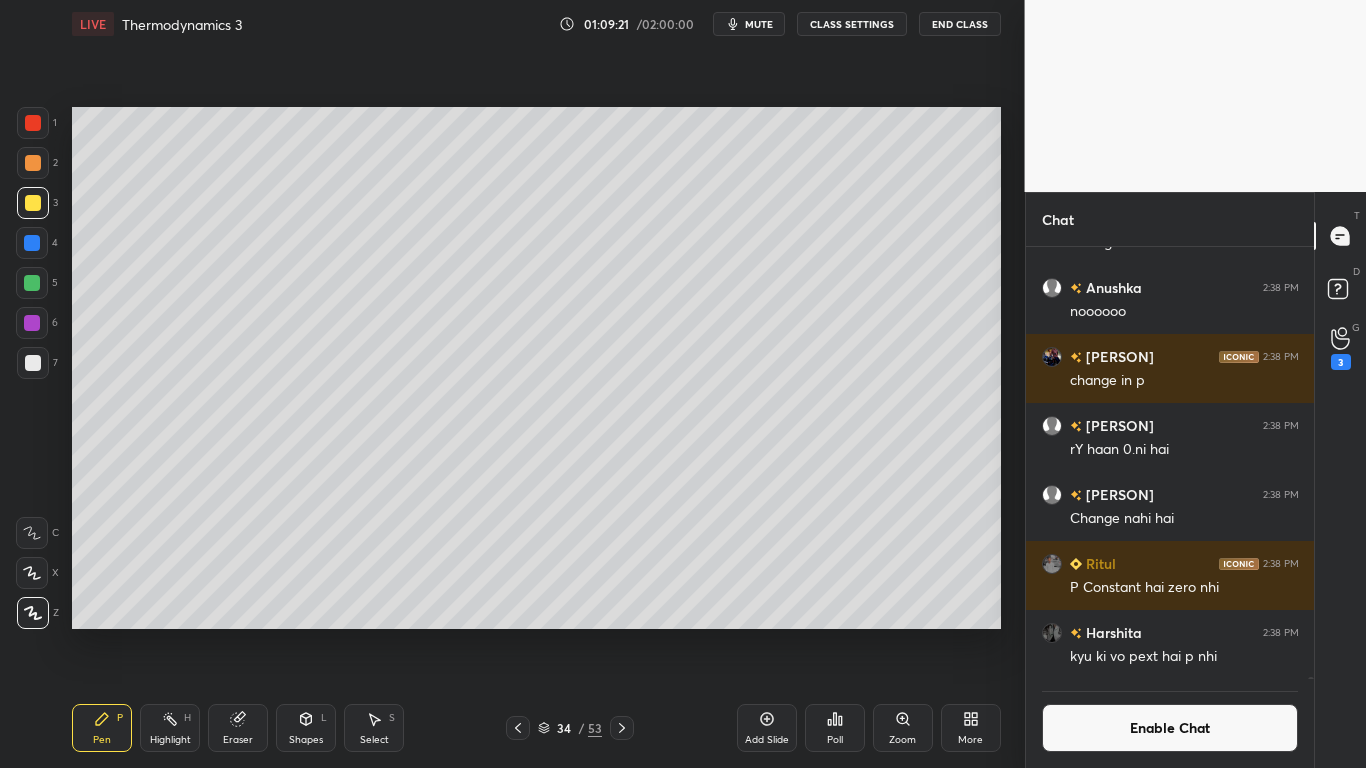 scroll, scrollTop: 385, scrollLeft: 282, axis: both 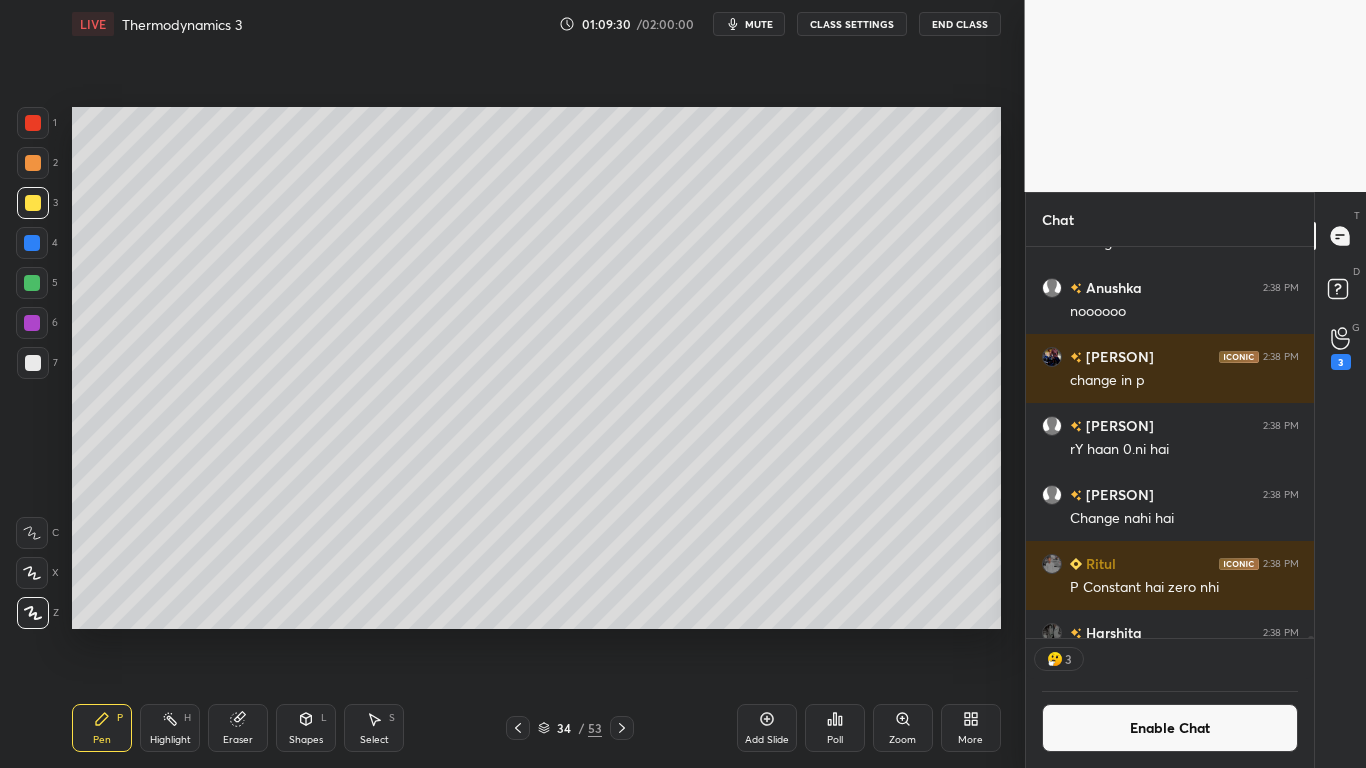 click at bounding box center [33, 363] 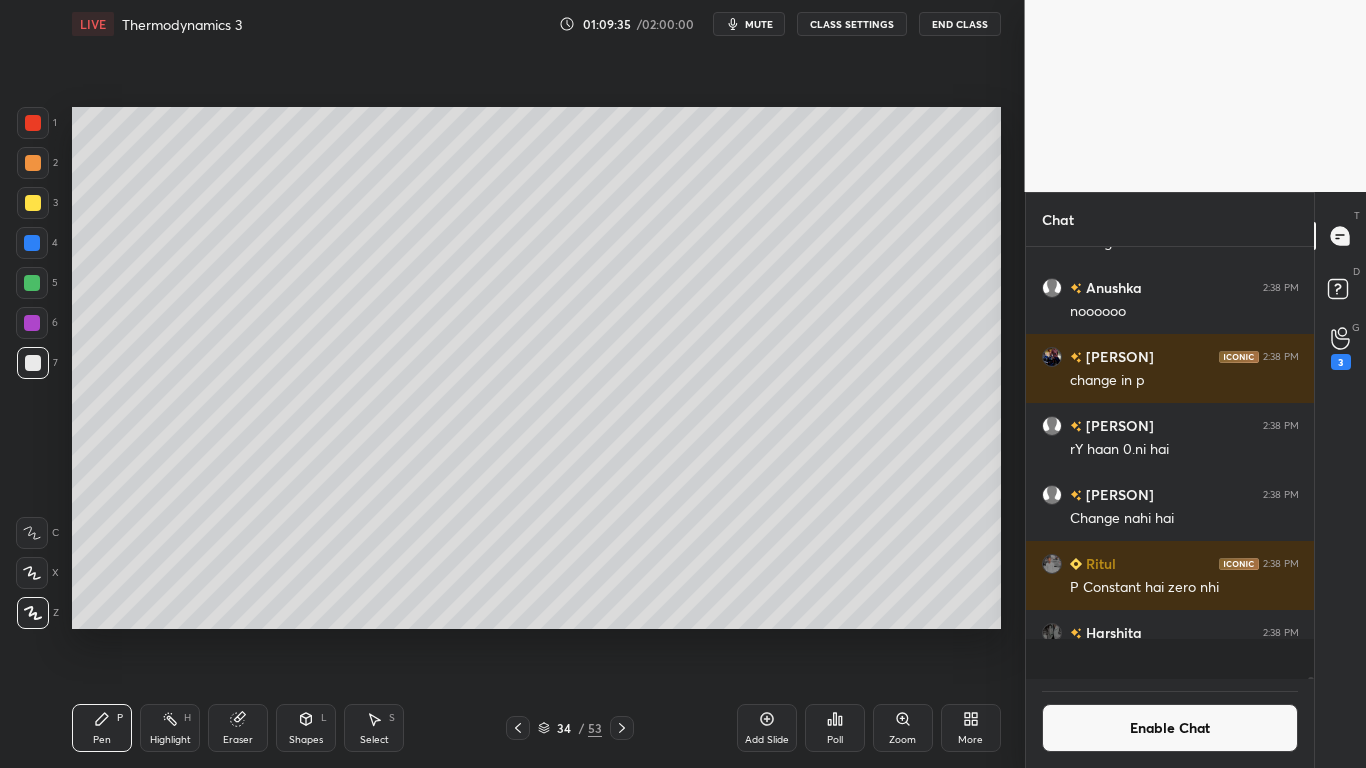scroll, scrollTop: 7, scrollLeft: 7, axis: both 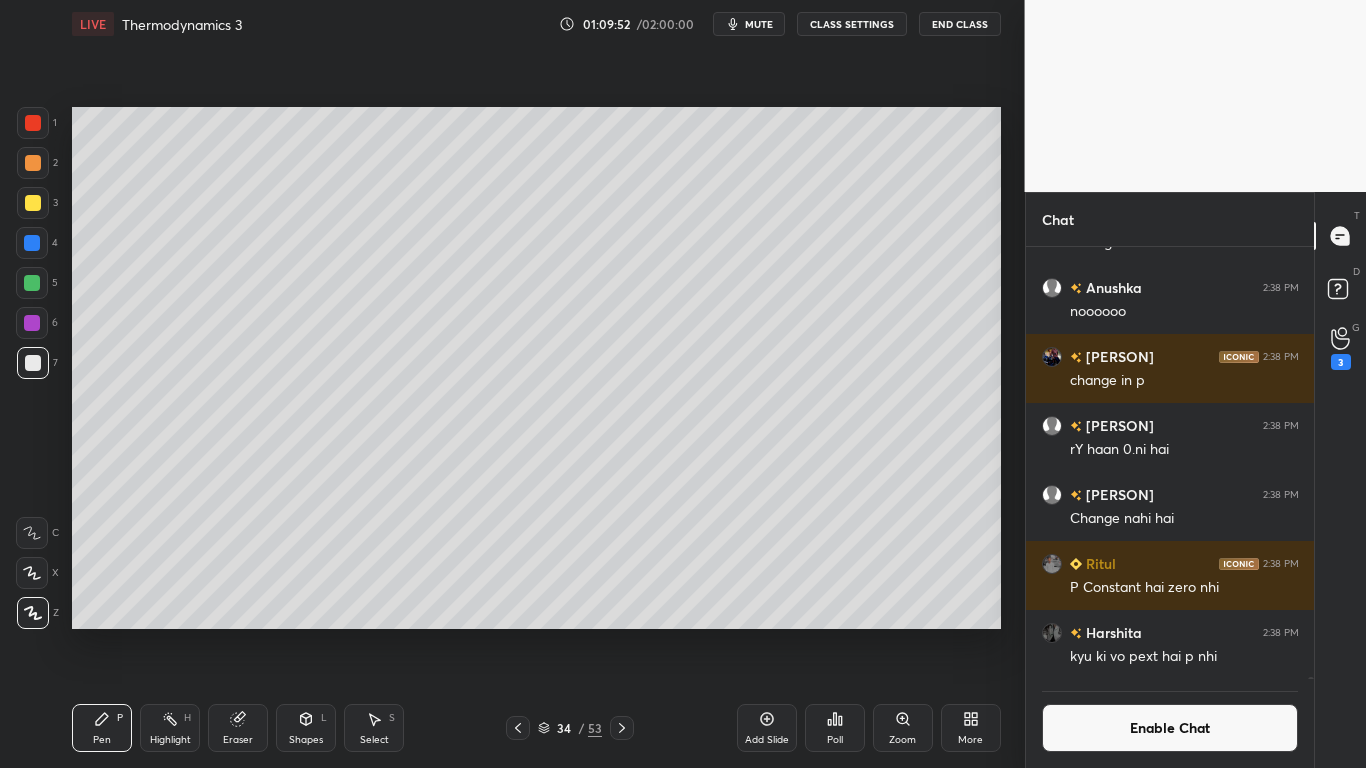 click 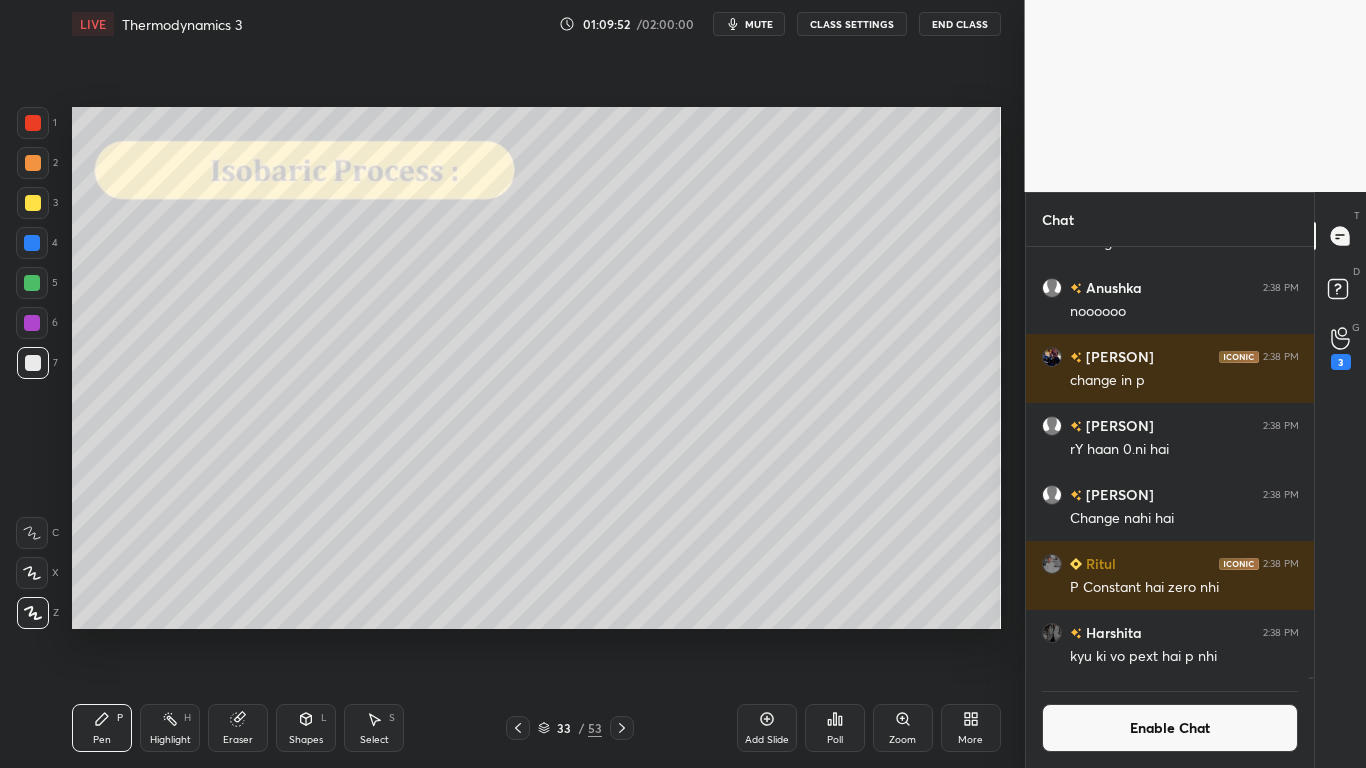 click on "Enable Chat" at bounding box center [1170, 728] 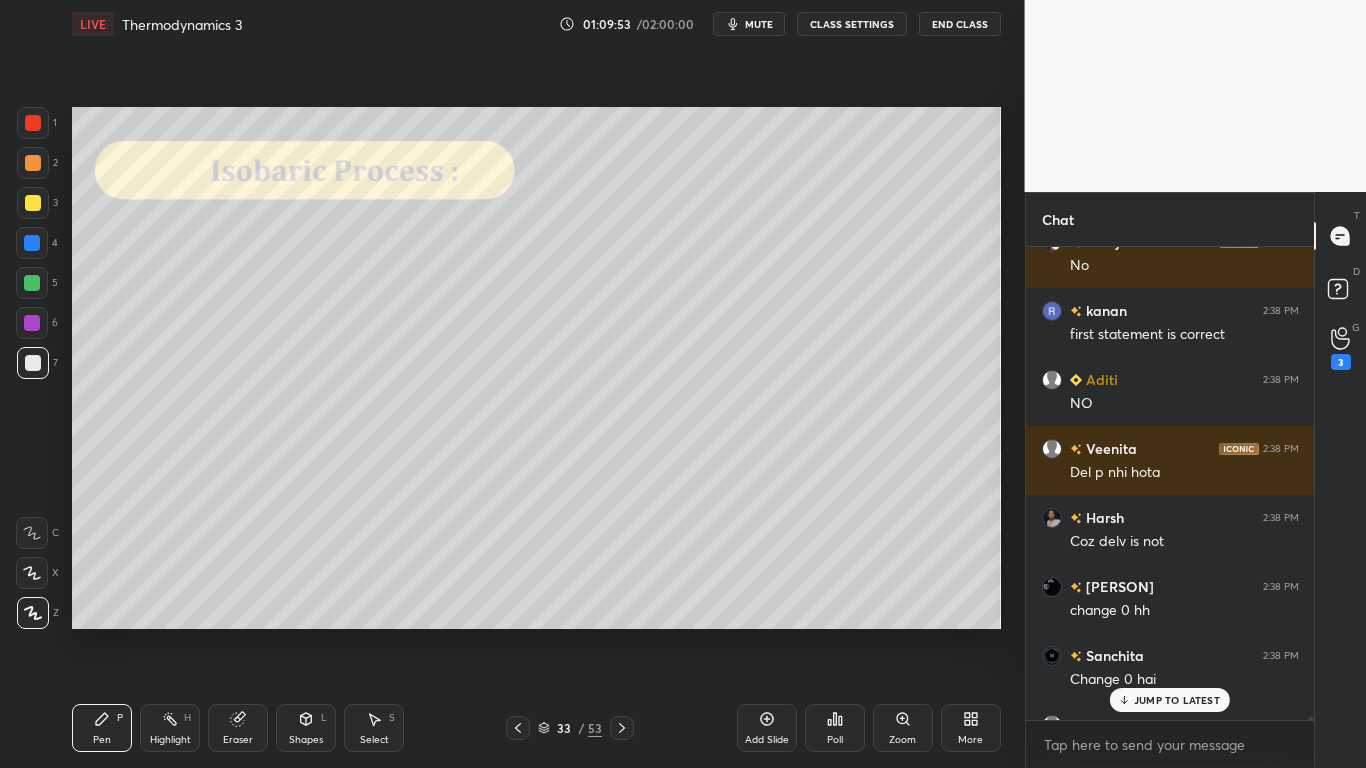 click on "JUMP TO LATEST" at bounding box center [1177, 700] 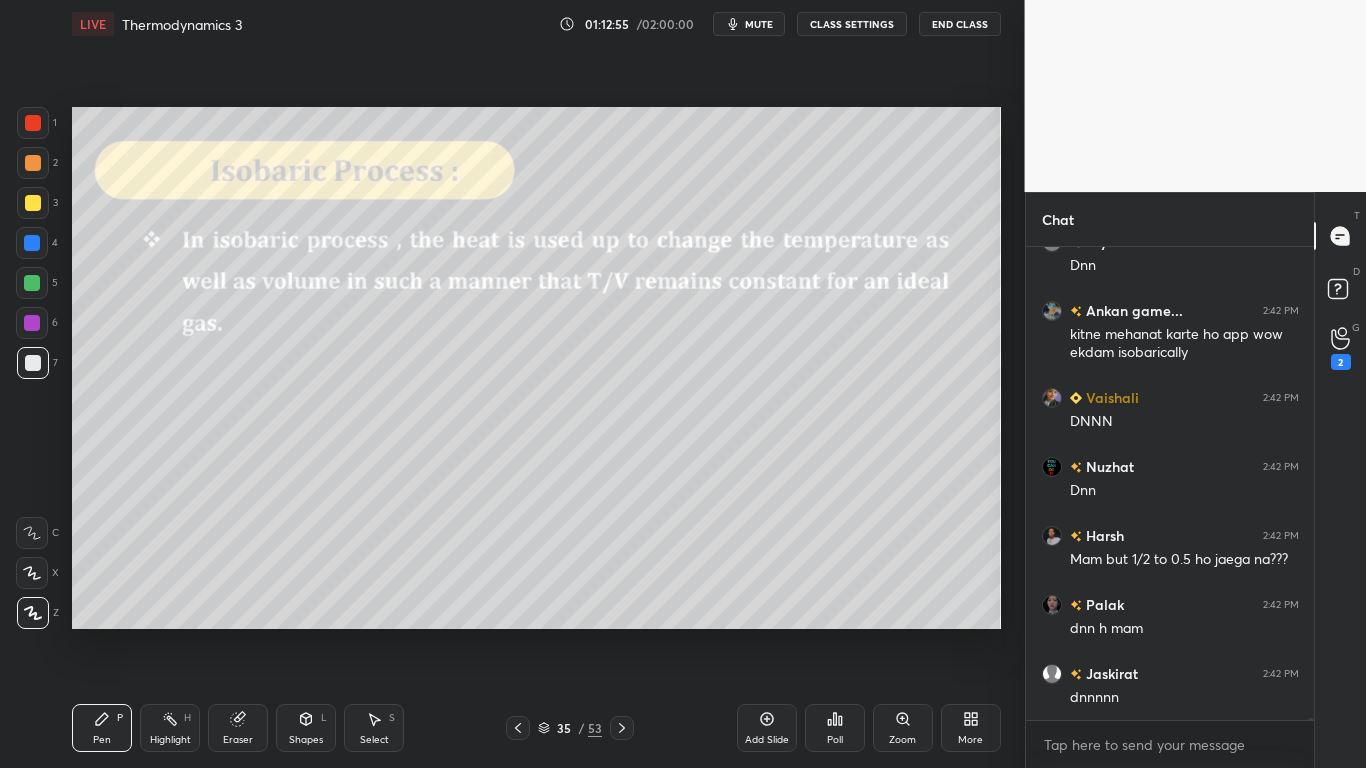 scroll, scrollTop: 101236, scrollLeft: 0, axis: vertical 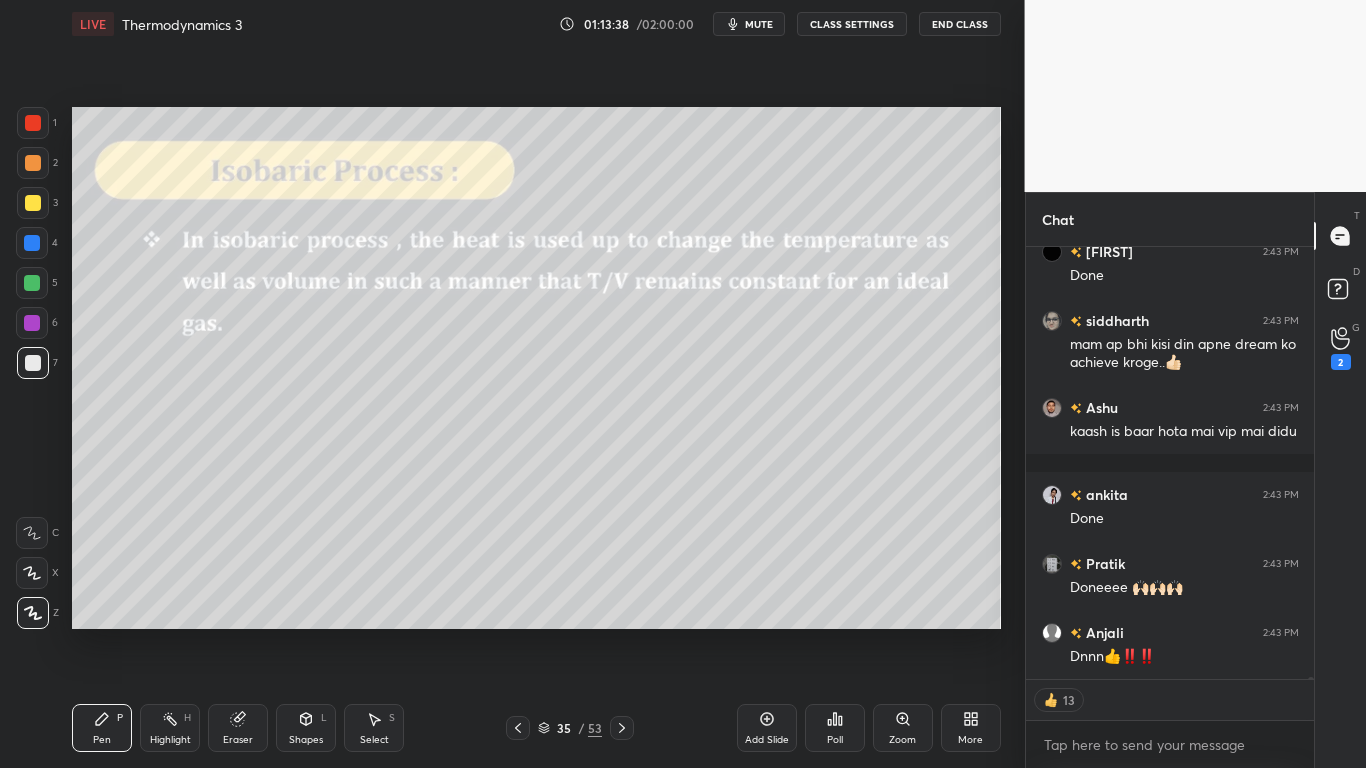 click at bounding box center [33, 203] 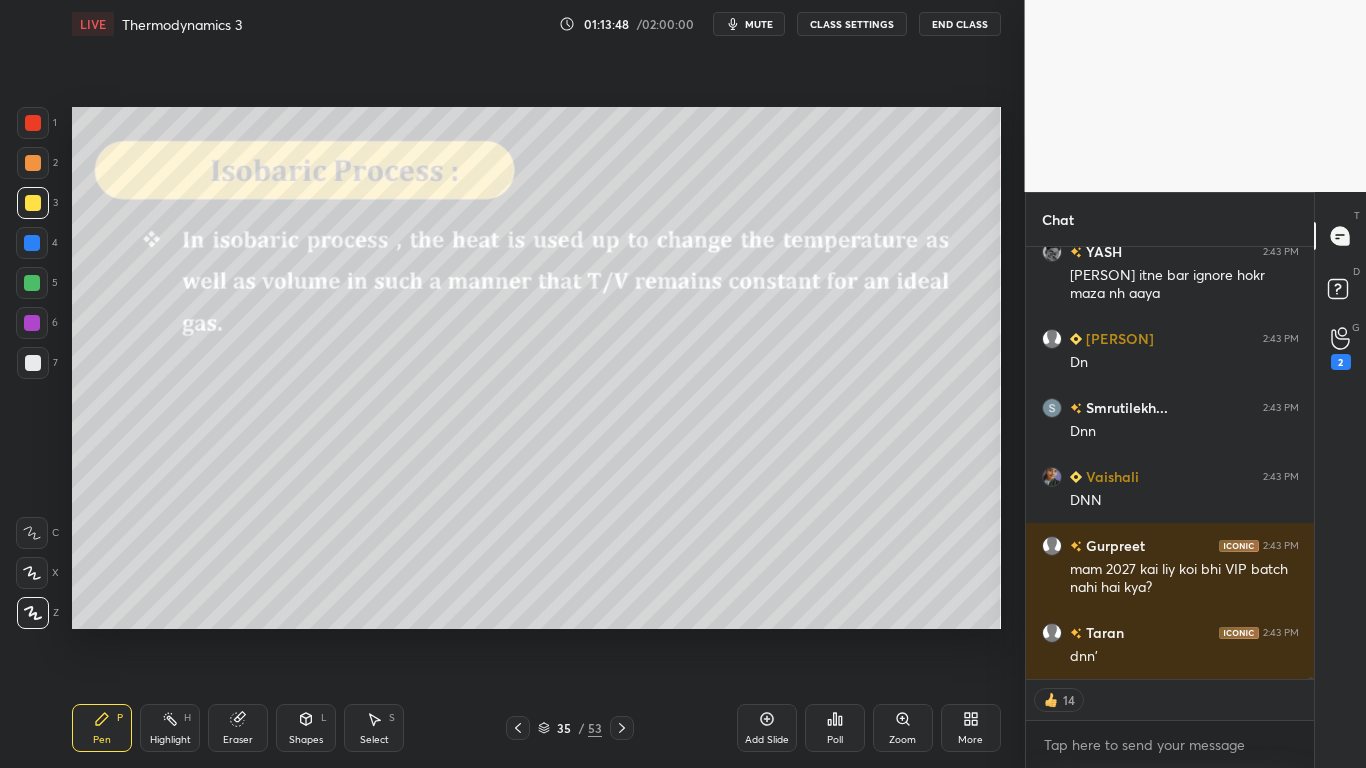 scroll, scrollTop: 102203, scrollLeft: 0, axis: vertical 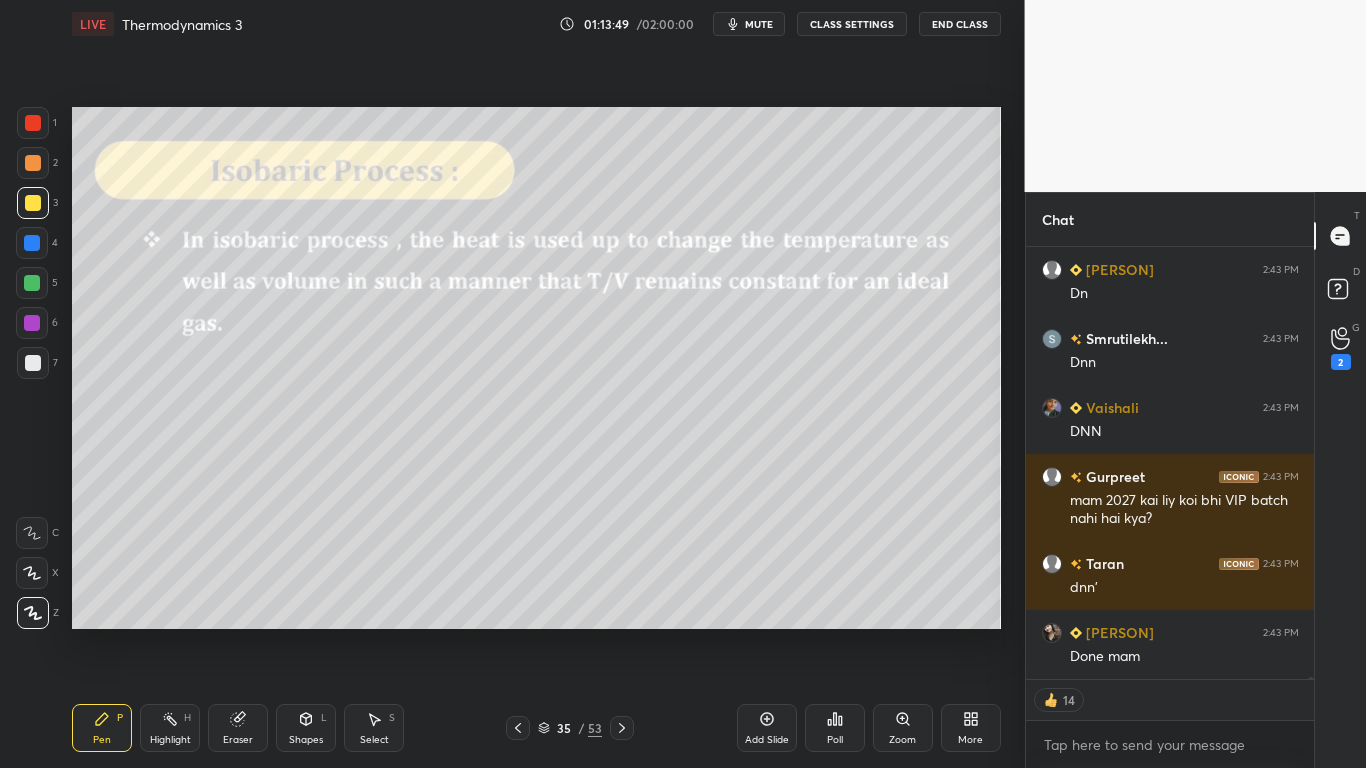 type on "x" 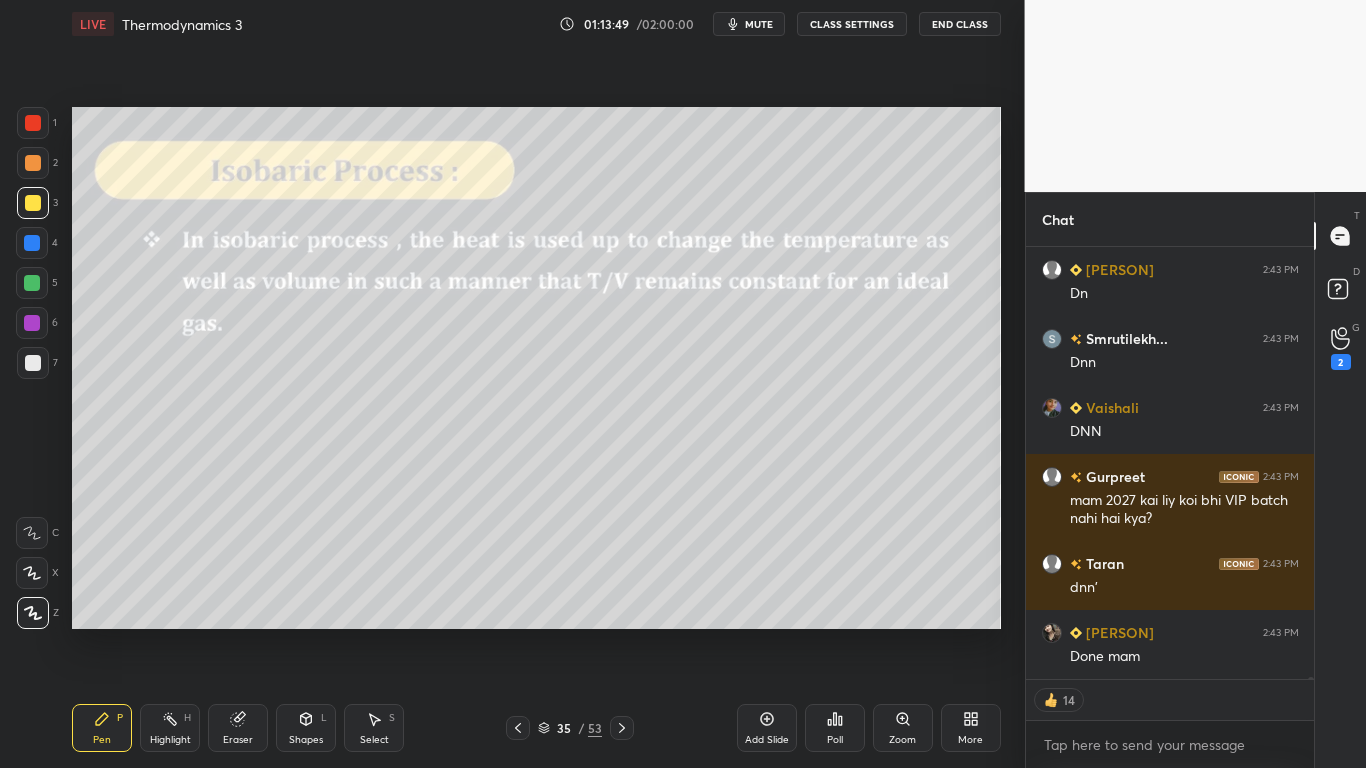 scroll, scrollTop: 7, scrollLeft: 7, axis: both 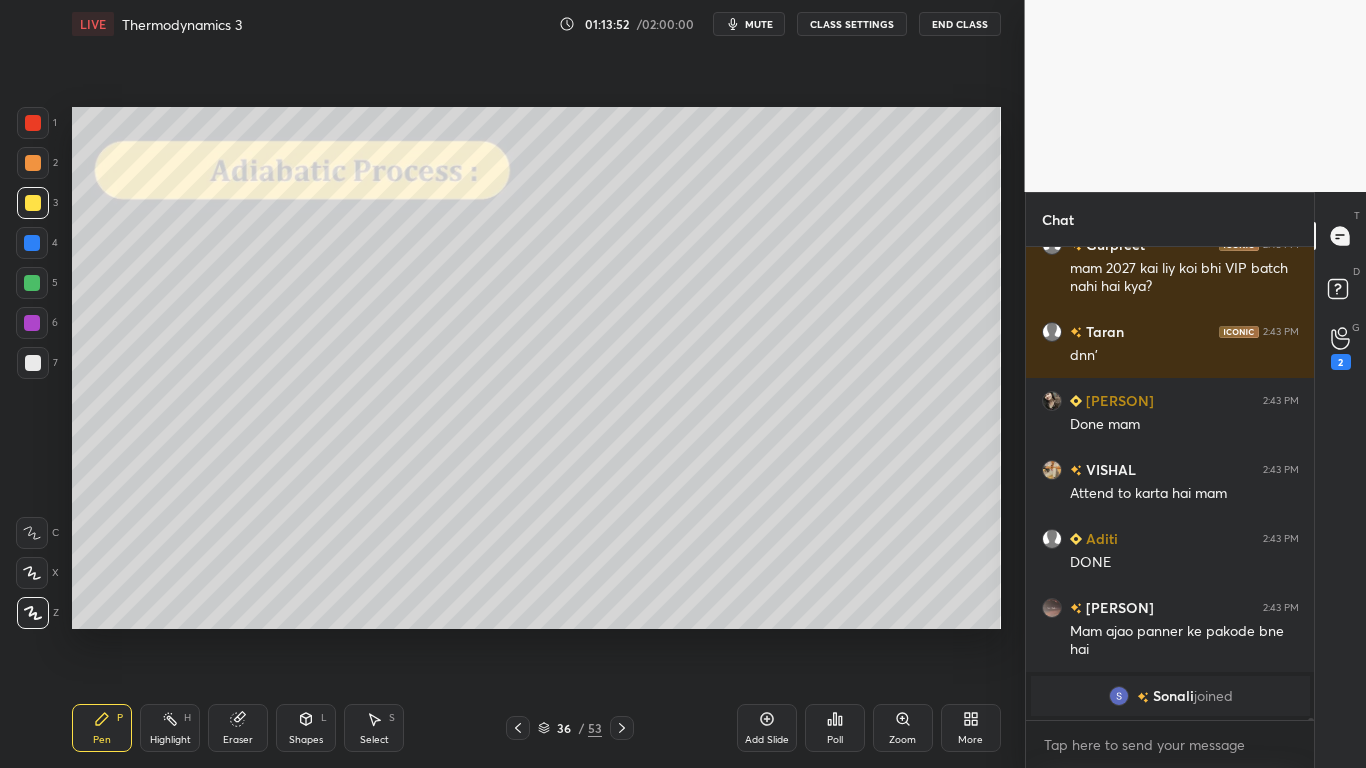 click on "CLASS SETTINGS" at bounding box center [852, 24] 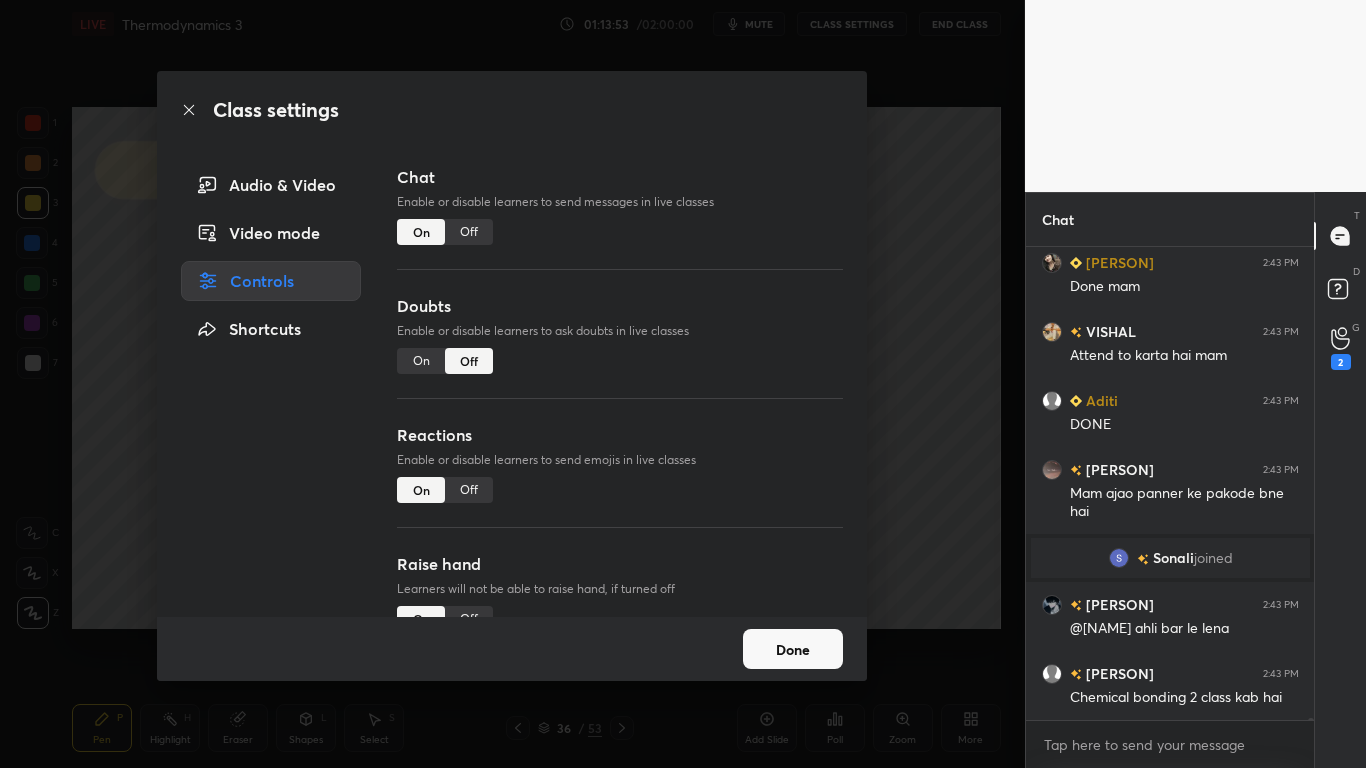 click on "Off" at bounding box center [469, 232] 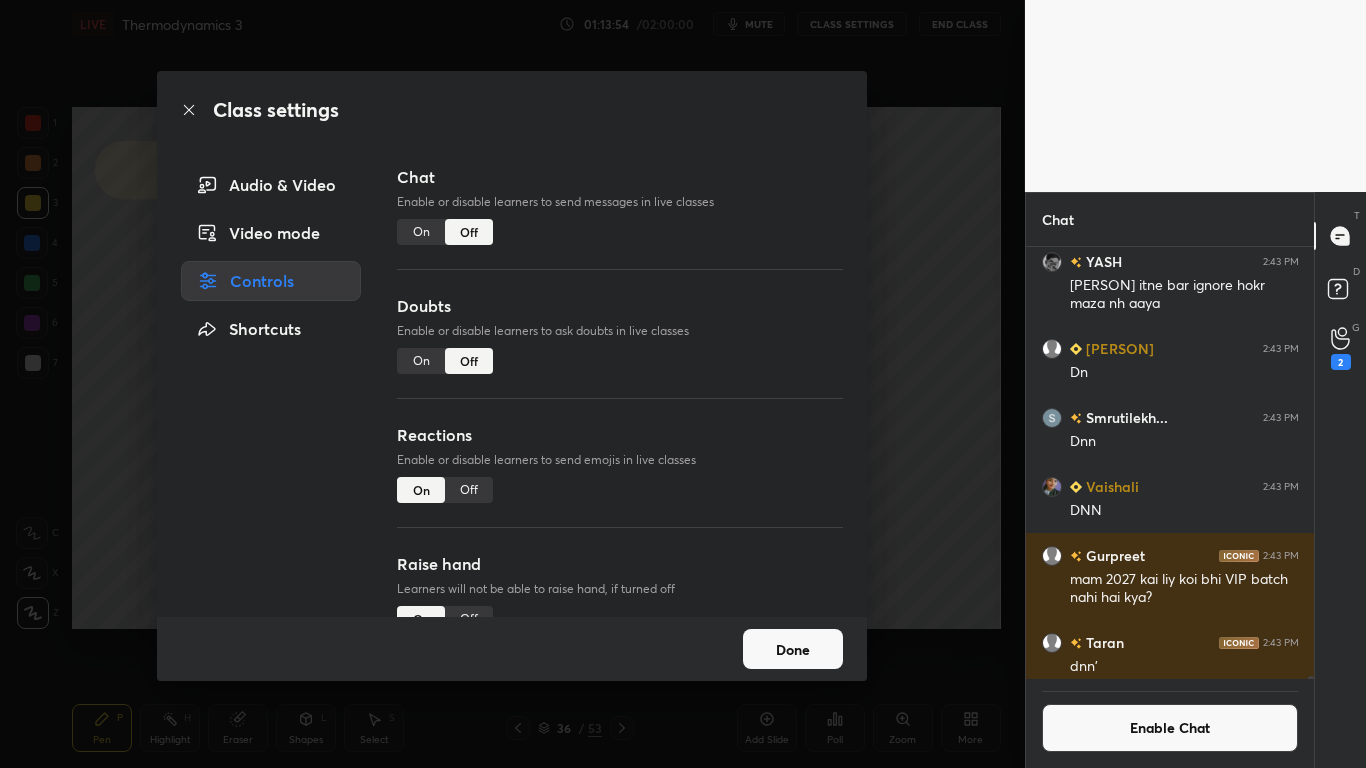 click on "Done" at bounding box center [793, 649] 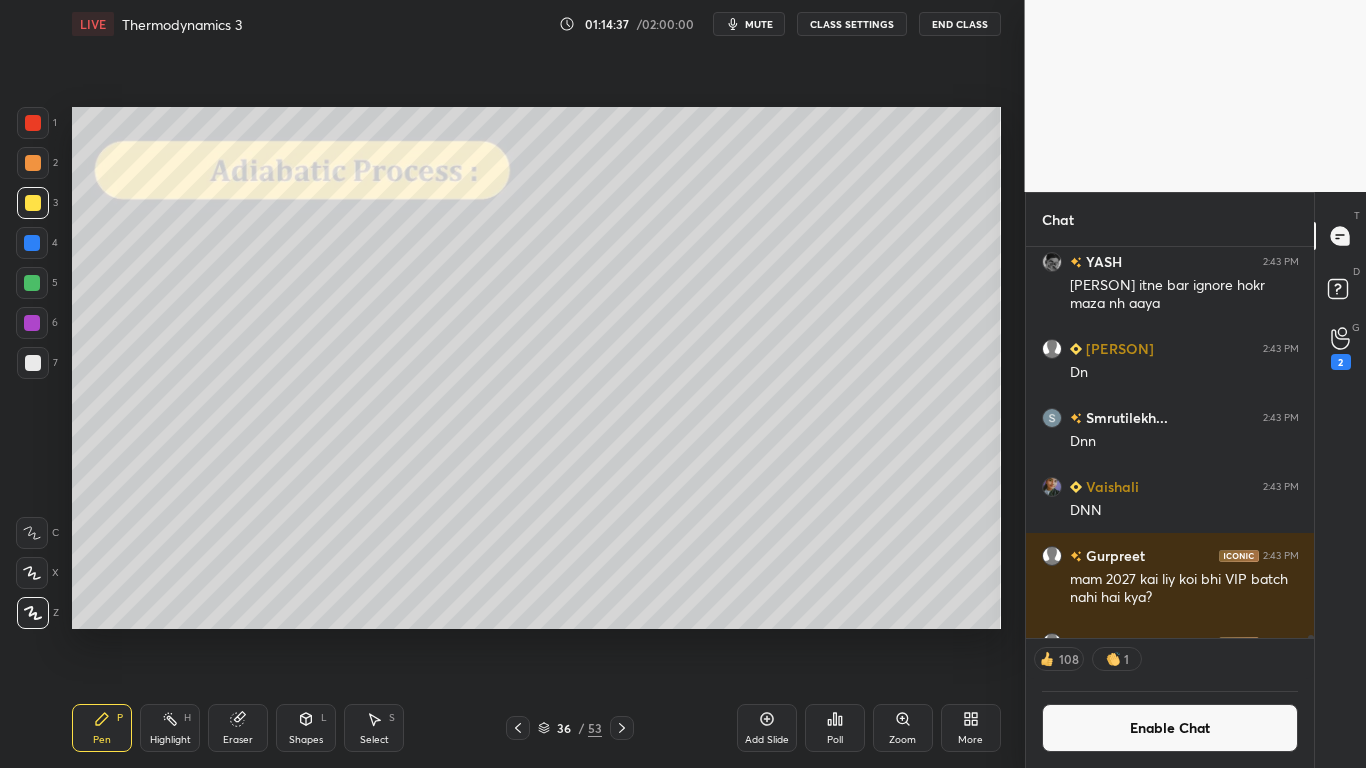 click on "Enable Chat" at bounding box center (1170, 728) 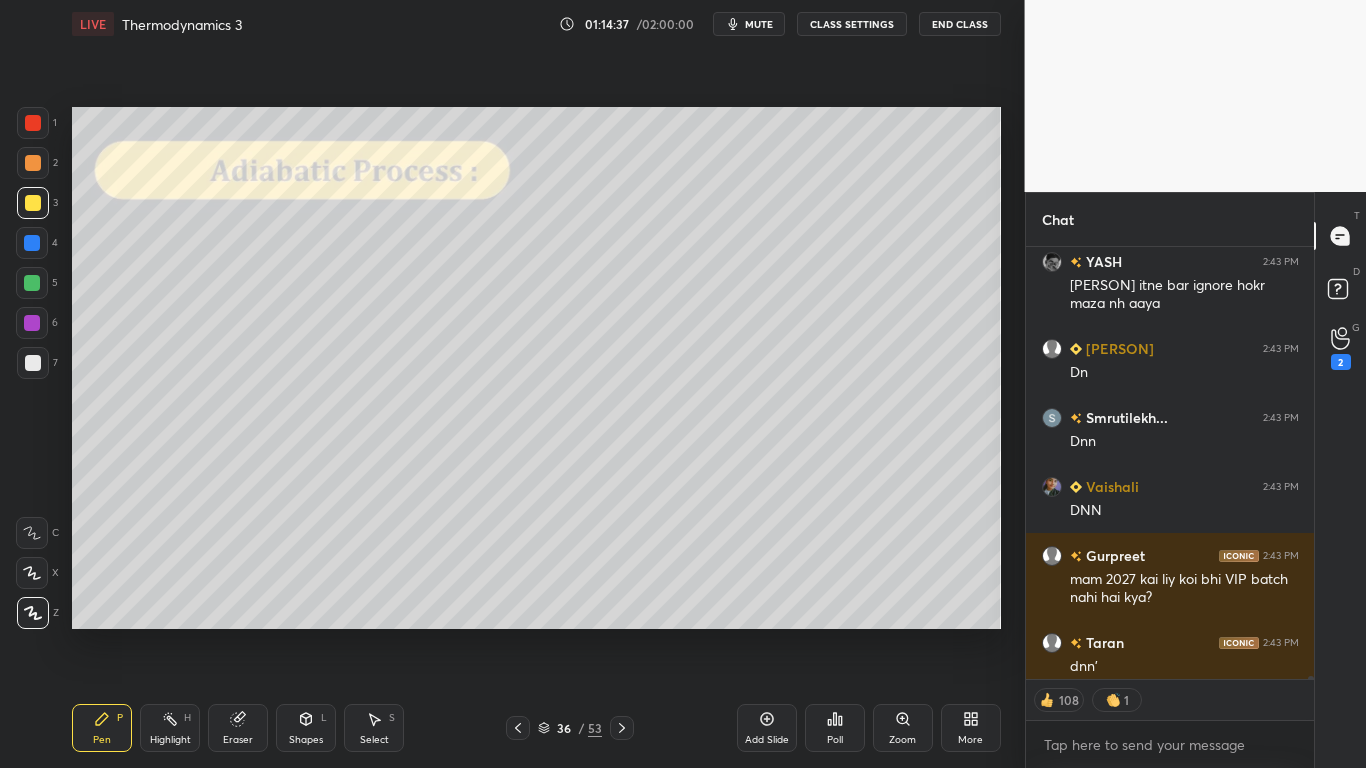 scroll, scrollTop: 7, scrollLeft: 7, axis: both 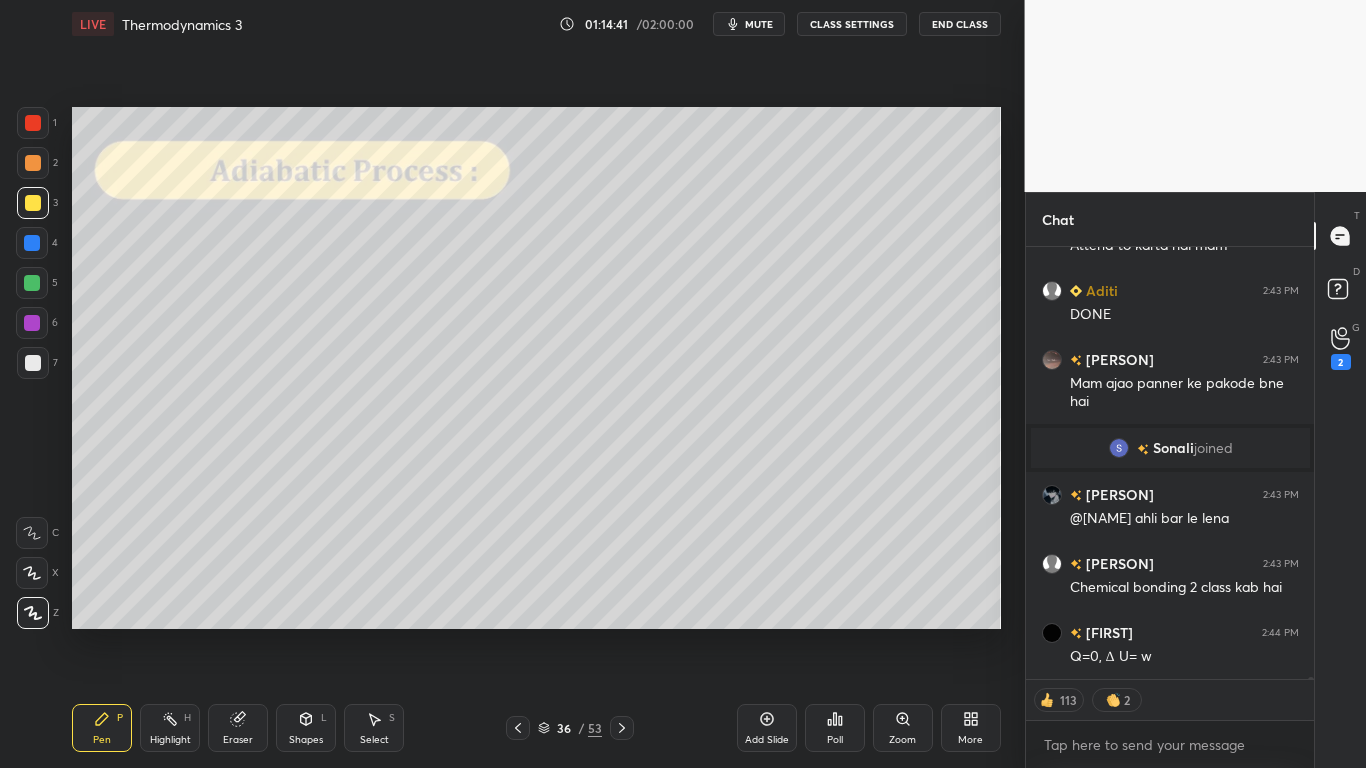 click at bounding box center [33, 203] 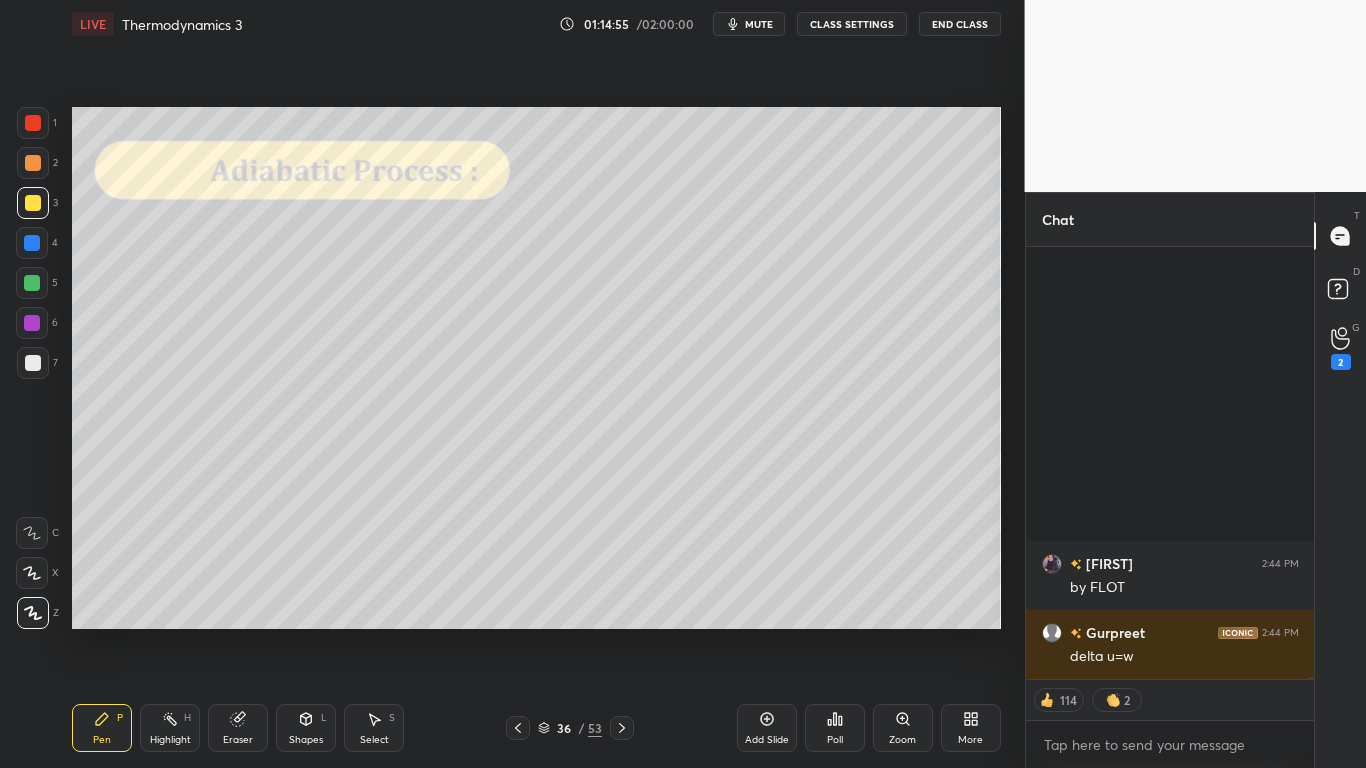 scroll, scrollTop: 104390, scrollLeft: 0, axis: vertical 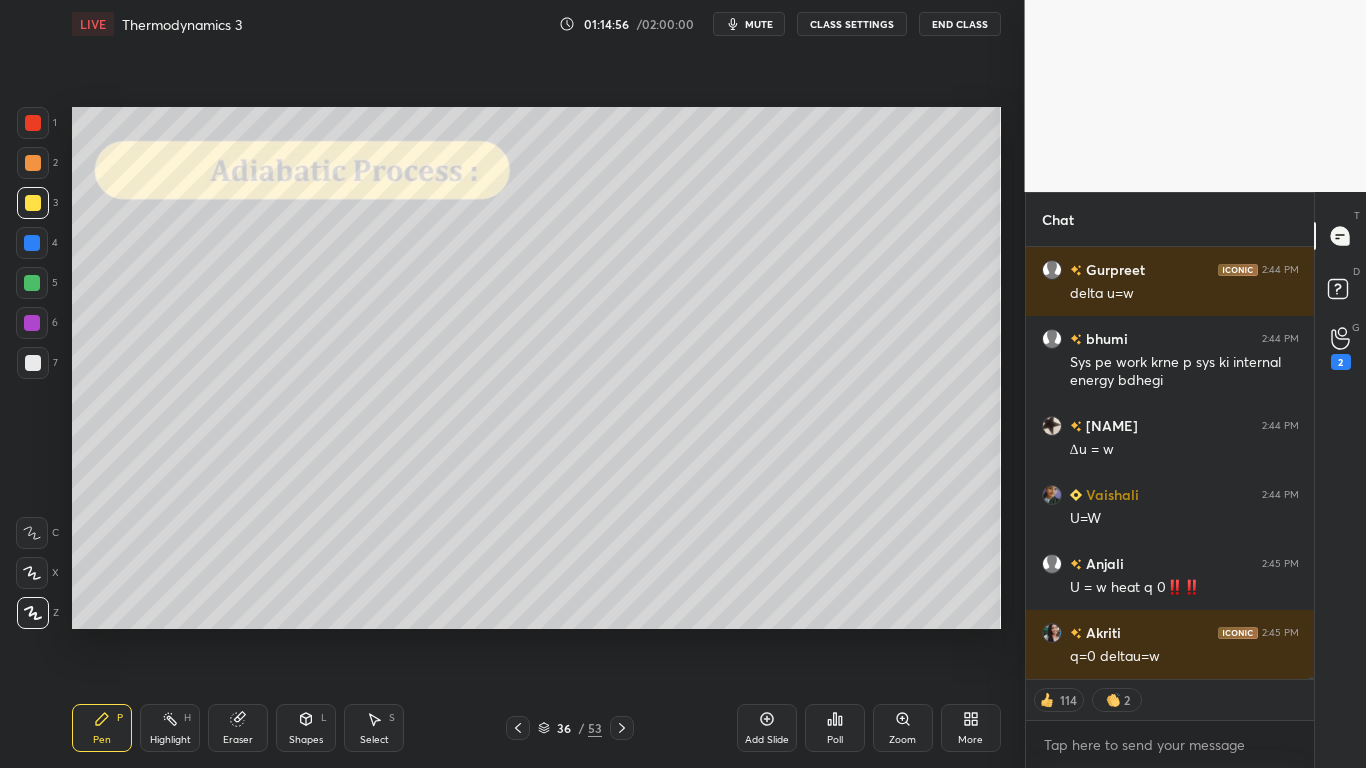 click on "CLASS SETTINGS" at bounding box center (852, 24) 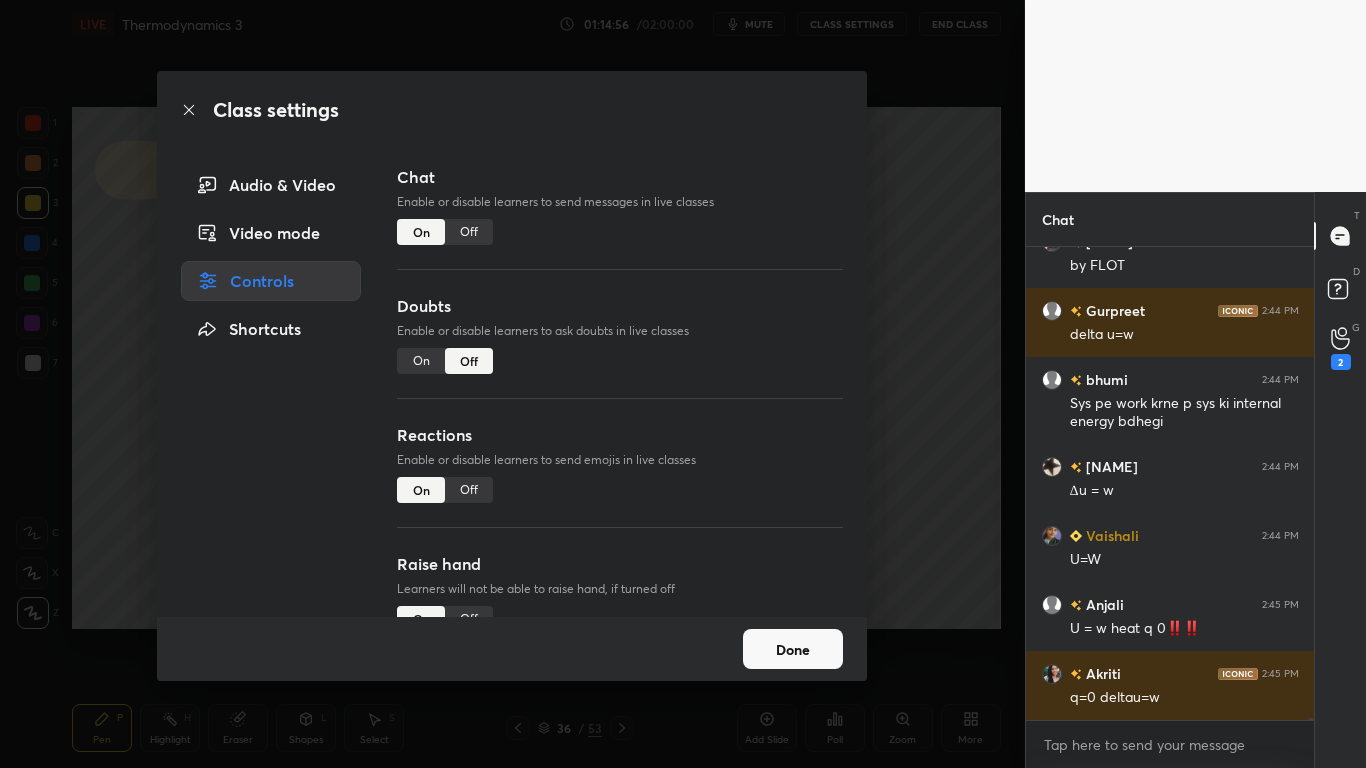 scroll, scrollTop: 467, scrollLeft: 282, axis: both 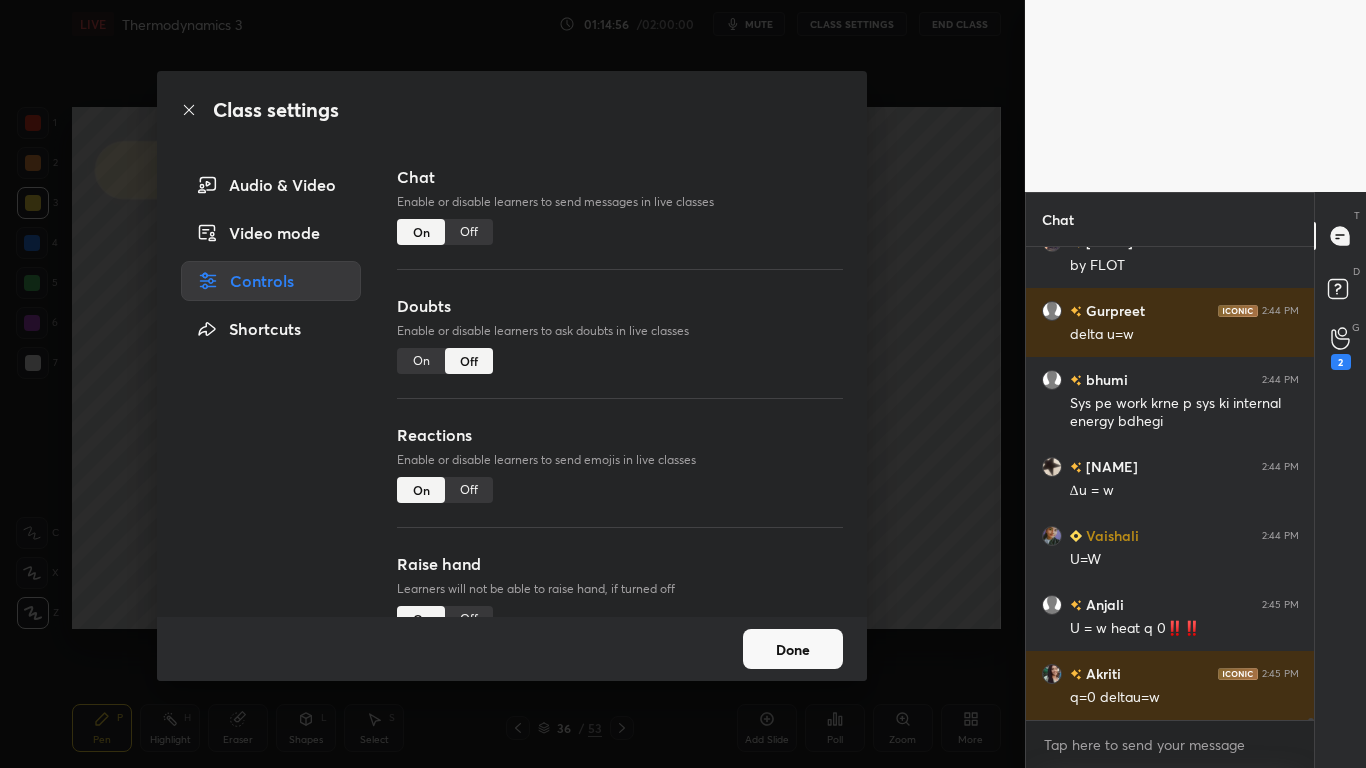 click on "Off" at bounding box center (469, 232) 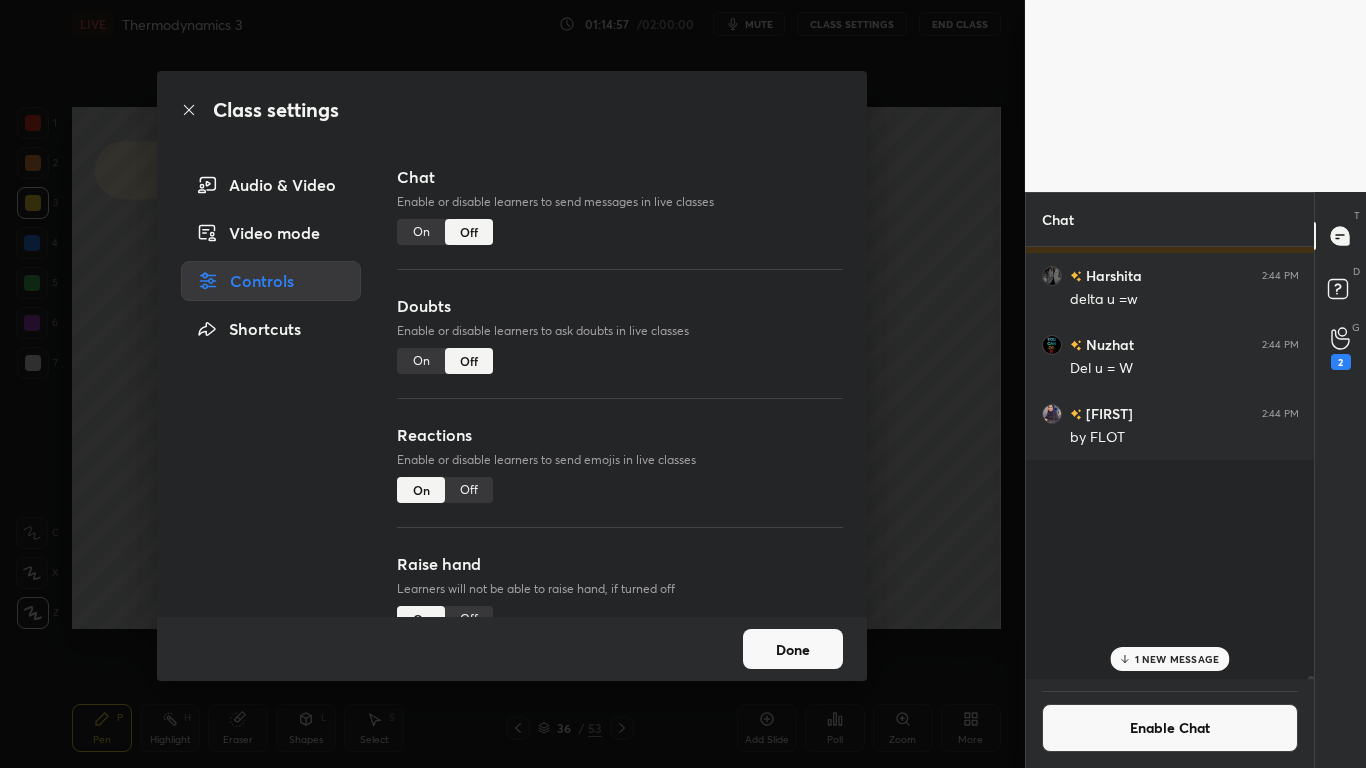 scroll, scrollTop: 103277, scrollLeft: 0, axis: vertical 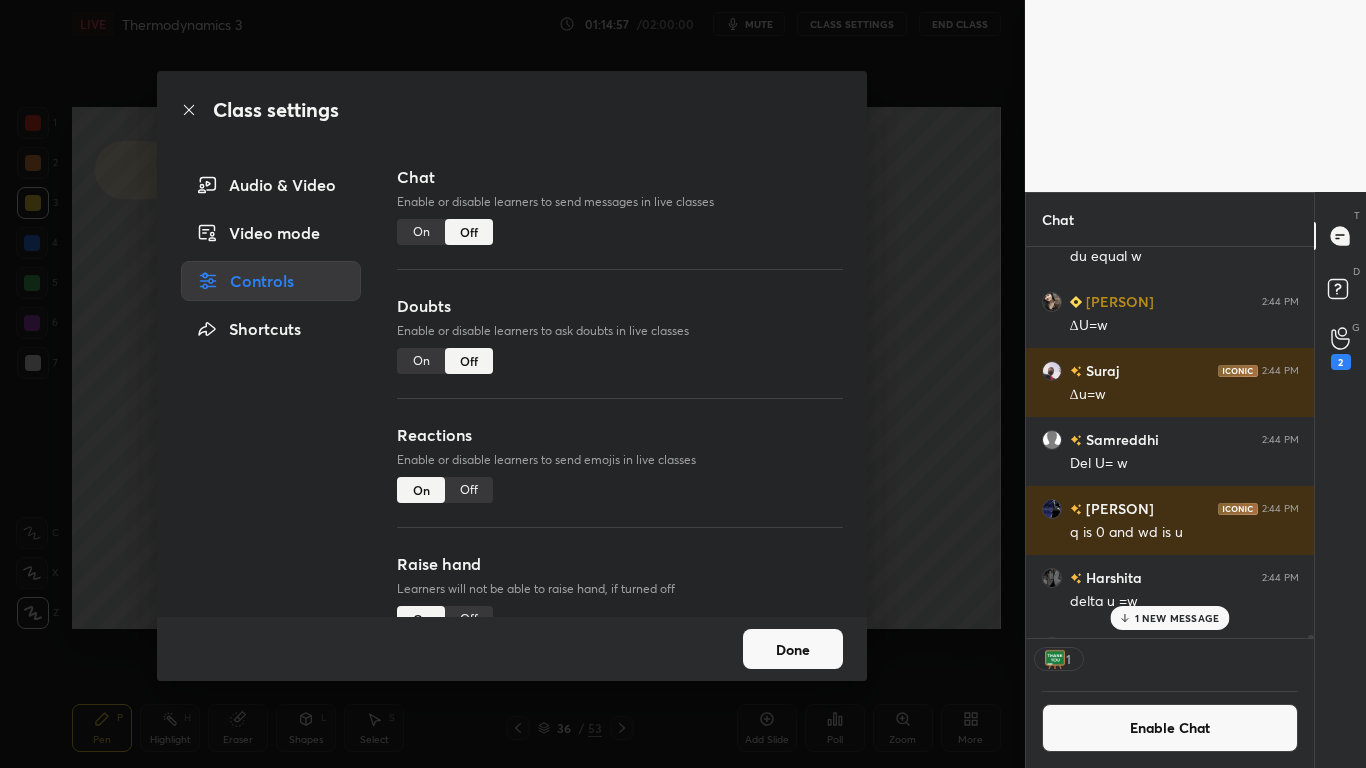 click on "Done" at bounding box center [793, 649] 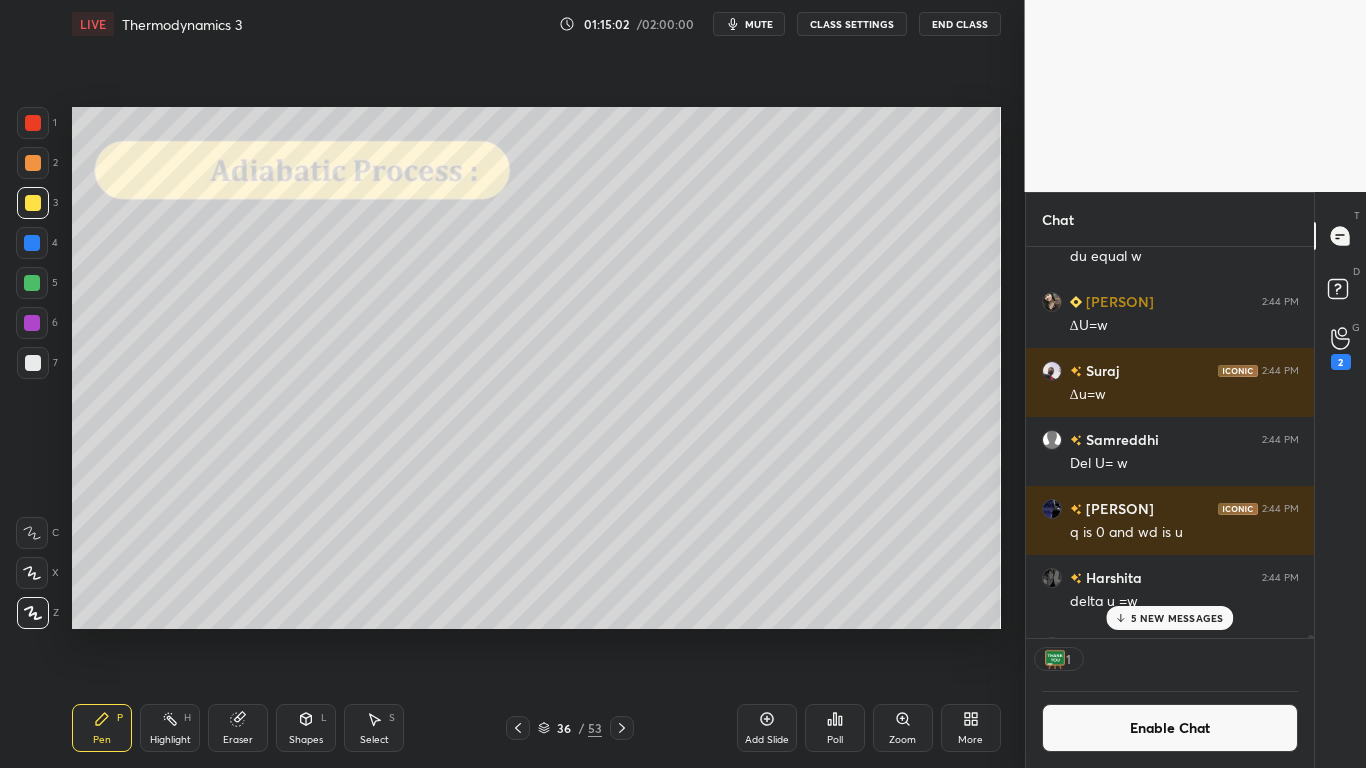 click at bounding box center (33, 363) 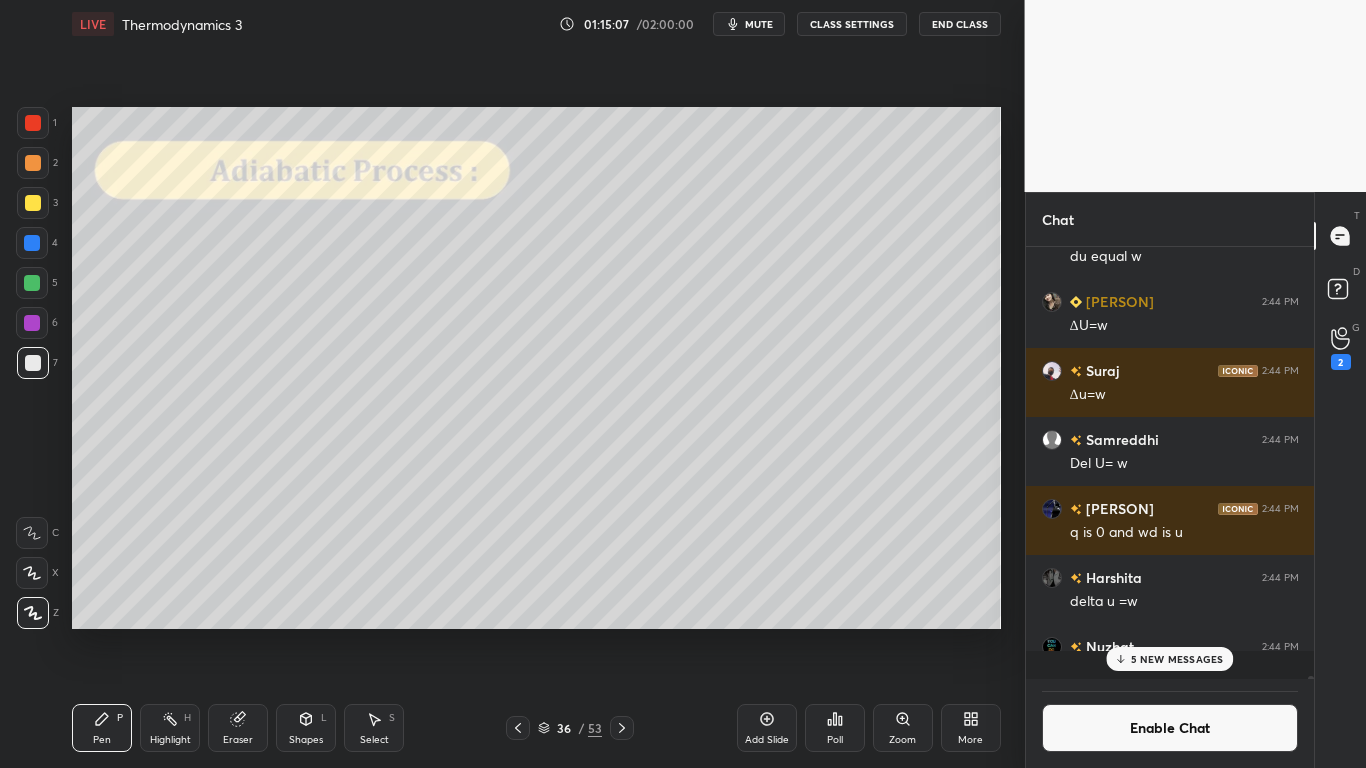 scroll, scrollTop: 7, scrollLeft: 7, axis: both 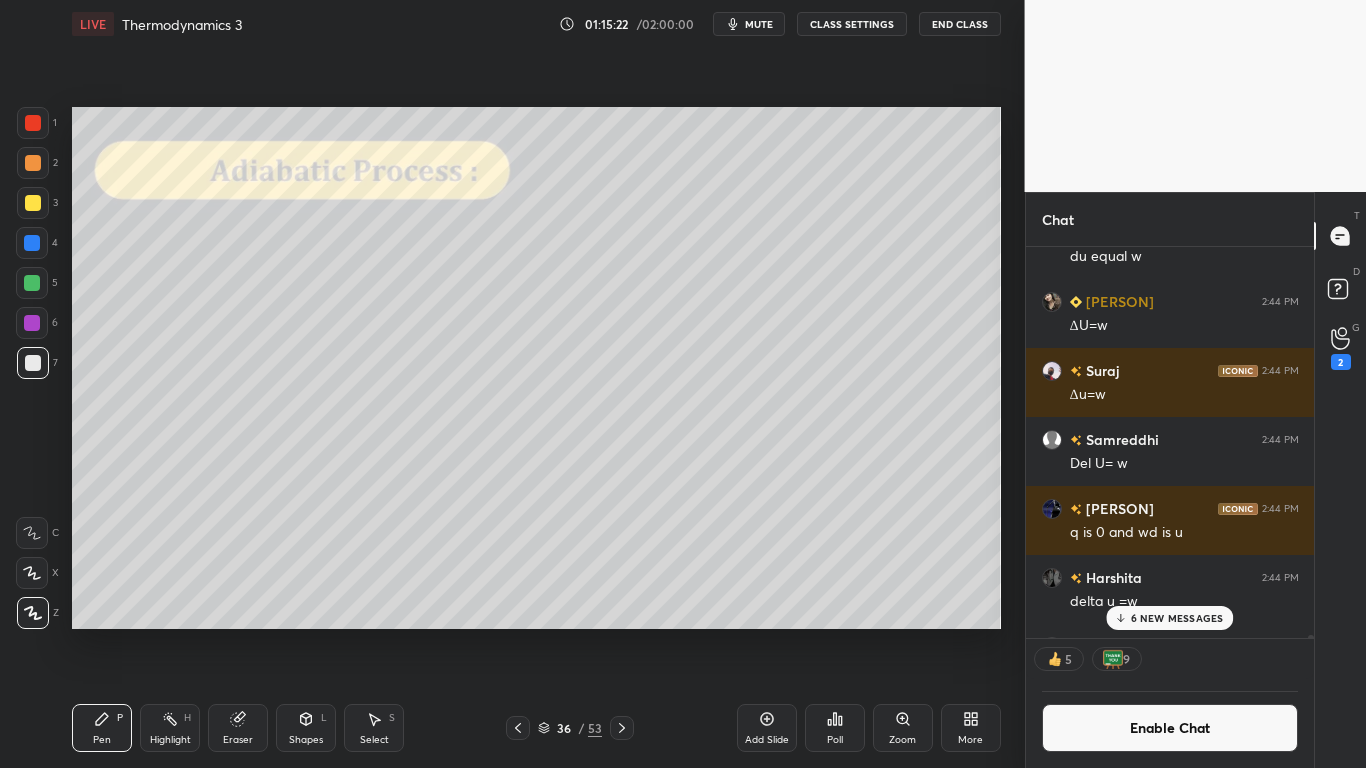 click on "6 NEW MESSAGES" at bounding box center [1177, 618] 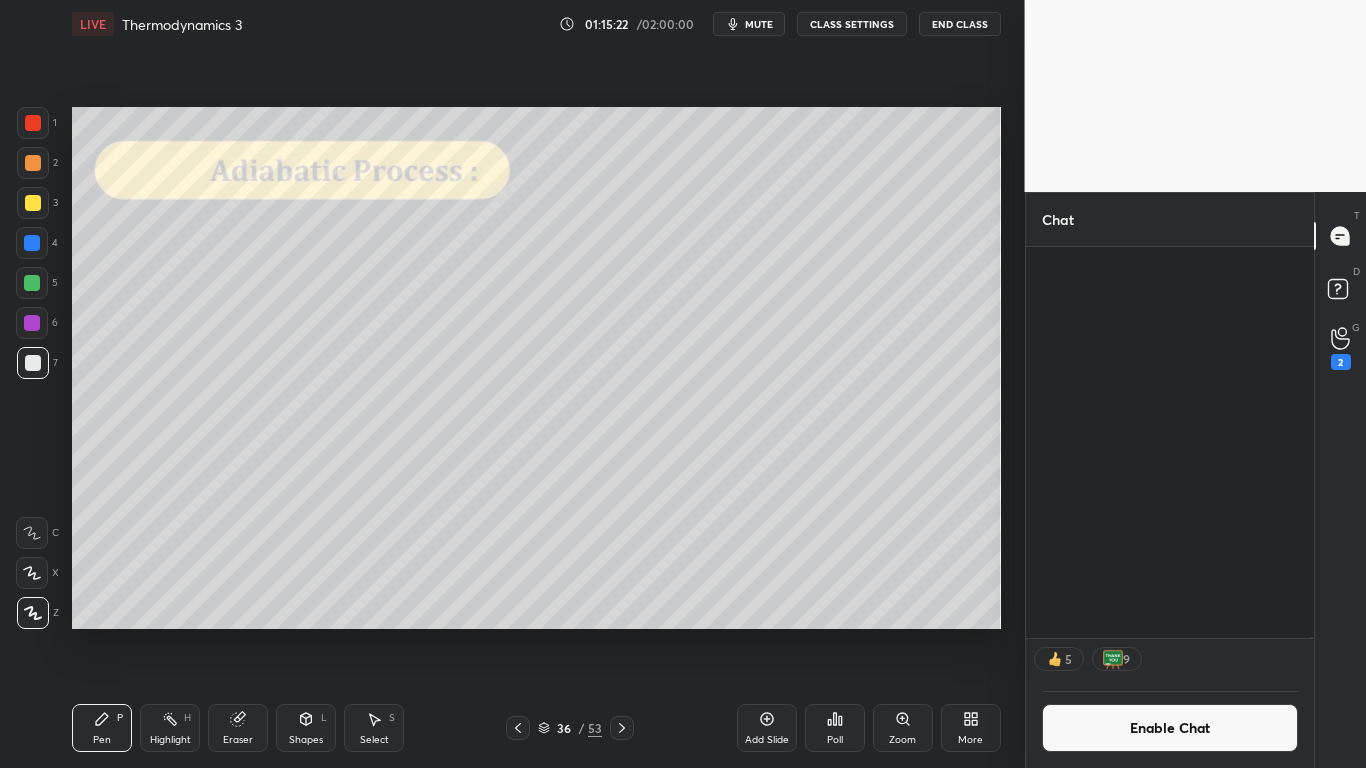 scroll, scrollTop: 104109, scrollLeft: 0, axis: vertical 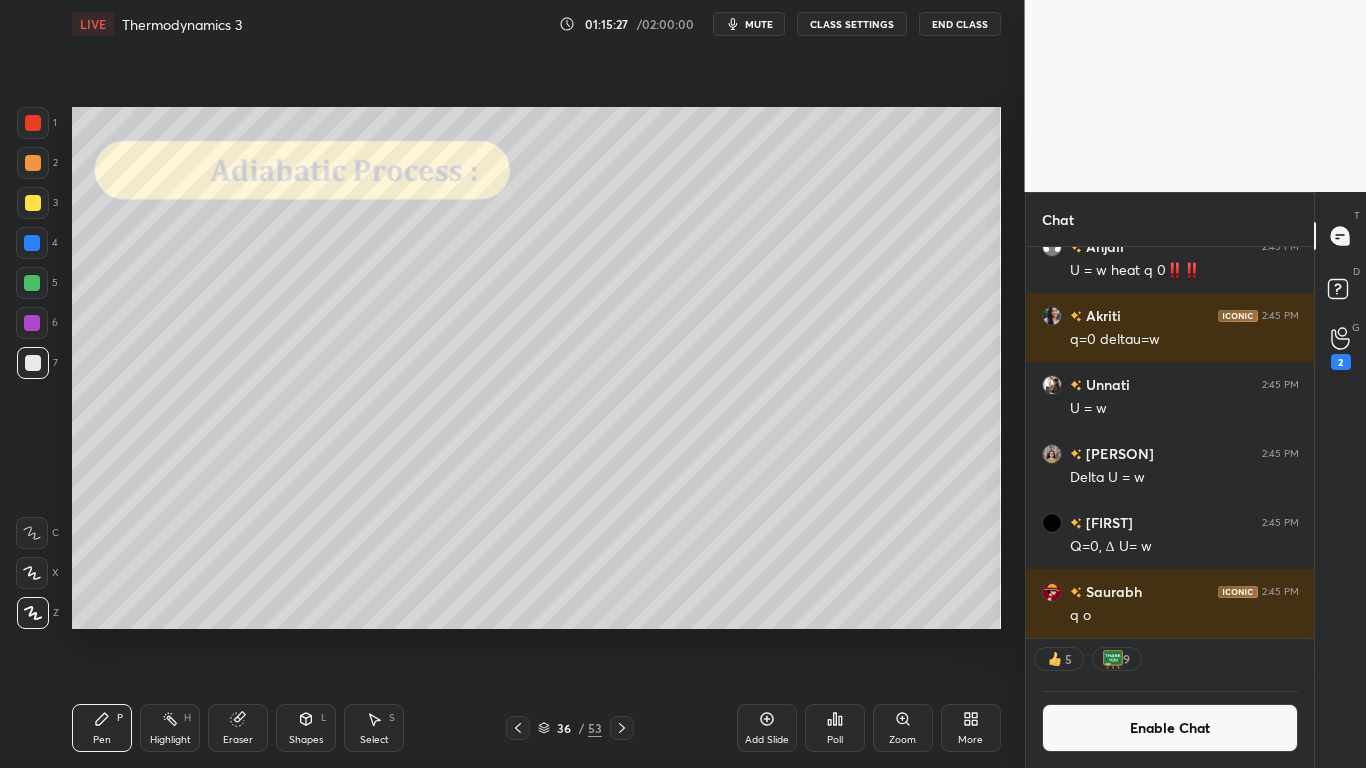 click on "Add Slide" at bounding box center (767, 728) 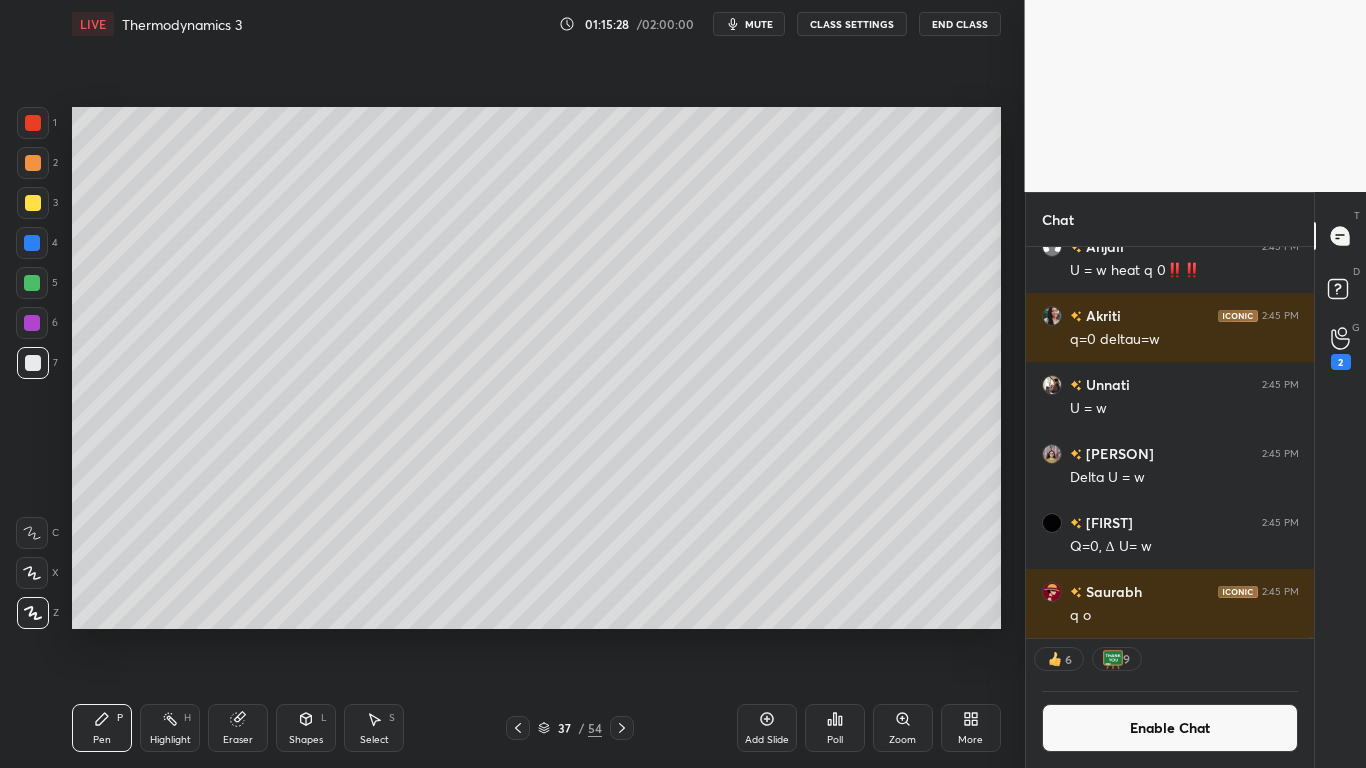 click at bounding box center [33, 203] 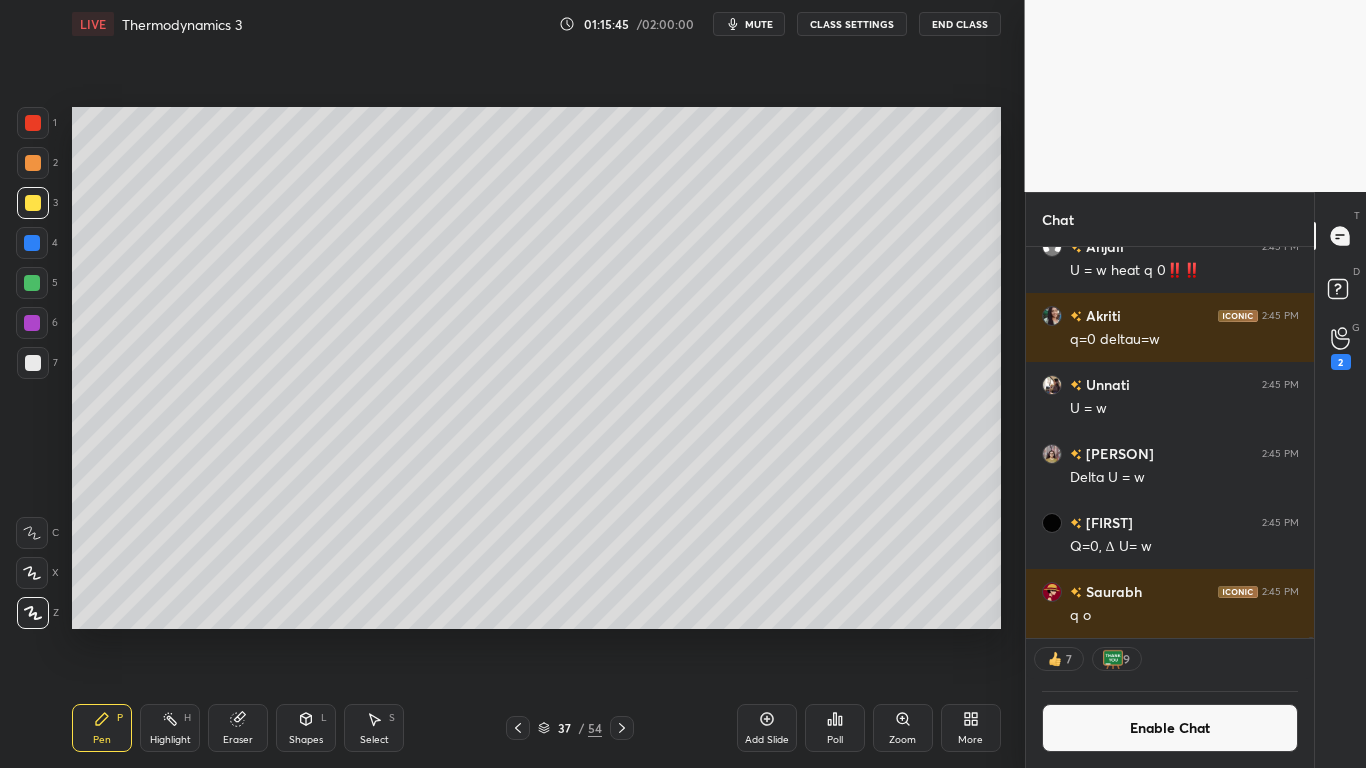 scroll, scrollTop: 7, scrollLeft: 7, axis: both 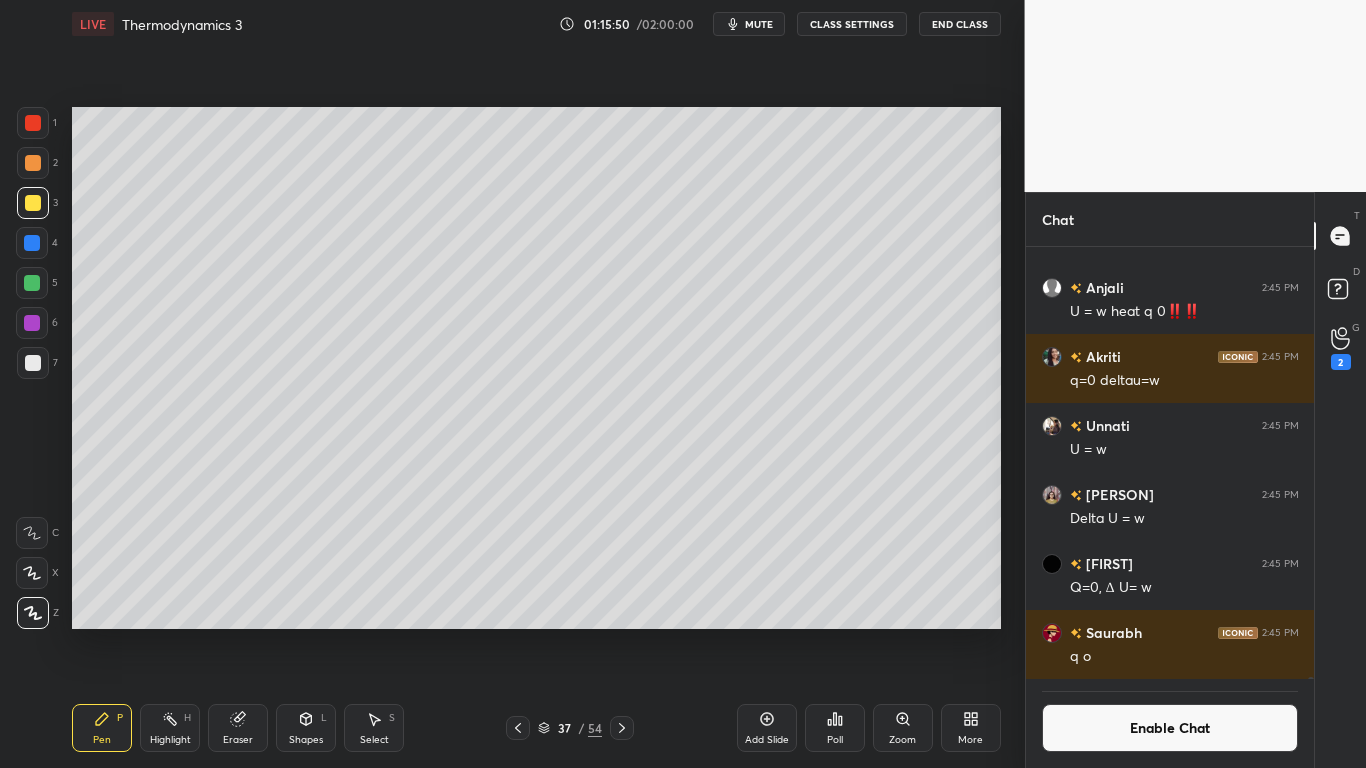 click on "Enable Chat" at bounding box center (1170, 728) 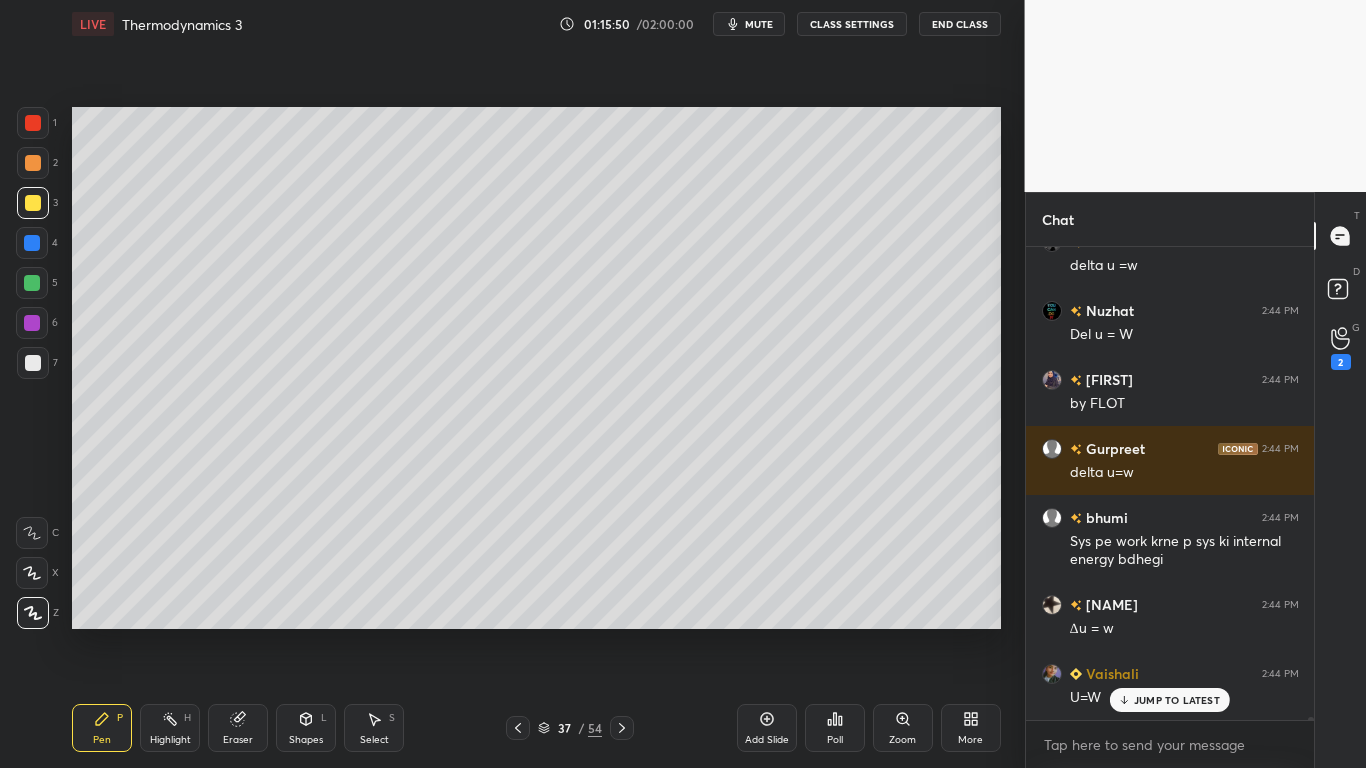 click on "JUMP TO LATEST" at bounding box center [1177, 700] 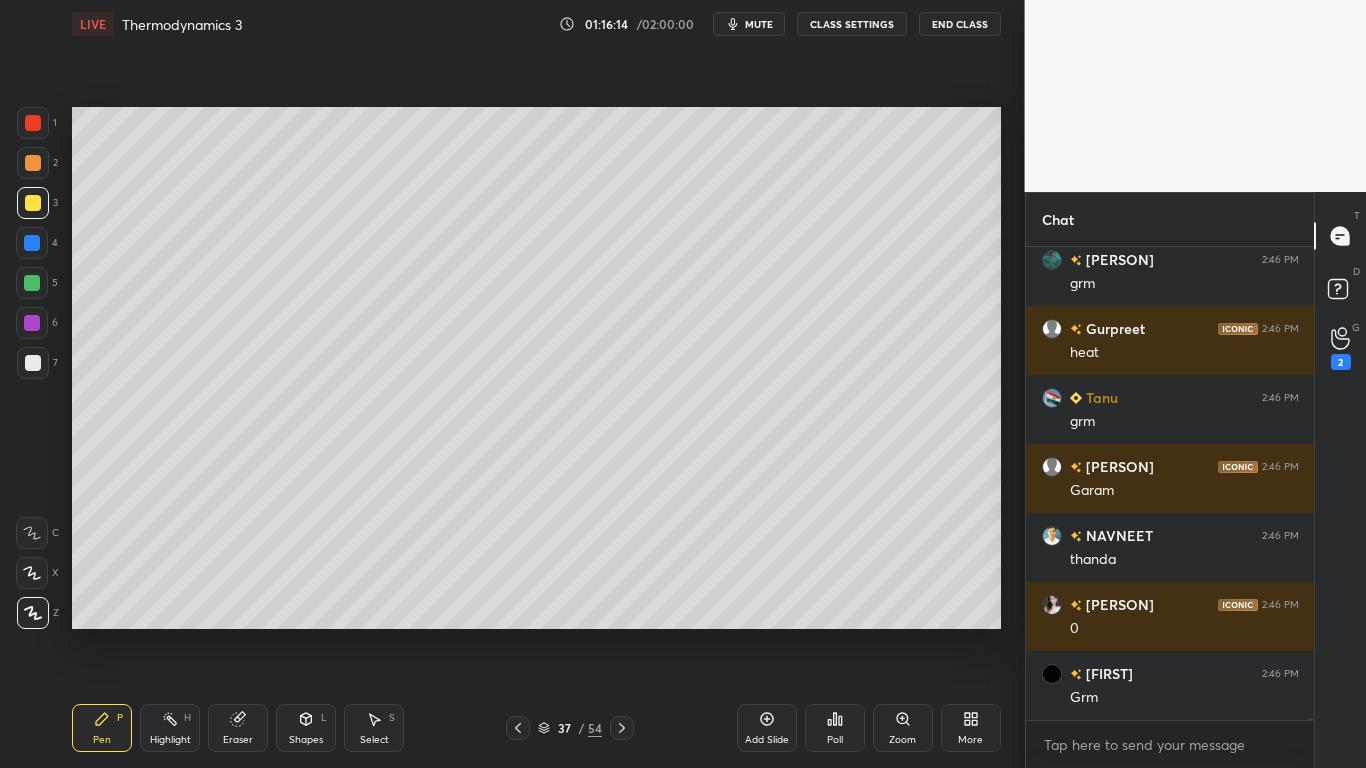 scroll, scrollTop: 107511, scrollLeft: 0, axis: vertical 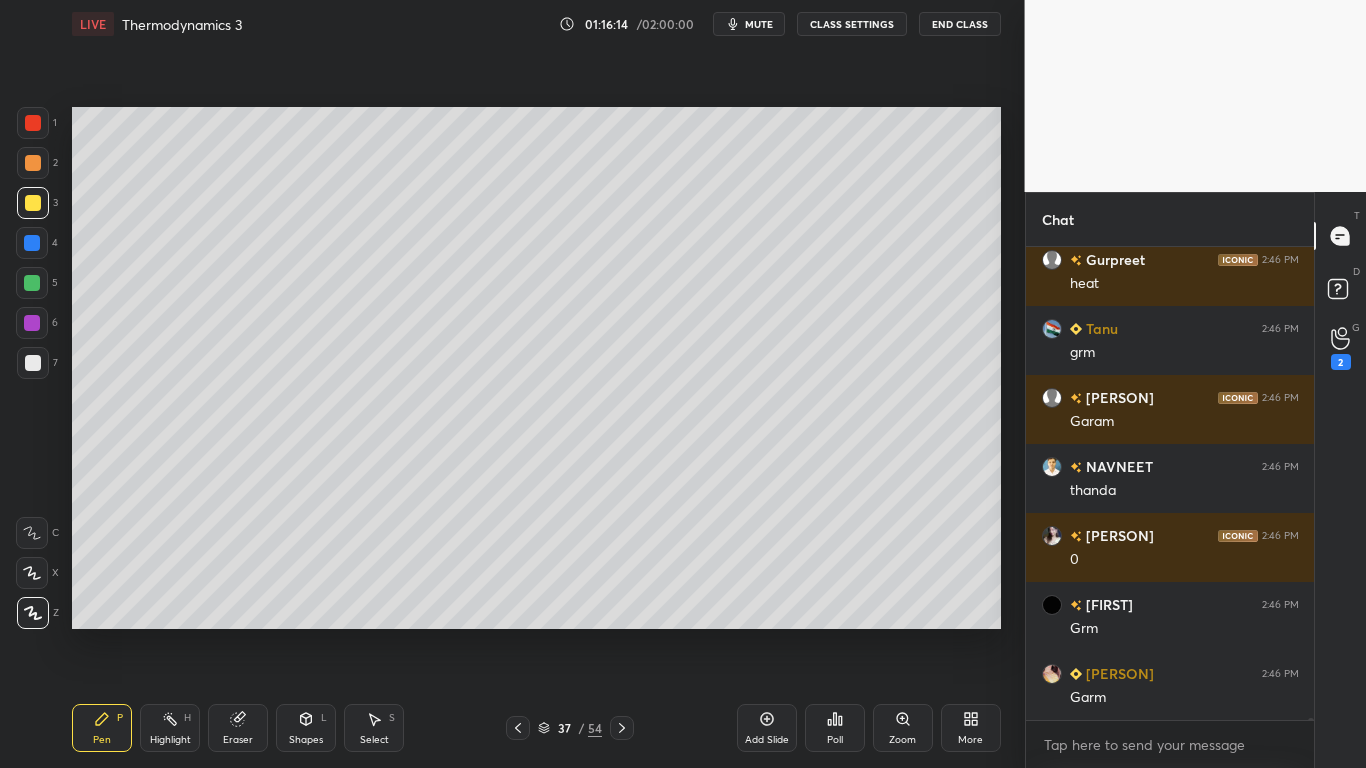 click on "CLASS SETTINGS" at bounding box center (852, 24) 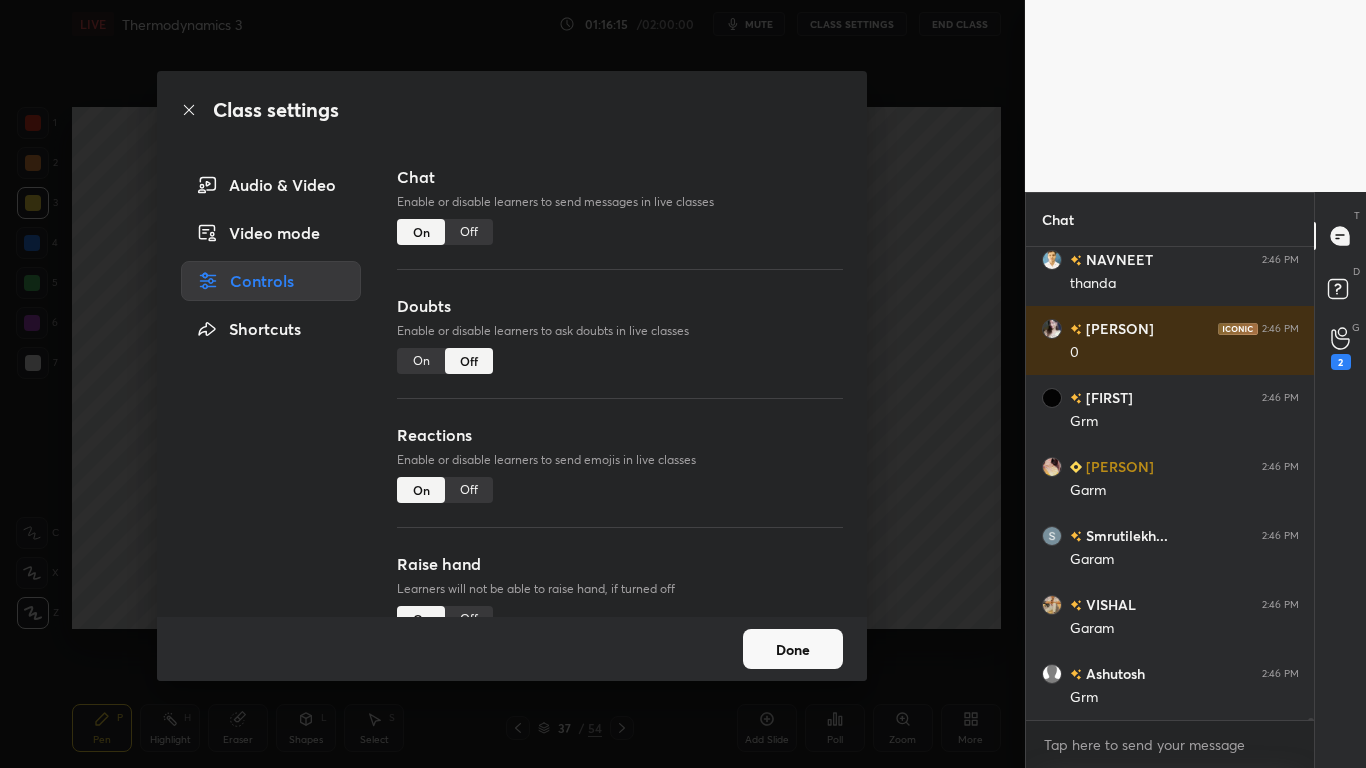 click on "Off" at bounding box center (469, 232) 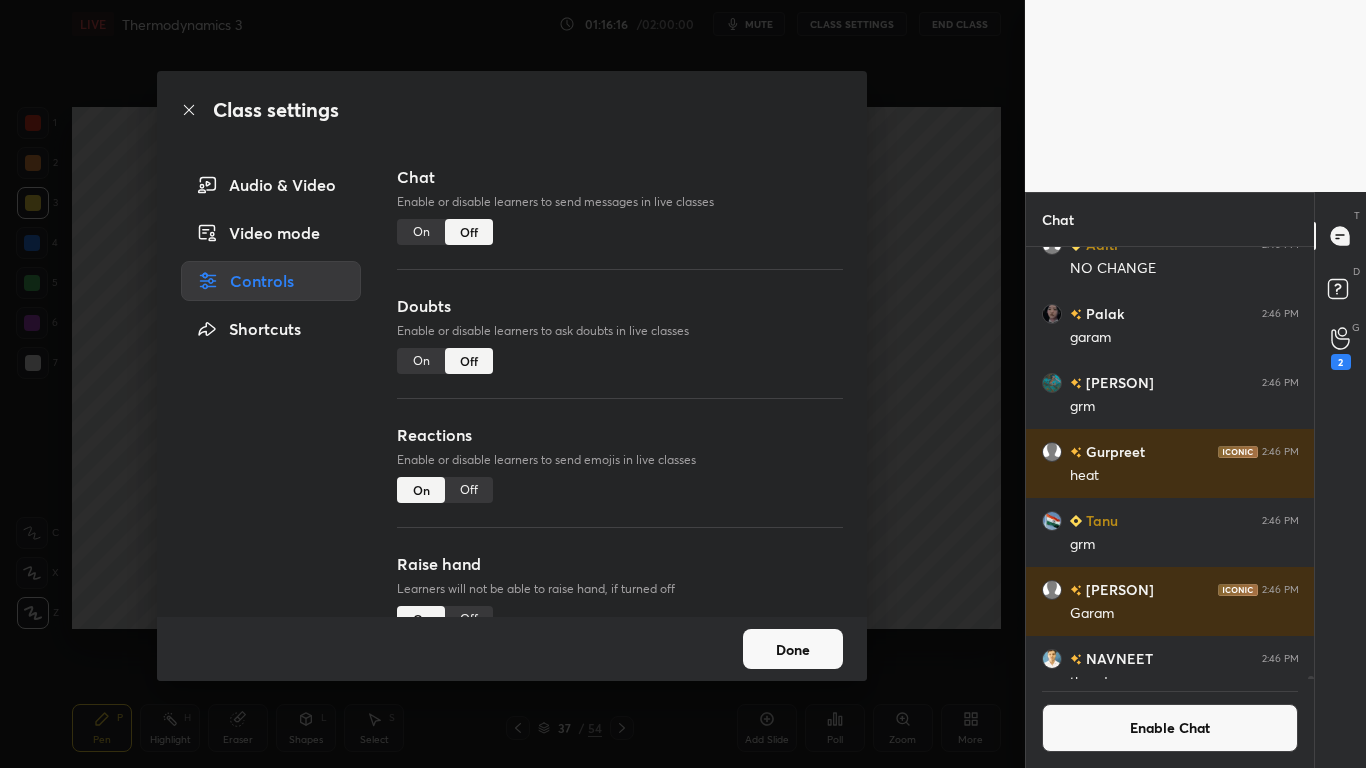 click on "Done" at bounding box center (793, 649) 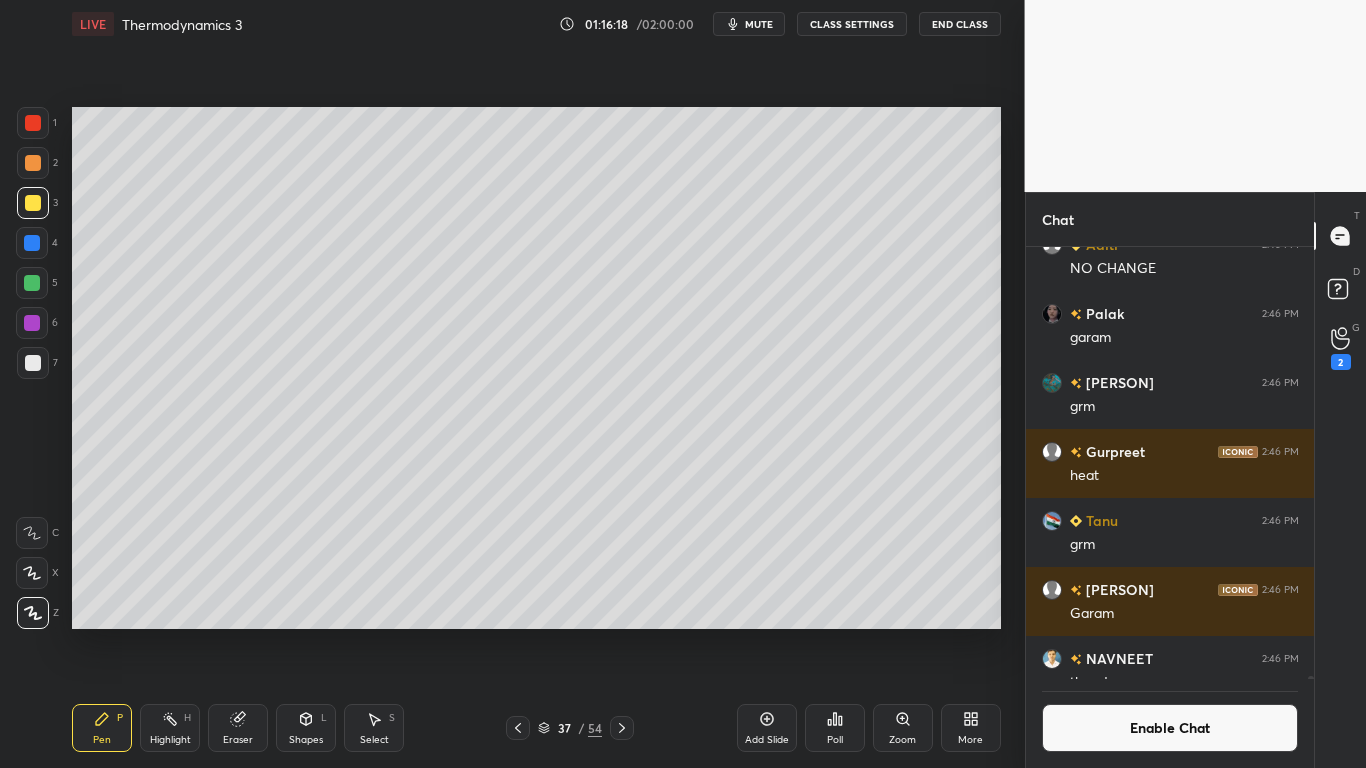 click at bounding box center [33, 363] 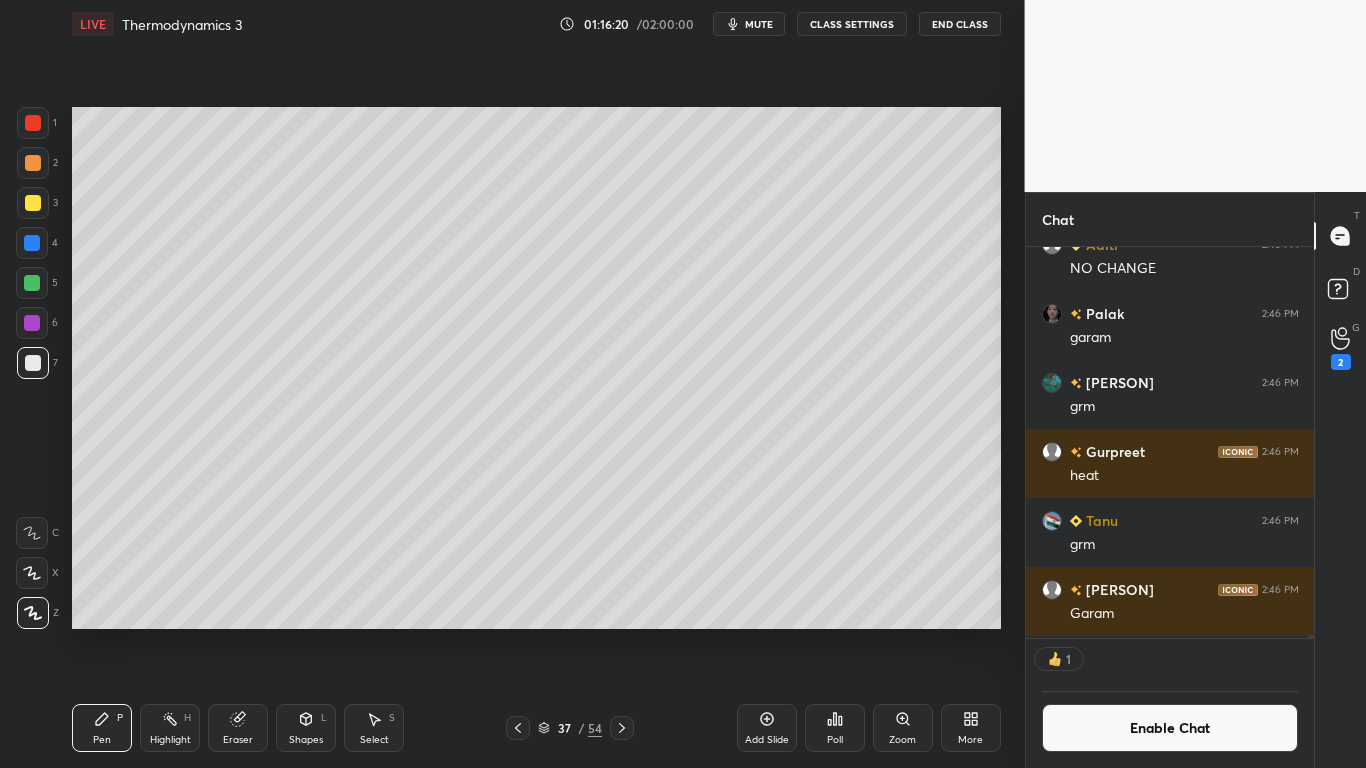 scroll, scrollTop: 385, scrollLeft: 282, axis: both 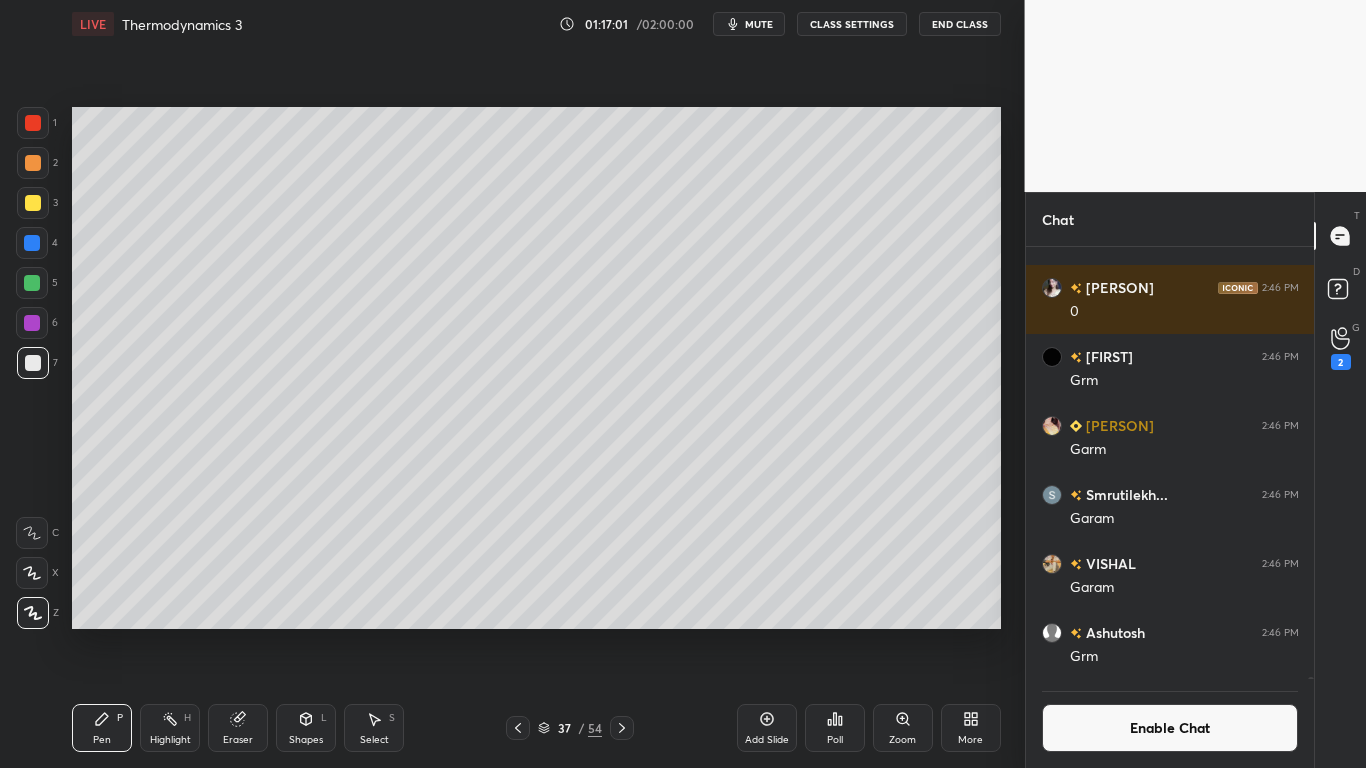 click at bounding box center (32, 283) 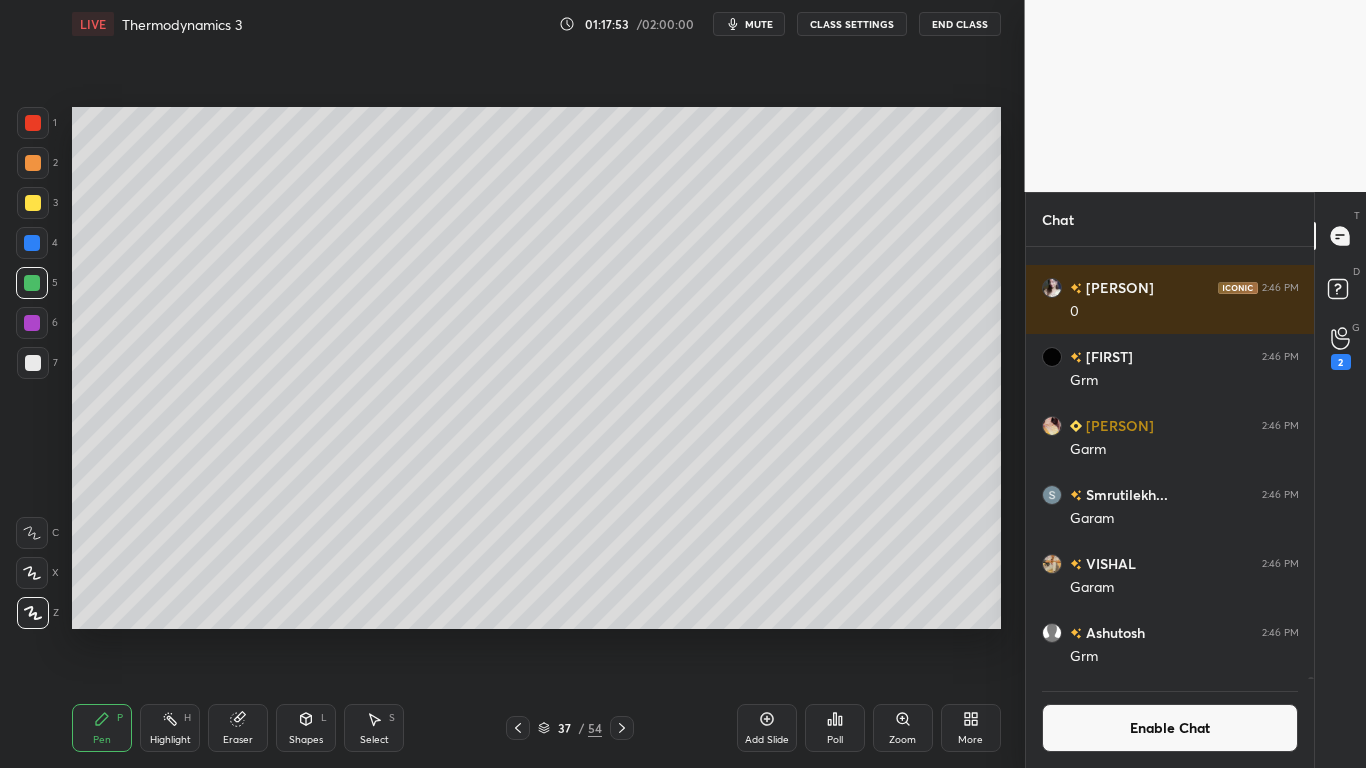click on "Enable Chat" at bounding box center (1170, 728) 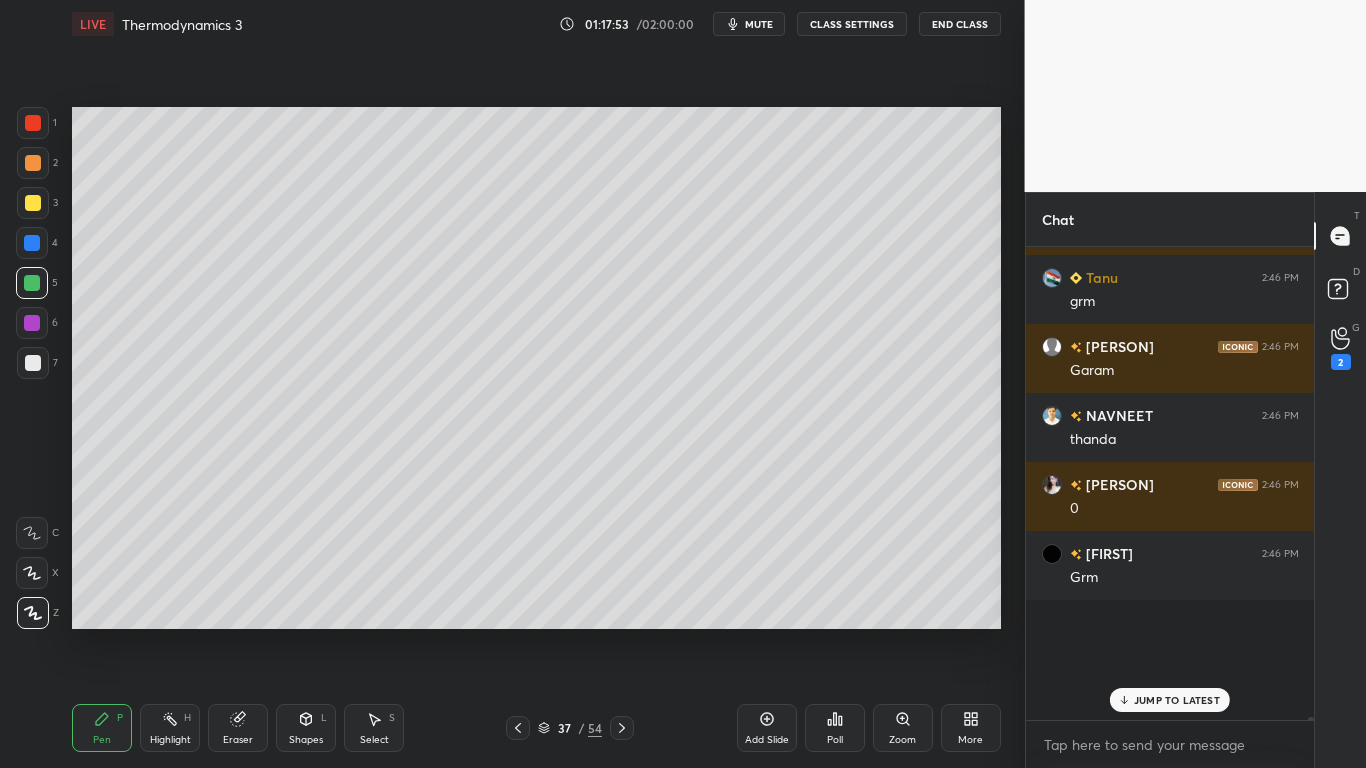 scroll, scrollTop: 7, scrollLeft: 7, axis: both 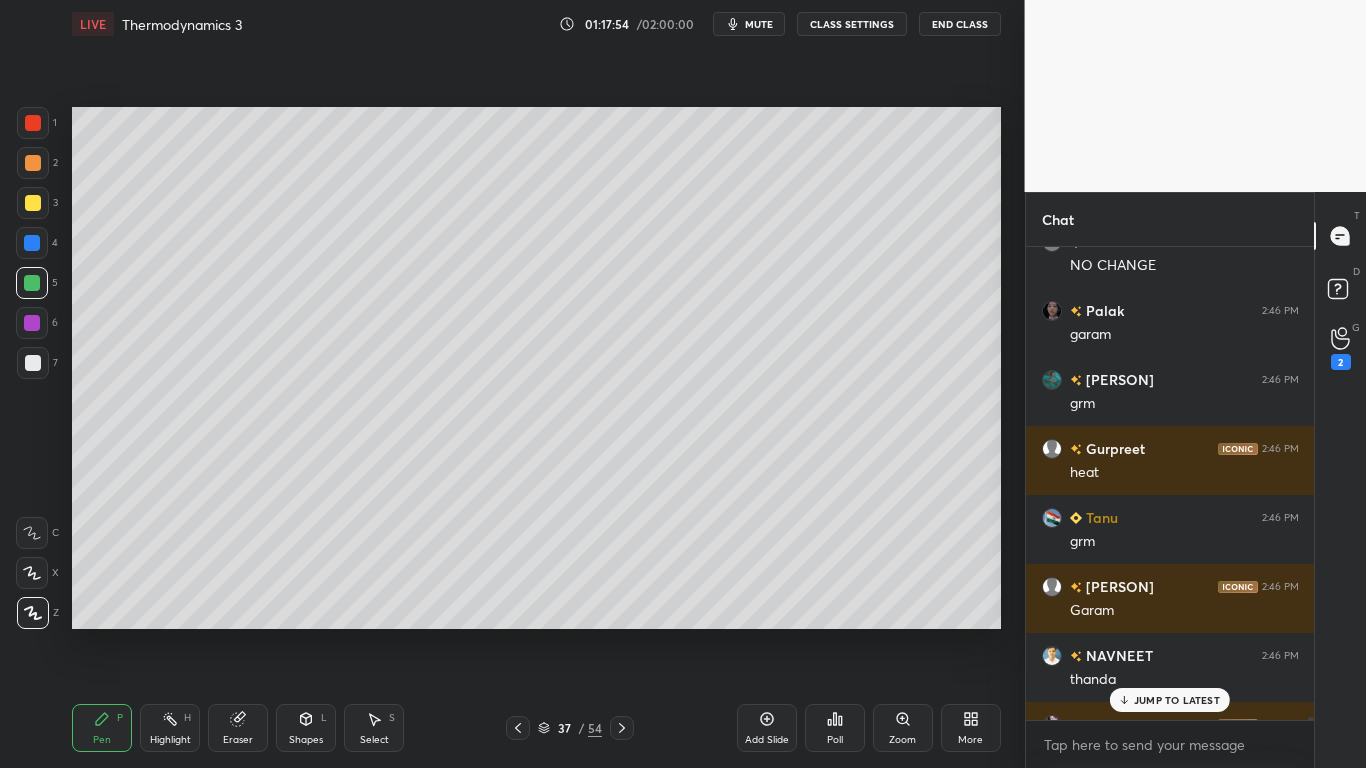 click on "JUMP TO LATEST" at bounding box center [1177, 700] 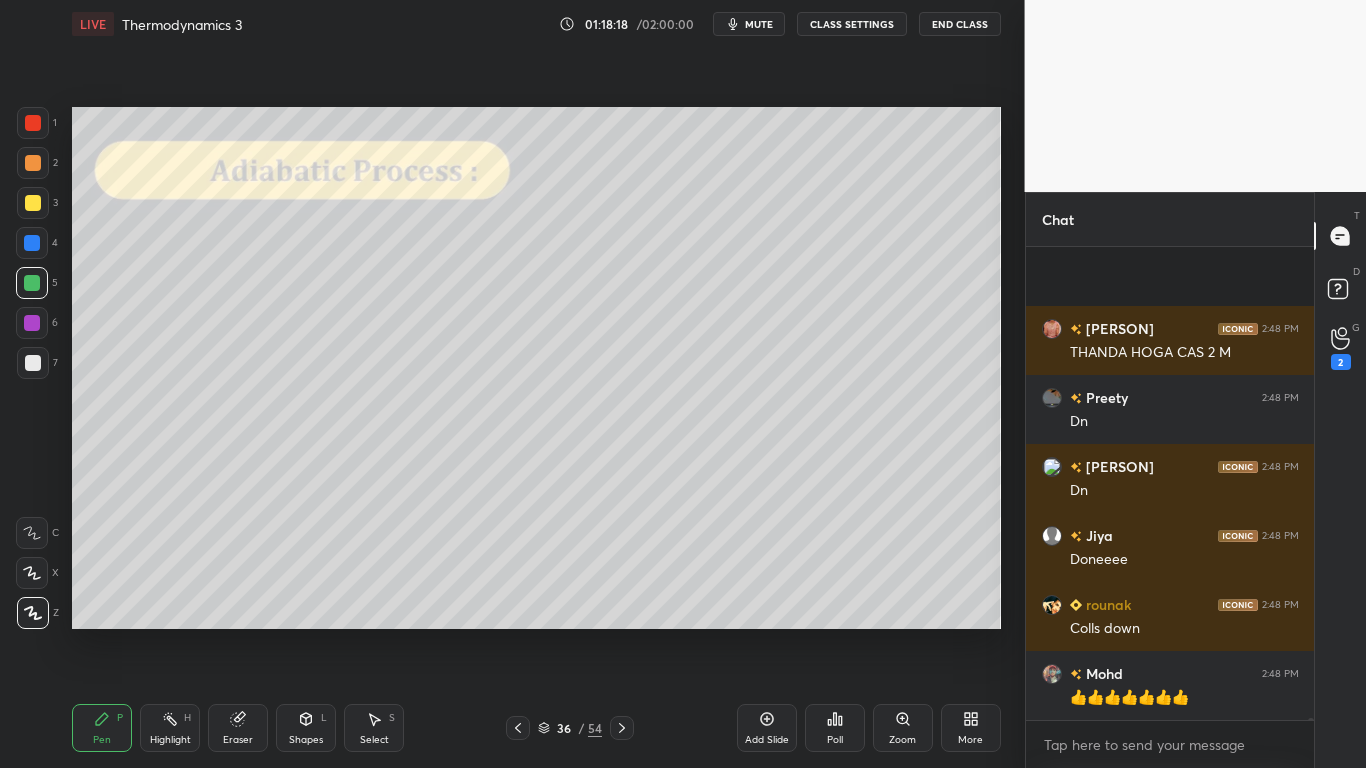 scroll, scrollTop: 107954, scrollLeft: 0, axis: vertical 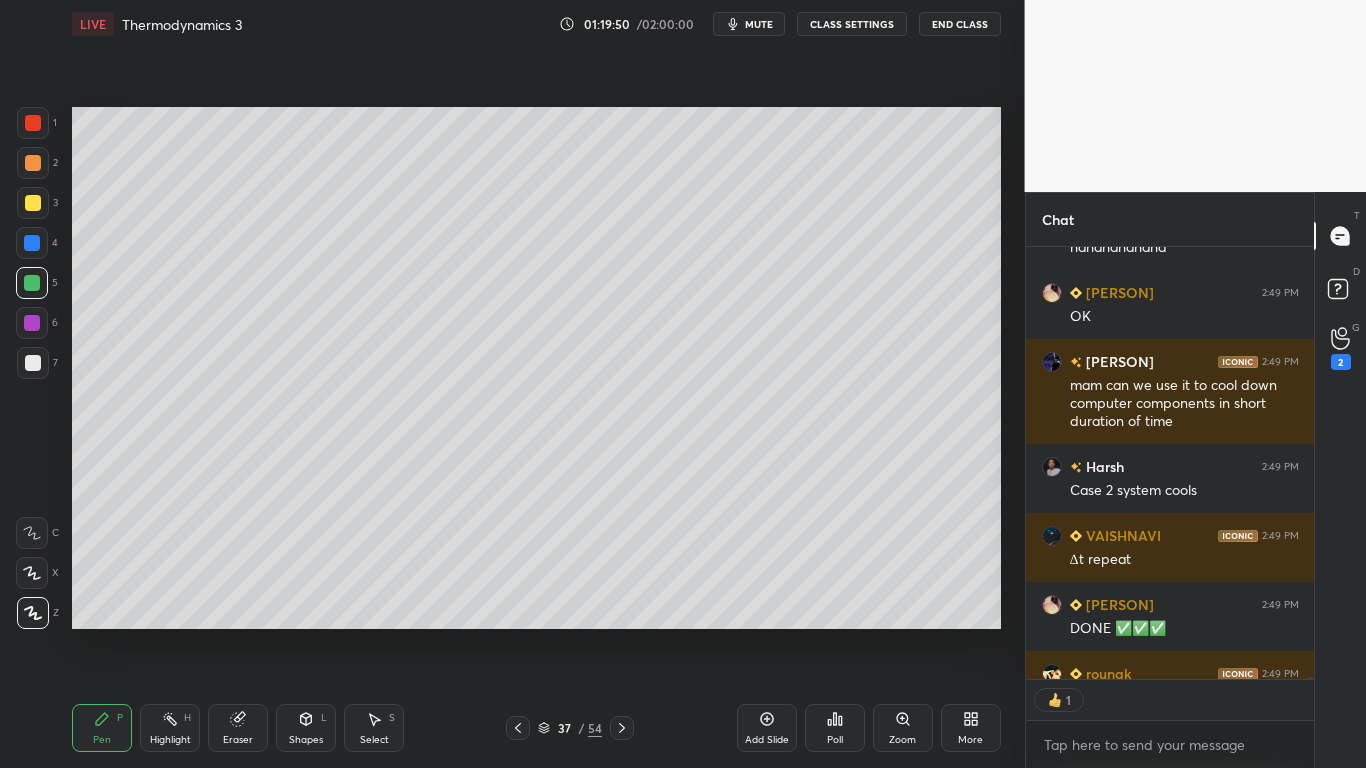 click at bounding box center [33, 203] 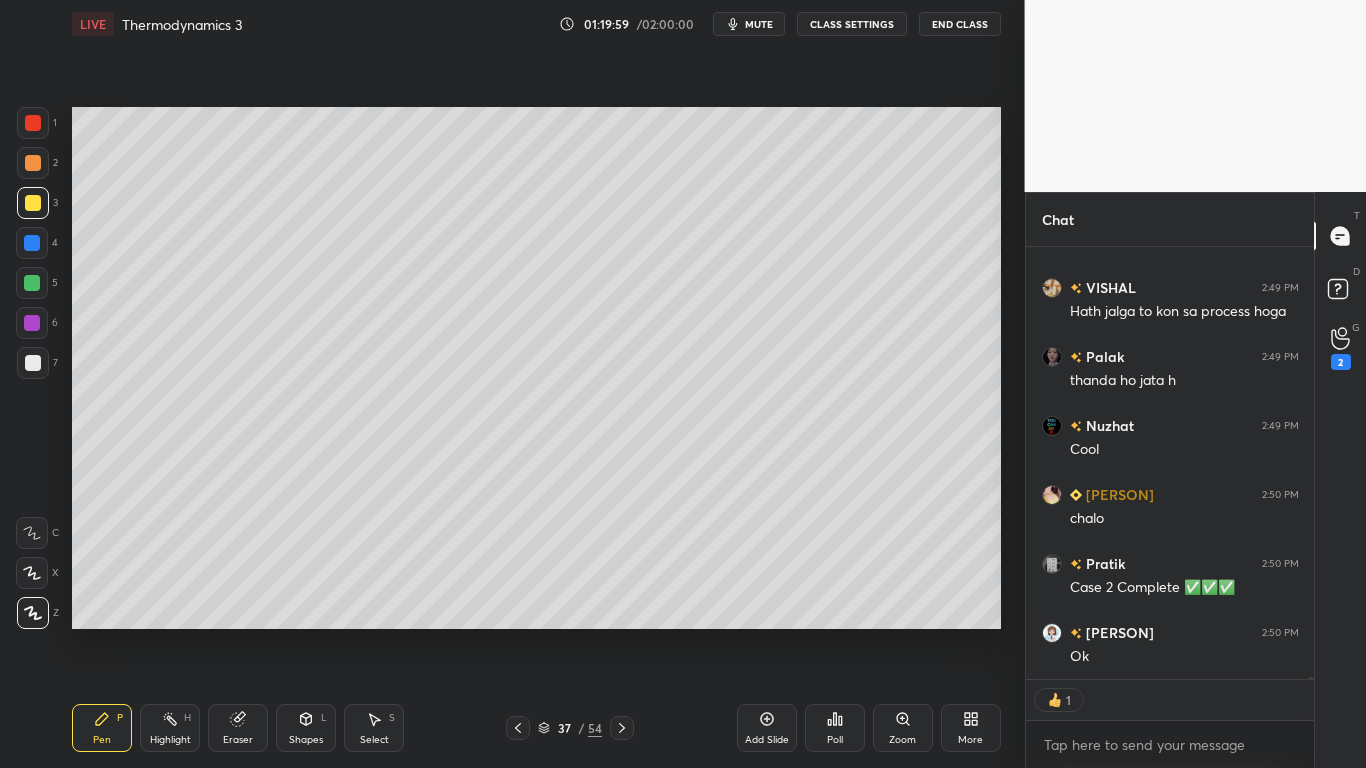 scroll, scrollTop: 111544, scrollLeft: 0, axis: vertical 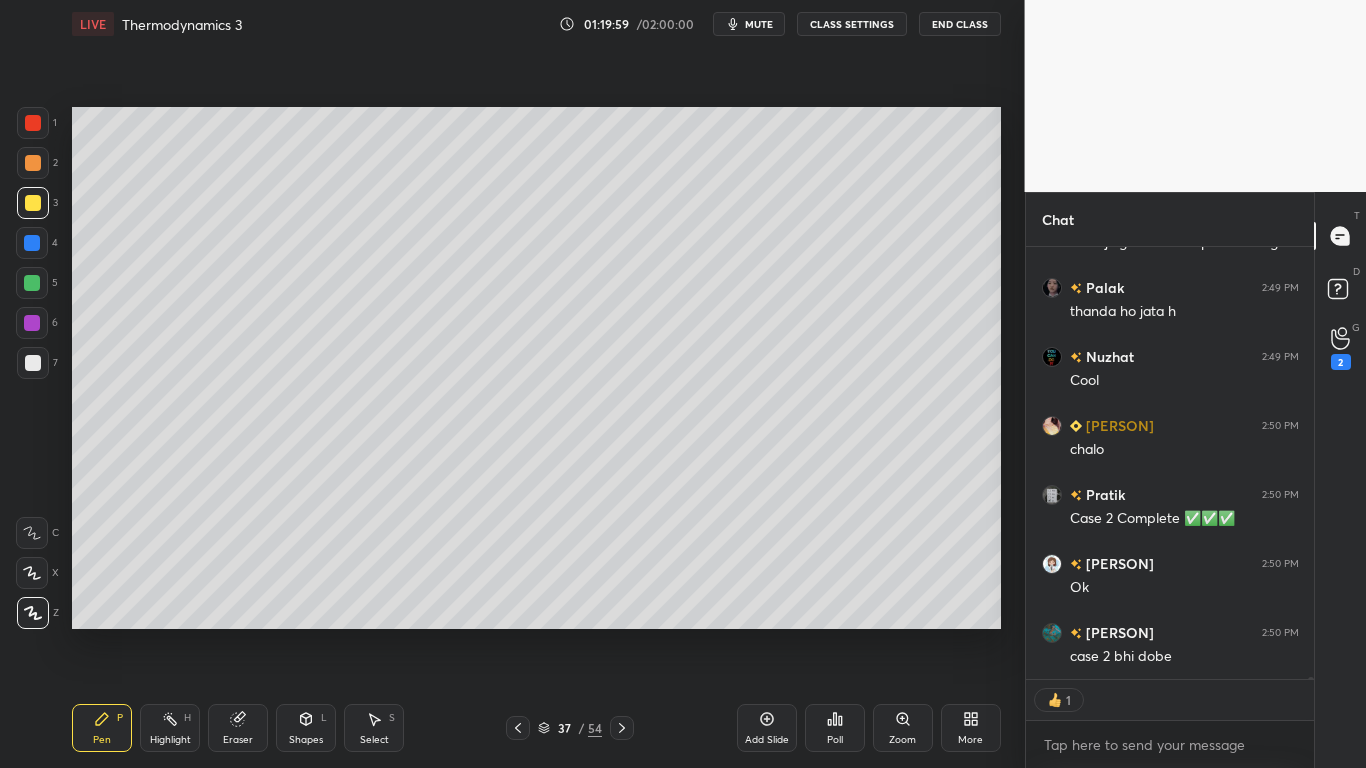 type on "x" 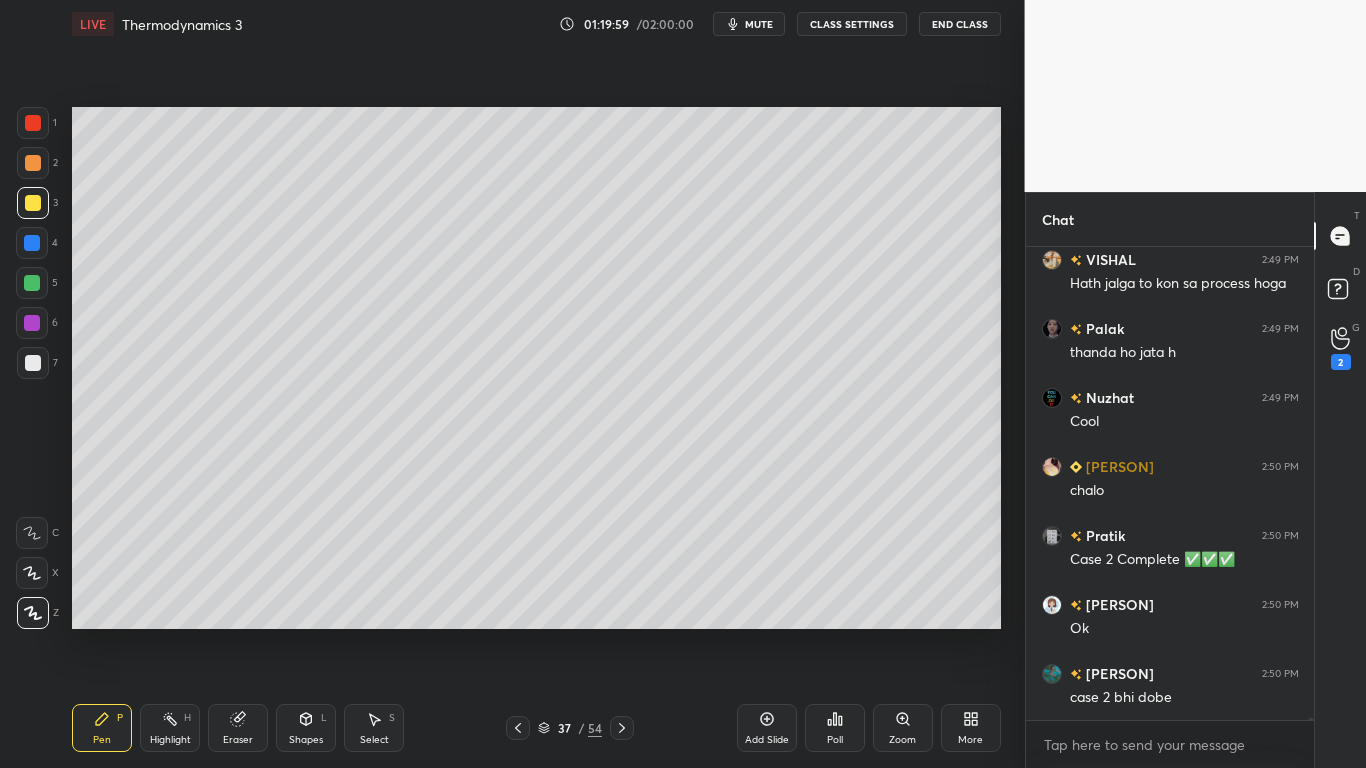 scroll, scrollTop: 467, scrollLeft: 282, axis: both 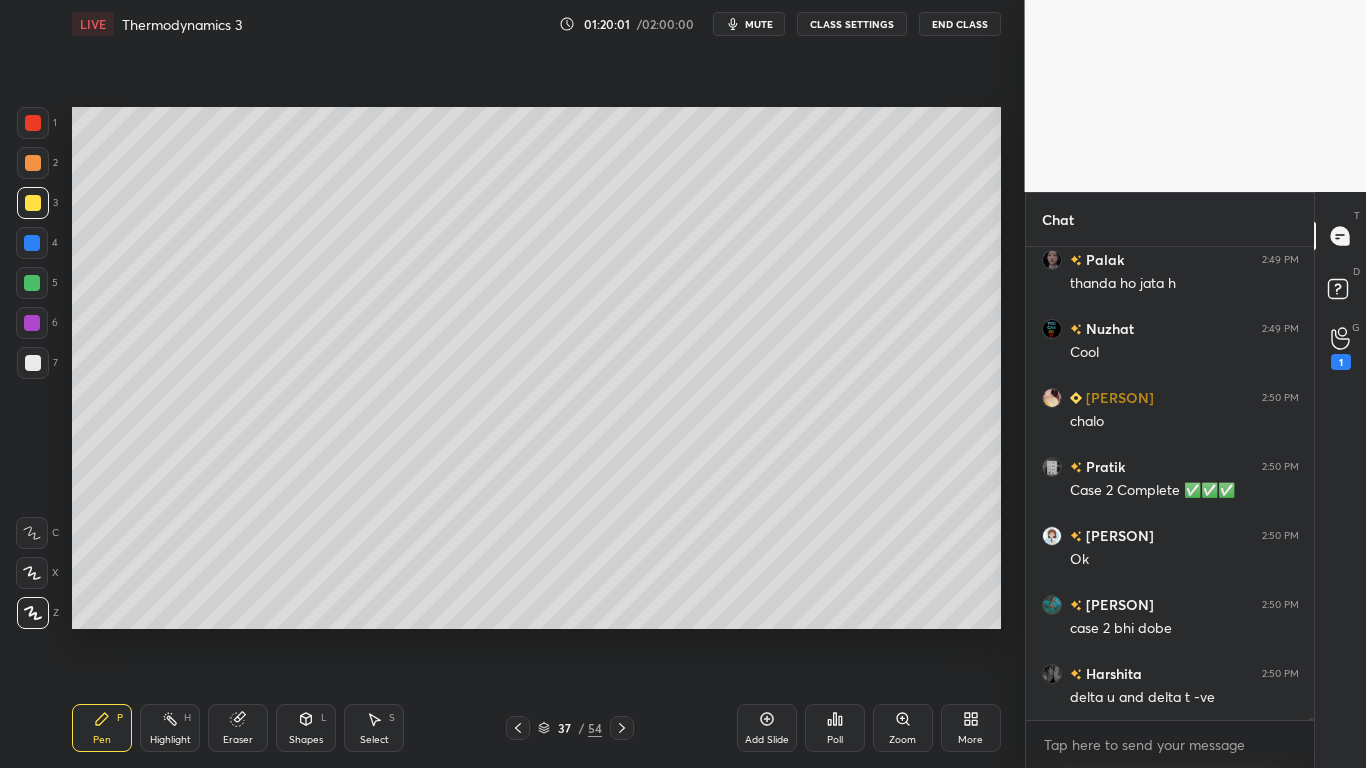 click on "CLASS SETTINGS" at bounding box center [852, 24] 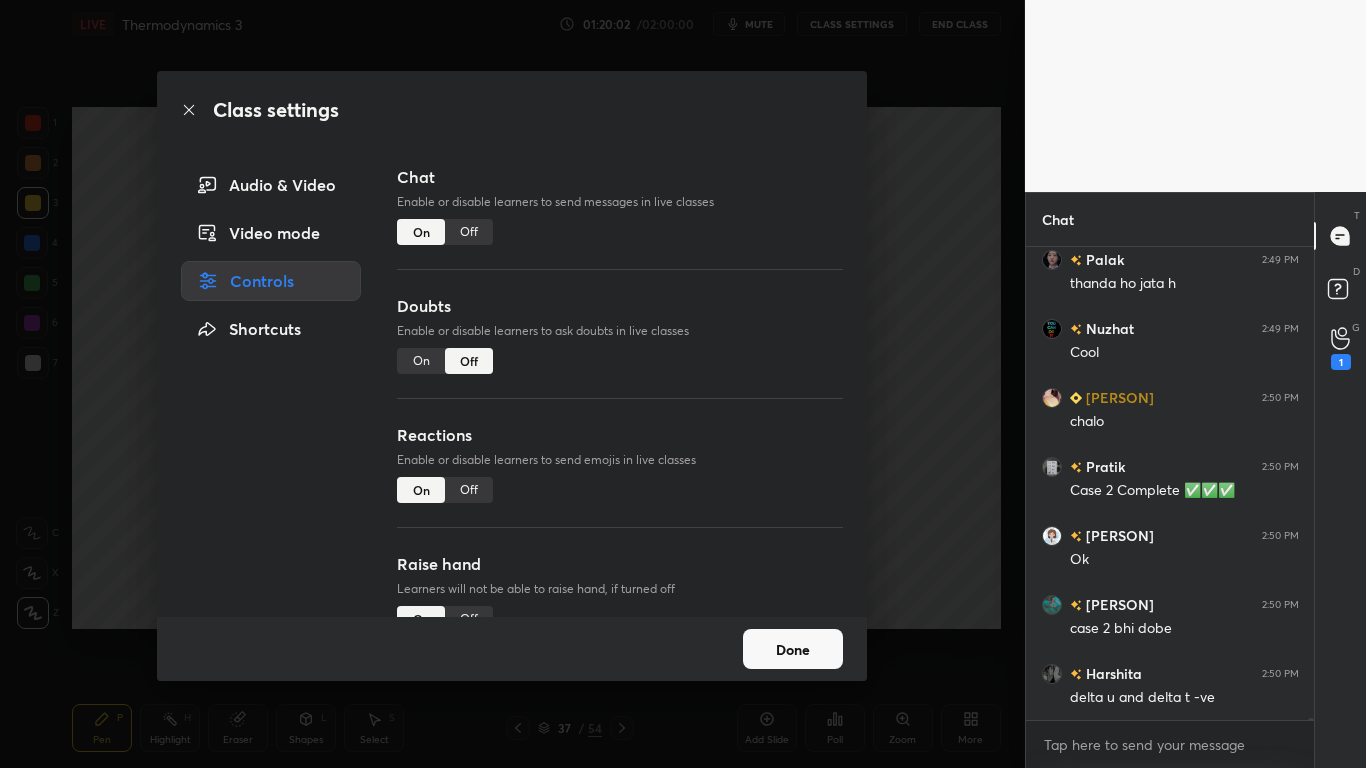 click on "Off" at bounding box center (469, 232) 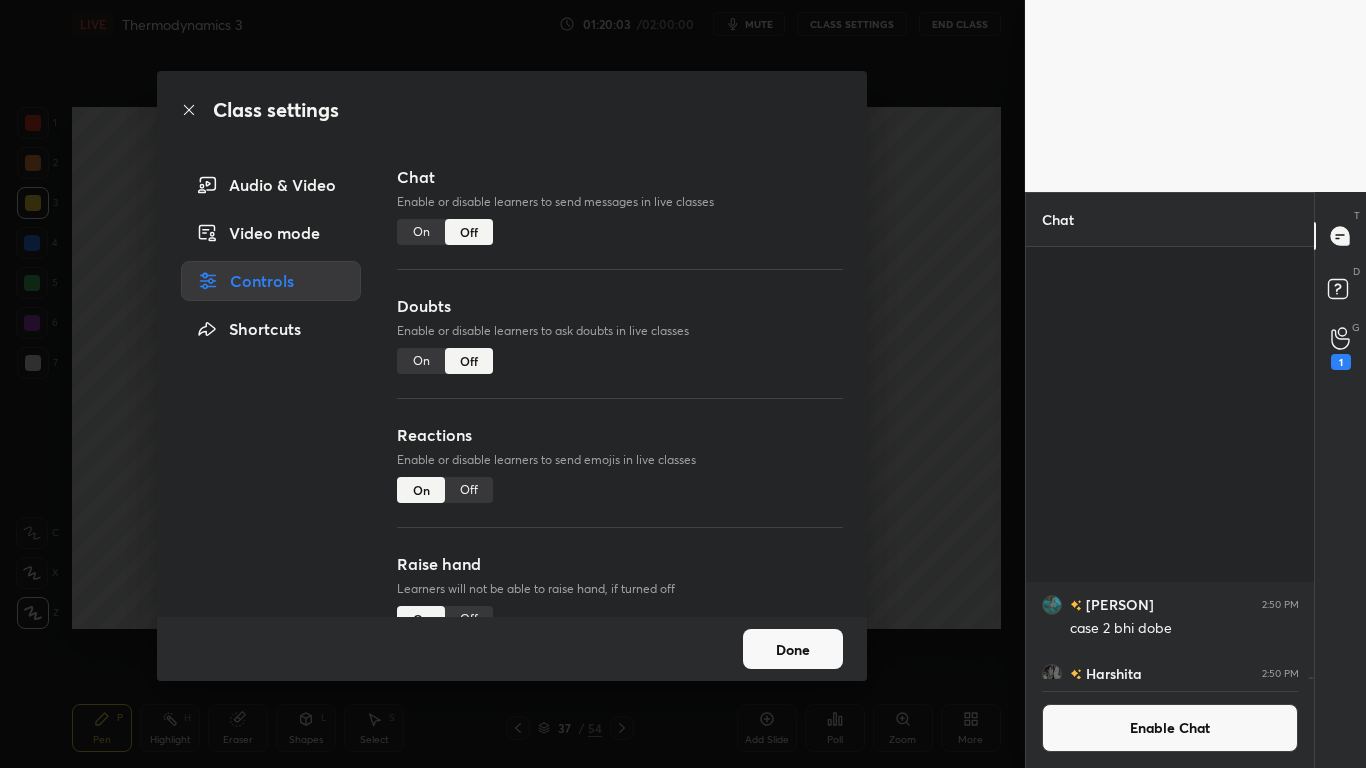 scroll, scrollTop: 110365, scrollLeft: 0, axis: vertical 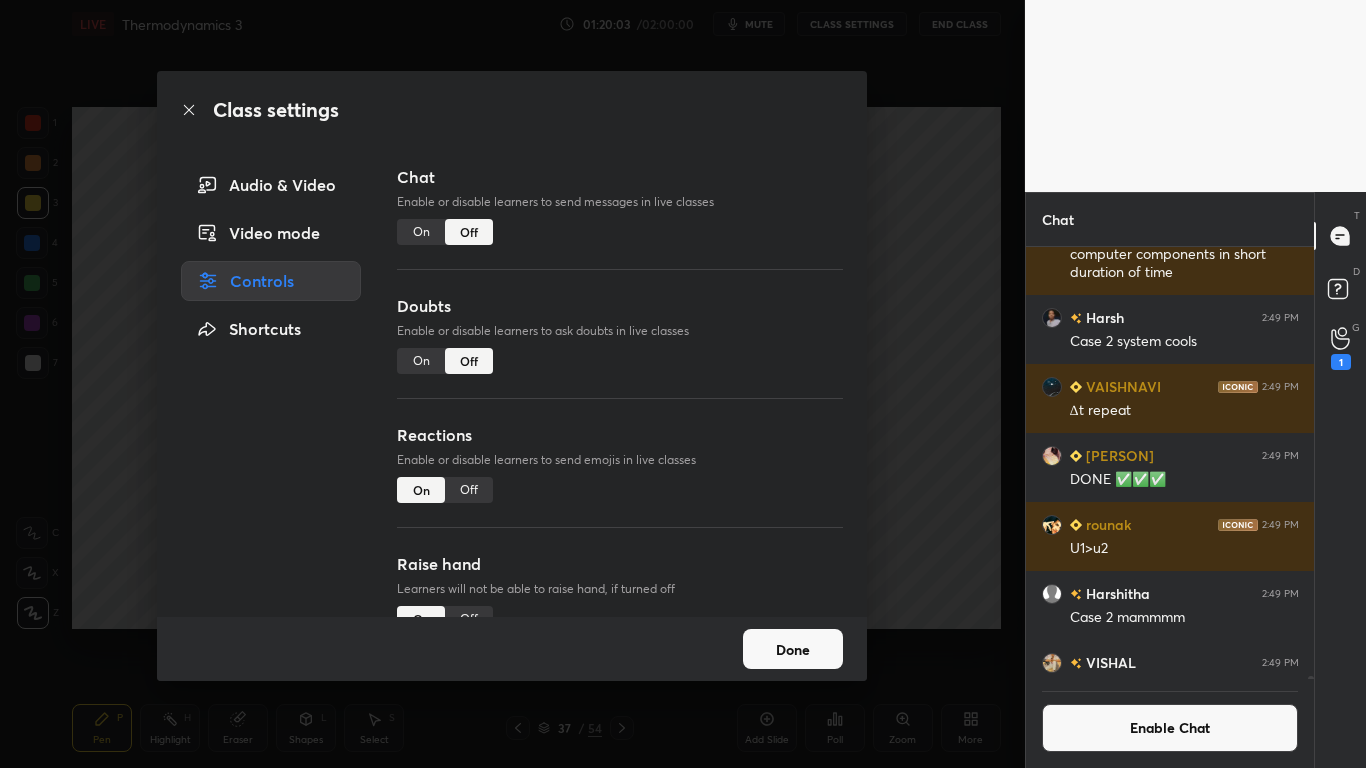 click on "Done" at bounding box center (793, 649) 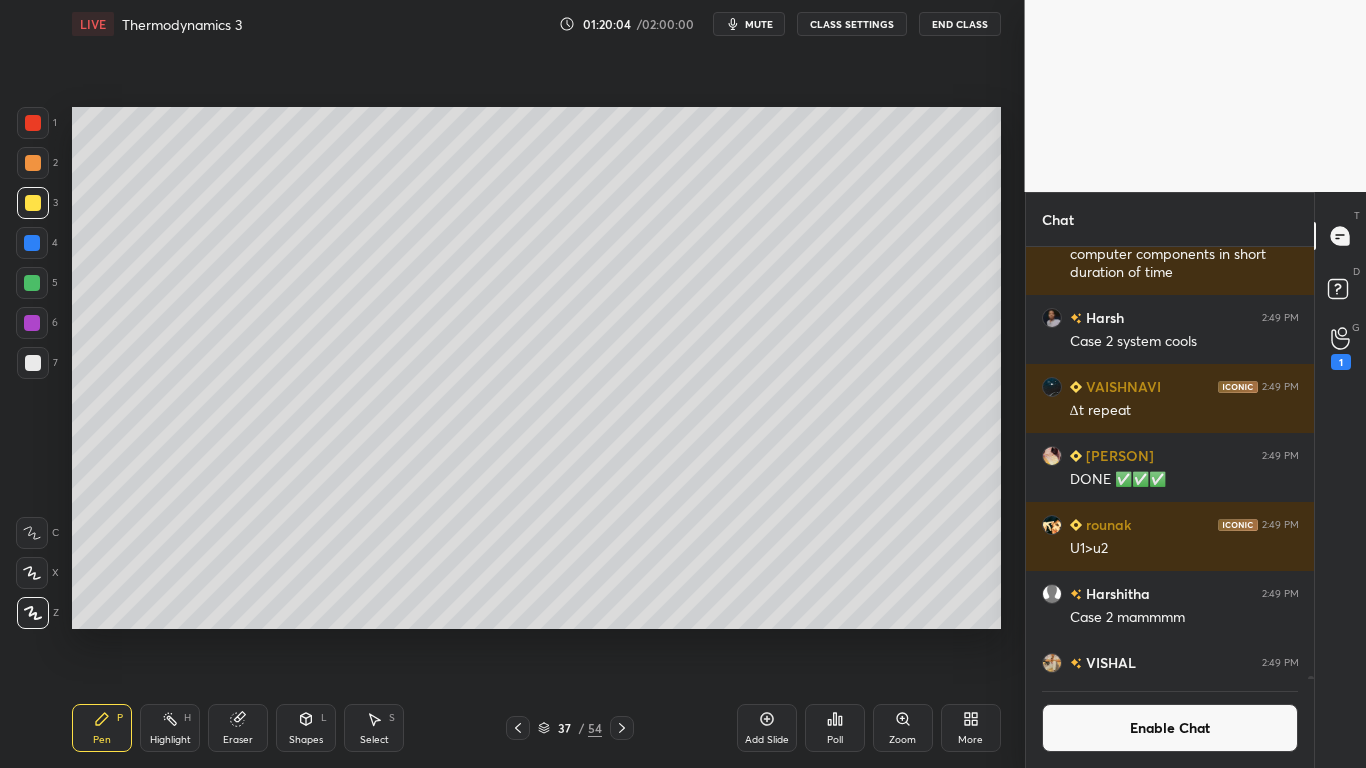 click on "Add Slide" at bounding box center [767, 728] 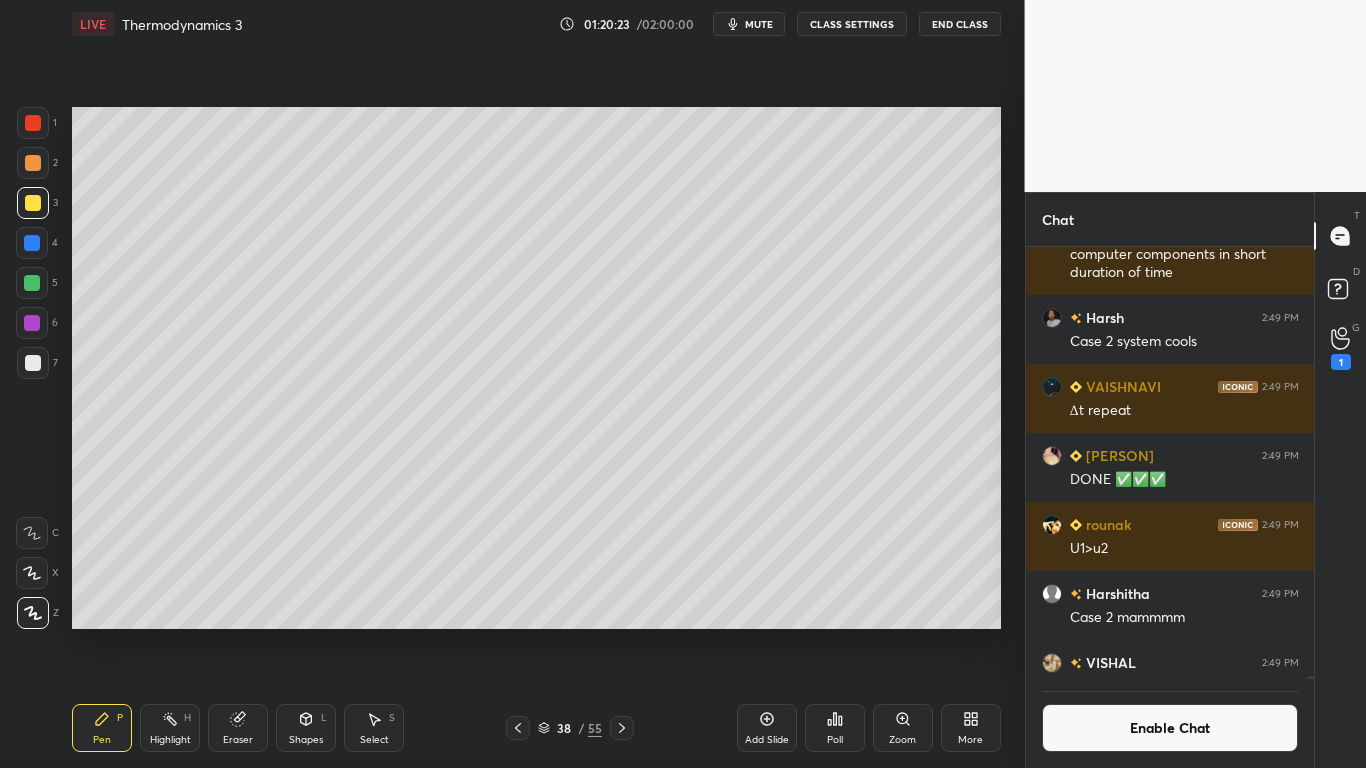 click at bounding box center (33, 363) 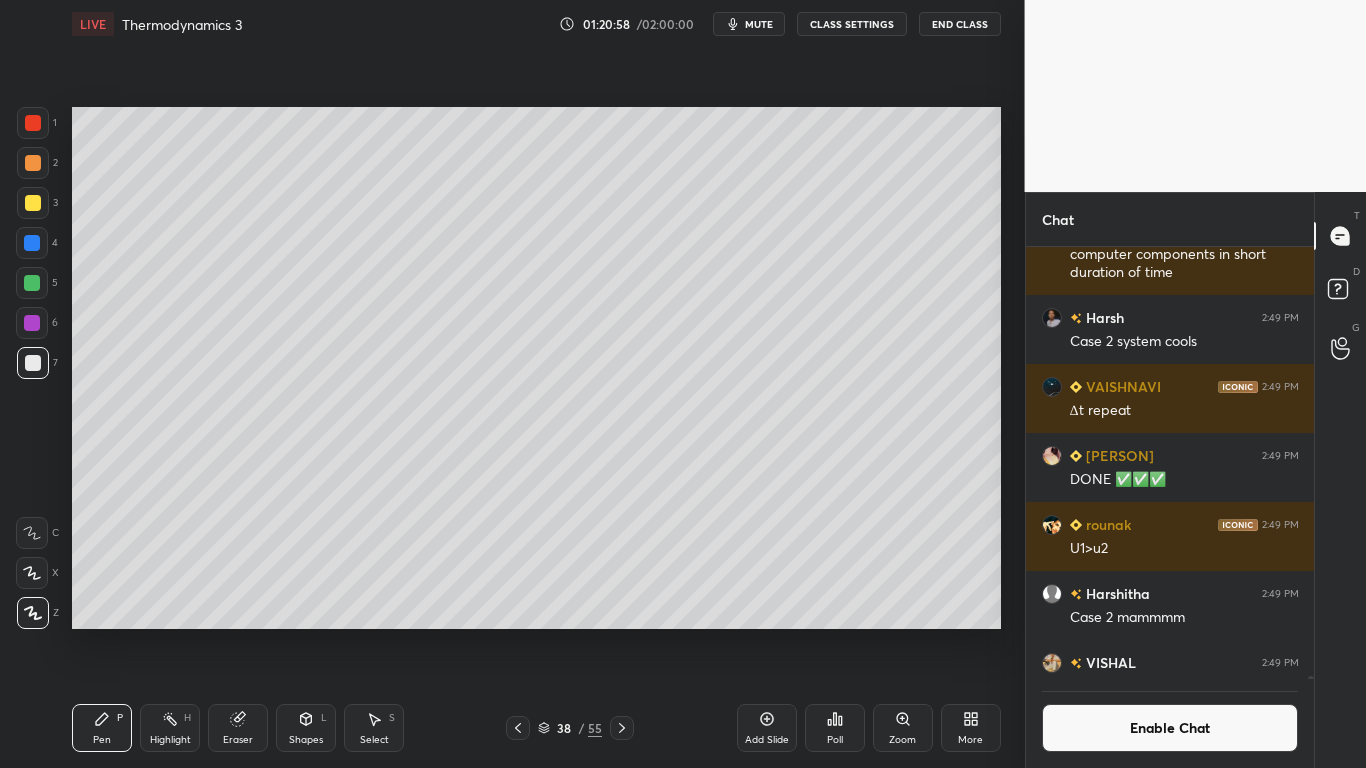 click at bounding box center (32, 283) 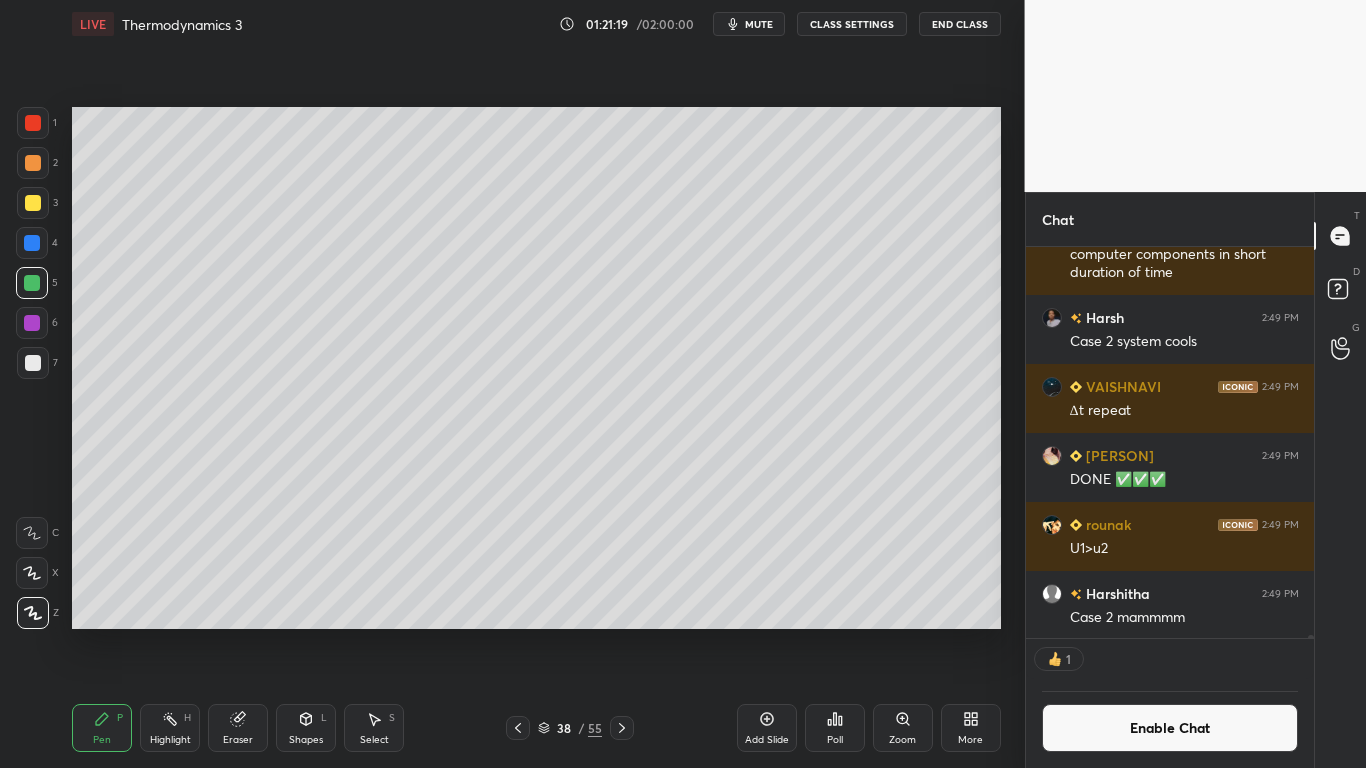 scroll, scrollTop: 385, scrollLeft: 282, axis: both 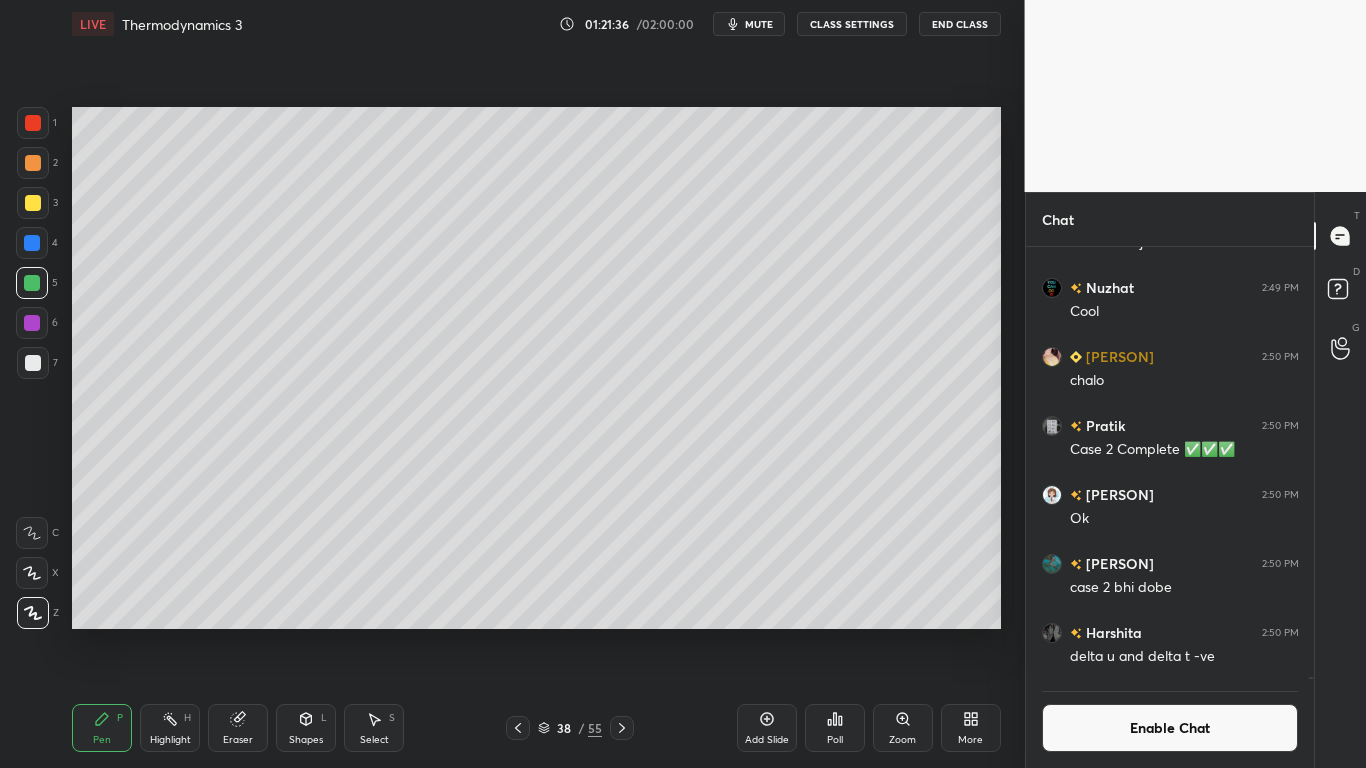 click on "Enable Chat" at bounding box center [1170, 728] 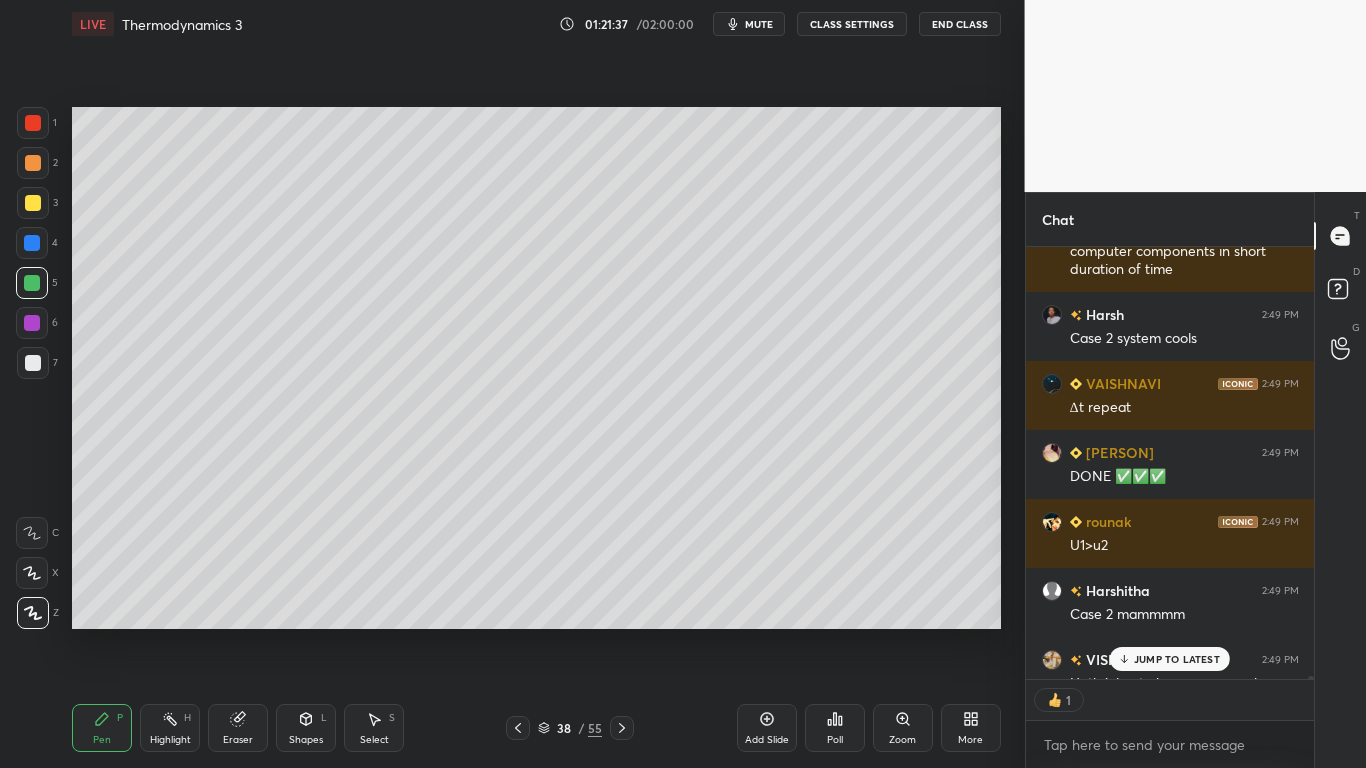 scroll, scrollTop: 426, scrollLeft: 282, axis: both 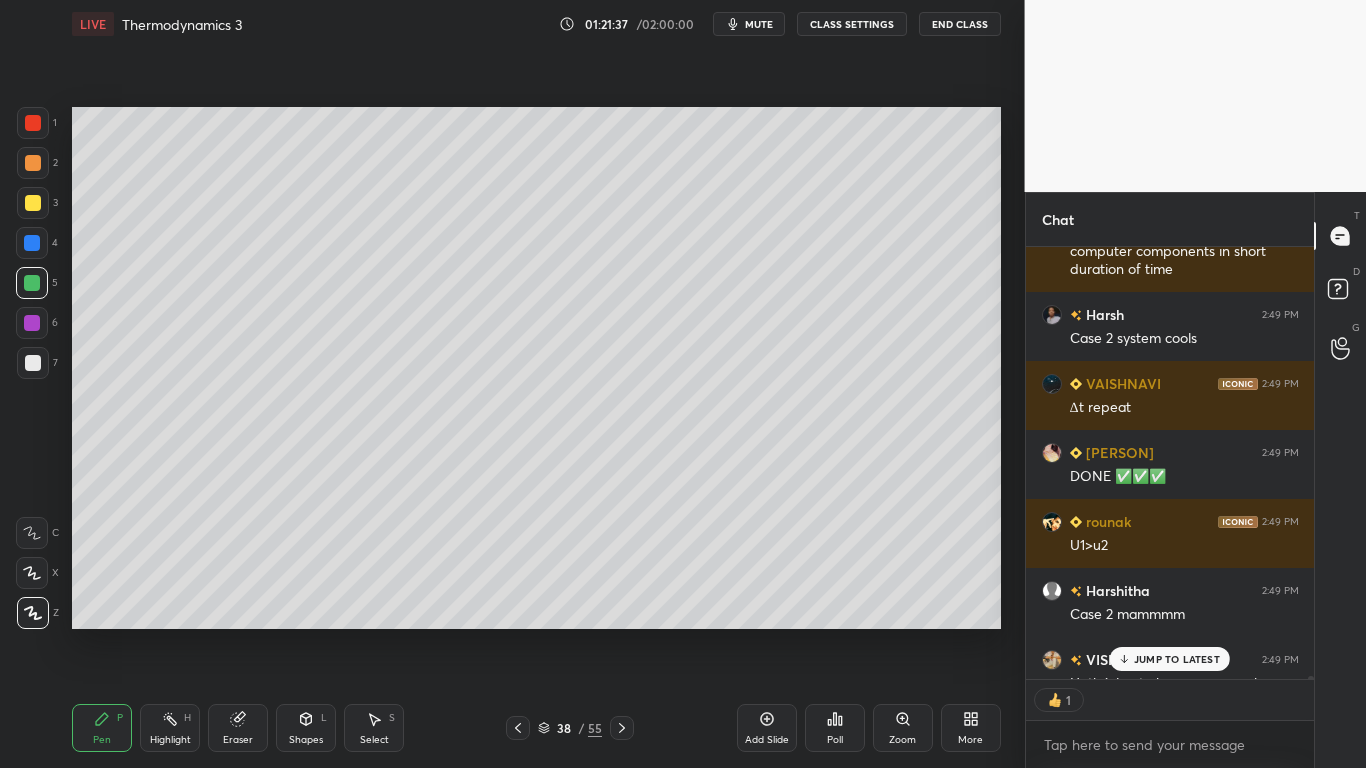 click on "1" at bounding box center (1170, 700) 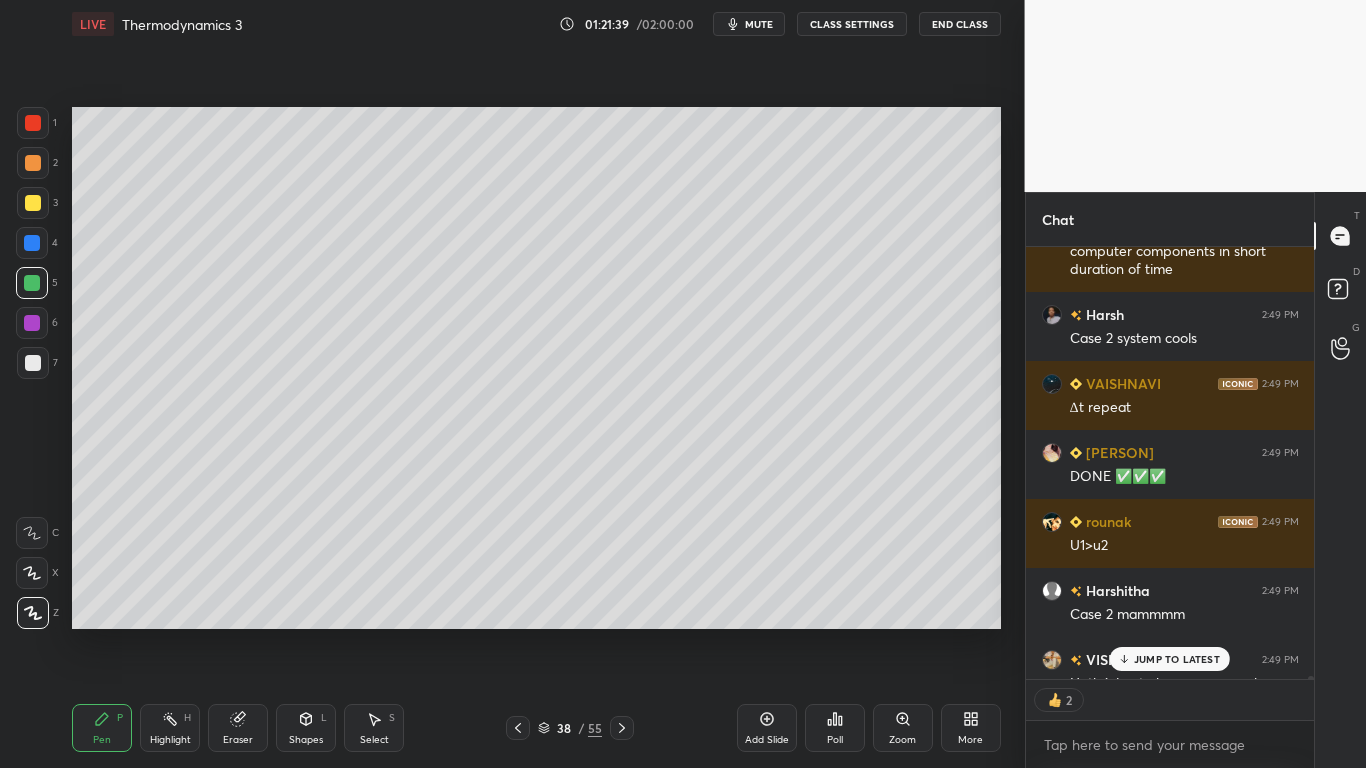 click on "JUMP TO LATEST" at bounding box center [1177, 659] 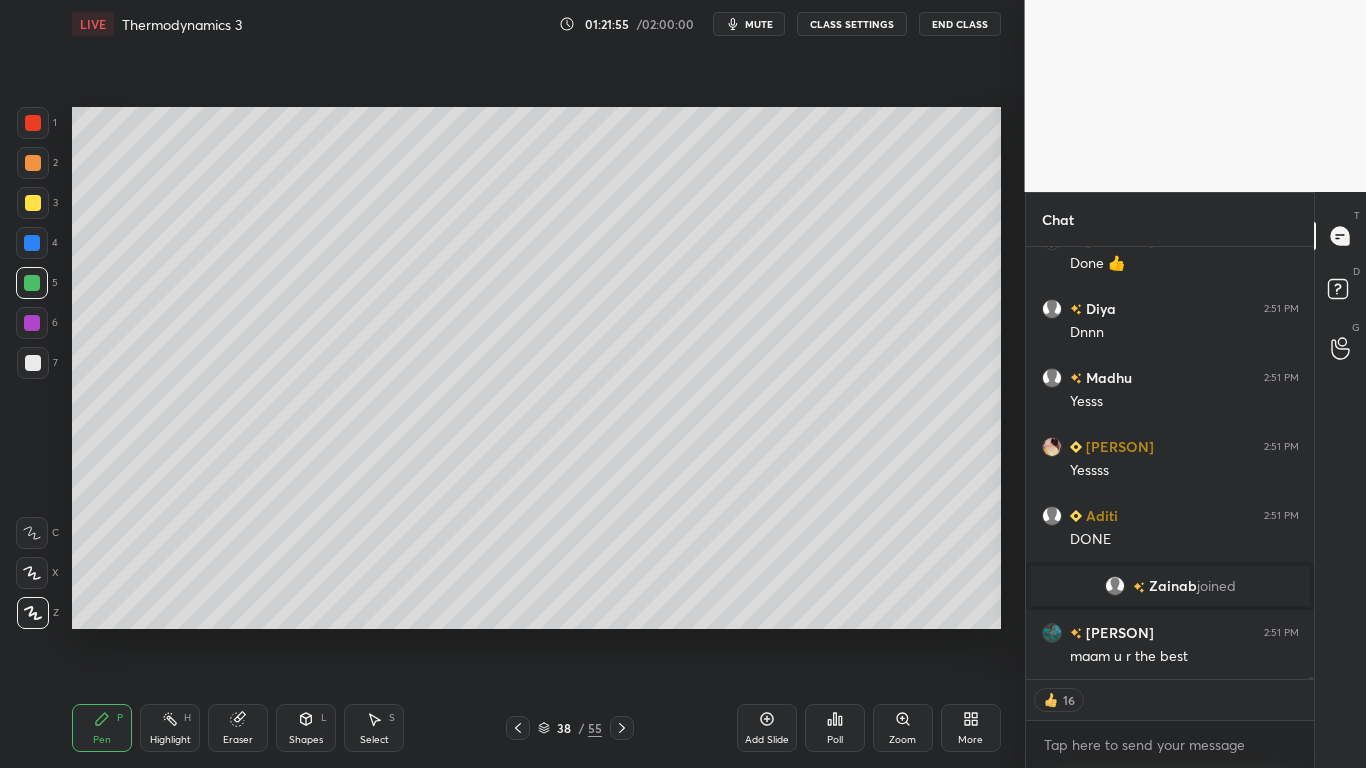 scroll, scrollTop: 111296, scrollLeft: 0, axis: vertical 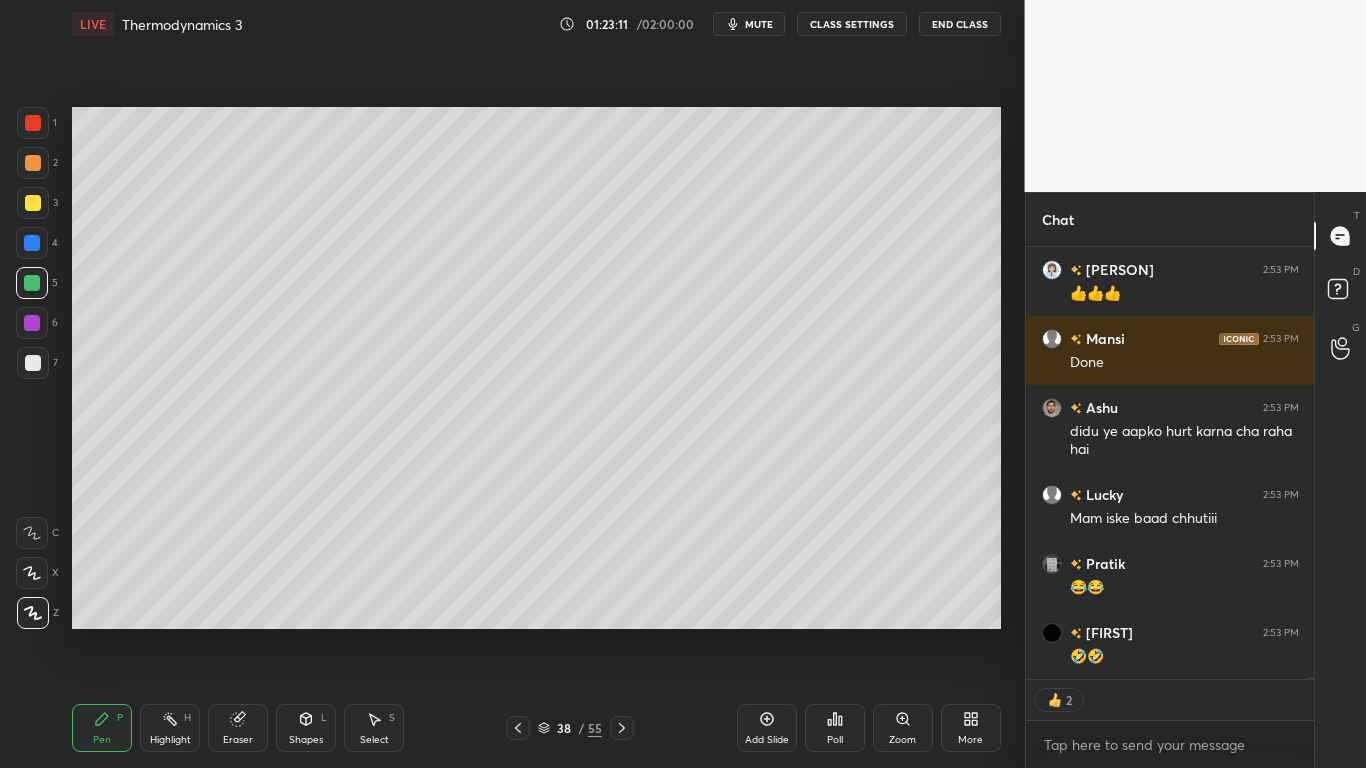 click at bounding box center (33, 203) 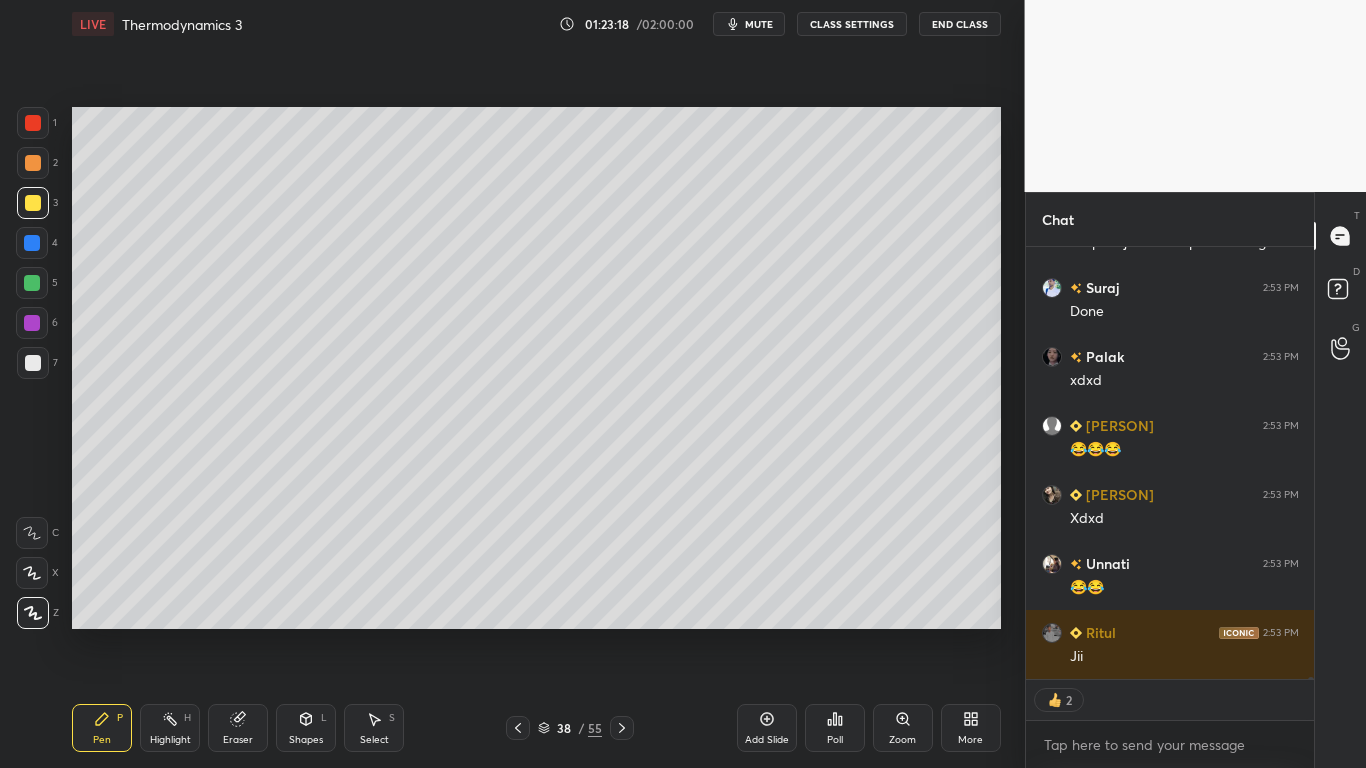 type on "x" 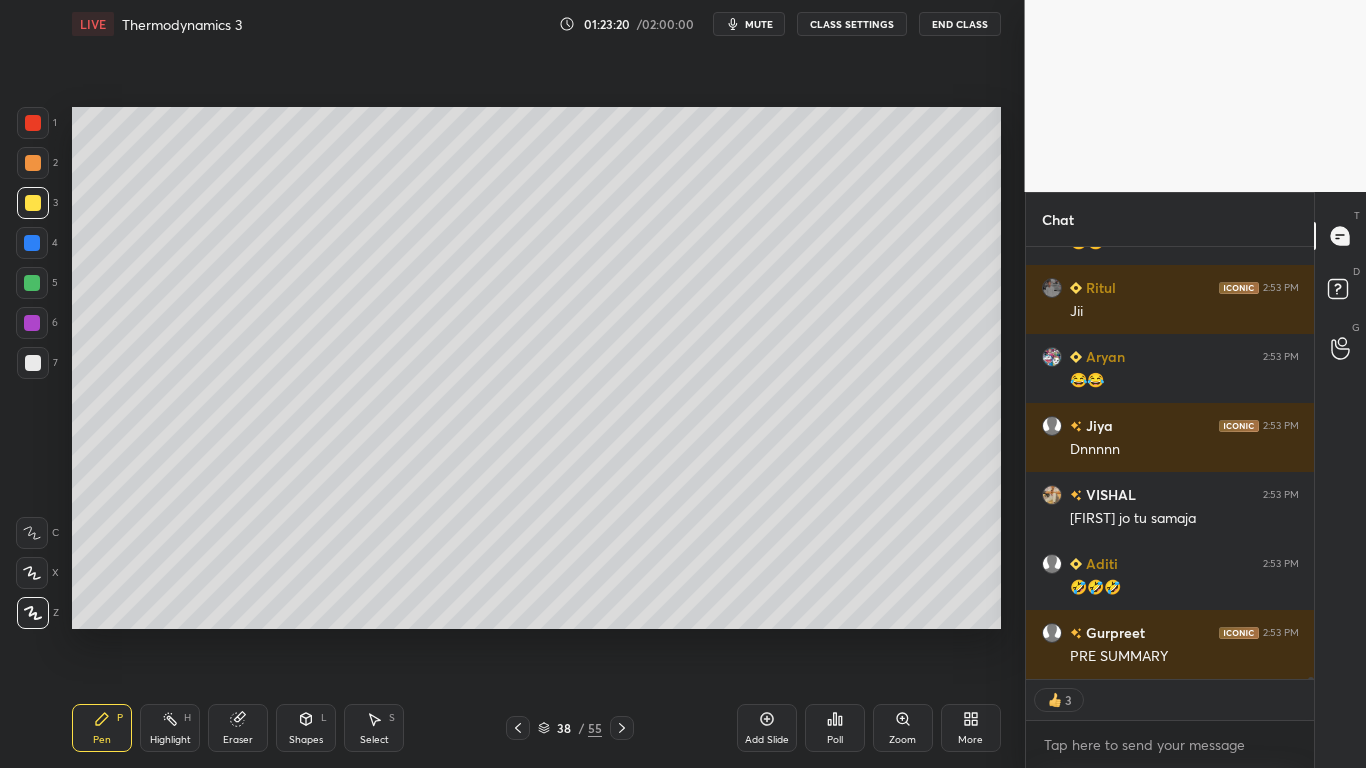 click 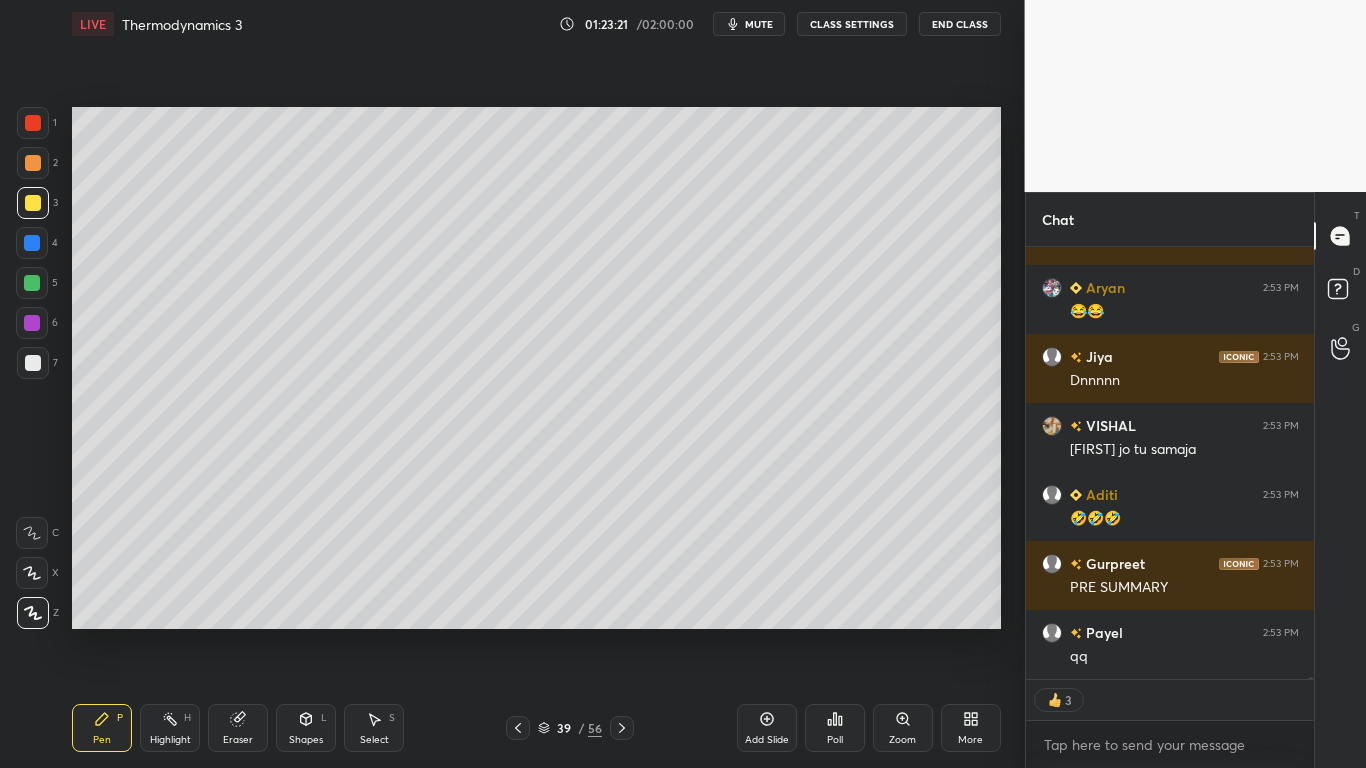 click on "CLASS SETTINGS" at bounding box center [852, 24] 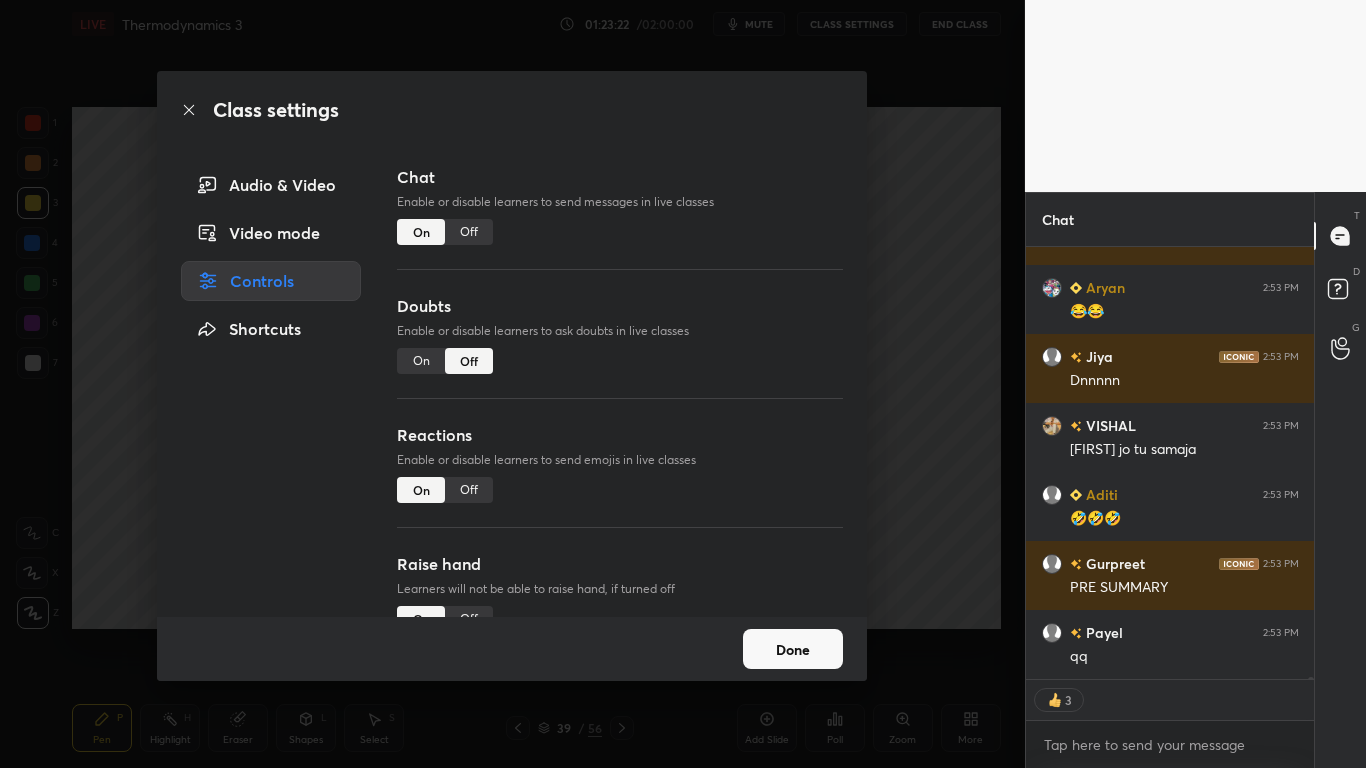 click on "Off" at bounding box center (469, 232) 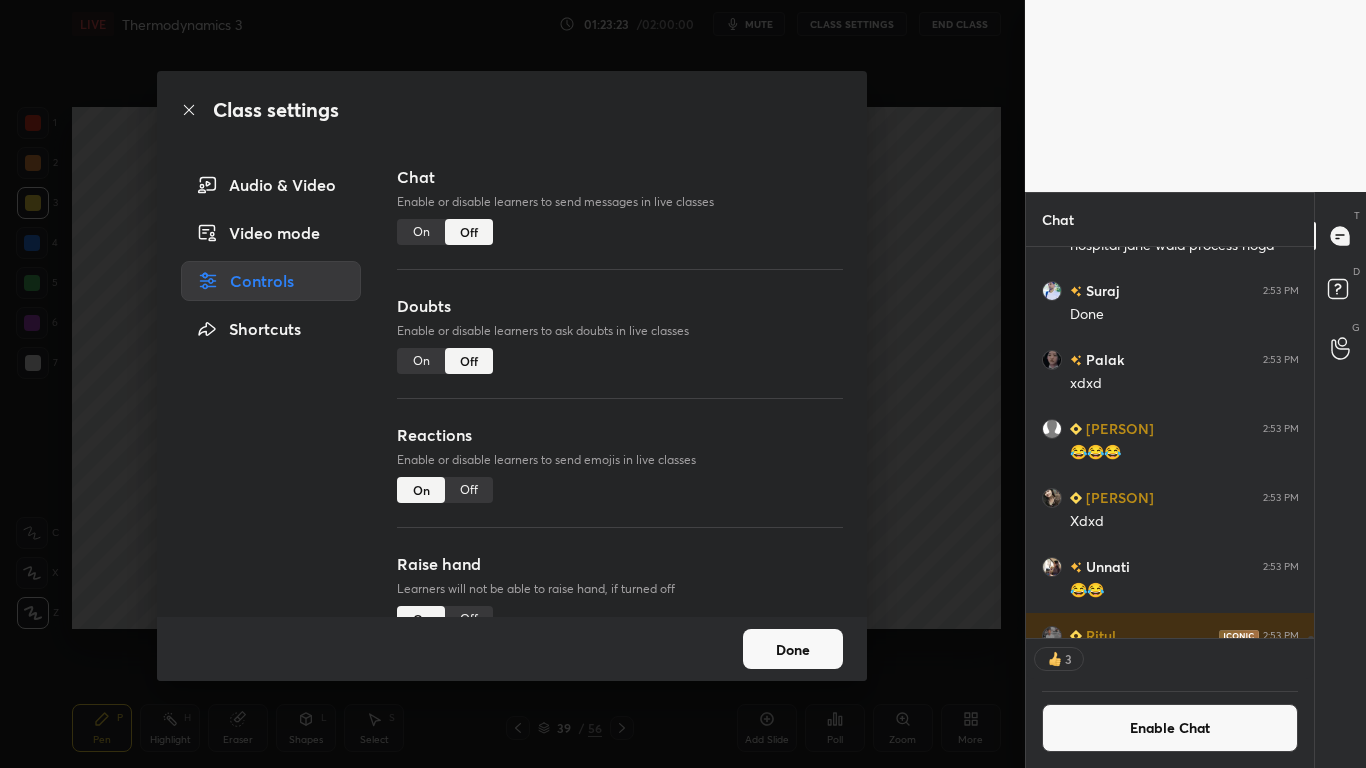 click on "Done" at bounding box center (793, 649) 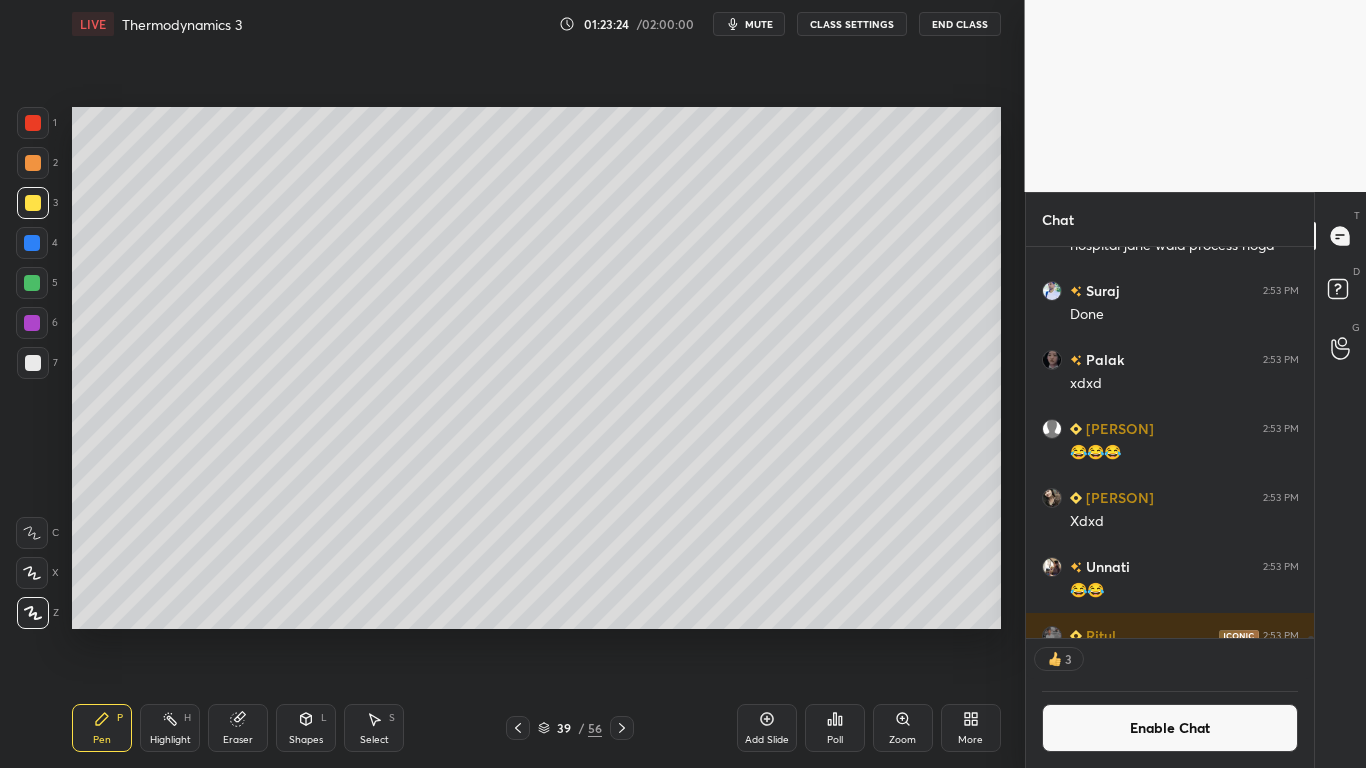 click at bounding box center [33, 363] 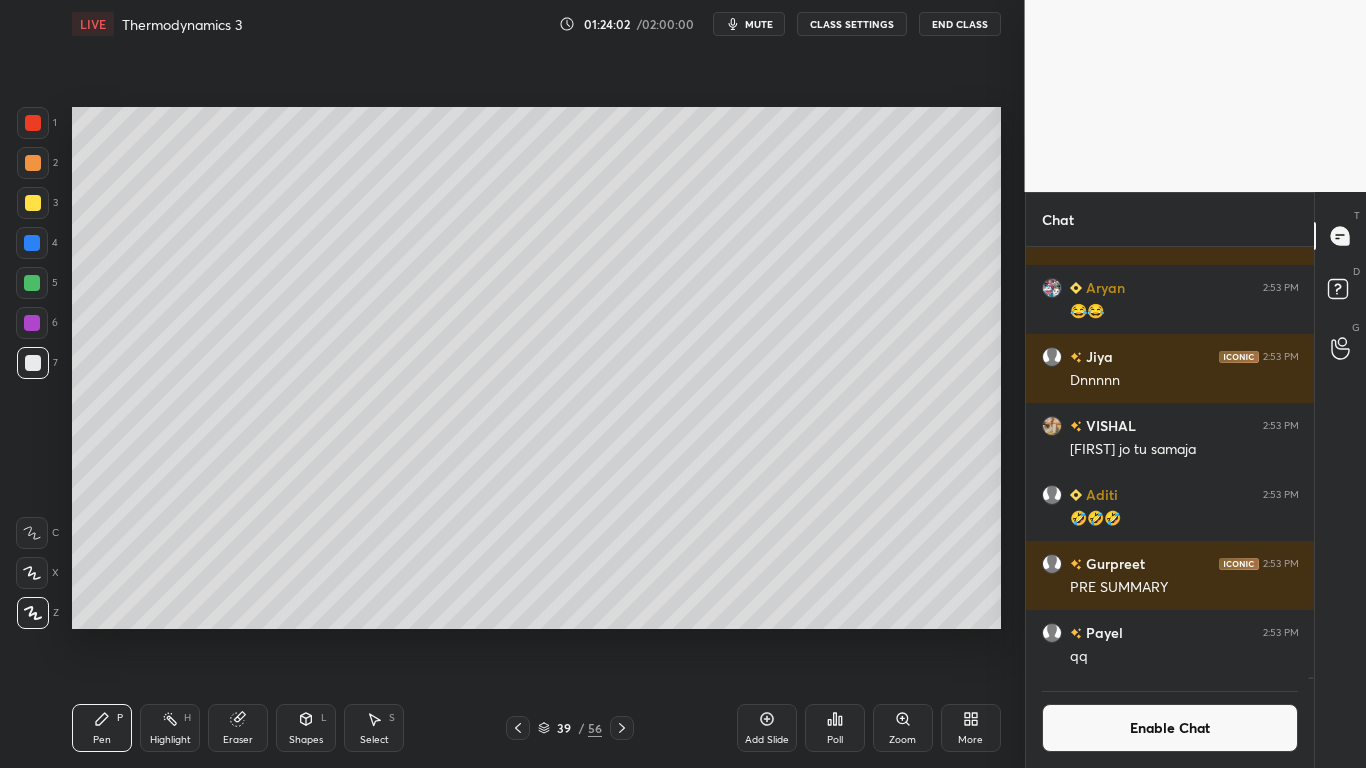 click on "Enable Chat" at bounding box center (1170, 728) 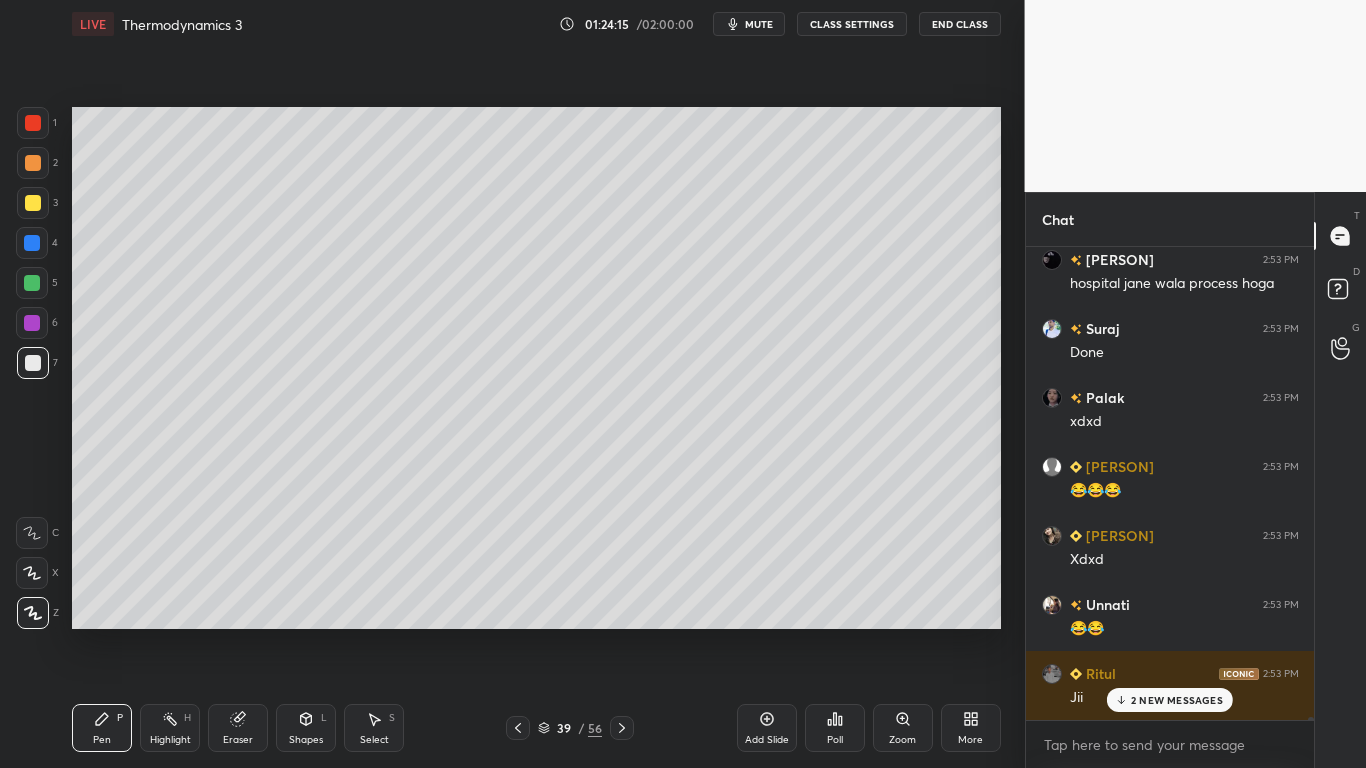 click on "2 NEW MESSAGES" at bounding box center (1177, 700) 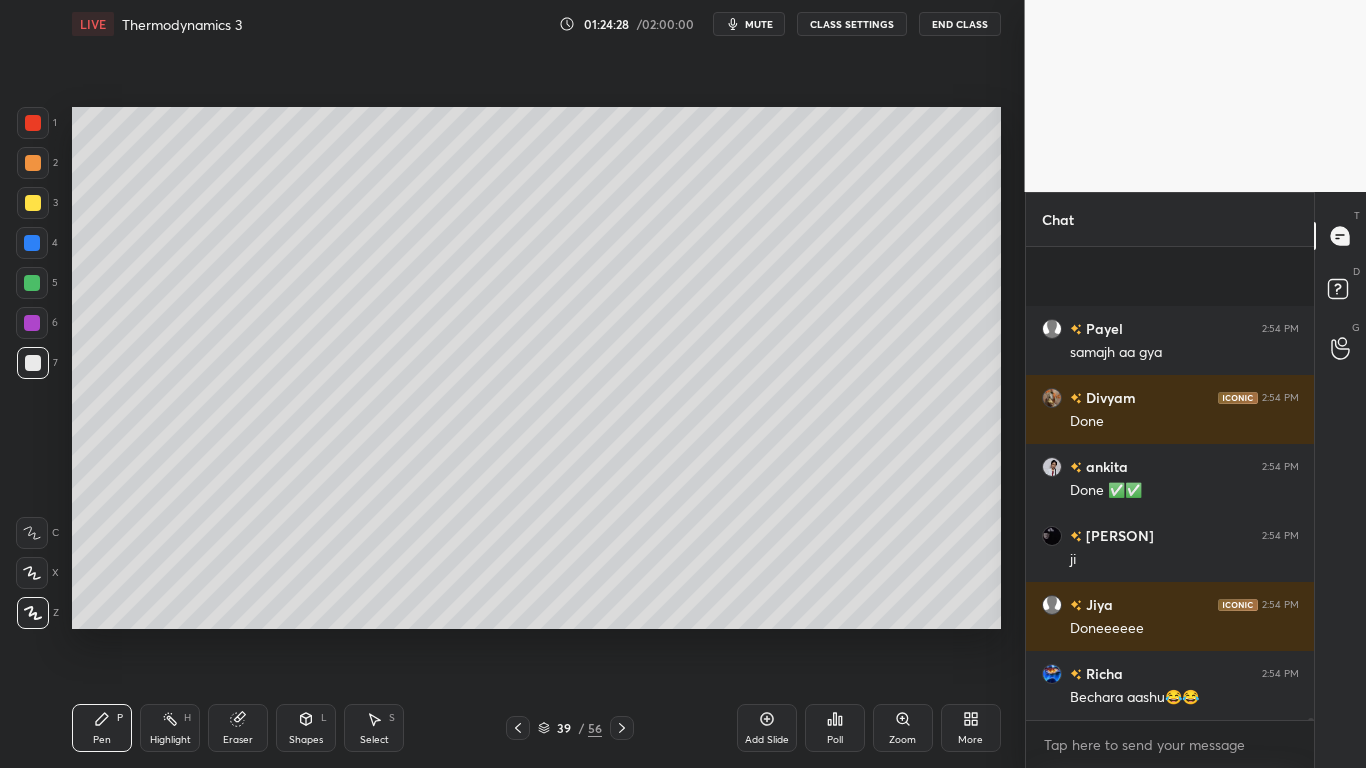 scroll, scrollTop: 115428, scrollLeft: 0, axis: vertical 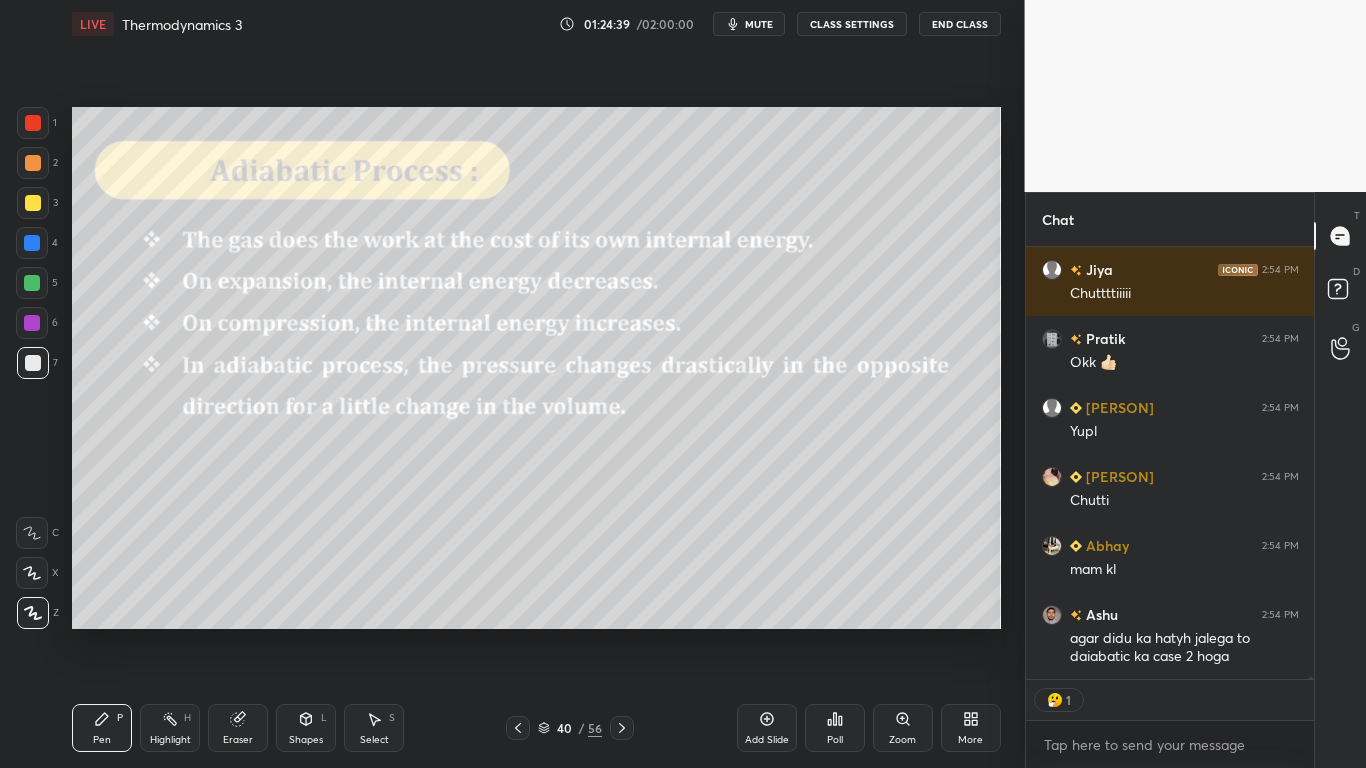 click on "CLASS SETTINGS" at bounding box center [852, 24] 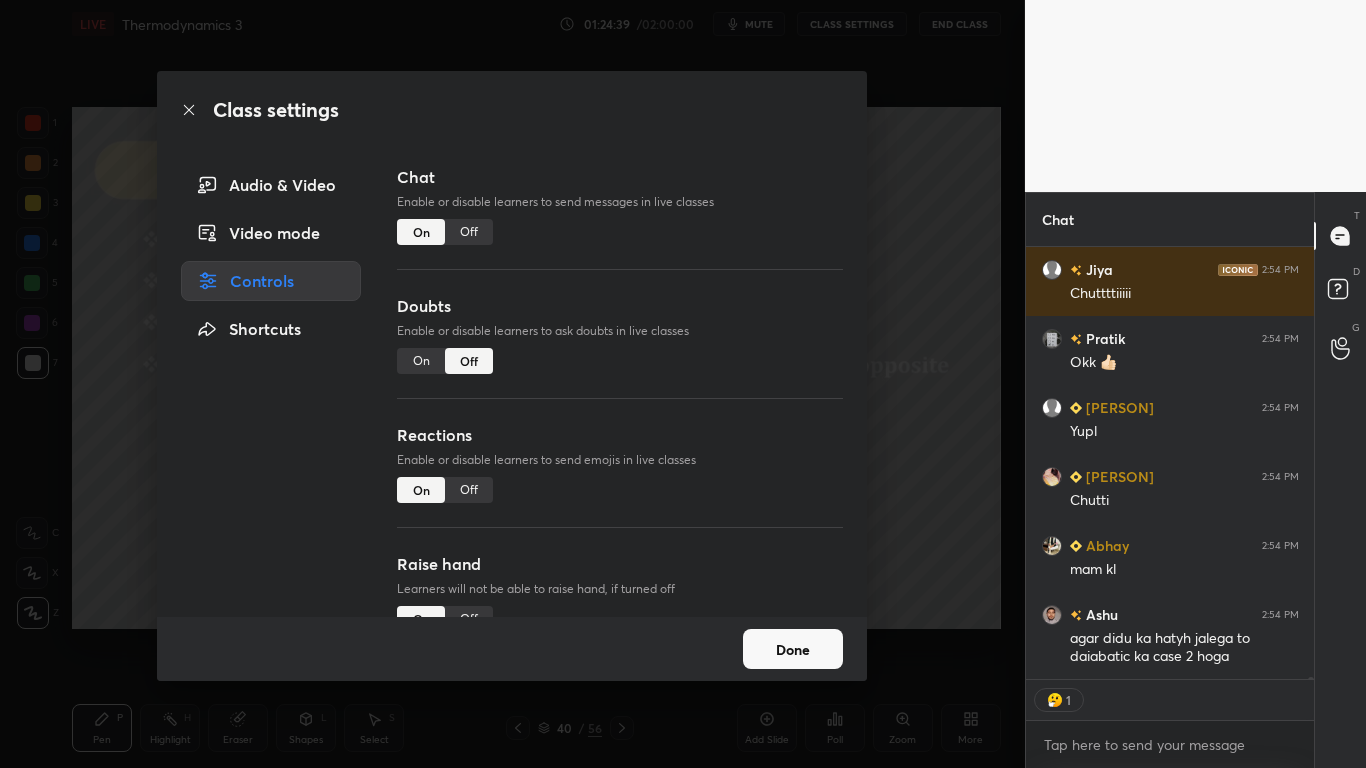 scroll, scrollTop: 115970, scrollLeft: 0, axis: vertical 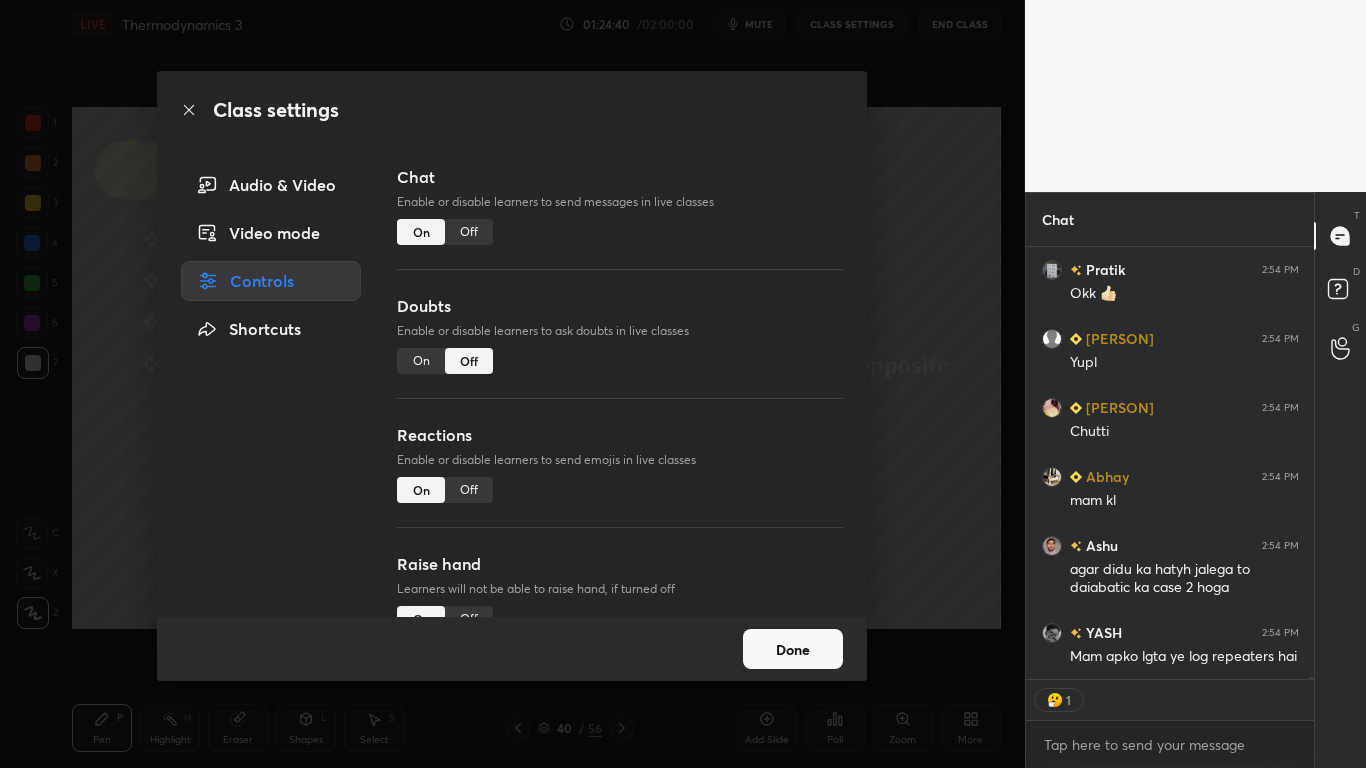 type on "x" 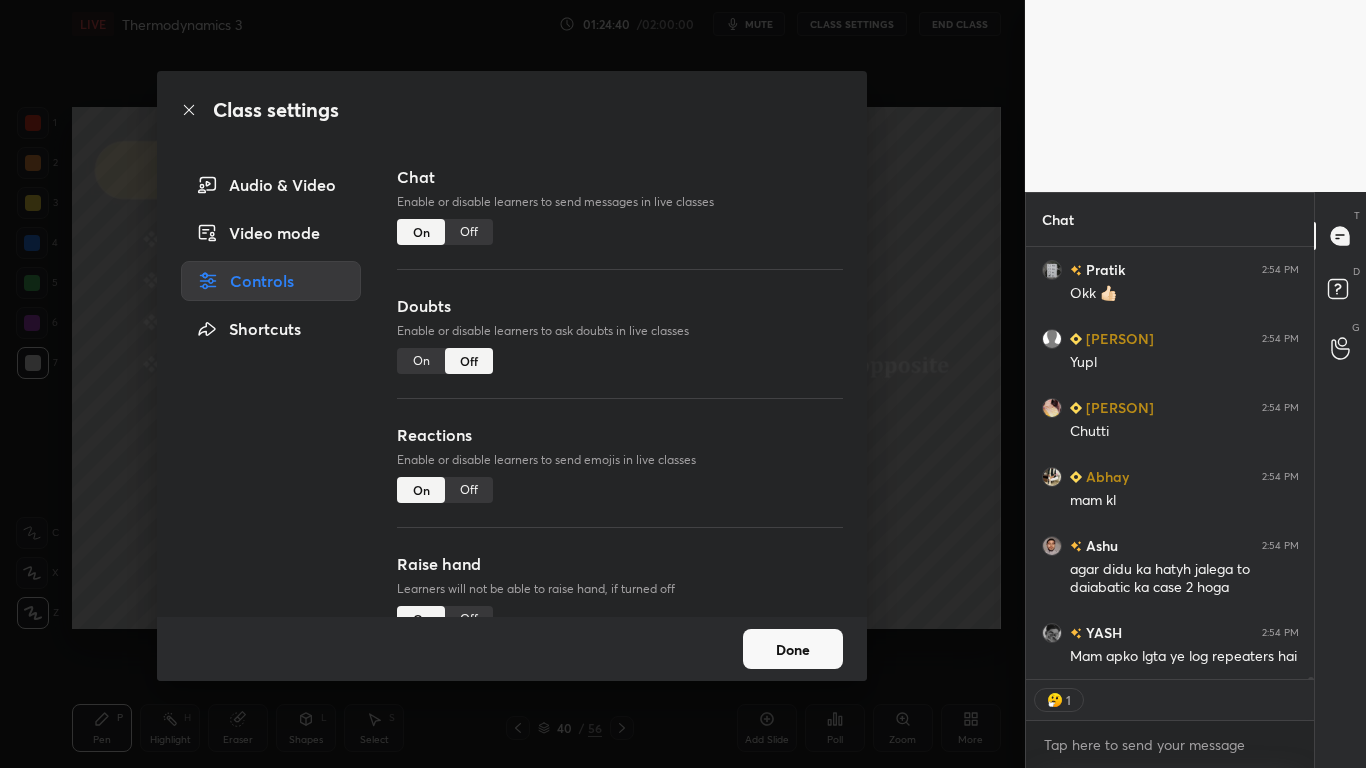 scroll, scrollTop: 7, scrollLeft: 7, axis: both 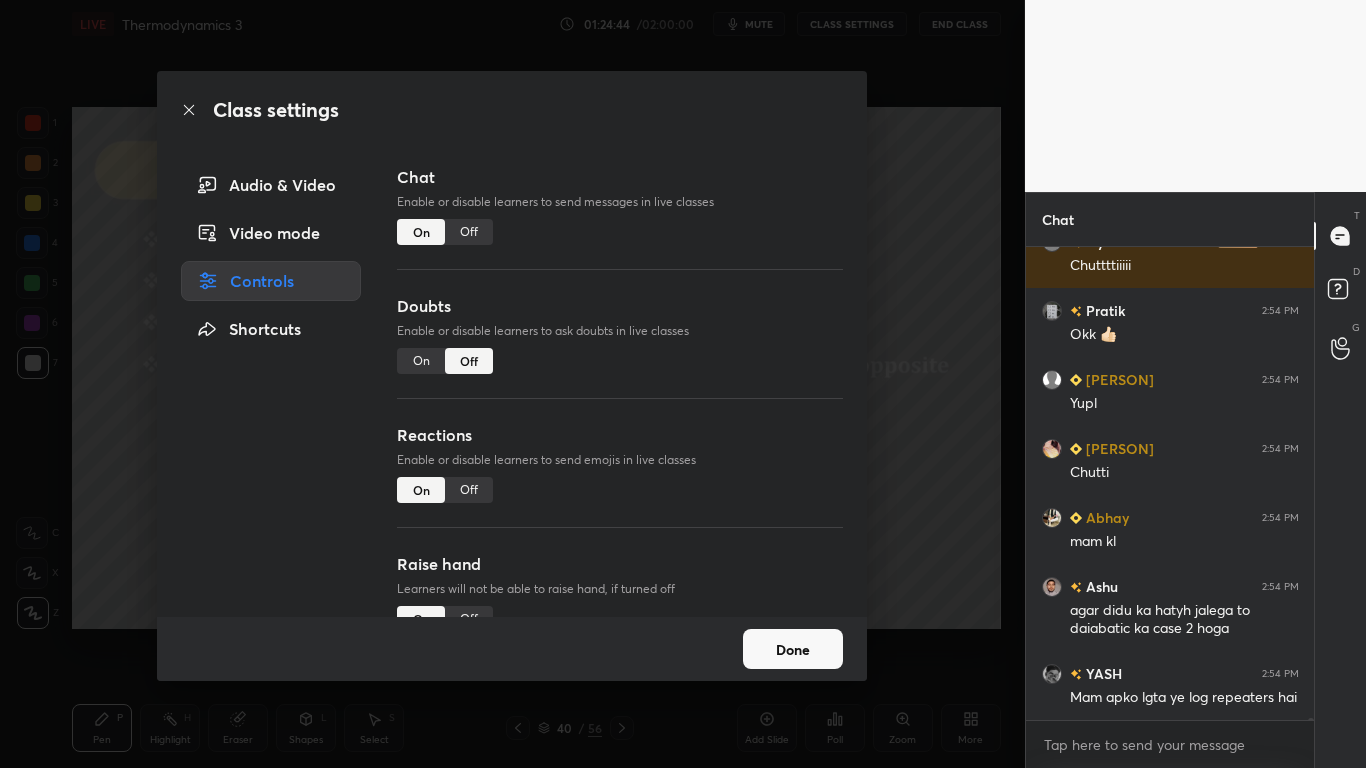click on "Done" at bounding box center (793, 649) 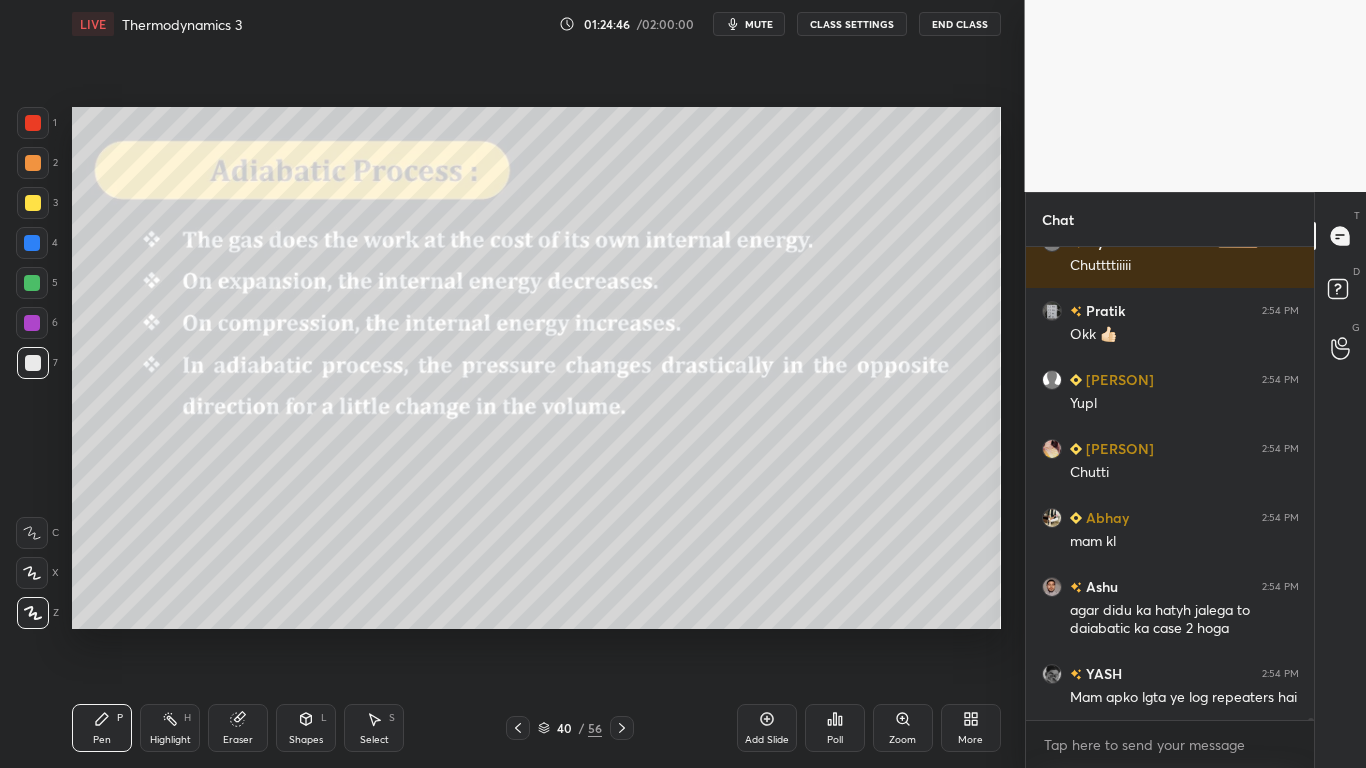 scroll, scrollTop: 115998, scrollLeft: 0, axis: vertical 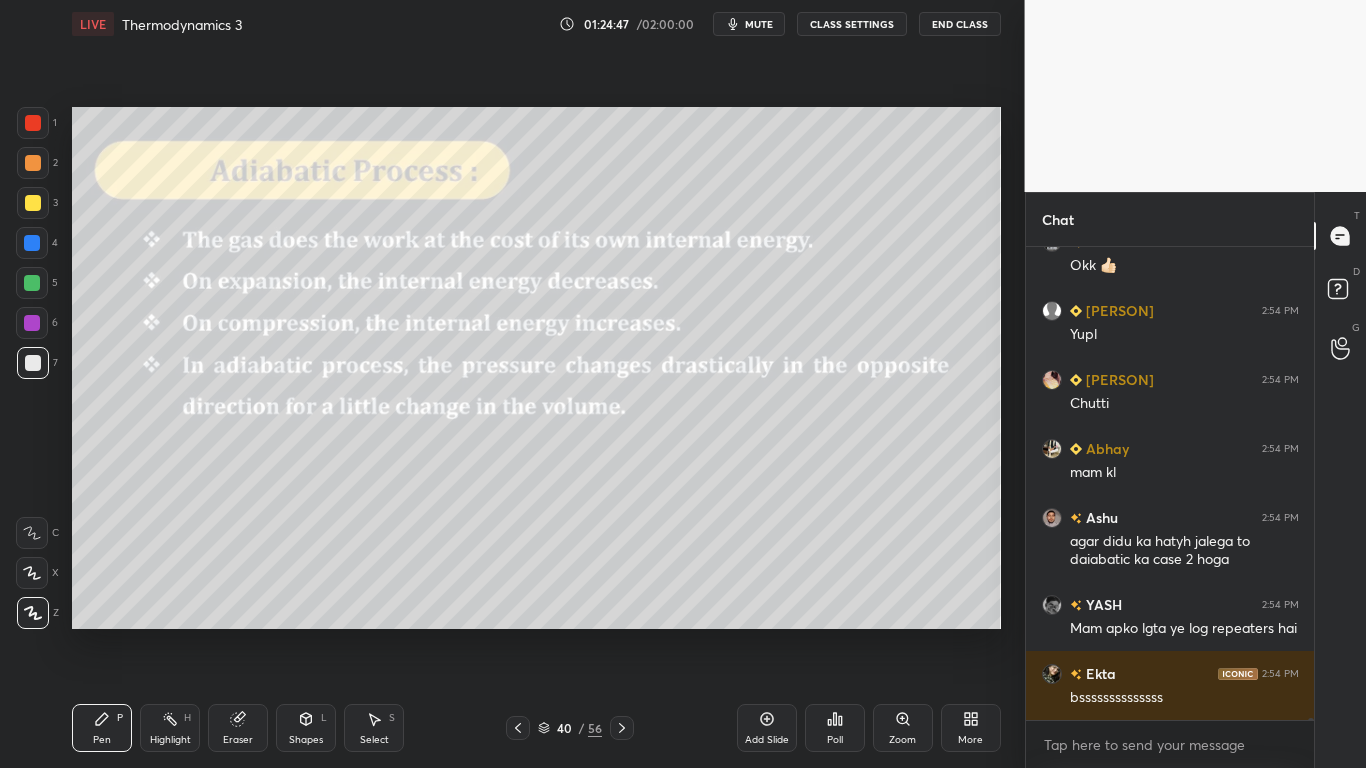 click on "CLASS SETTINGS" at bounding box center (852, 24) 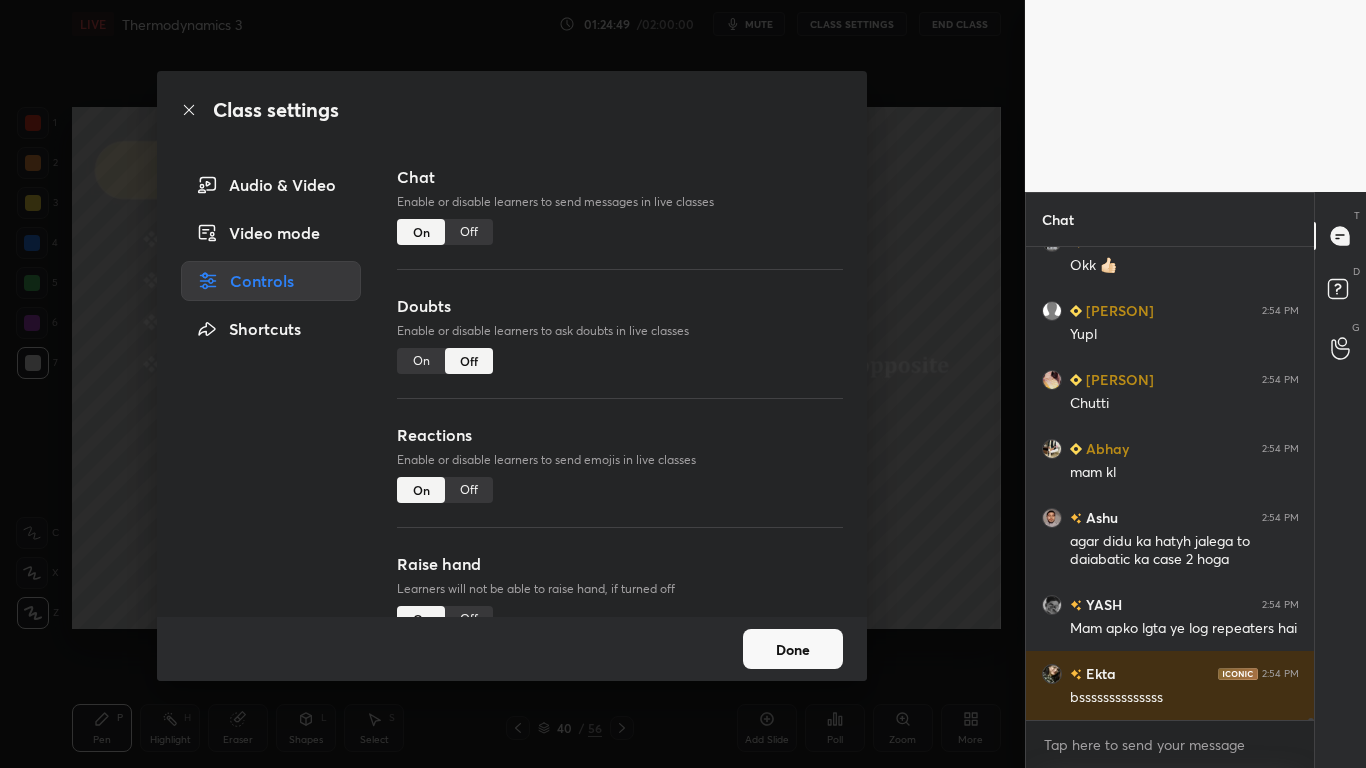 click on "Off" at bounding box center (469, 232) 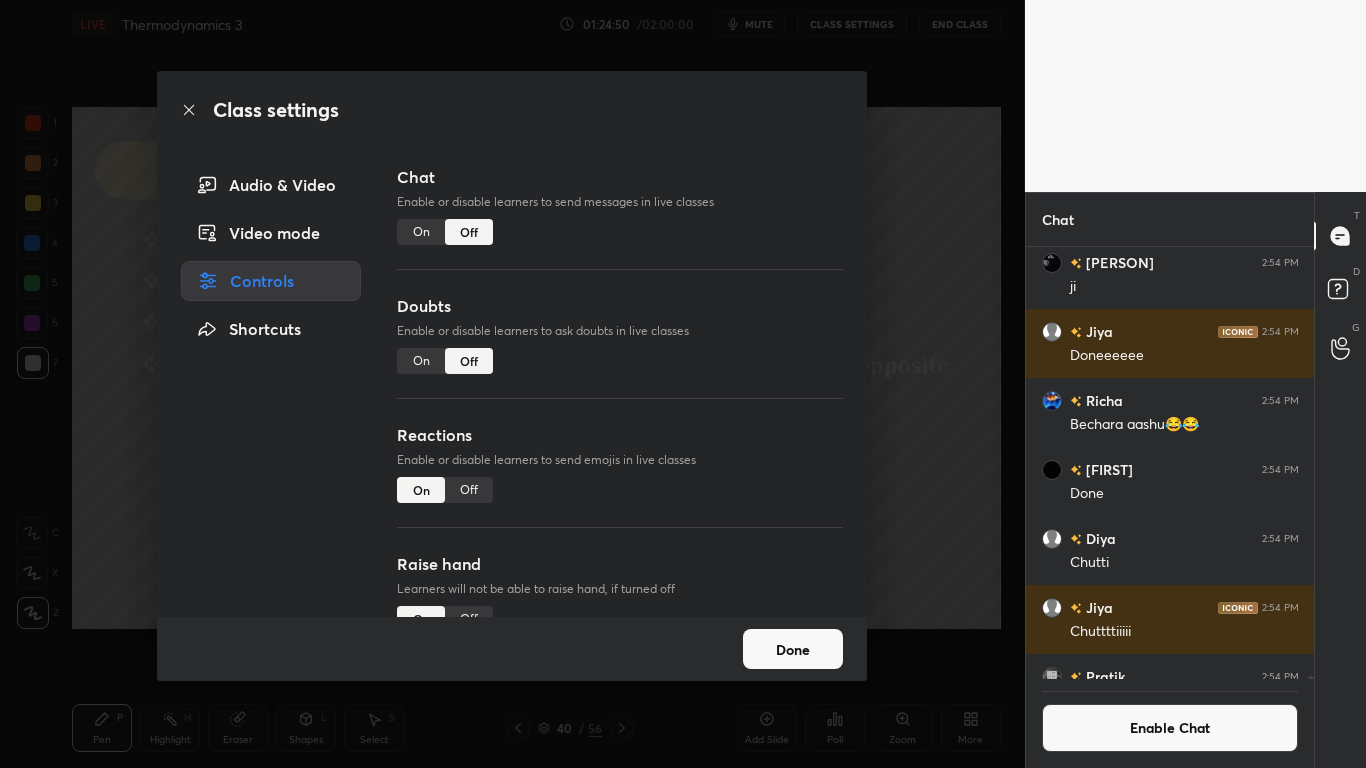 click on "Done" at bounding box center (793, 649) 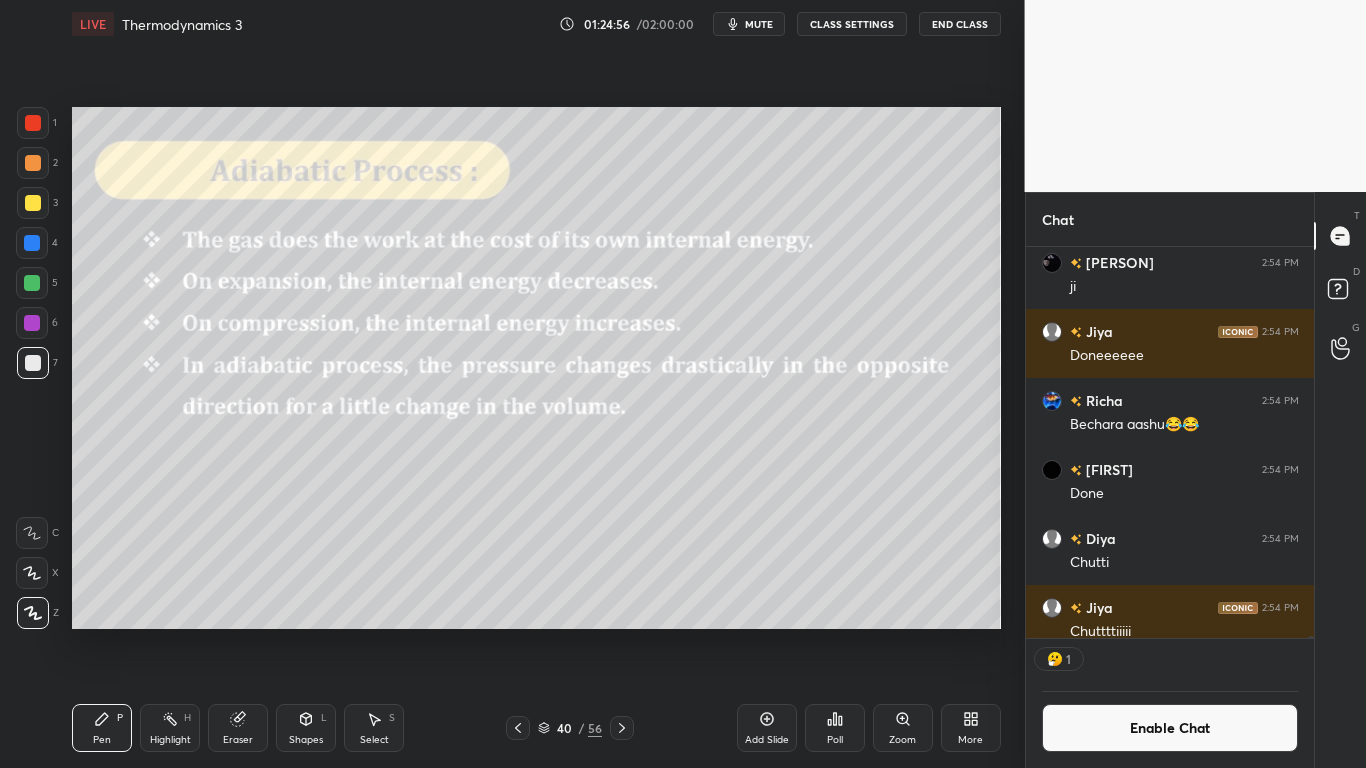 scroll, scrollTop: 385, scrollLeft: 282, axis: both 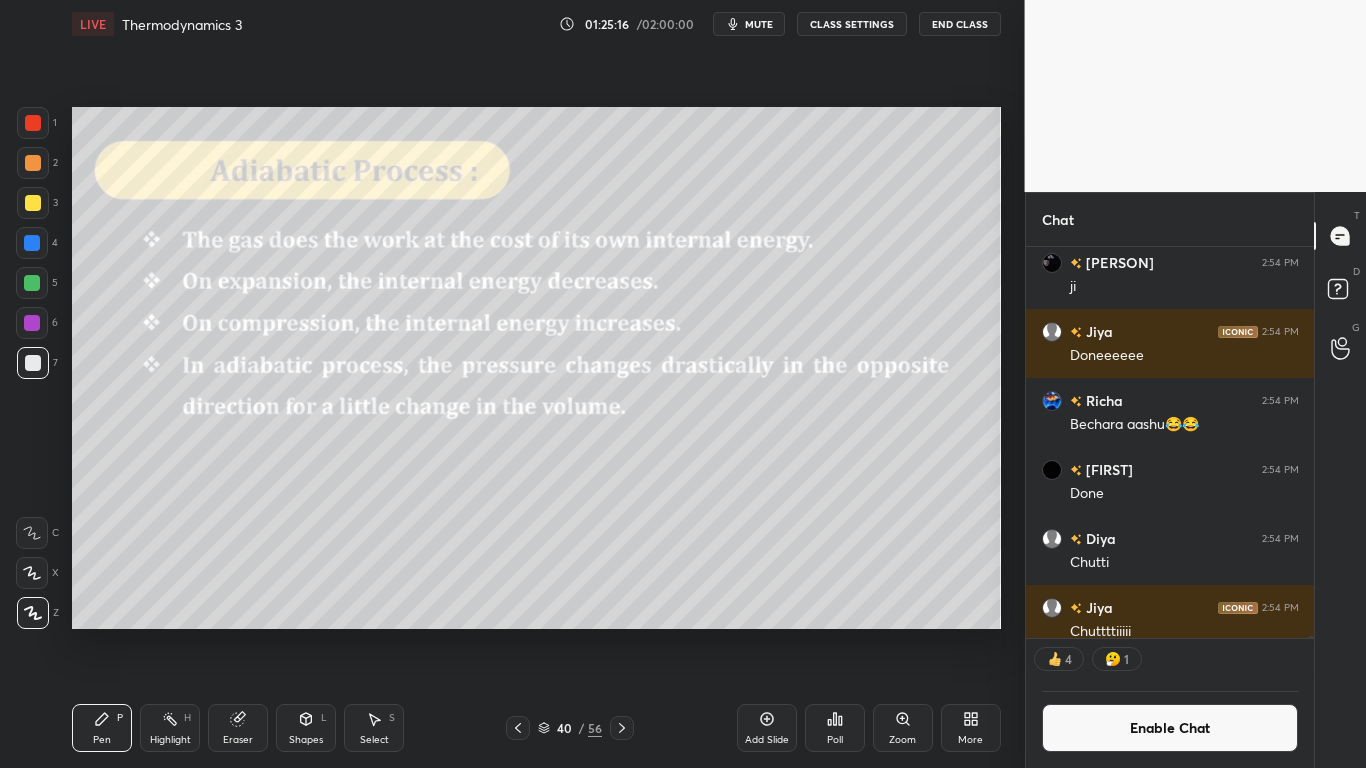 click at bounding box center [33, 203] 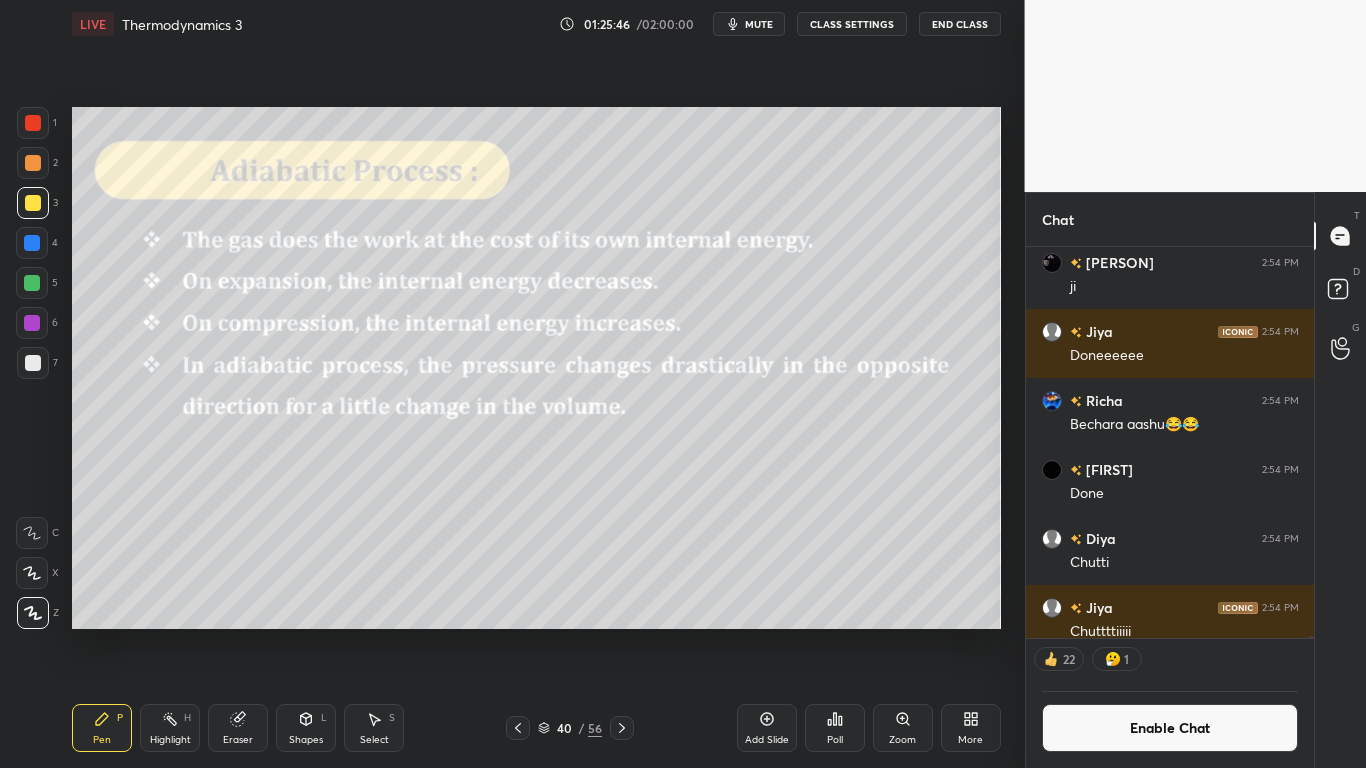 click on "Enable Chat" at bounding box center [1170, 728] 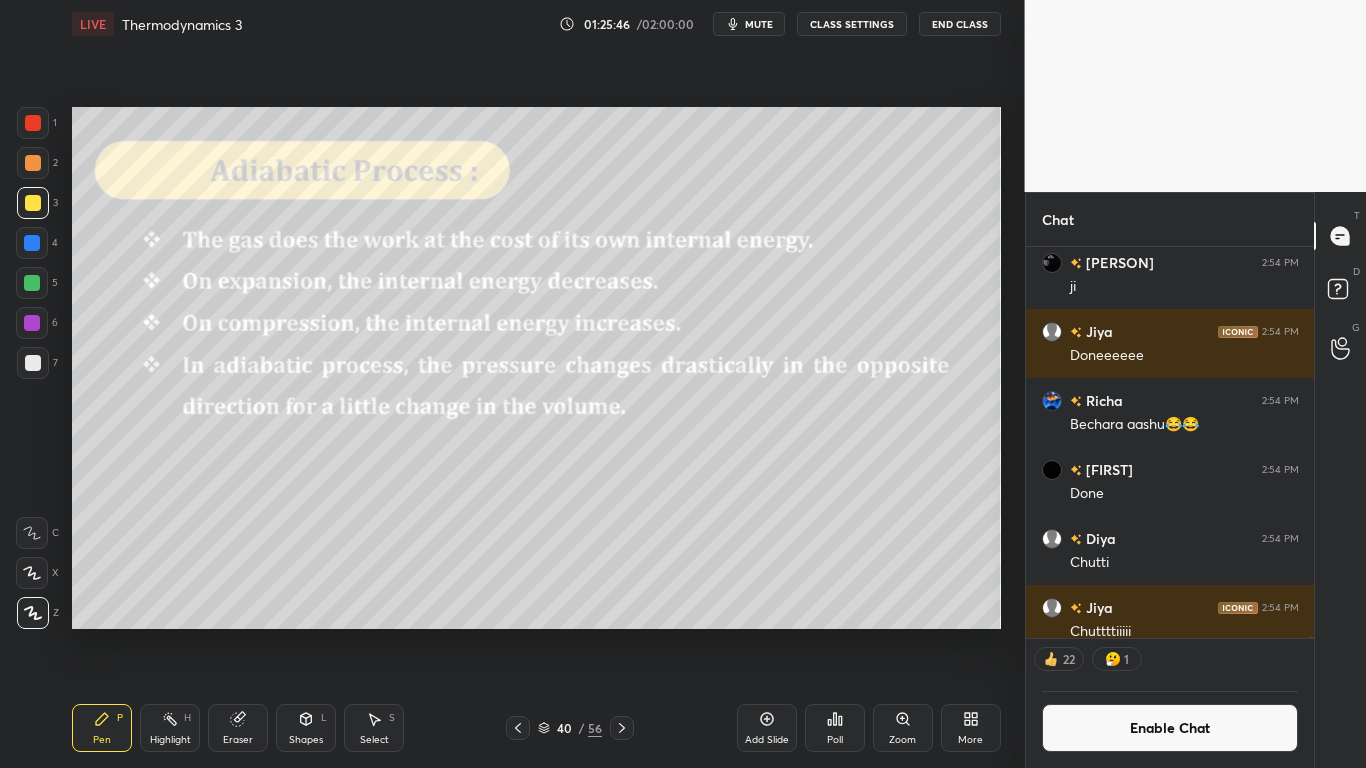scroll, scrollTop: 7, scrollLeft: 7, axis: both 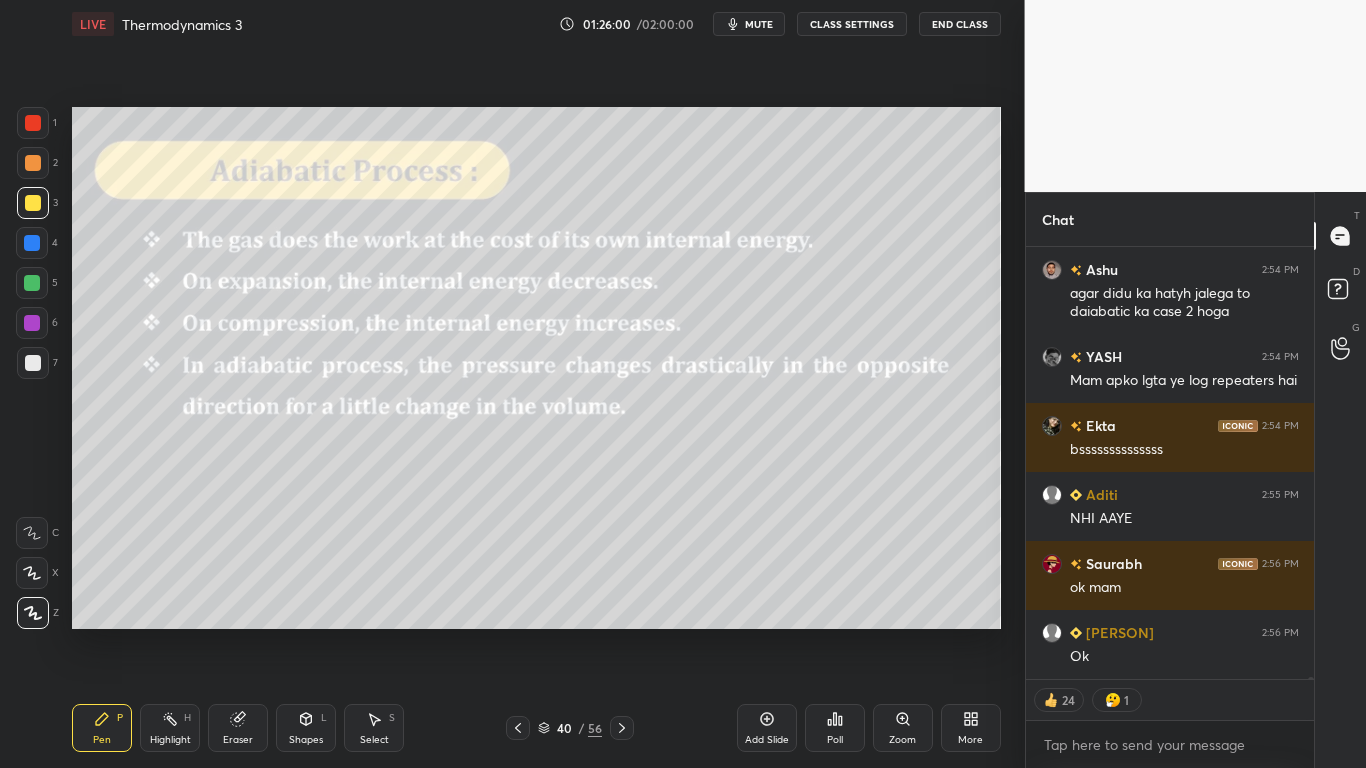 type on "x" 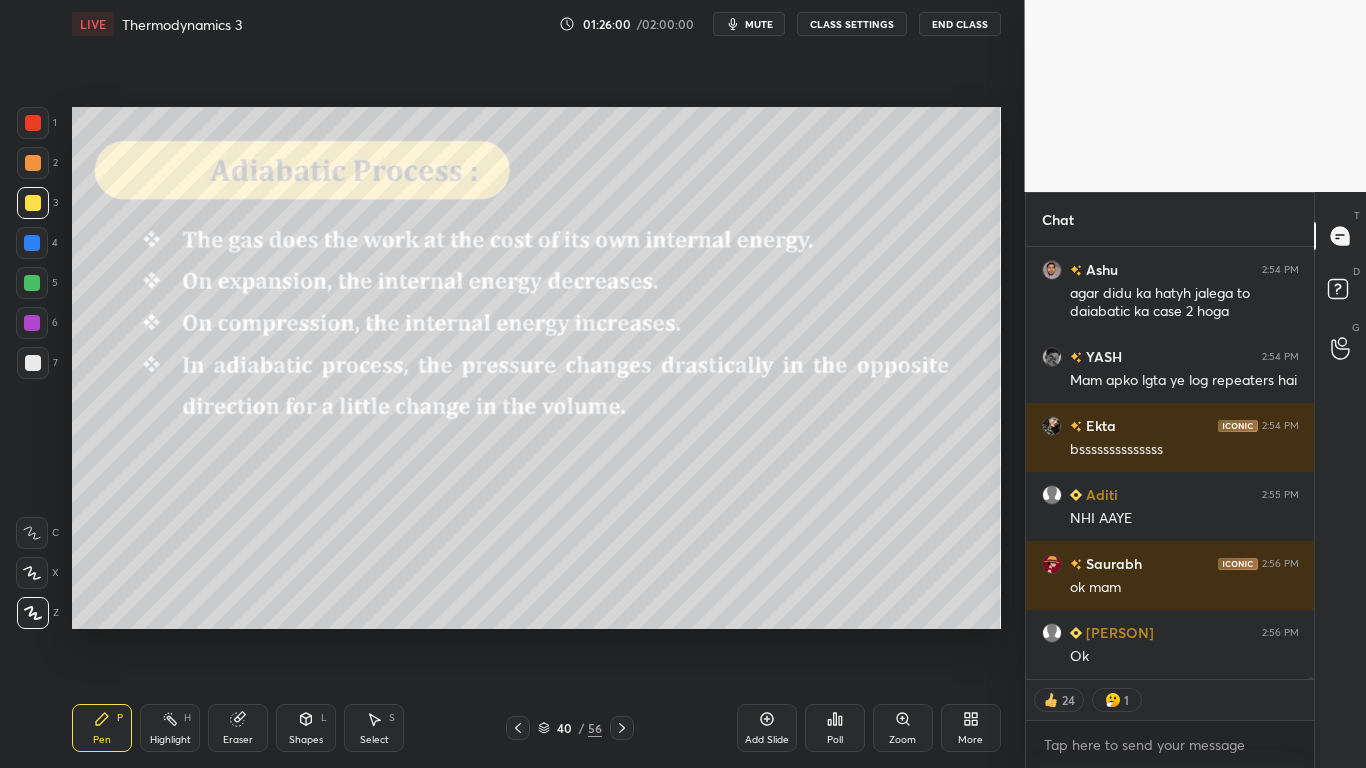 scroll, scrollTop: 7, scrollLeft: 7, axis: both 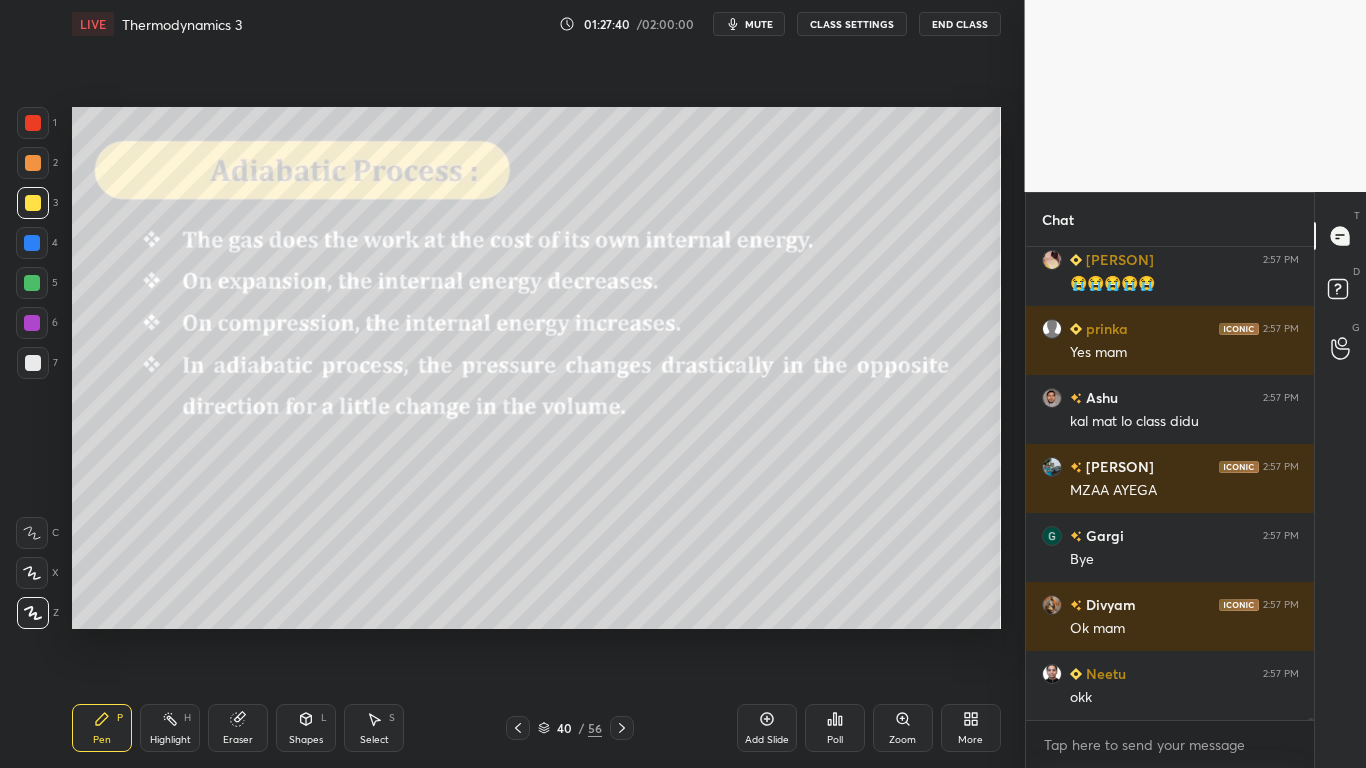 click 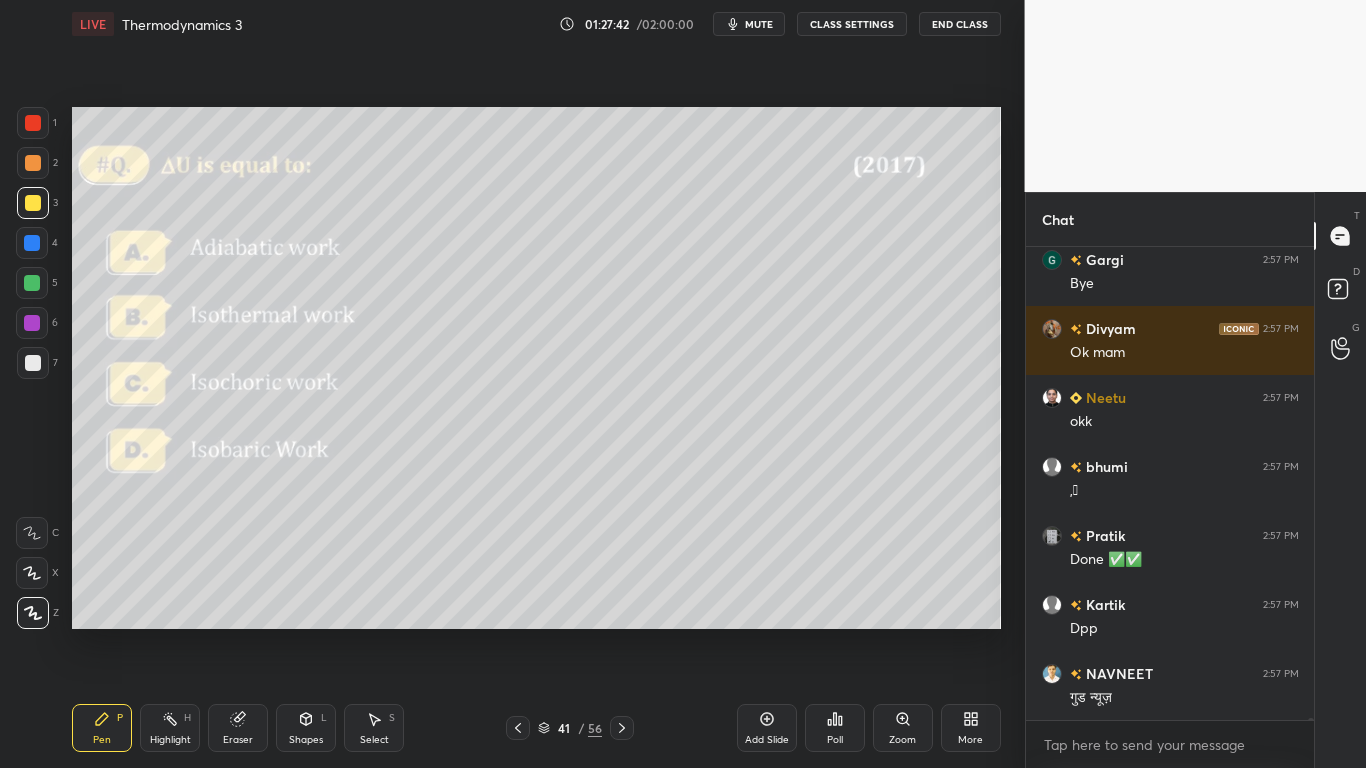click on "CLASS SETTINGS" at bounding box center (852, 24) 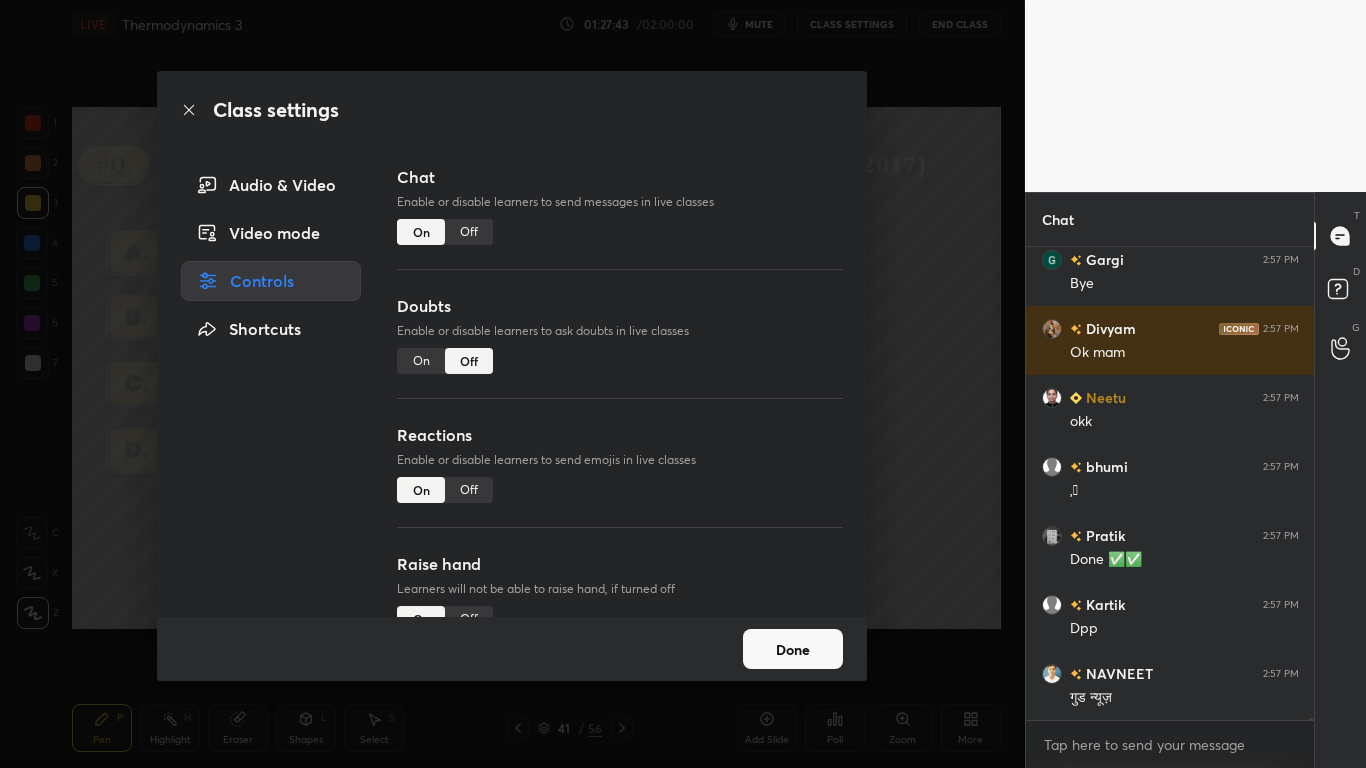 click on "Off" at bounding box center [469, 232] 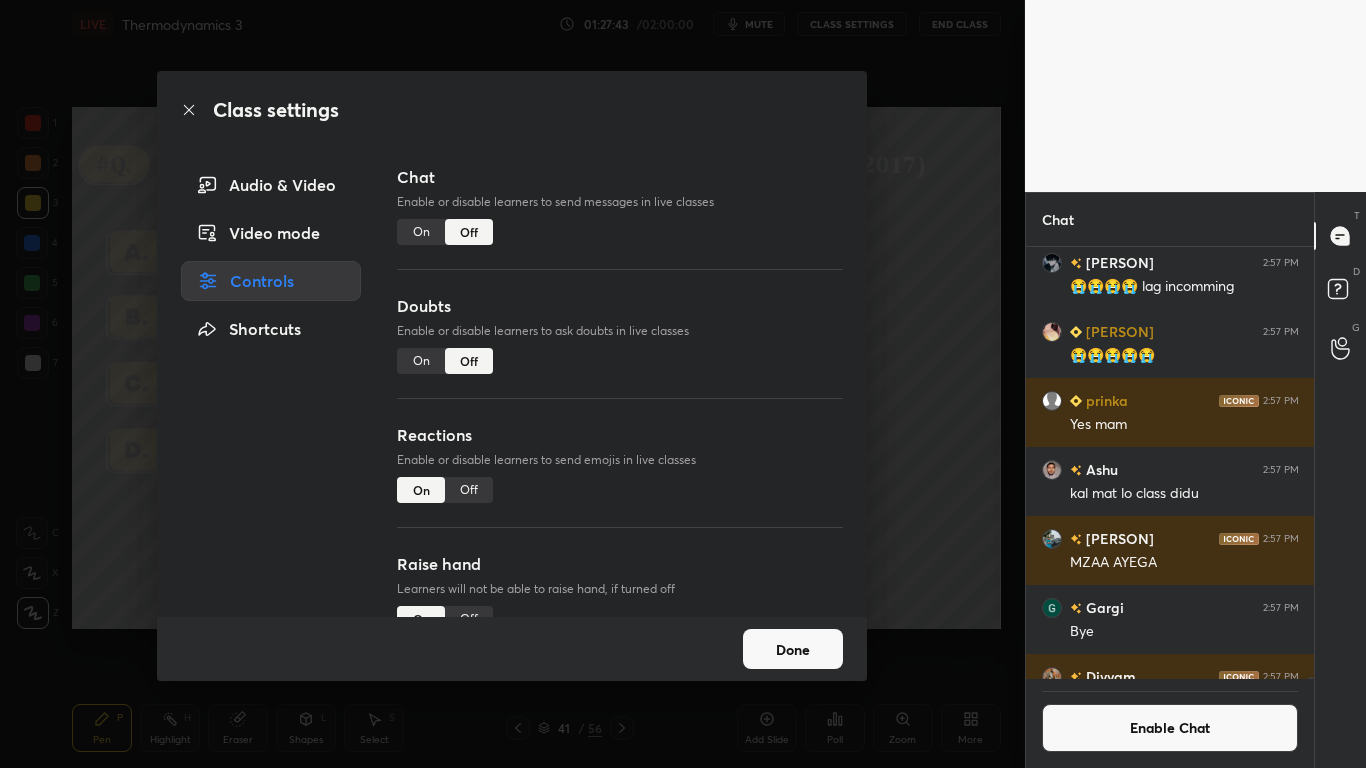 click on "Done" at bounding box center (793, 649) 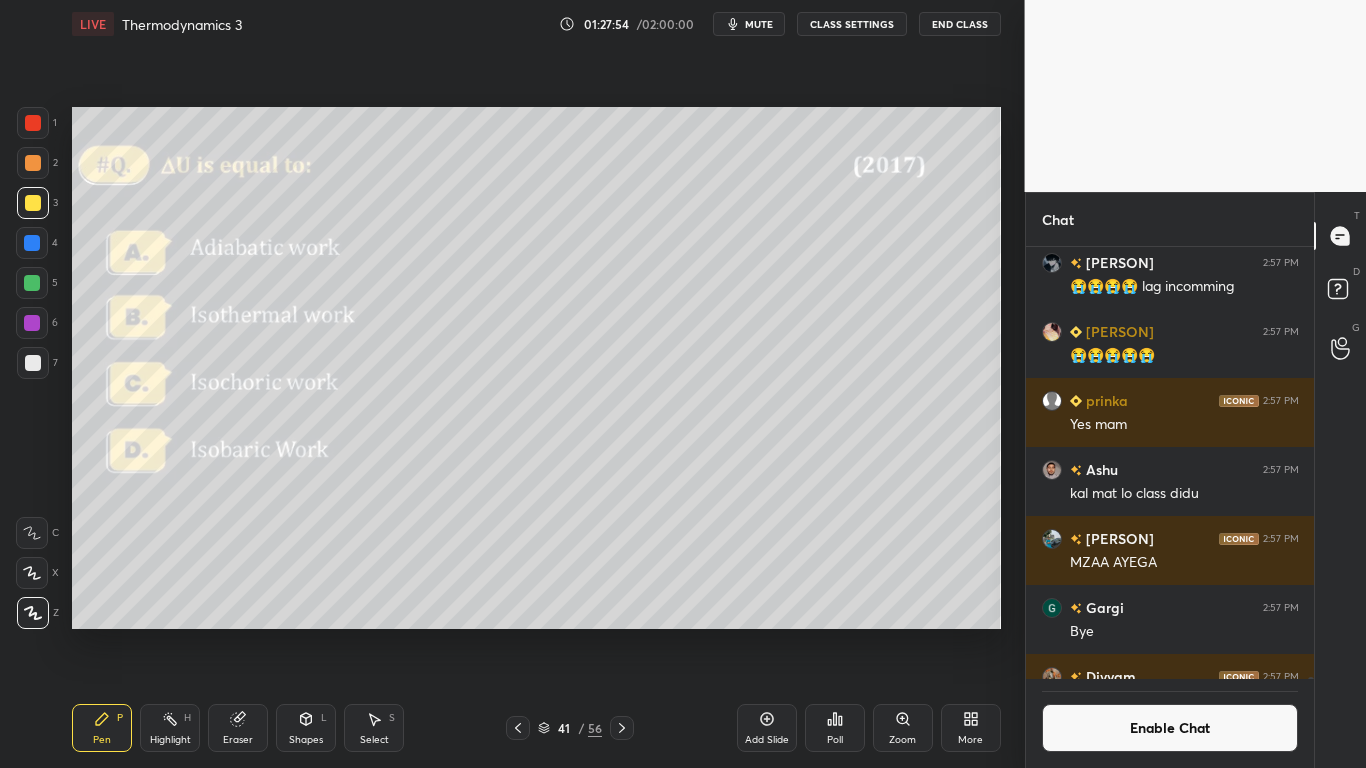 click on "Poll" at bounding box center (835, 728) 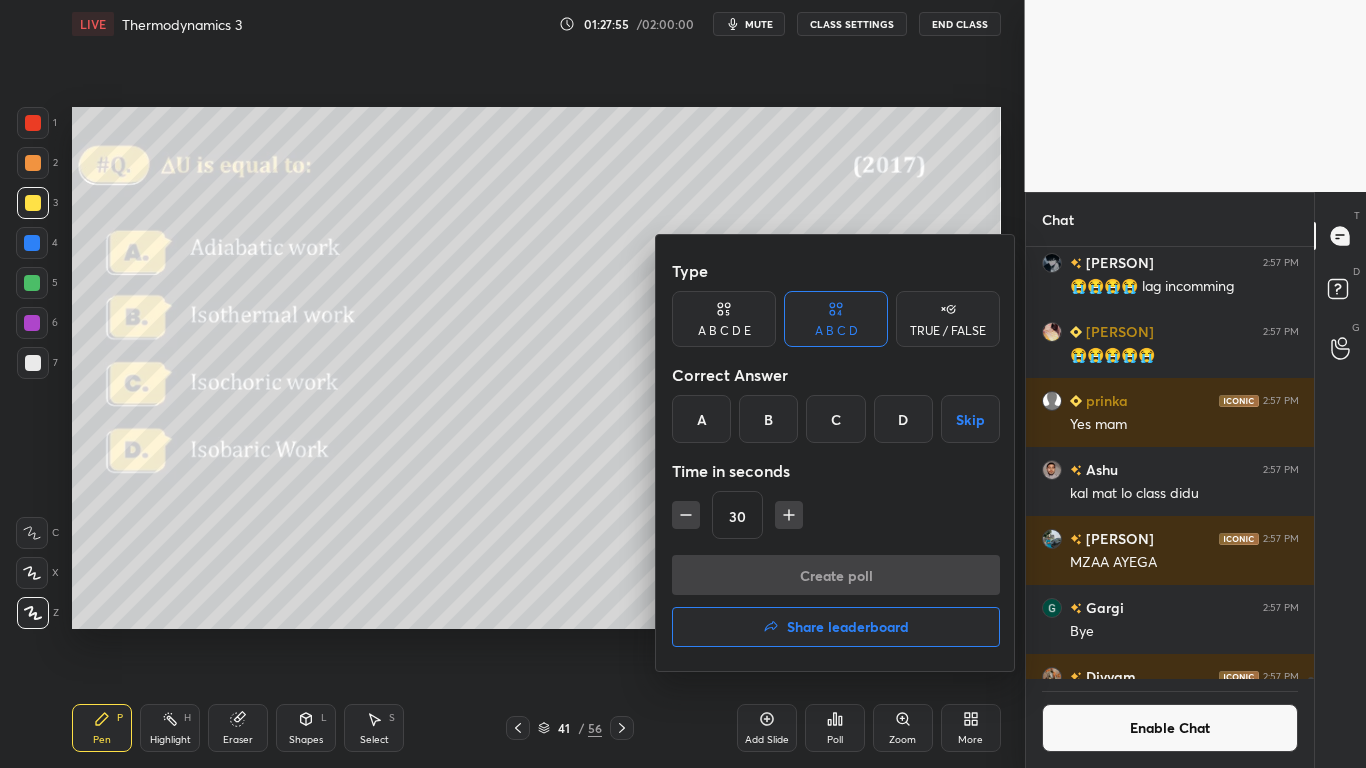 click on "A" at bounding box center (701, 419) 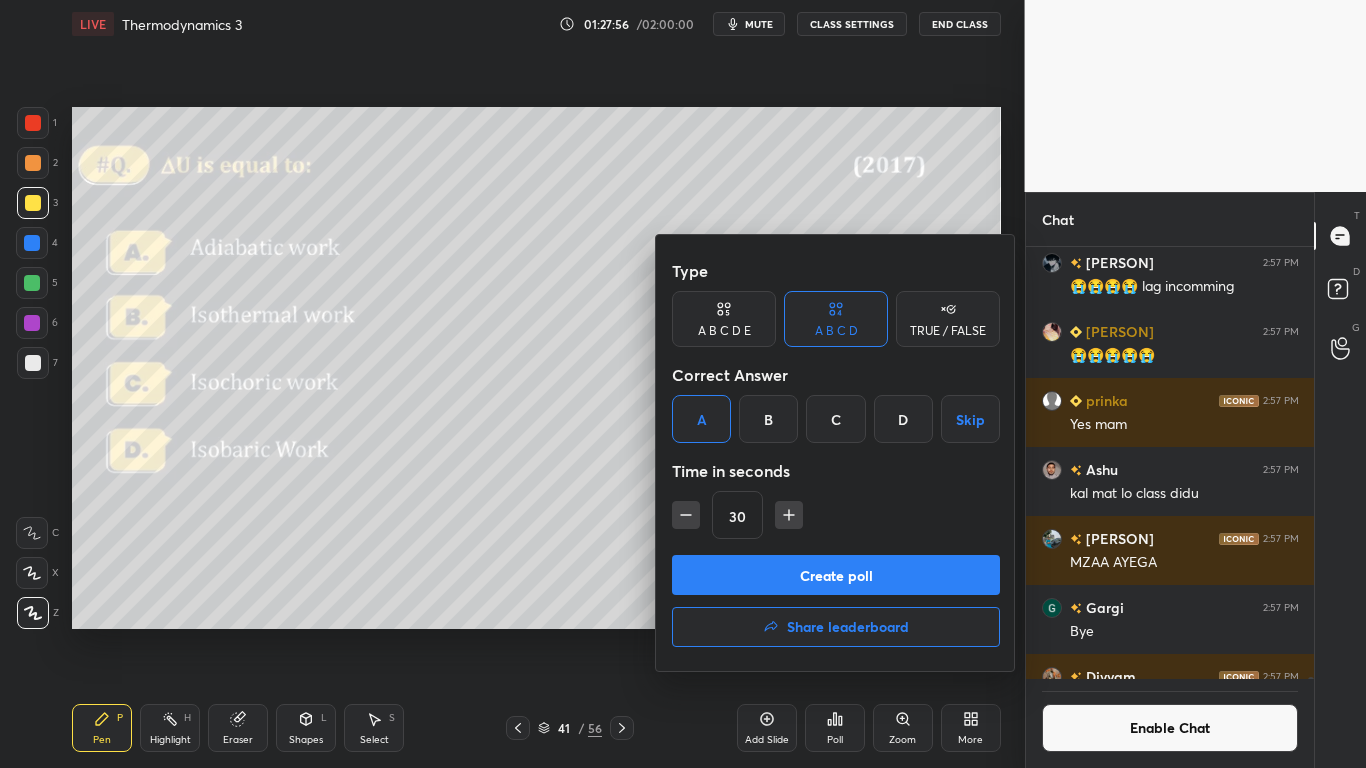 click 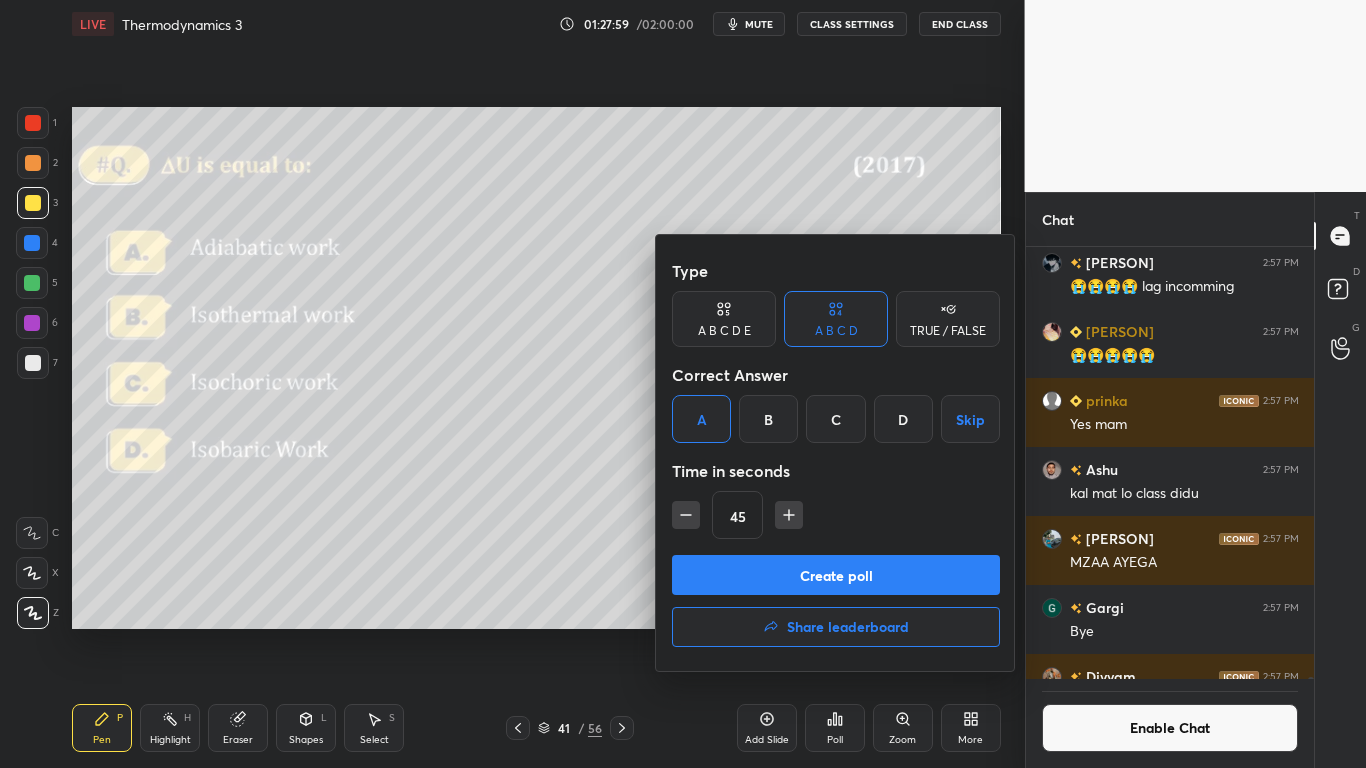 click on "Create poll" at bounding box center [836, 575] 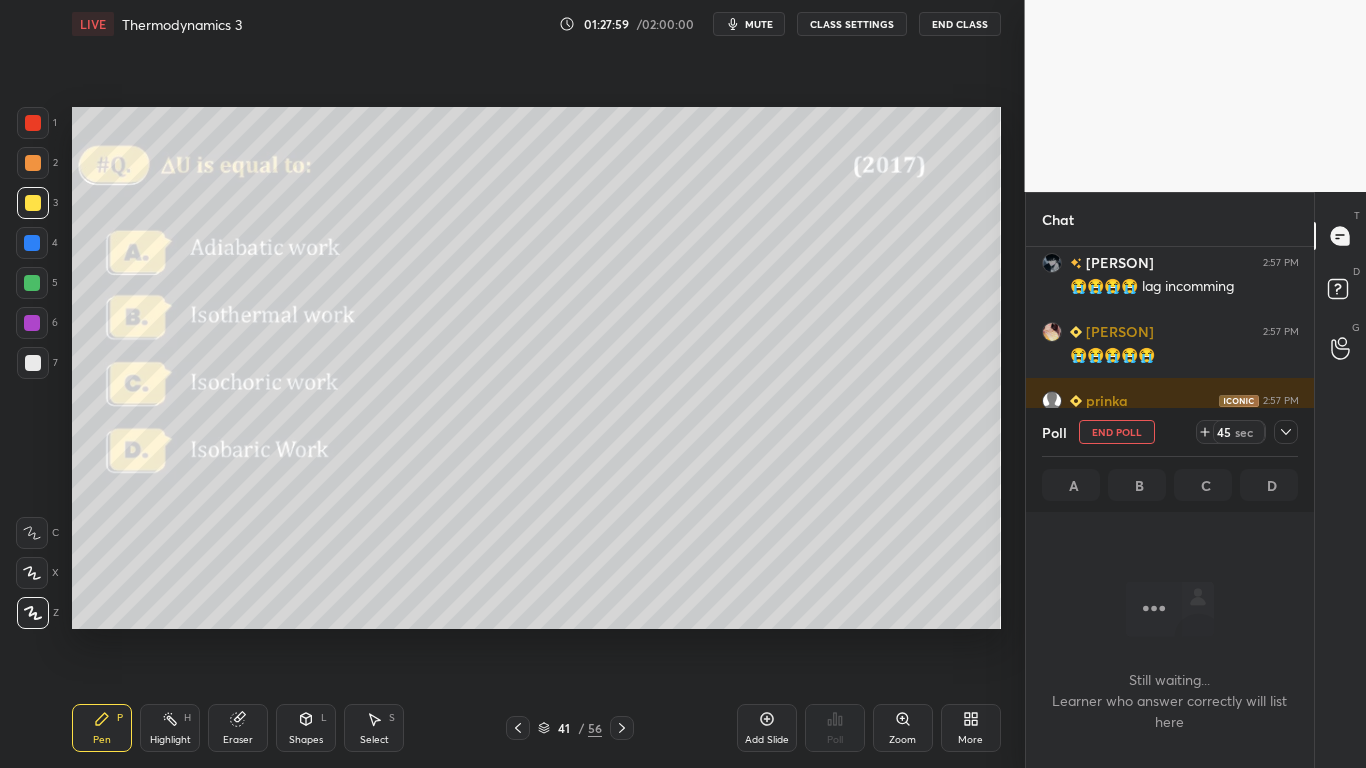 scroll, scrollTop: 325, scrollLeft: 282, axis: both 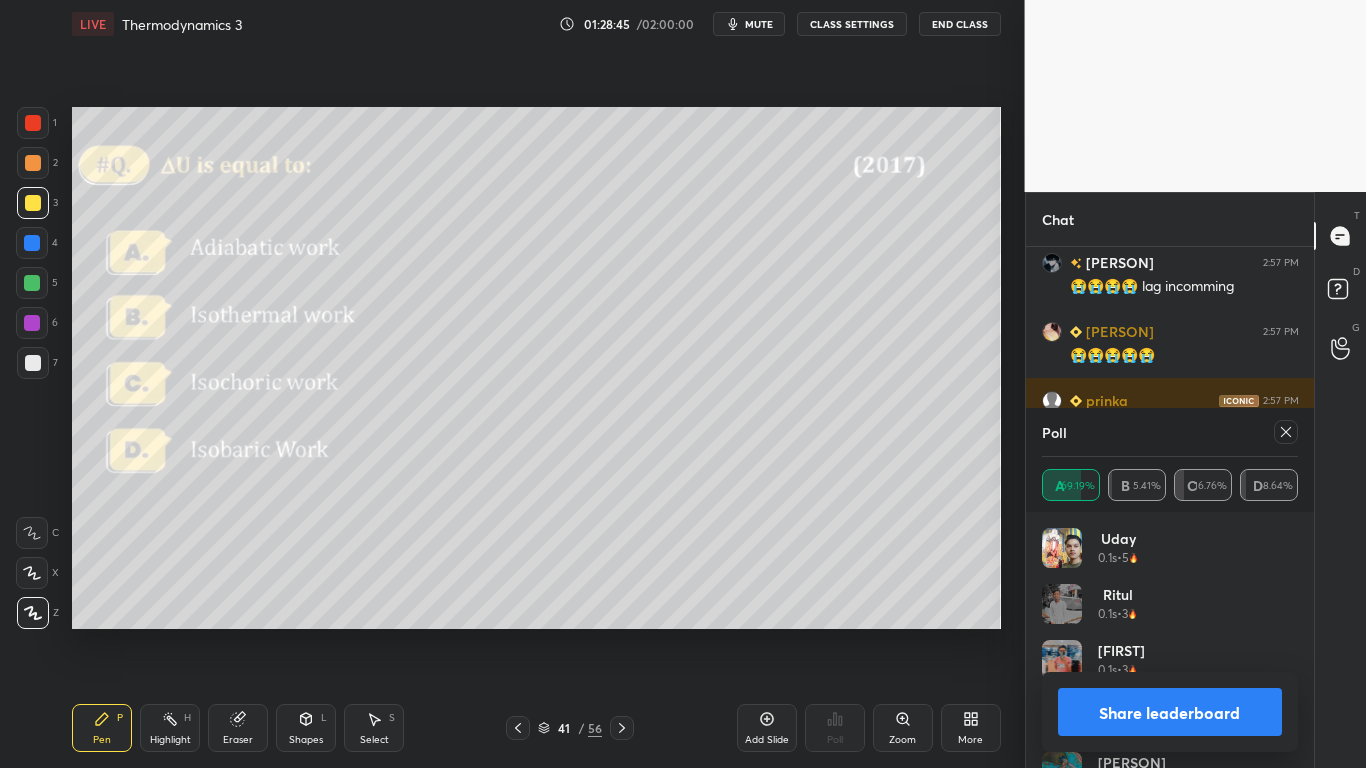 click on "Share leaderboard" at bounding box center [1170, 712] 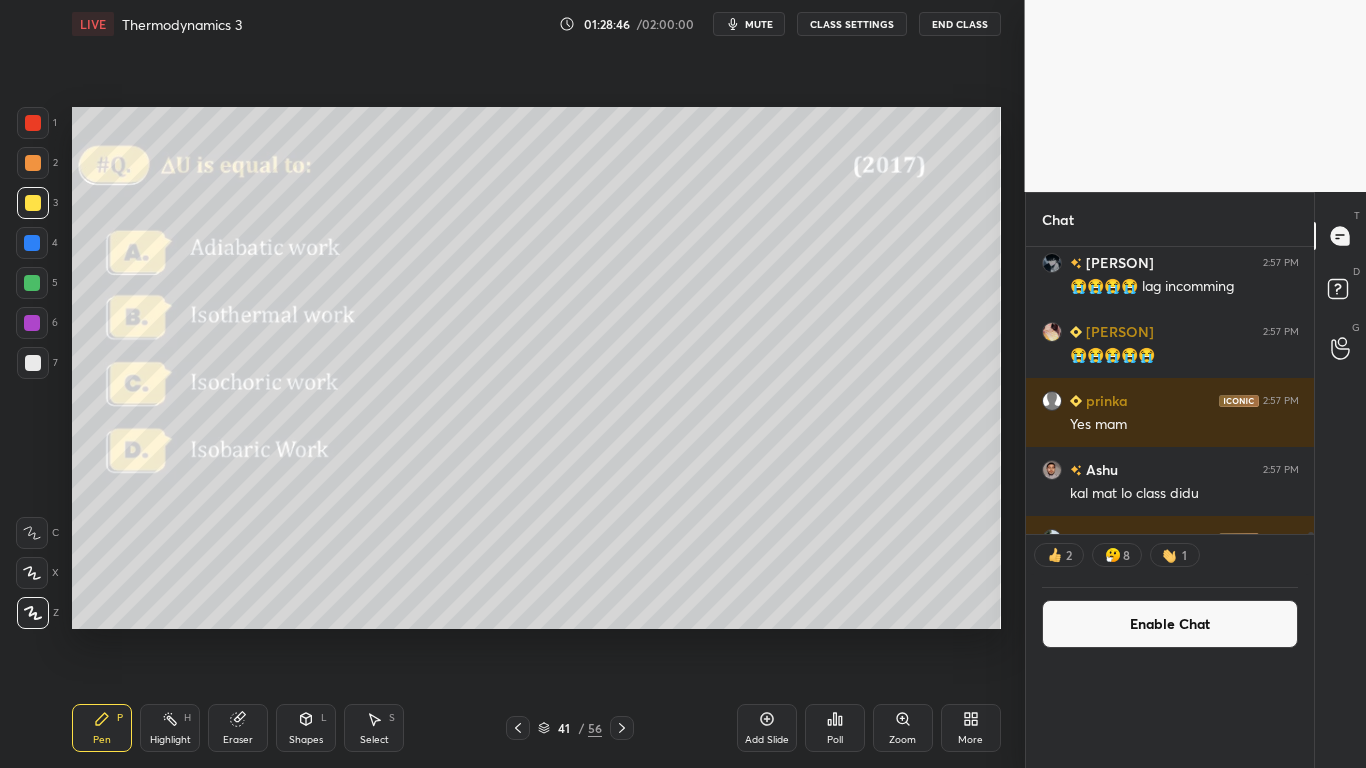 scroll, scrollTop: 0, scrollLeft: 0, axis: both 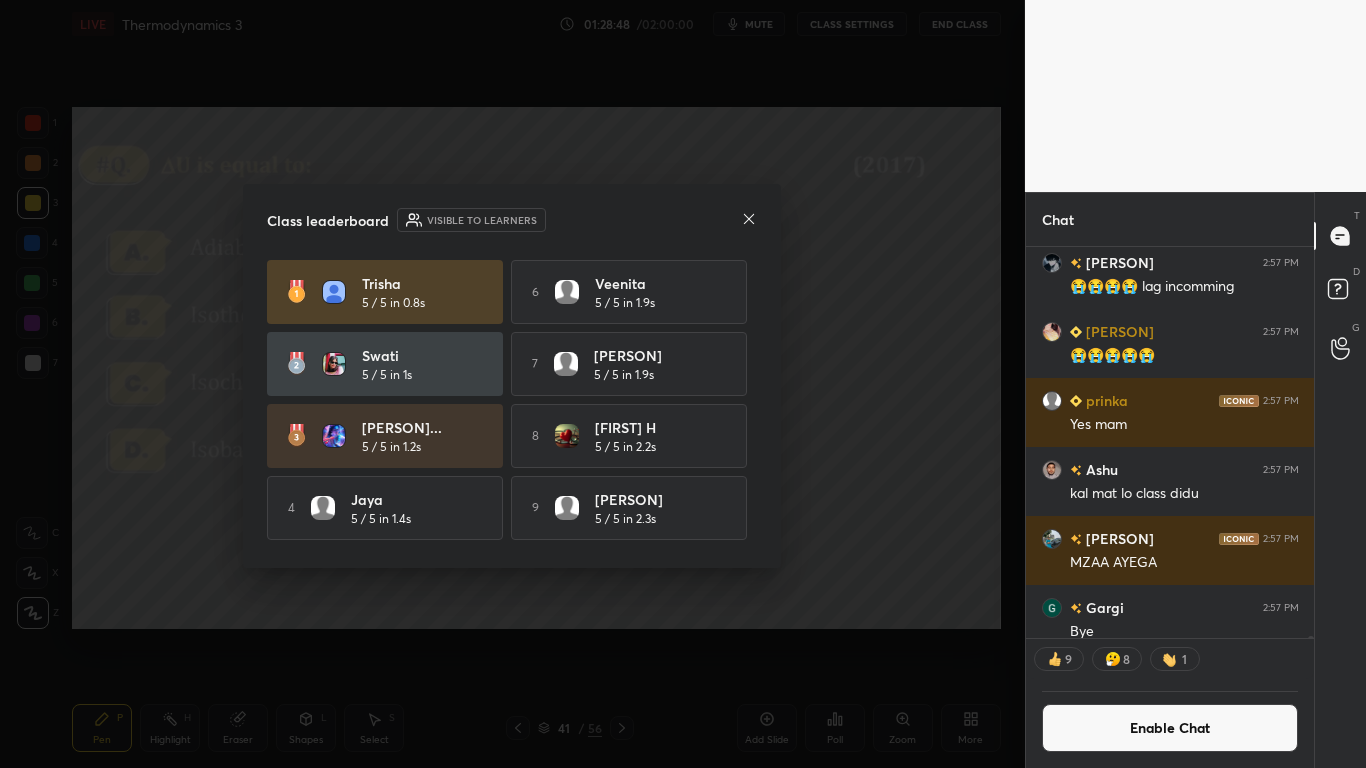 click on "[PERSON] 5 / 5 in [NUMBER]s [NUMBER] [PERSON] 5 / 5 in [NUMBER]s [PERSON] 5 / 5 in [NUMBER]s 7 [PERSON] 5 / 5 in [NUMBER]s 4 [PERSON] 5 / 5 in [NUMBER]s 9 [PERSON] 5 / 5 in [NUMBER]s 5 [PERSON] 5 / 5 in [NUMBER]s 10 [PERSON] 5 / 5 in [NUMBER]s" at bounding box center [512, 402] 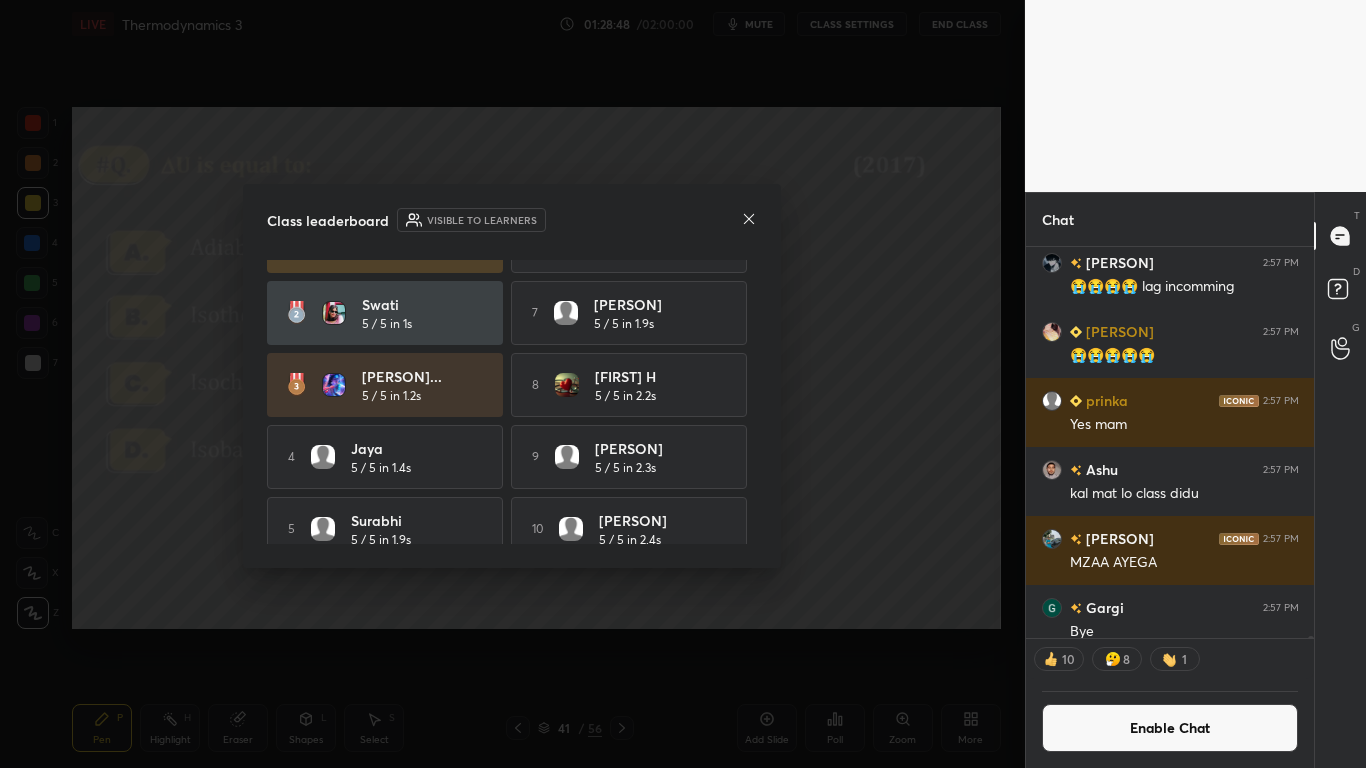scroll, scrollTop: 74, scrollLeft: 0, axis: vertical 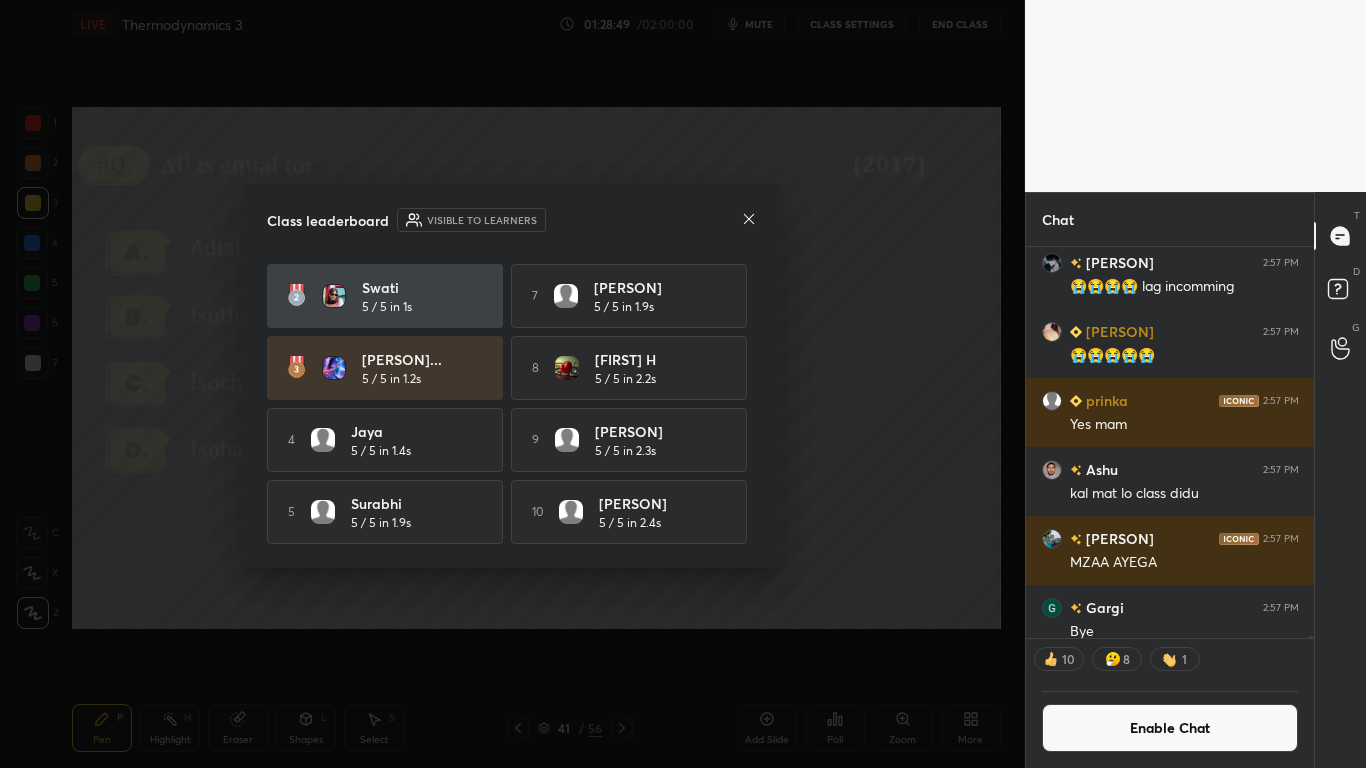 click on "[PERSON] 5 / 5 in [NUMBER]s [NUMBER] [PERSON] 5 / 5 in [NUMBER]s [PERSON] 5 / 5 in [NUMBER]s 7 [PERSON] 5 / 5 in [NUMBER]s 4 [PERSON] 5 / 5 in [NUMBER]s 9 [PERSON] 5 / 5 in [NUMBER]s 5 [PERSON] 5 / 5 in [NUMBER]s 10 [PERSON] 5 / 5 in [NUMBER]s" at bounding box center [512, 368] 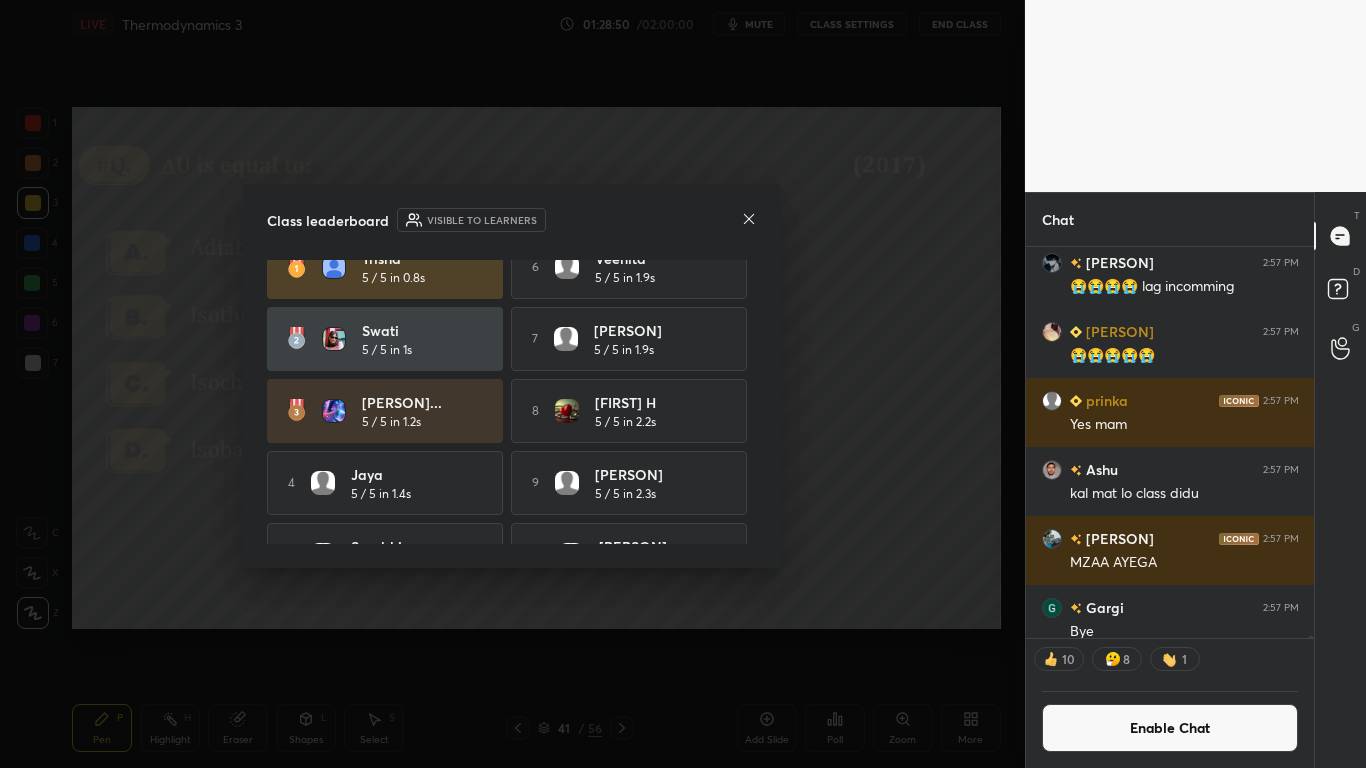scroll, scrollTop: 0, scrollLeft: 0, axis: both 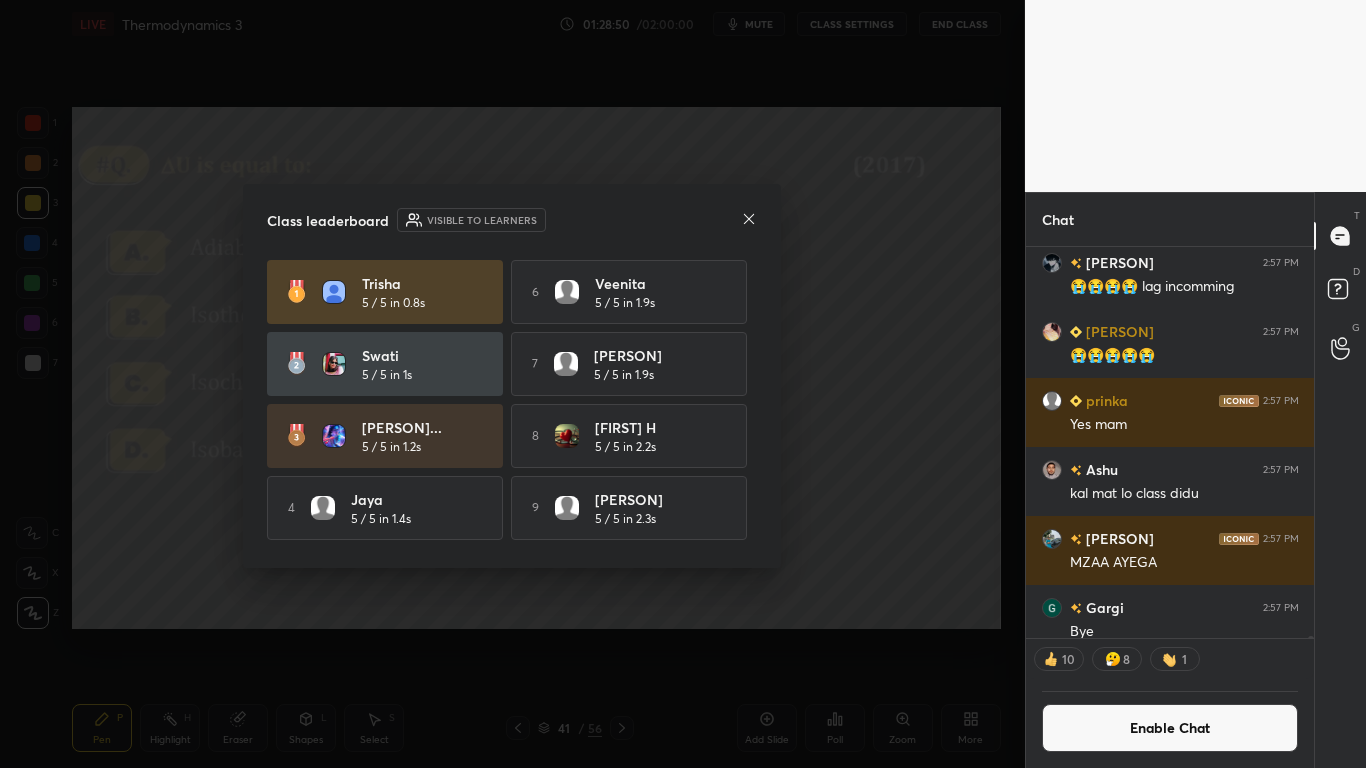 click on "[PERSON] 5 / 5 in [NUMBER]s [NUMBER] [PERSON] 5 / 5 in [NUMBER]s [PERSON] 5 / 5 in [NUMBER]s 7 [PERSON] 5 / 5 in [NUMBER]s 4 [PERSON] 5 / 5 in [NUMBER]s 9 [PERSON] 5 / 5 in [NUMBER]s 5 [PERSON] 5 / 5 in [NUMBER]s 10 [PERSON] 5 / 5 in [NUMBER]s" at bounding box center [512, 402] 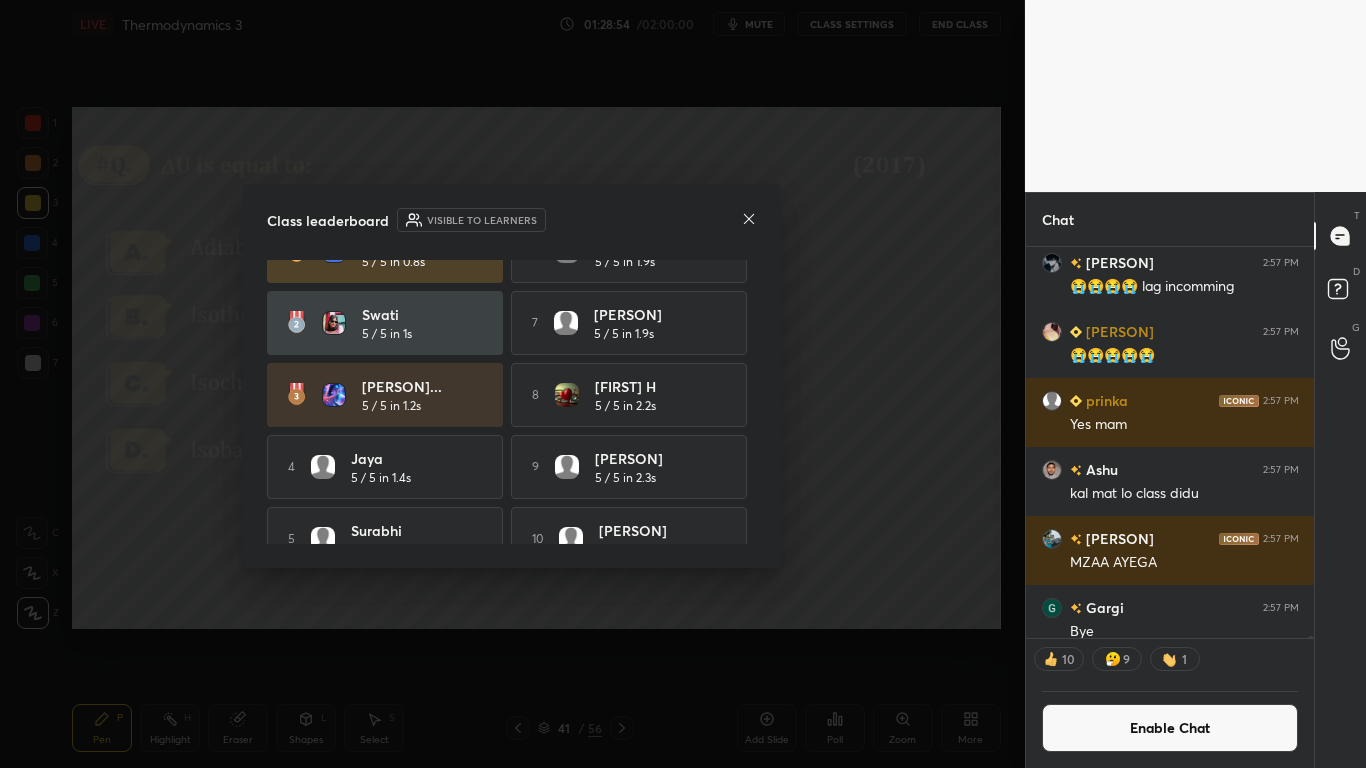 scroll, scrollTop: 74, scrollLeft: 0, axis: vertical 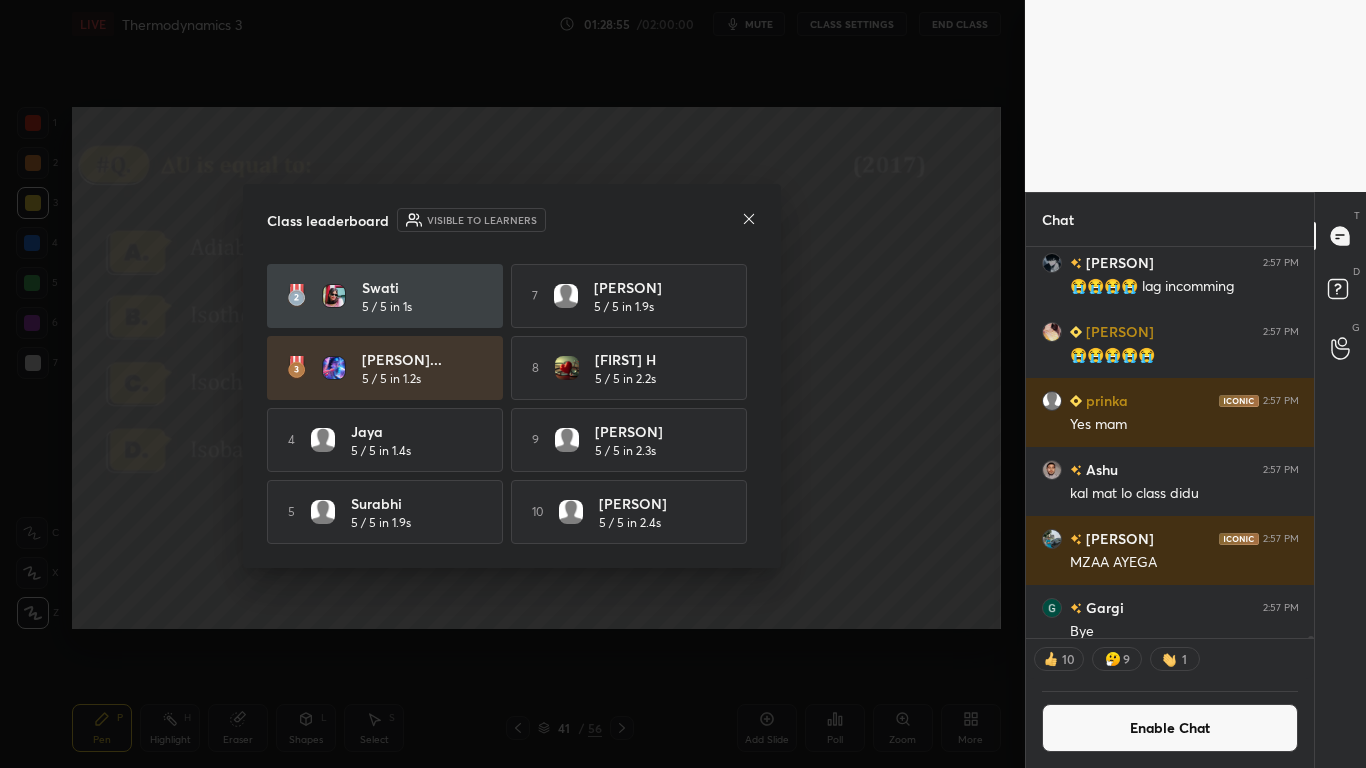click on "Class leaderboard Visible to learners [PERSON] 5 / 5 in 0.8s 6 [PERSON] 5 / 5 in 1.9s [PERSON] 5 / 5 in 1s 7 [PERSON] 5 / 5 in 1.9s [PERSON]... 5 / 5 in 1.2s 8 [PERSON] H 5 / 5 in 2.2s 4 [PERSON] 5 / 5 in 1.4s 9 [PERSON] 5 / 5 in 2.3s 5 [PERSON] 5 / 5 in 1.9s 10 [PERSON] 5 / 5 in 2.4s" at bounding box center (512, 376) 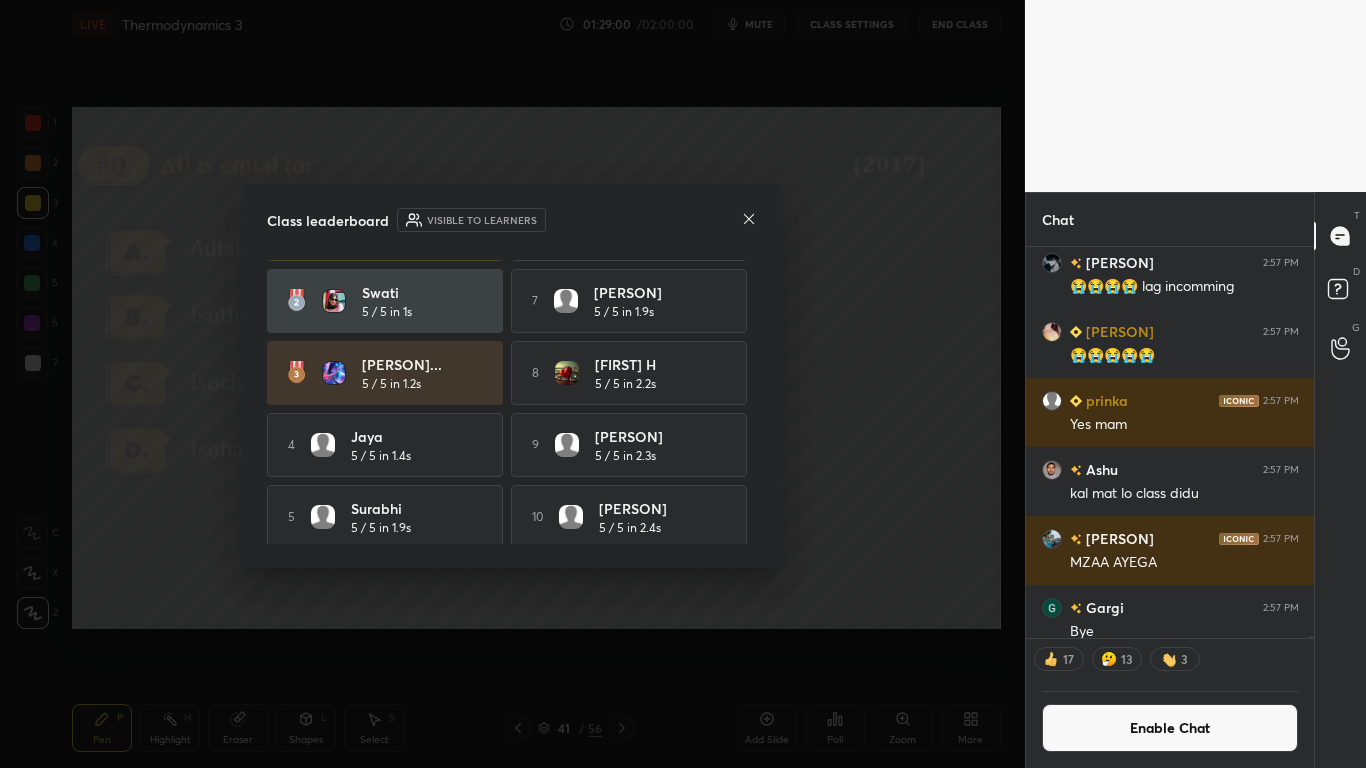 scroll, scrollTop: 58, scrollLeft: 0, axis: vertical 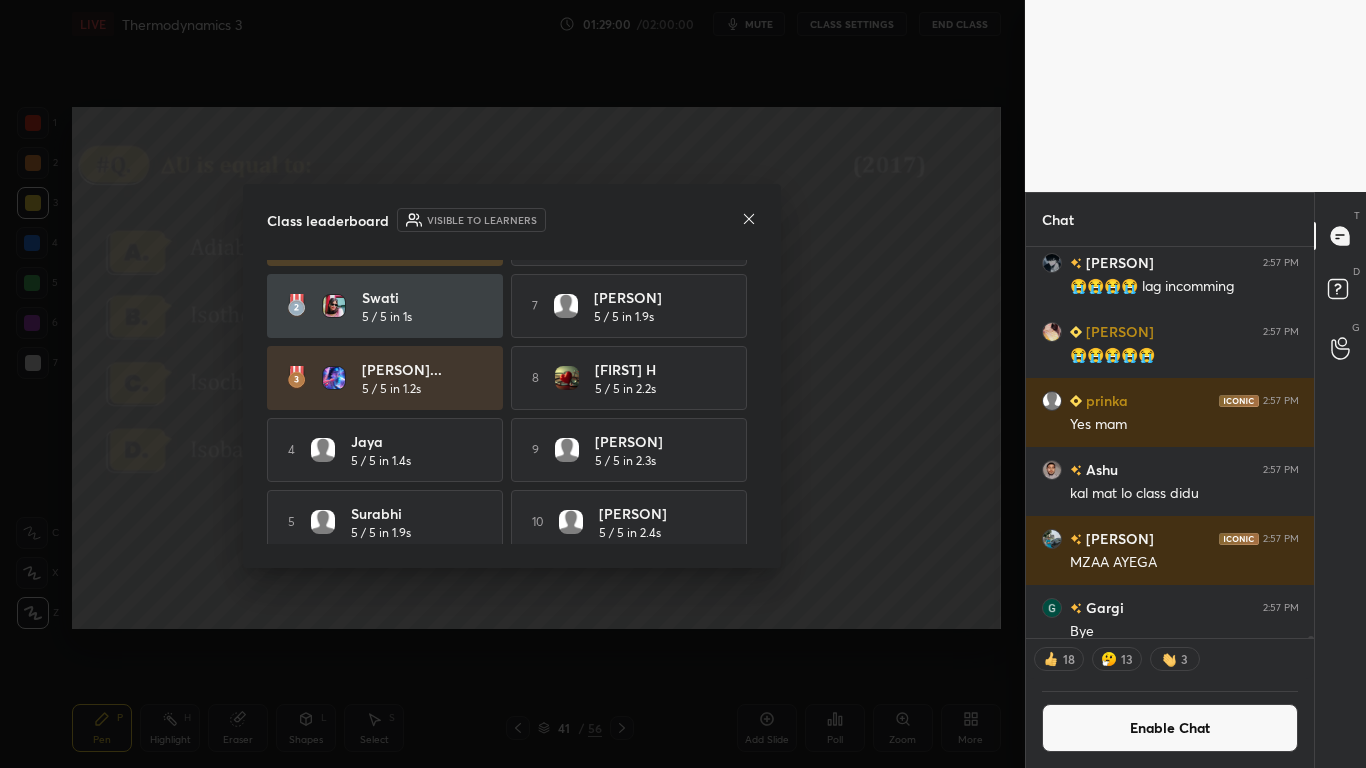 click on "[PERSON] 5 / 5 in [NUMBER]s [NUMBER] [PERSON] 5 / 5 in [NUMBER]s [PERSON] 5 / 5 in [NUMBER]s 7 [PERSON] 5 / 5 in [NUMBER]s 4 [PERSON] 5 / 5 in [NUMBER]s 9 [PERSON] 5 / 5 in [NUMBER]s 5 [PERSON] 5 / 5 in [NUMBER]s 10 [PERSON] 5 / 5 in [NUMBER]s" at bounding box center (512, 378) 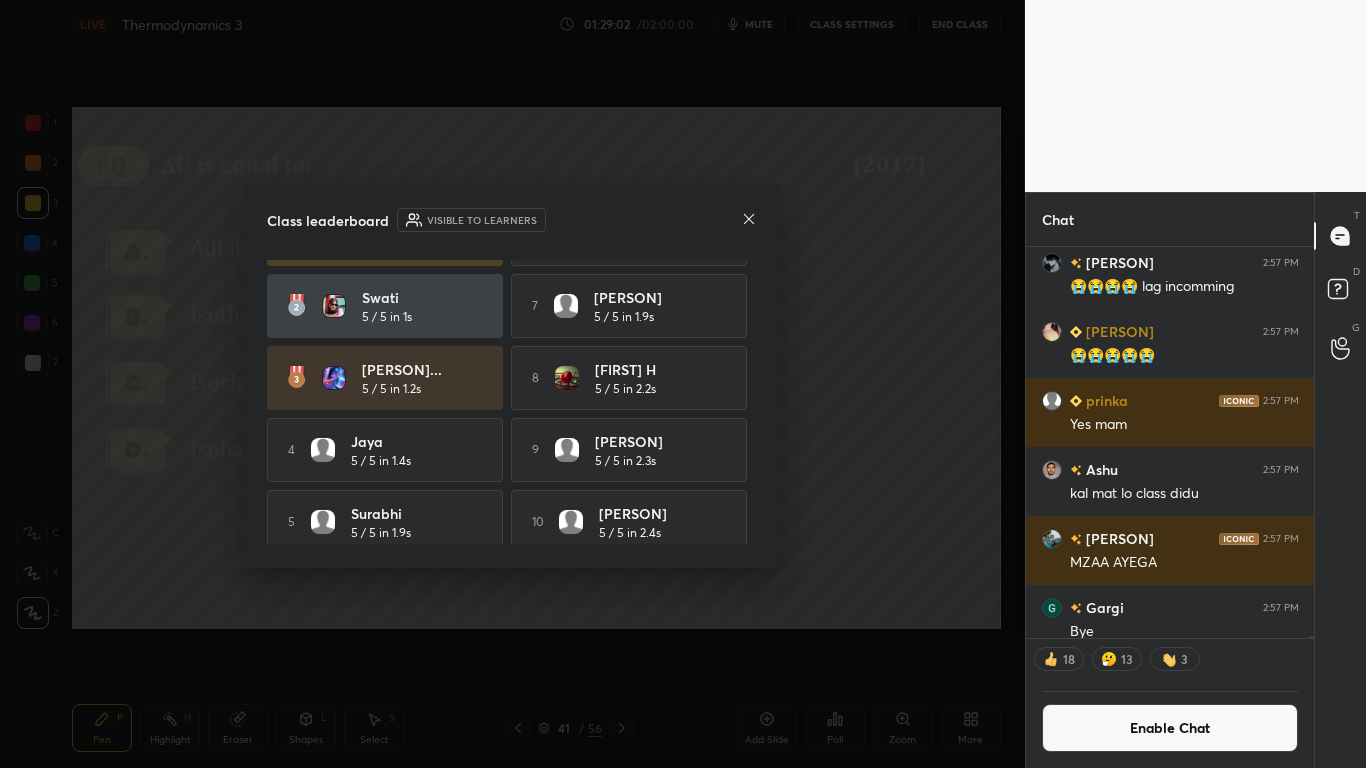 click 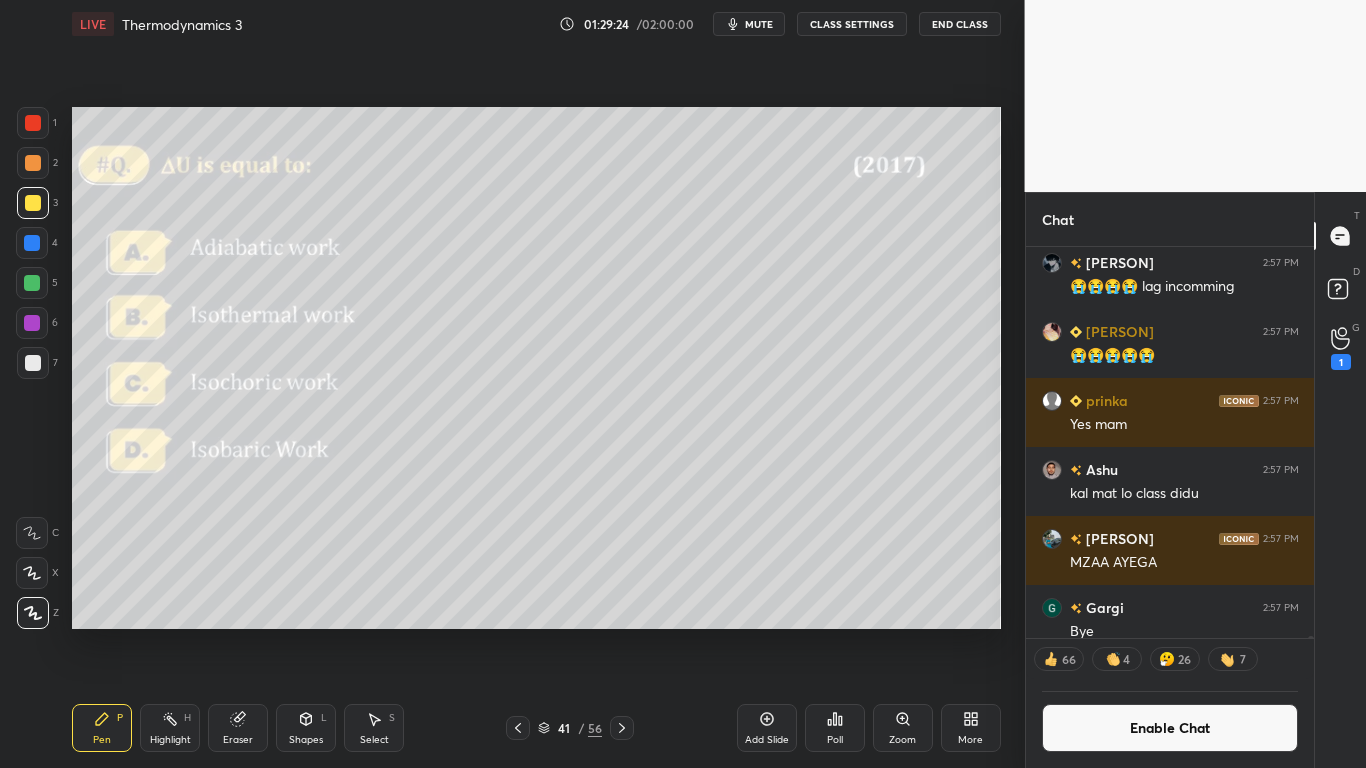 click on "Enable Chat" at bounding box center [1170, 728] 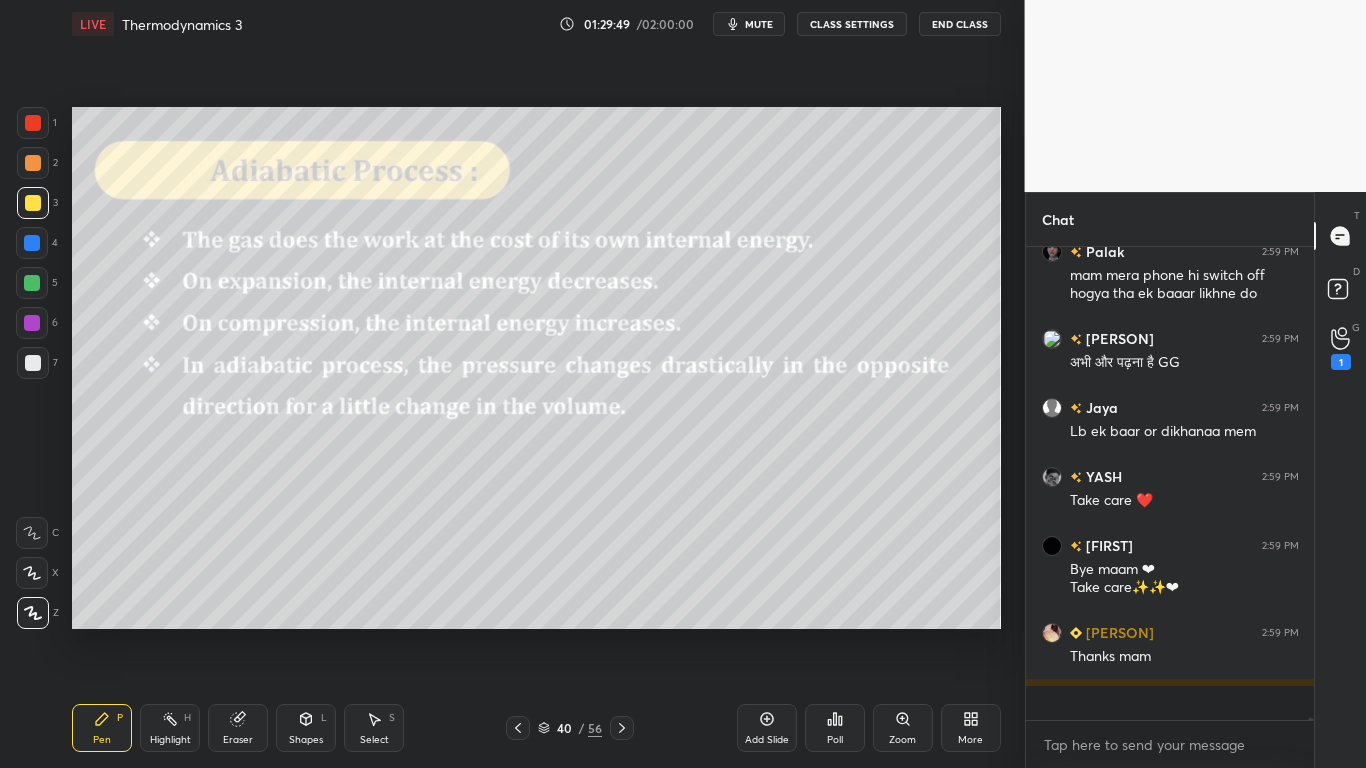scroll, scrollTop: 124077, scrollLeft: 0, axis: vertical 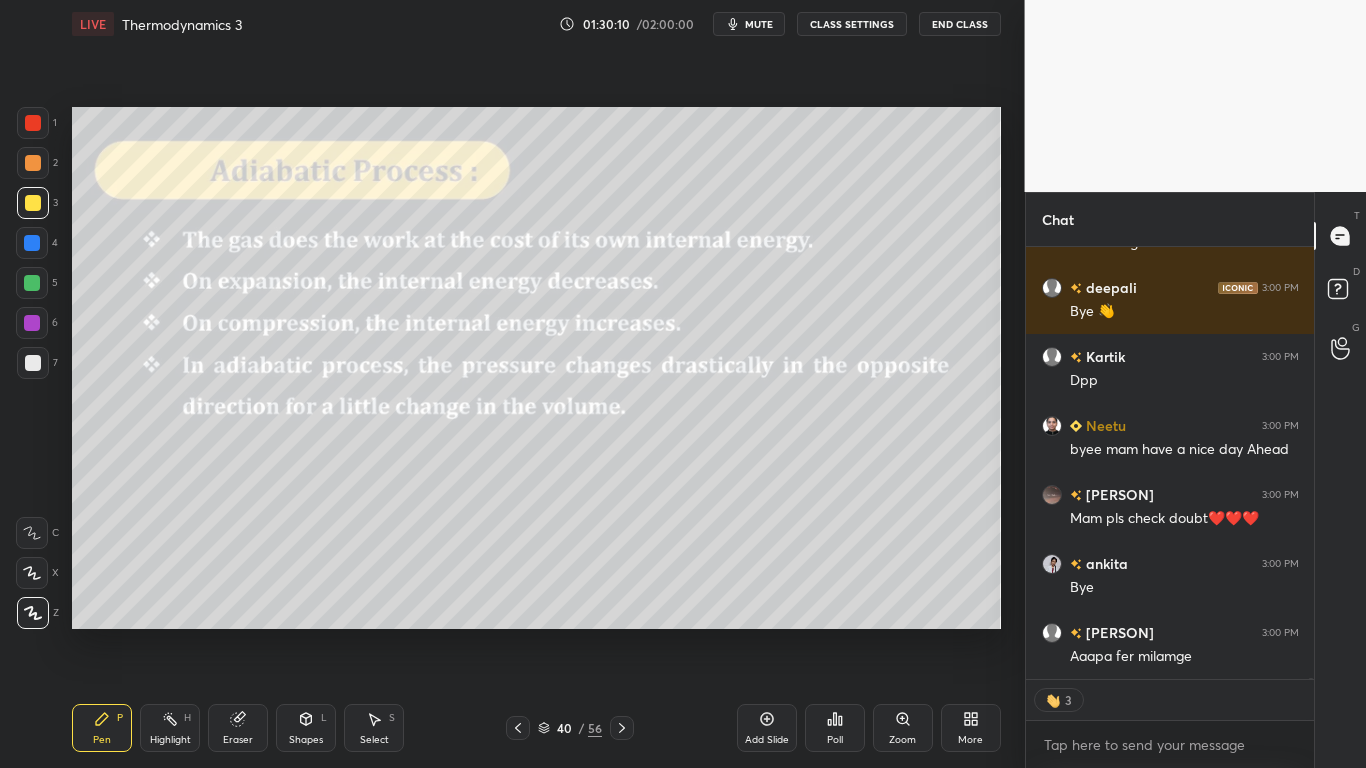 click on "CLASS SETTINGS" at bounding box center [852, 24] 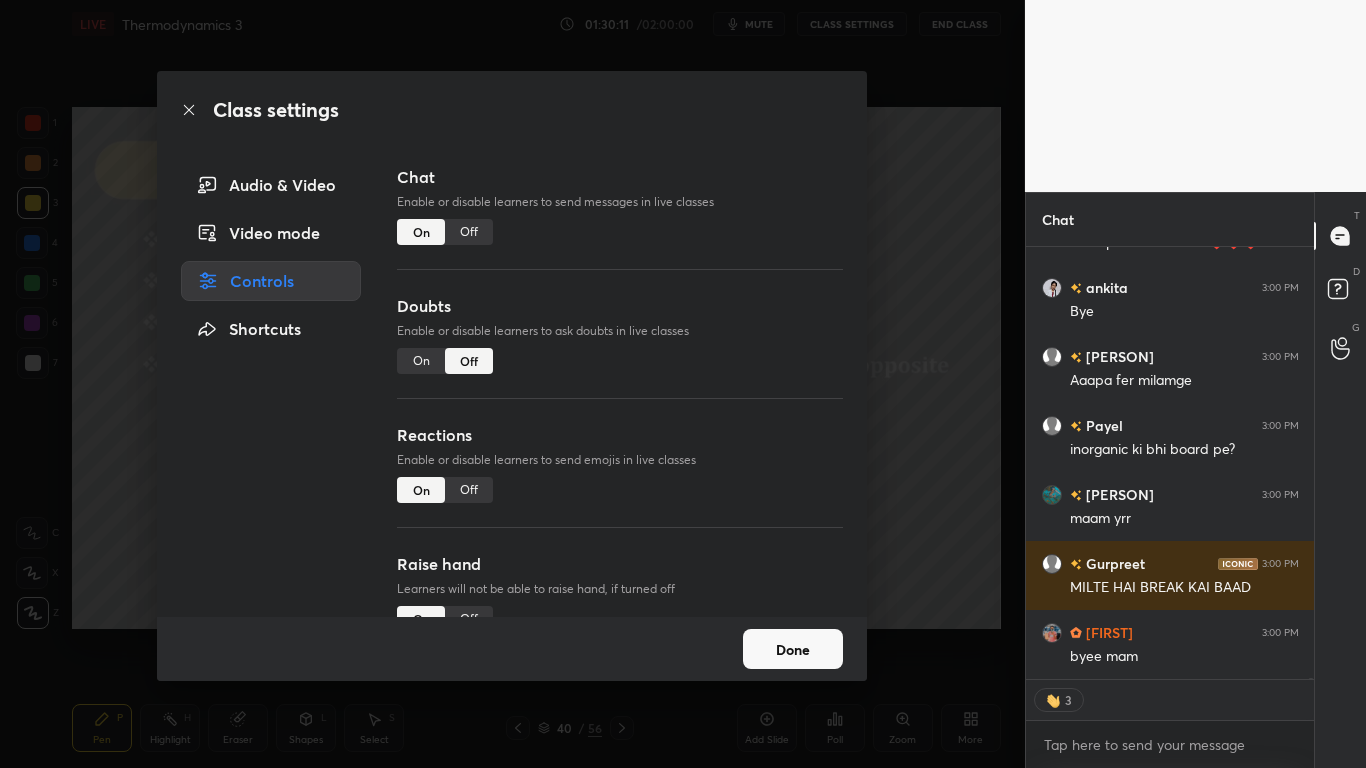 type on "x" 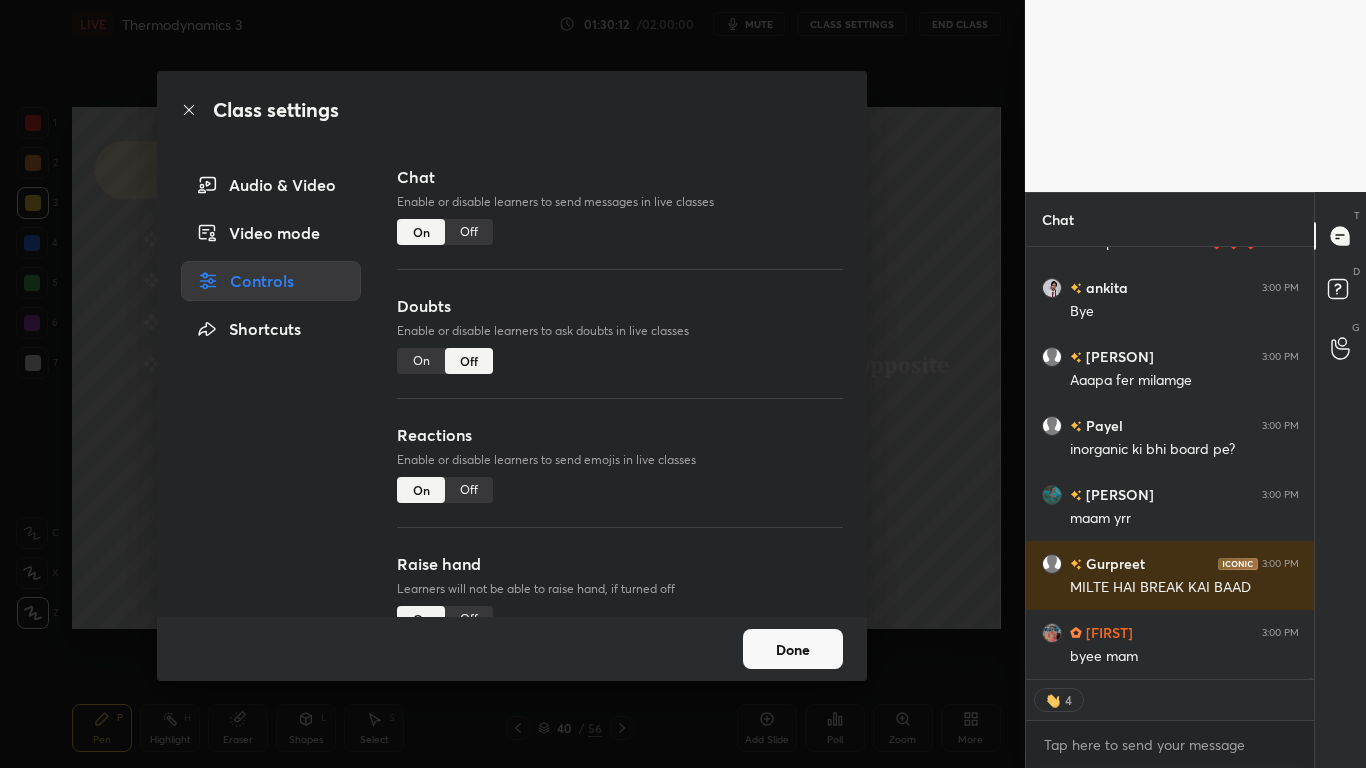 click on "Off" at bounding box center [469, 232] 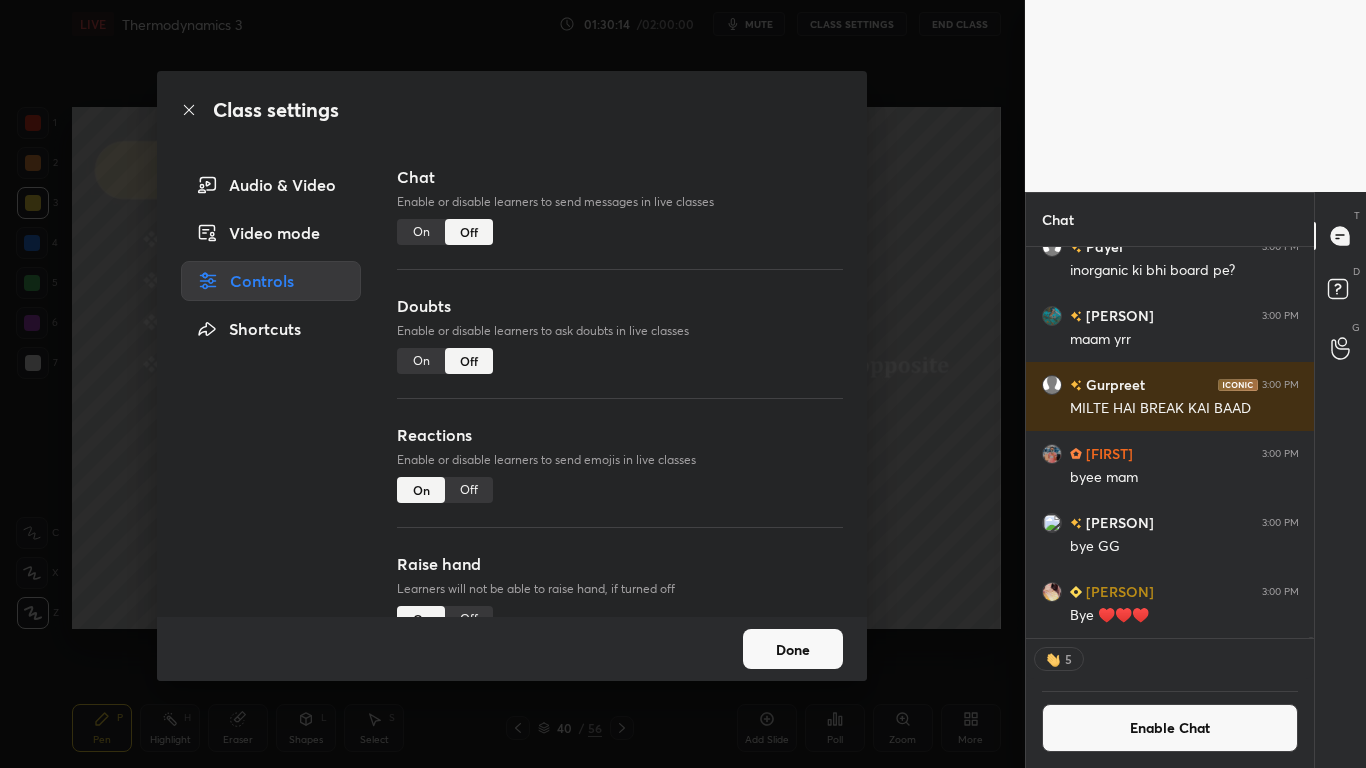 click on "Done" at bounding box center [793, 649] 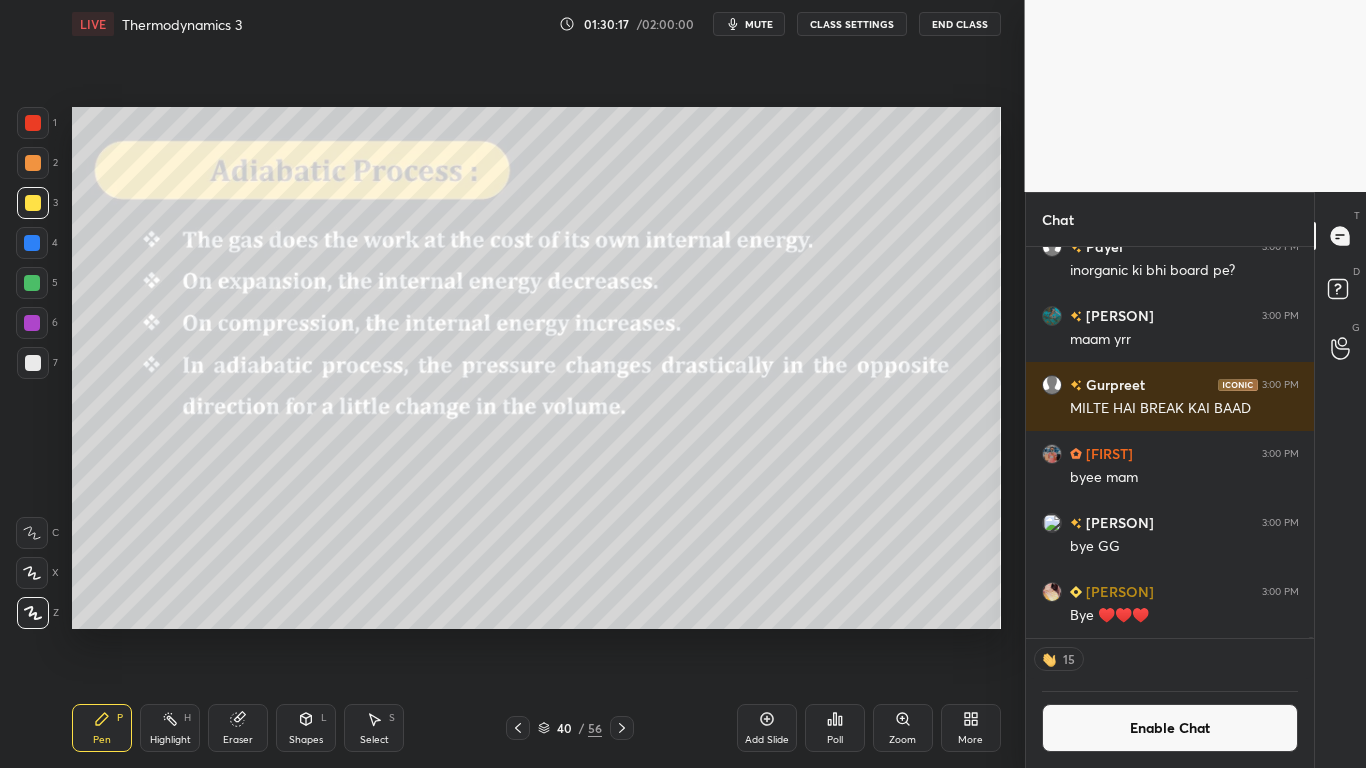click on "End Class" at bounding box center [960, 24] 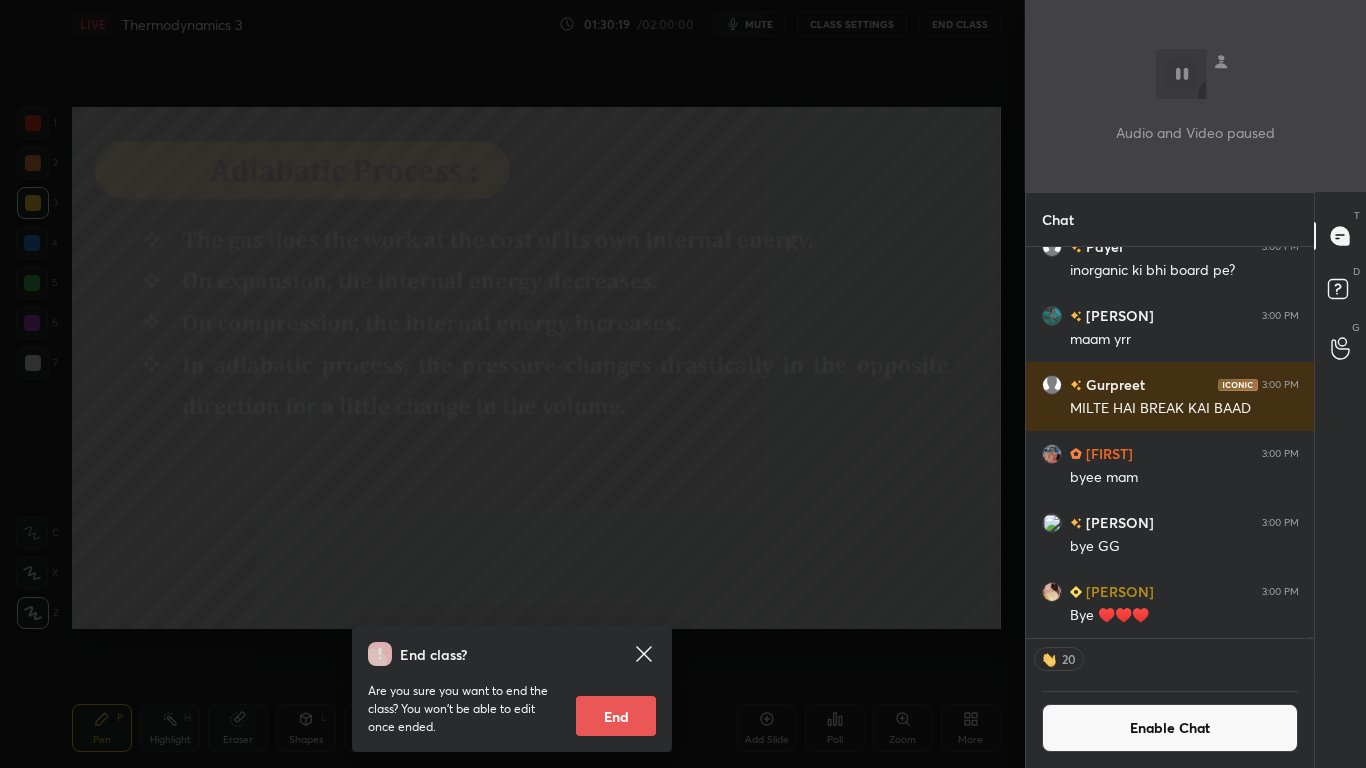 click on "End" at bounding box center (616, 716) 